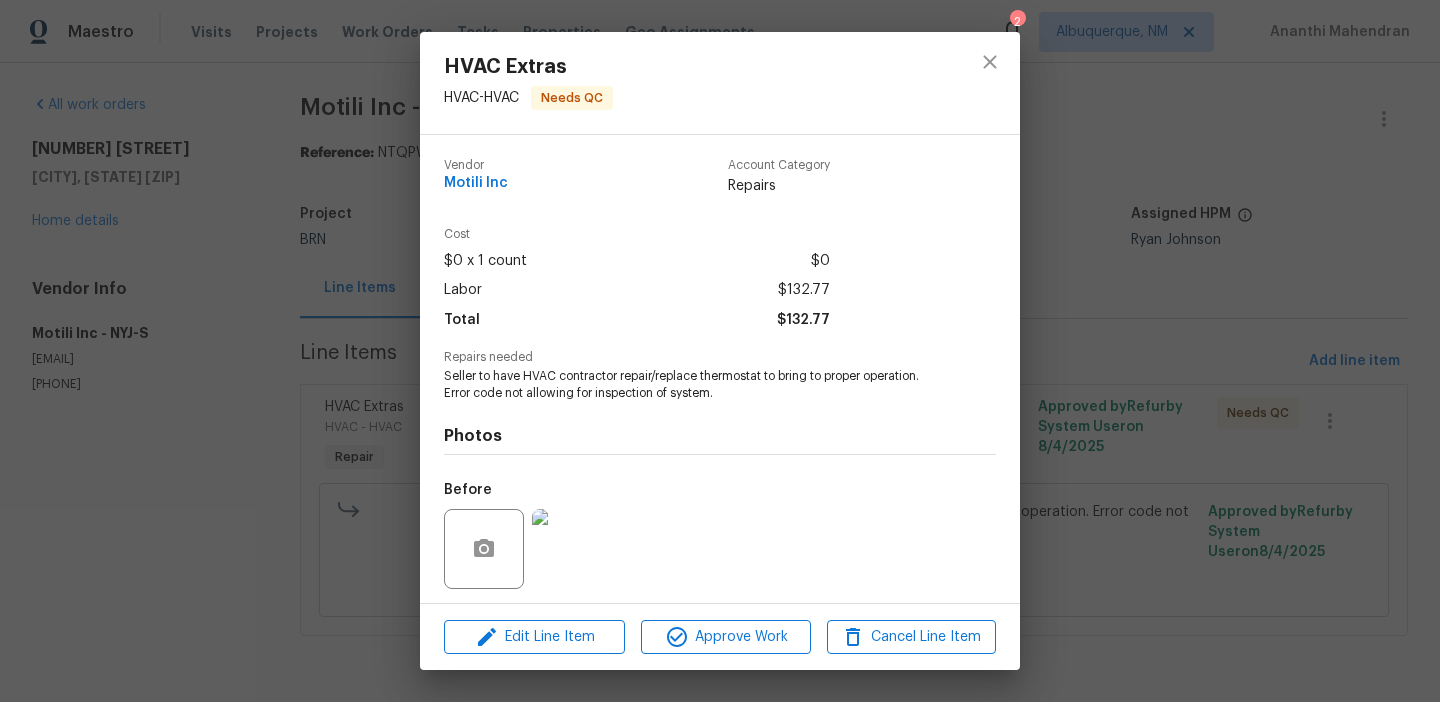 scroll, scrollTop: 0, scrollLeft: 0, axis: both 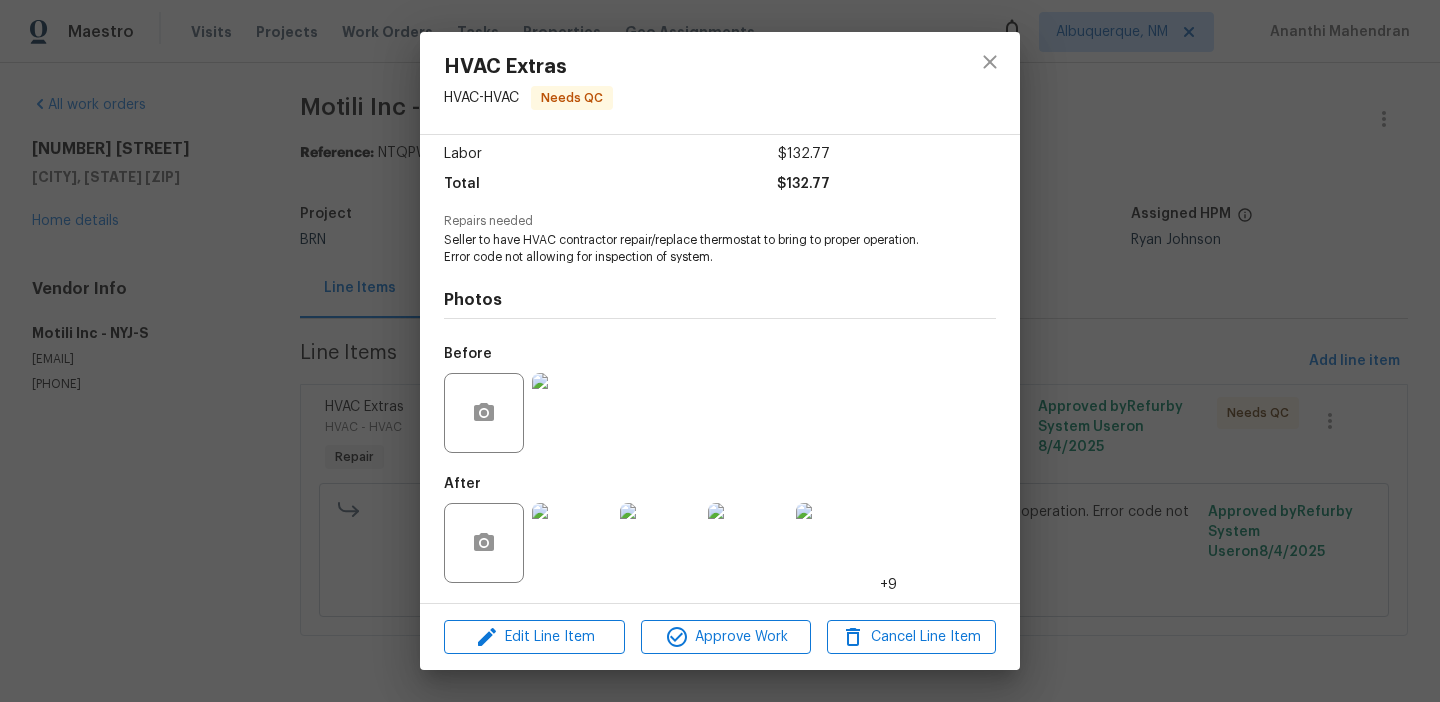 click on "HVAC Extras HVAC  -  HVAC Needs QC Vendor Motili Inc Account Category Repairs Cost $0 x 1 count $0 Labor $132.77 Total $132.77 Repairs needed Seller to have HVAC contractor repair/replace thermostat to bring to proper operation. Error code not allowing for inspection of system. Photos Before After  +9  Edit Line Item  Approve Work  Cancel Line Item" at bounding box center (720, 351) 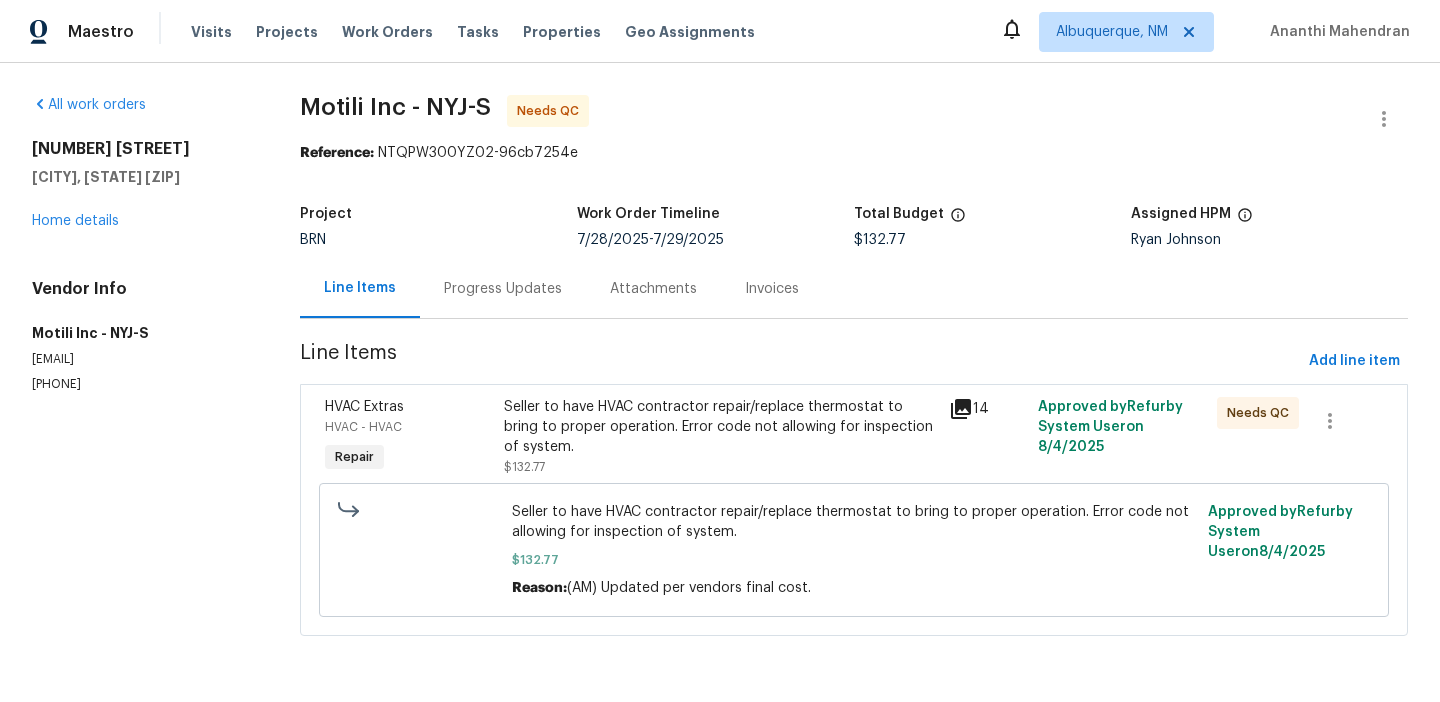 click on "Progress Updates" at bounding box center [503, 289] 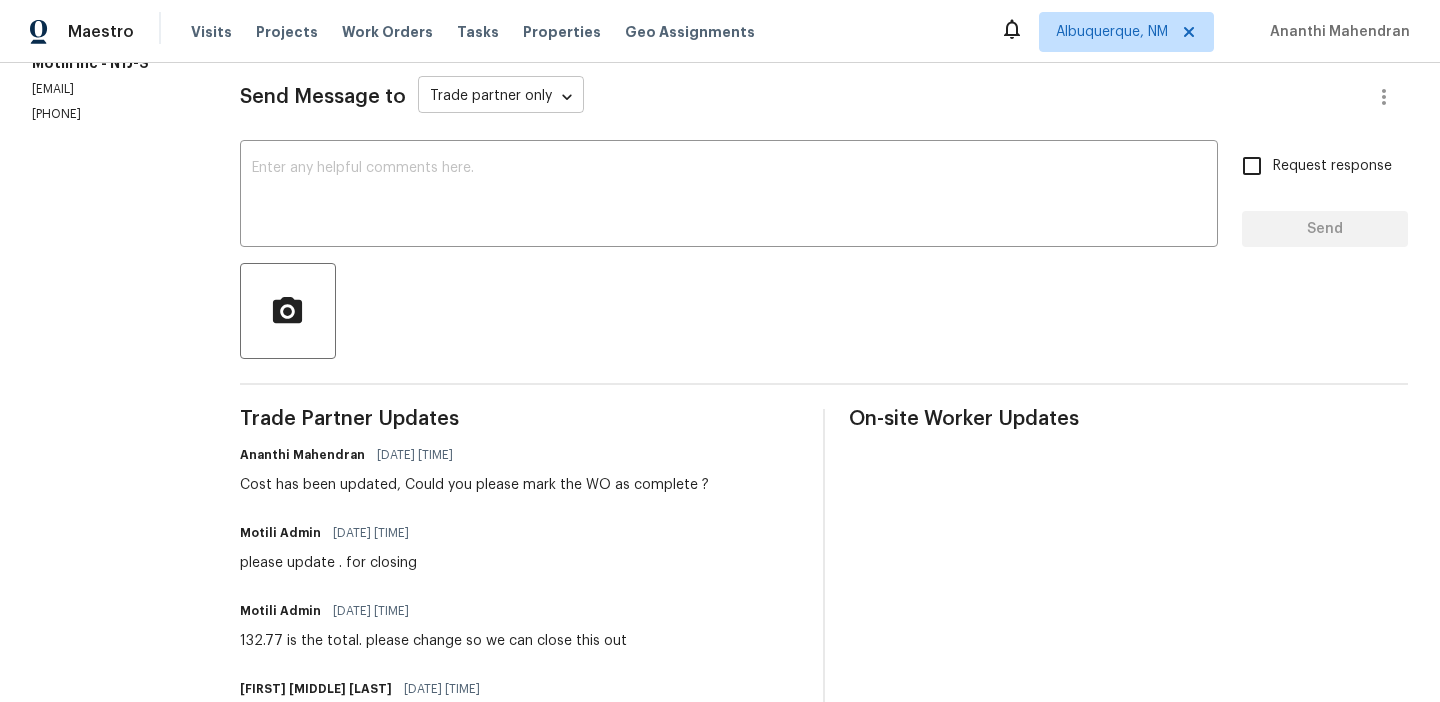 scroll, scrollTop: 0, scrollLeft: 0, axis: both 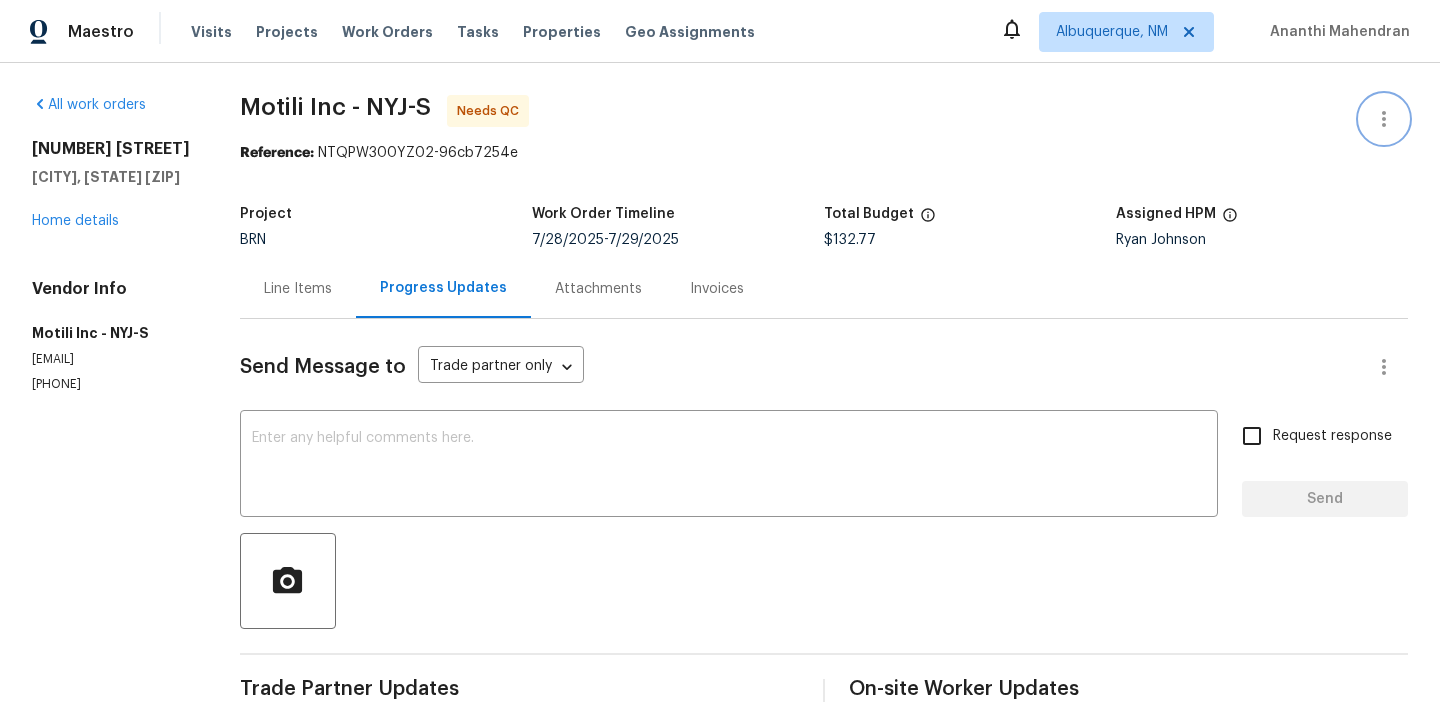 click at bounding box center (1384, 119) 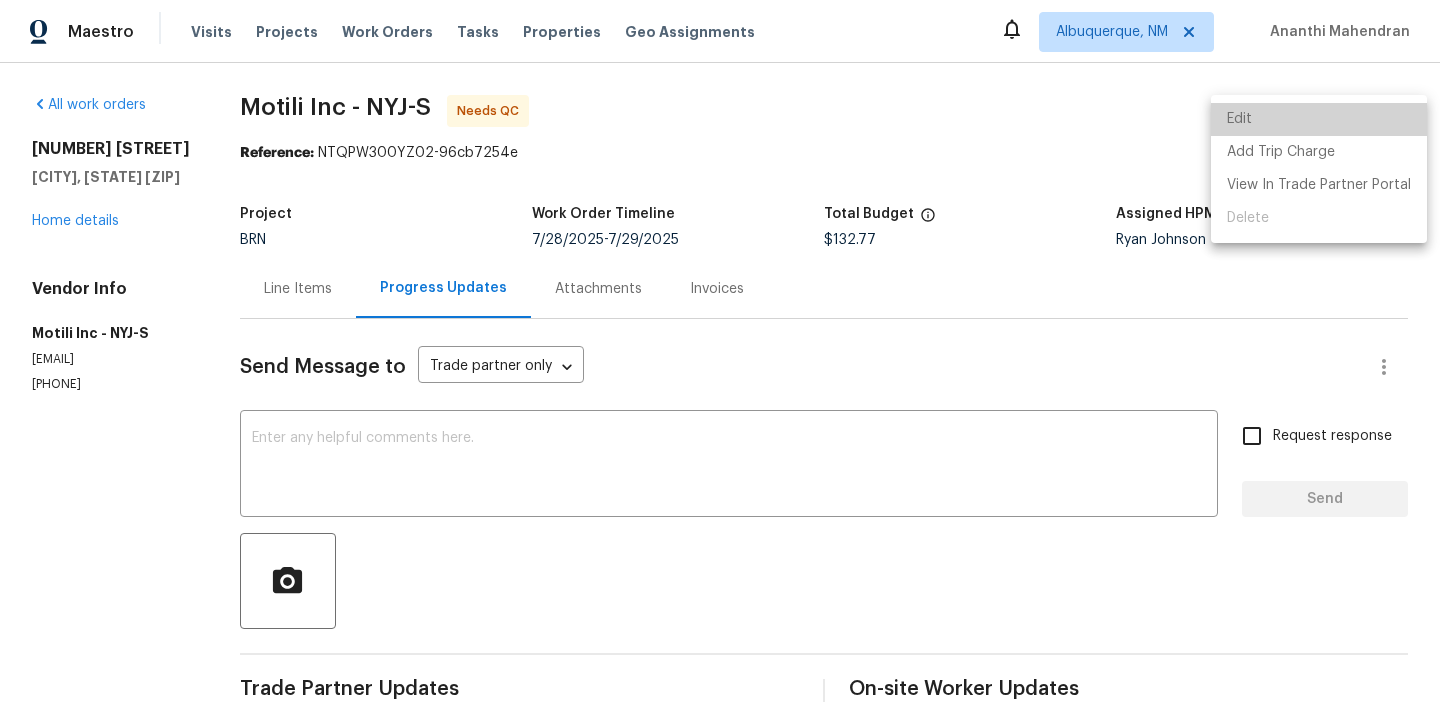 click on "Edit" at bounding box center [1319, 119] 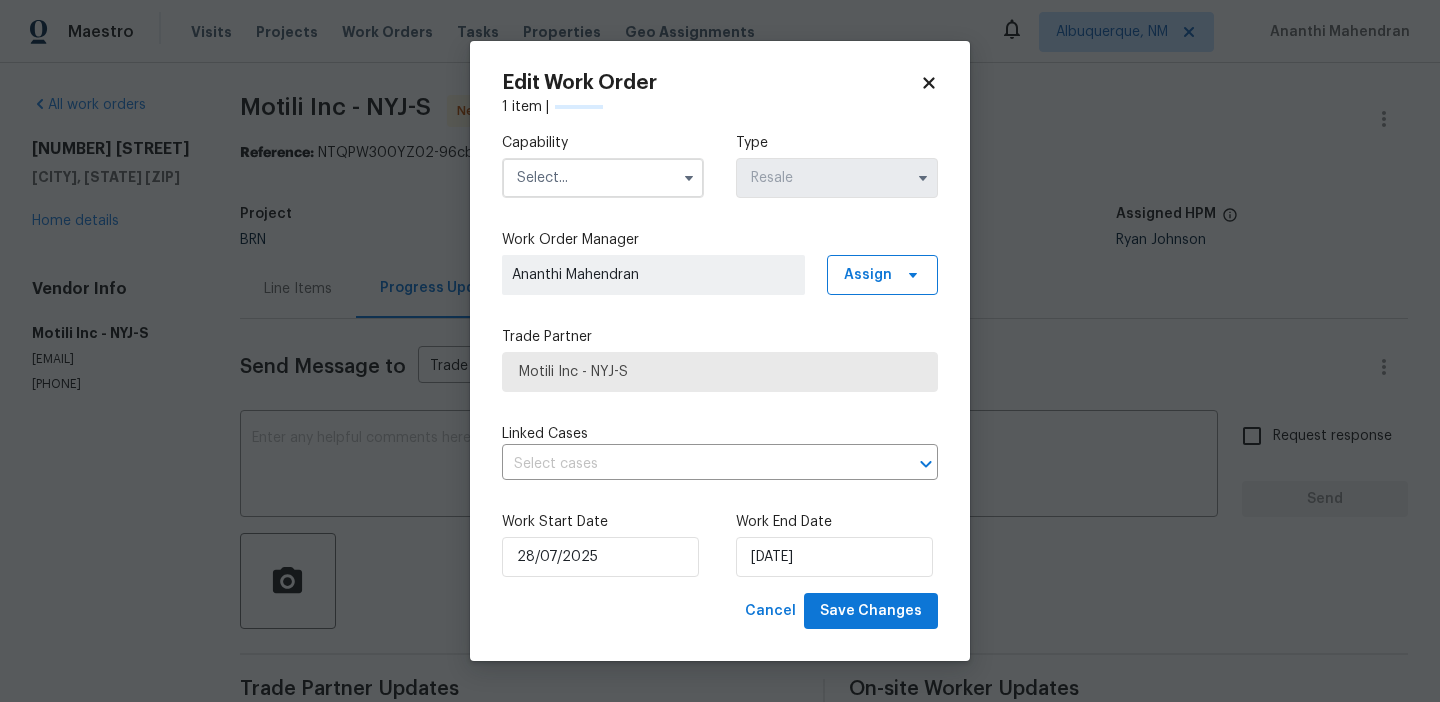 click at bounding box center [603, 178] 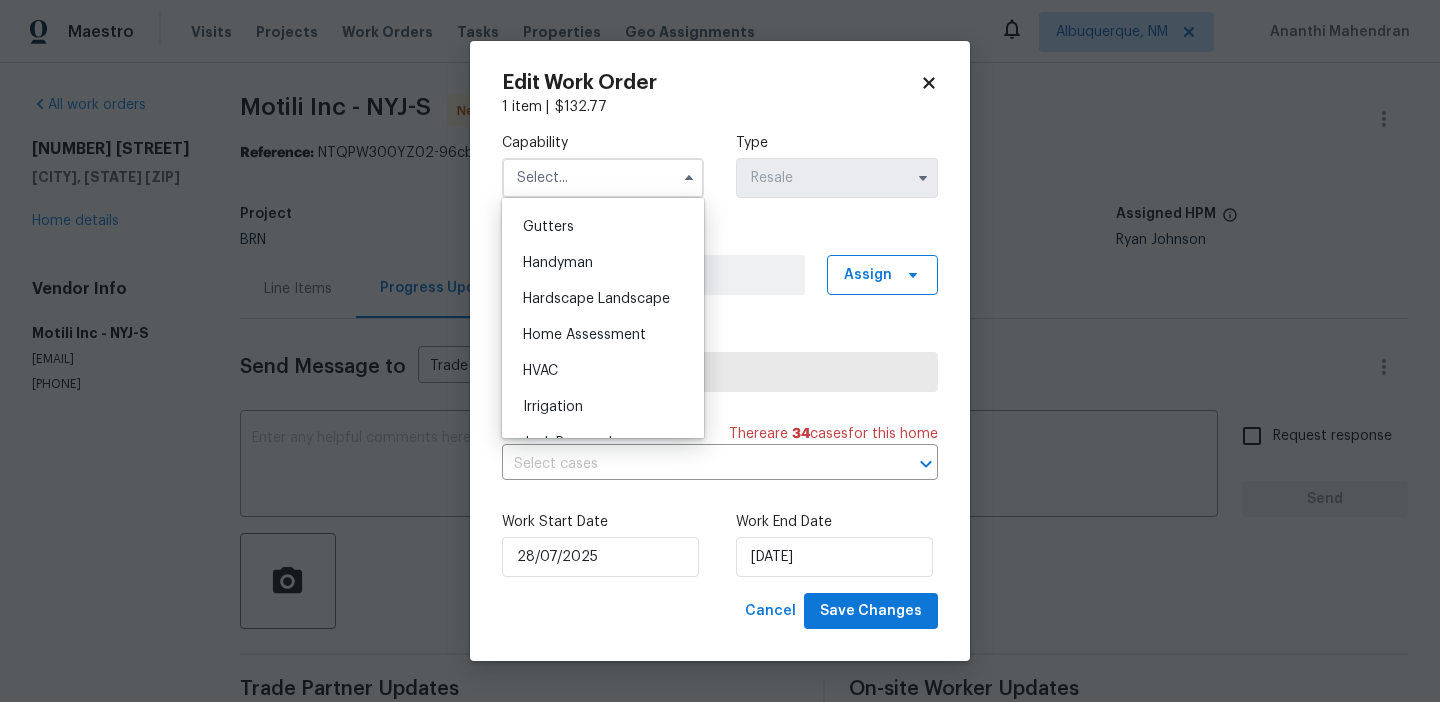 scroll, scrollTop: 1061, scrollLeft: 0, axis: vertical 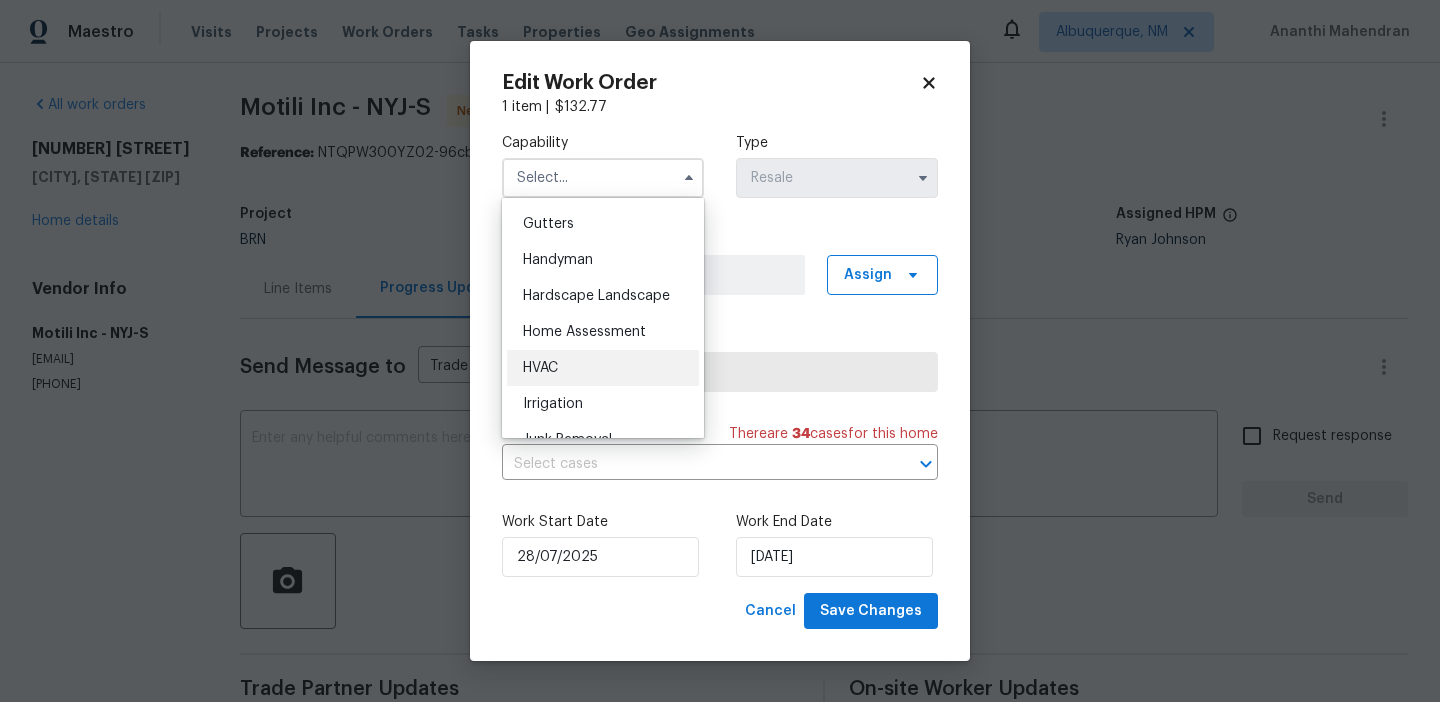 click on "HVAC" at bounding box center (540, 368) 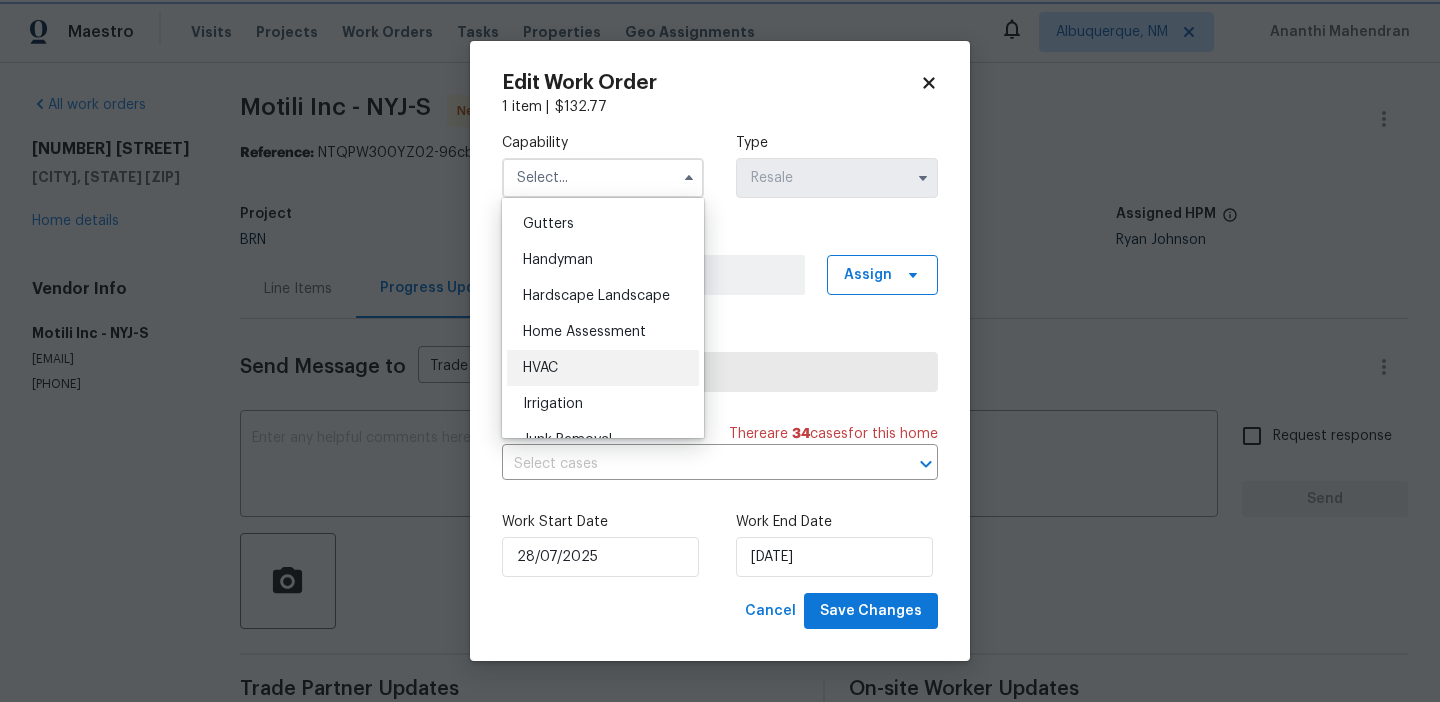 type on "HVAC" 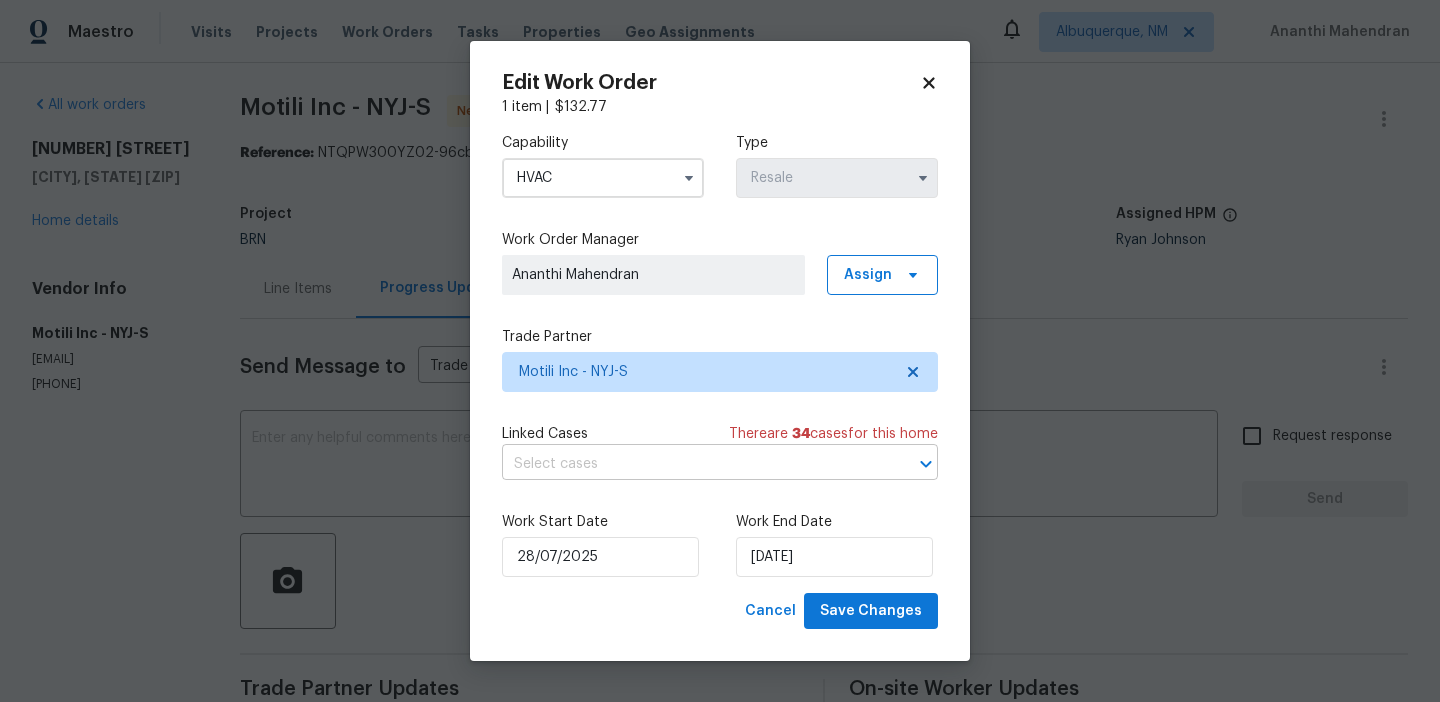 click on "Linked Cases There  are   34  case s  for this home   ​" at bounding box center (720, 452) 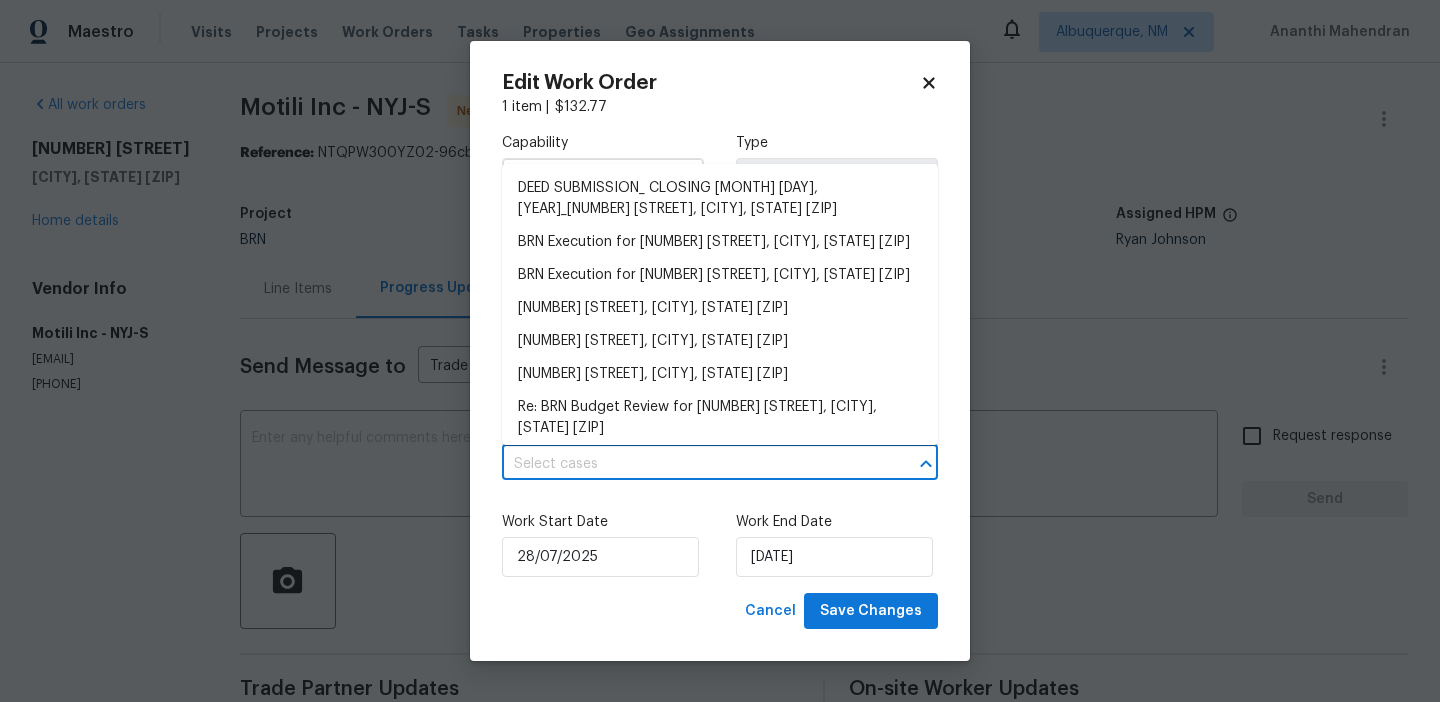 click at bounding box center [692, 464] 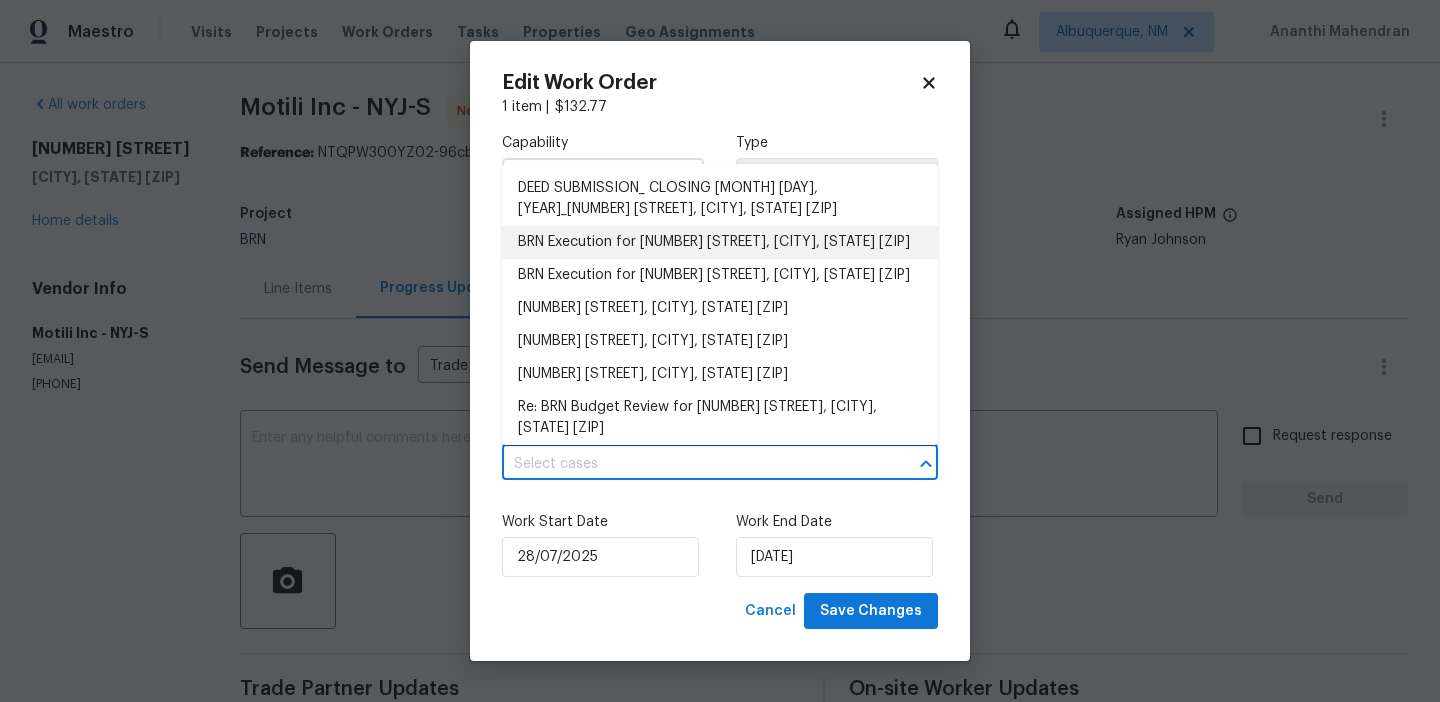 click on "BRN Execution for 12 Dick St, Bergenfield, NJ 07621" at bounding box center (720, 242) 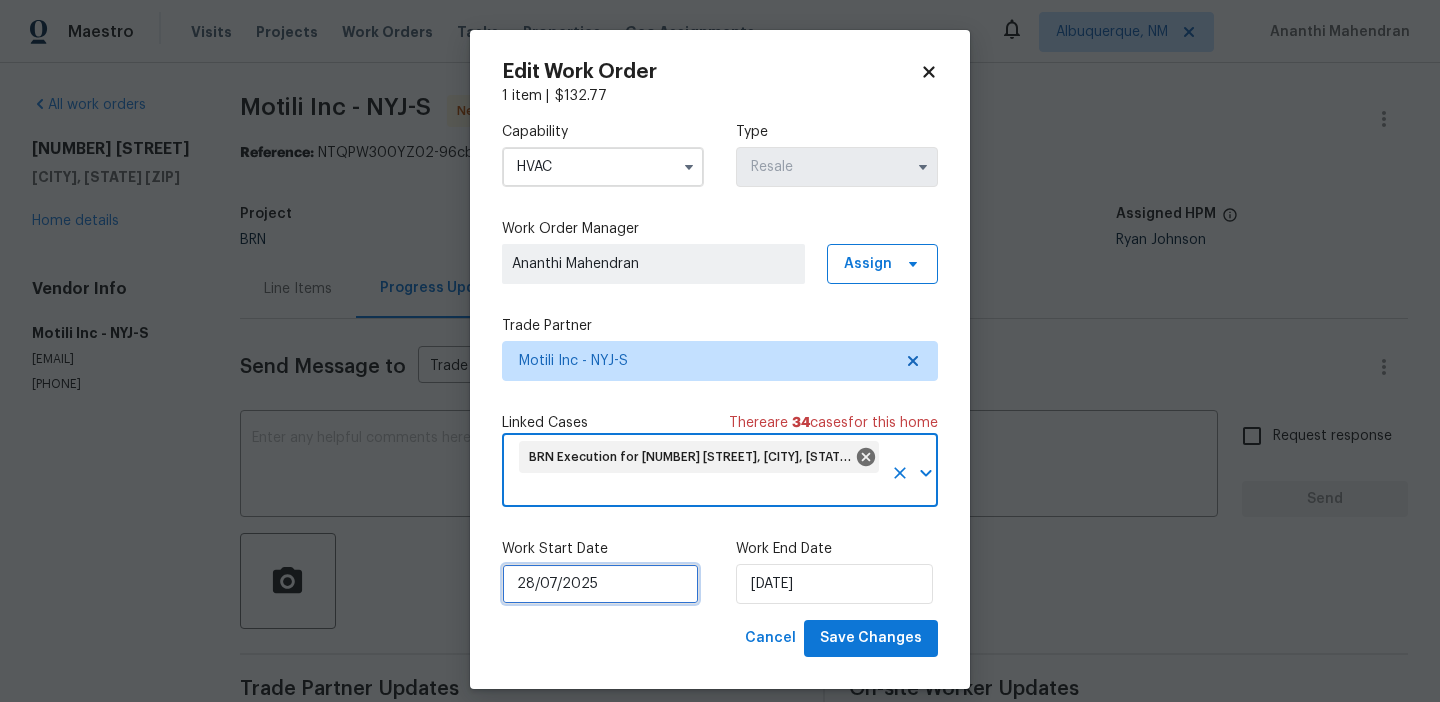 click on "28/07/2025" at bounding box center (600, 584) 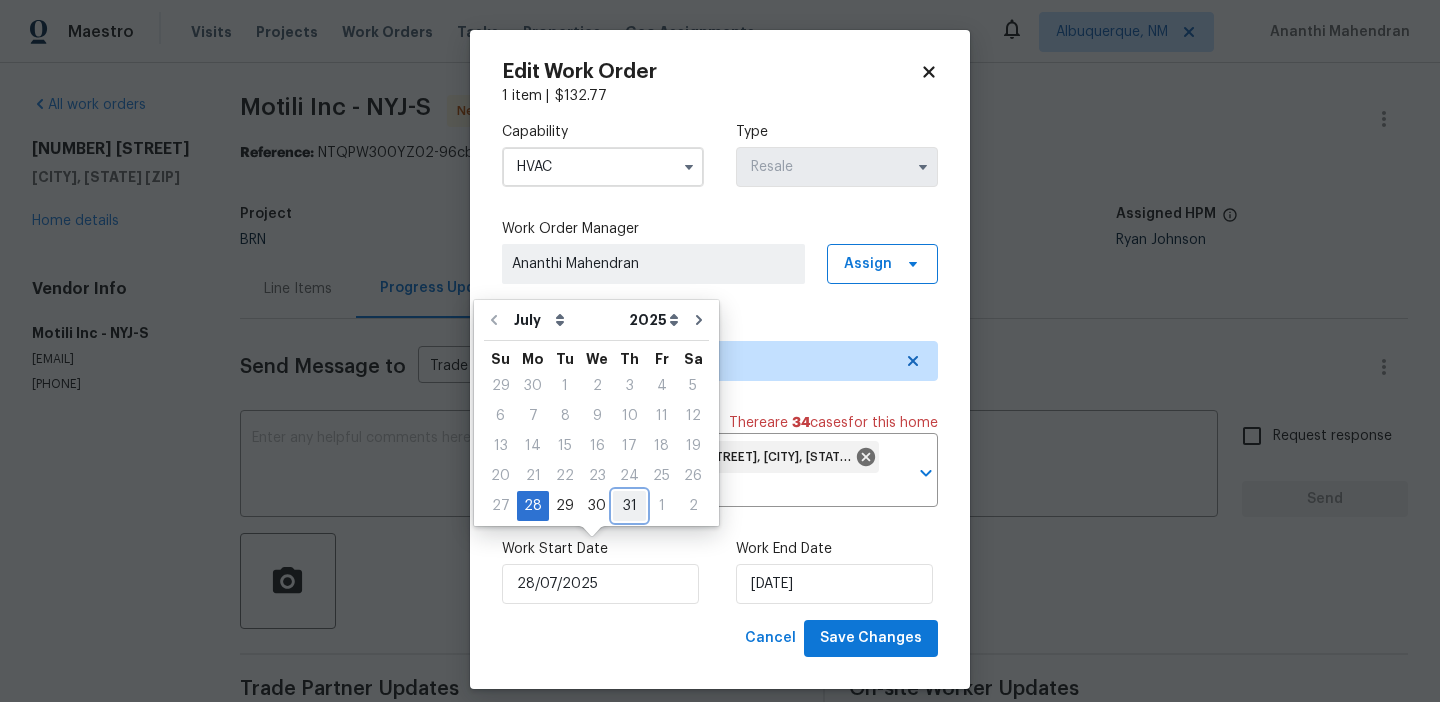 click on "31" at bounding box center [629, 506] 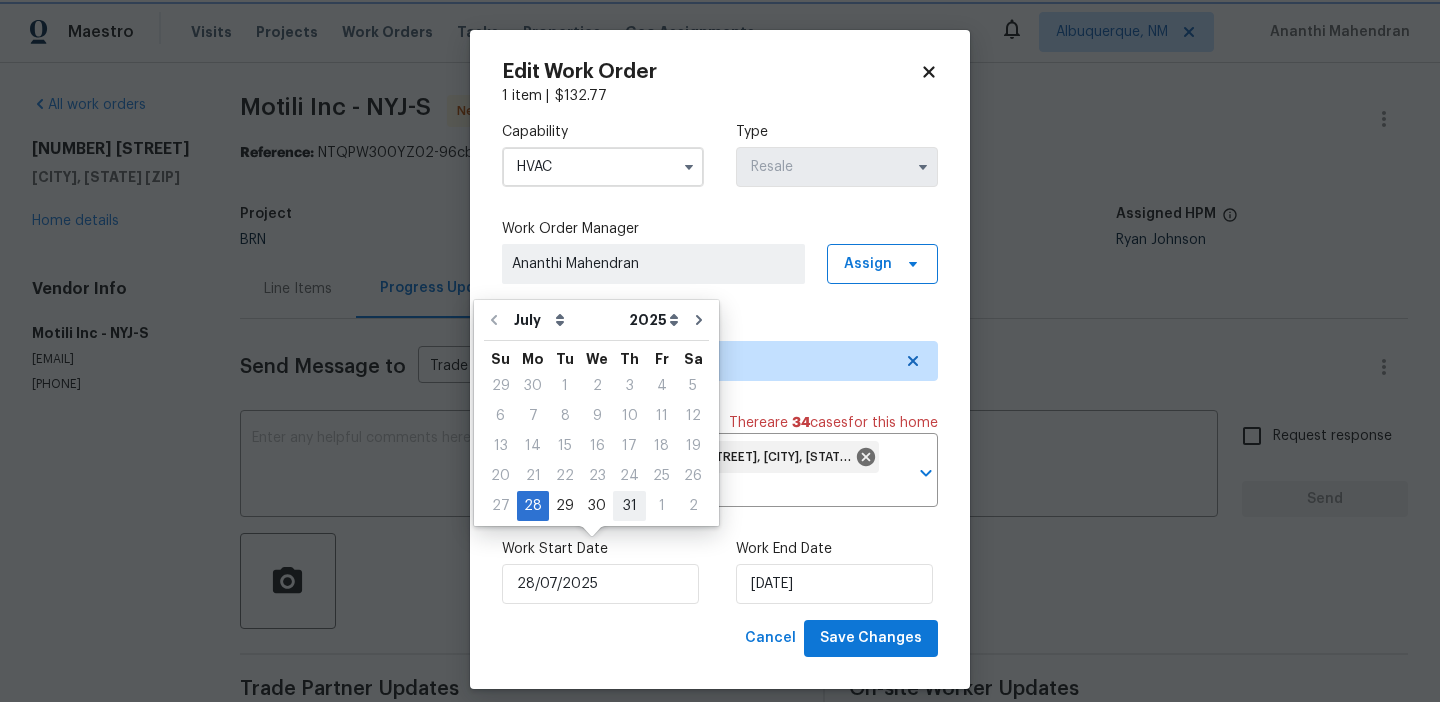 type on "31/07/2025" 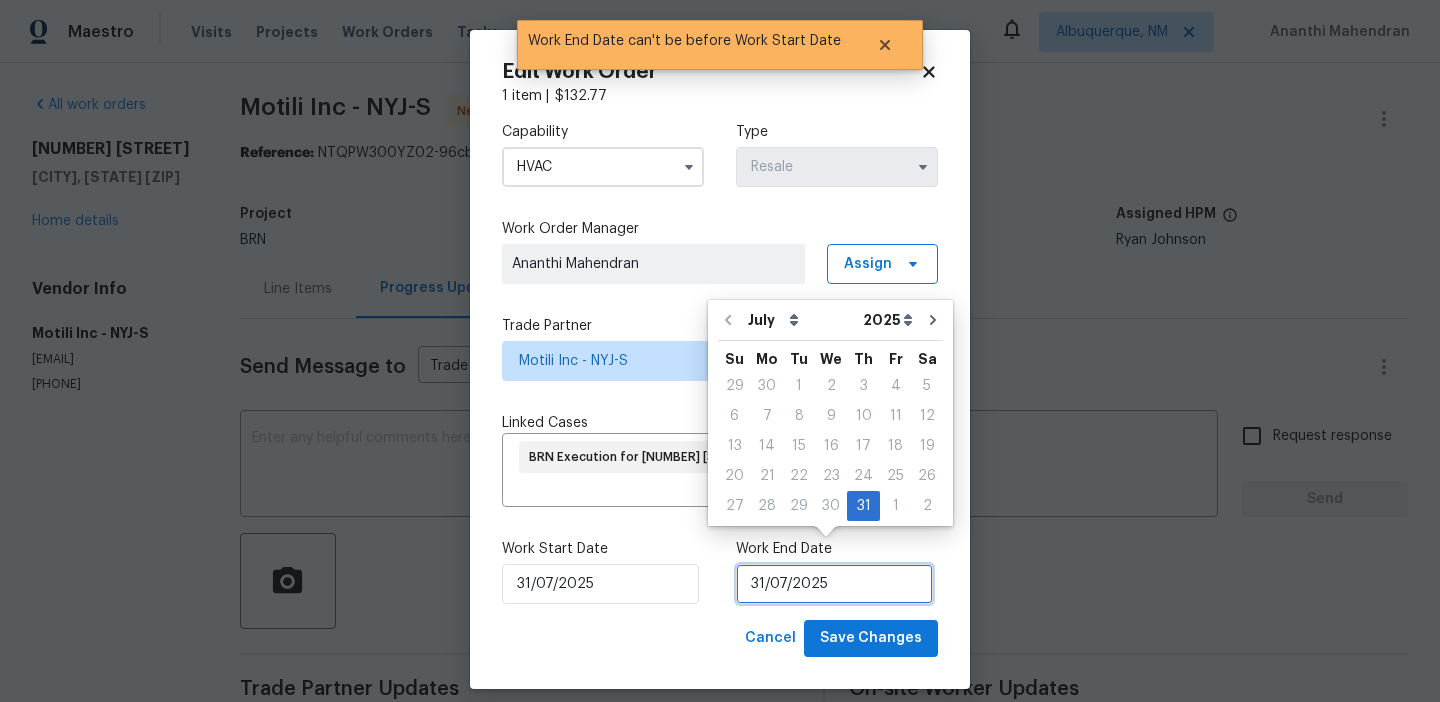 click on "31/07/2025" at bounding box center (834, 584) 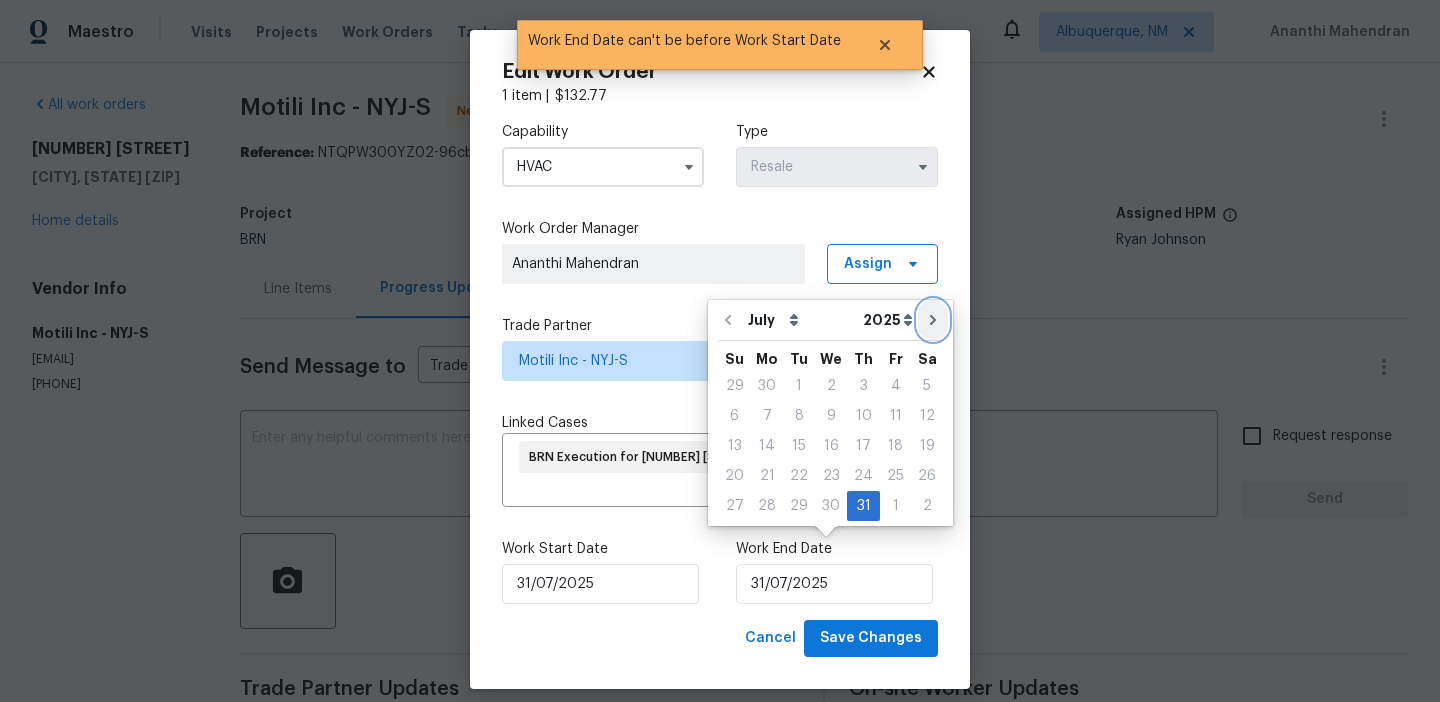click 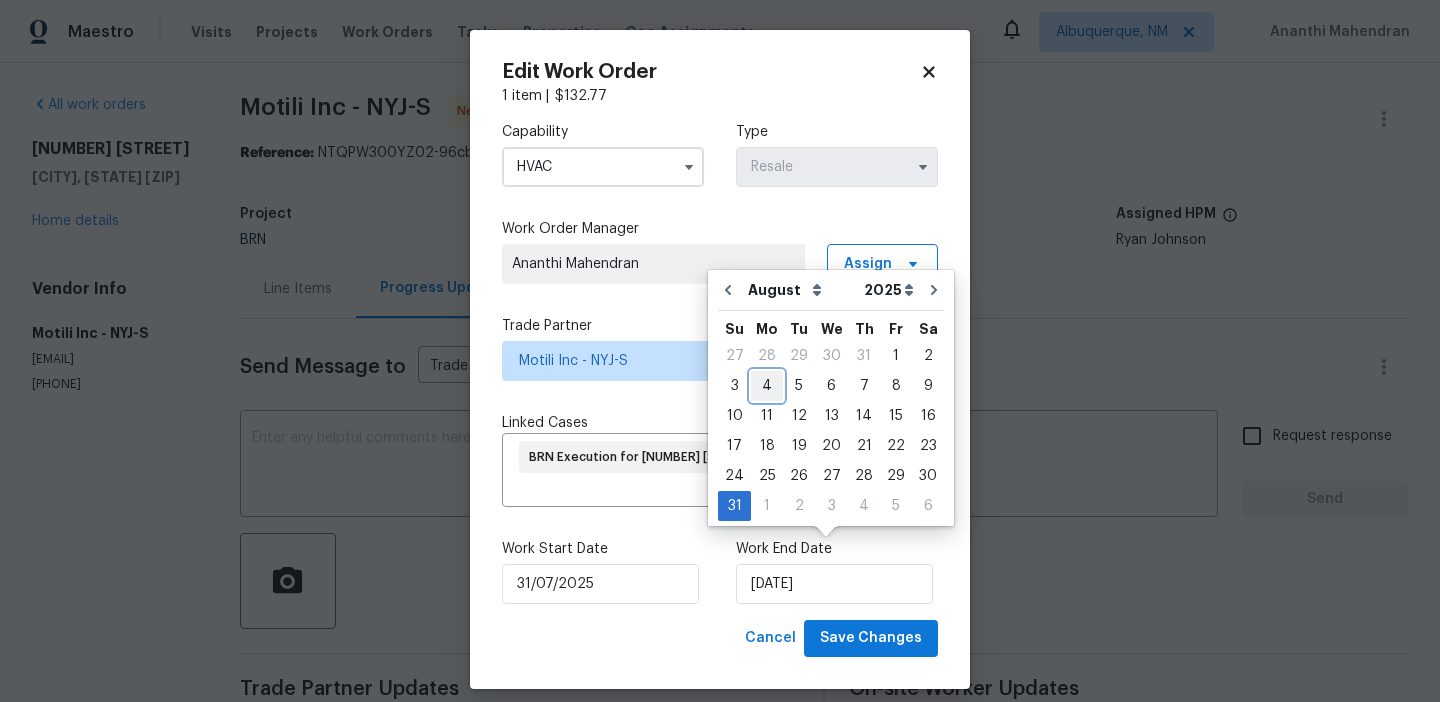 click on "4" at bounding box center (767, 386) 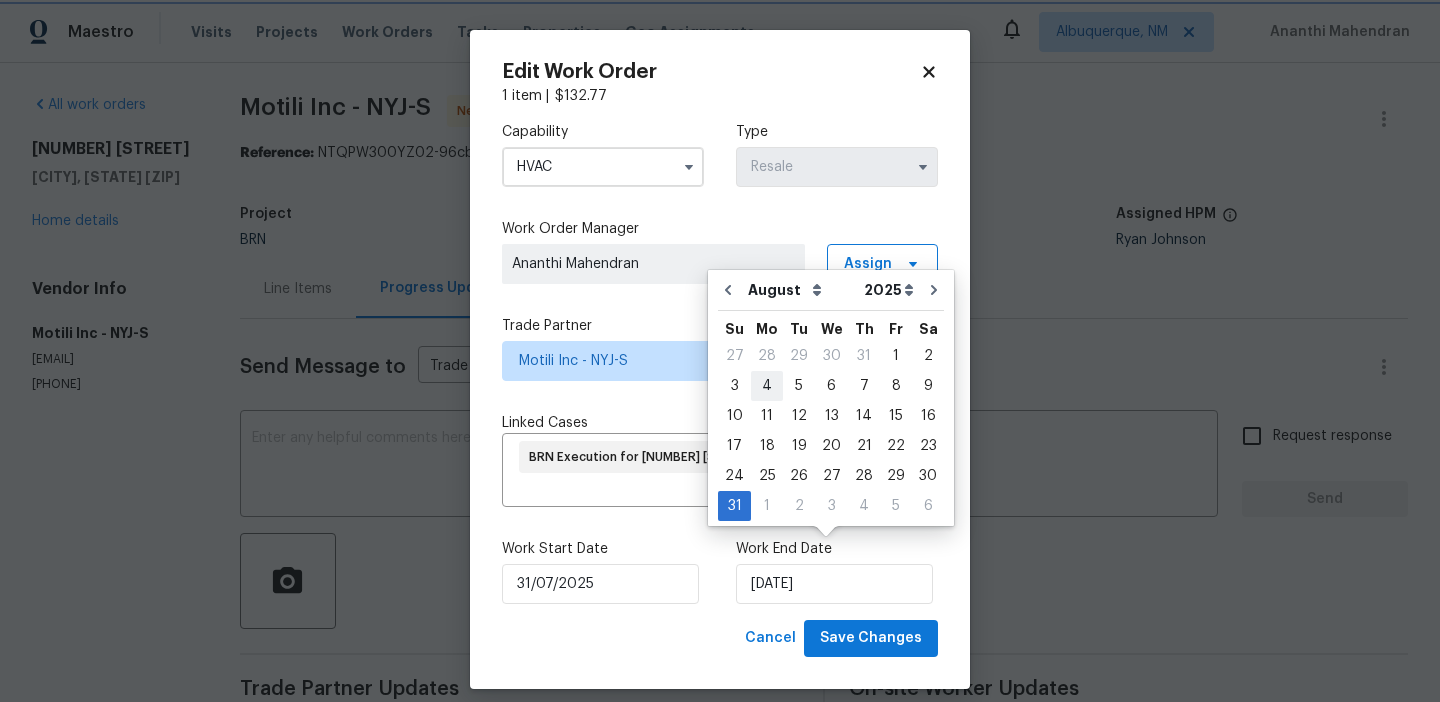 type on "04/08/2025" 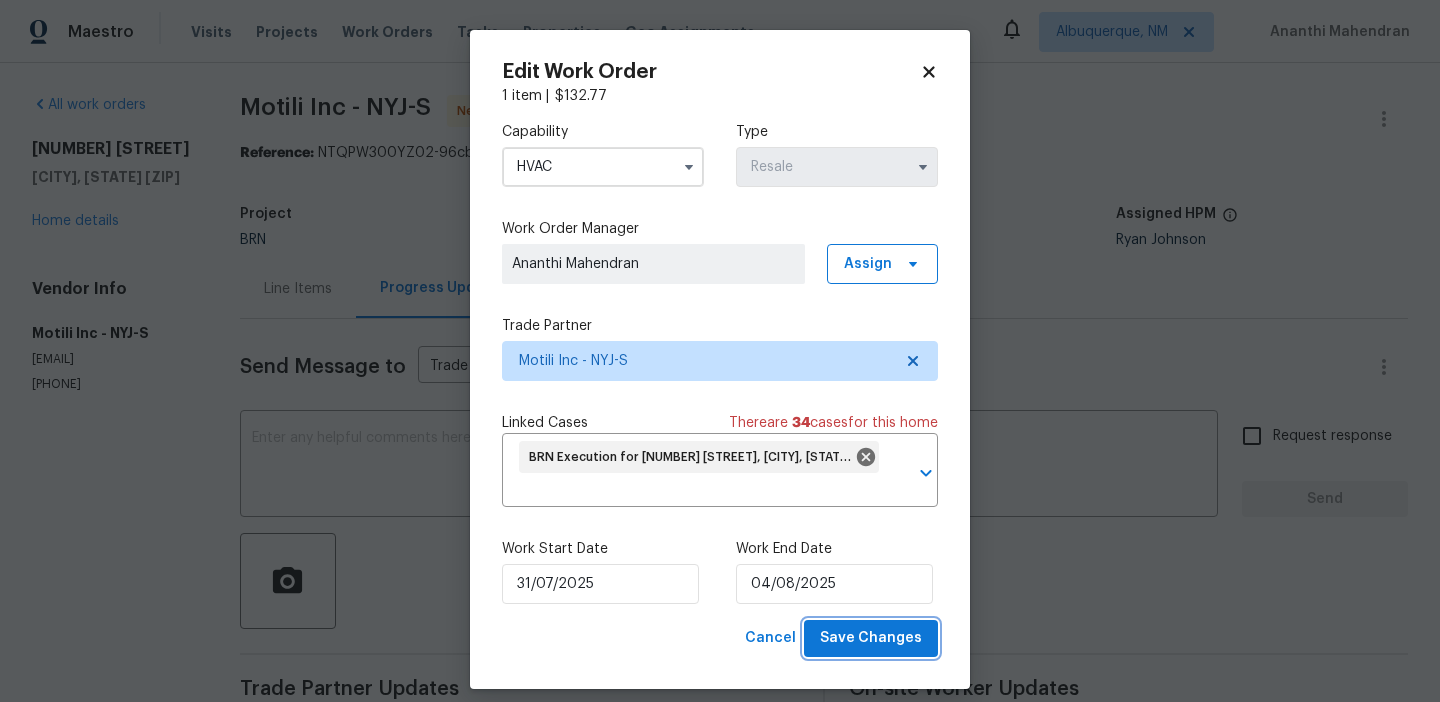 click on "Save Changes" at bounding box center (871, 638) 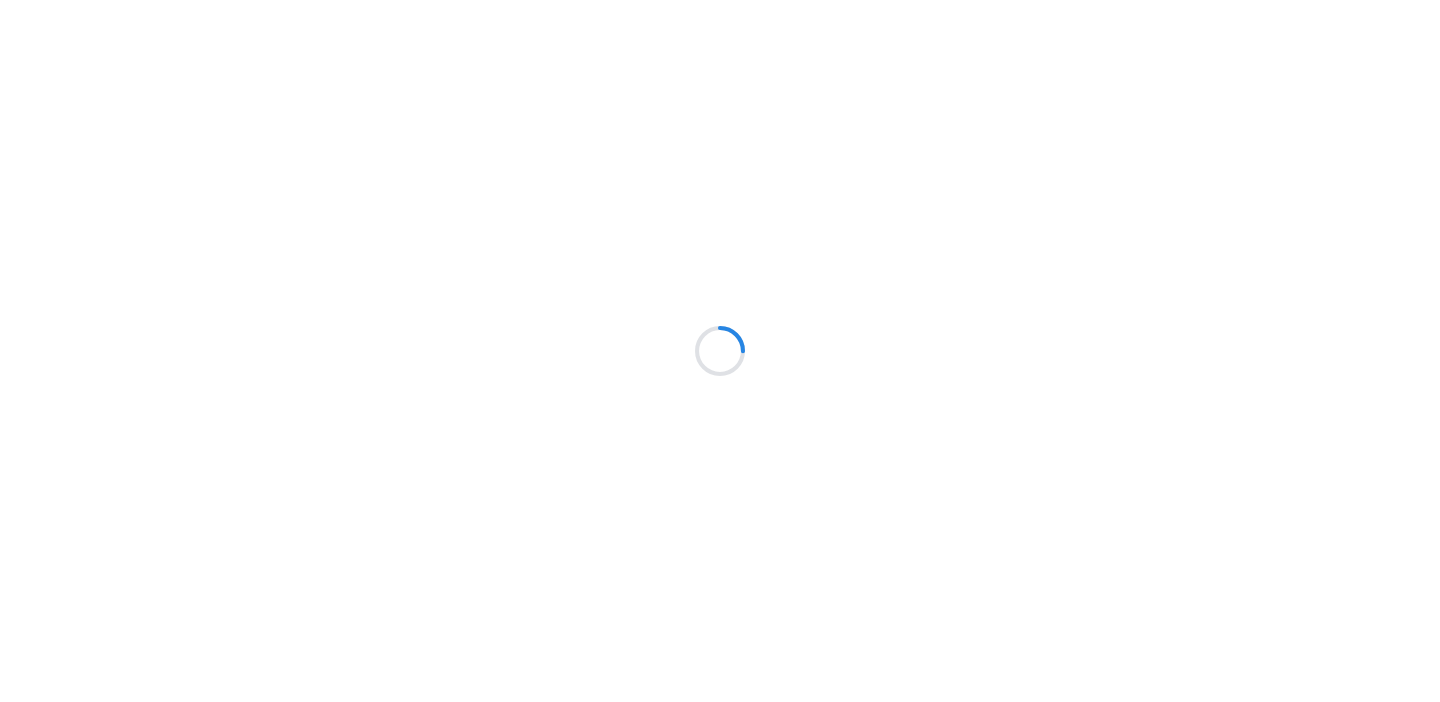 scroll, scrollTop: 0, scrollLeft: 0, axis: both 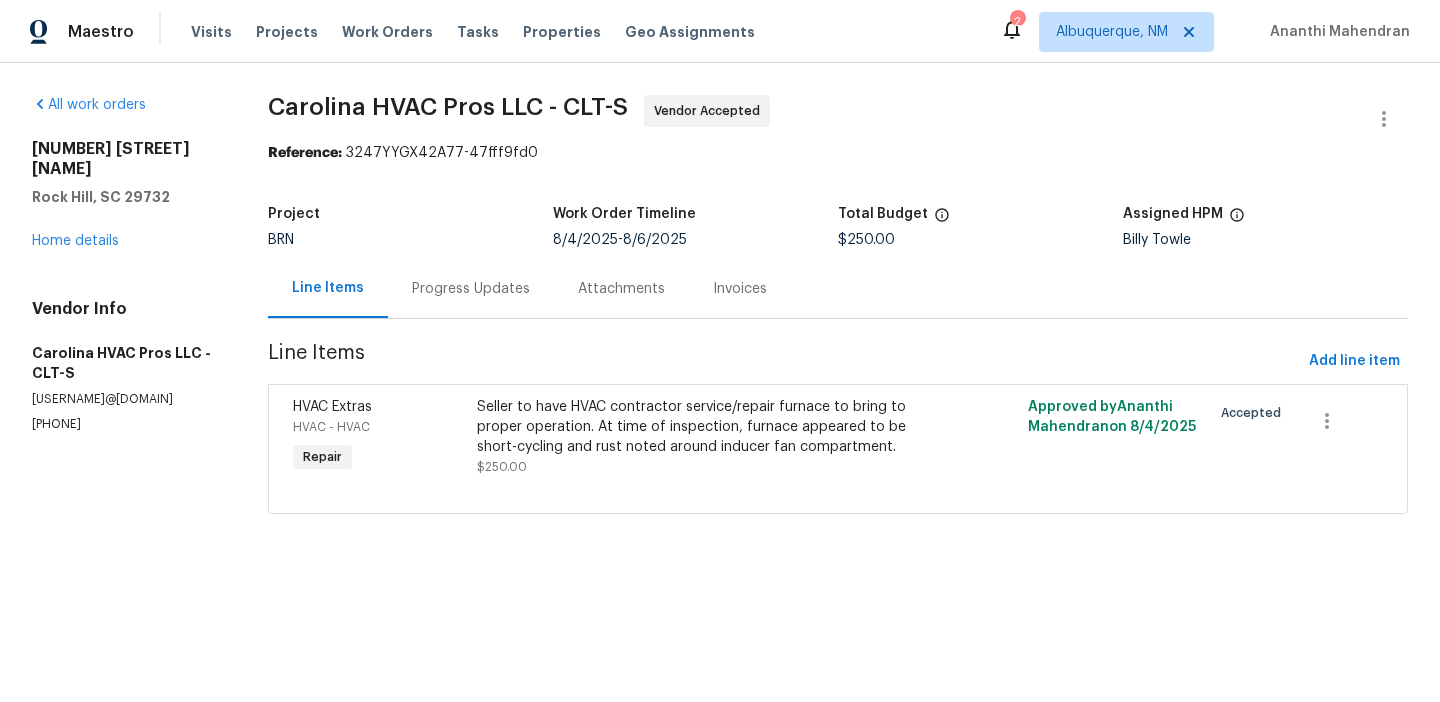 click on "$250.00" at bounding box center [502, 467] 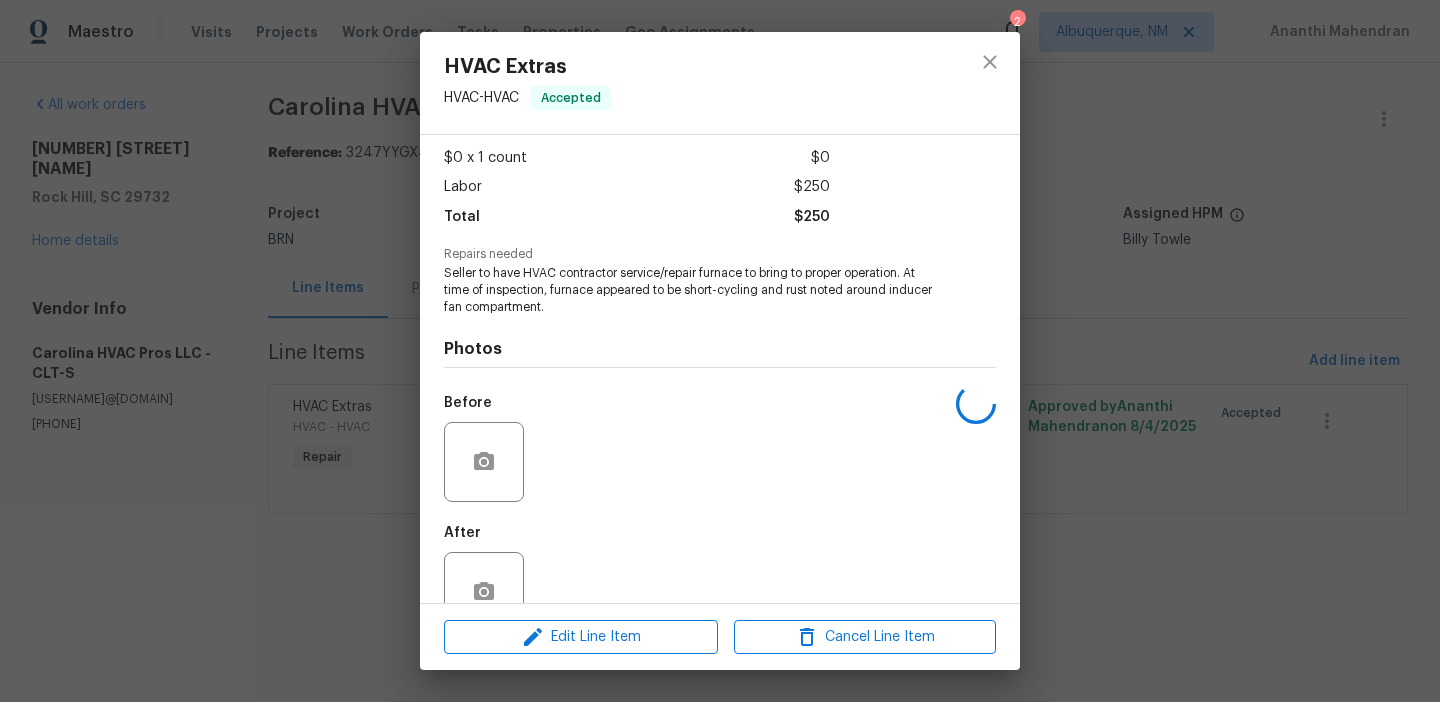 scroll, scrollTop: 152, scrollLeft: 0, axis: vertical 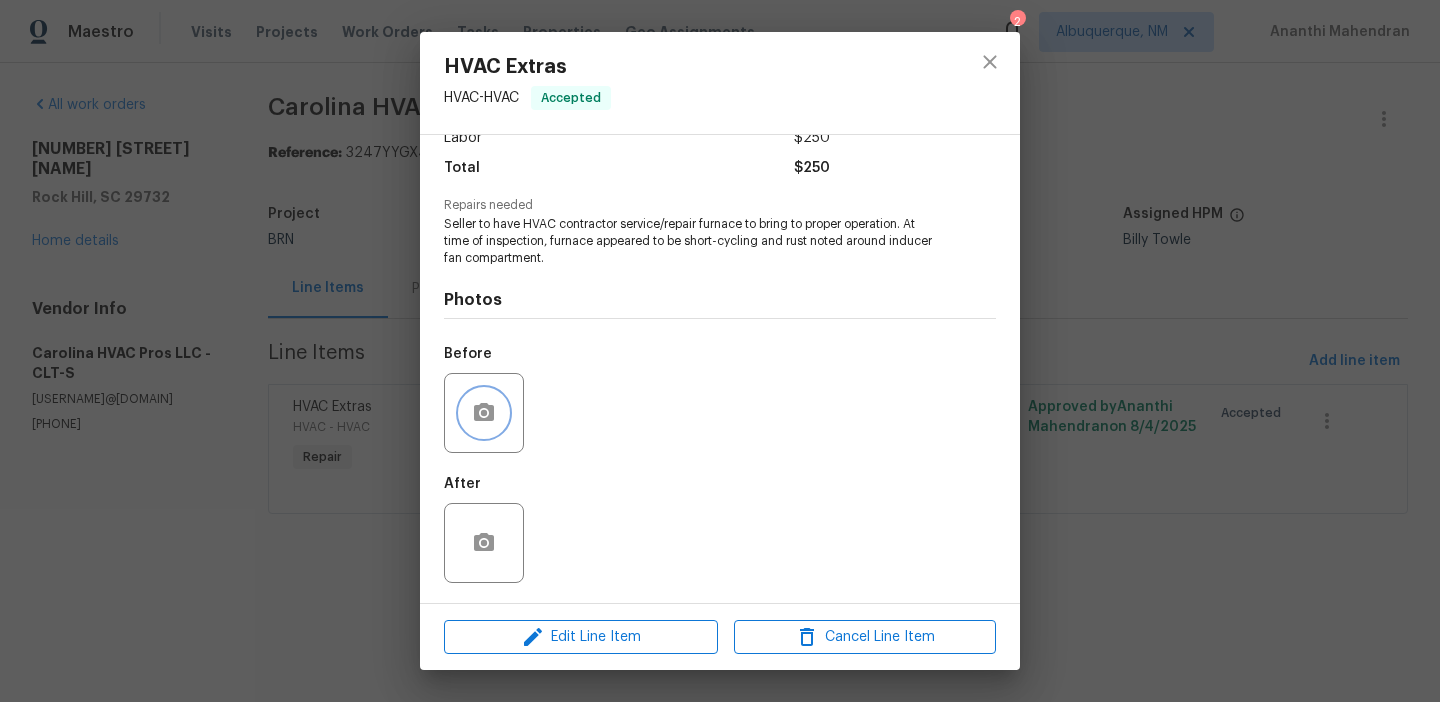 click 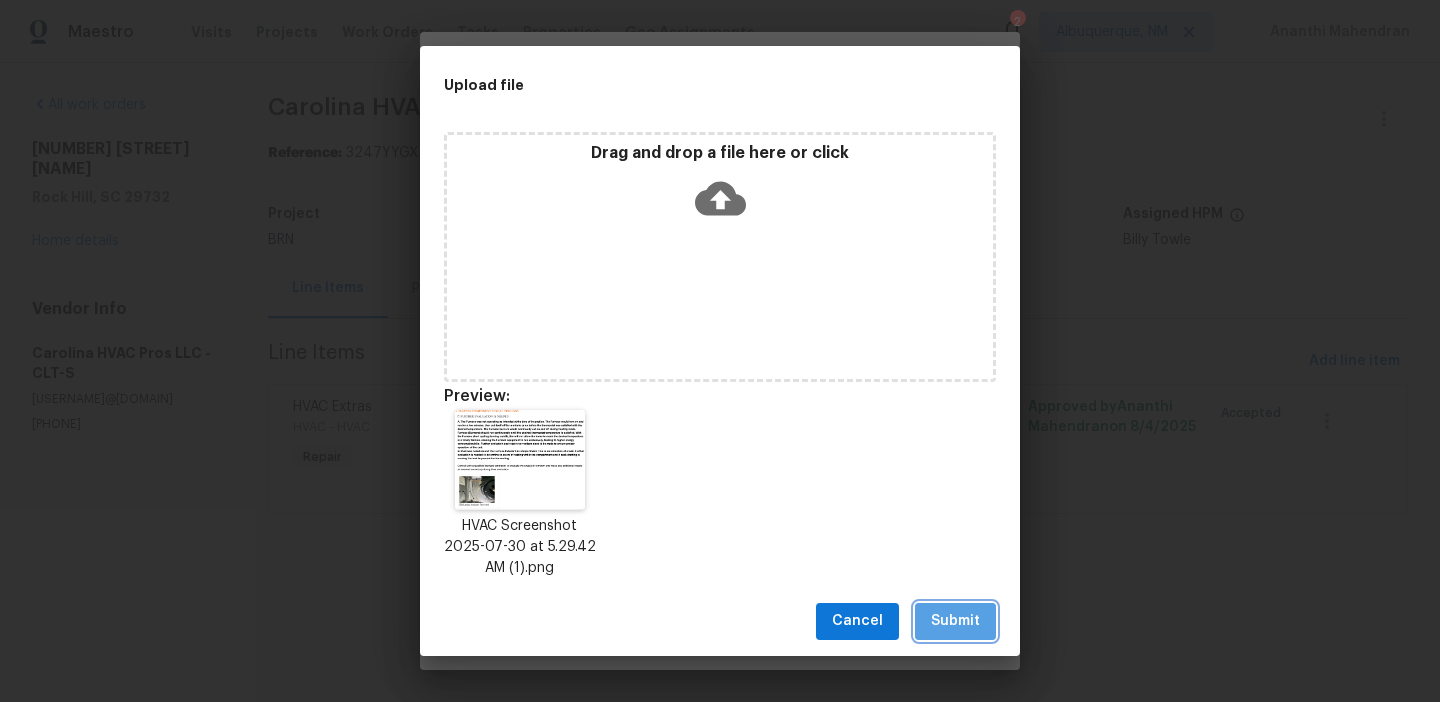 click on "Submit" at bounding box center (955, 621) 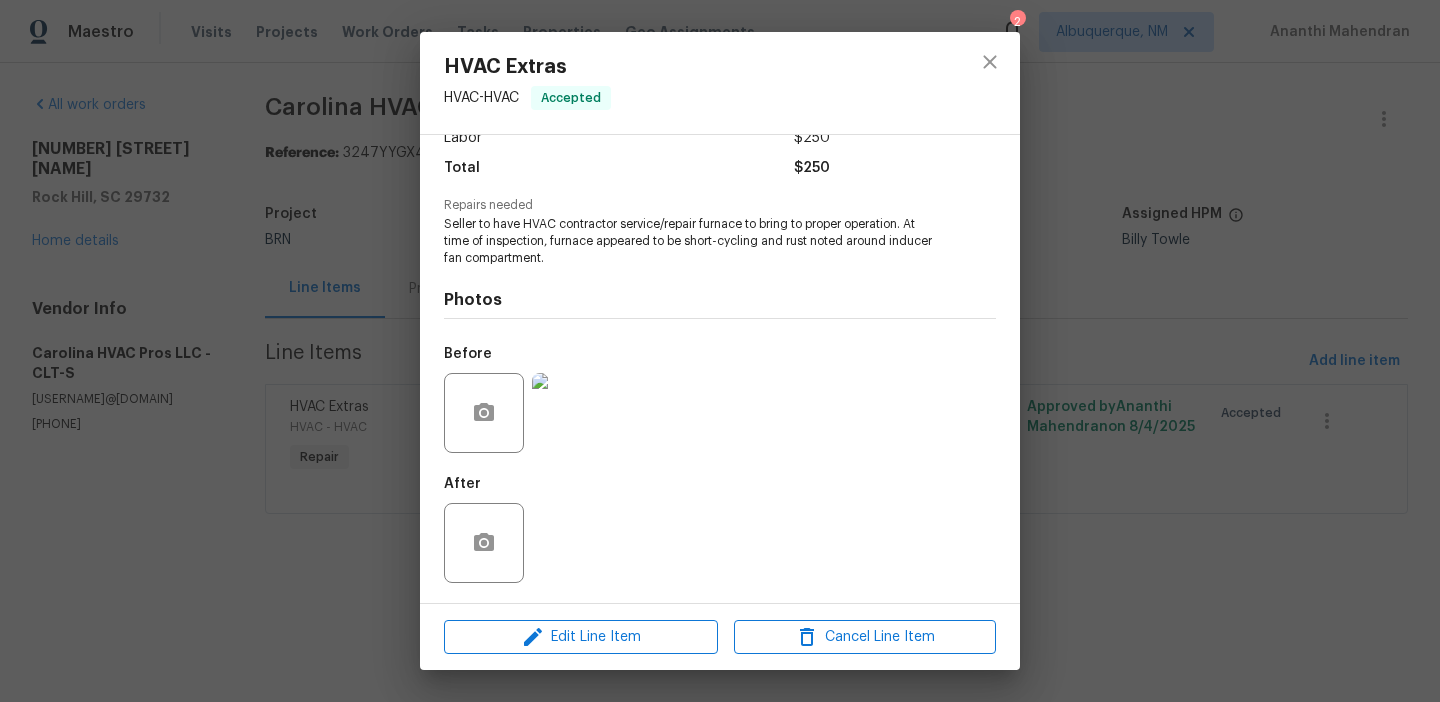 click on "HVAC Extras HVAC  -  HVAC Accepted Vendor Carolina HVAC Pros LLC Account Category Repairs Cost $0 x 1 count $0 Labor $250 Total $250 Repairs needed Seller to have HVAC contractor service/repair furnace to bring to proper operation. At time of inspection, furnace appeared to be short-cycling and rust noted around inducer fan compartment. Photos Before After  Edit Line Item  Cancel Line Item" at bounding box center [720, 351] 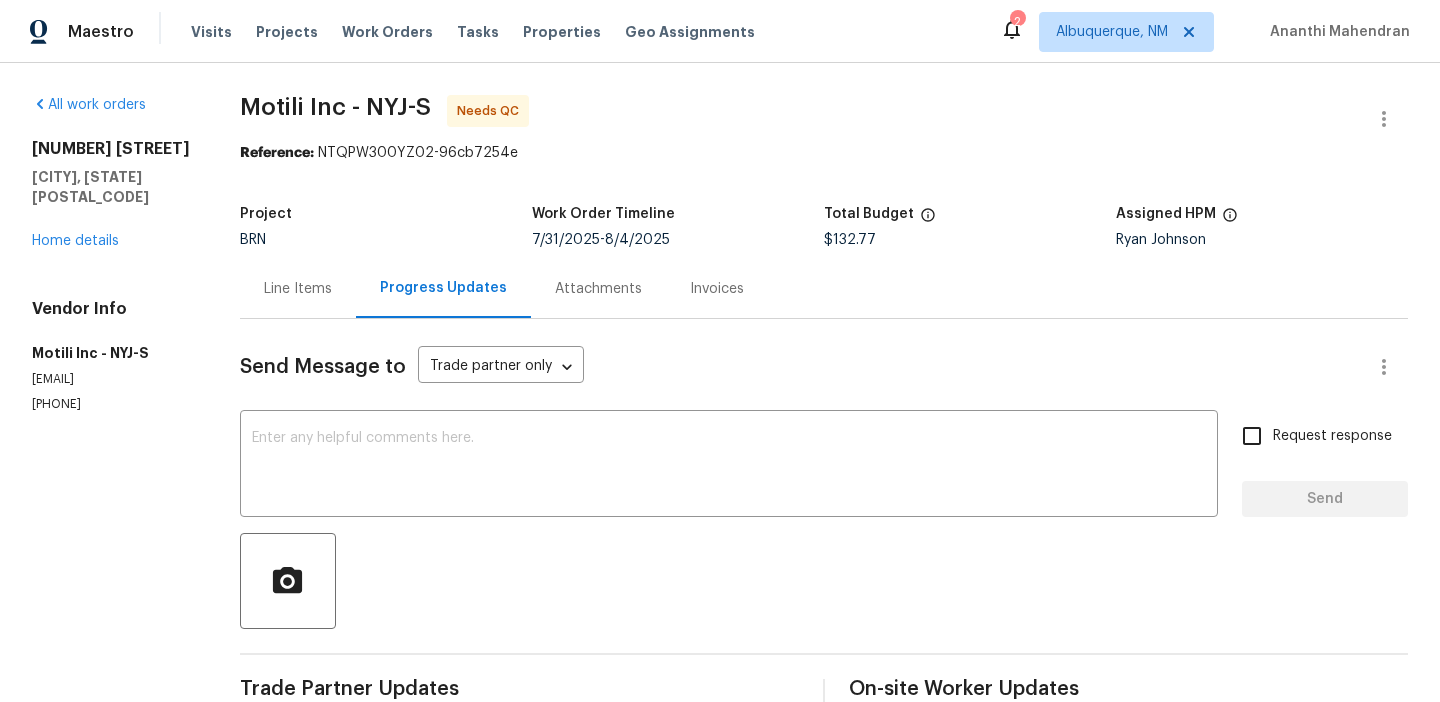 scroll, scrollTop: 0, scrollLeft: 0, axis: both 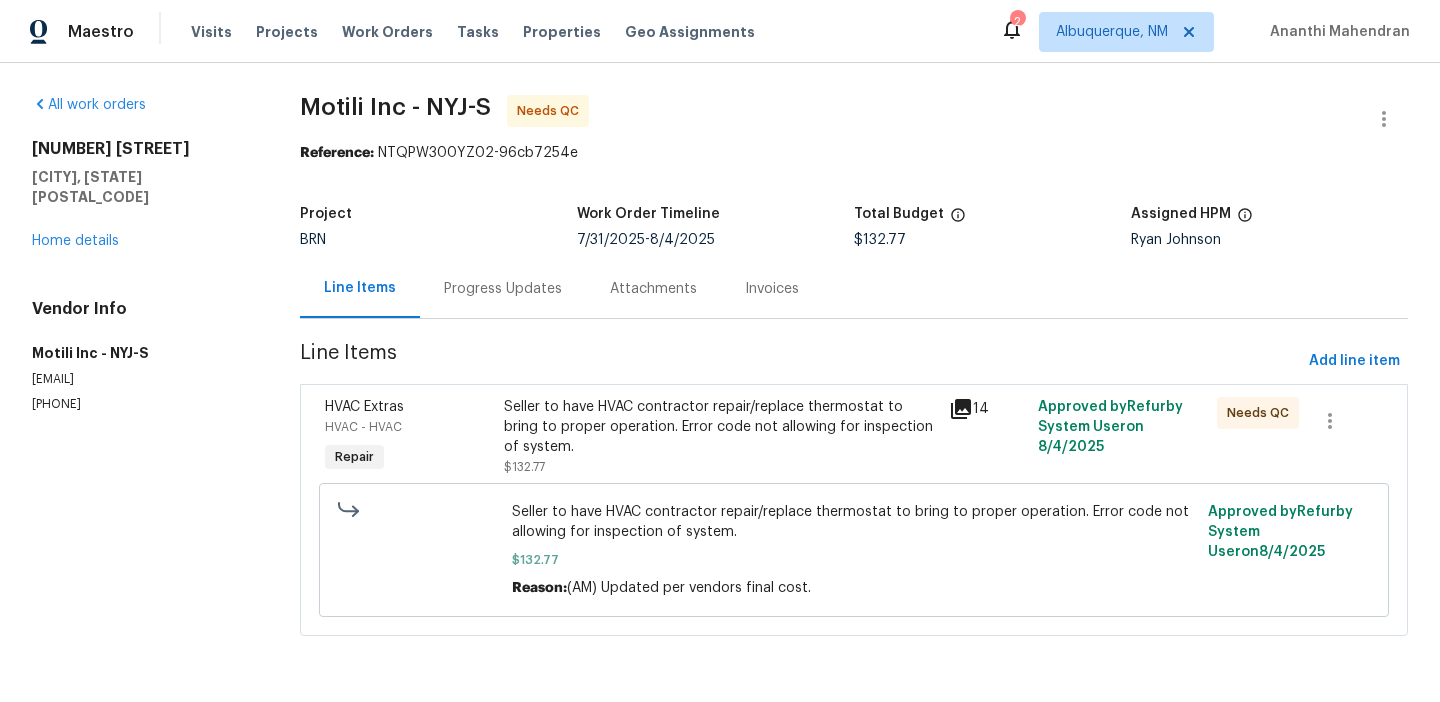 click on "Seller to have HVAC contractor repair/replace thermostat to bring to proper operation. Error code not allowing for inspection of system." at bounding box center (721, 427) 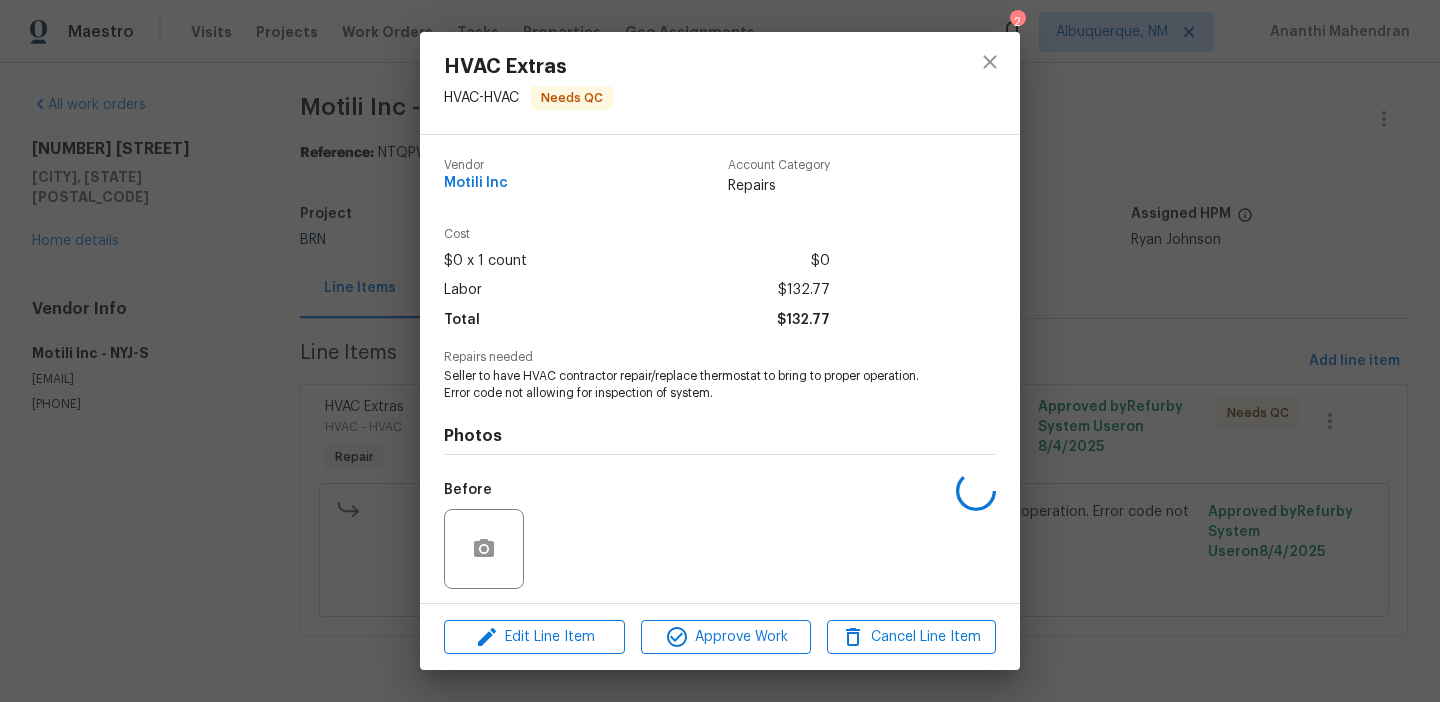 scroll, scrollTop: 136, scrollLeft: 0, axis: vertical 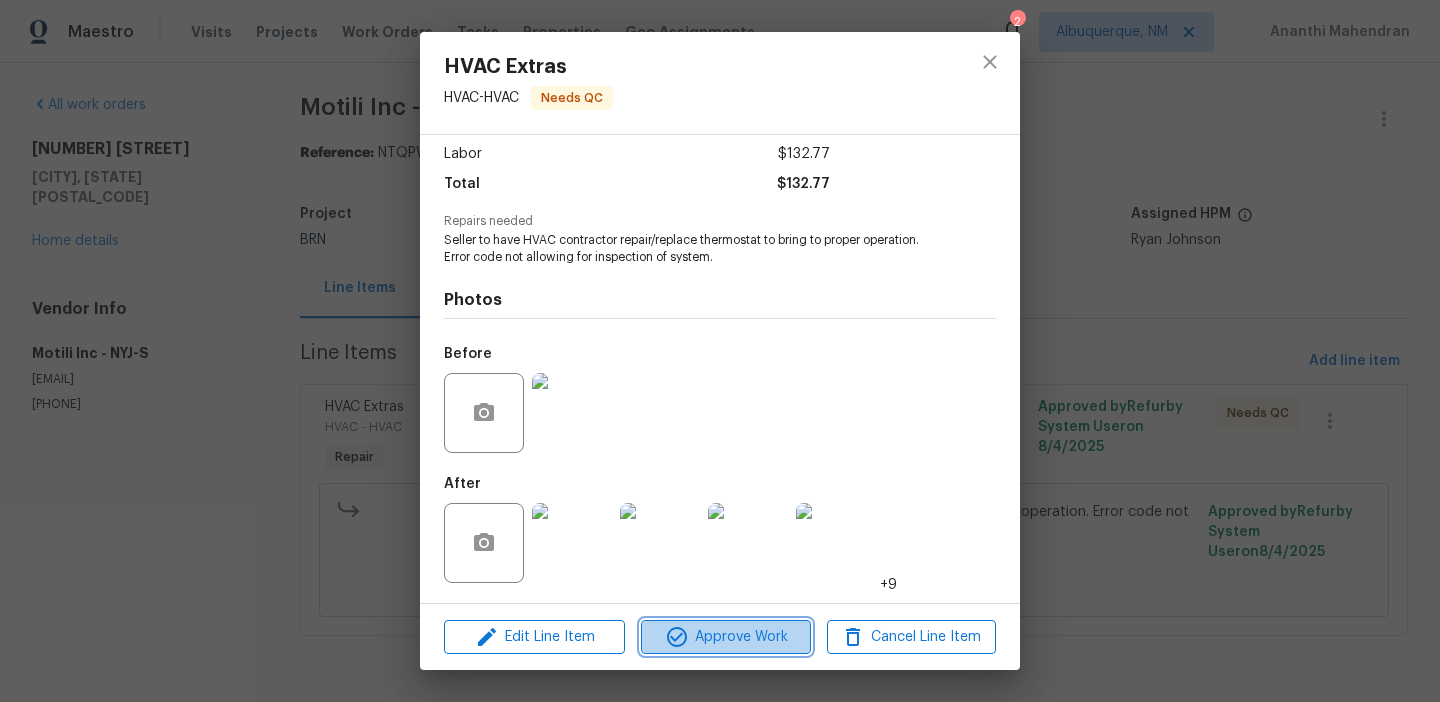 click 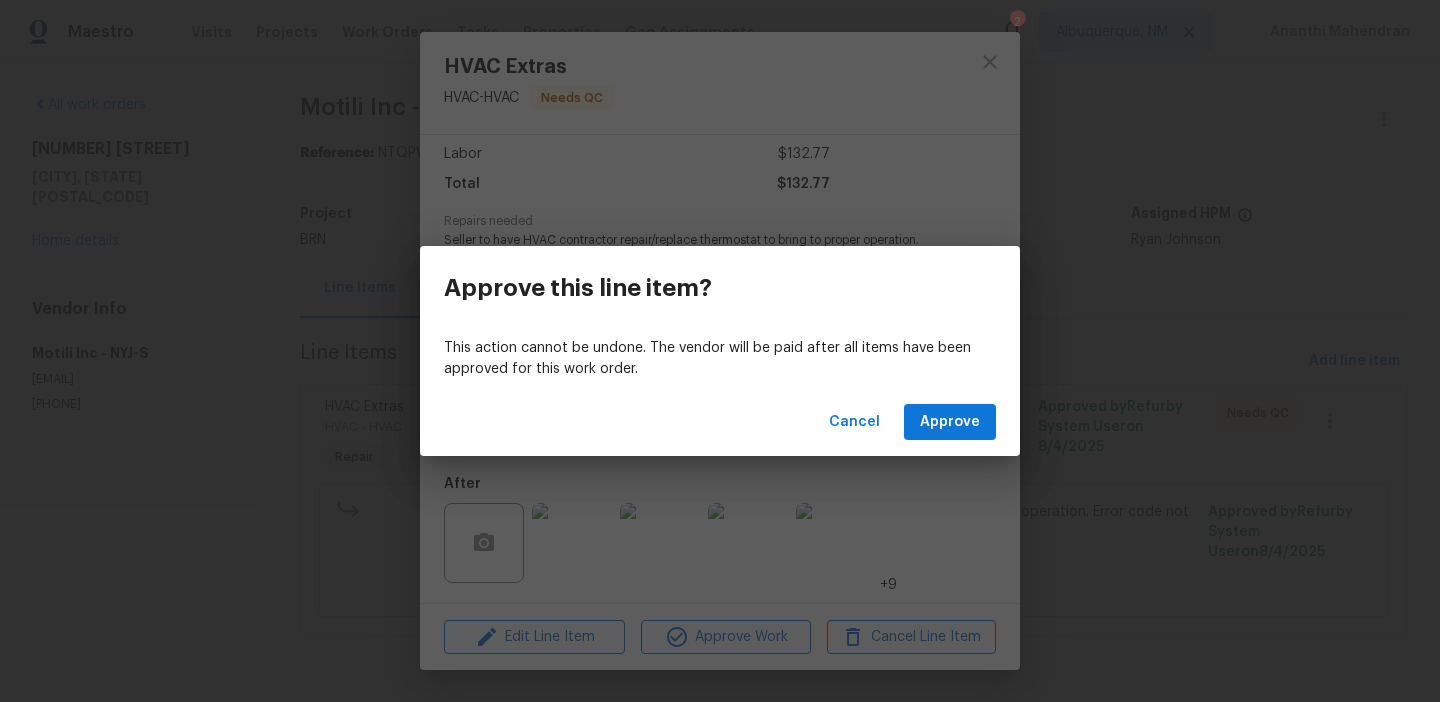 click on "Cancel Approve" at bounding box center [720, 422] 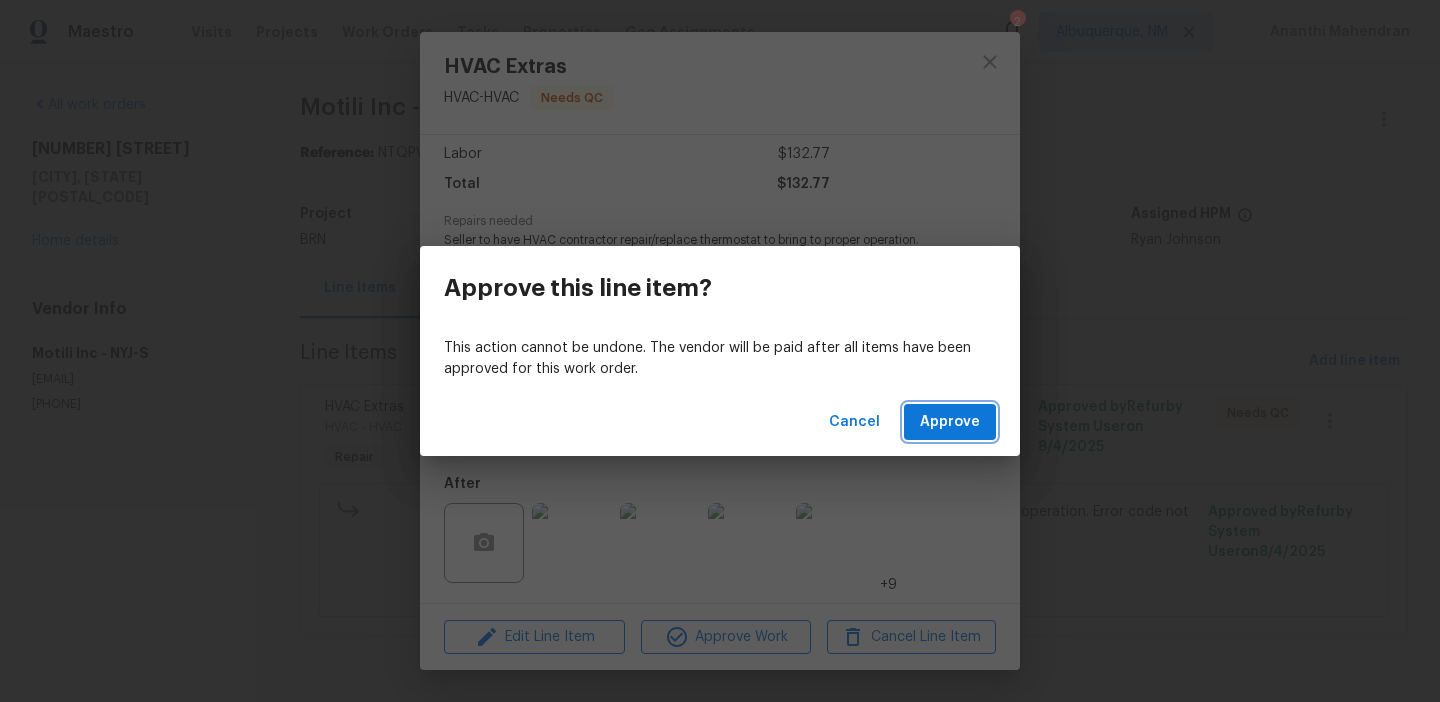 click on "Approve" at bounding box center [950, 422] 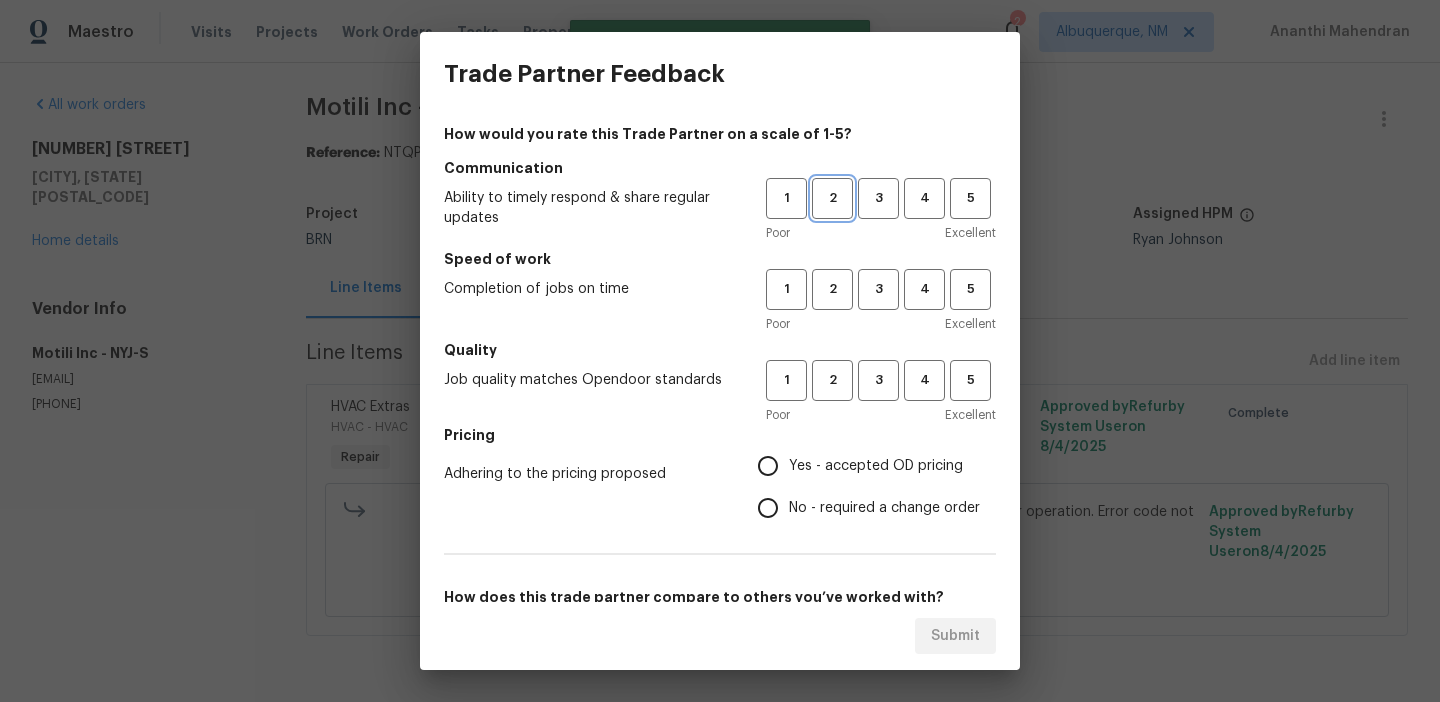click on "2" at bounding box center (832, 198) 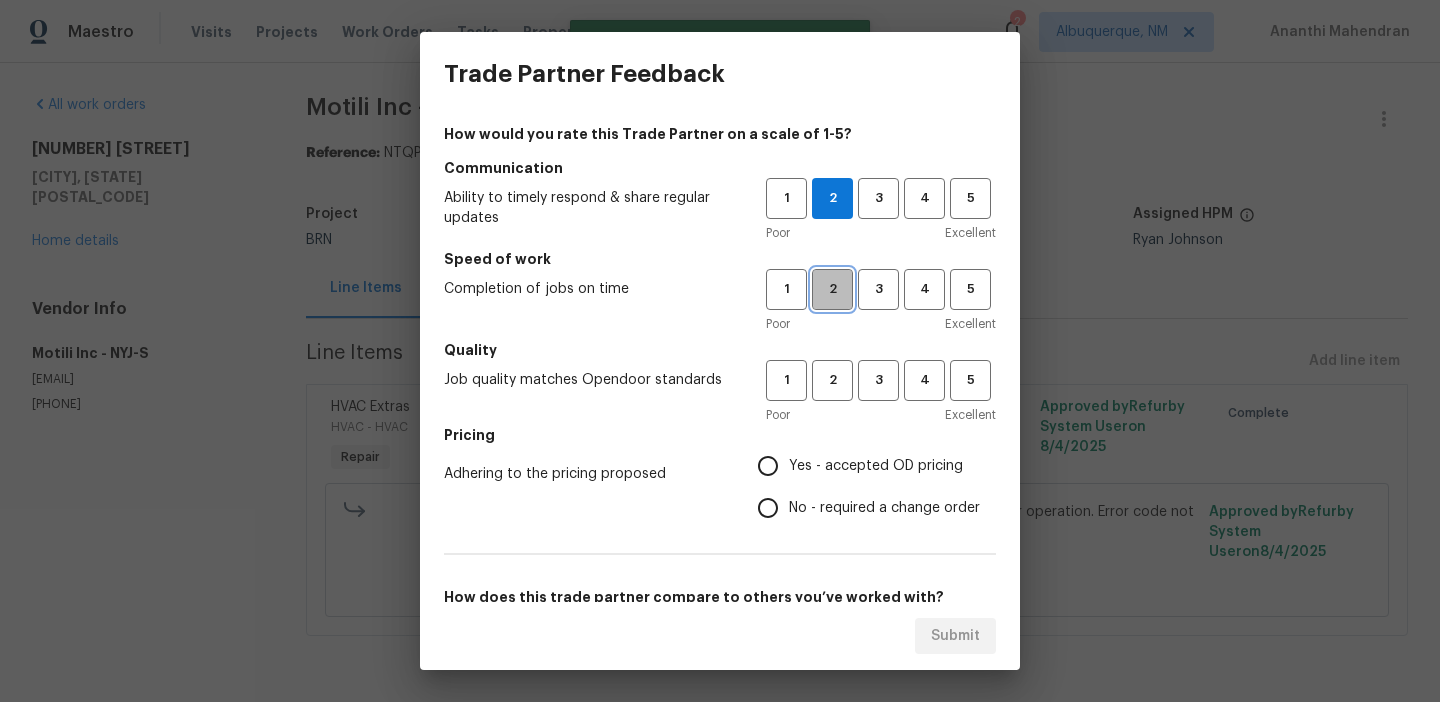 click on "2" at bounding box center (832, 289) 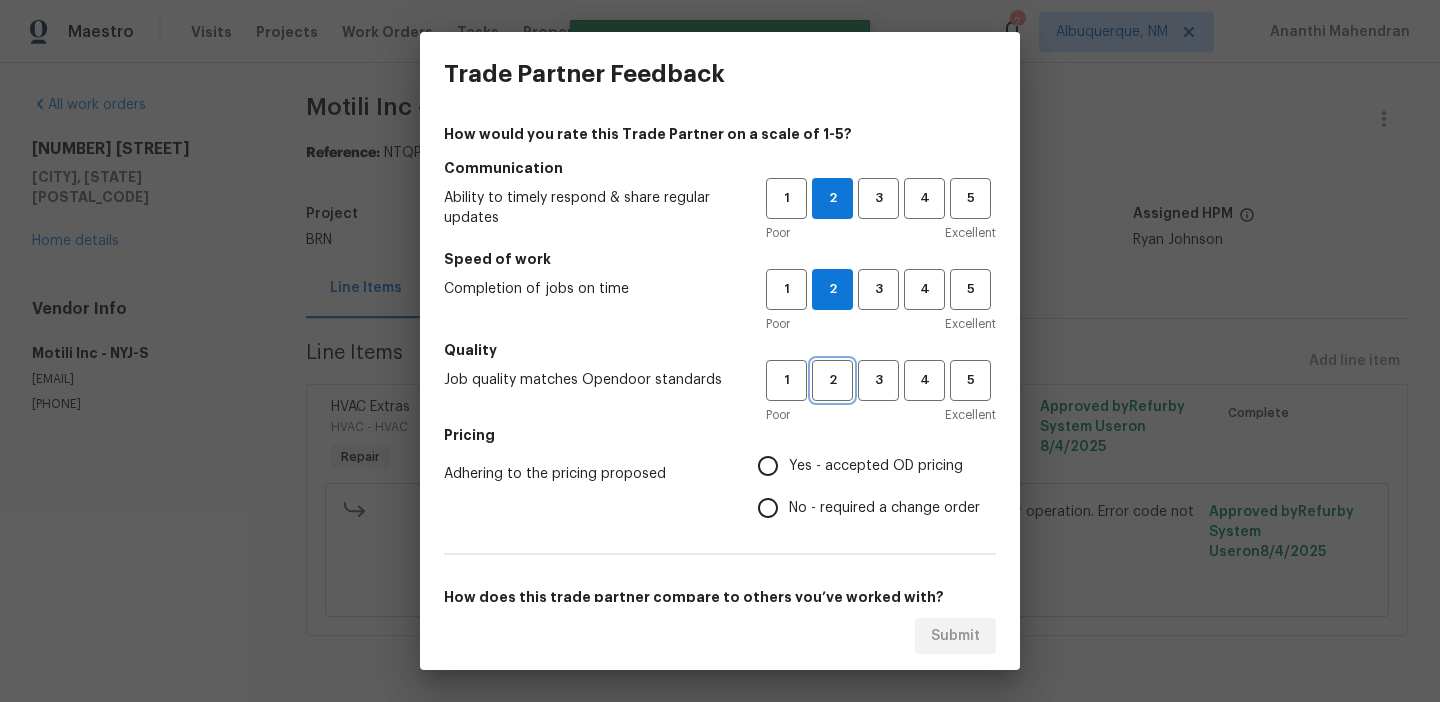 click on "2" at bounding box center (832, 380) 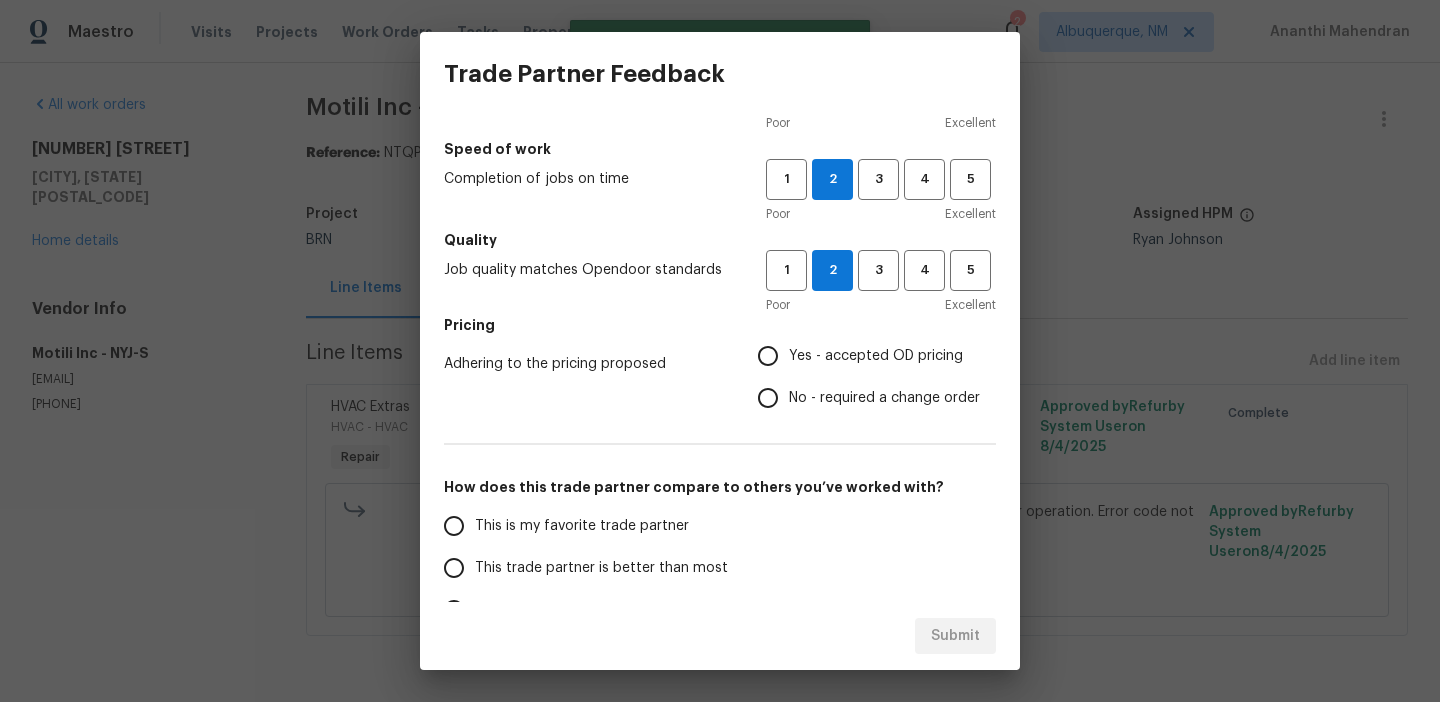 click on "No - required a change order" at bounding box center (768, 398) 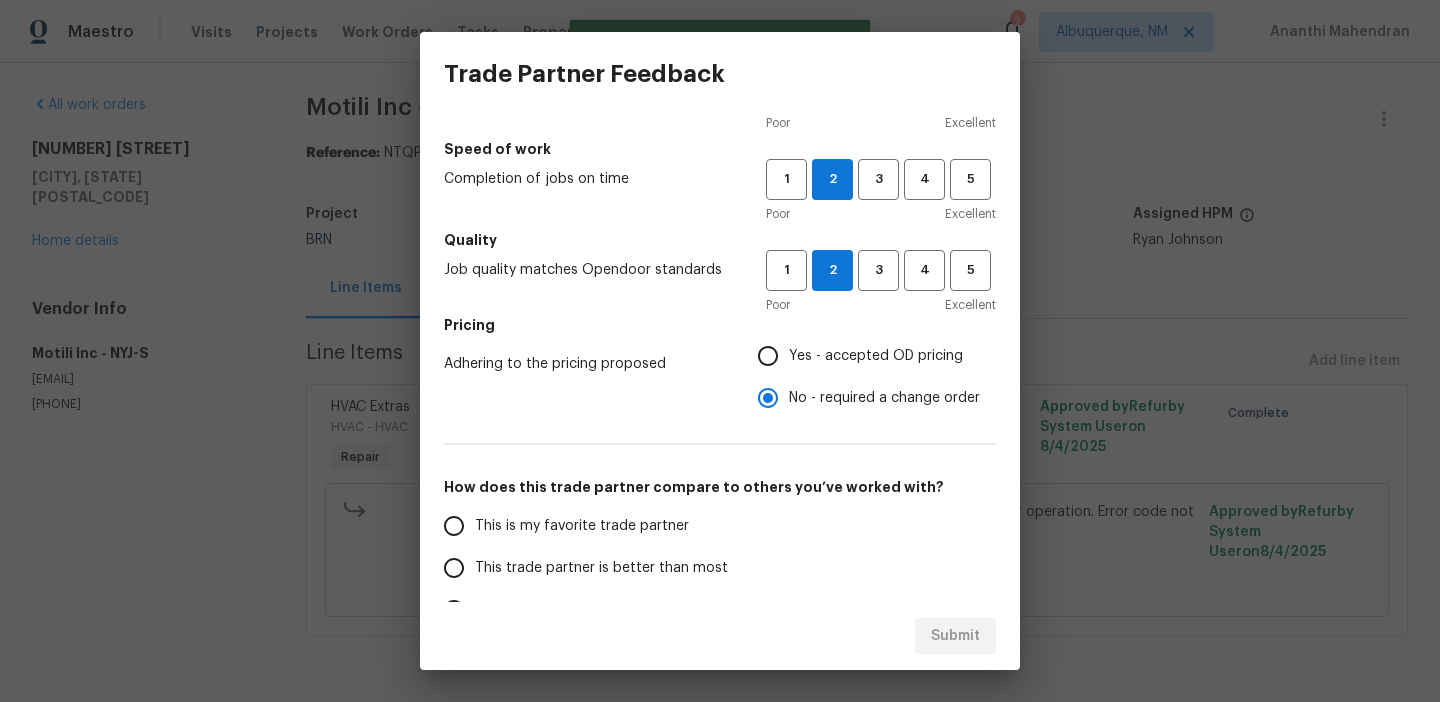 scroll, scrollTop: 313, scrollLeft: 0, axis: vertical 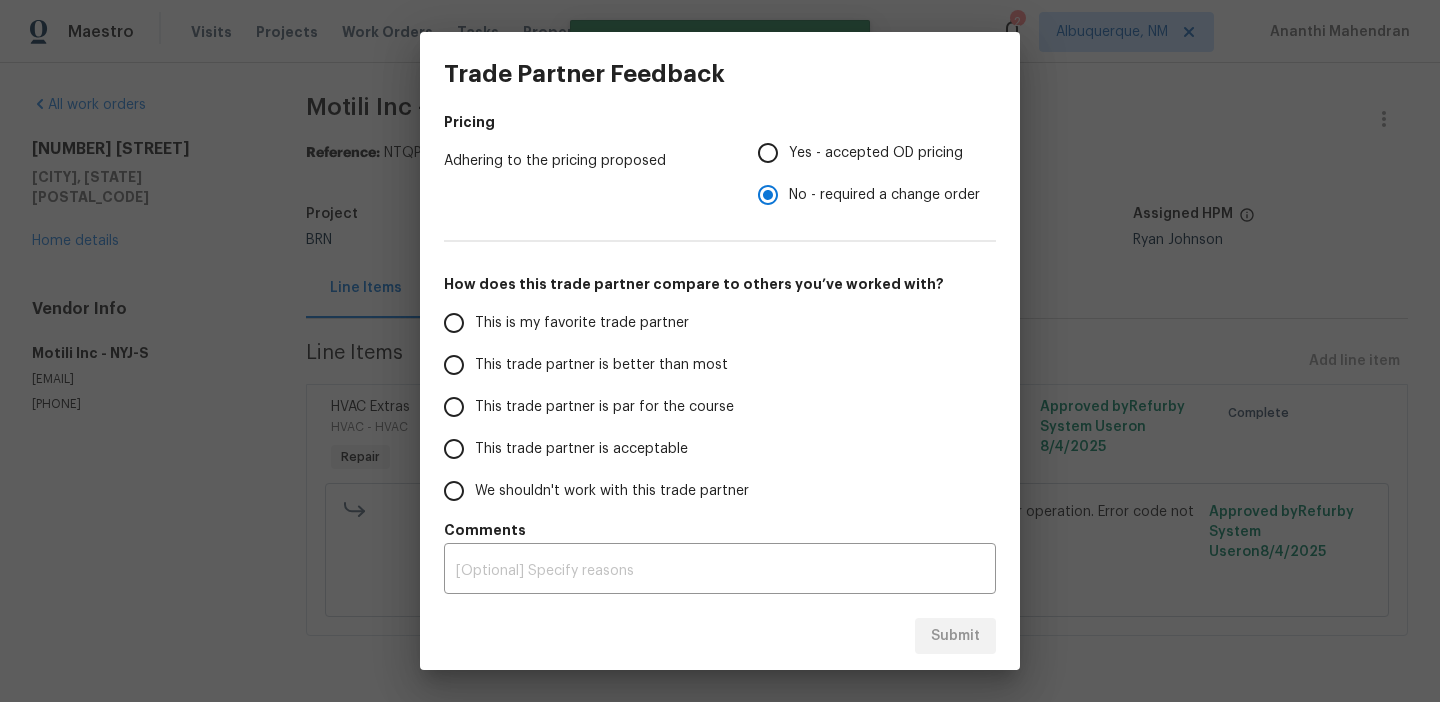 click on "This trade partner is better than most" at bounding box center [601, 365] 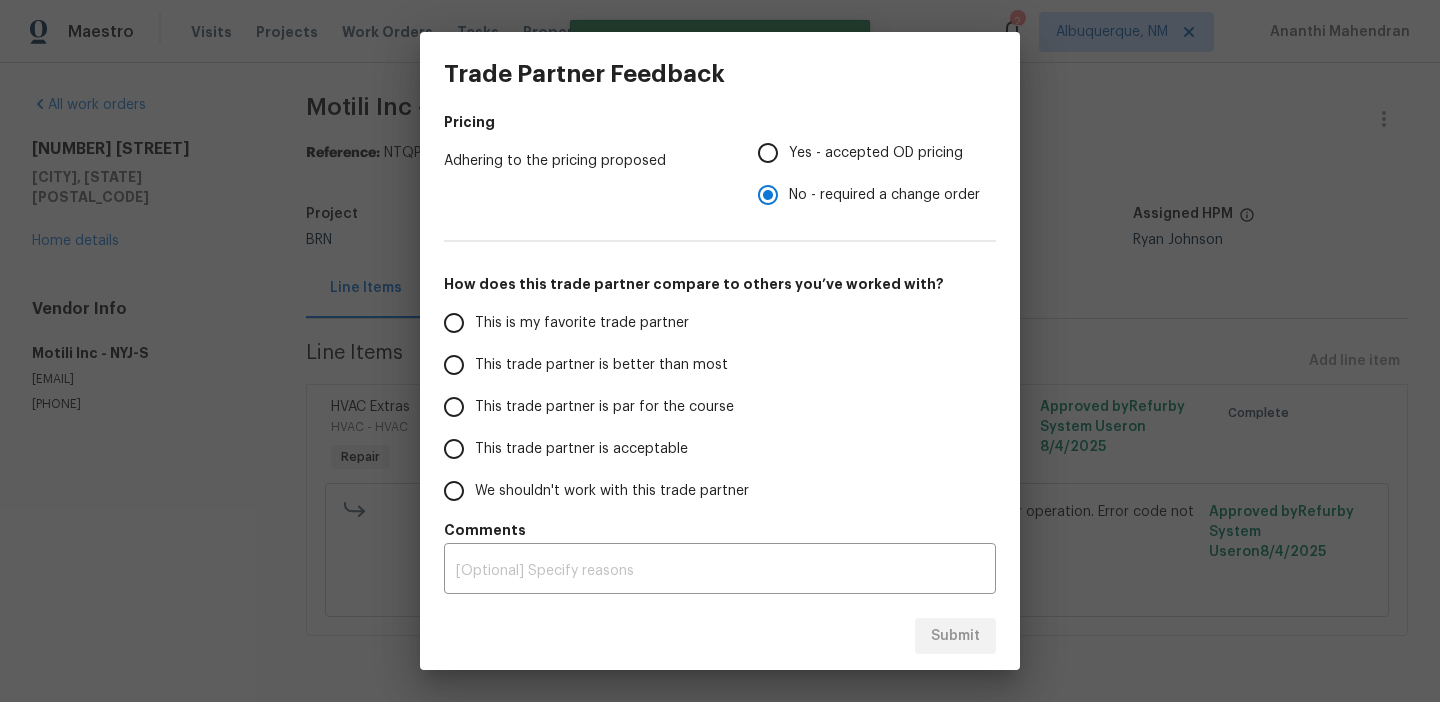 click on "This trade partner is better than most" at bounding box center (454, 365) 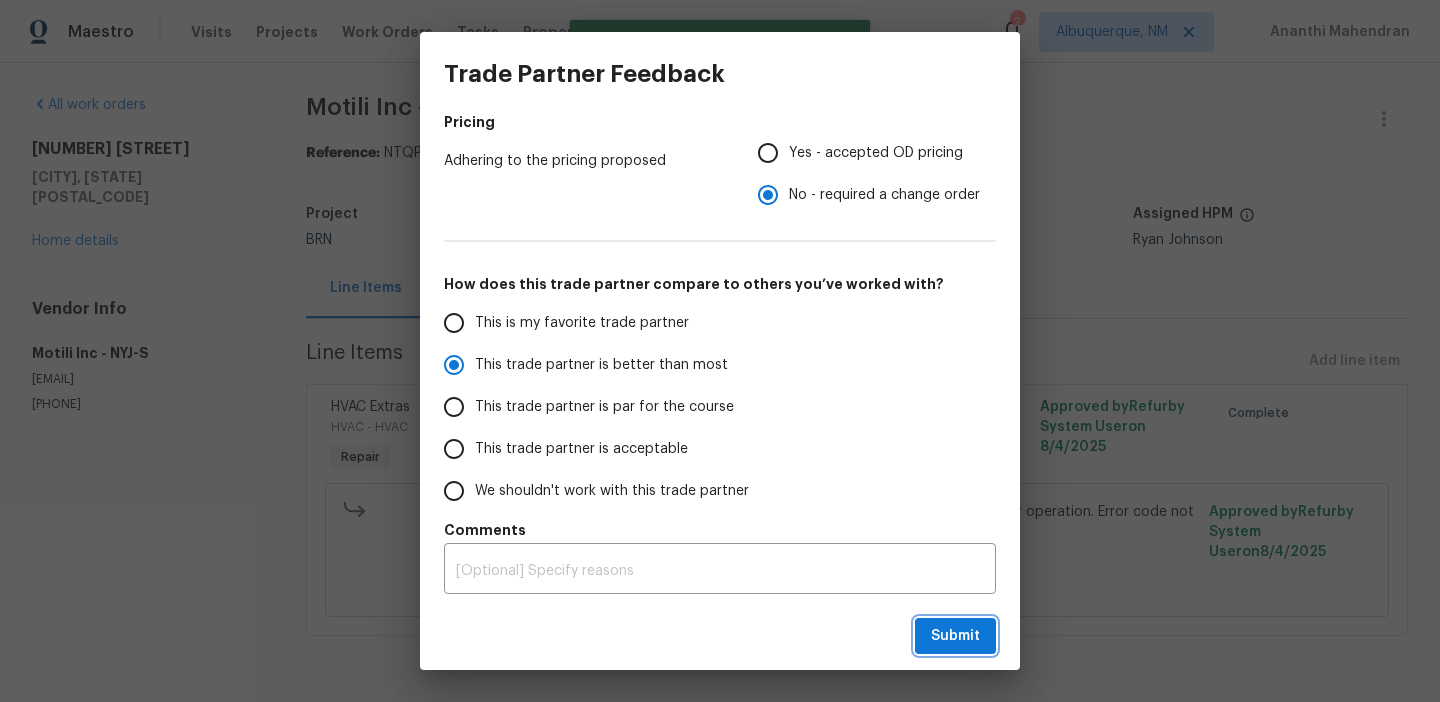 click on "Submit" at bounding box center [955, 636] 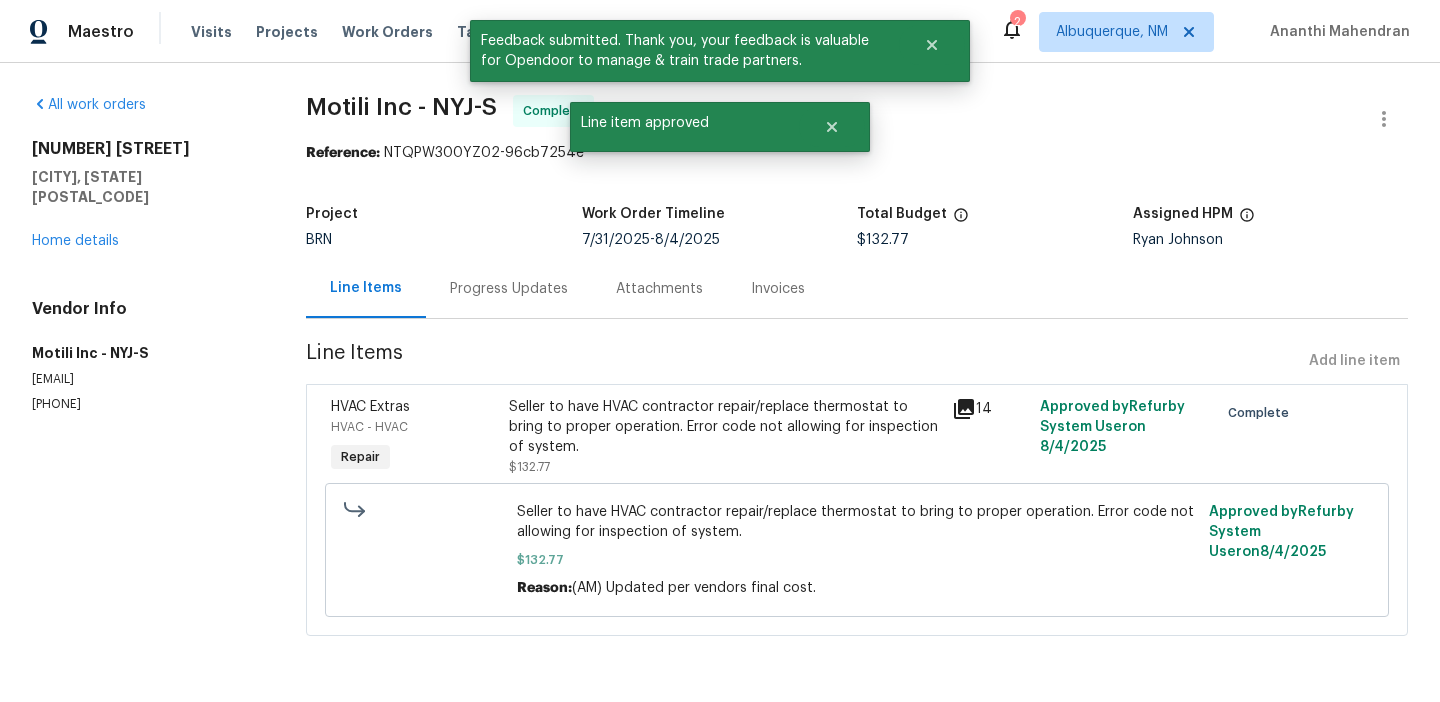 click on "Motili Inc - NYJ-S Complete Reference:   NTQPW300YZ02-96cb7254e Project BRN   Work Order Timeline 7/31/2025  -  8/4/2025 Total Budget $132.77 Assigned HPM Ryan Johnson Line Items Progress Updates Attachments Invoices Line Items Add line item HVAC Extras HVAC - HVAC Repair Seller to have HVAC contractor repair/replace thermostat to bring to proper operation. Error code not allowing for inspection of system. $132.77   14 Approved by  Refurby System User  on   8/4/2025 Complete Seller to have HVAC contractor repair/replace thermostat to bring to proper operation. Error code not allowing for inspection of system. $132.77 Reason:  (AM) Updated per vendors final cost. Approved by  Refurby System User  on  8/4/2025" at bounding box center (857, 377) 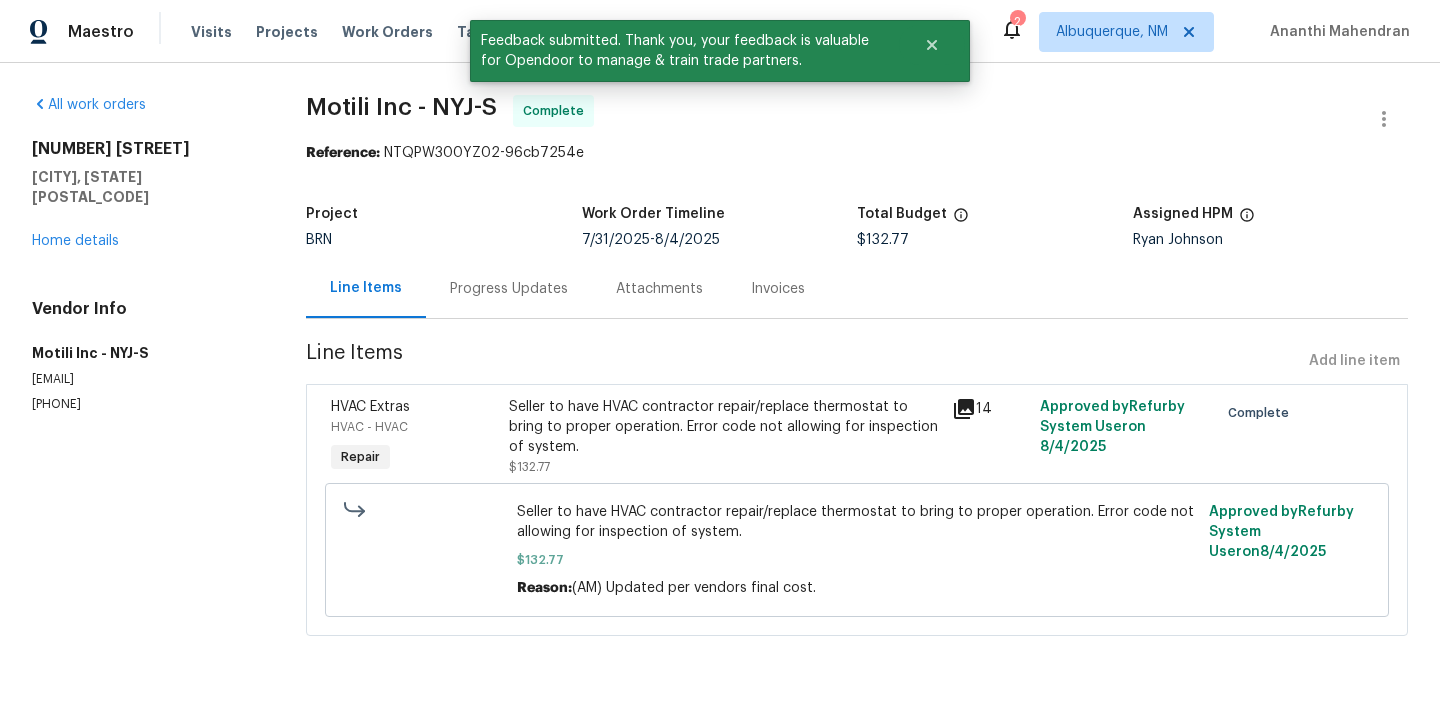 click on "Progress Updates" at bounding box center [509, 288] 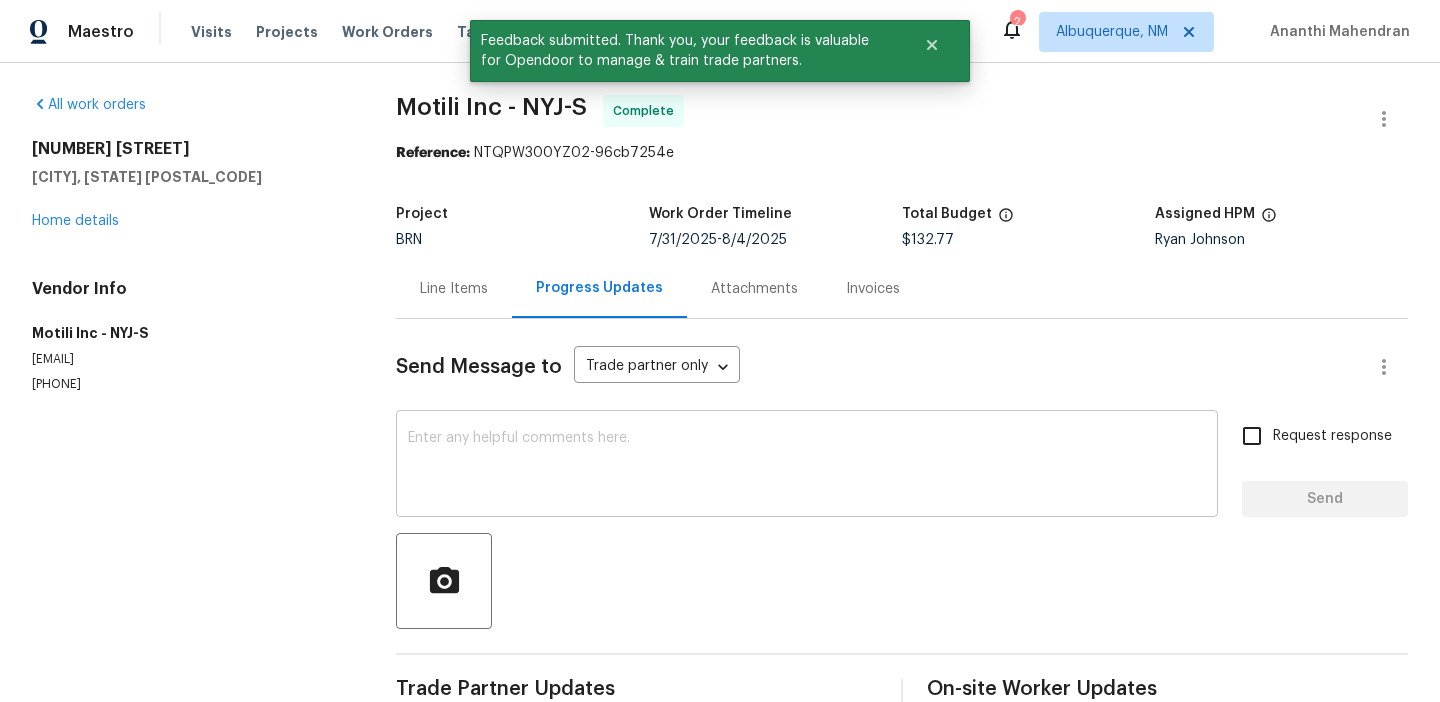 click at bounding box center (807, 466) 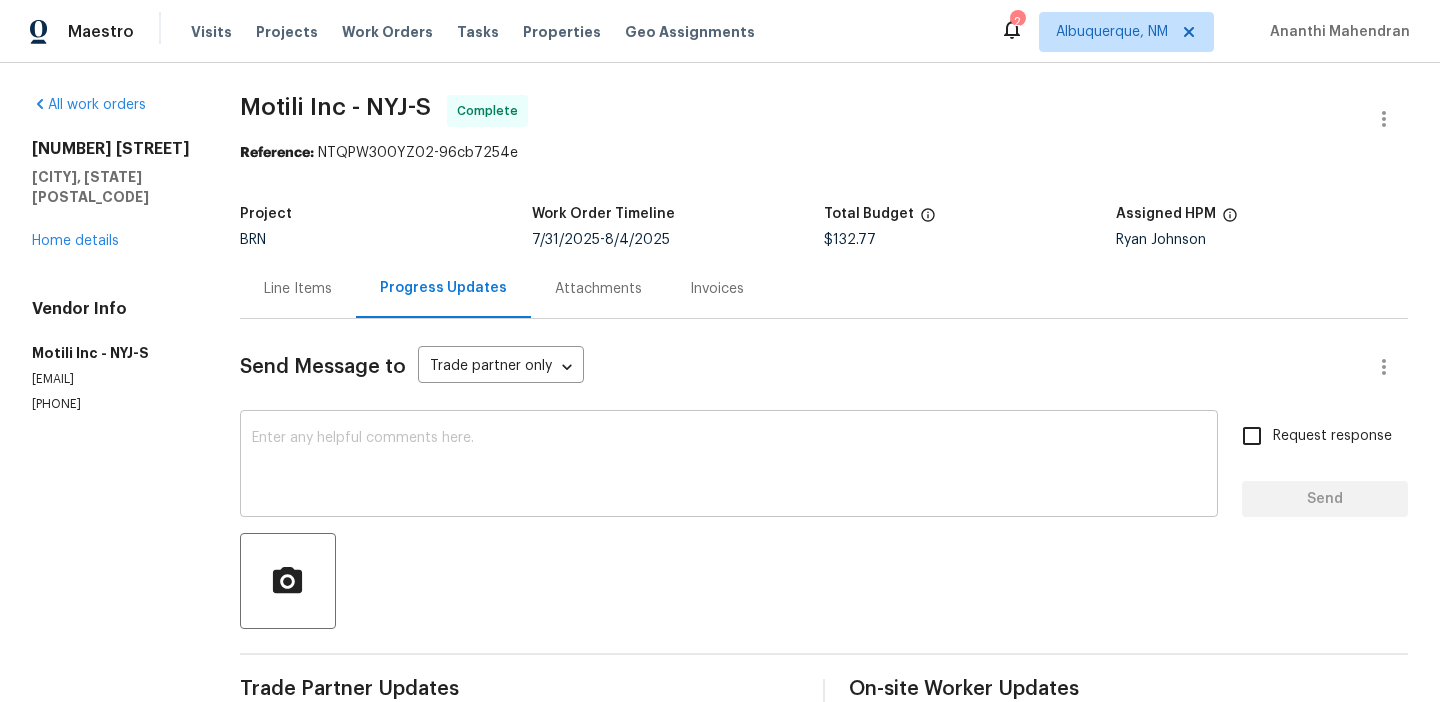 paste on "WO is approved, Please upload the invoice under the invoice section.Thanks" 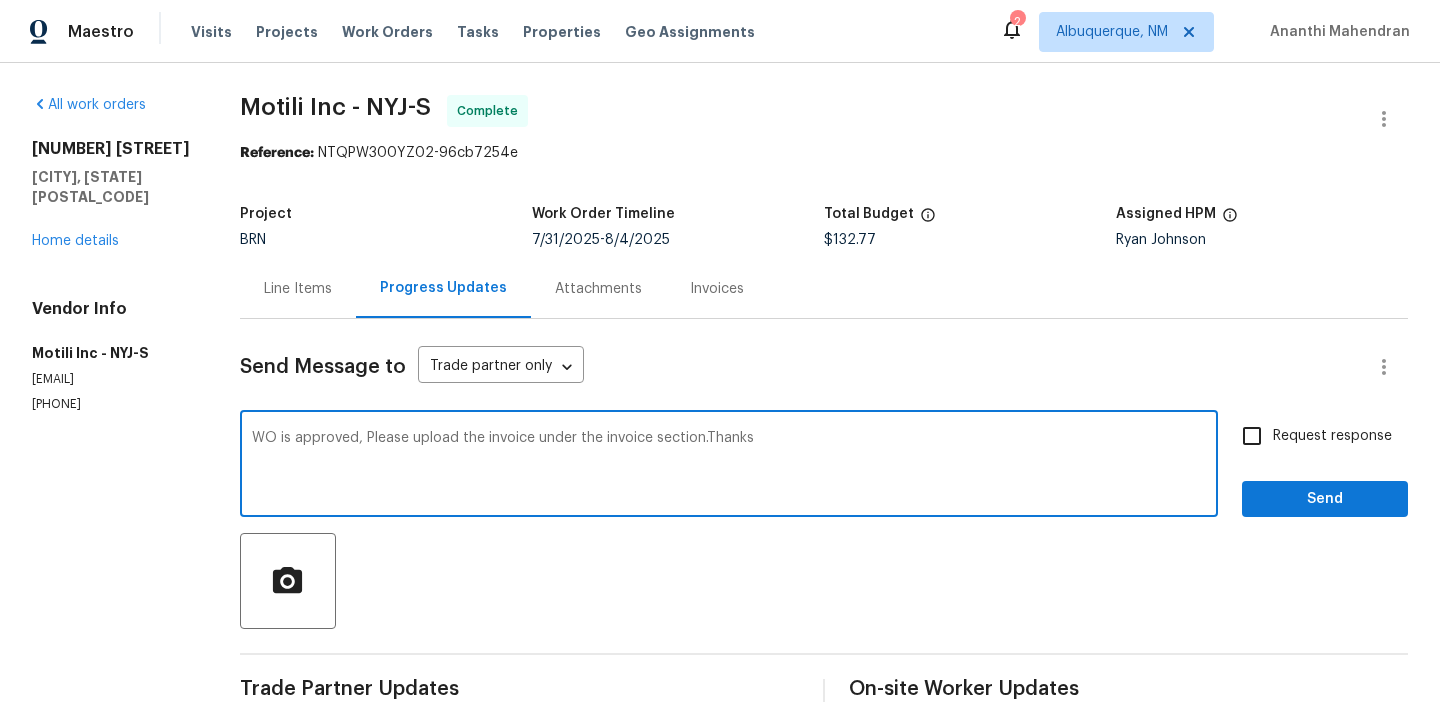 type on "WO is approved, Please upload the invoice under the invoice section.Thanks" 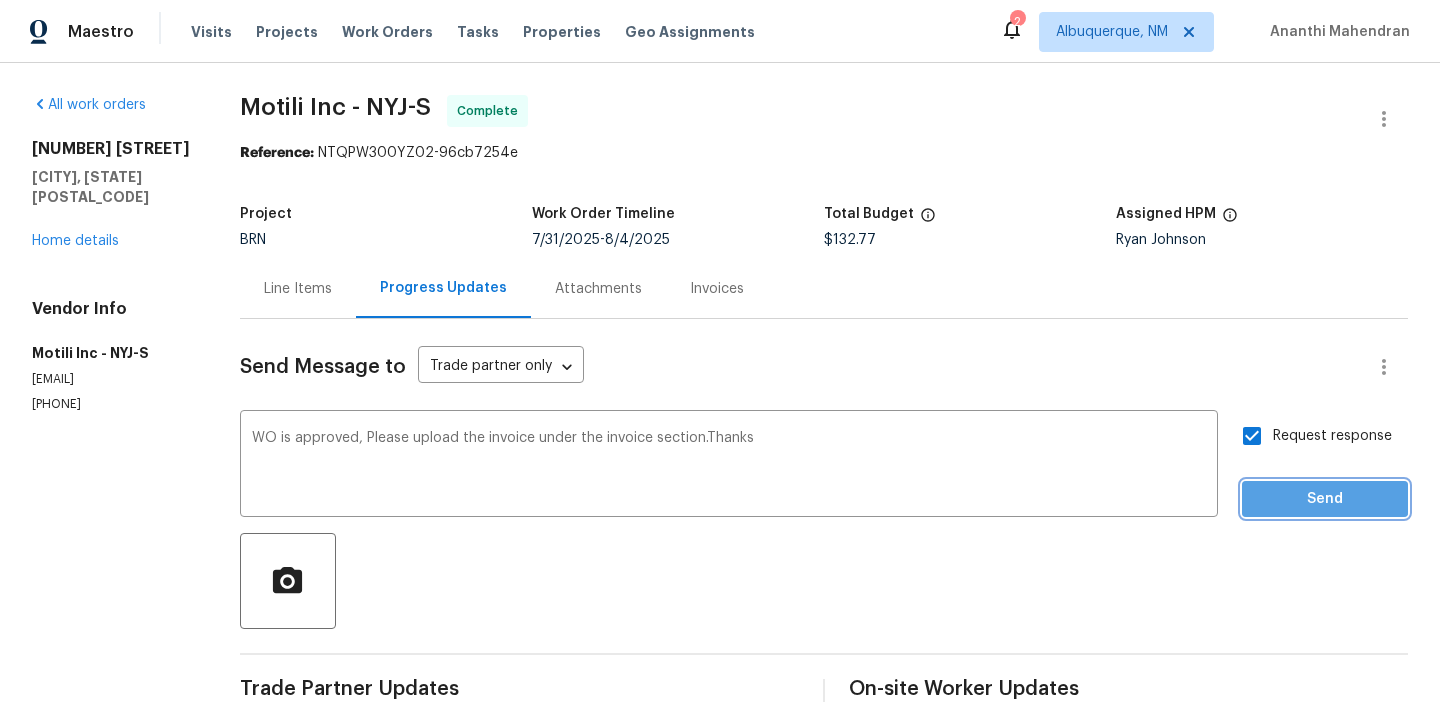 click on "Send" at bounding box center [1325, 499] 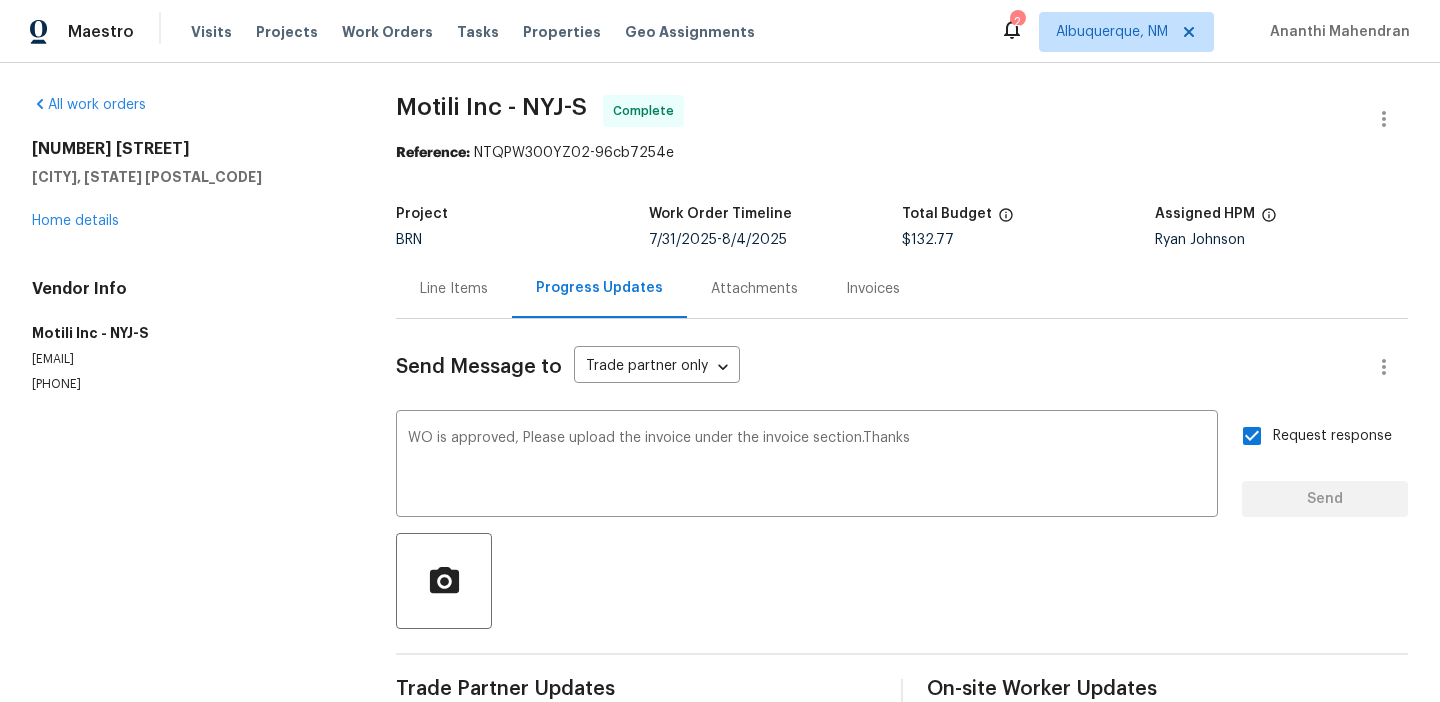 type 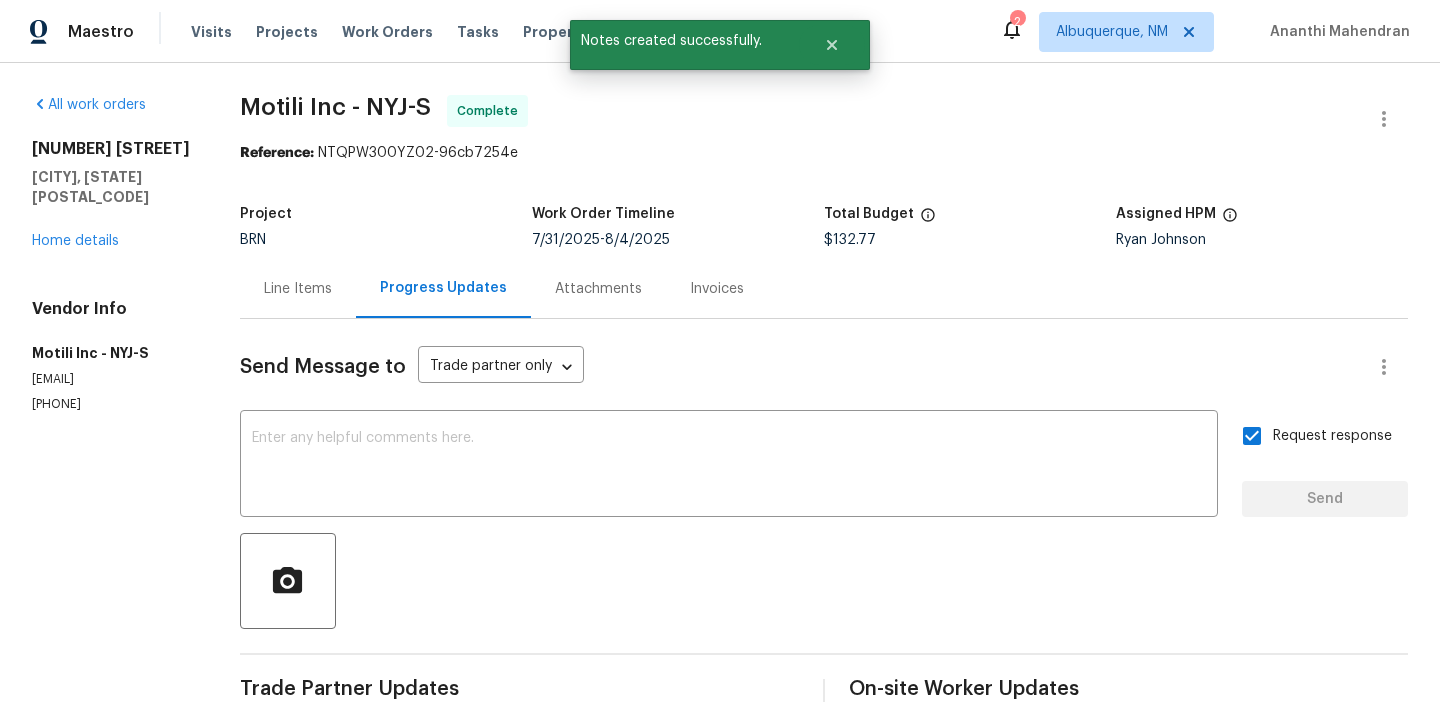 click on "Line Items" at bounding box center (298, 289) 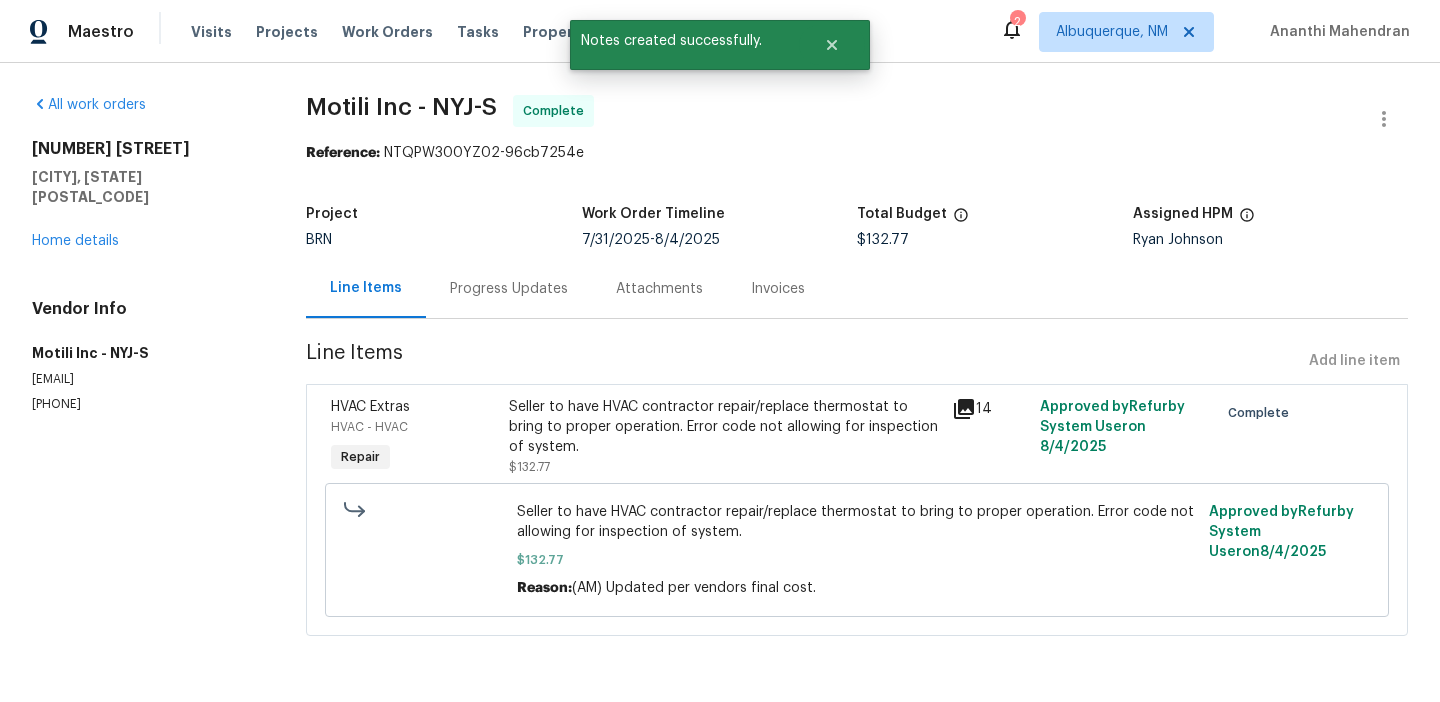 click on "Seller to have HVAC contractor repair/replace thermostat to bring to proper operation. Error code not allowing for inspection of system." at bounding box center [724, 427] 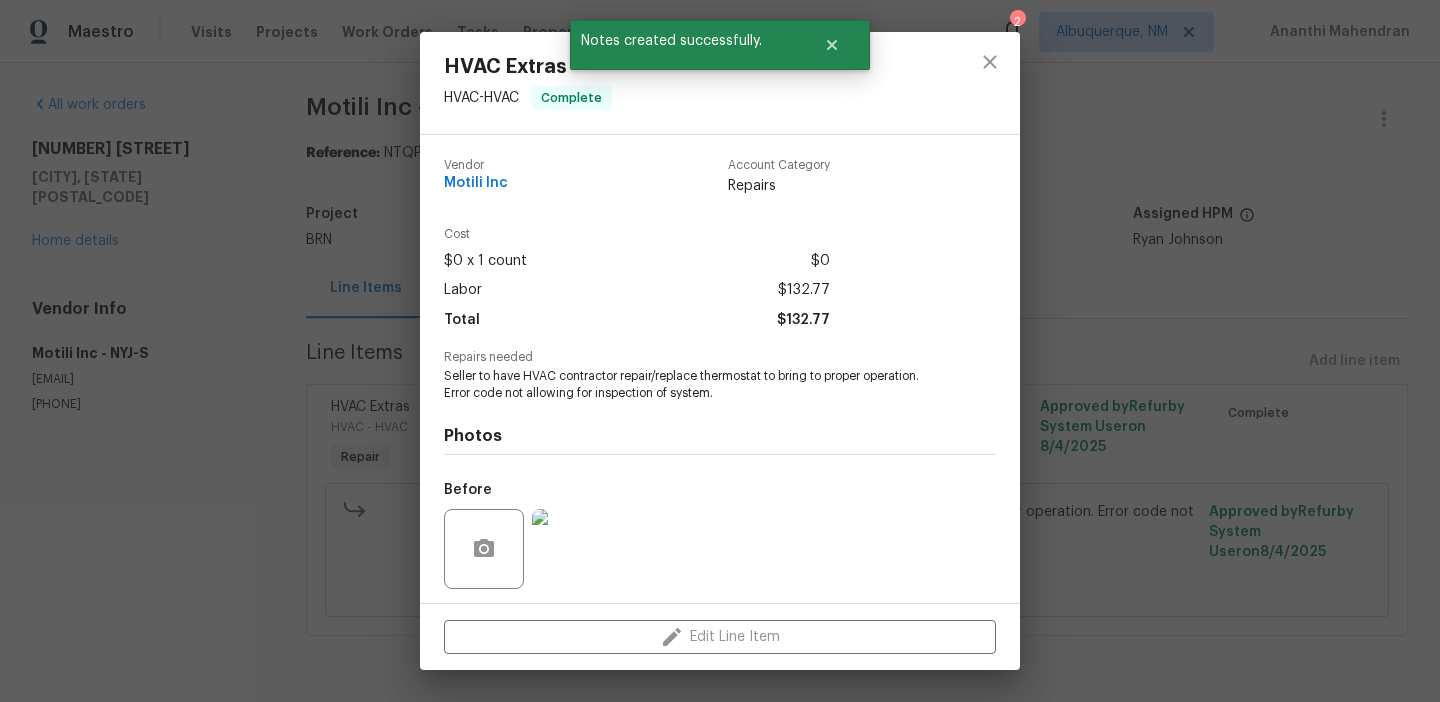 click on "Seller to have HVAC contractor repair/replace thermostat to bring to proper operation. Error code not allowing for inspection of system." at bounding box center [692, 385] 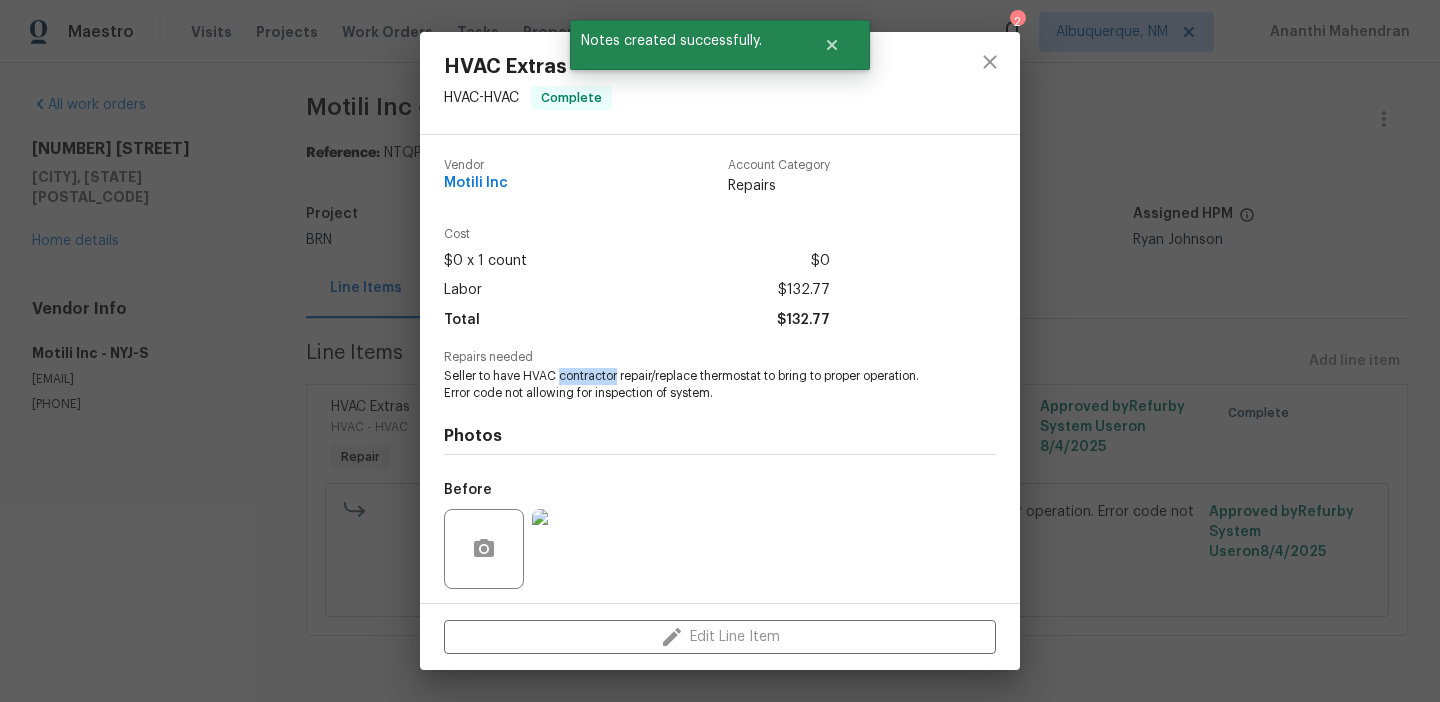 click on "Seller to have HVAC contractor repair/replace thermostat to bring to proper operation. Error code not allowing for inspection of system." at bounding box center (692, 385) 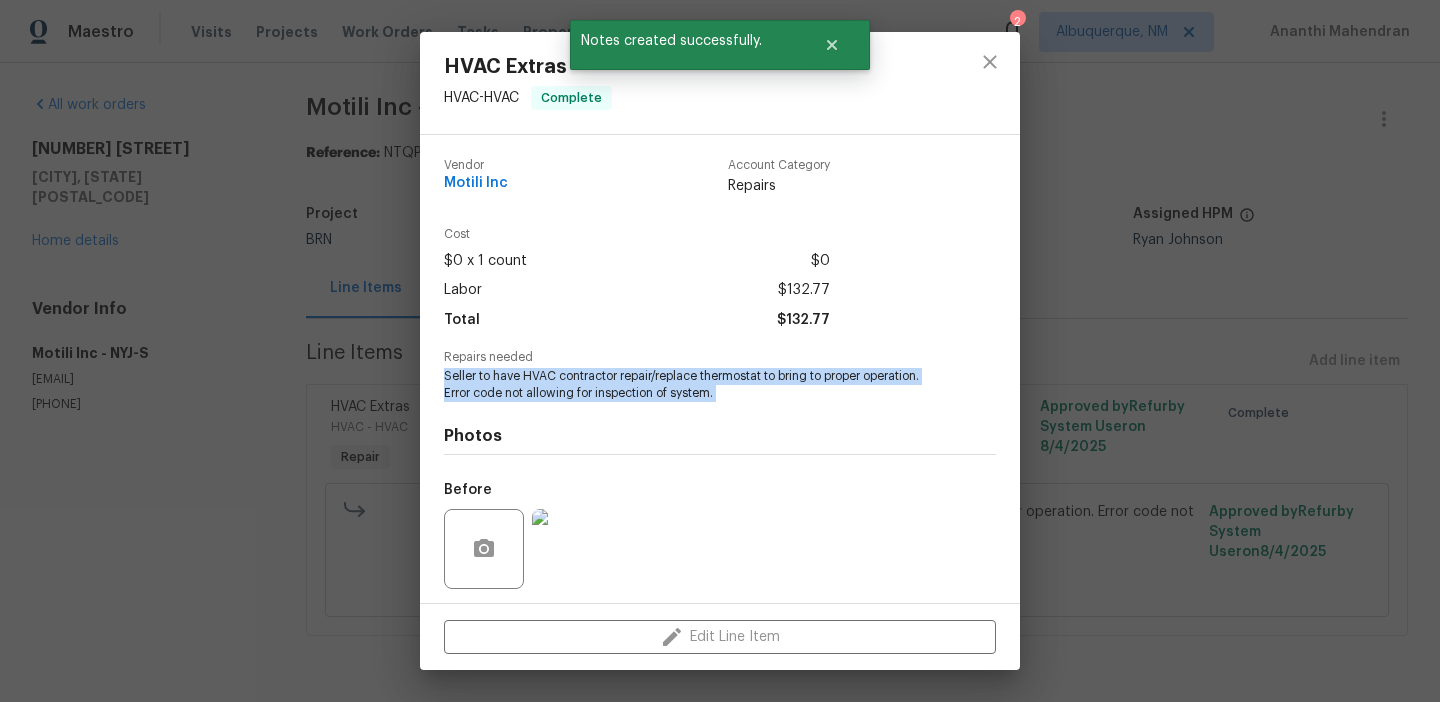 click on "Seller to have HVAC contractor repair/replace thermostat to bring to proper operation. Error code not allowing for inspection of system." at bounding box center [692, 385] 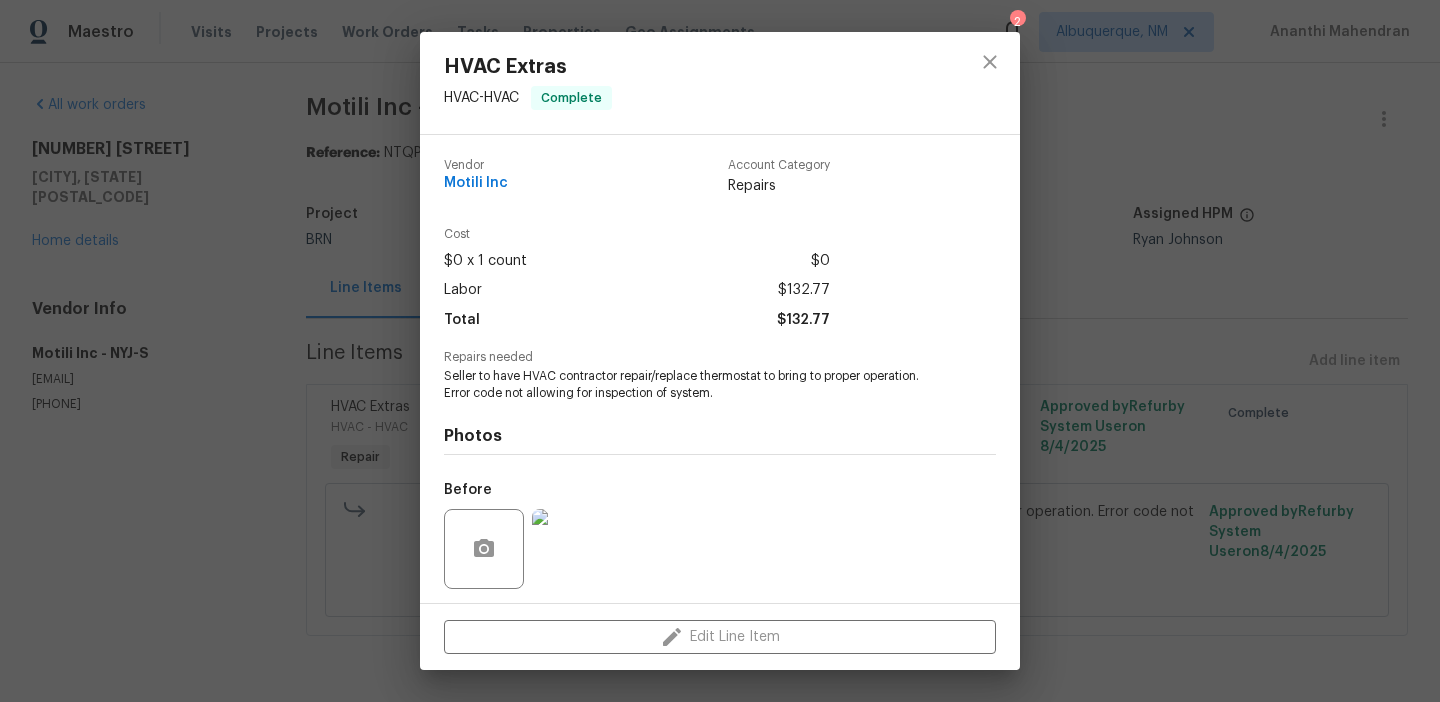 click on "HVAC Extras HVAC  -  HVAC Complete Vendor Motili Inc Account Category Repairs Cost $0 x 1 count $0 Labor $132.77 Total $132.77 Repairs needed Seller to have HVAC contractor repair/replace thermostat to bring to proper operation. Error code not allowing for inspection of system. Photos Before After  +9  Edit Line Item" at bounding box center (720, 351) 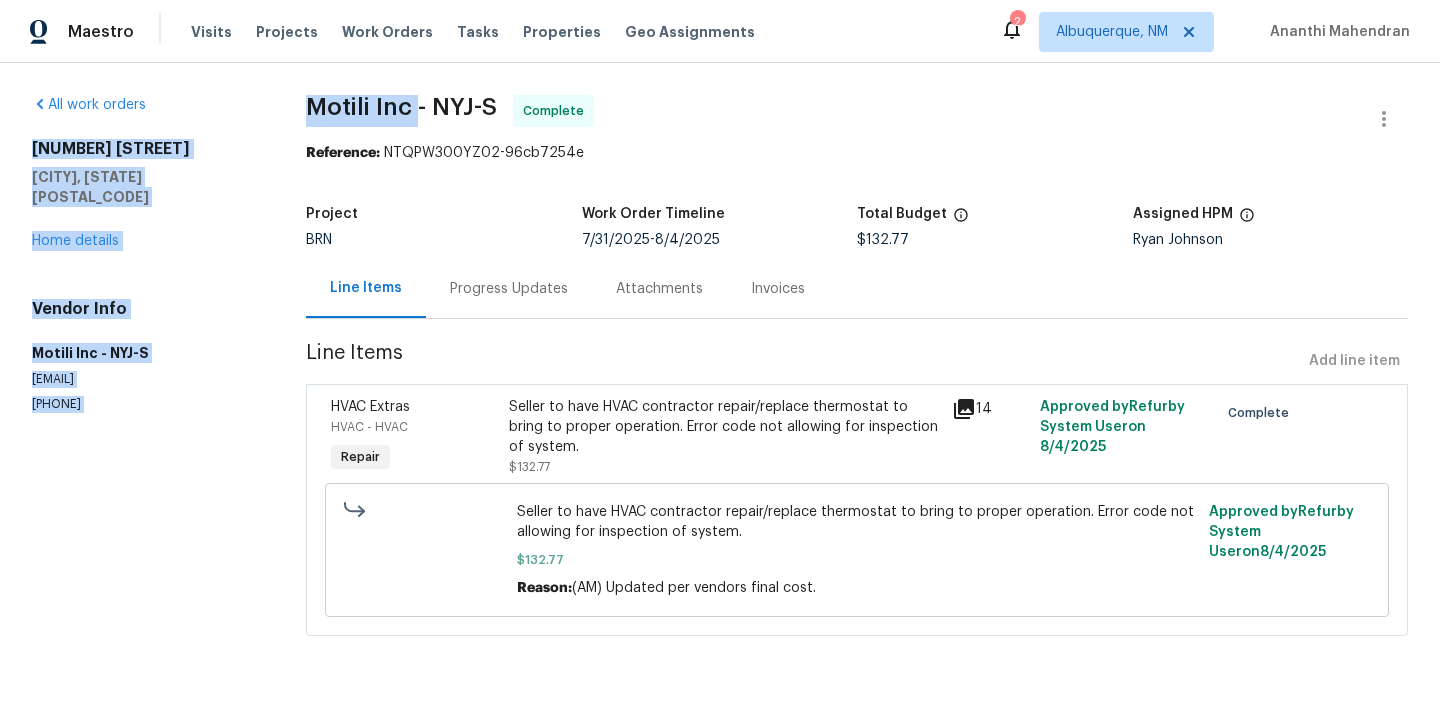 drag, startPoint x: 285, startPoint y: 105, endPoint x: 424, endPoint y: 105, distance: 139 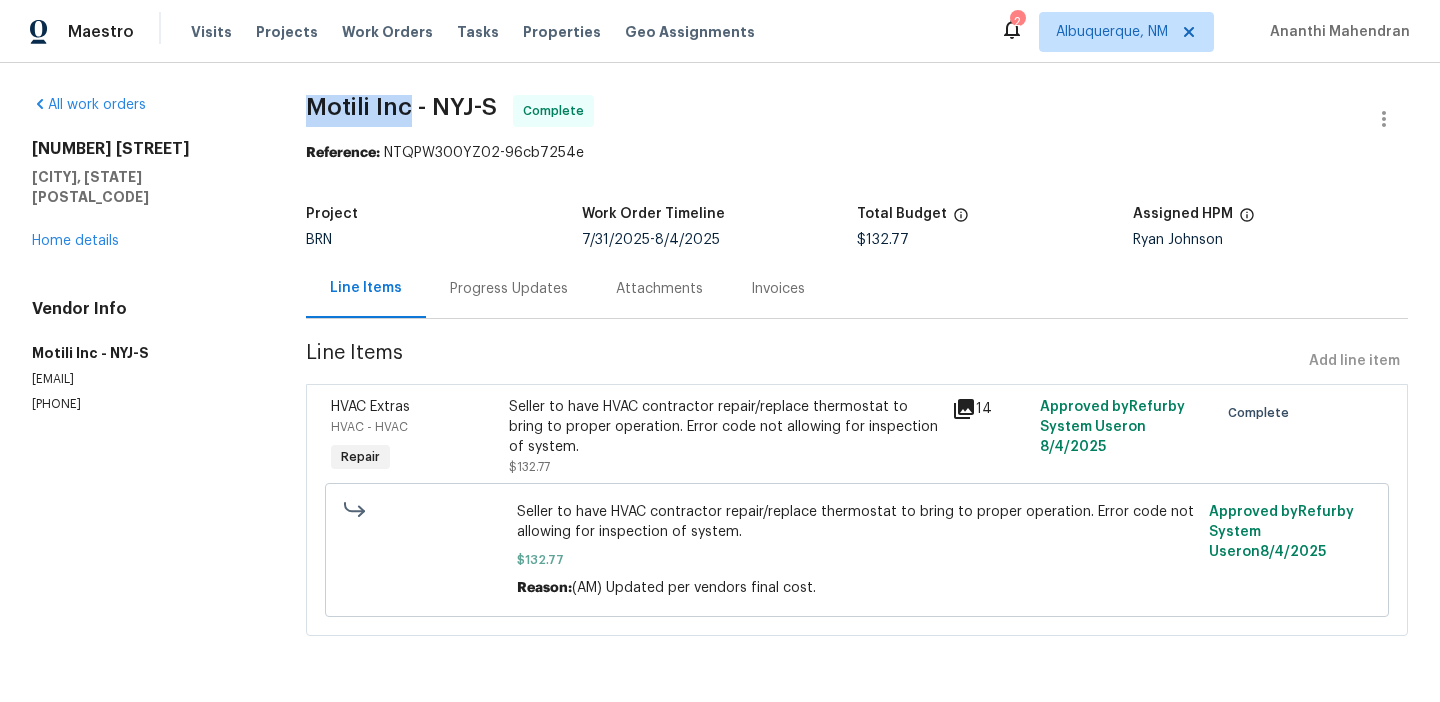 drag, startPoint x: 318, startPoint y: 106, endPoint x: 414, endPoint y: 105, distance: 96.00521 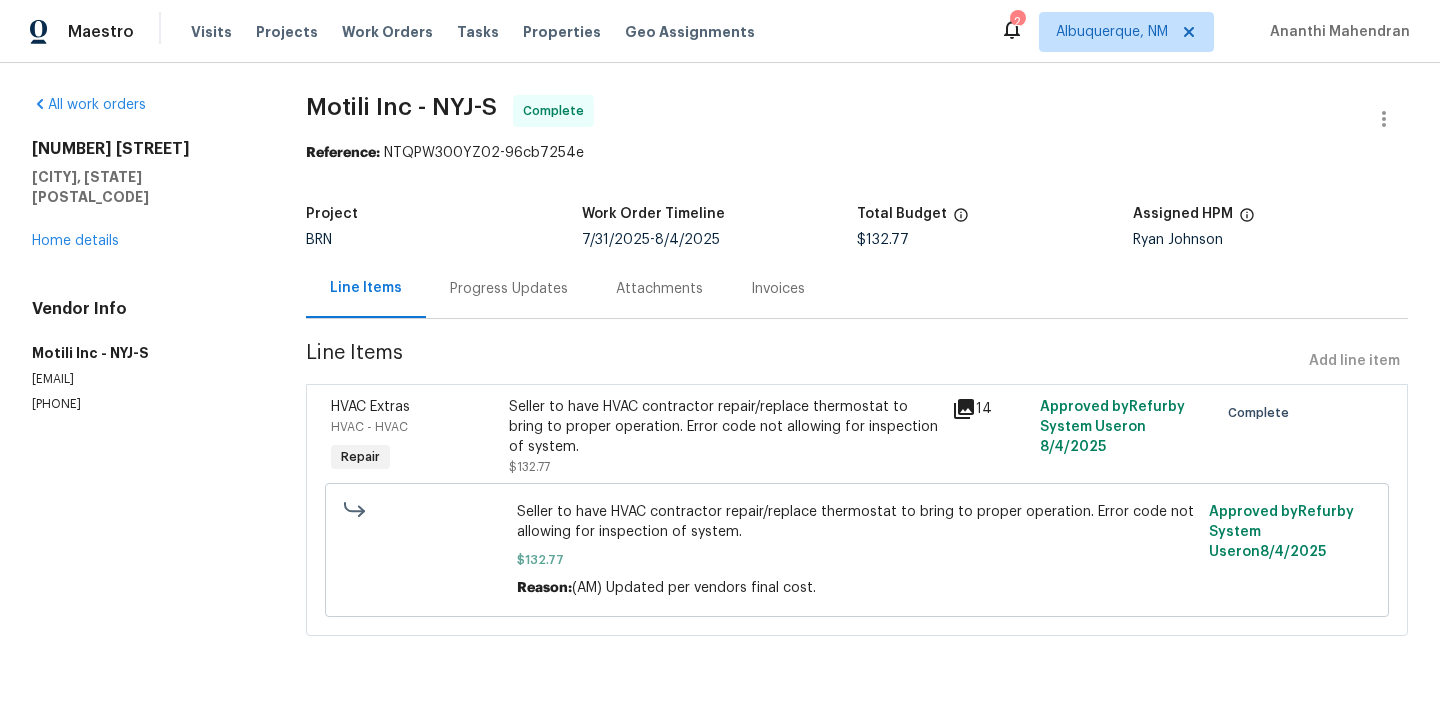 click on "Seller to have HVAC contractor repair/replace thermostat to bring to proper operation. Error code not allowing for inspection of system." at bounding box center (724, 427) 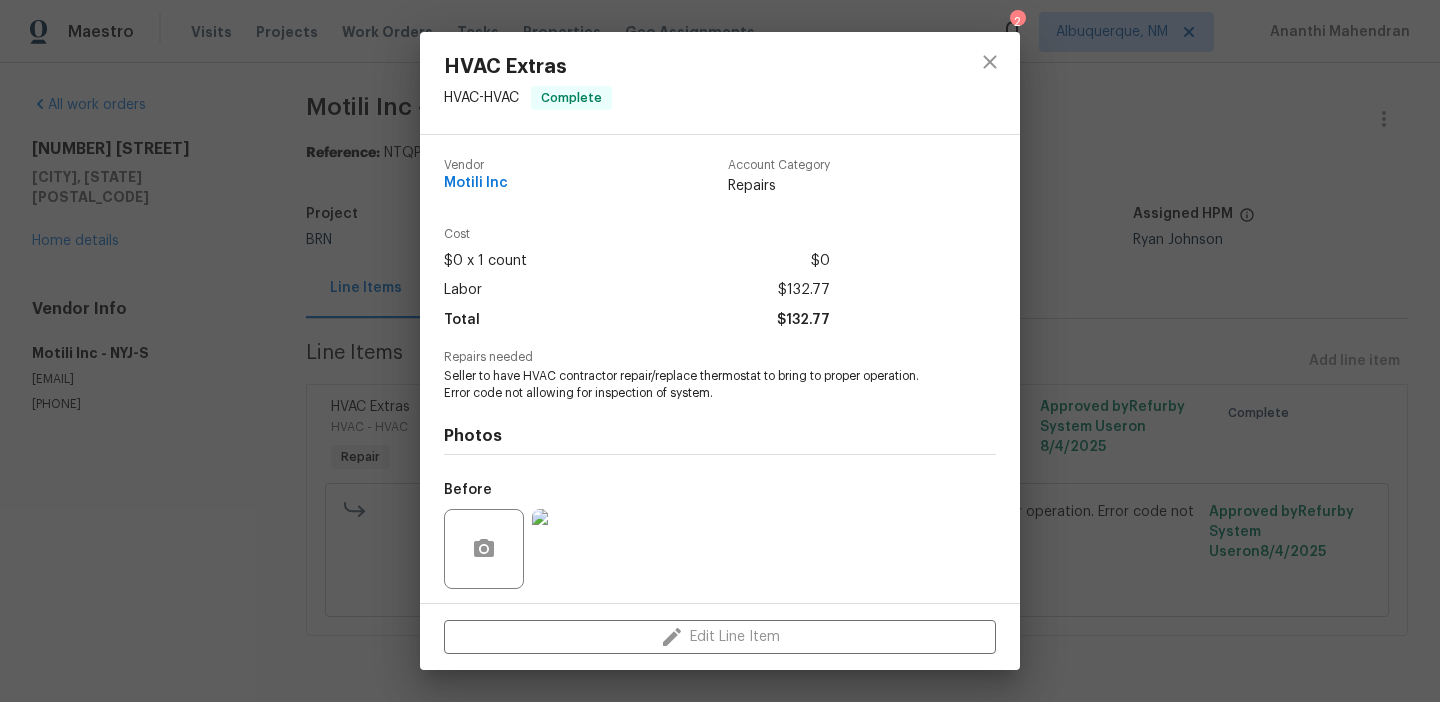 scroll, scrollTop: 136, scrollLeft: 0, axis: vertical 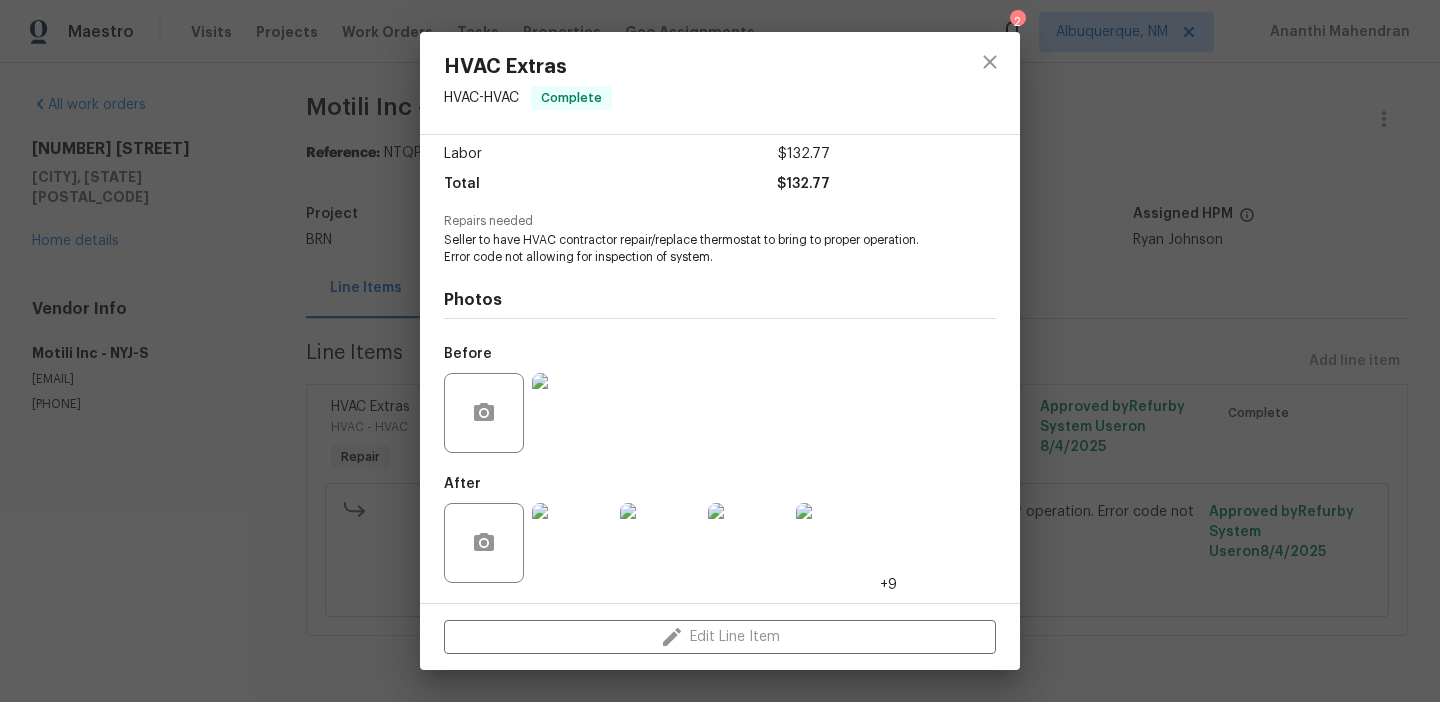 click at bounding box center [572, 413] 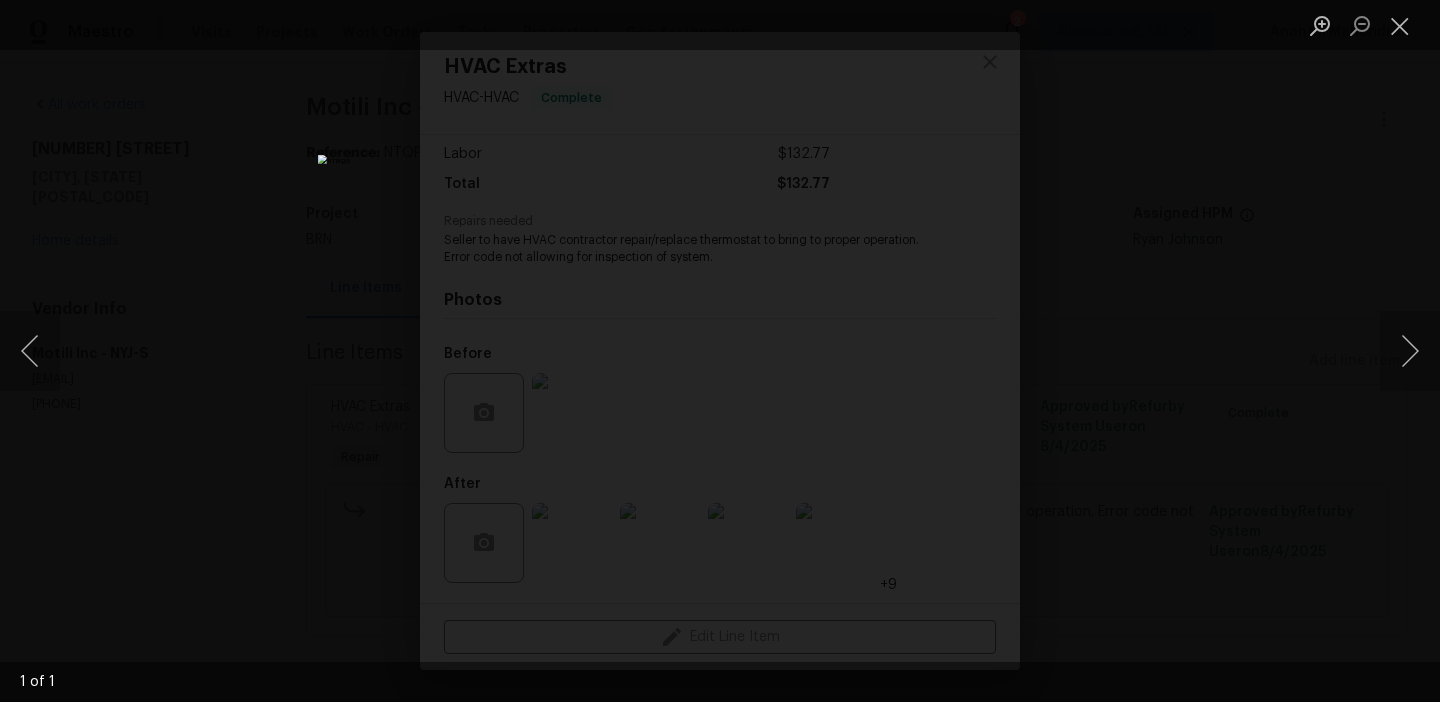 click at bounding box center (720, 351) 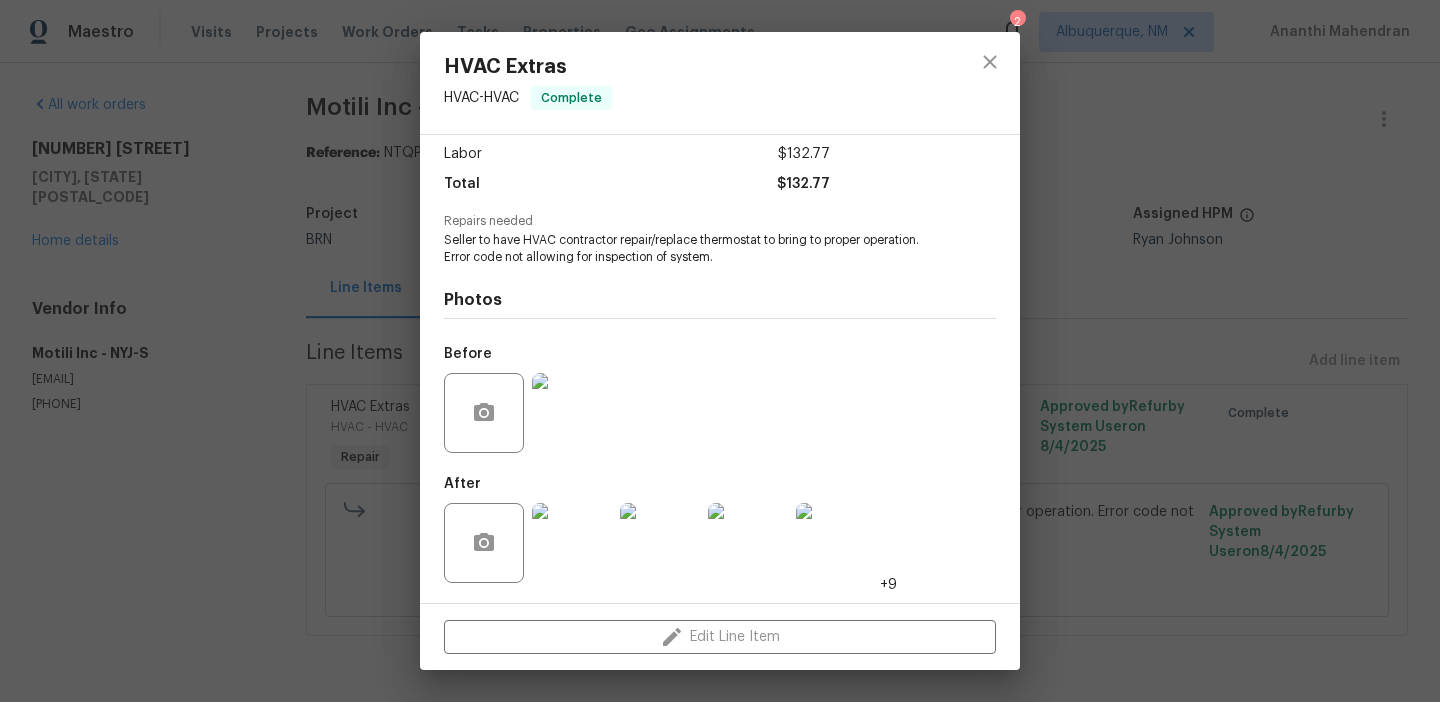 click at bounding box center (572, 543) 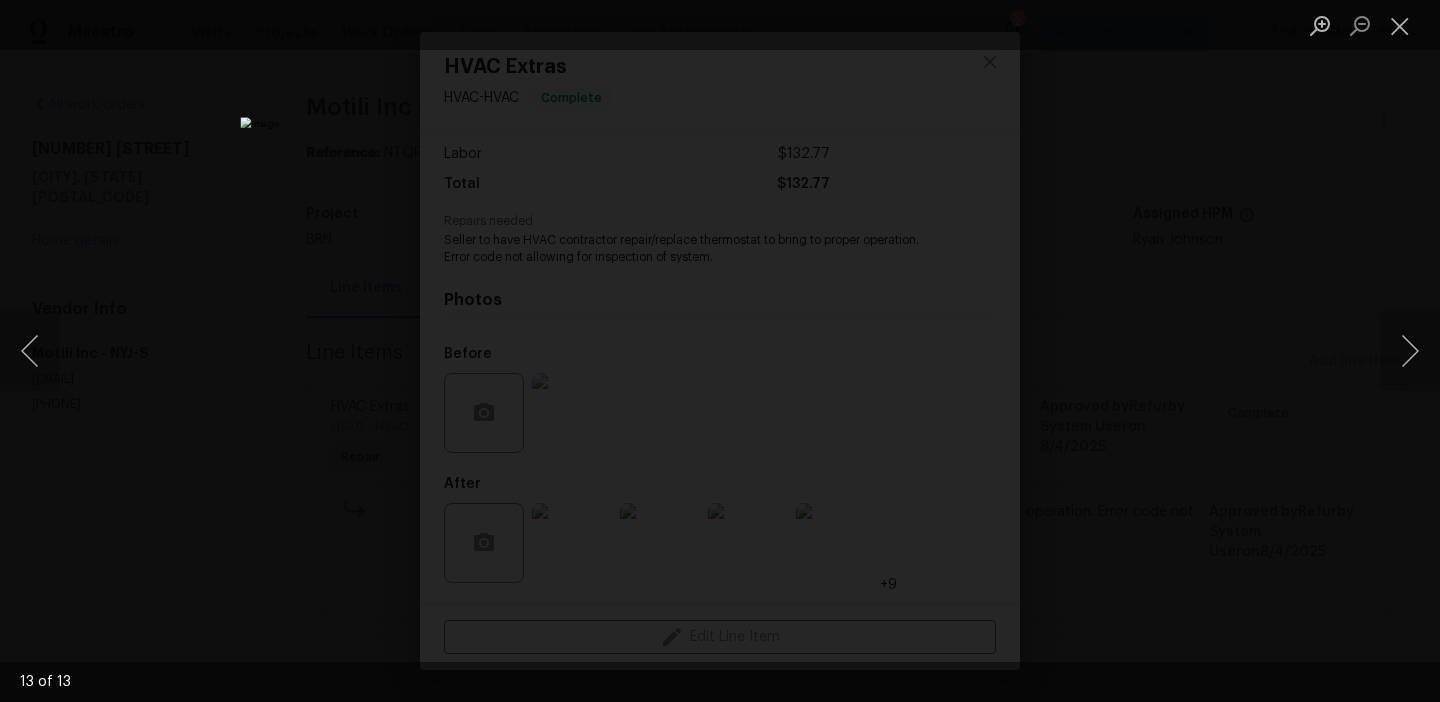 click at bounding box center (720, 351) 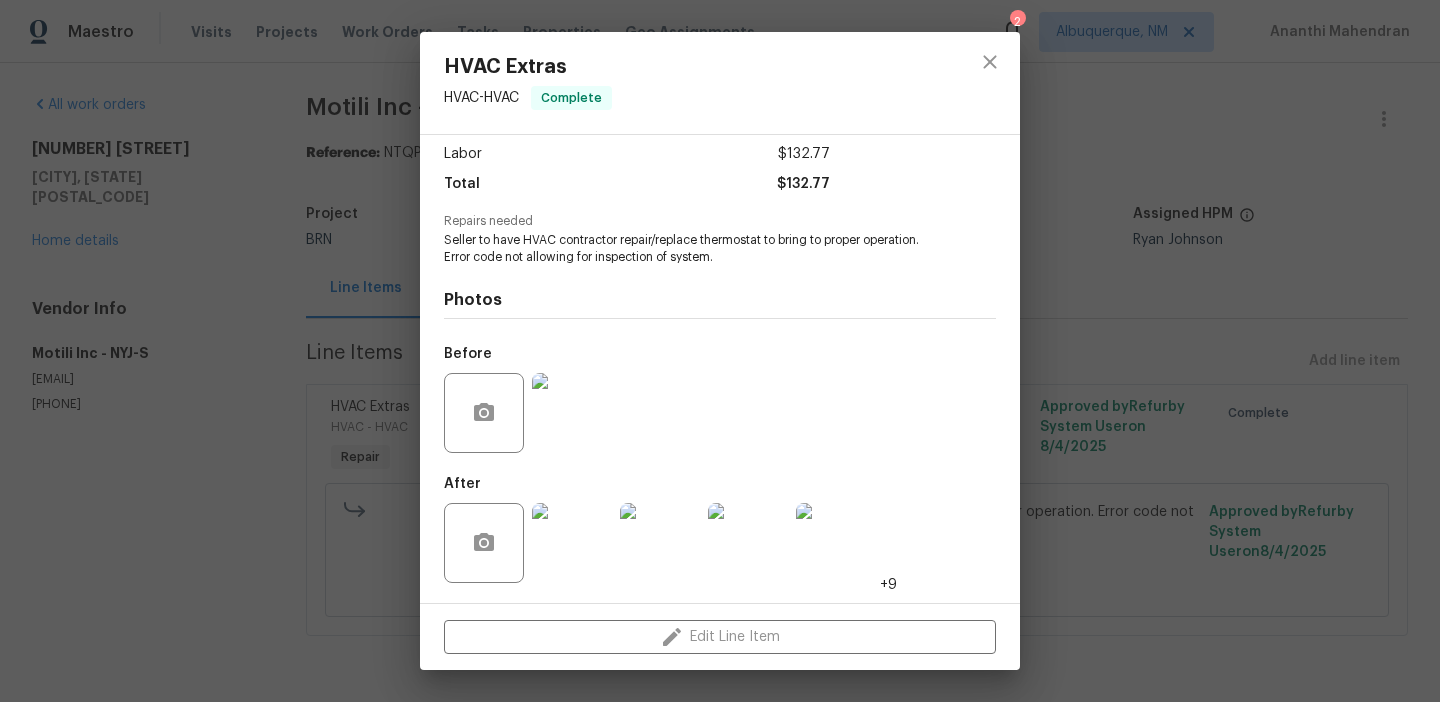 click on "HVAC Extras HVAC  -  HVAC Complete Vendor Motili Inc Account Category Repairs Cost $0 x 1 count $0 Labor $132.77 Total $132.77 Repairs needed Seller to have HVAC contractor repair/replace thermostat to bring to proper operation. Error code not allowing for inspection of system. Photos Before After  +9  Edit Line Item" at bounding box center (720, 351) 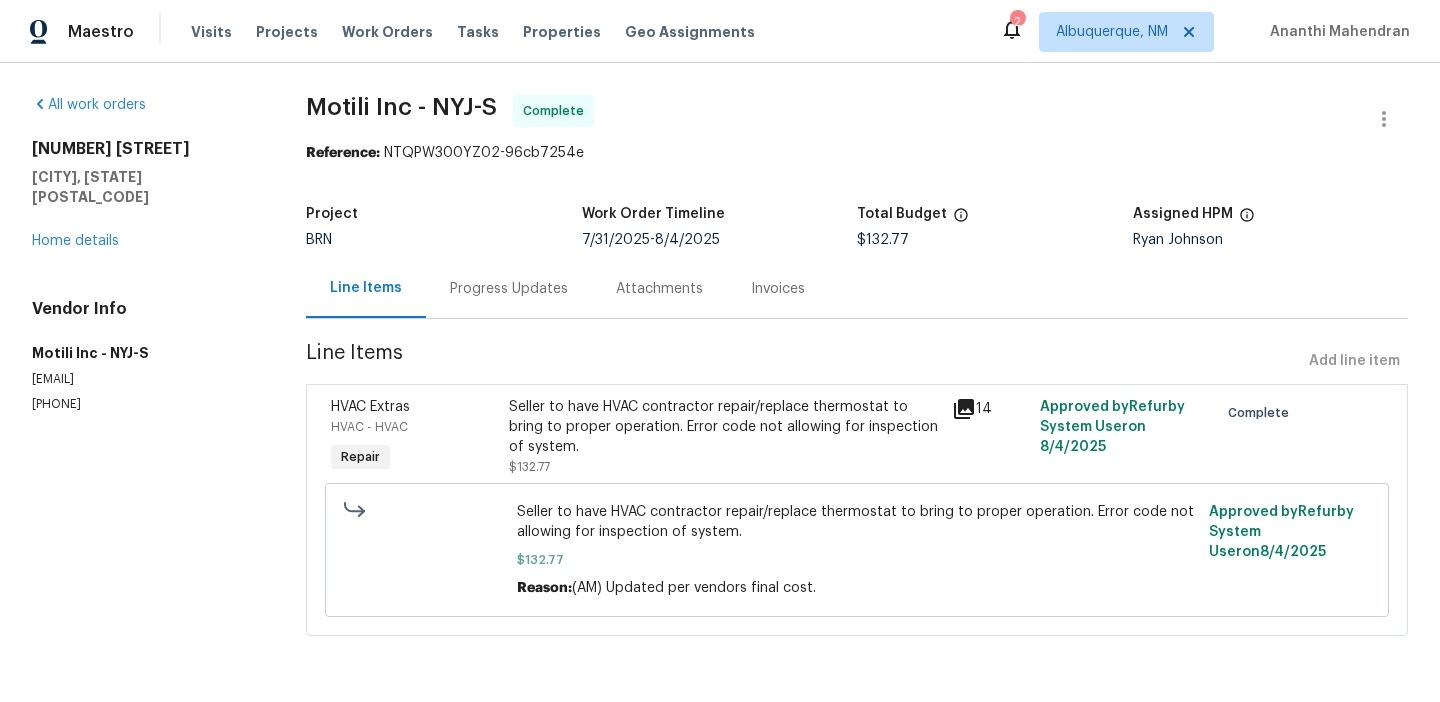 click on "Invoices" at bounding box center [778, 289] 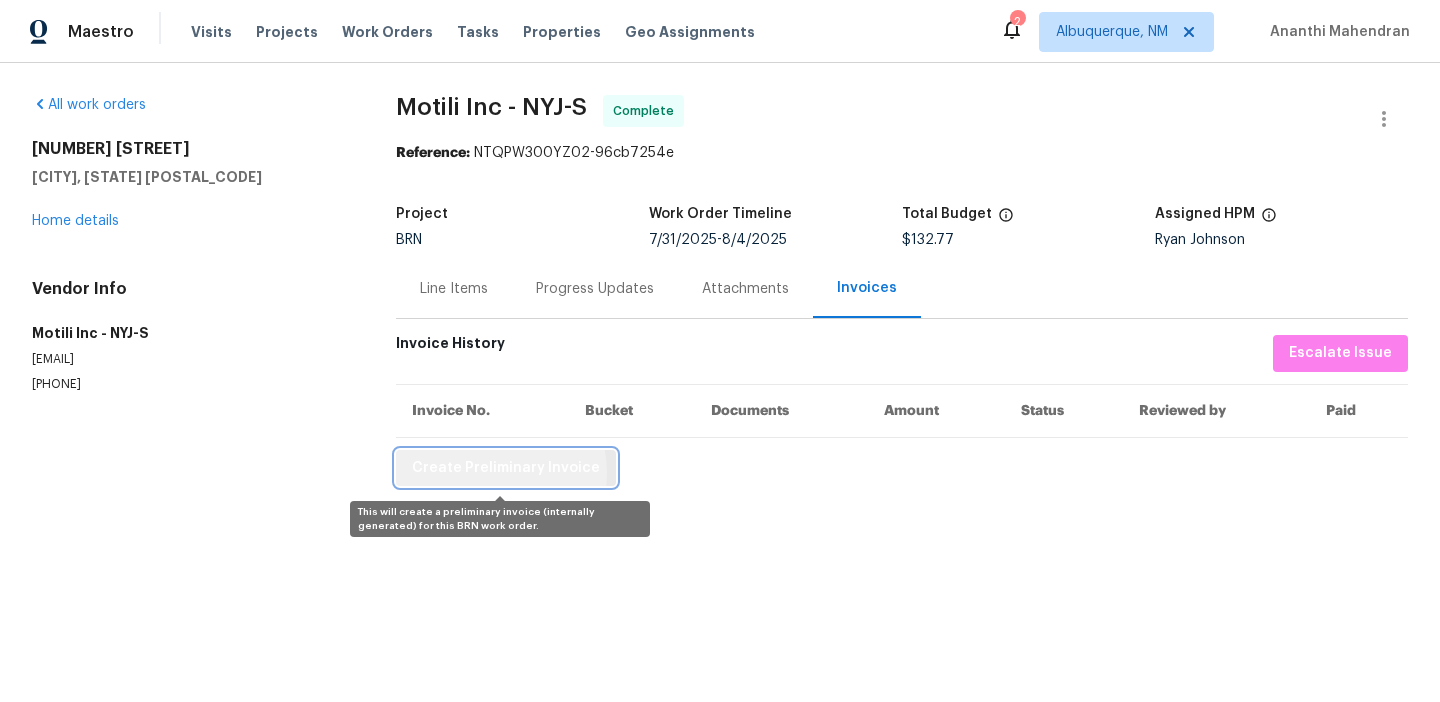 click on "Create Preliminary Invoice" at bounding box center [506, 468] 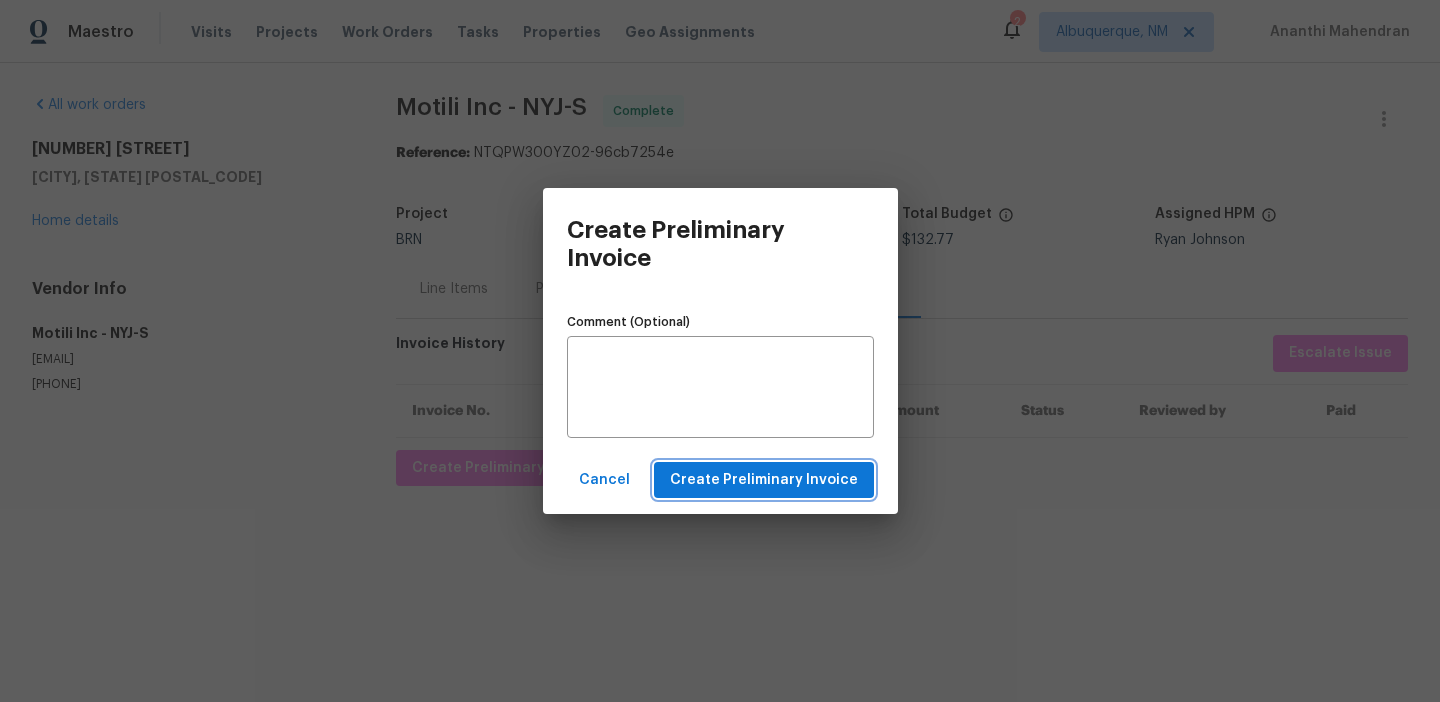 click on "Create Preliminary Invoice" at bounding box center (764, 480) 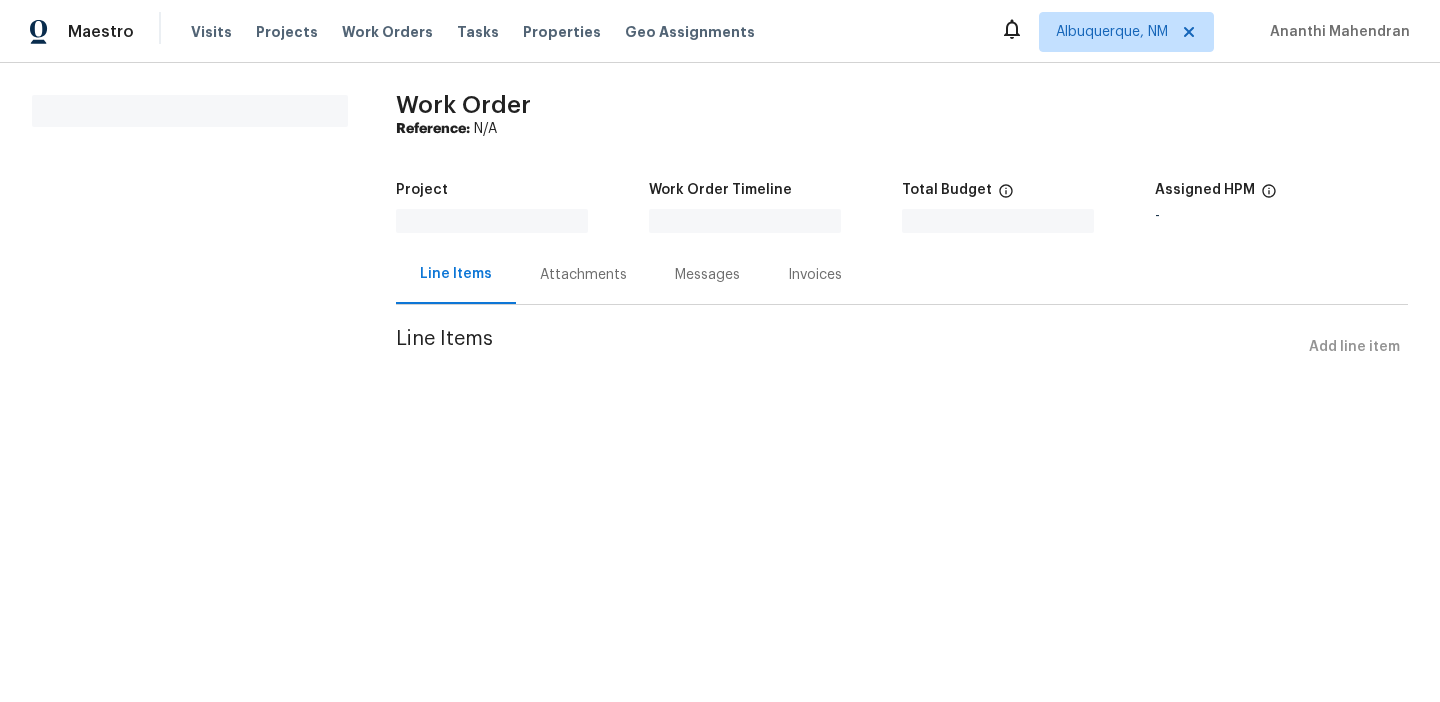 scroll, scrollTop: 0, scrollLeft: 0, axis: both 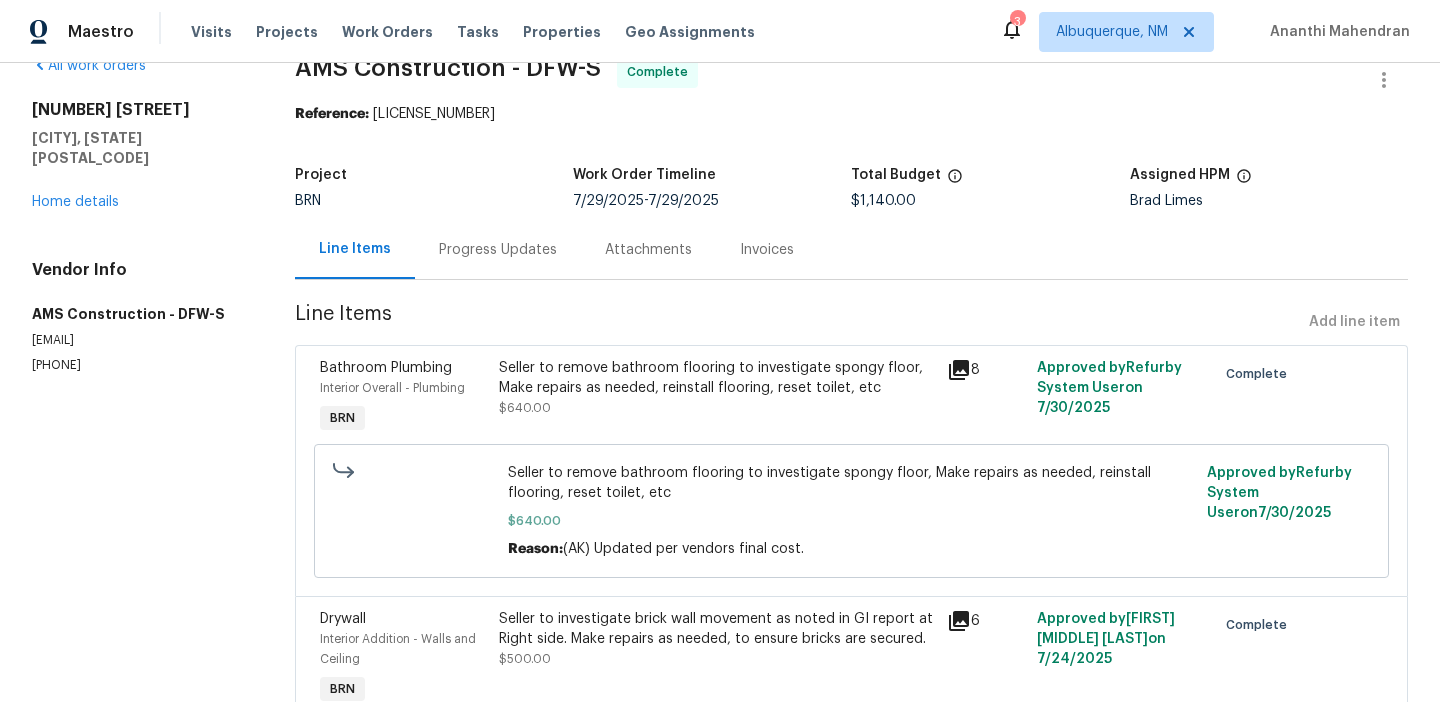 click on "Progress Updates" at bounding box center [498, 249] 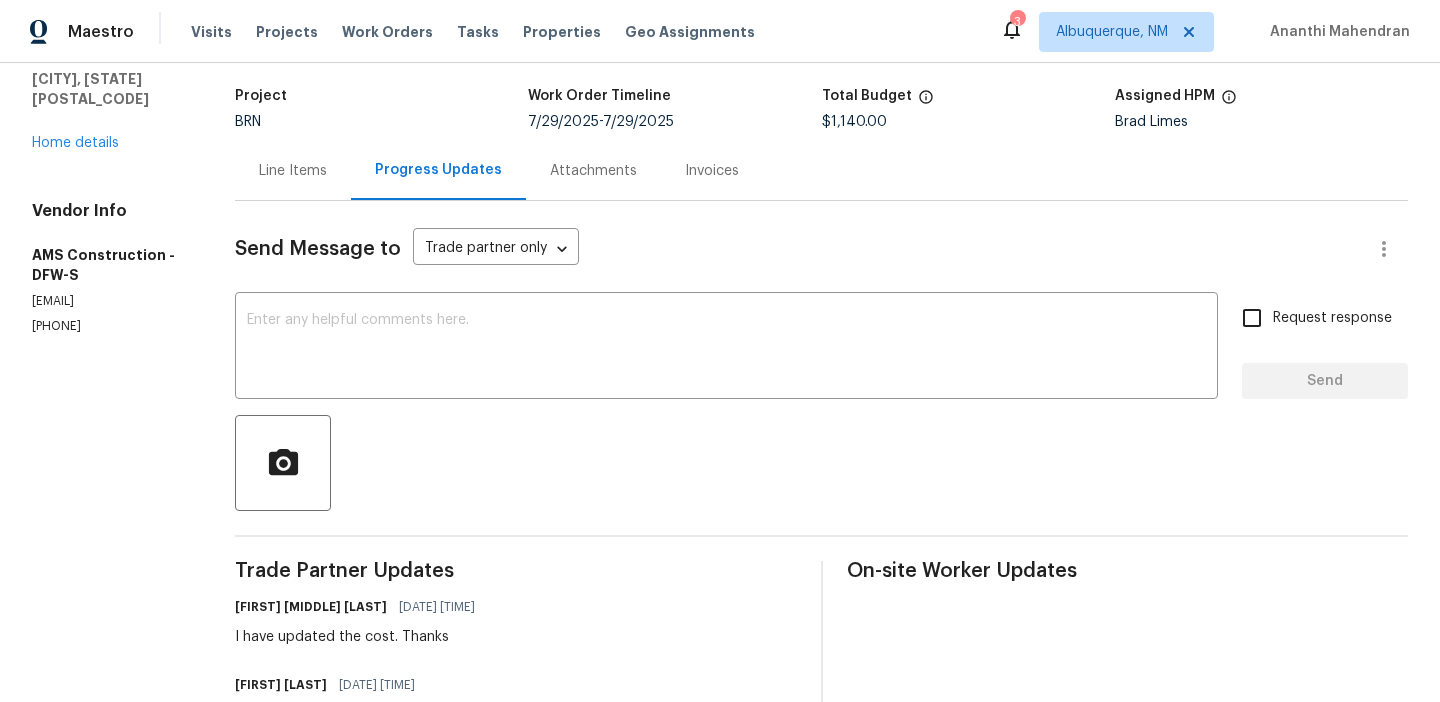 scroll, scrollTop: 0, scrollLeft: 0, axis: both 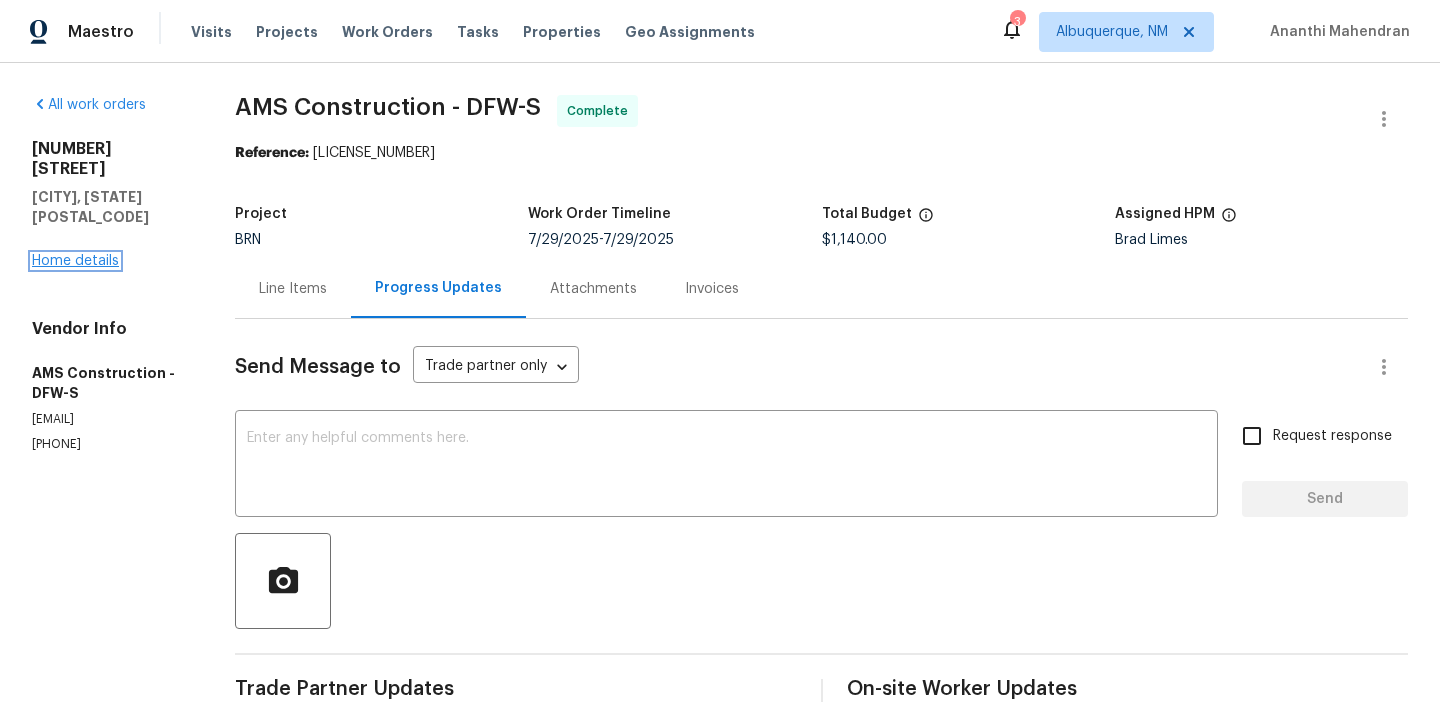 click on "Home details" at bounding box center (75, 261) 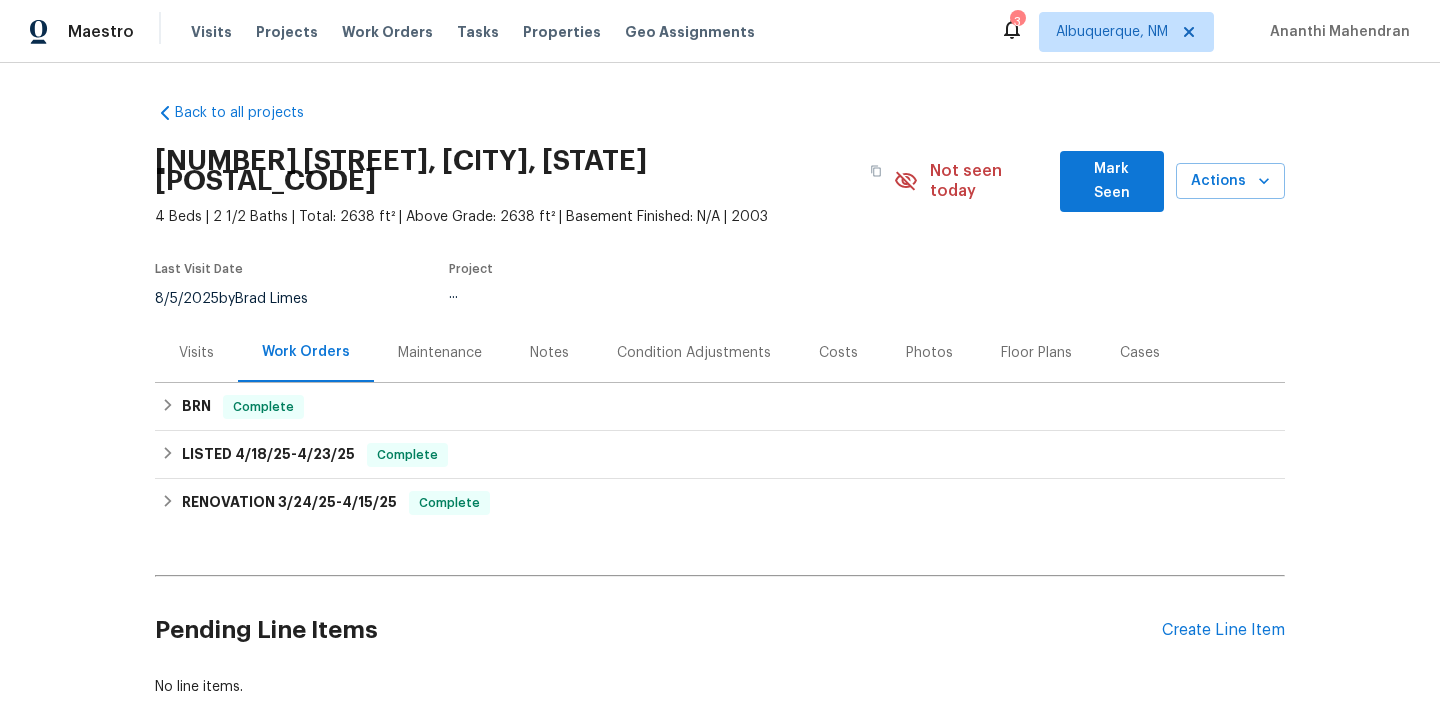 scroll, scrollTop: 90, scrollLeft: 0, axis: vertical 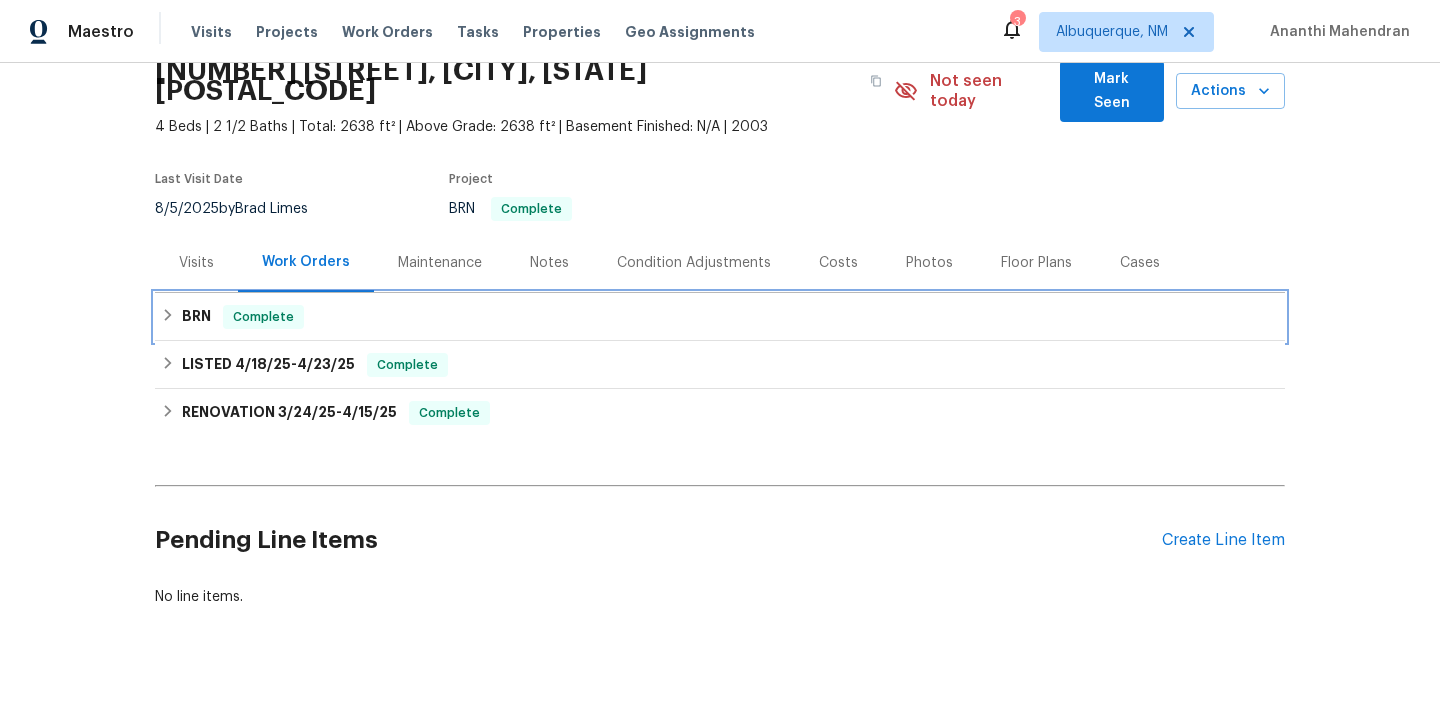 click on "Complete" at bounding box center (263, 317) 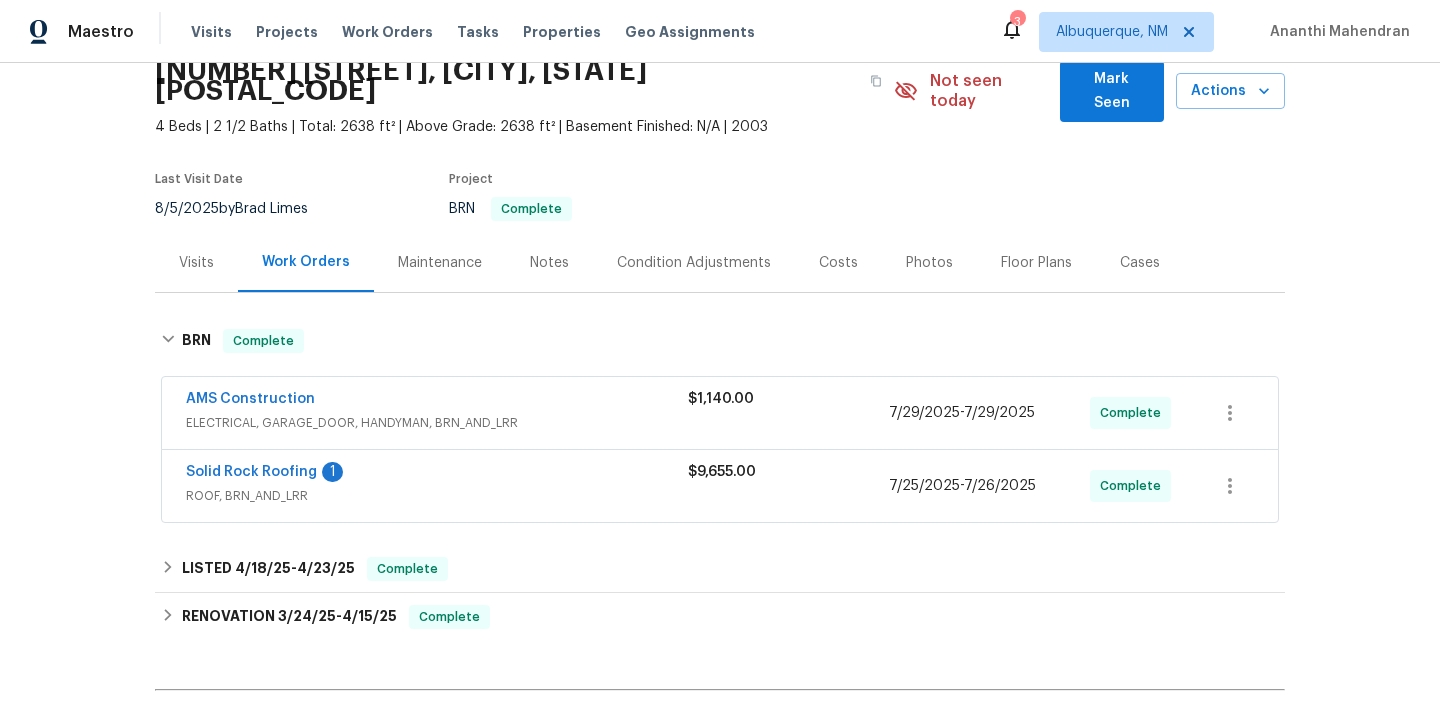 click on "Solid Rock Roofing" at bounding box center (251, 472) 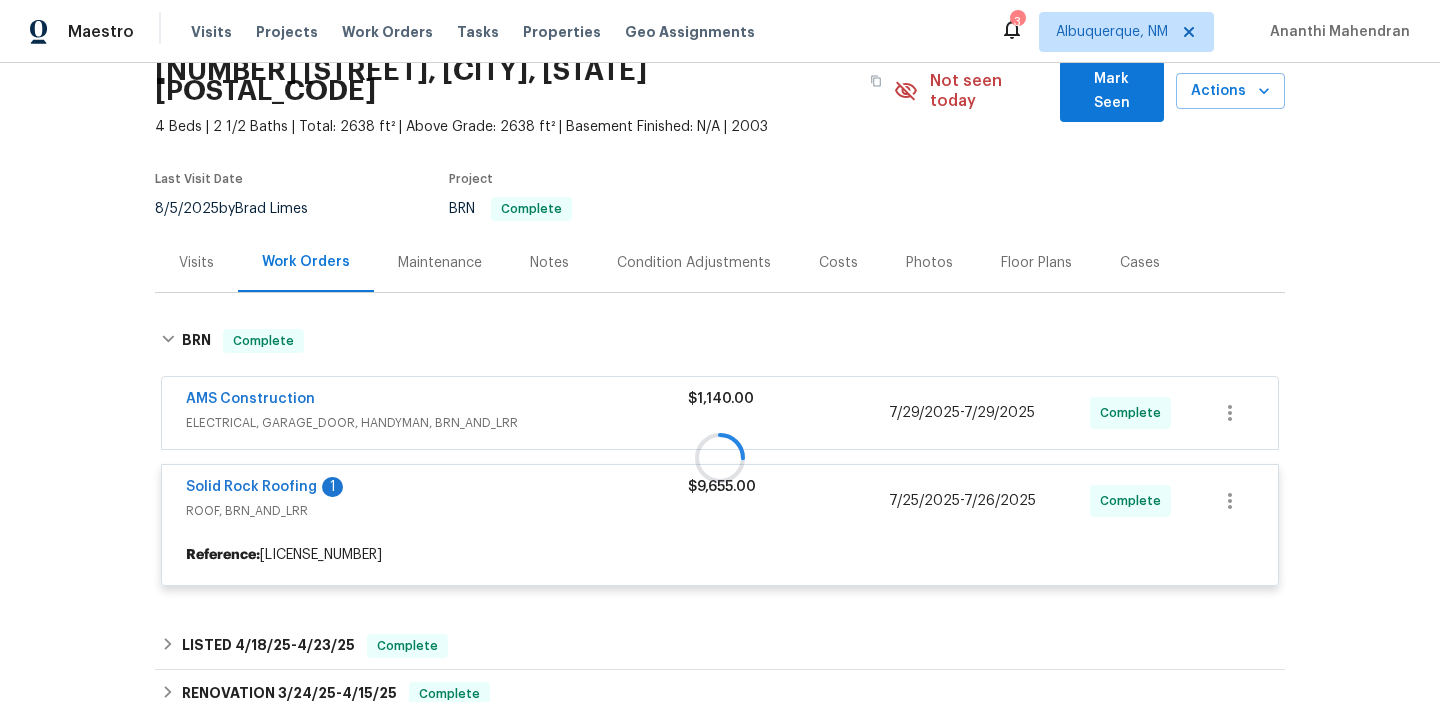 click at bounding box center [720, 457] 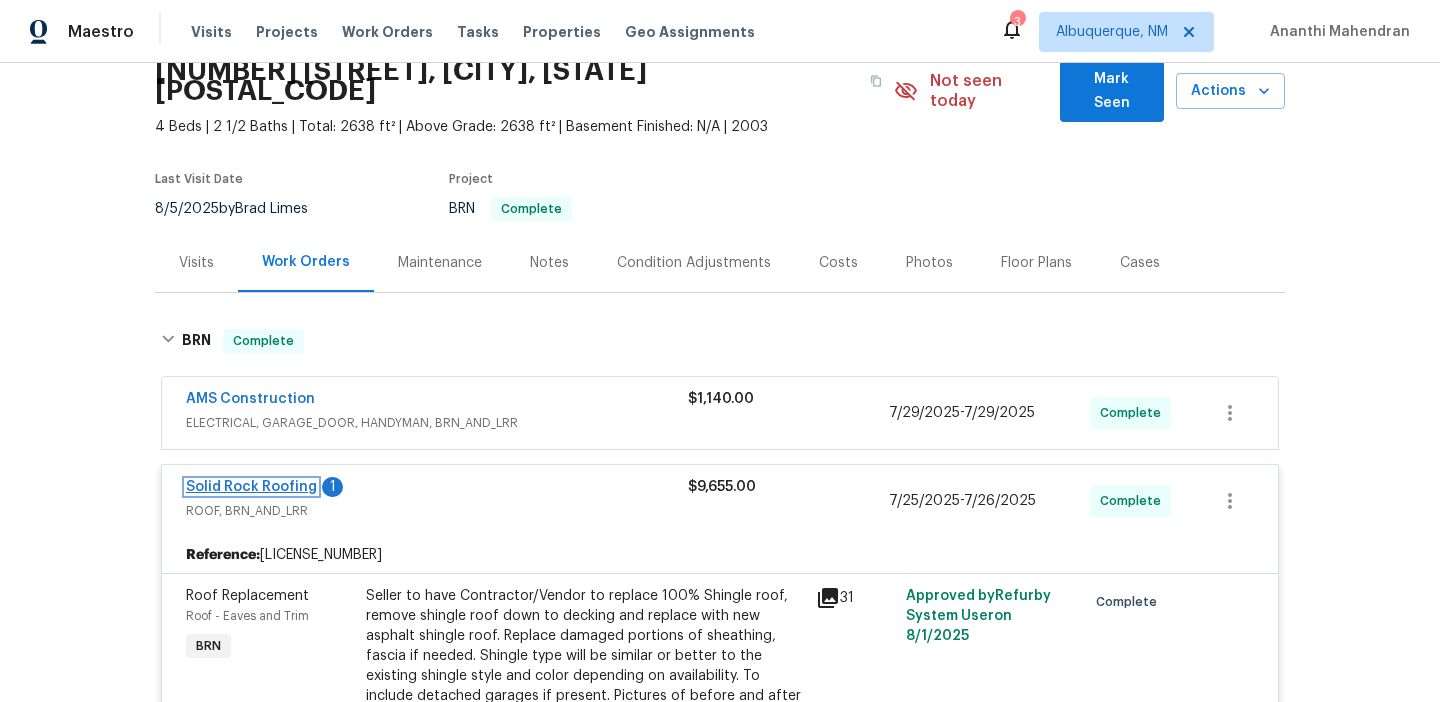 click on "Solid Rock Roofing" at bounding box center (251, 487) 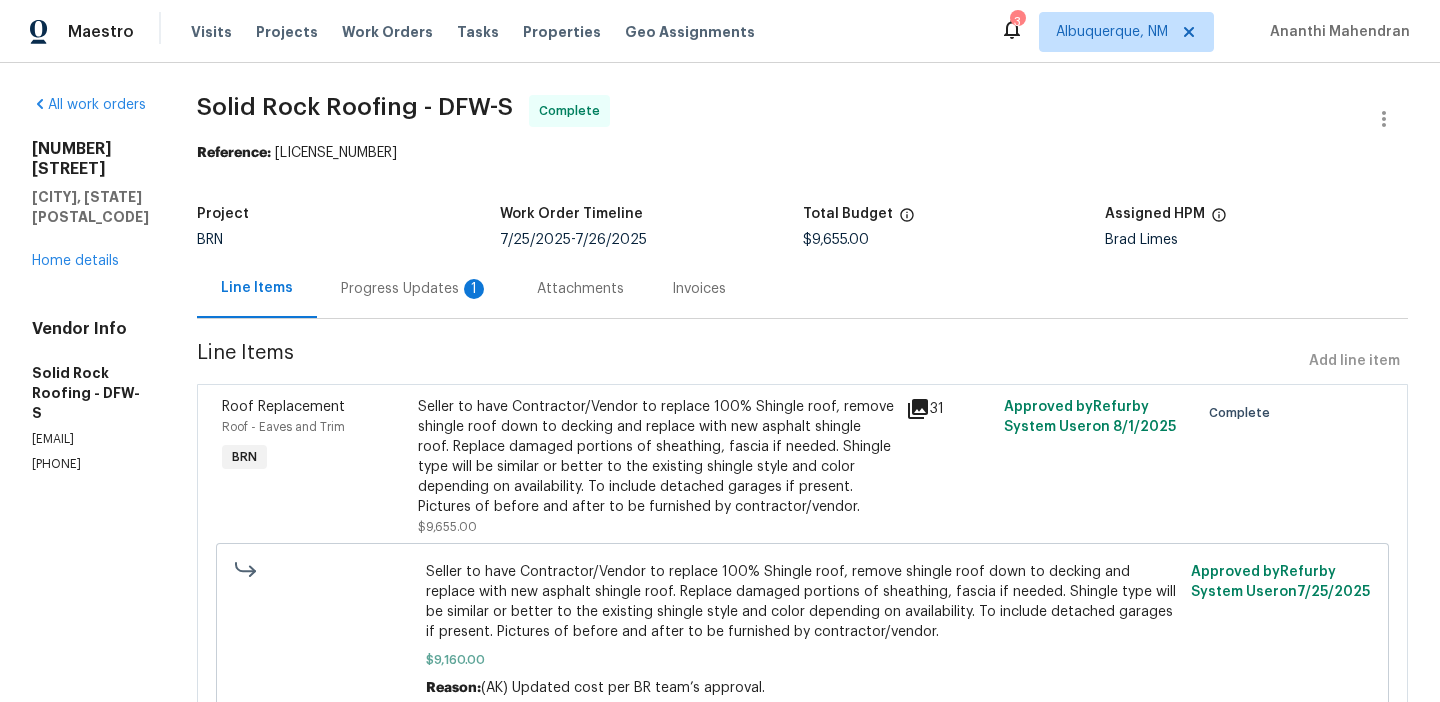 click on "Progress Updates 1" at bounding box center [415, 289] 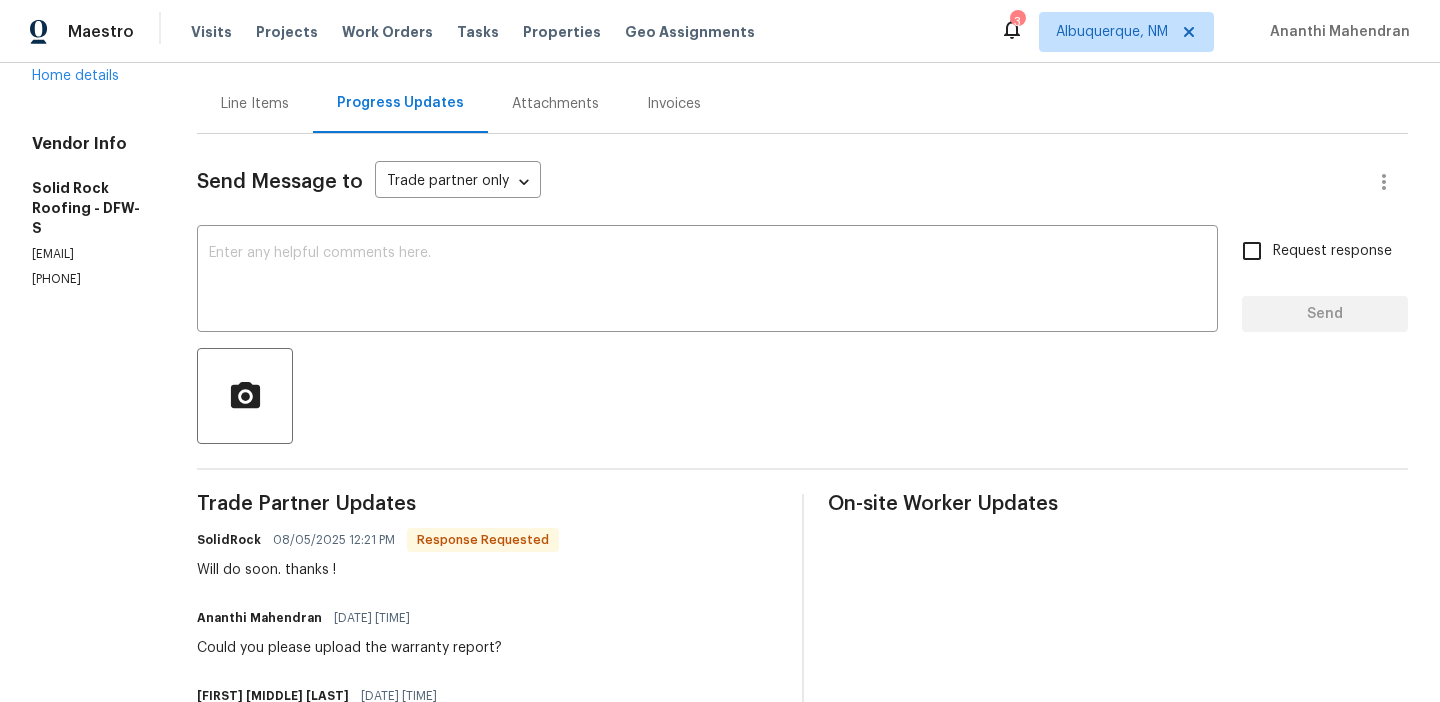 scroll, scrollTop: 0, scrollLeft: 0, axis: both 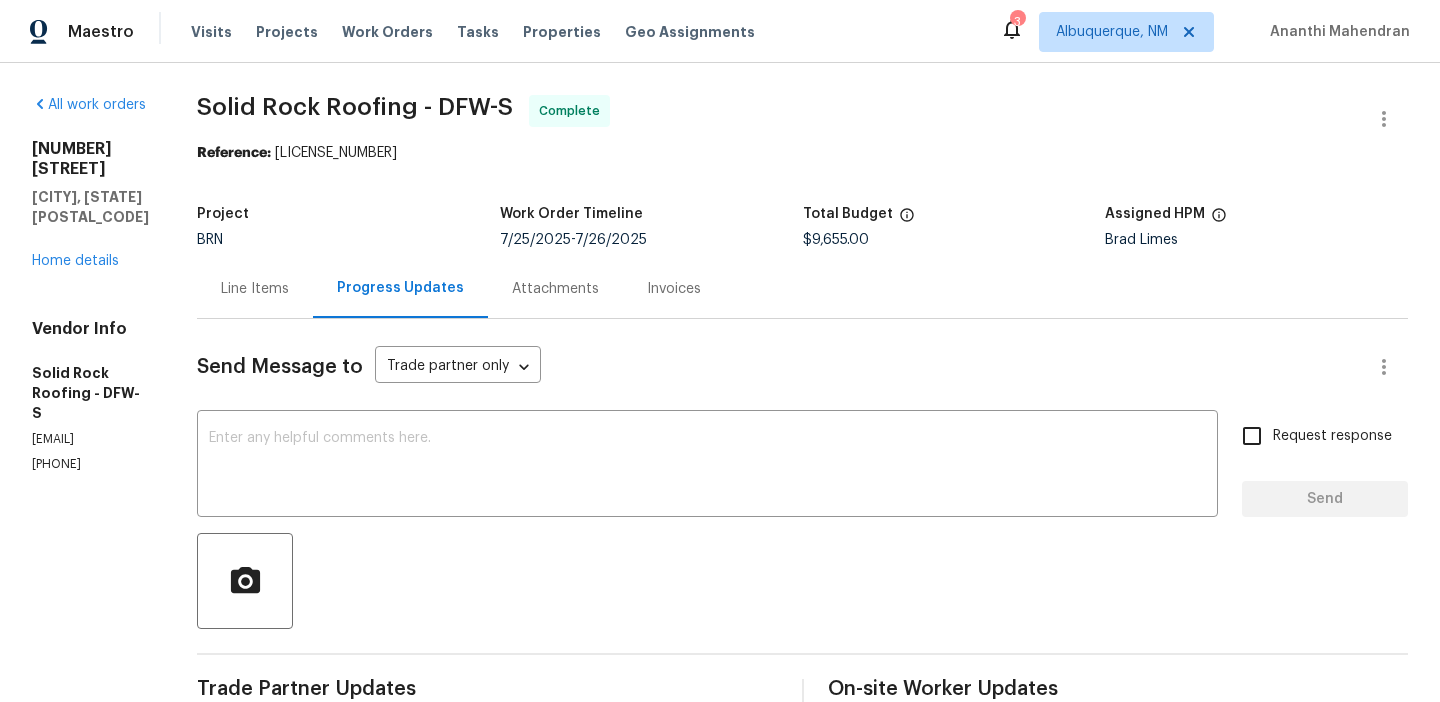 click on "Invoices" at bounding box center (674, 288) 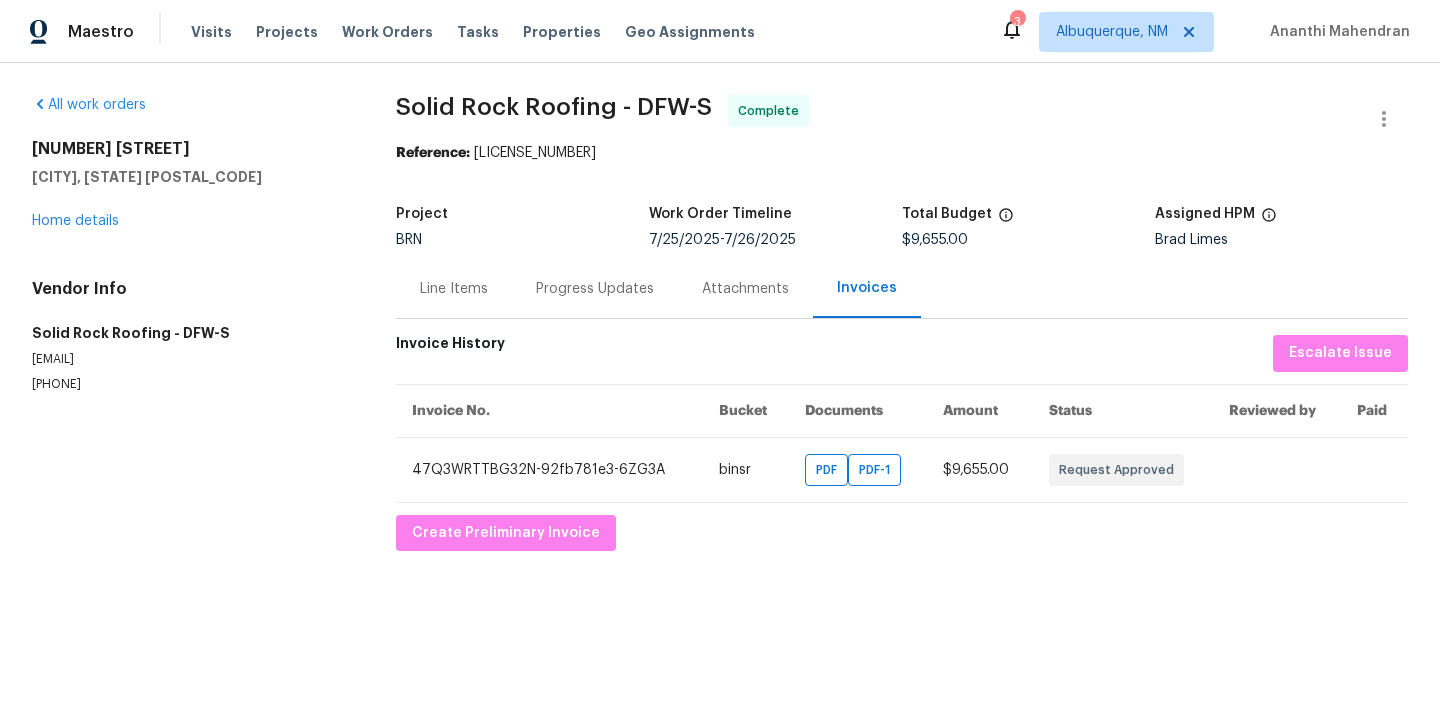 click on "Progress Updates" at bounding box center (595, 289) 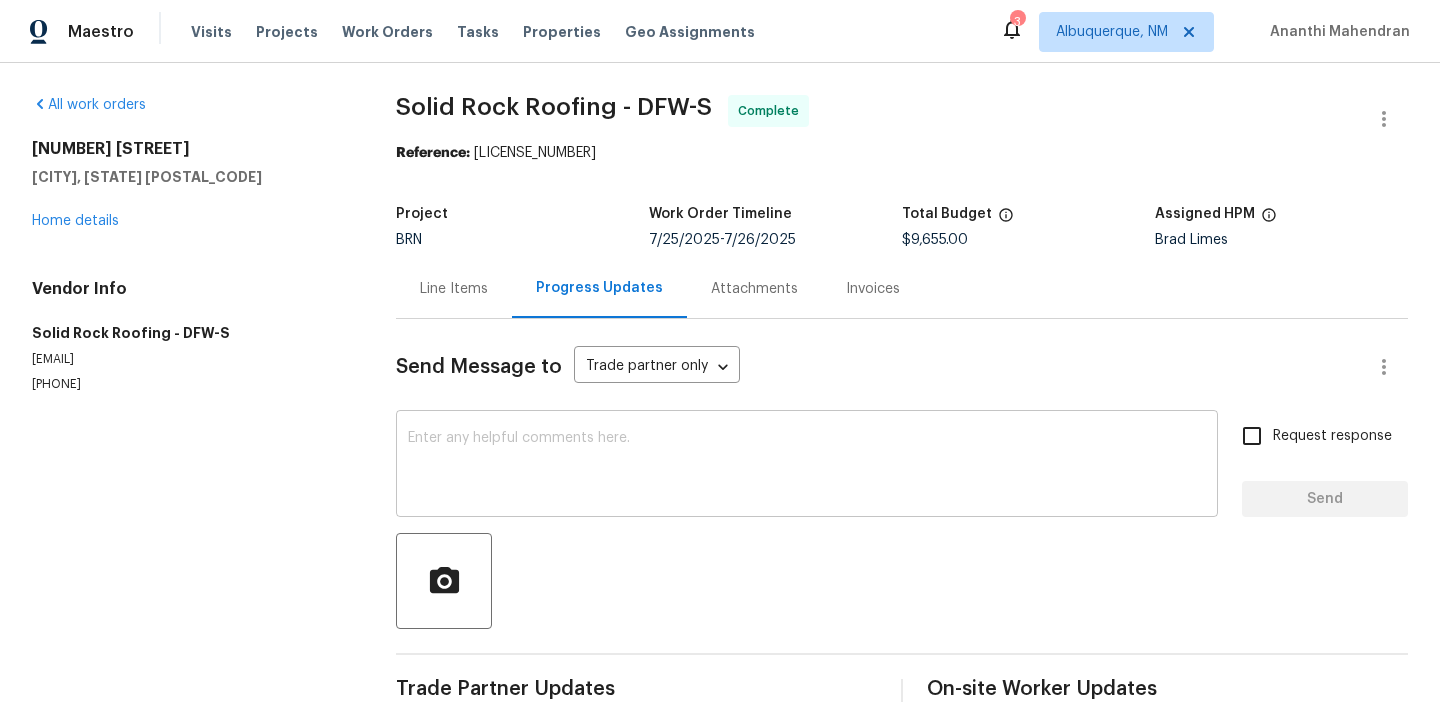 click at bounding box center [807, 466] 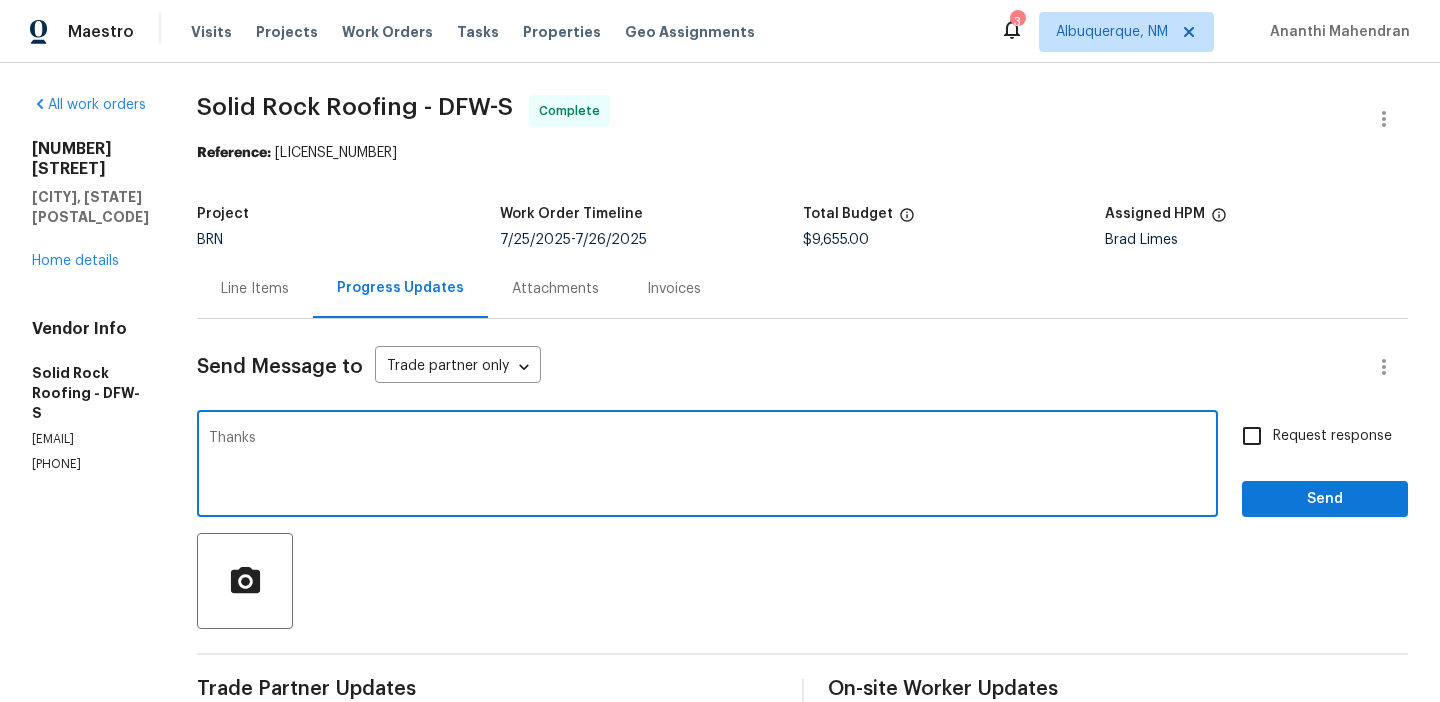 type on "Thanks" 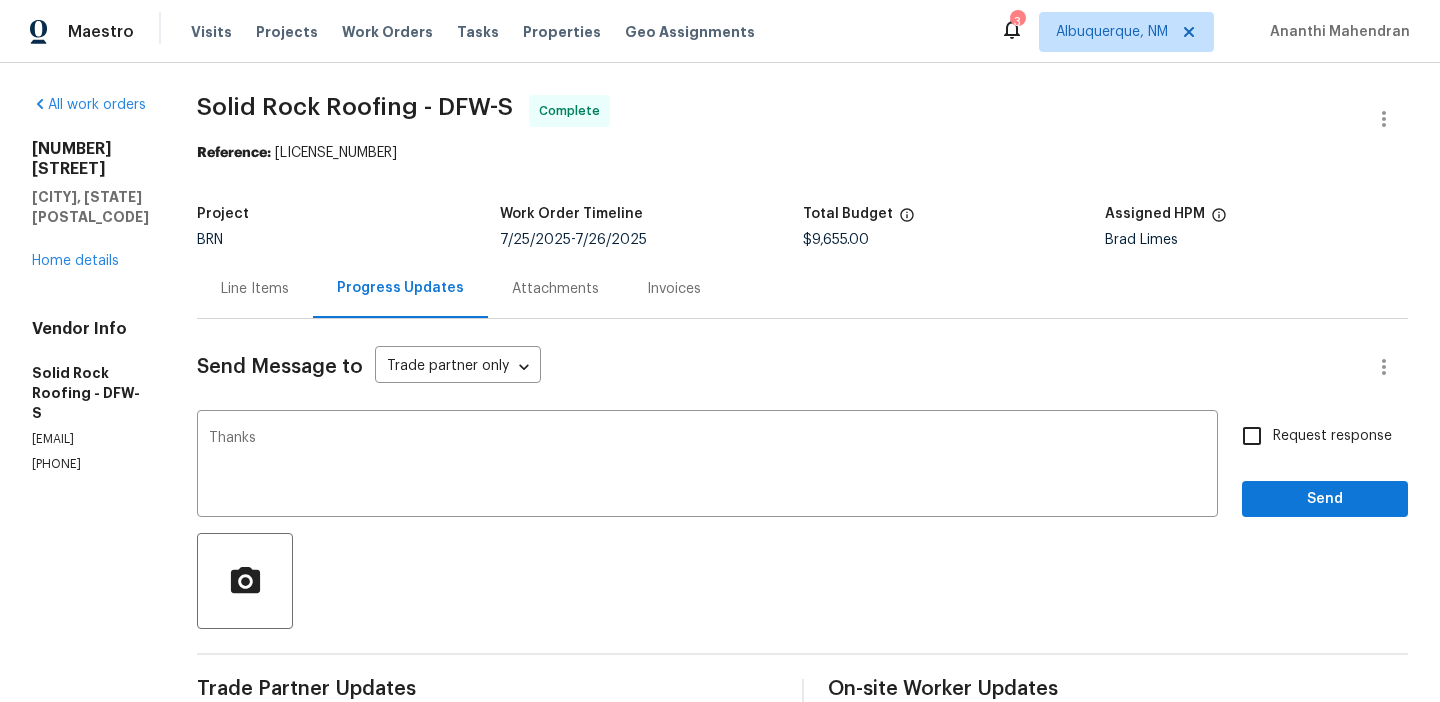 click on "Request response" at bounding box center (1311, 436) 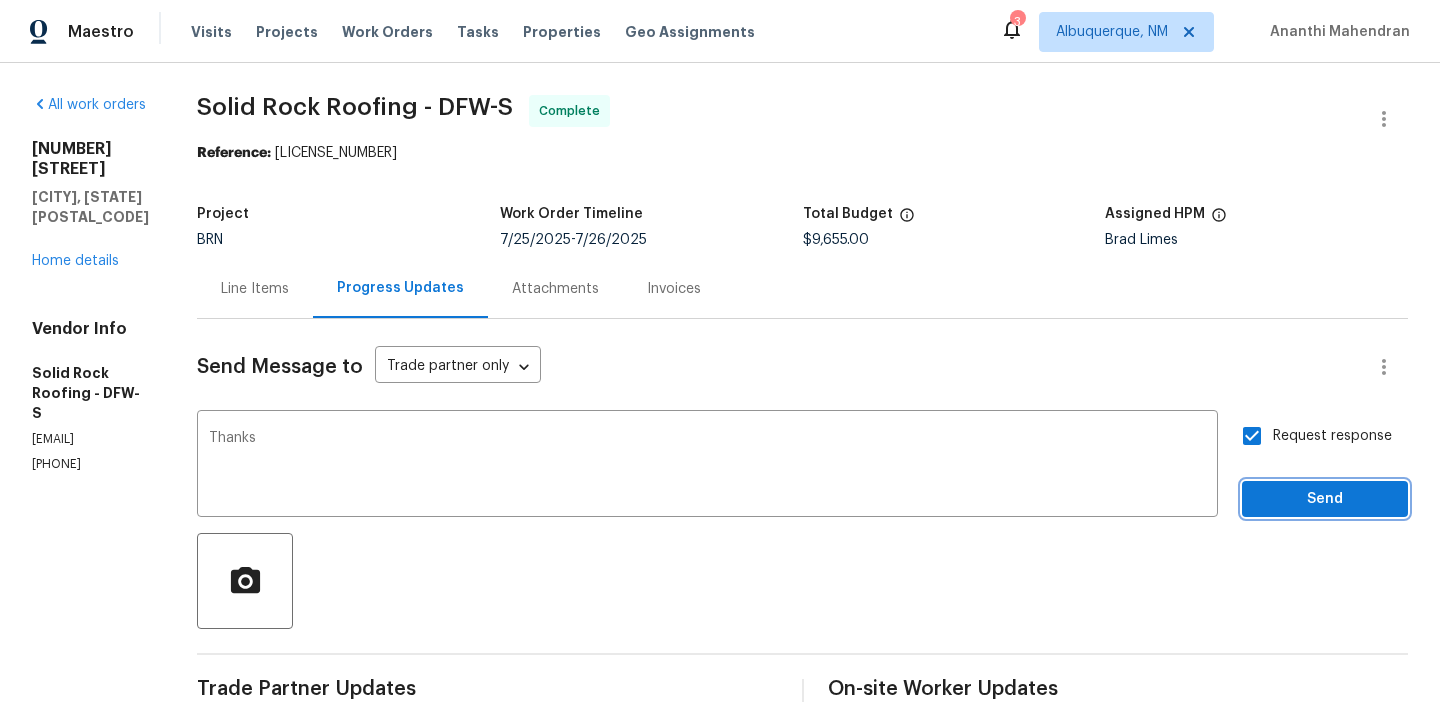 click on "Send" at bounding box center [1325, 499] 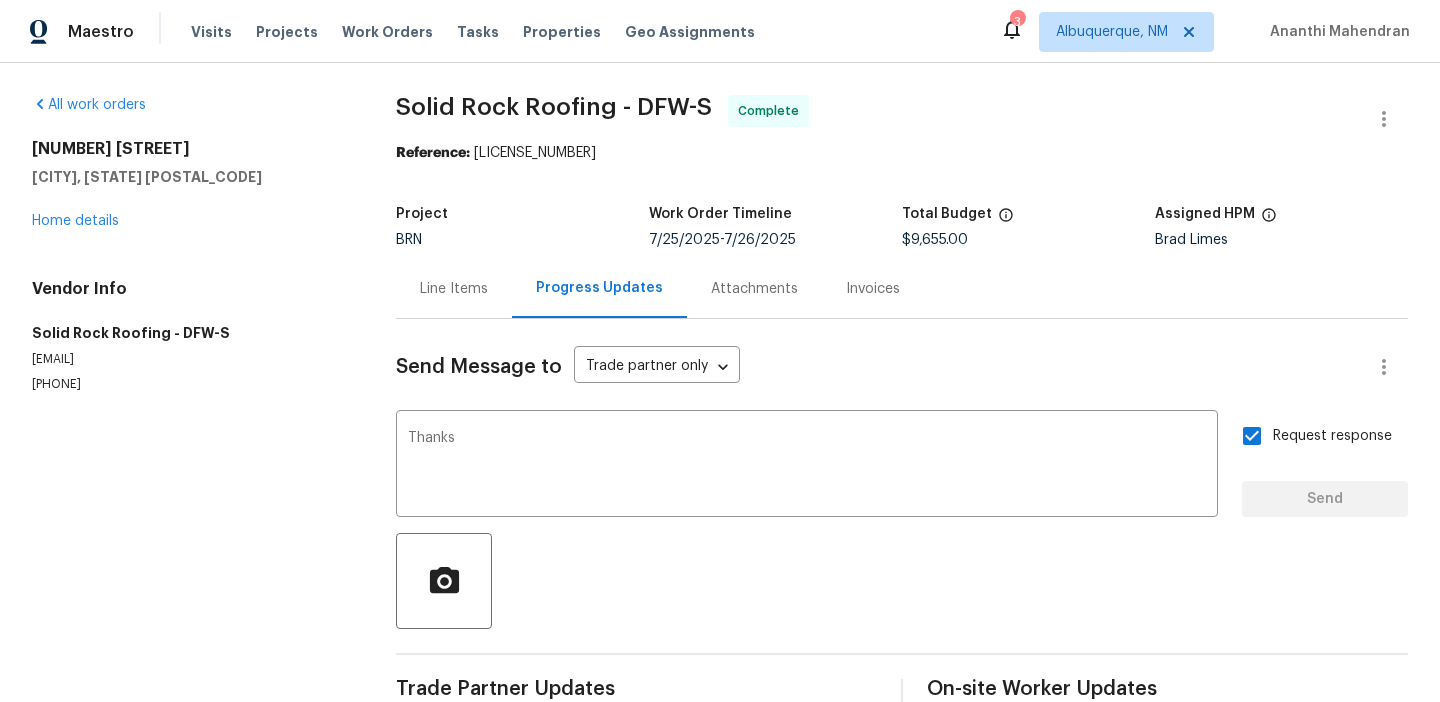type 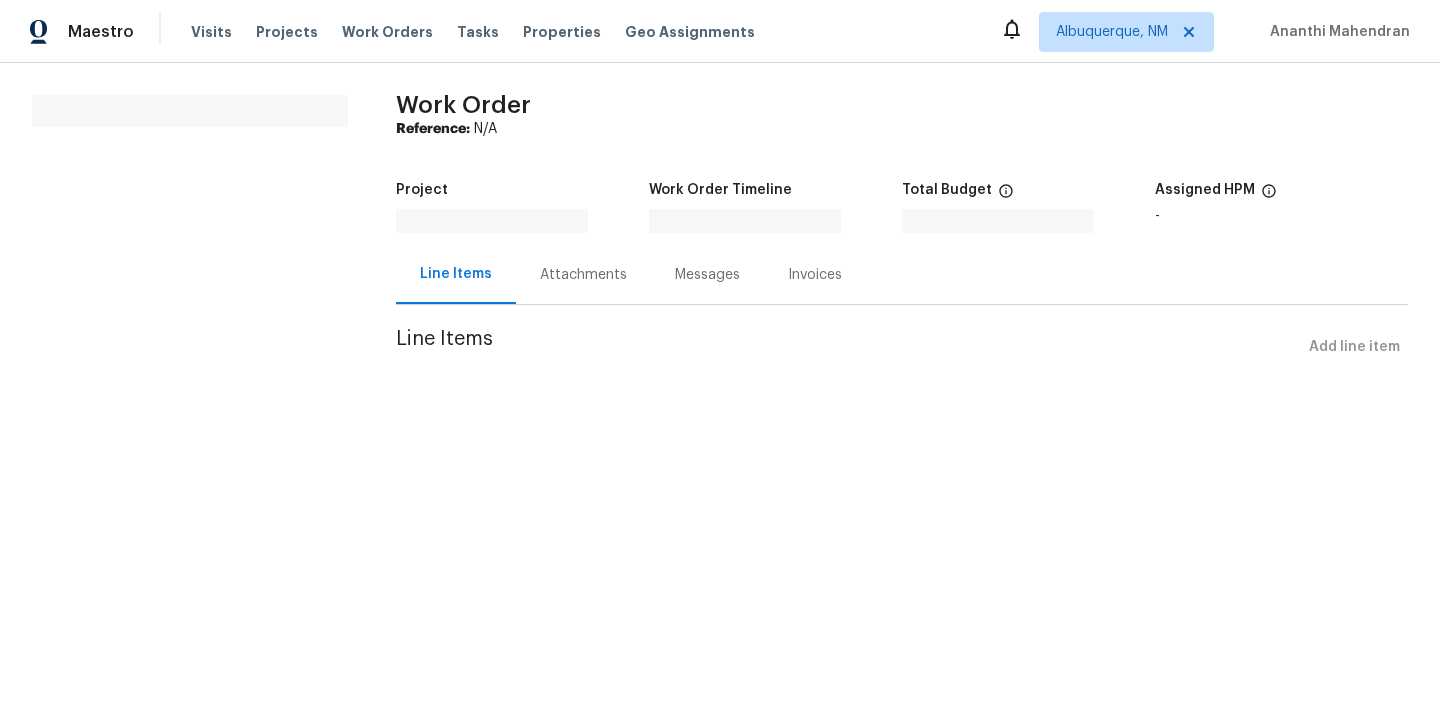 scroll, scrollTop: 0, scrollLeft: 0, axis: both 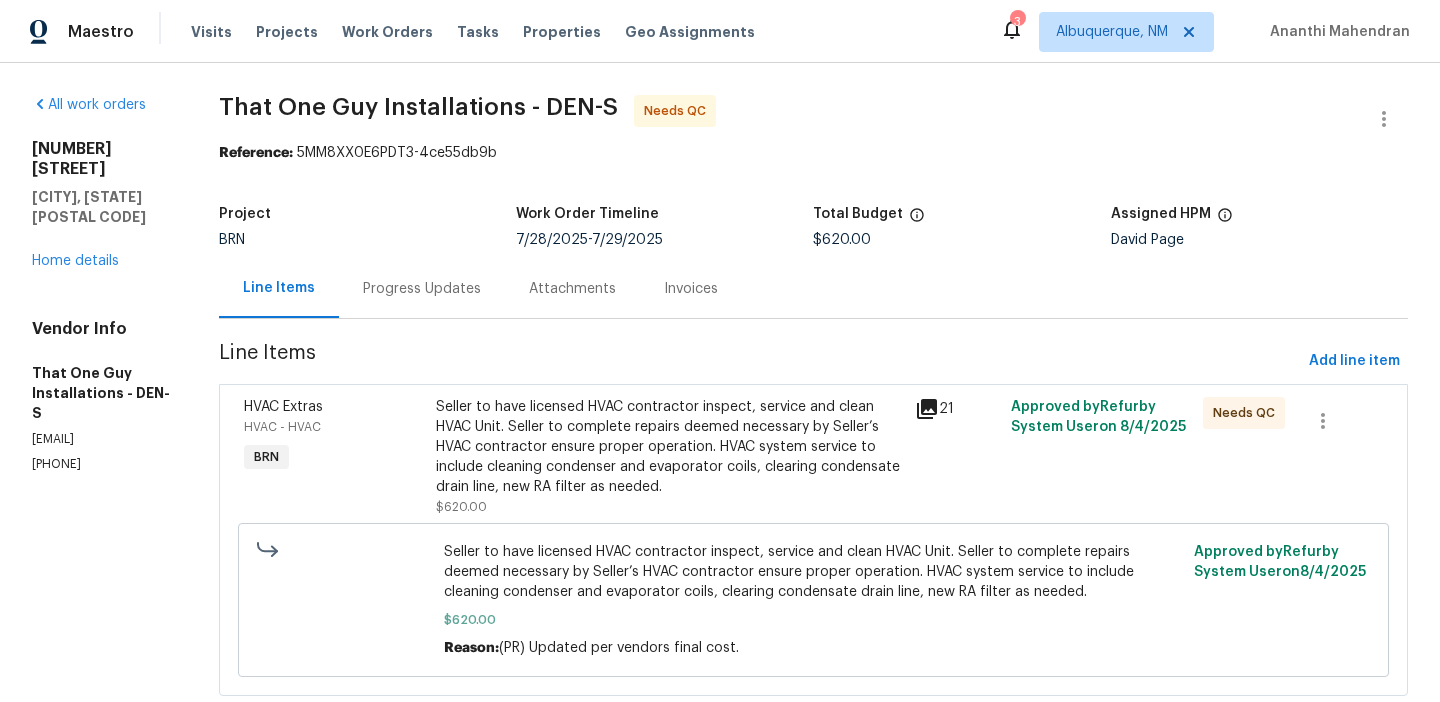 click on "Progress Updates" at bounding box center (422, 289) 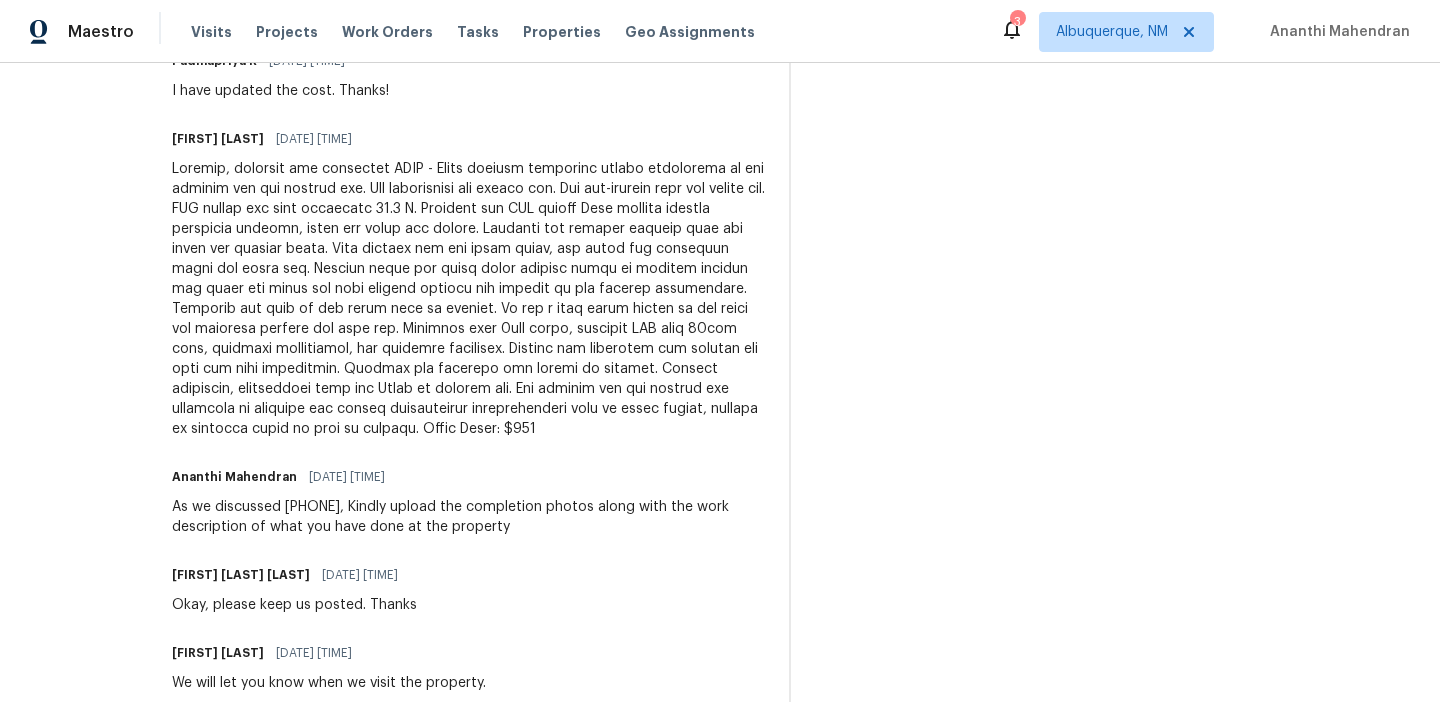 scroll, scrollTop: 0, scrollLeft: 0, axis: both 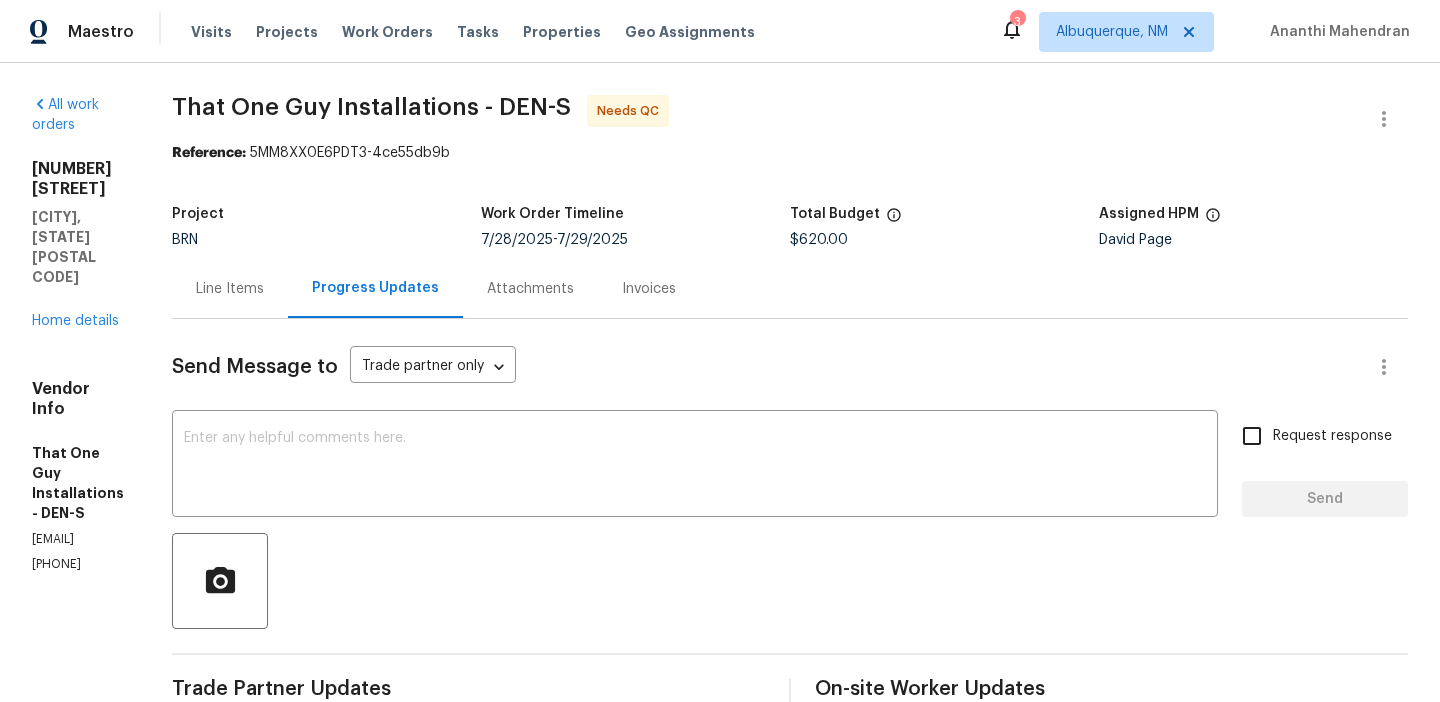 click on "Line Items" at bounding box center (230, 288) 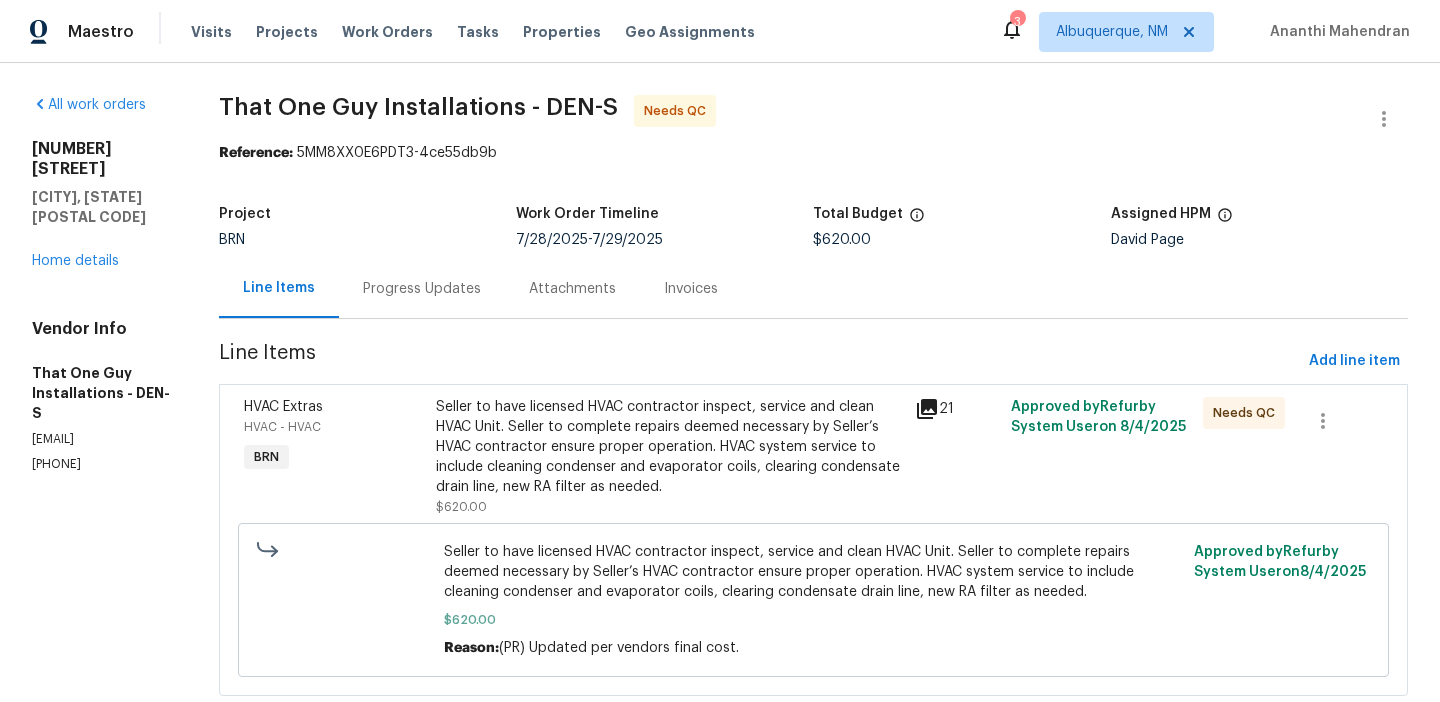 click on "Seller to have licensed HVAC contractor inspect, service and clean HVAC Unit. Seller to complete repairs deemed necessary by Seller’s HVAC contractor ensure proper operation. HVAC system service to include cleaning condenser and evaporator coils, clearing condensate drain line, new RA filter as needed." at bounding box center (670, 447) 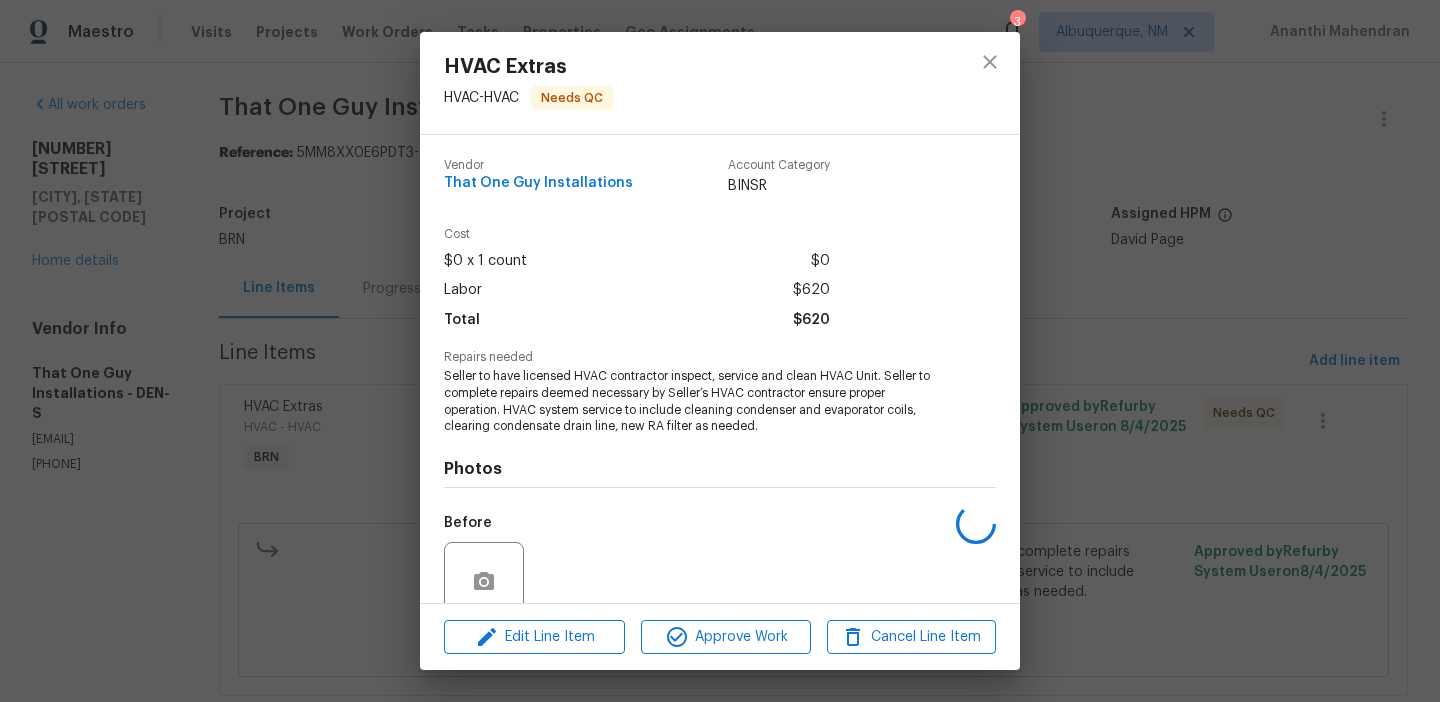 scroll, scrollTop: 169, scrollLeft: 0, axis: vertical 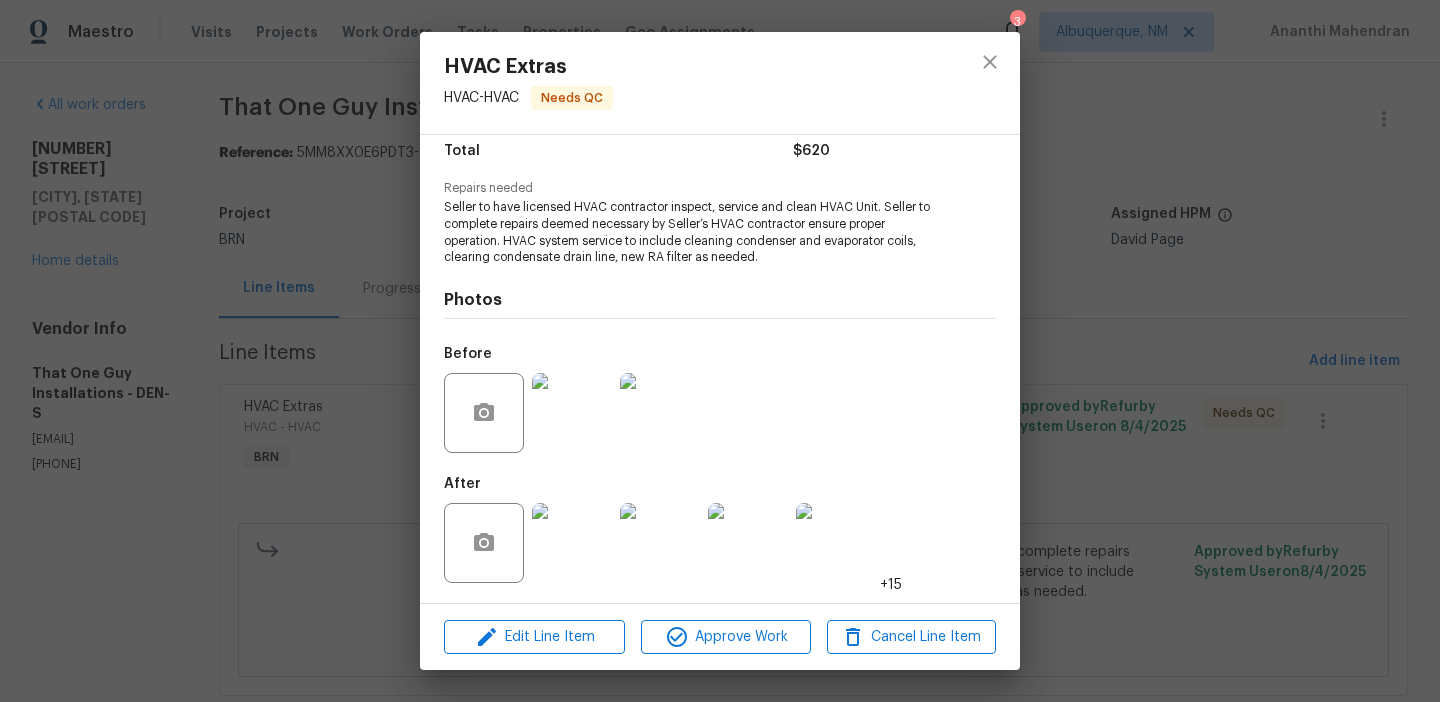 click at bounding box center (572, 413) 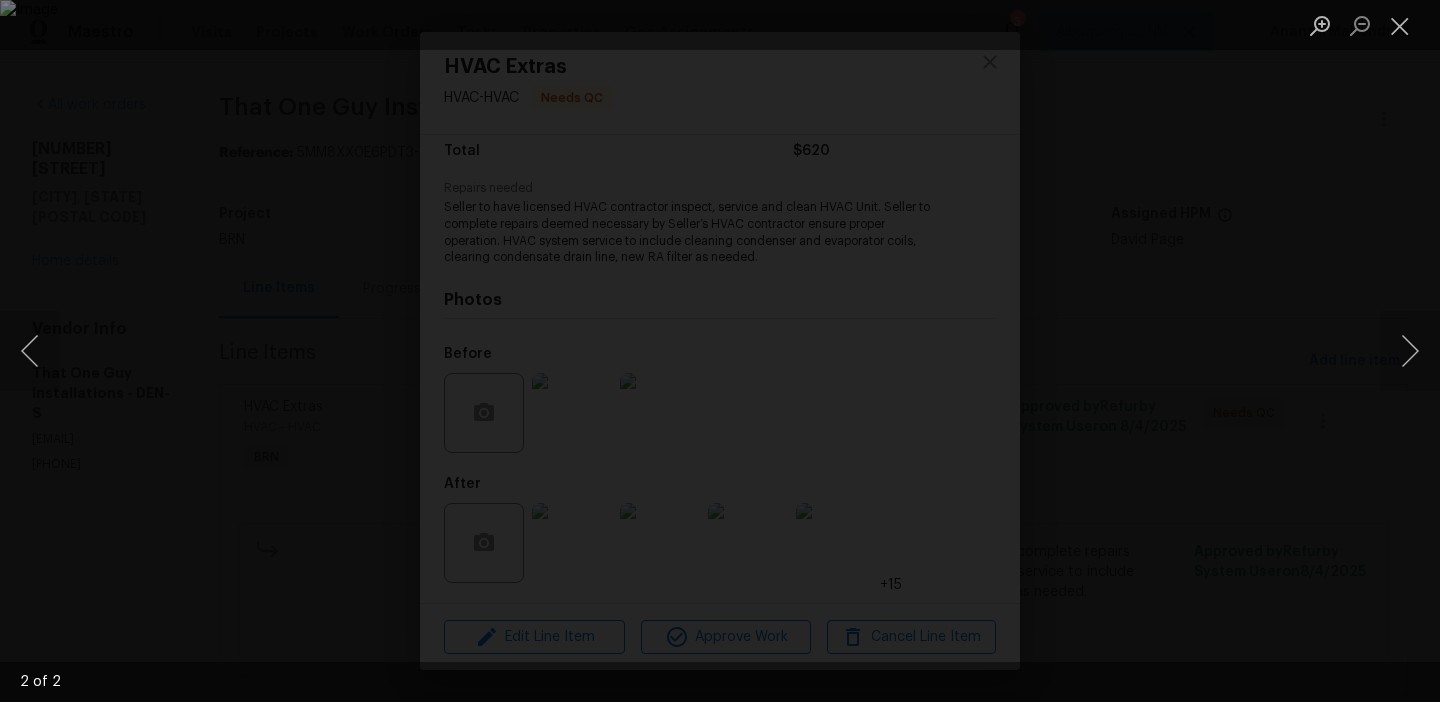 click at bounding box center [720, 351] 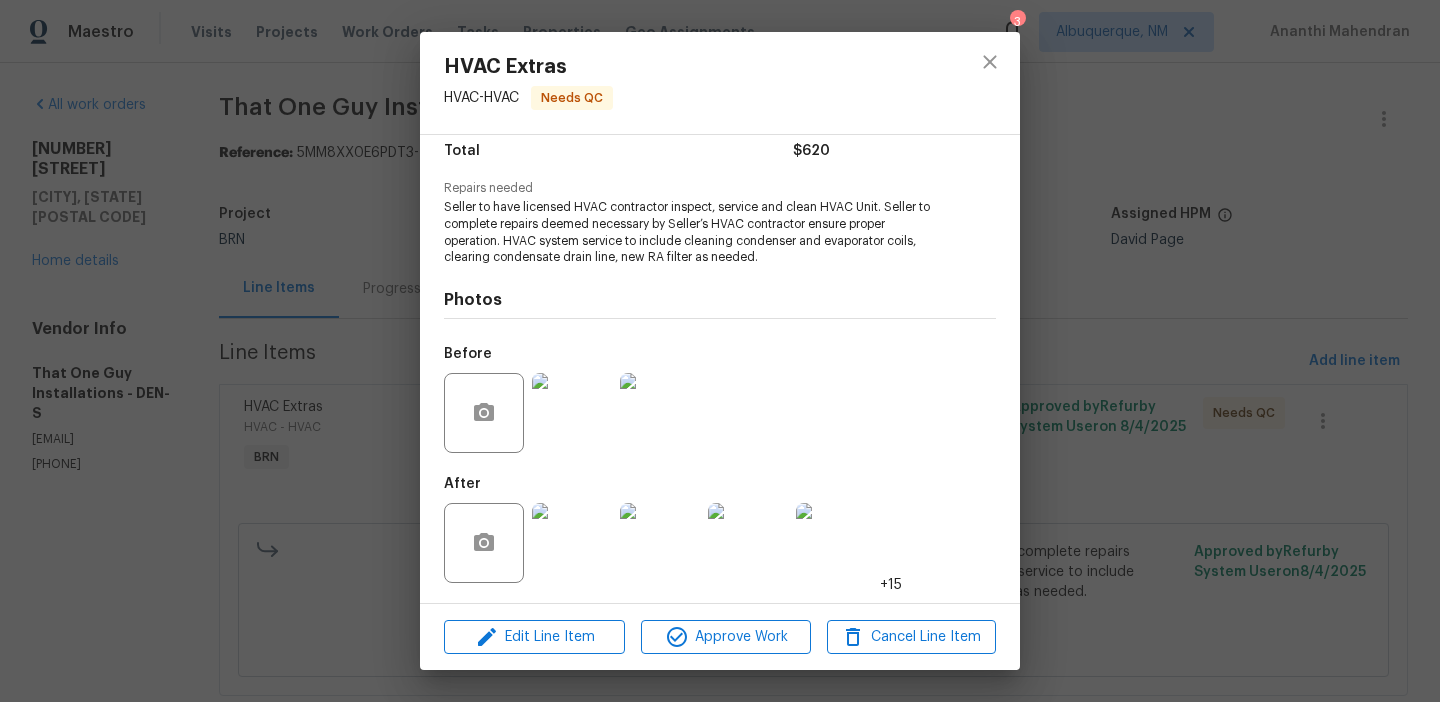 click at bounding box center [572, 543] 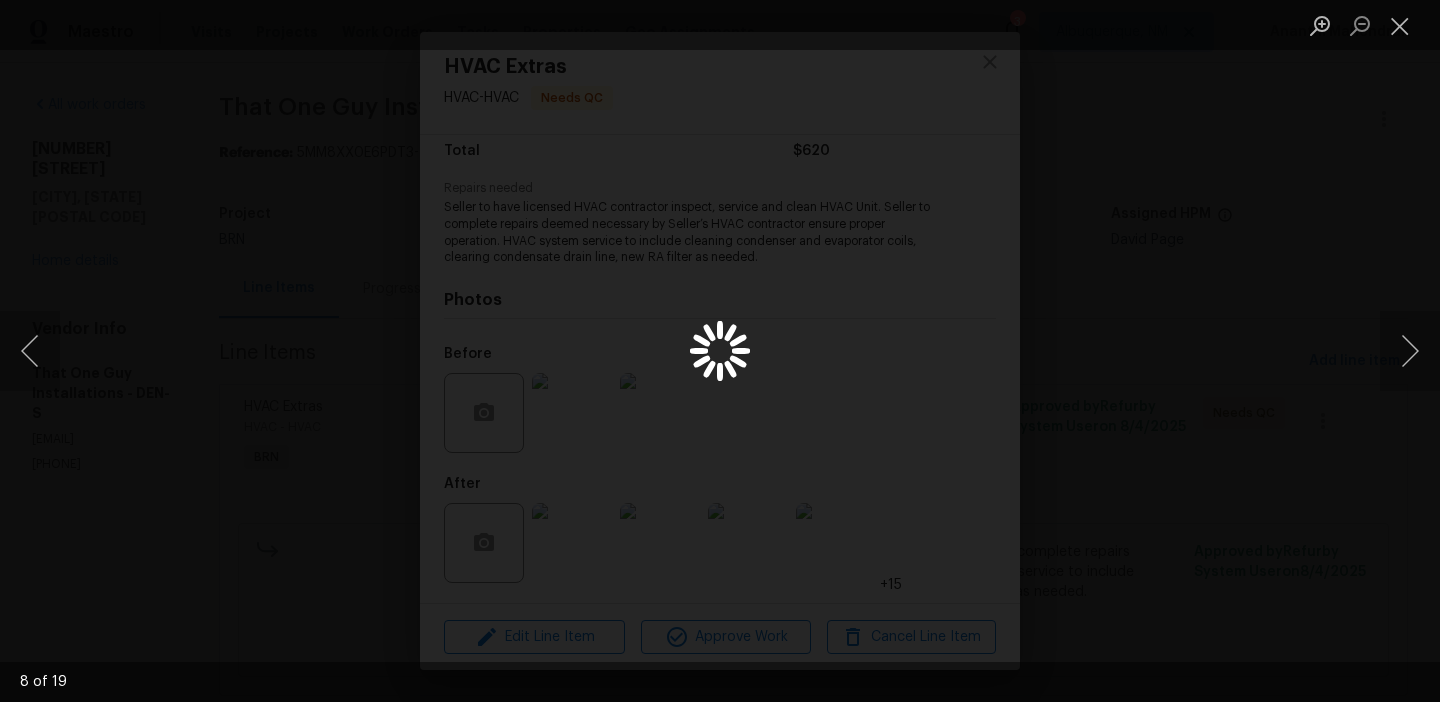 click at bounding box center [720, 351] 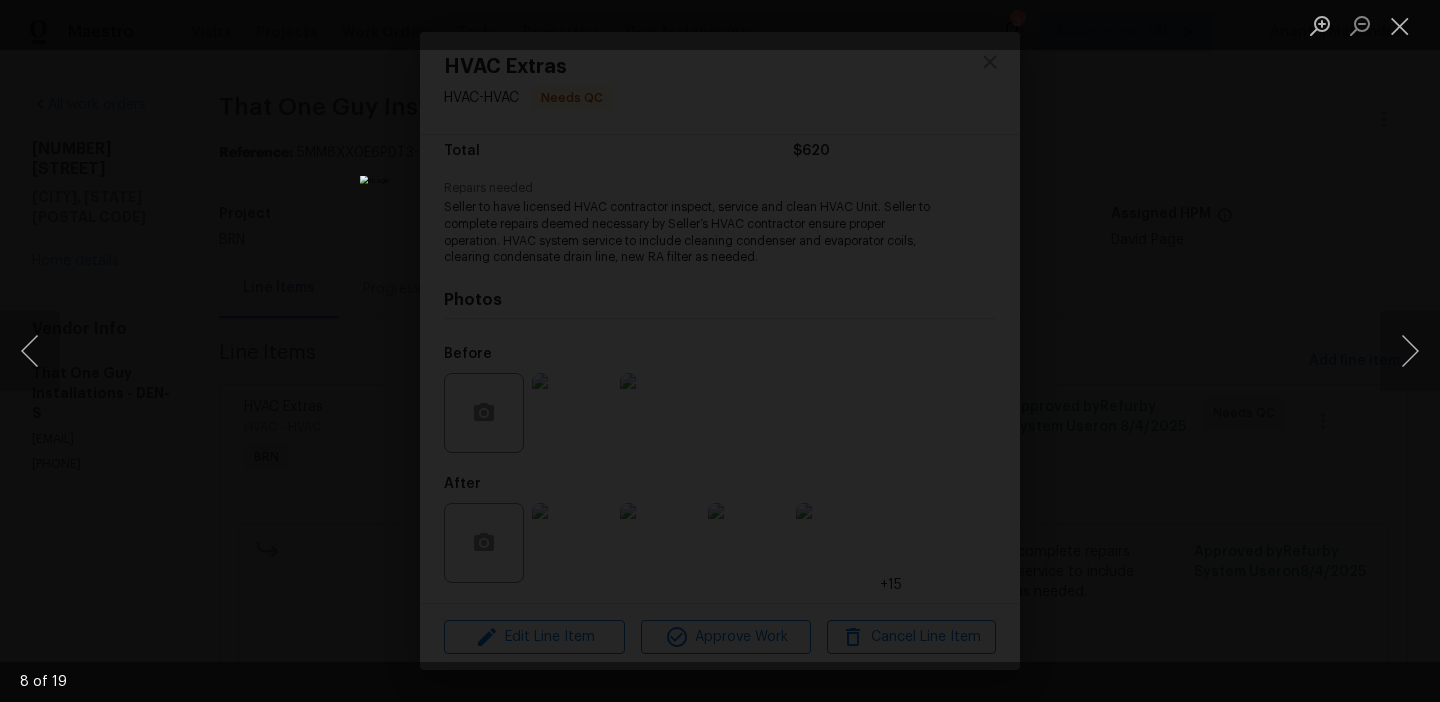 click at bounding box center (720, 351) 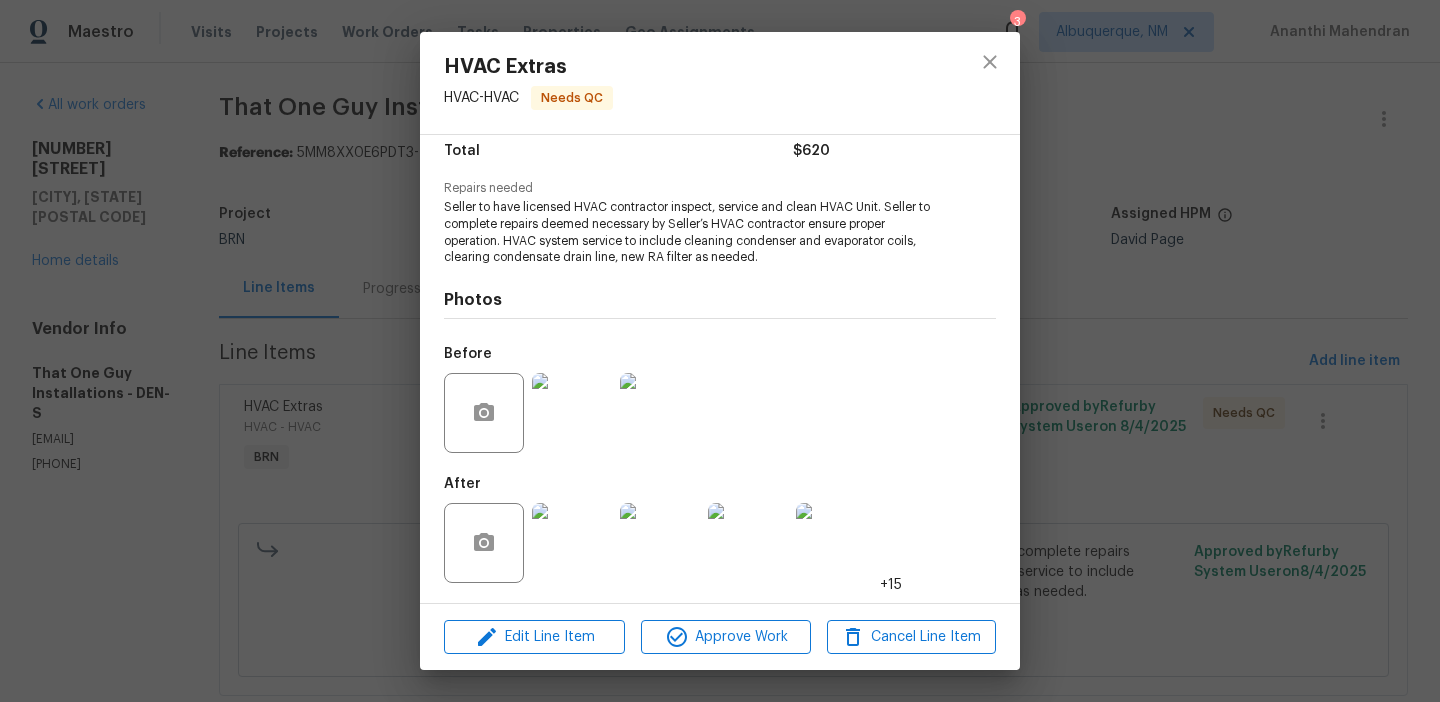 click on "HVAC Extras HVAC  -  HVAC Needs QC Vendor That One Guy Installations Account Category BINSR Cost $0 x 1 count $0 Labor $620 Total $620 Repairs needed Seller to have licensed HVAC contractor inspect, service and clean HVAC Unit. Seller to complete repairs deemed necessary by Seller’s HVAC contractor ensure proper operation. HVAC system service to include cleaning condenser and evaporator coils, clearing condensate drain line, new RA filter as needed. Photos Before After  +15  Edit Line Item  Approve Work  Cancel Line Item" at bounding box center [720, 351] 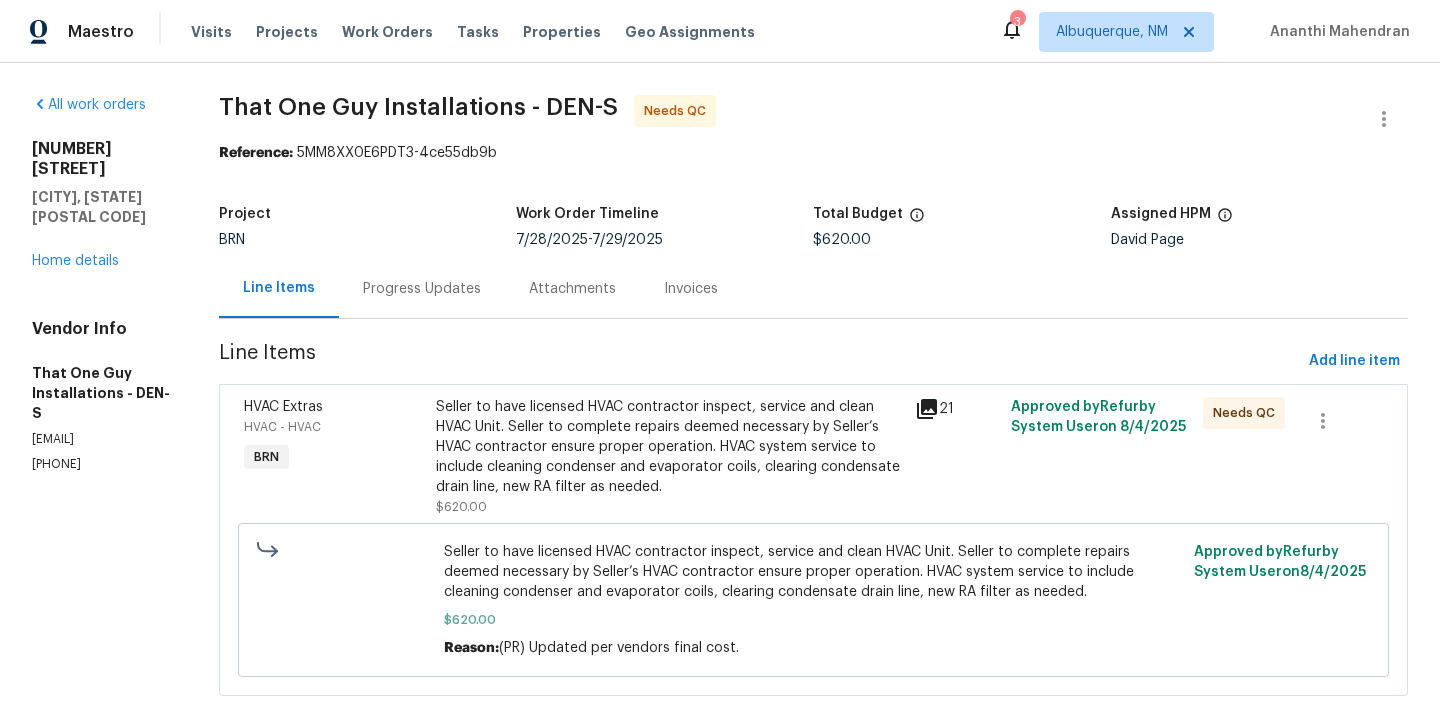 click on "Progress Updates" at bounding box center (422, 288) 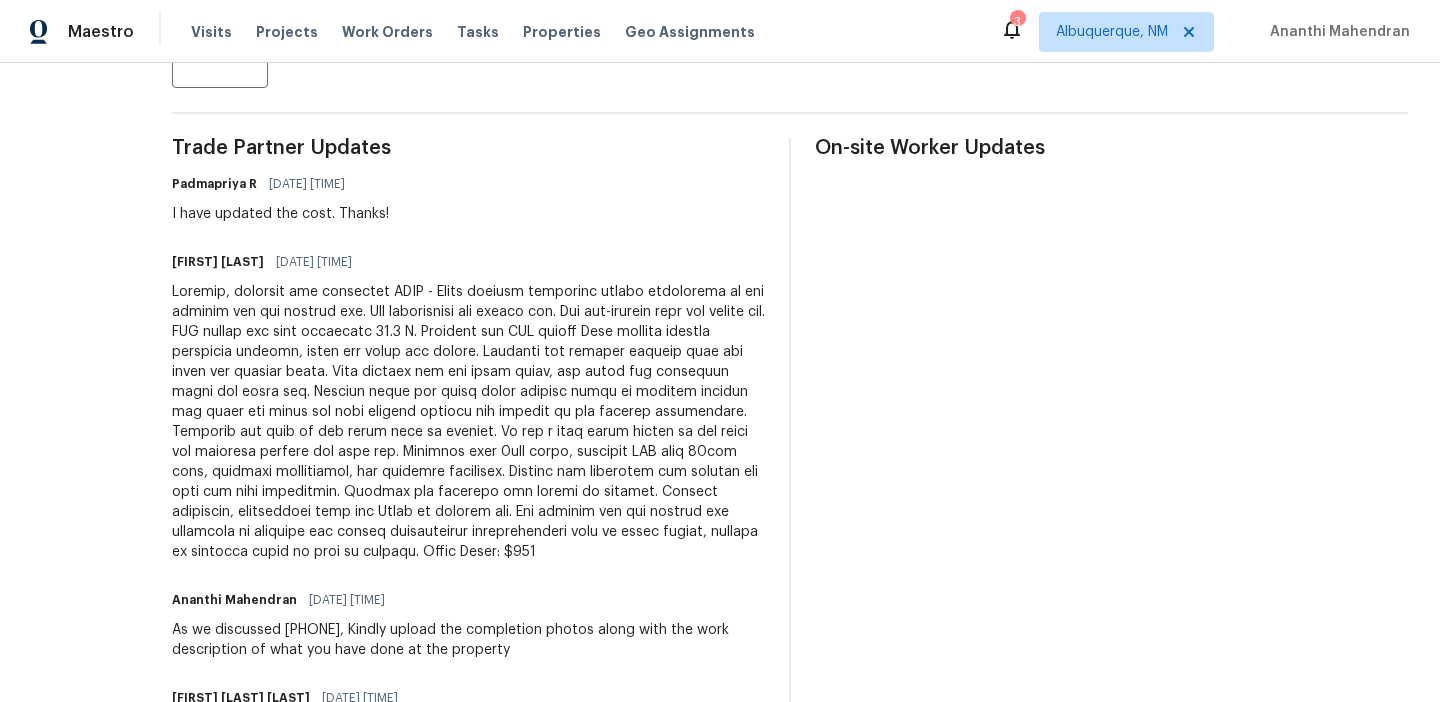 scroll, scrollTop: 750, scrollLeft: 0, axis: vertical 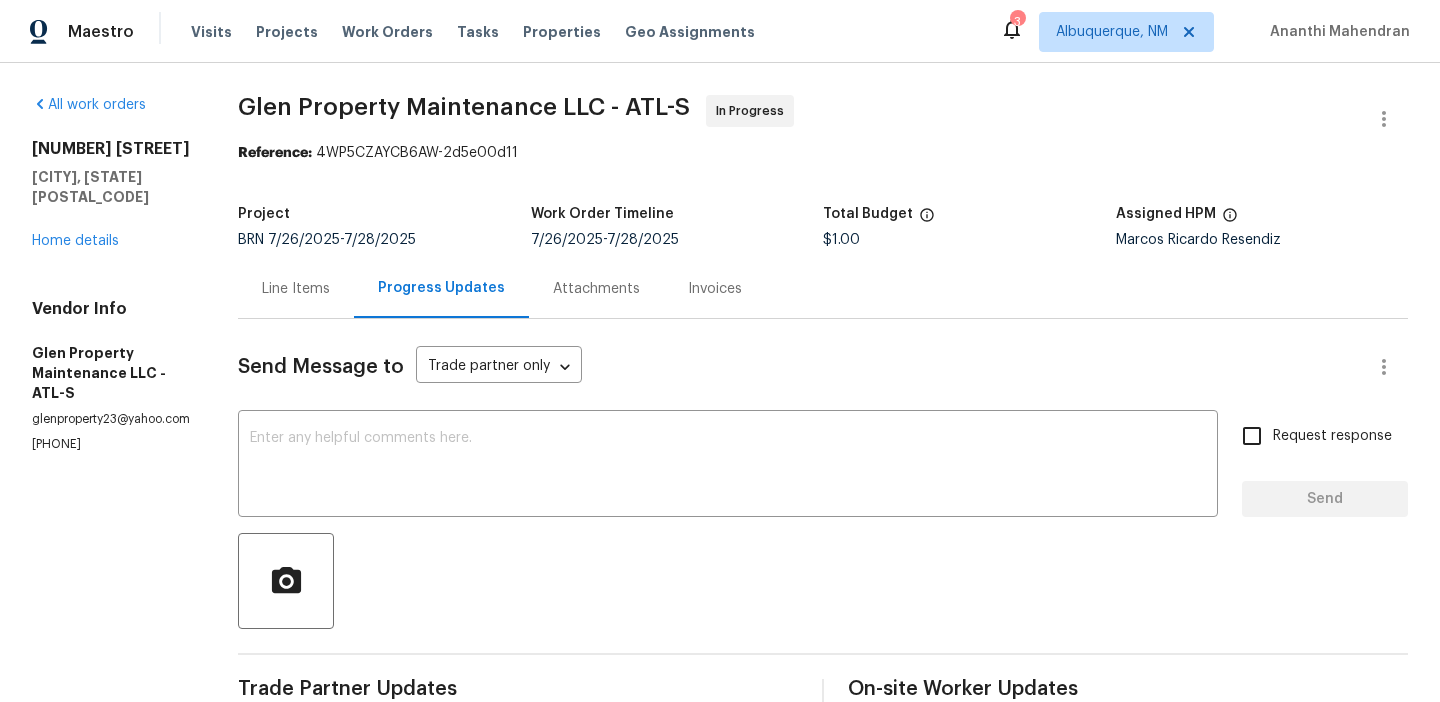click on "Line Items" at bounding box center (296, 288) 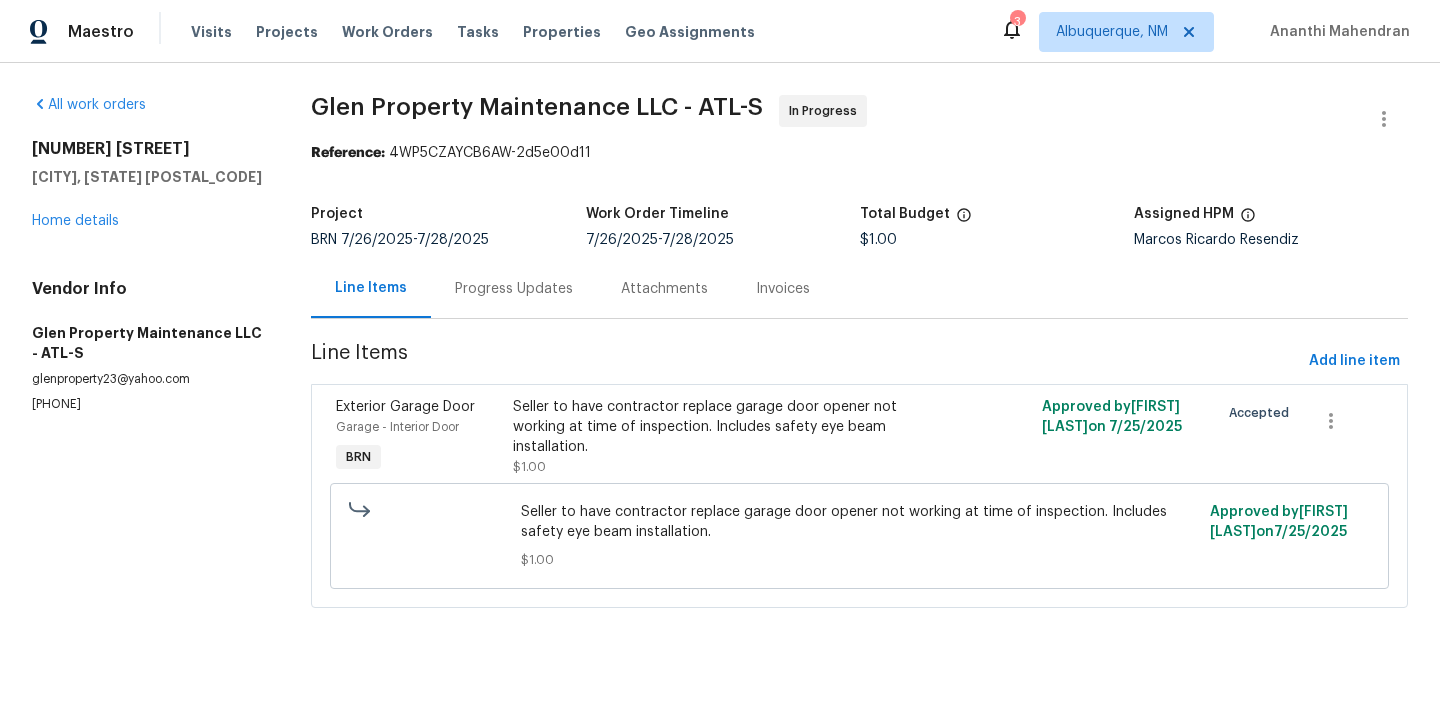 click on "Glen Property Maintenance LLC - ATL-S In Progress Reference:   4WP5CZAYCB6AW-2d5e00d11 Project BRN   [DATE]  -  [DATE] Work Order Timeline [DATE]  -  [DATE] Total Budget $1.00 Assigned HPM Marcos Ricardo Resendiz Line Items Progress Updates Attachments Invoices Line Items Add line item Exterior Garage Door Garage - Interior Door BRN Seller to have contractor replace garage door opener not working at time of inspection. Includes safety eye beam installation. $1.00 Approved by  Akshay Ajaya Kumar A  on   [DATE] Accepted Seller to have contractor replace garage door opener not working at time of inspection. Includes safety eye beam installation. $1.00 Approved by  Akshay Ajaya Kumar A  on  [DATE]" at bounding box center (859, 363) 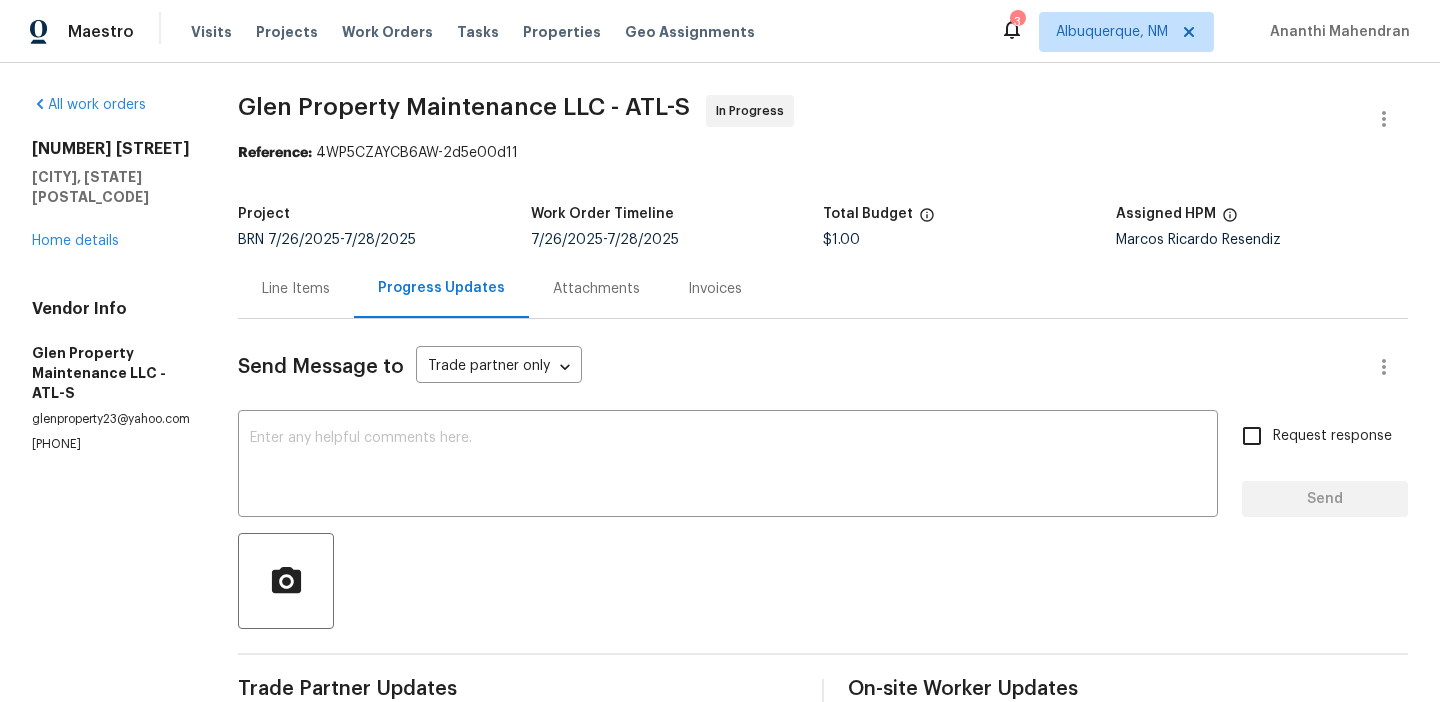 scroll, scrollTop: 111, scrollLeft: 0, axis: vertical 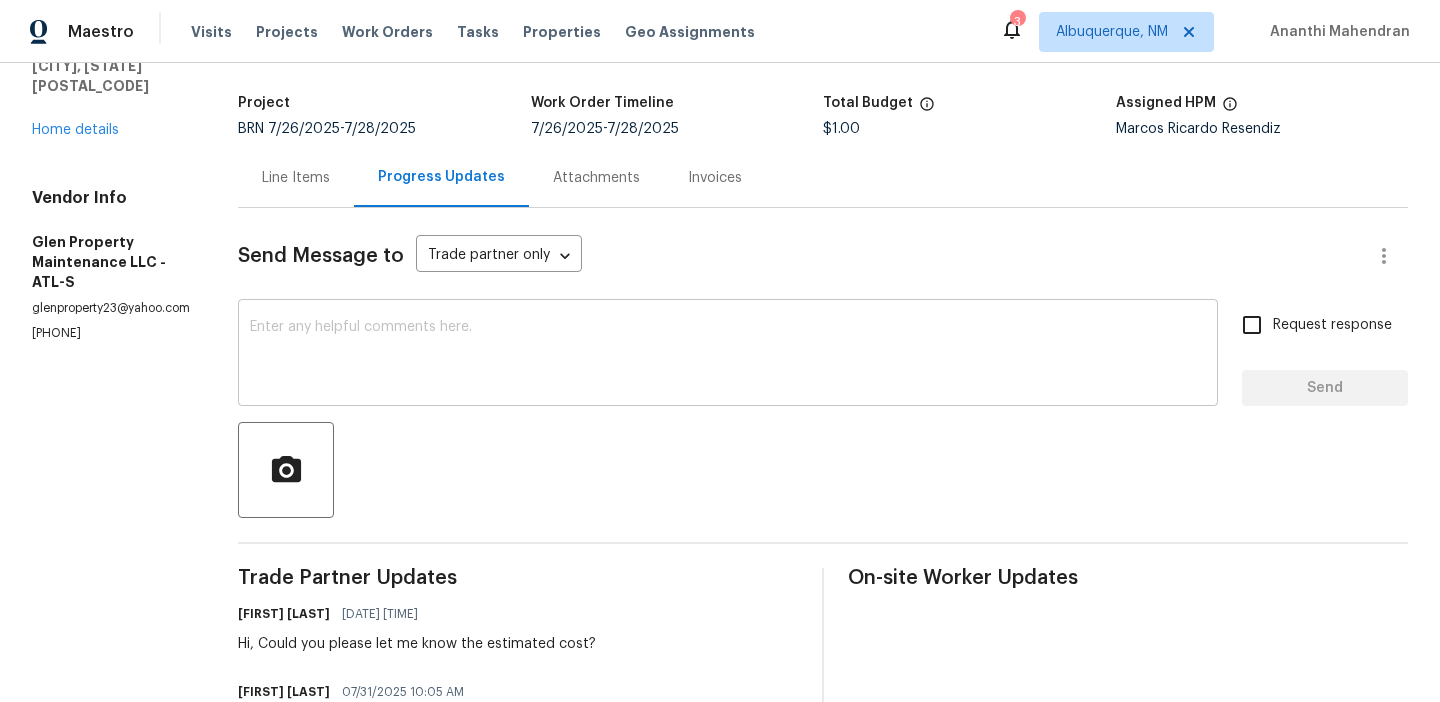 click at bounding box center (728, 355) 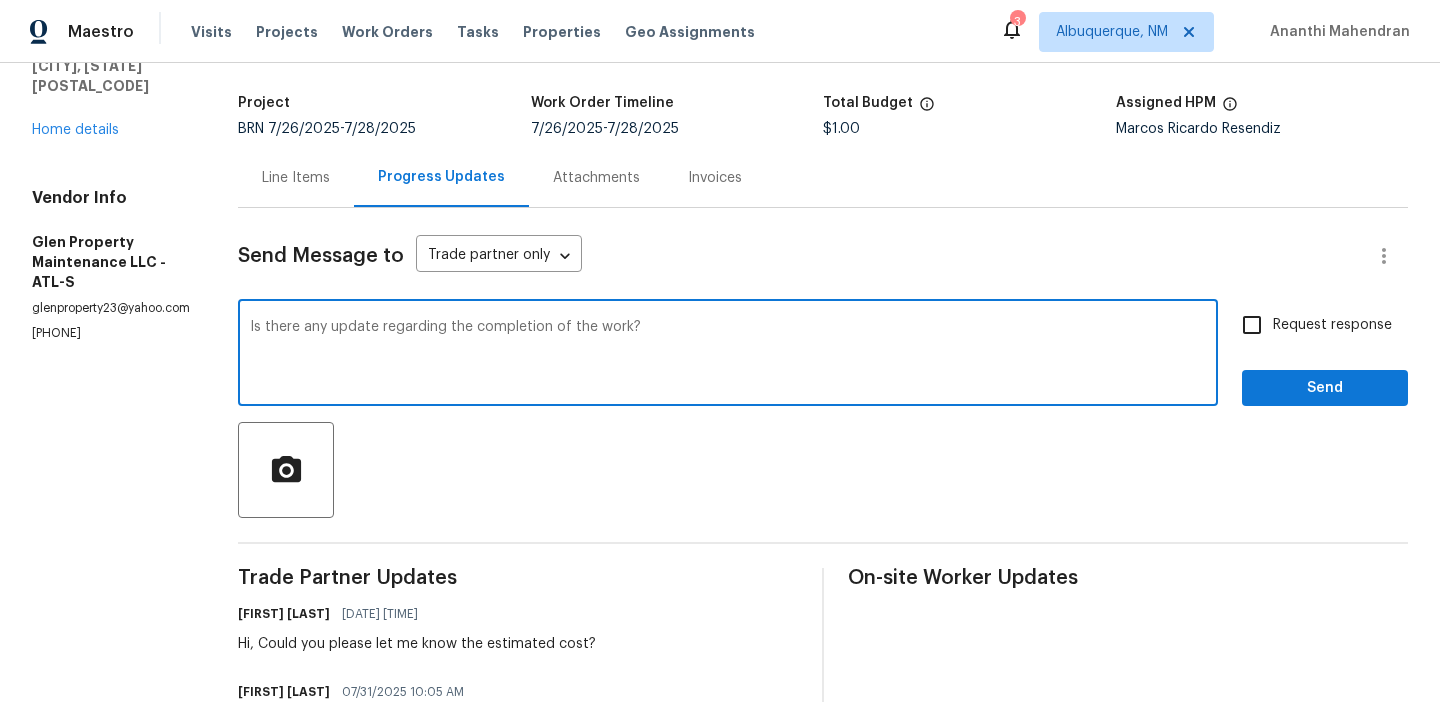type on "Is there any update regarding the completion of the work?" 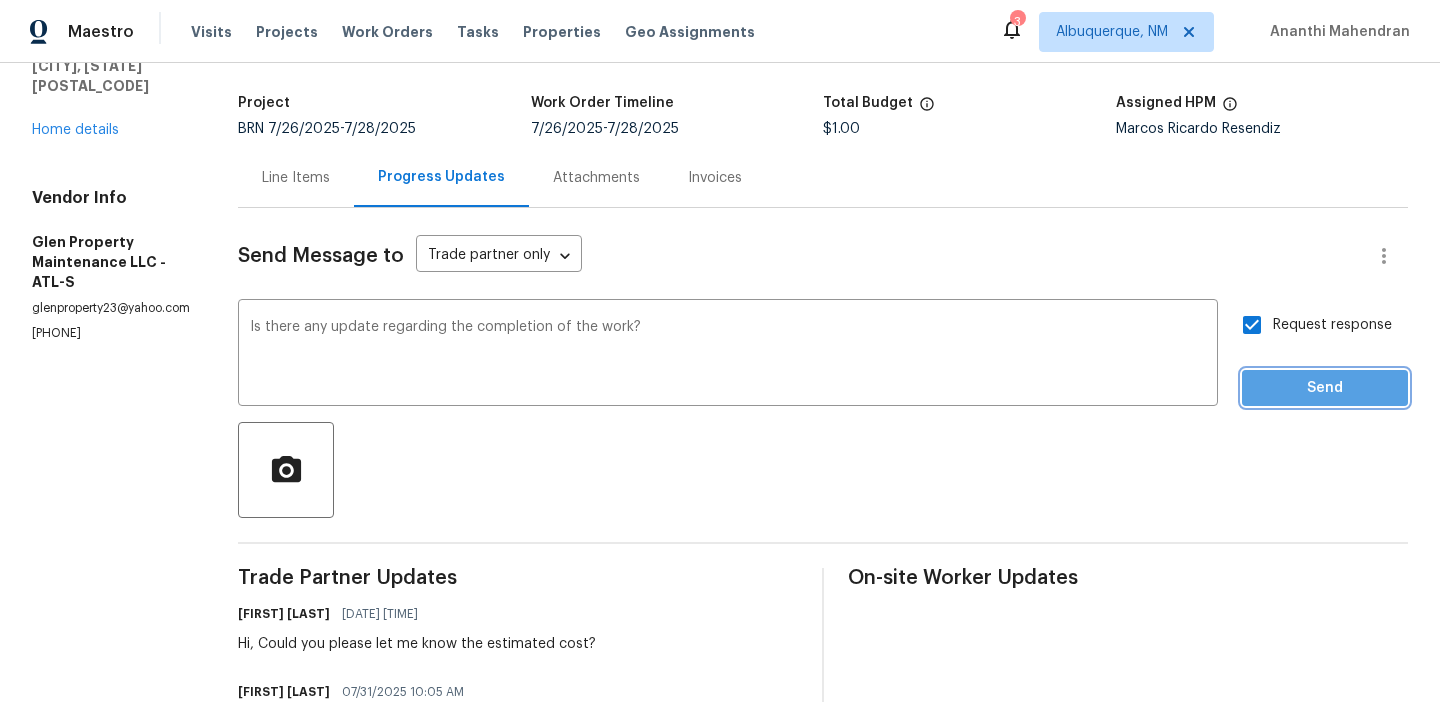 click on "Send" at bounding box center [1325, 388] 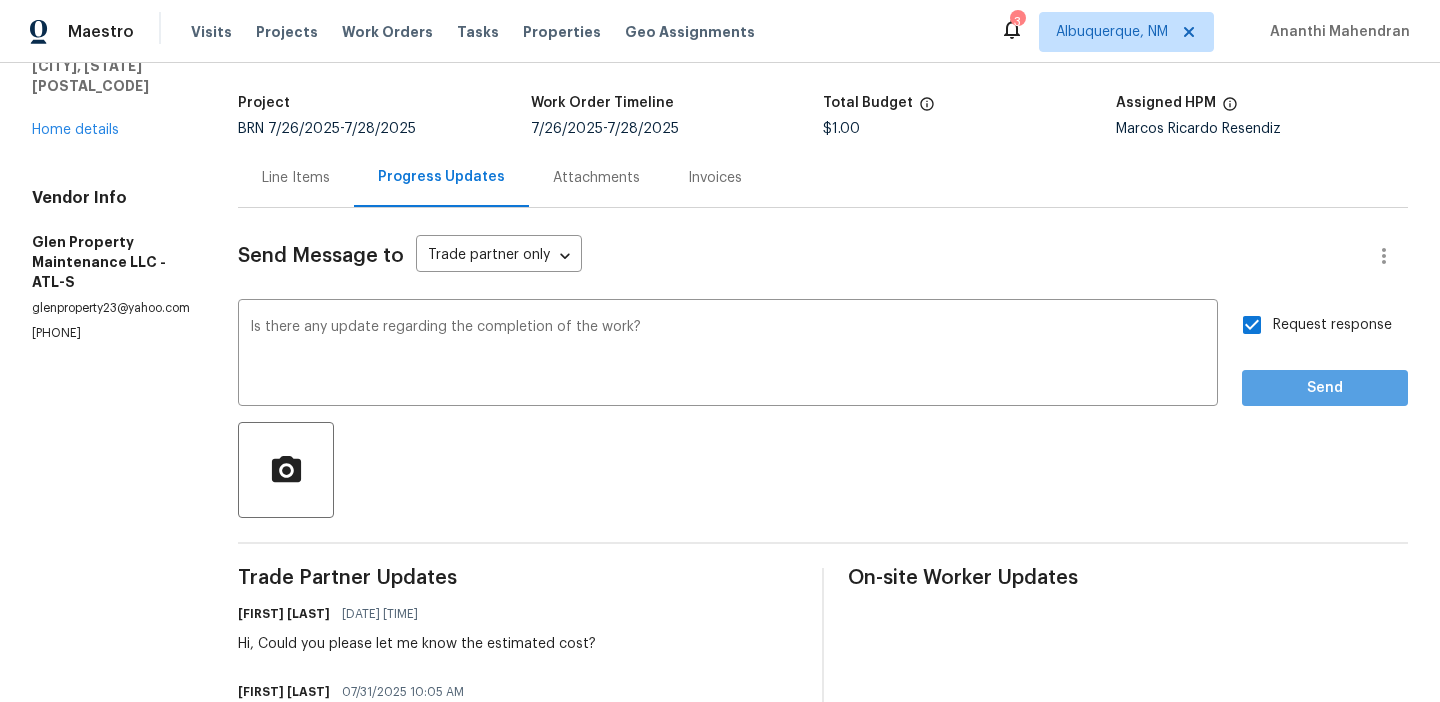 scroll, scrollTop: 45, scrollLeft: 0, axis: vertical 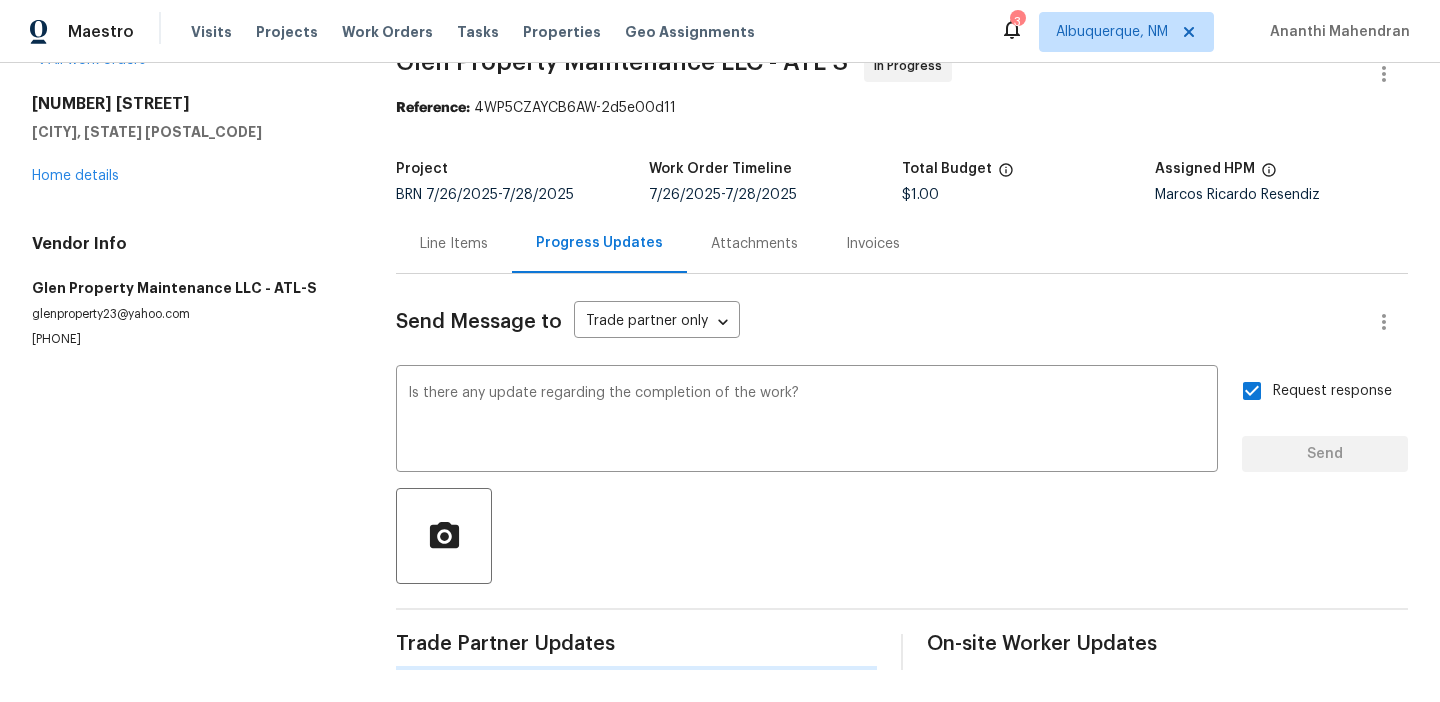 type 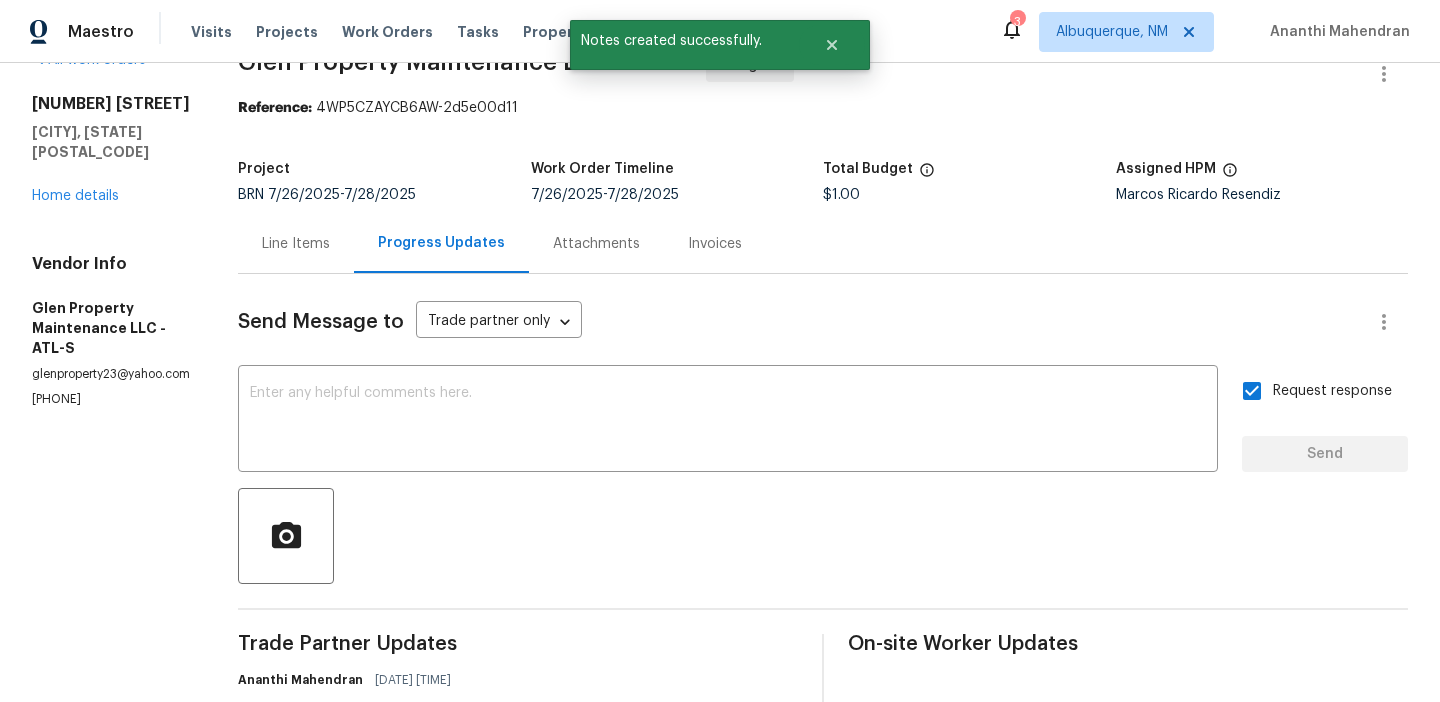 scroll, scrollTop: 111, scrollLeft: 0, axis: vertical 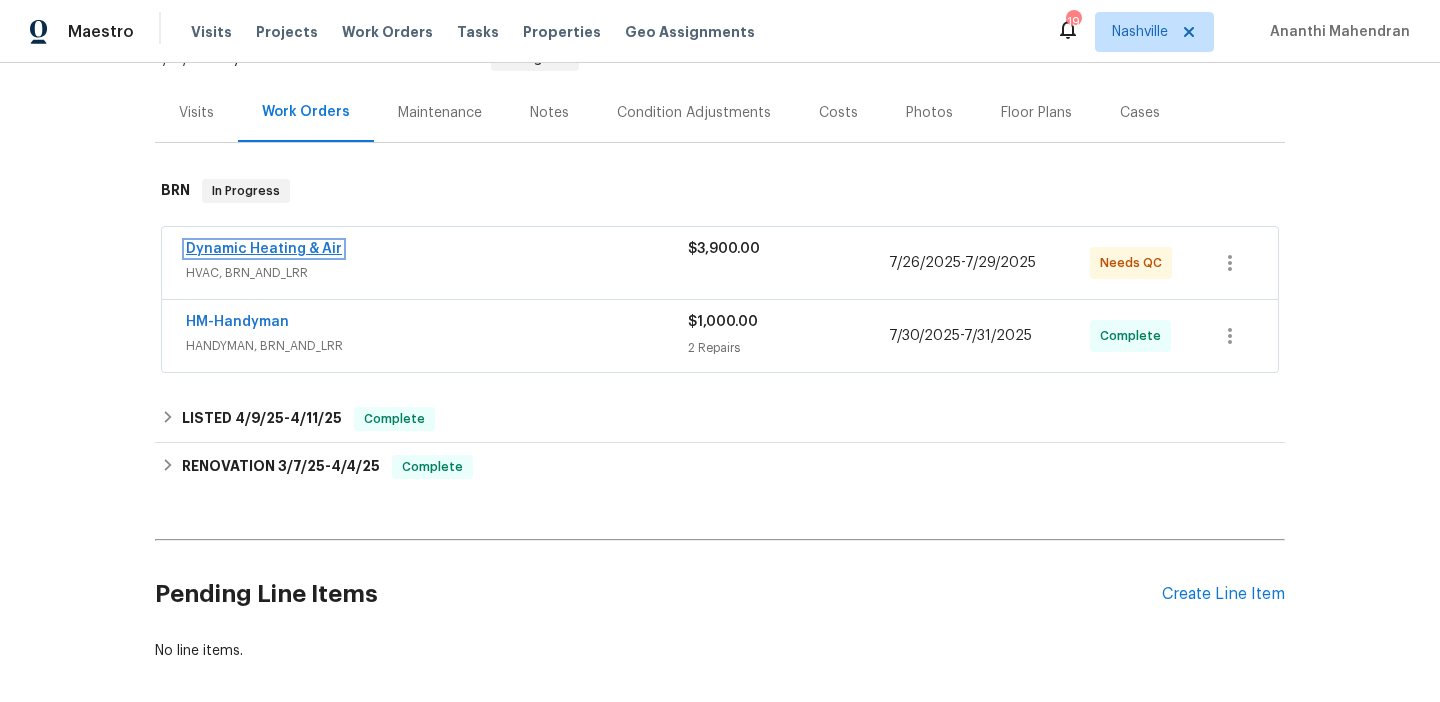 click on "Dynamic Heating & Air" at bounding box center [264, 249] 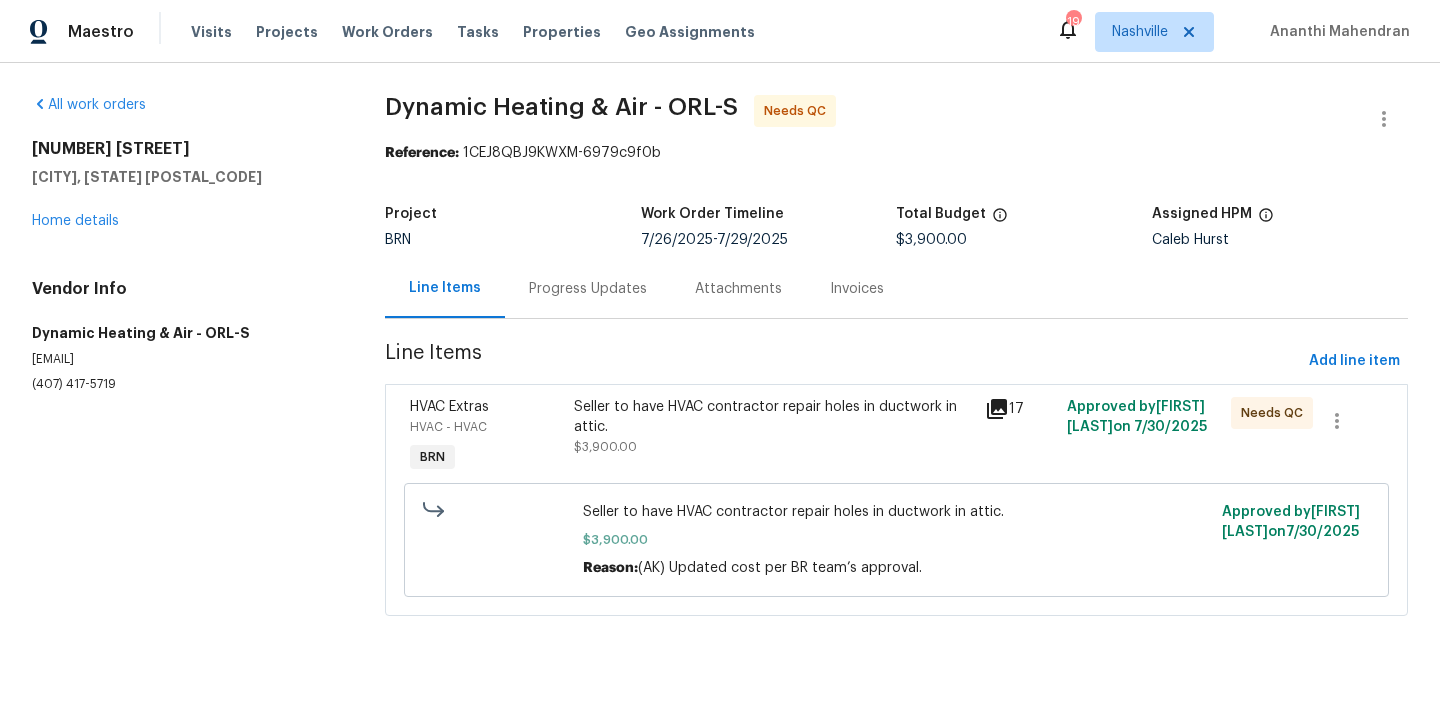 click on "Progress Updates" at bounding box center (588, 289) 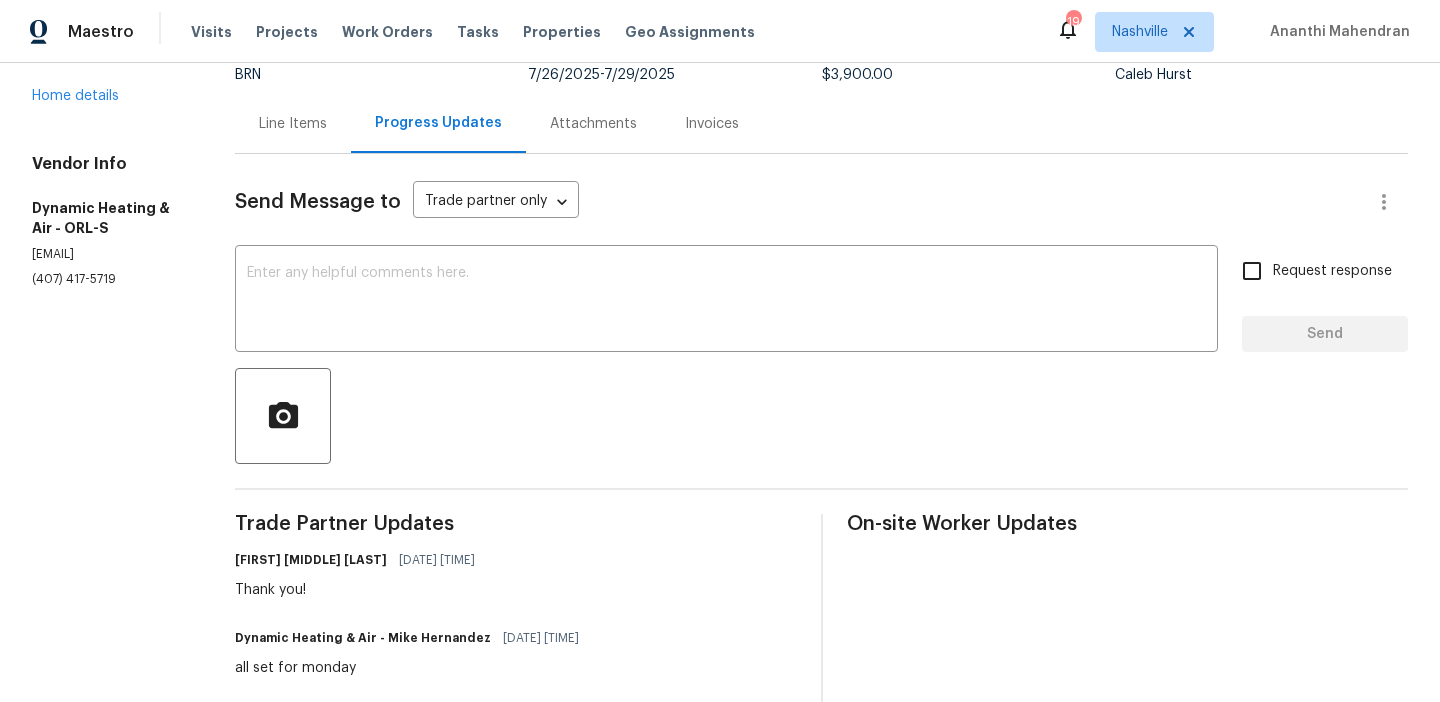 scroll, scrollTop: 201, scrollLeft: 0, axis: vertical 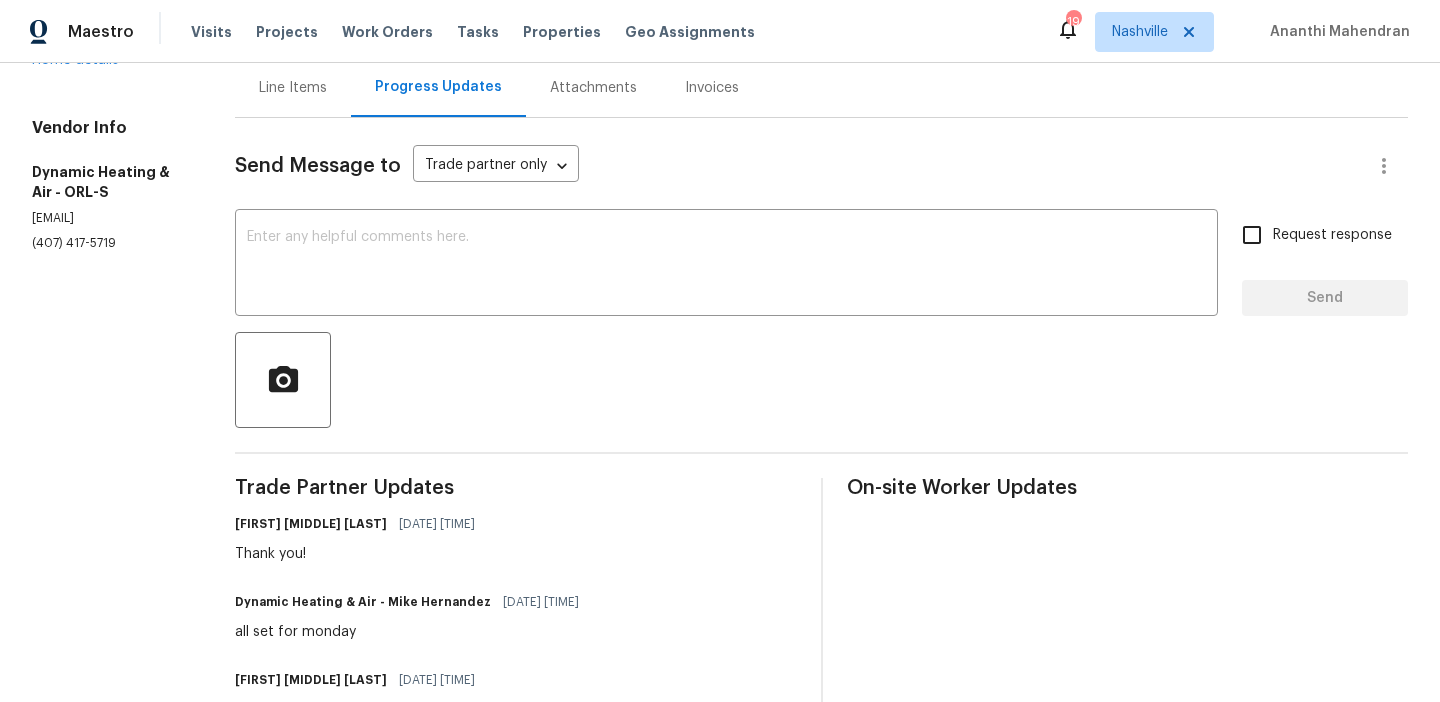 click on "Line Items" at bounding box center [293, 87] 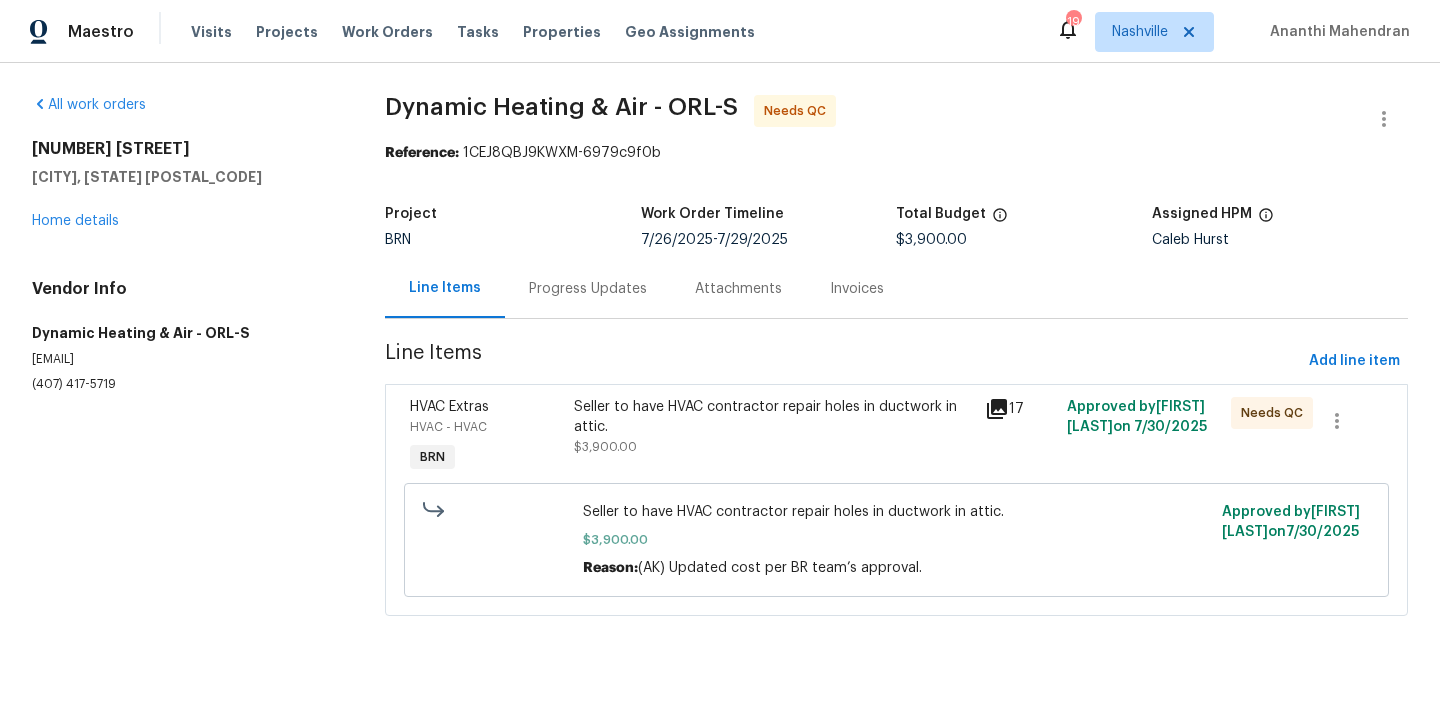 scroll, scrollTop: 0, scrollLeft: 0, axis: both 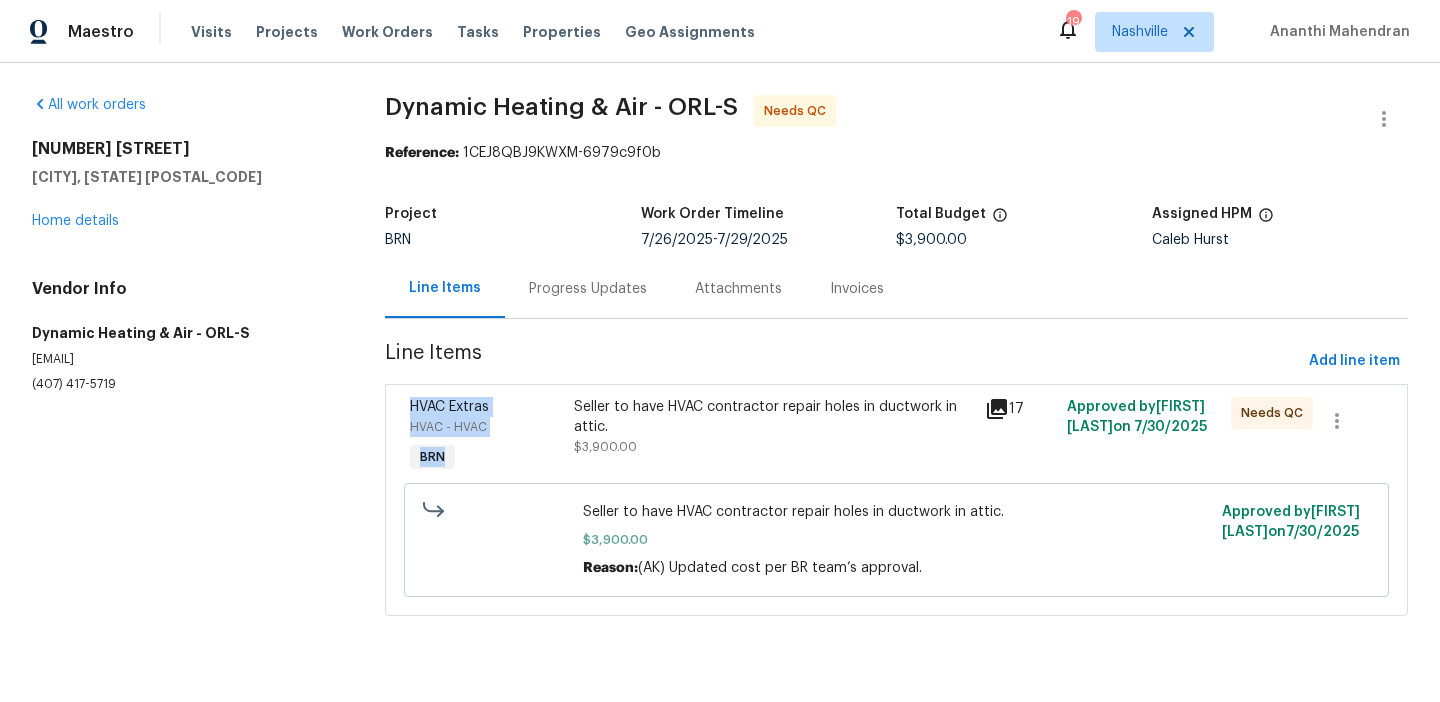 click on "Dynamic Heating & Air - ORL-S Needs QC Reference:   1CEJ8QBJ9KWXM-6979c9f0b Project BRN   Work Order Timeline 7/26/2025  -  7/29/2025 Total Budget $3,900.00 Assigned HPM Caleb Hurst Line Items Progress Updates Attachments Invoices Line Items Add line item HVAC Extras HVAC - HVAC BRN Seller to have HVAC contractor repair holes in ductwork in attic. $3,900.00   17 Approved by  Josh Devinney  on   7/30/2025 Needs QC Seller to have HVAC contractor repair holes in ductwork in attic. $3,900.00 Reason:  (AK) Updated cost per BR team’s approval. Approved by  Josh Devinney  on  7/30/2025" at bounding box center [896, 367] 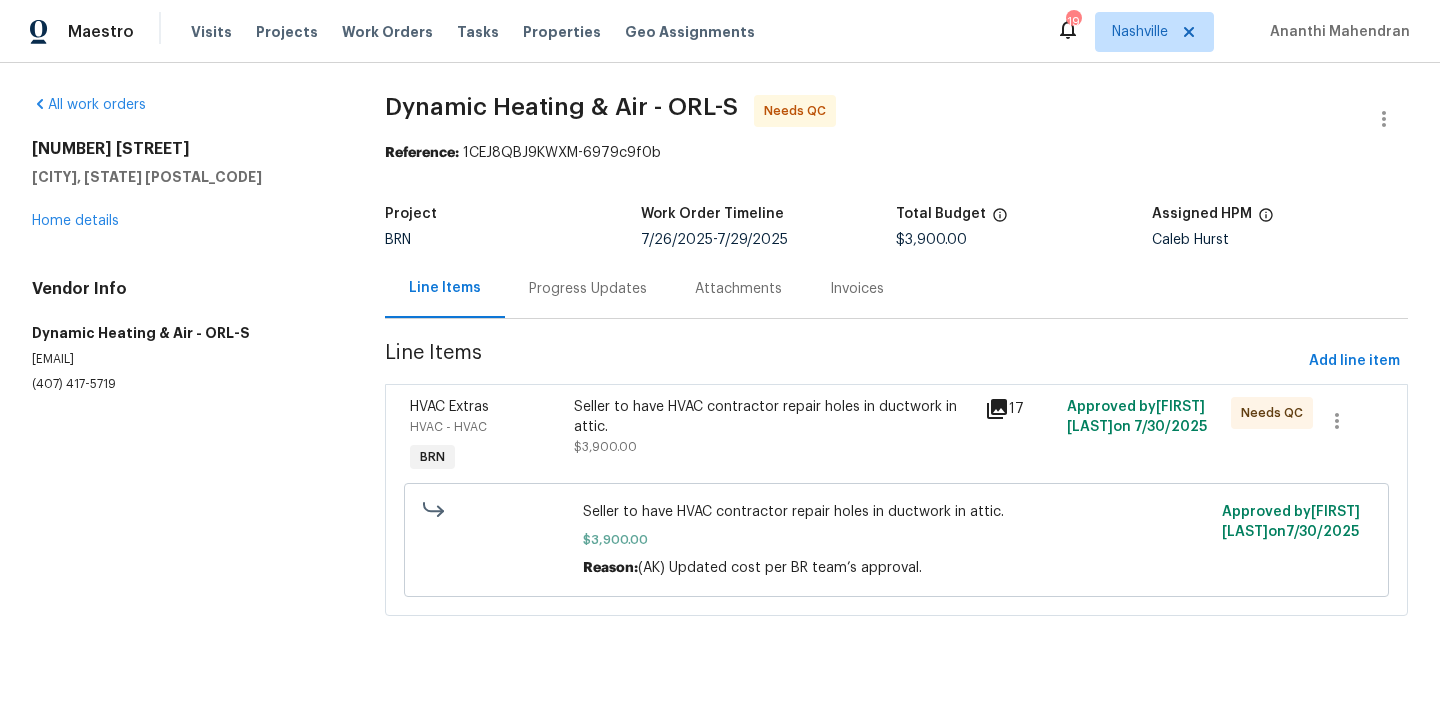 click on "Seller to have HVAC contractor repair holes in ductwork in attic." at bounding box center (773, 417) 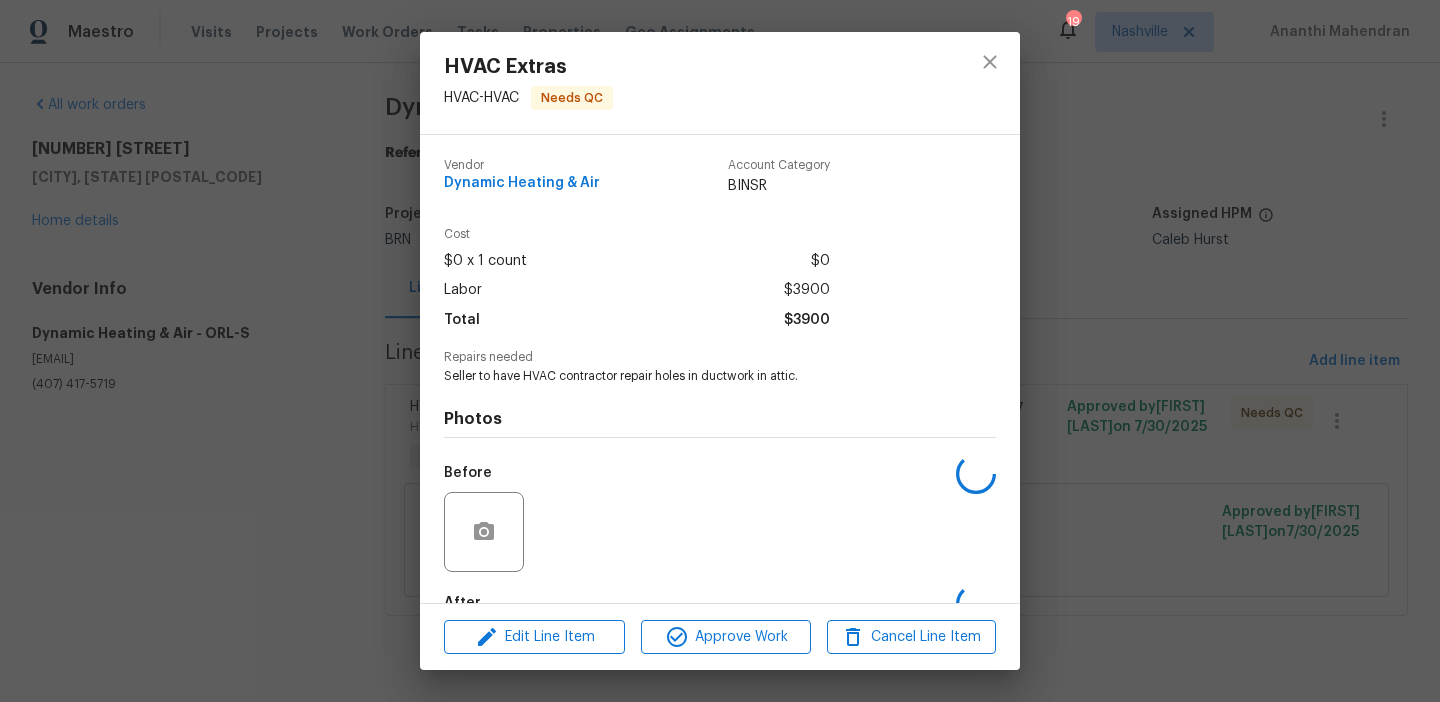 scroll, scrollTop: 119, scrollLeft: 0, axis: vertical 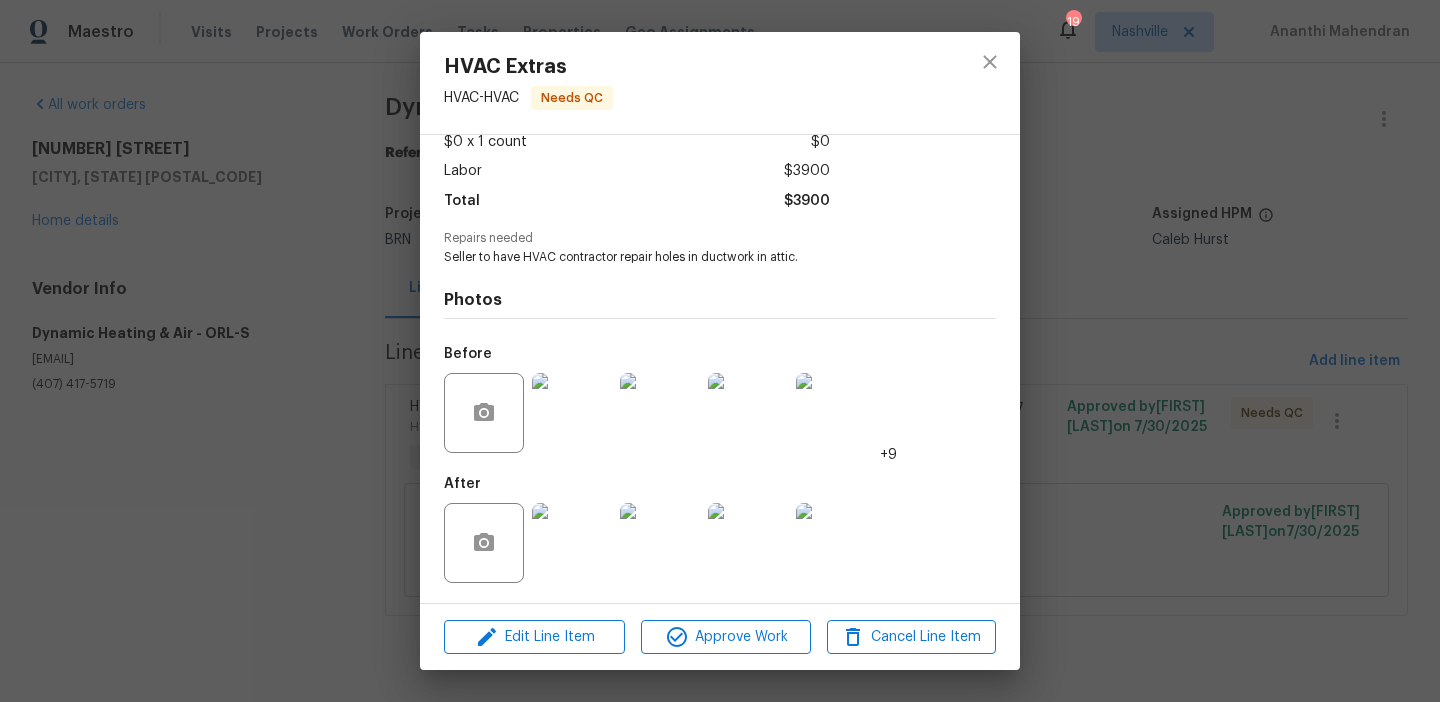 click at bounding box center (572, 543) 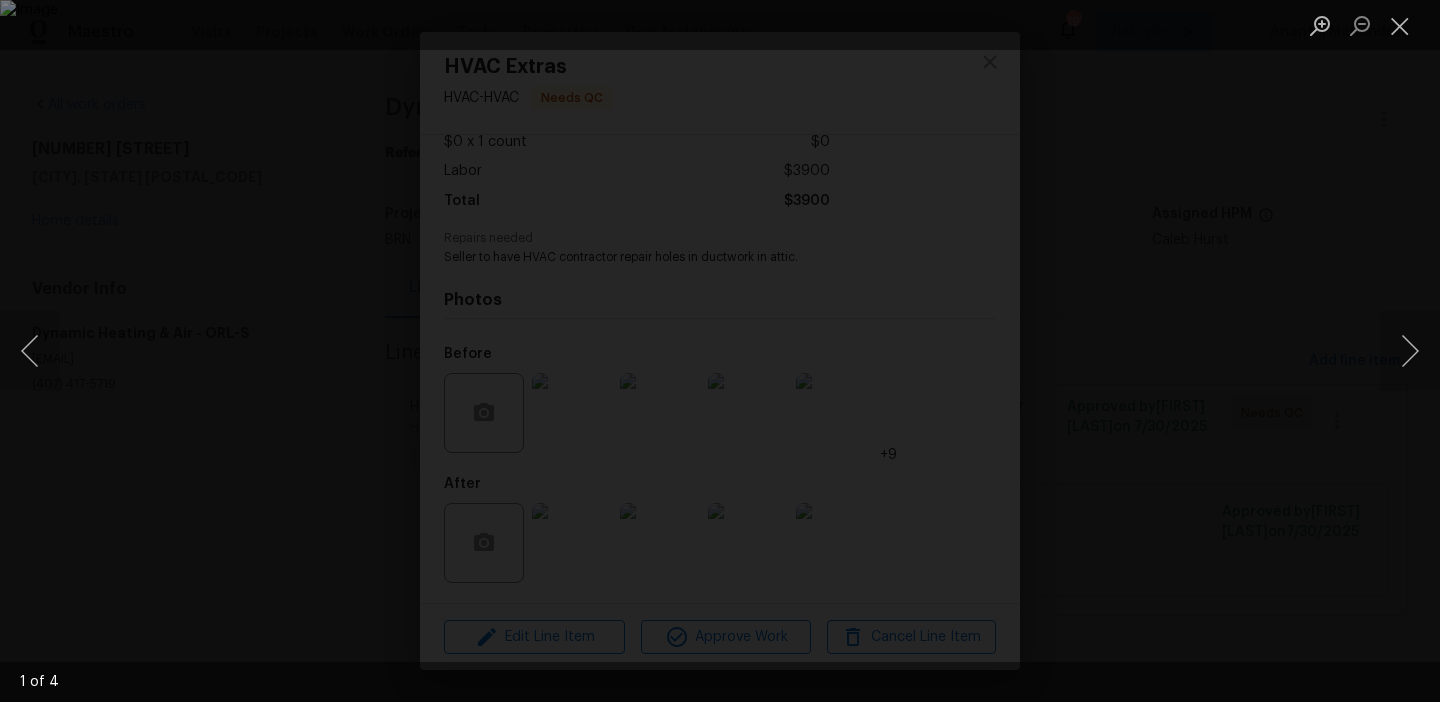 click at bounding box center (720, 351) 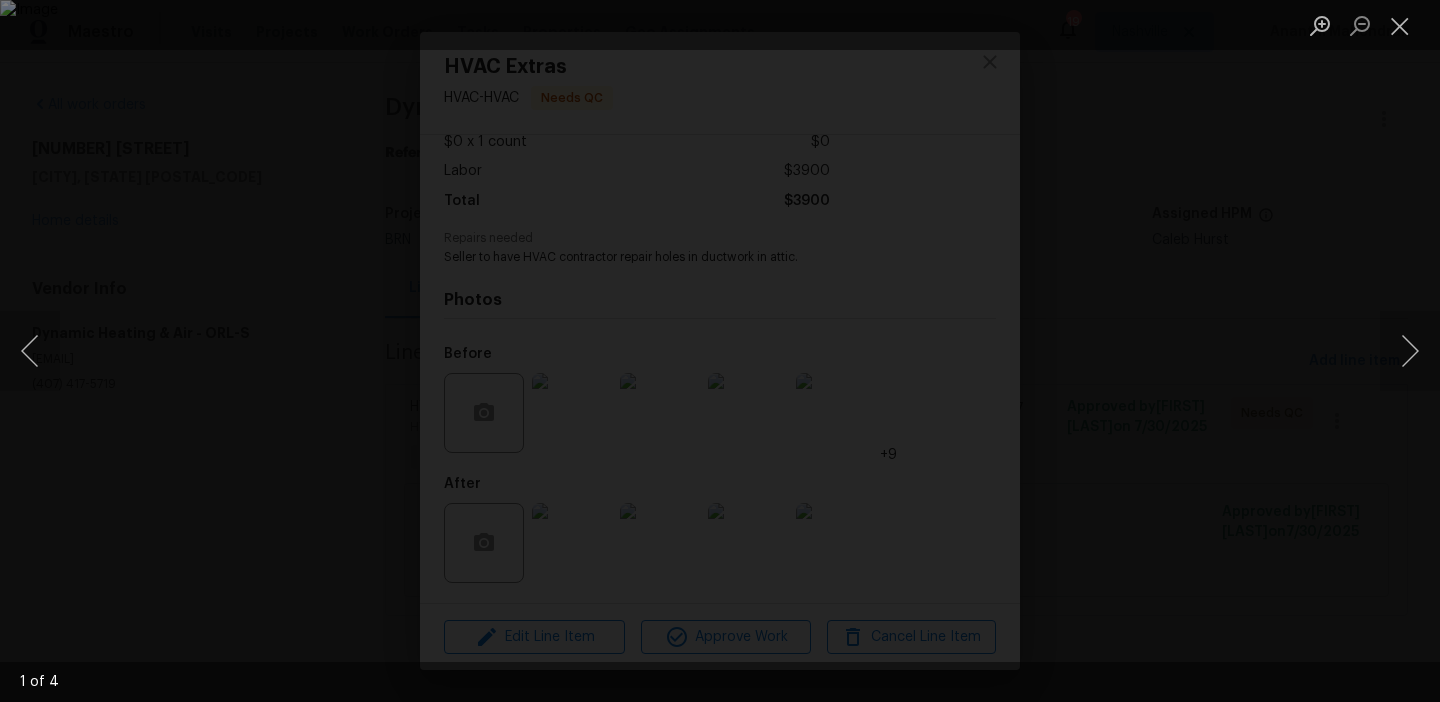 click at bounding box center (720, 351) 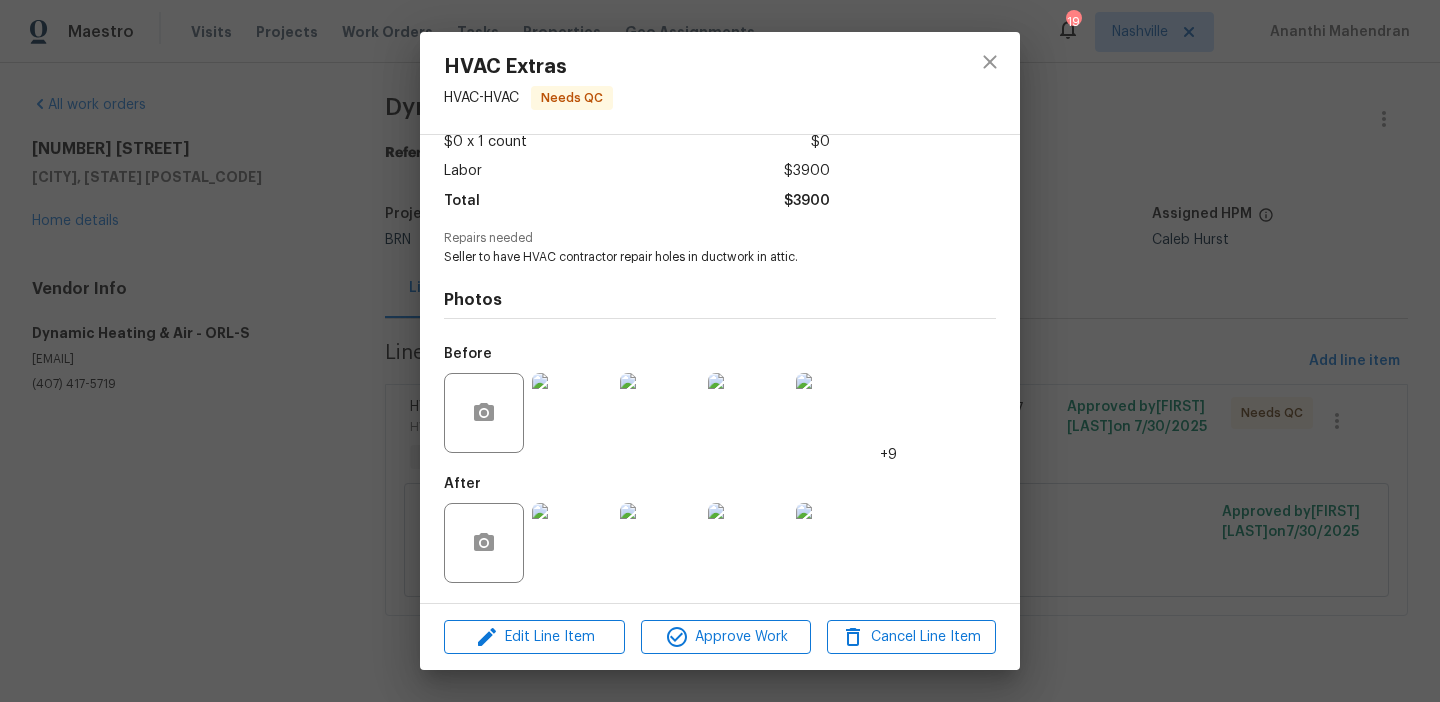 click at bounding box center (572, 413) 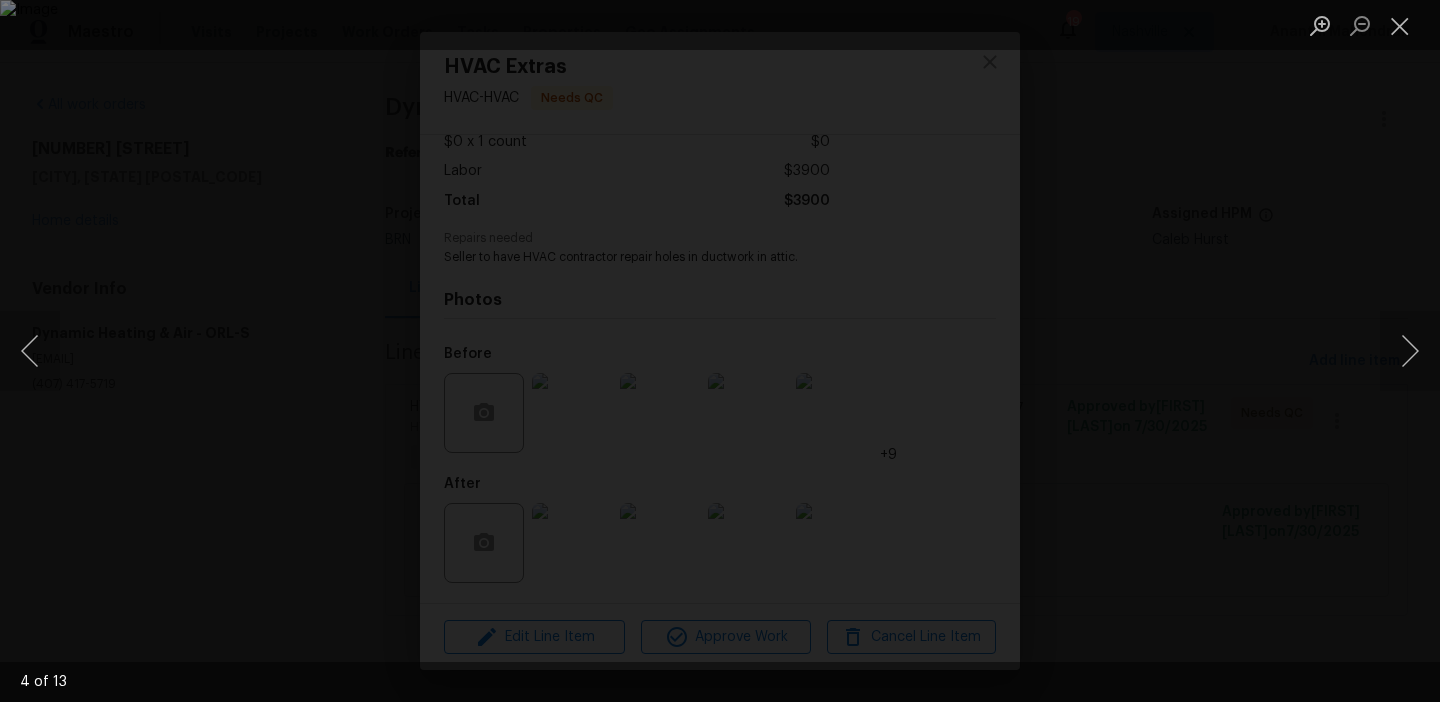 click at bounding box center (720, 351) 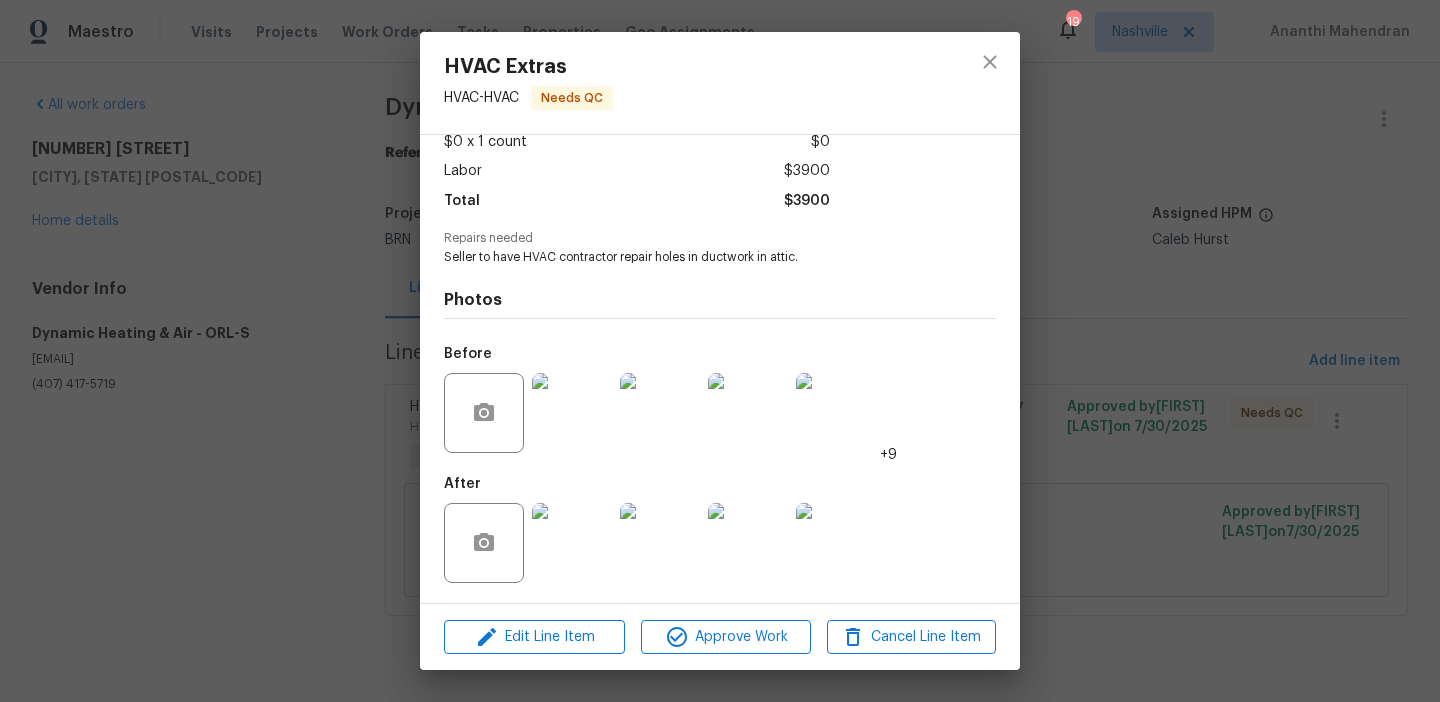 click on "HVAC Extras HVAC  -  HVAC Needs QC Vendor Dynamic Heating & Air Account Category BINSR Cost $0 x 1 count $0 Labor $3900 Total $3900 Repairs needed Seller to have HVAC contractor repair holes in ductwork in attic. Photos Before  +9 After  Edit Line Item  Approve Work  Cancel Line Item" at bounding box center (720, 351) 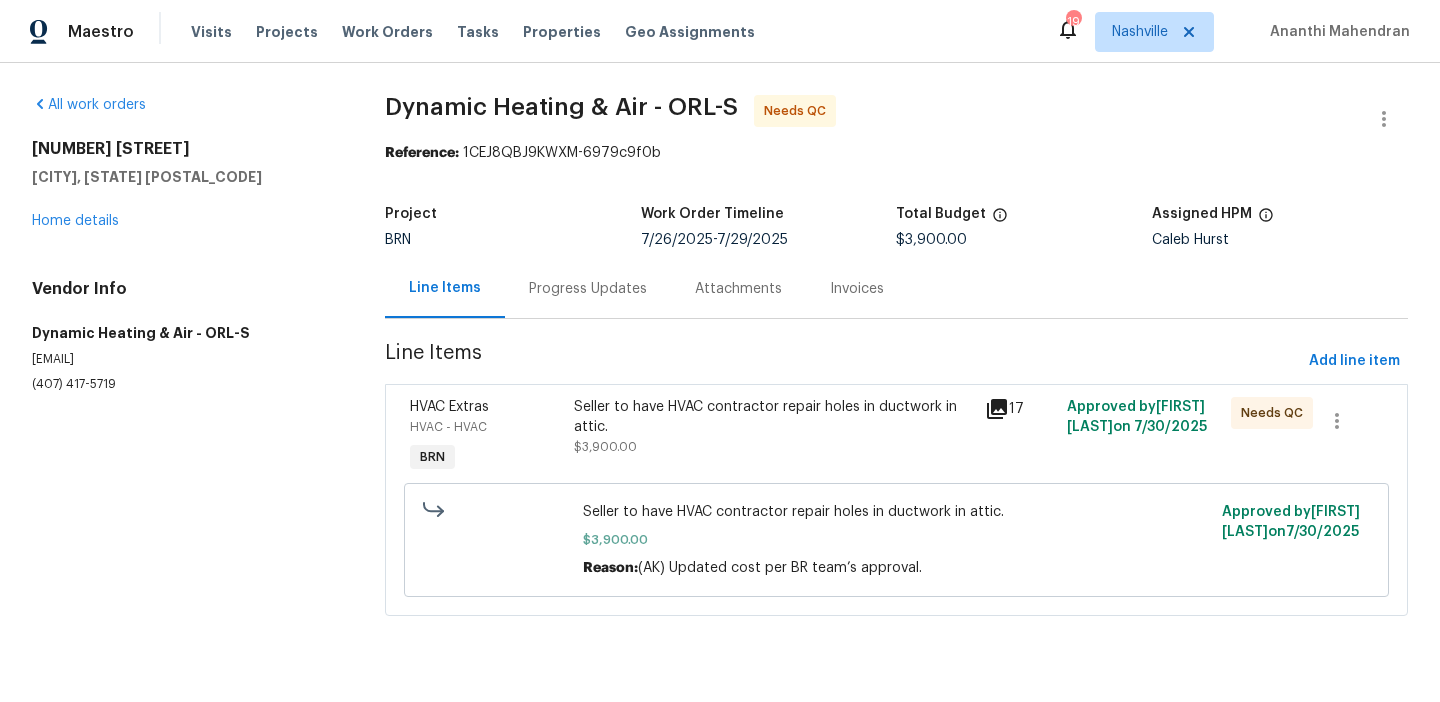 click on "Seller to have HVAC contractor repair holes in ductwork in attic." at bounding box center [773, 417] 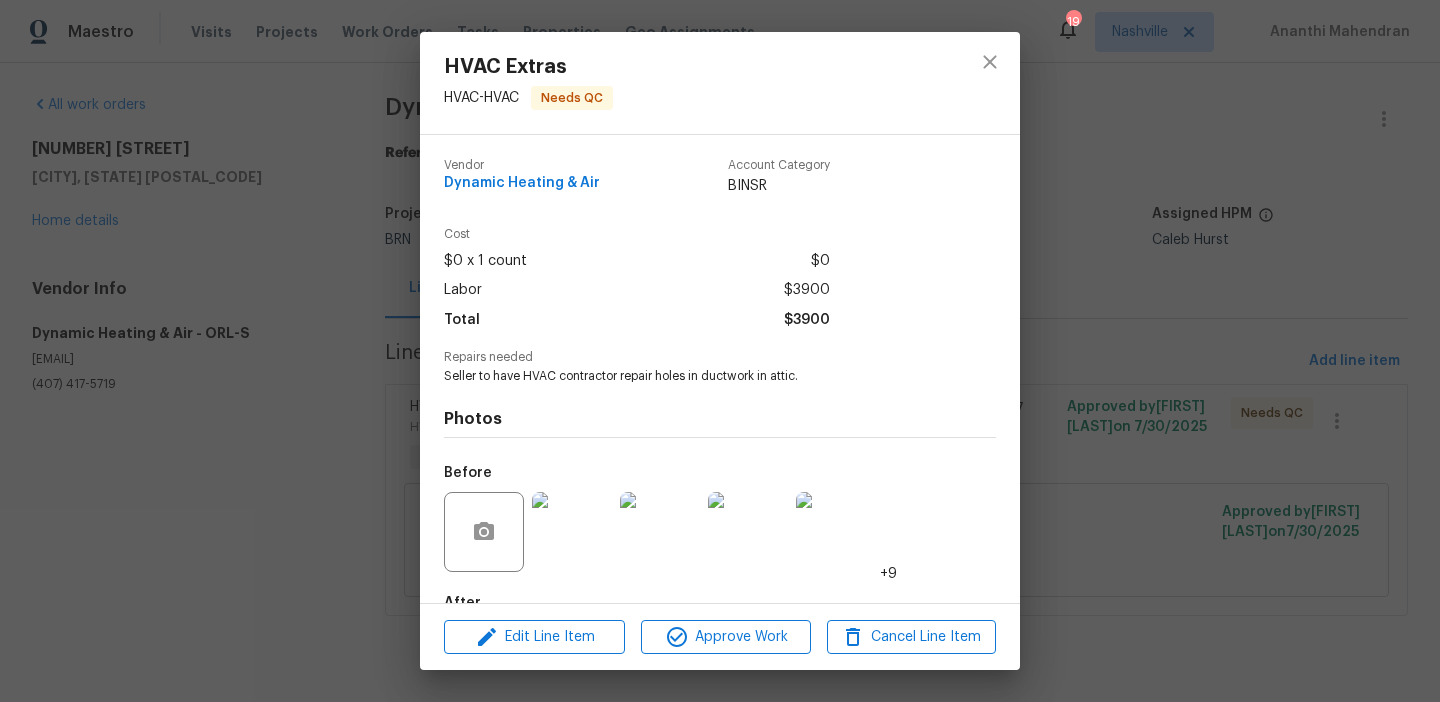 scroll, scrollTop: 119, scrollLeft: 0, axis: vertical 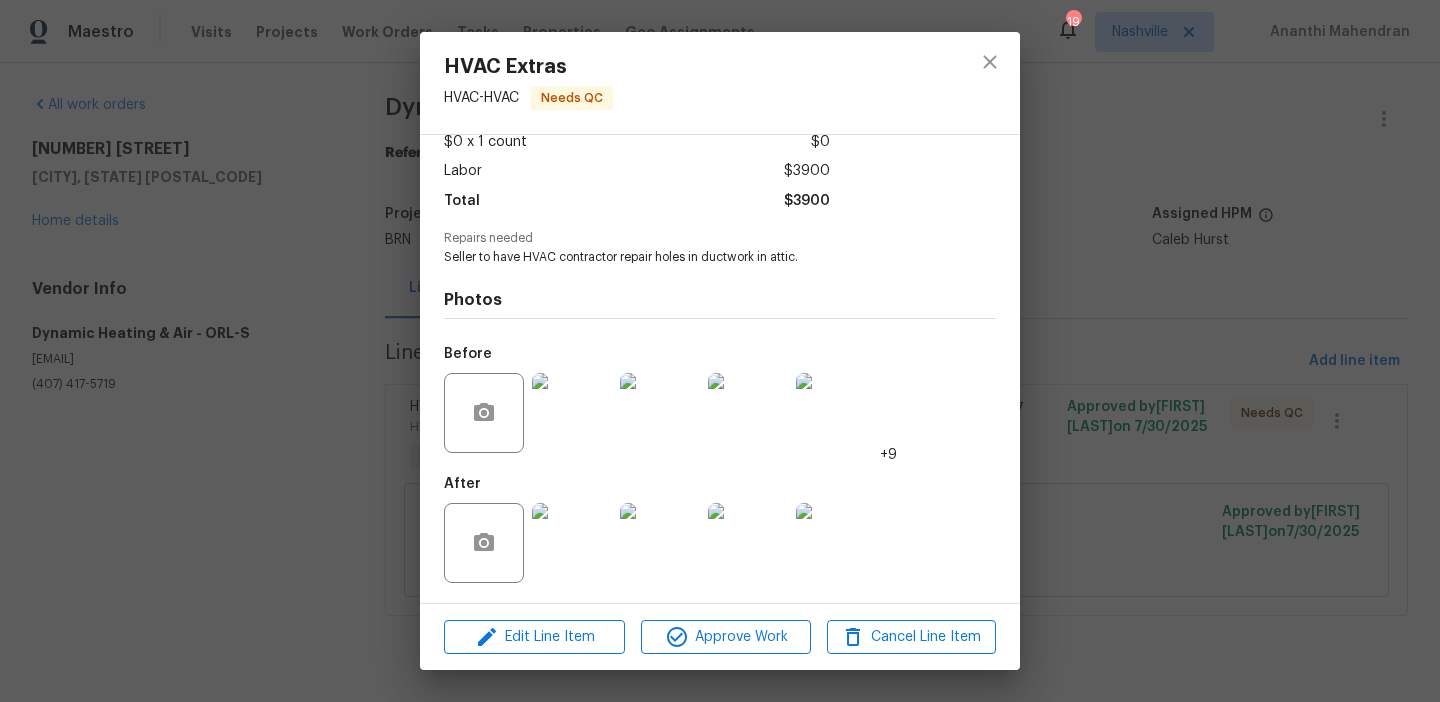 click at bounding box center (572, 543) 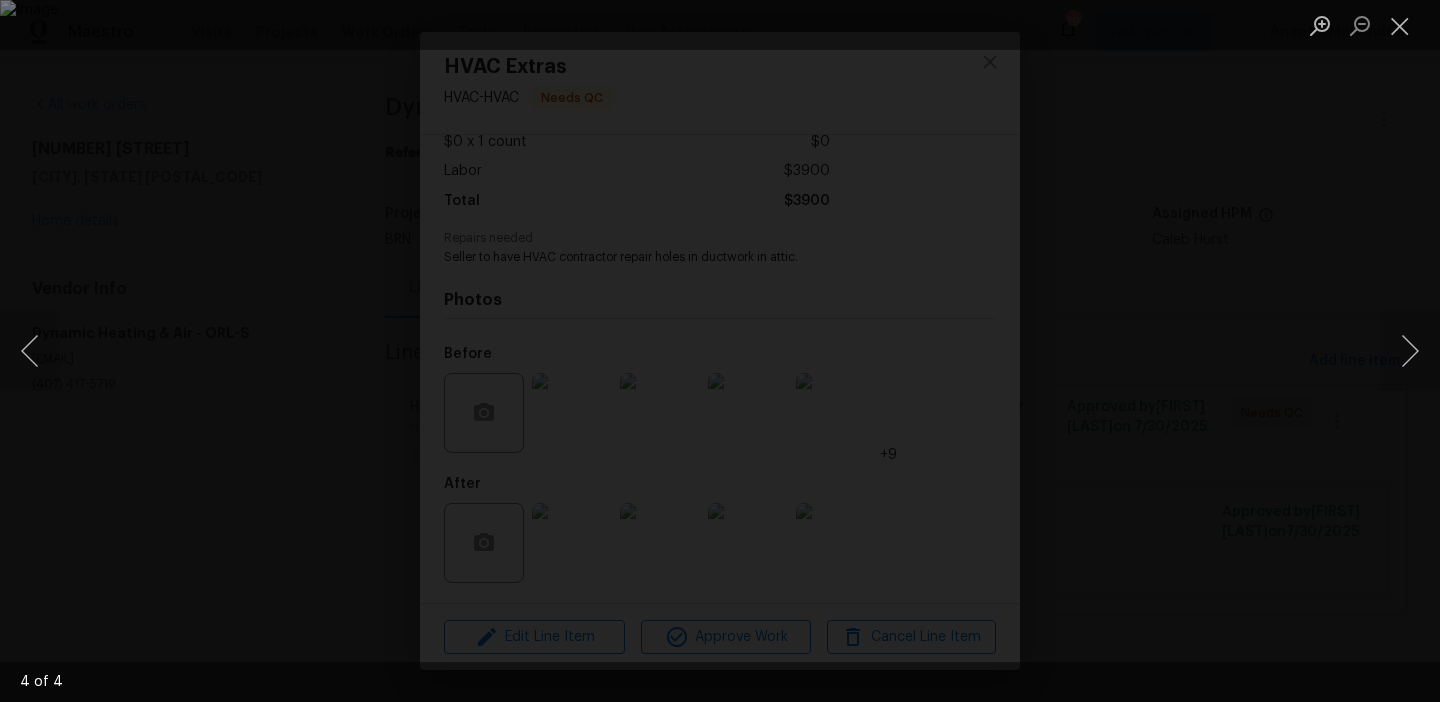 click at bounding box center [720, 351] 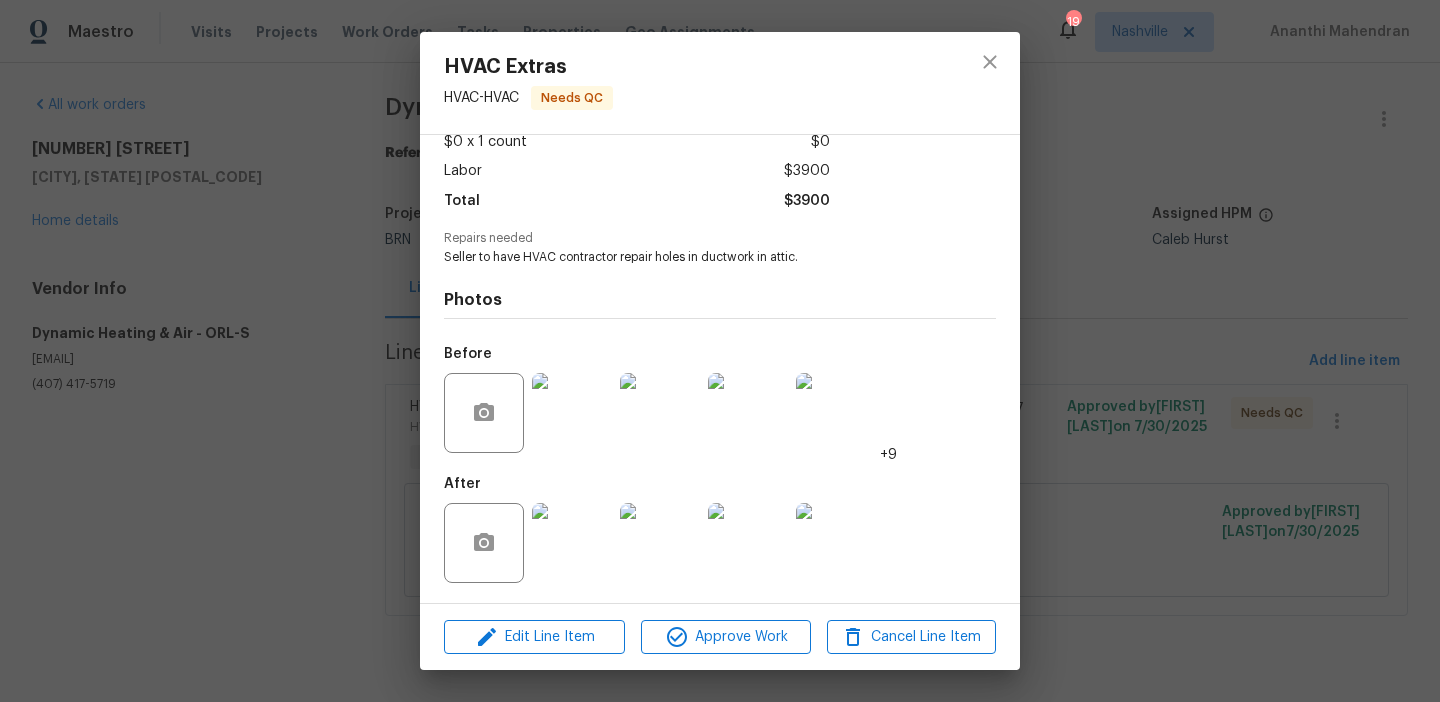 click at bounding box center (572, 413) 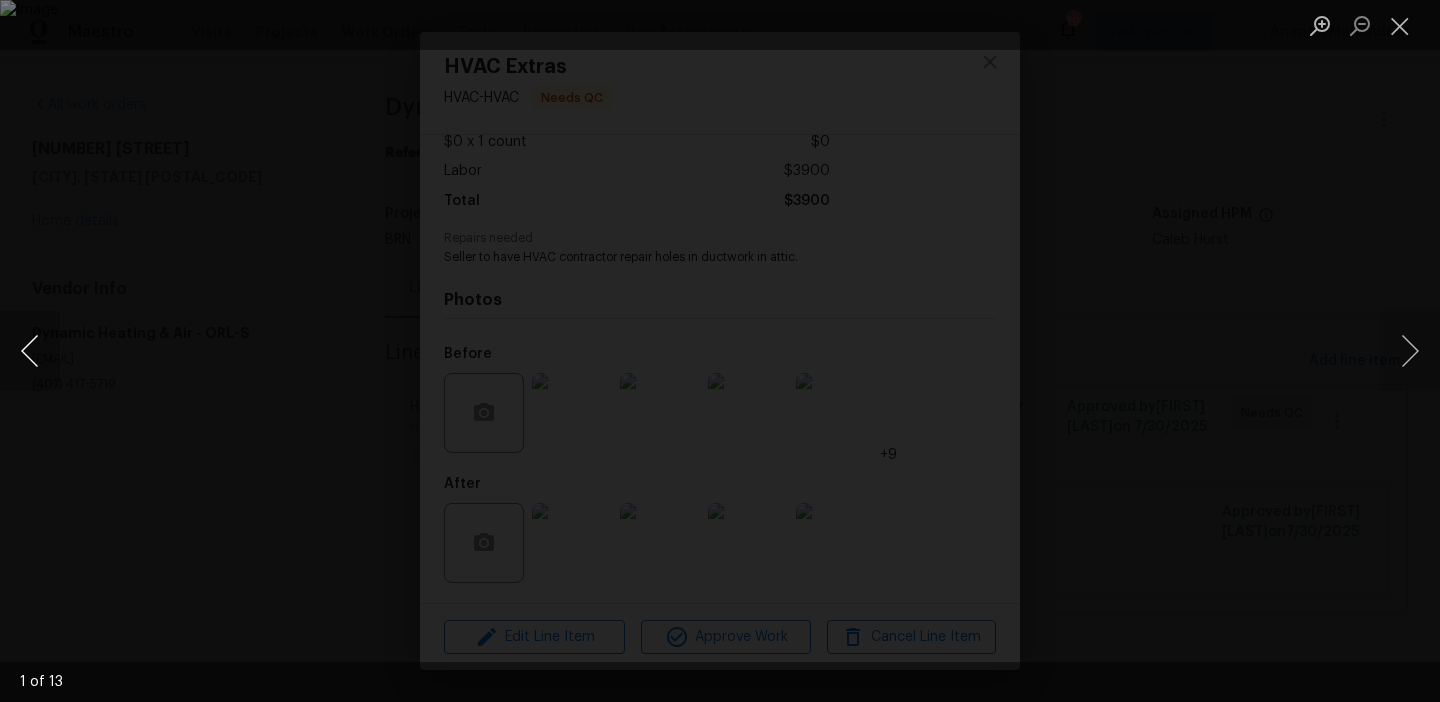 click at bounding box center [30, 351] 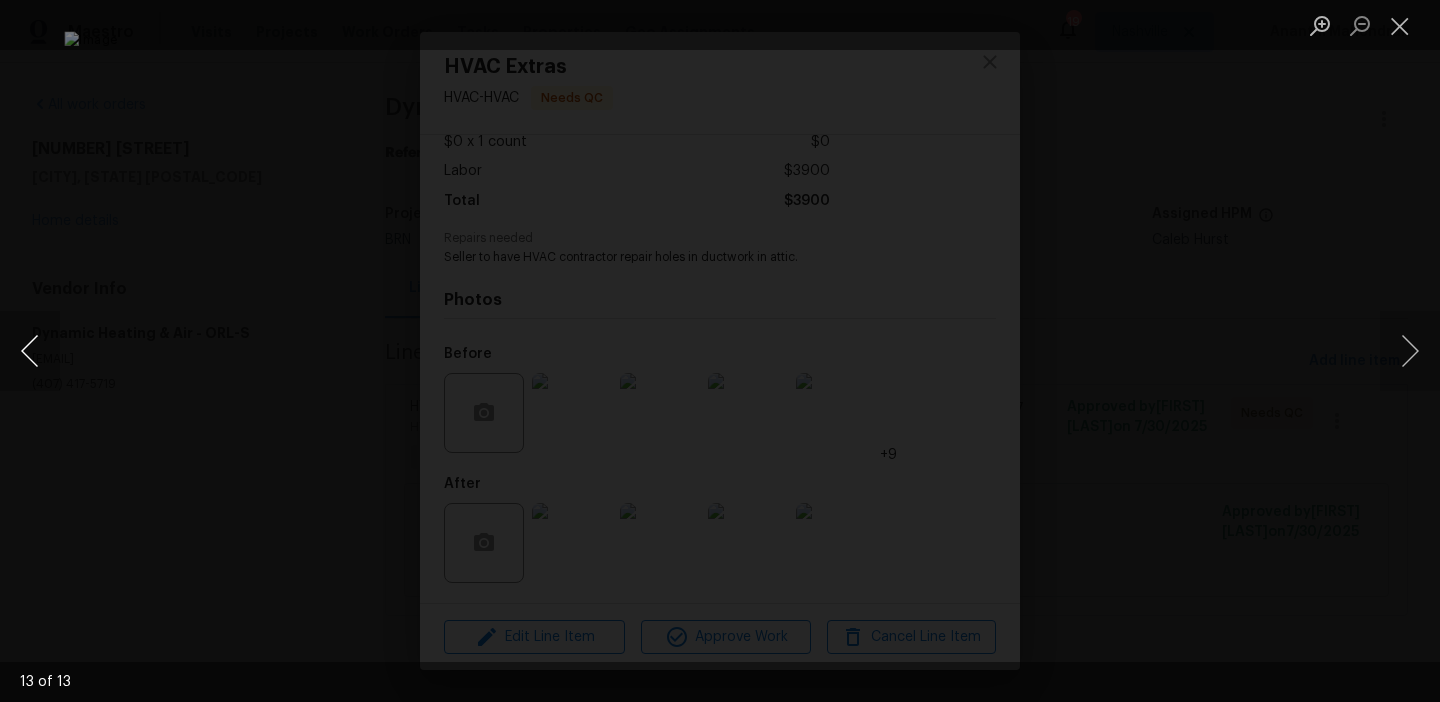 click at bounding box center [30, 351] 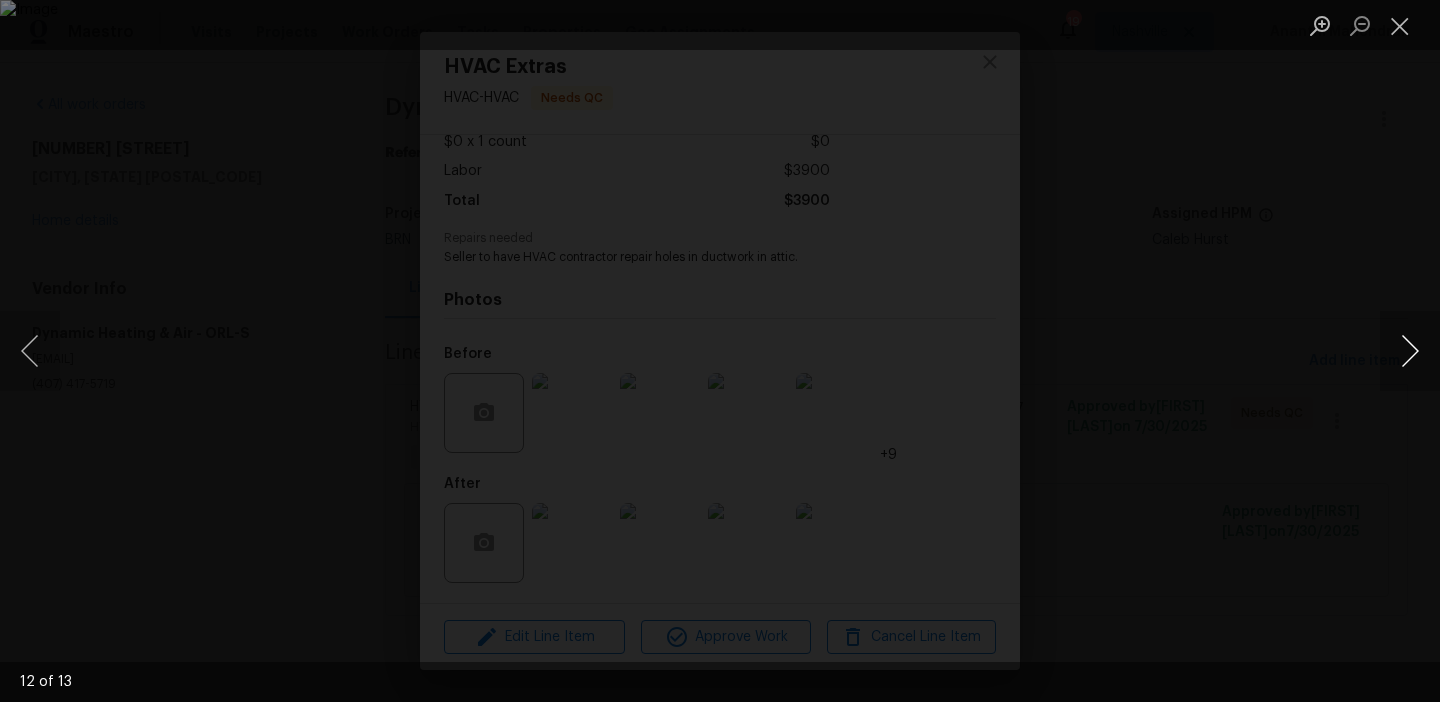 click at bounding box center (1410, 351) 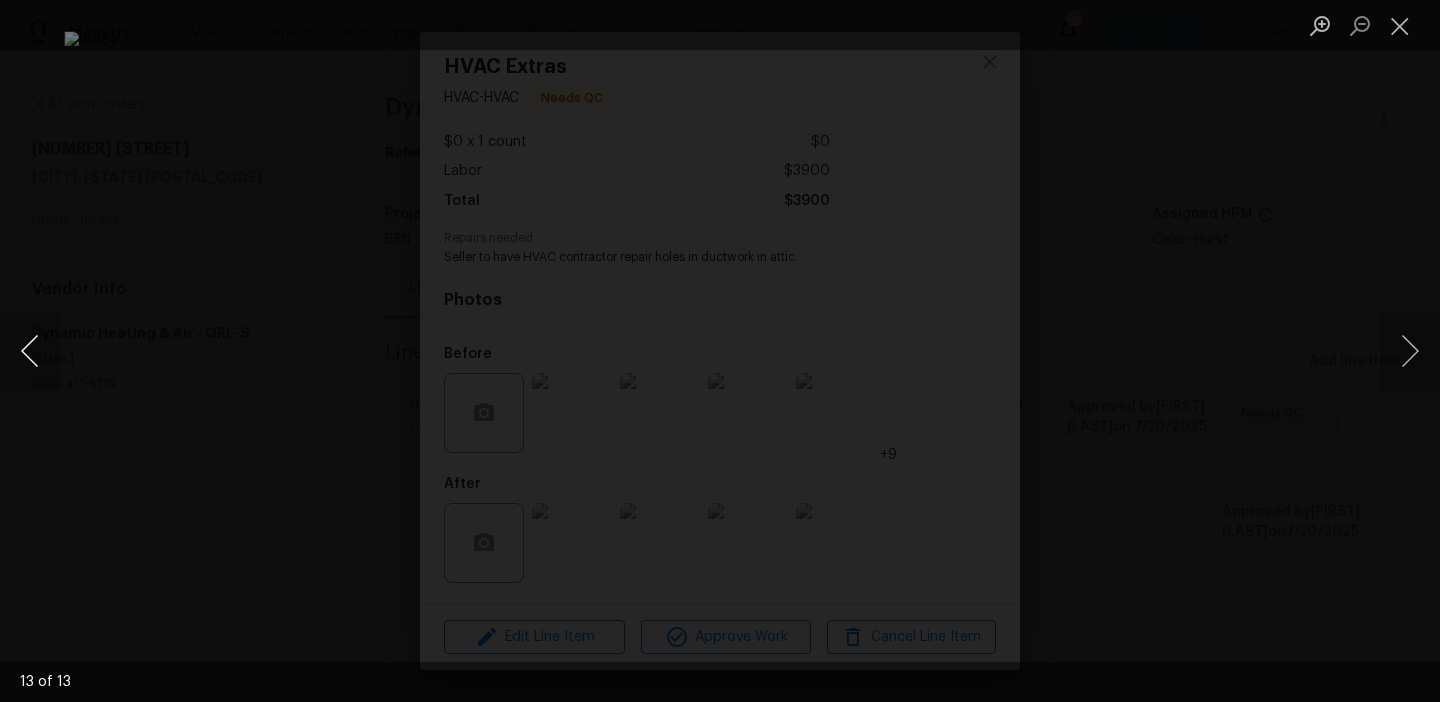 click at bounding box center (30, 351) 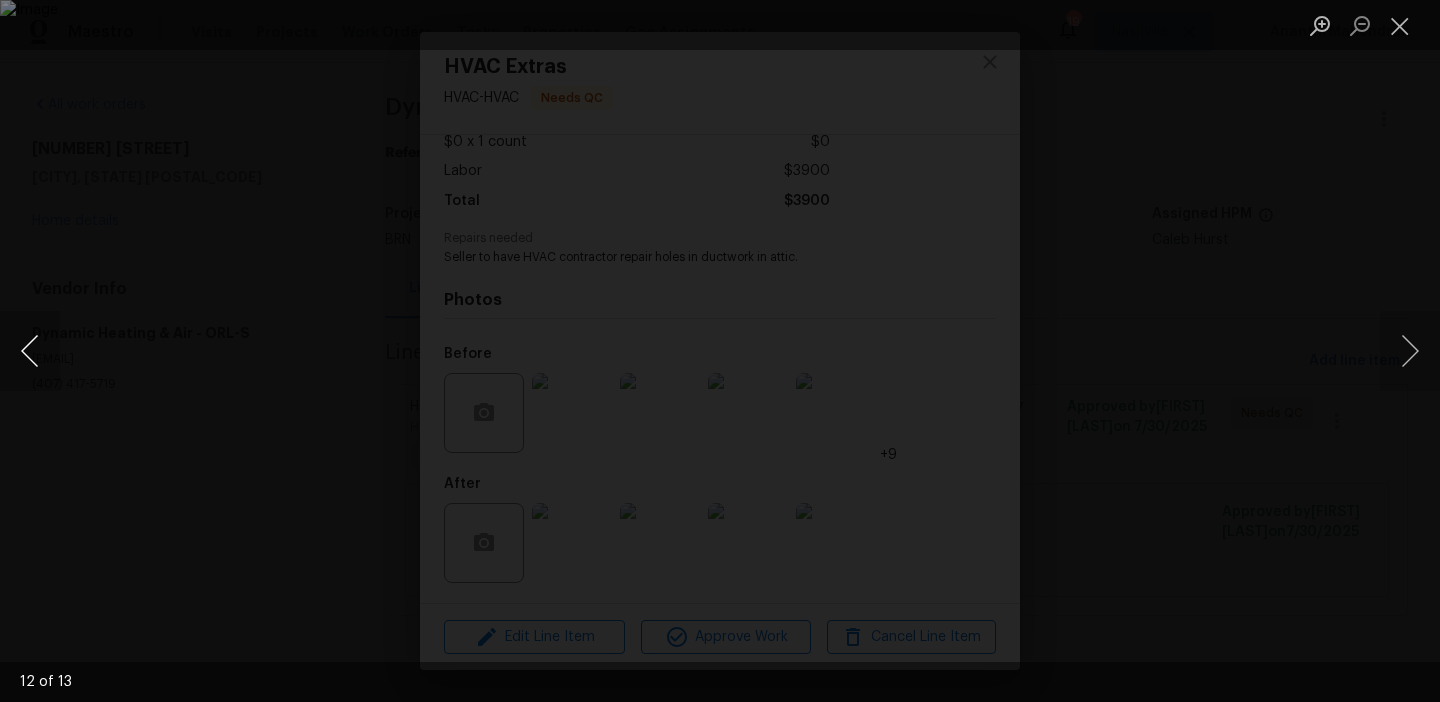 click at bounding box center [30, 351] 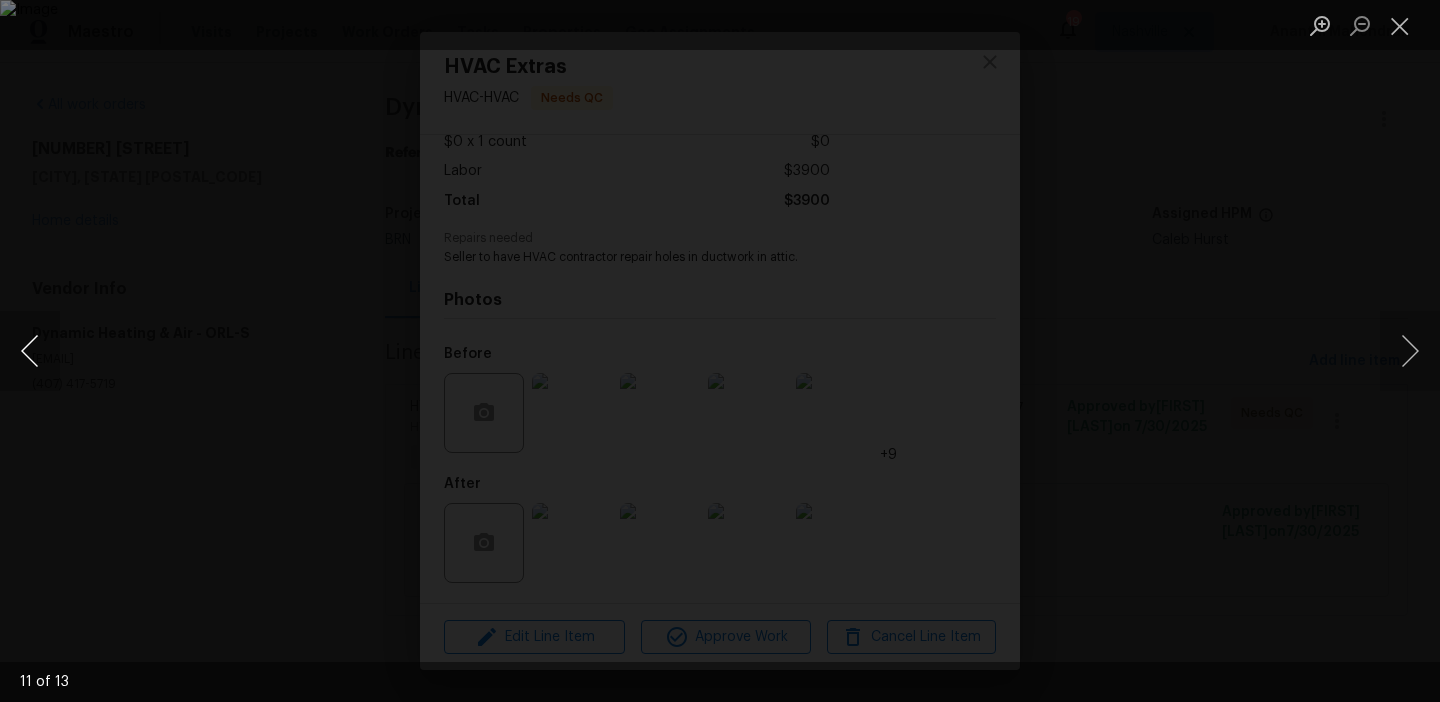 click at bounding box center [30, 351] 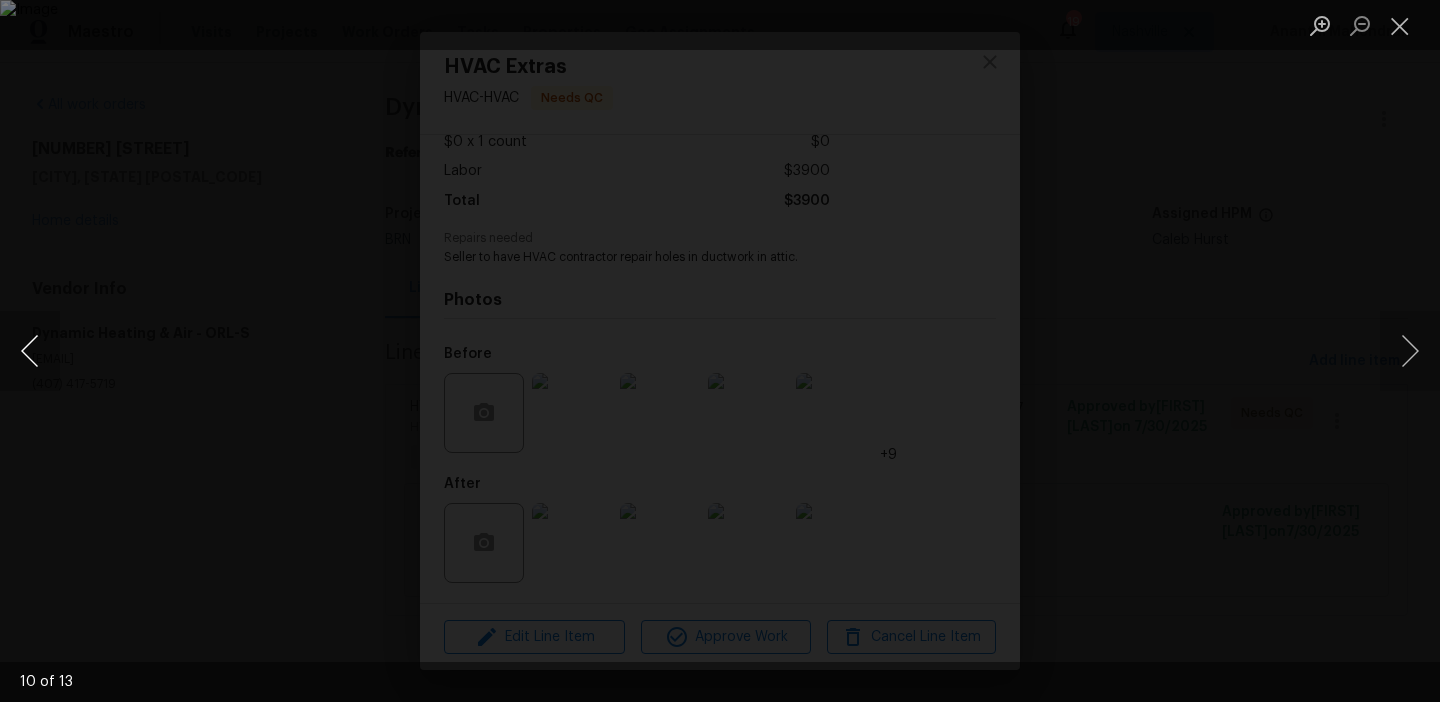 click at bounding box center (30, 351) 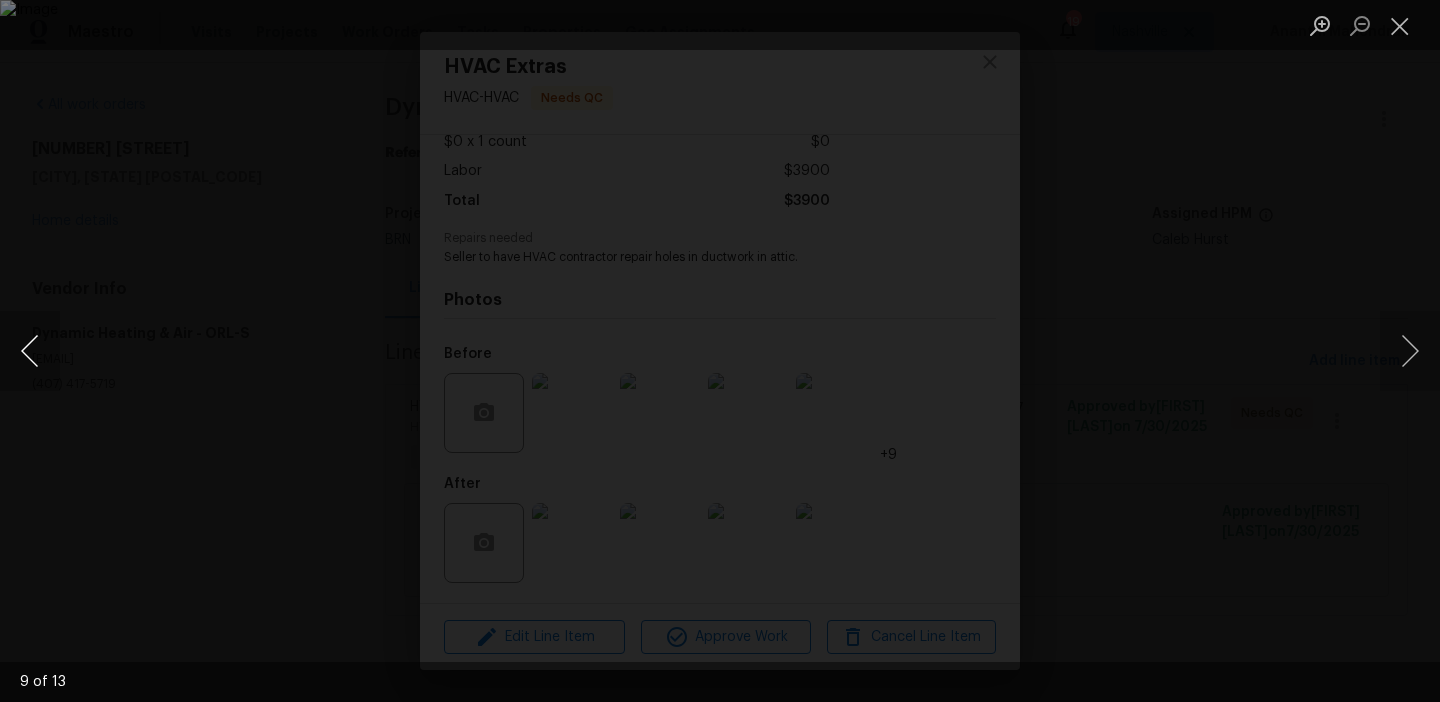 click at bounding box center (30, 351) 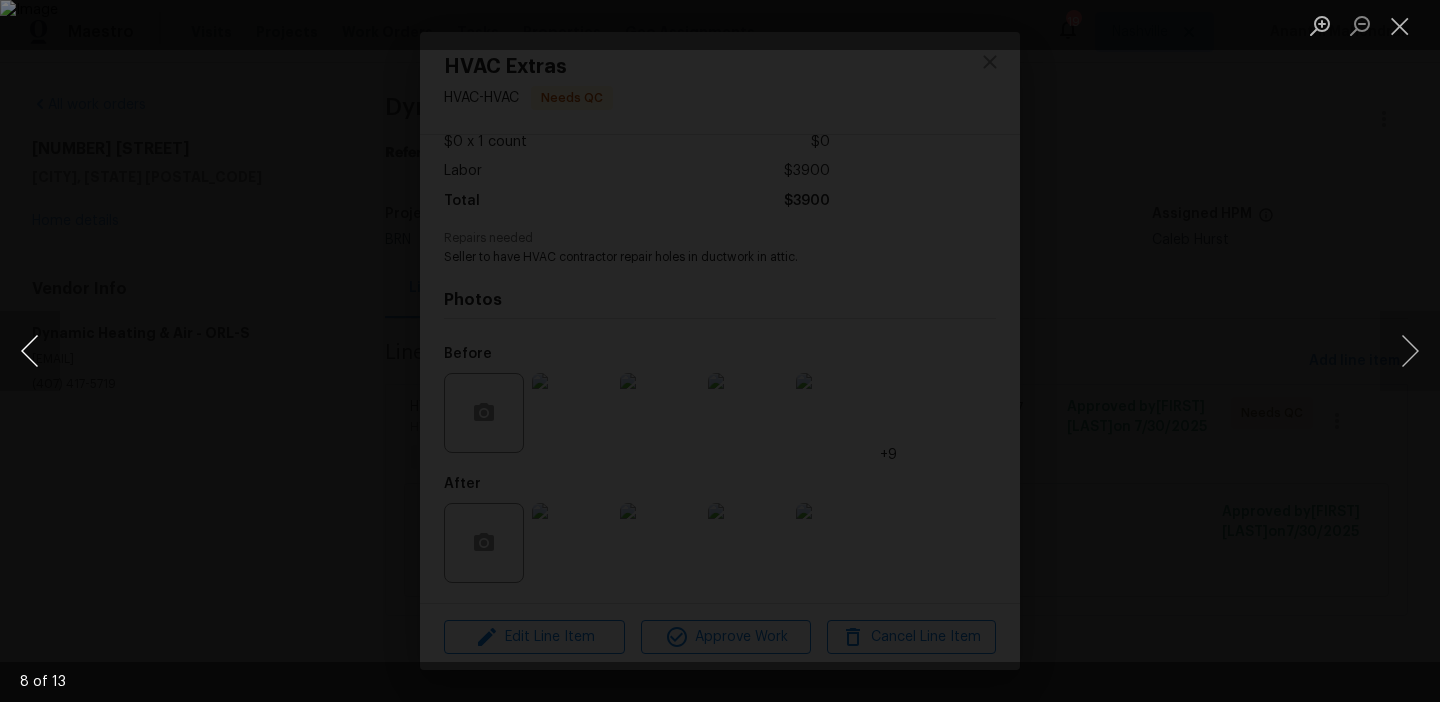 click at bounding box center (30, 351) 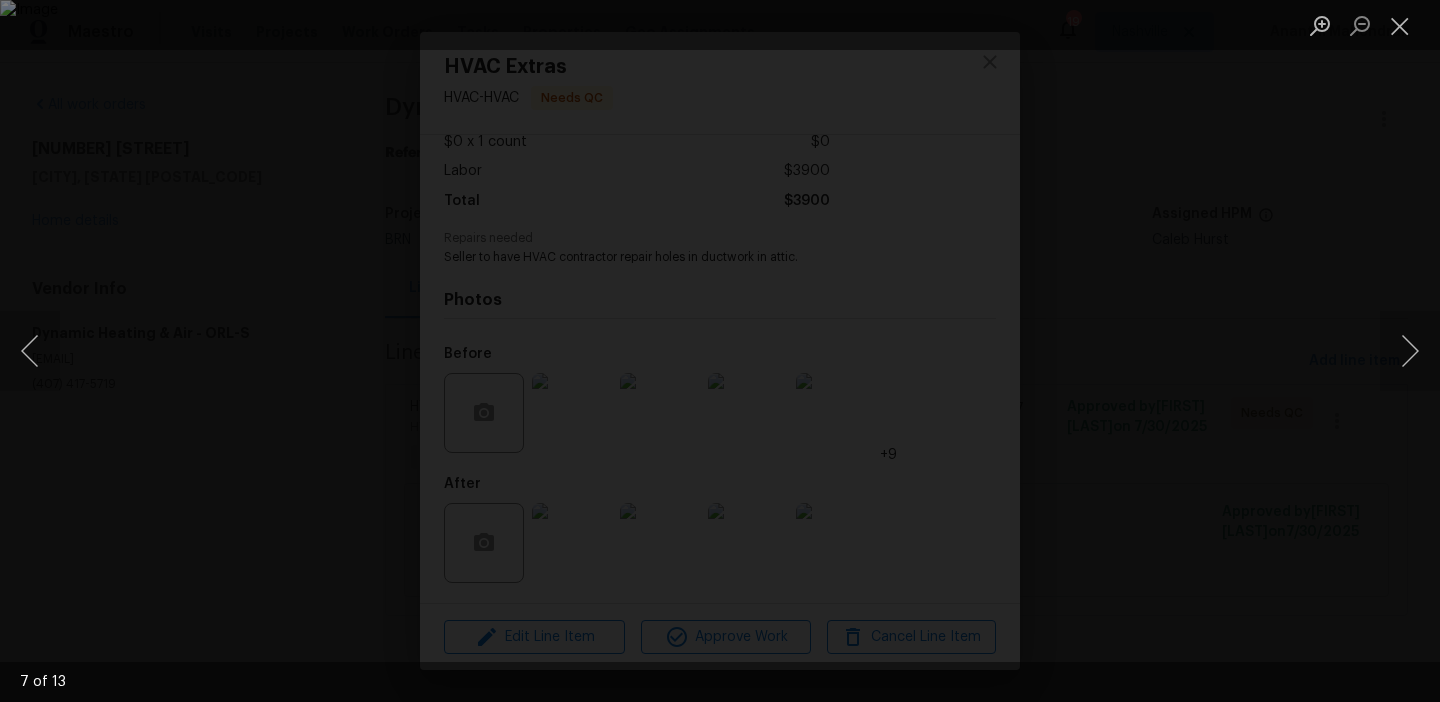 click at bounding box center (720, 351) 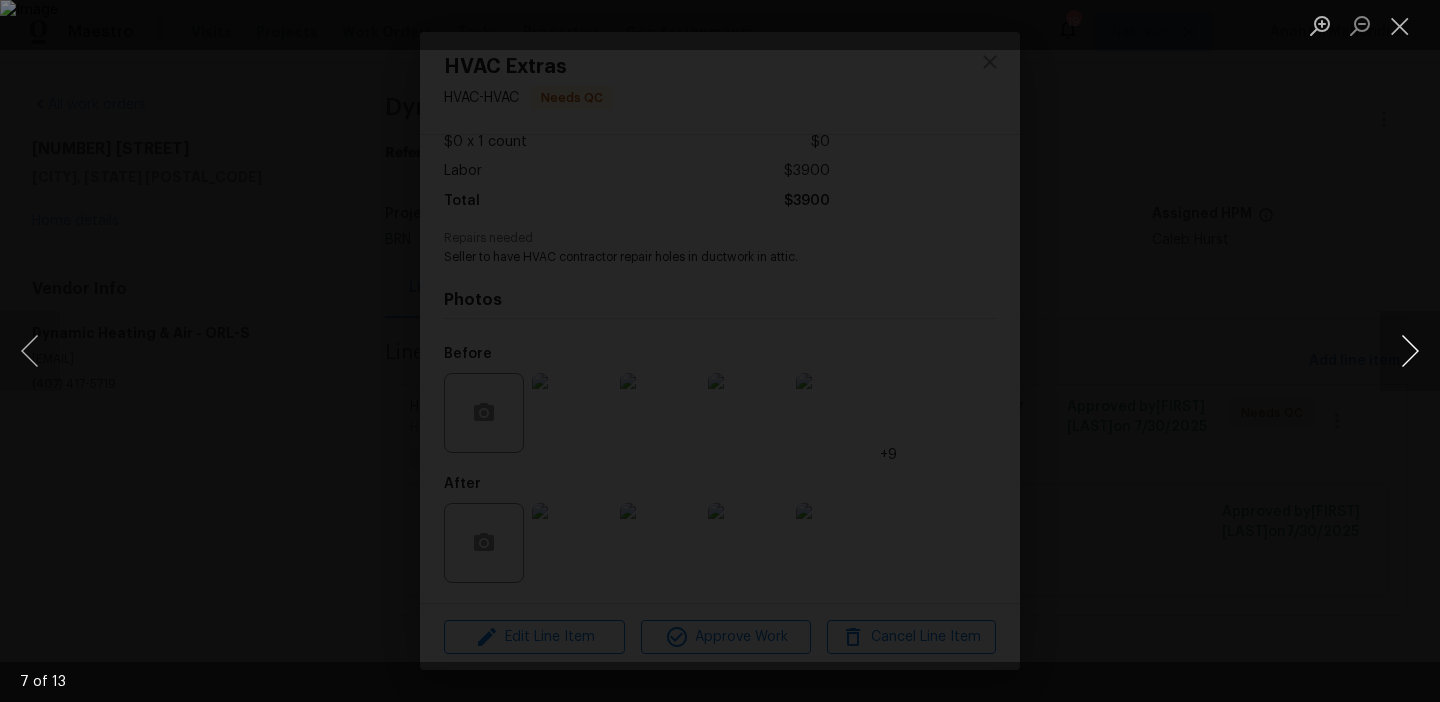 click at bounding box center [1410, 351] 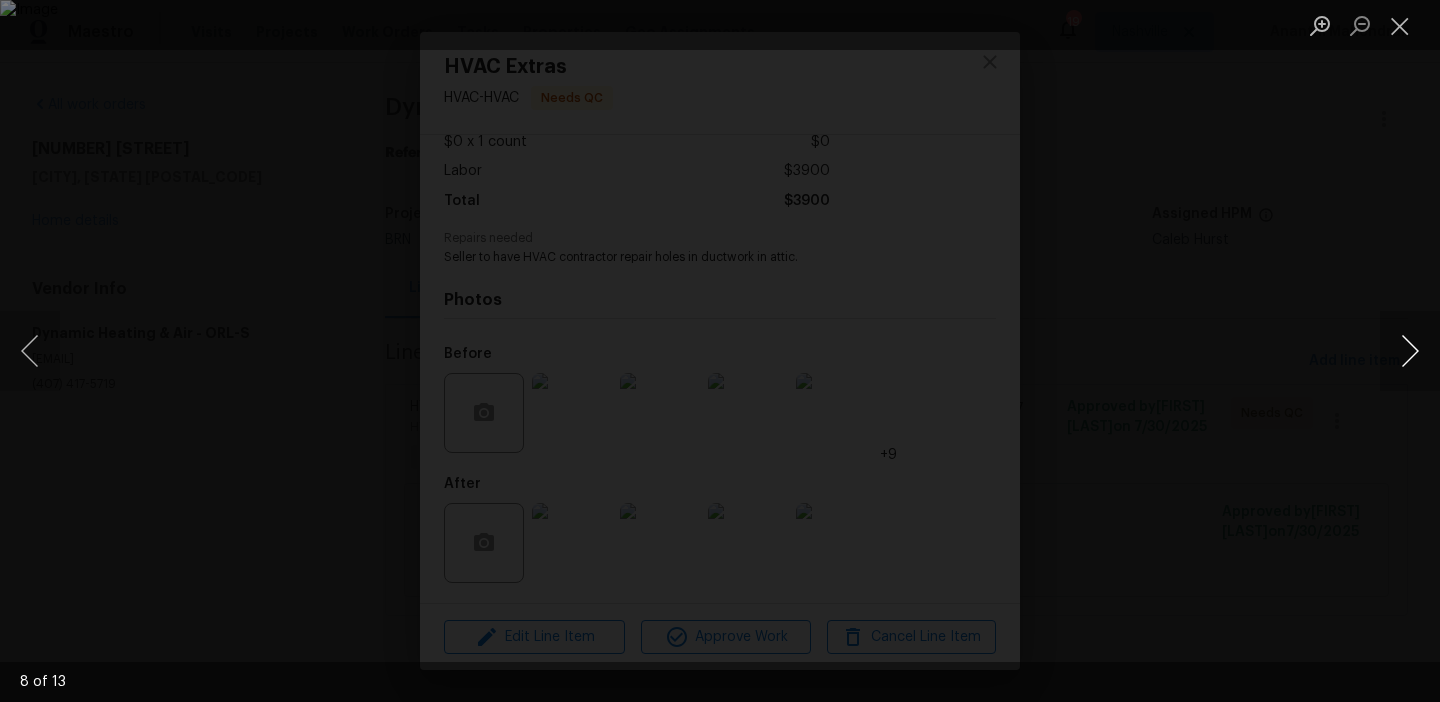 click at bounding box center [1410, 351] 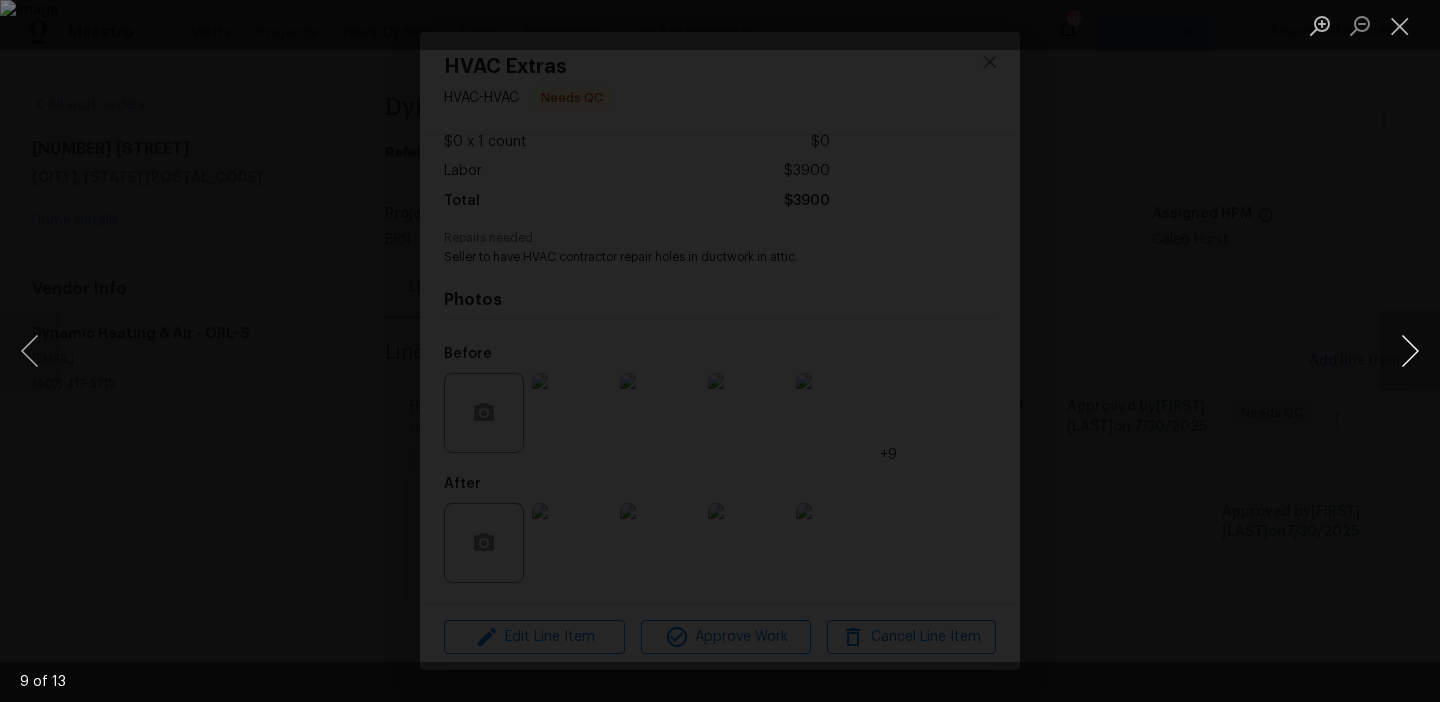click at bounding box center [1410, 351] 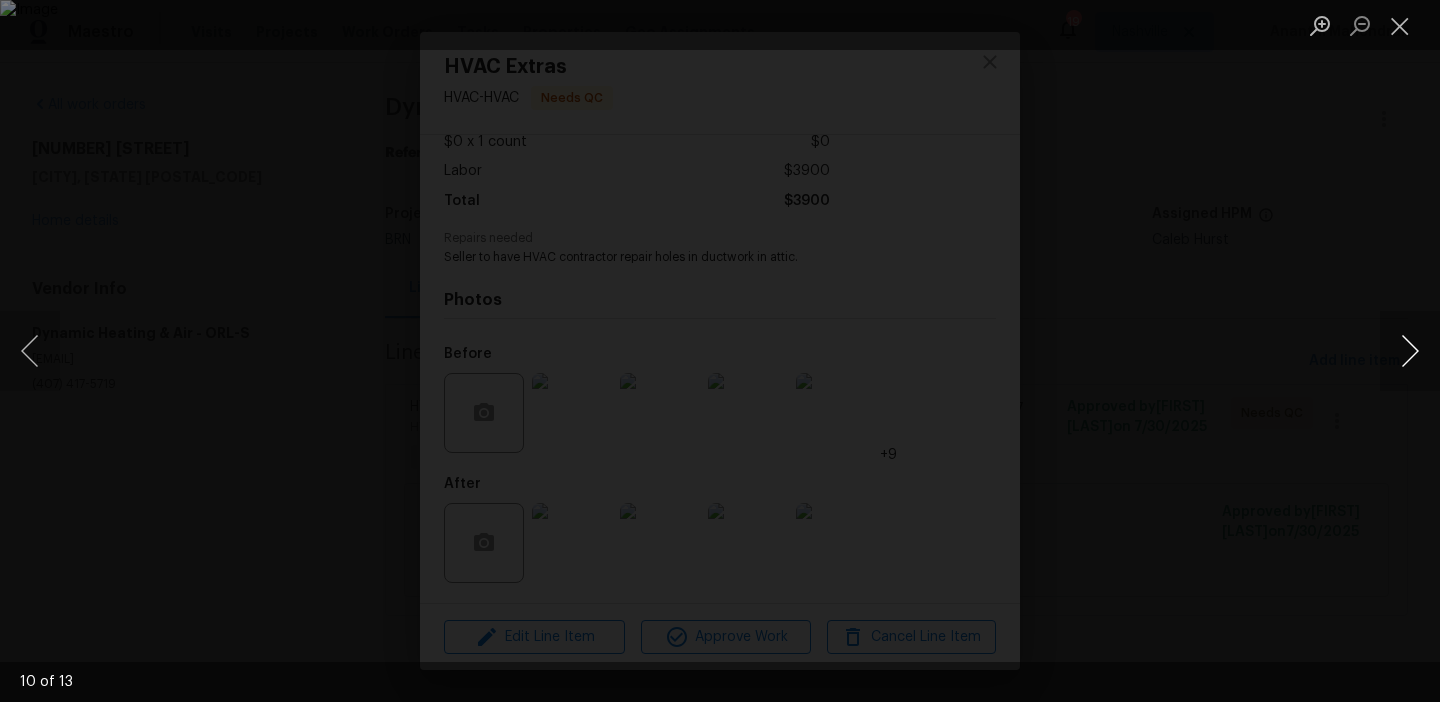click at bounding box center [1410, 351] 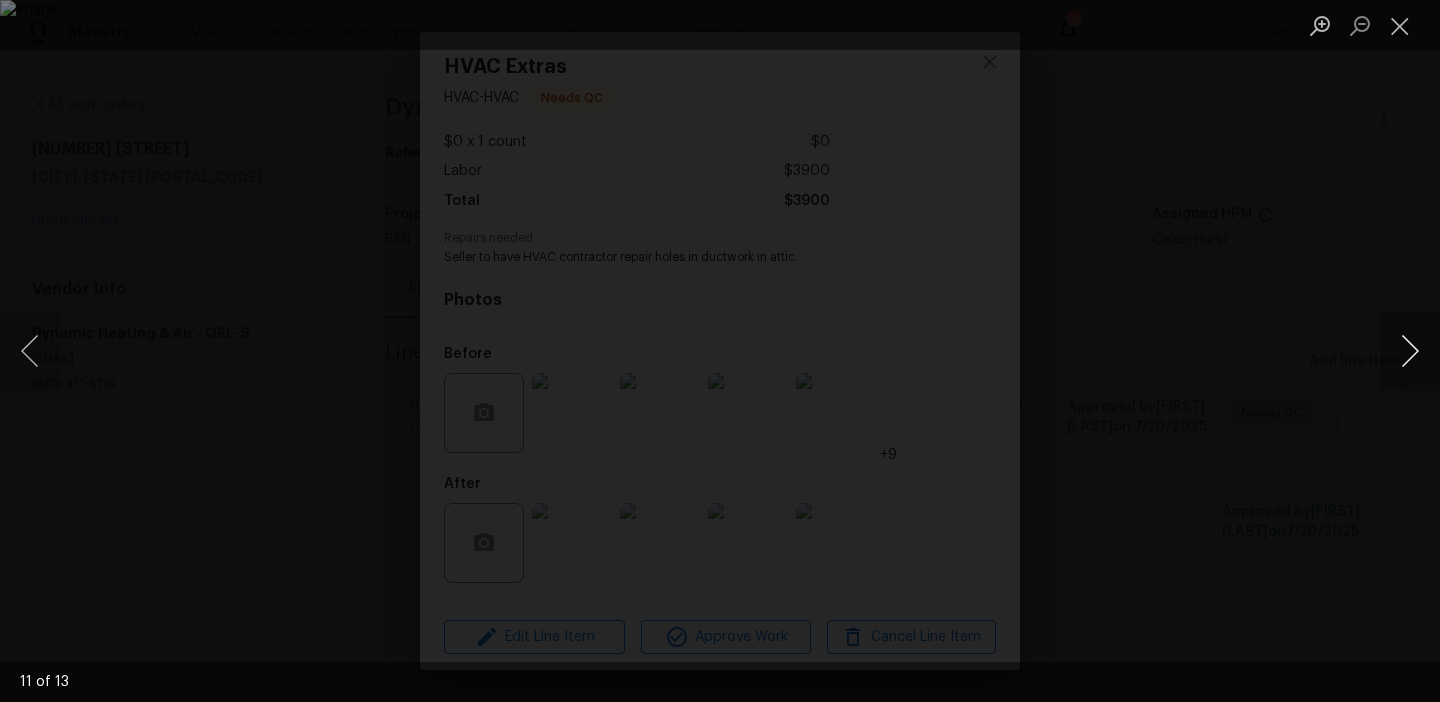 click at bounding box center [1410, 351] 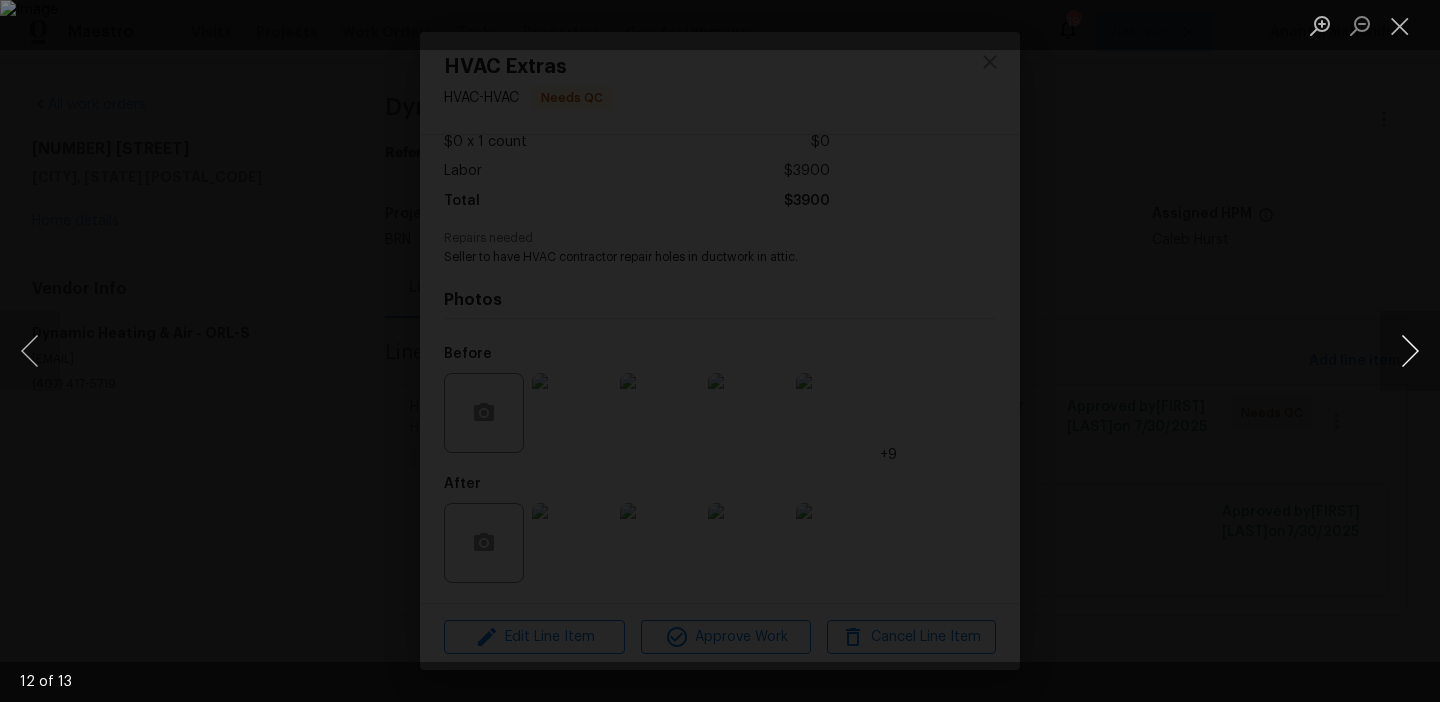 click at bounding box center (1410, 351) 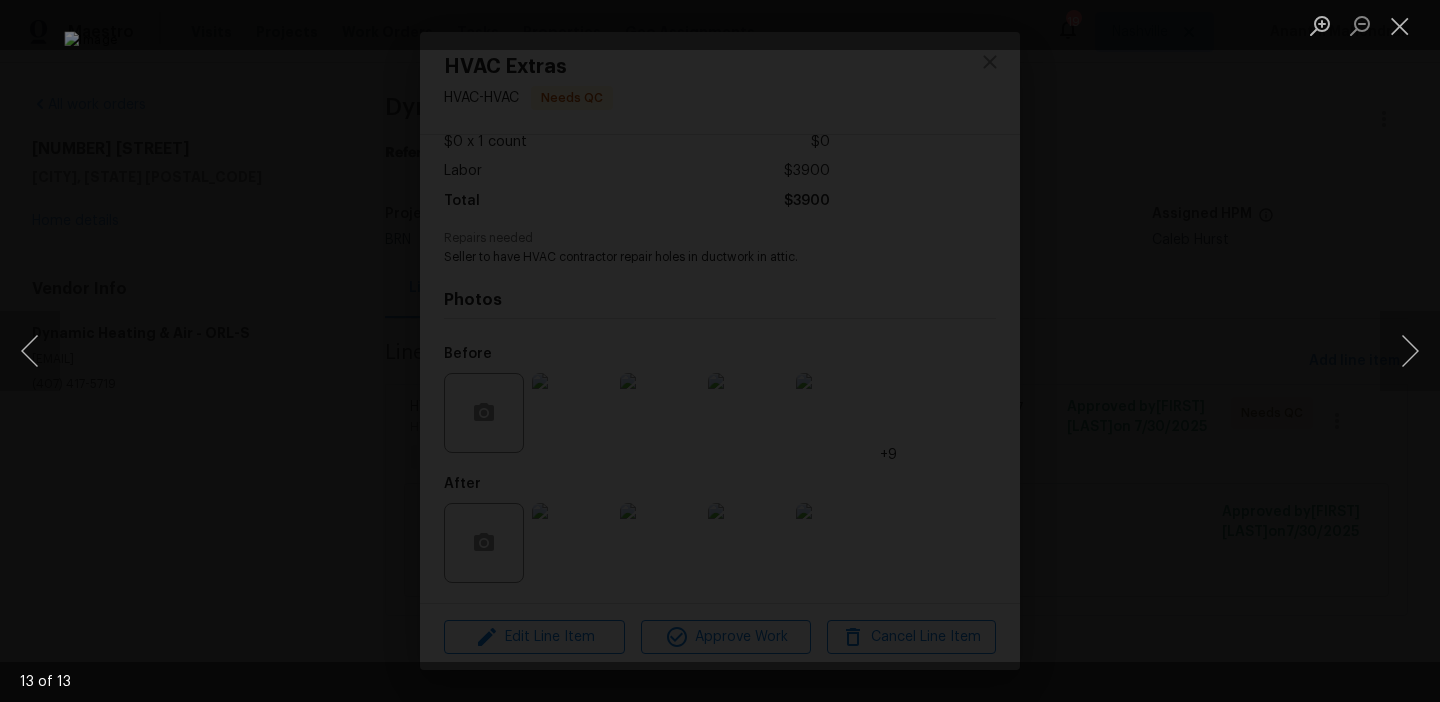 click at bounding box center (720, 351) 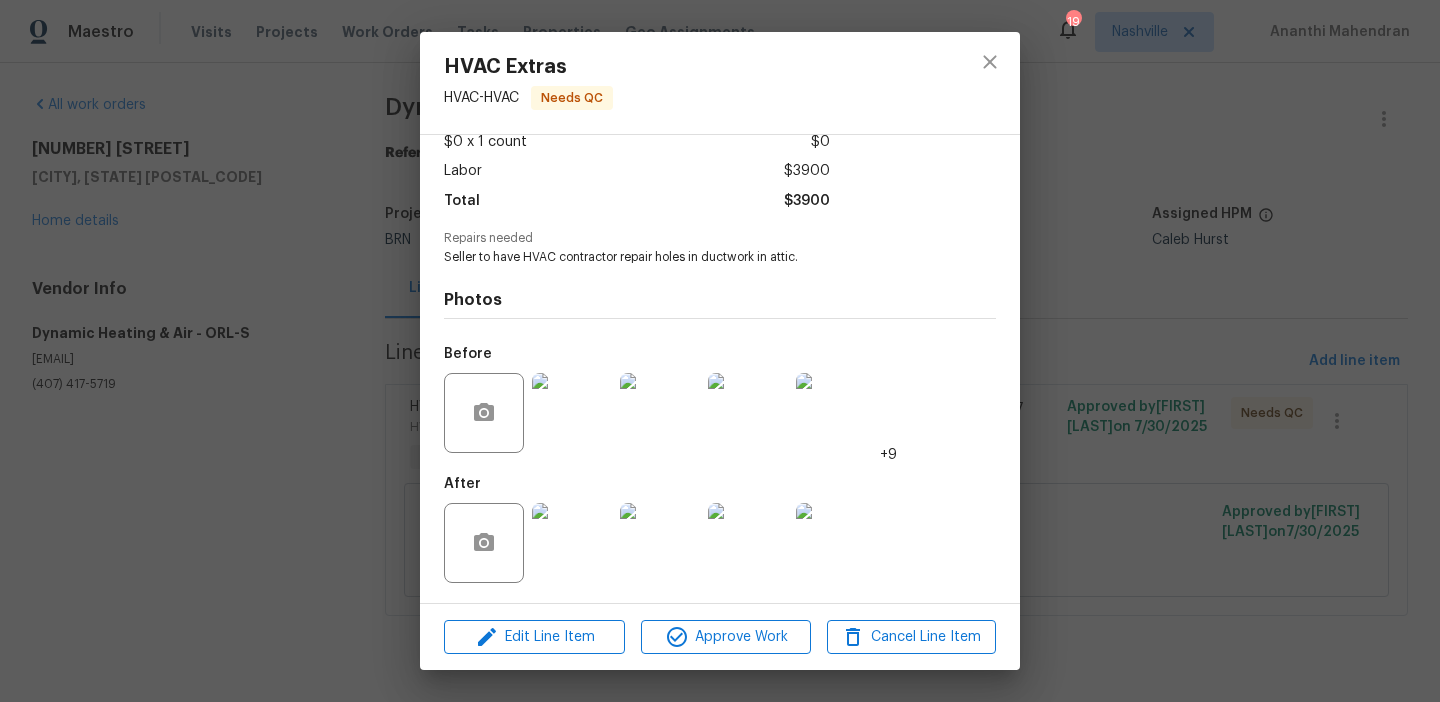 click at bounding box center [572, 543] 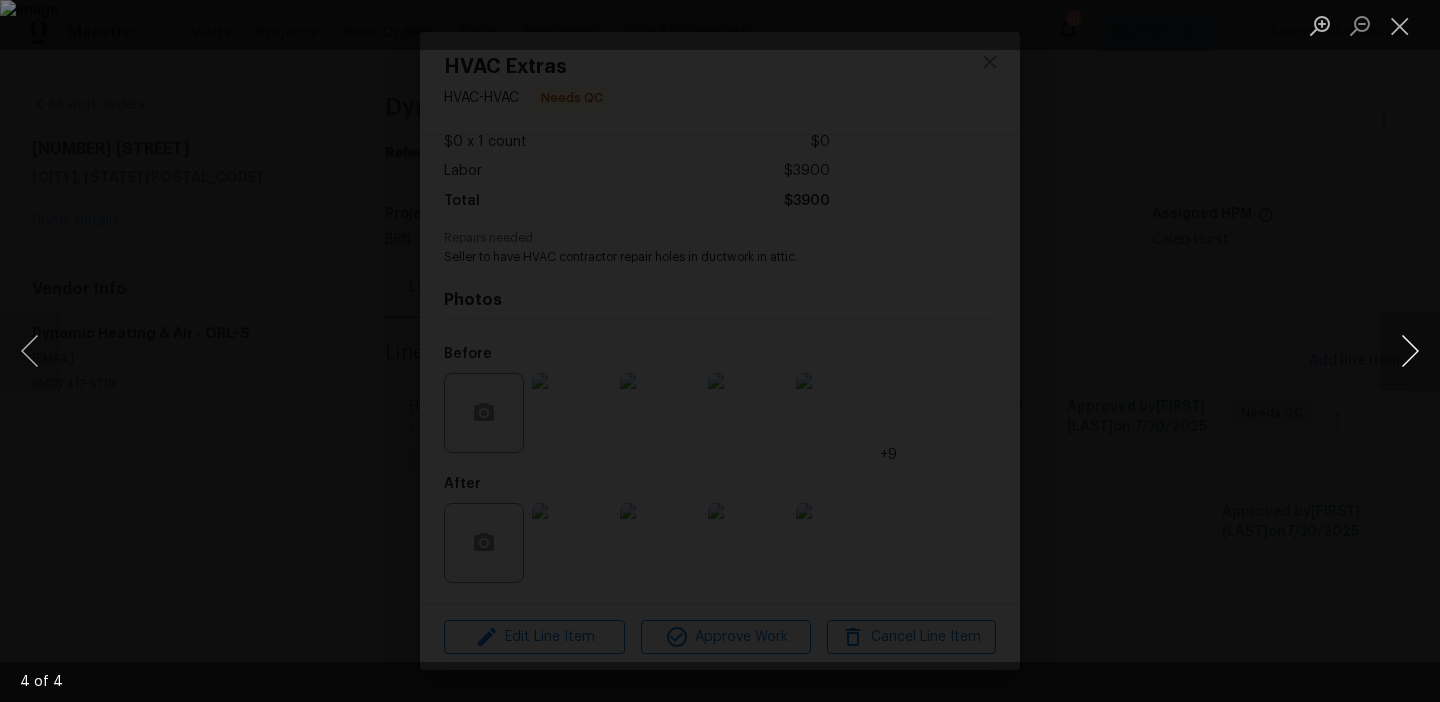click at bounding box center (1410, 351) 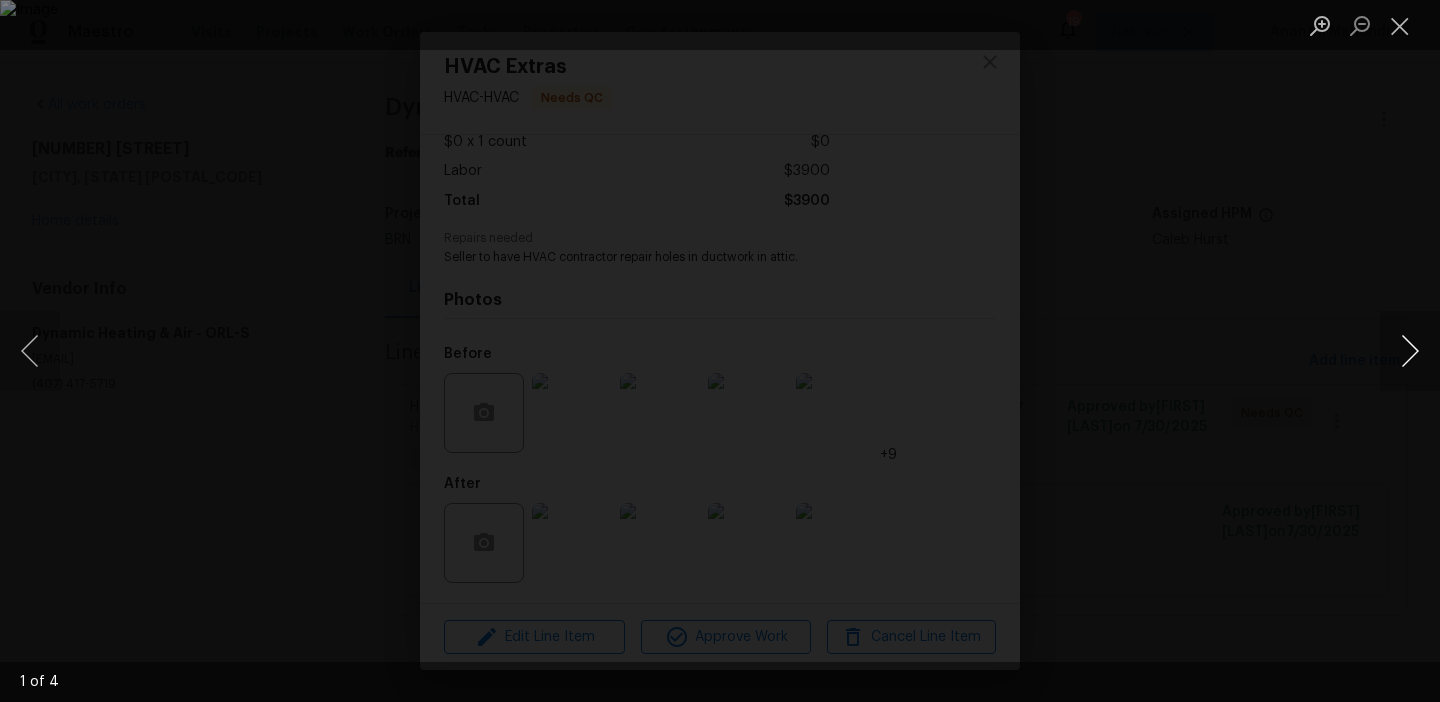 click at bounding box center [1410, 351] 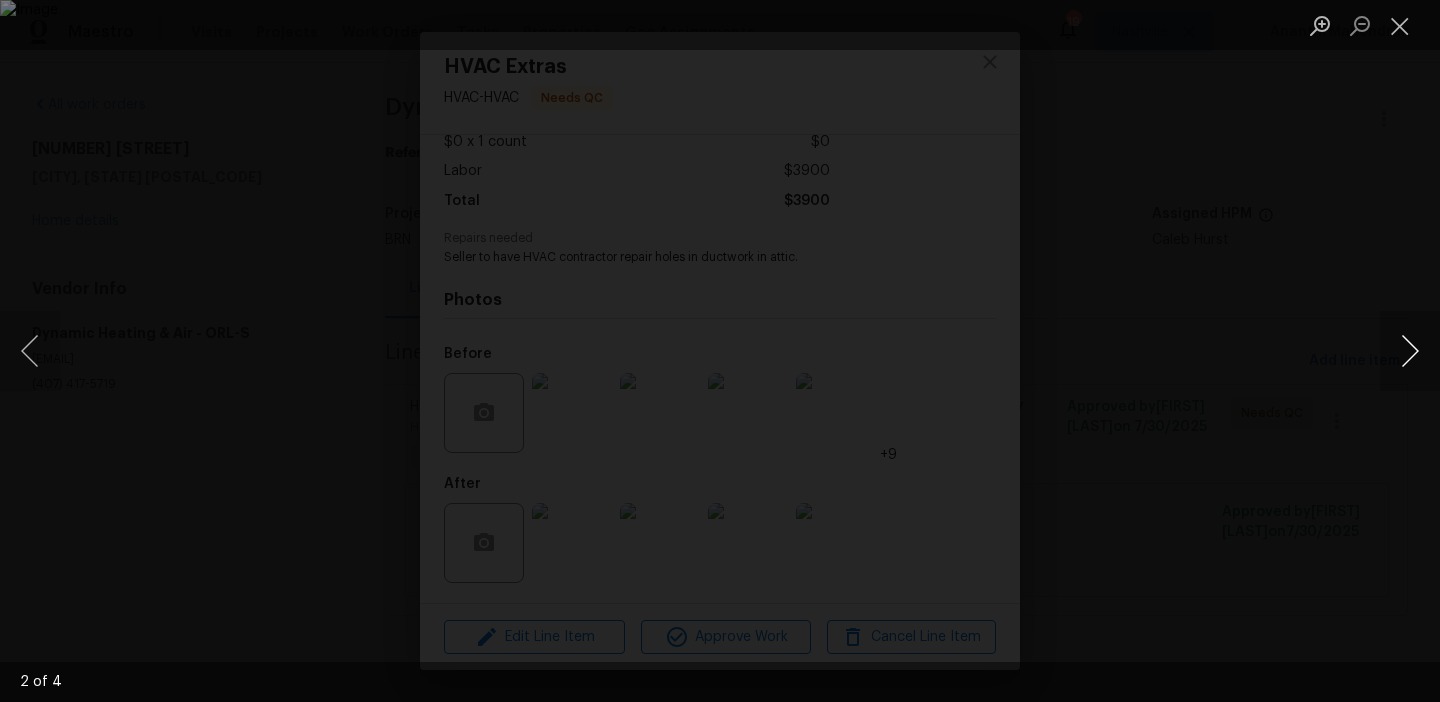 click at bounding box center (1410, 351) 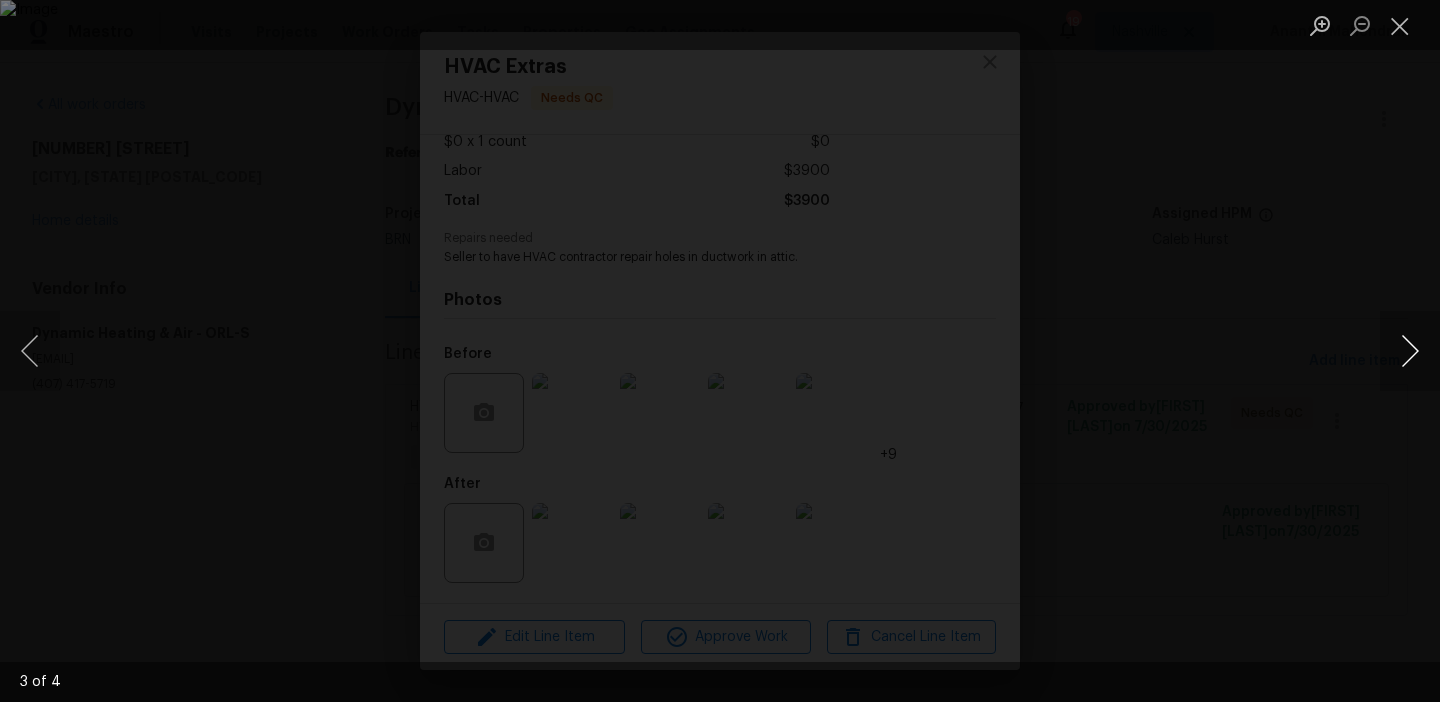 click at bounding box center [1410, 351] 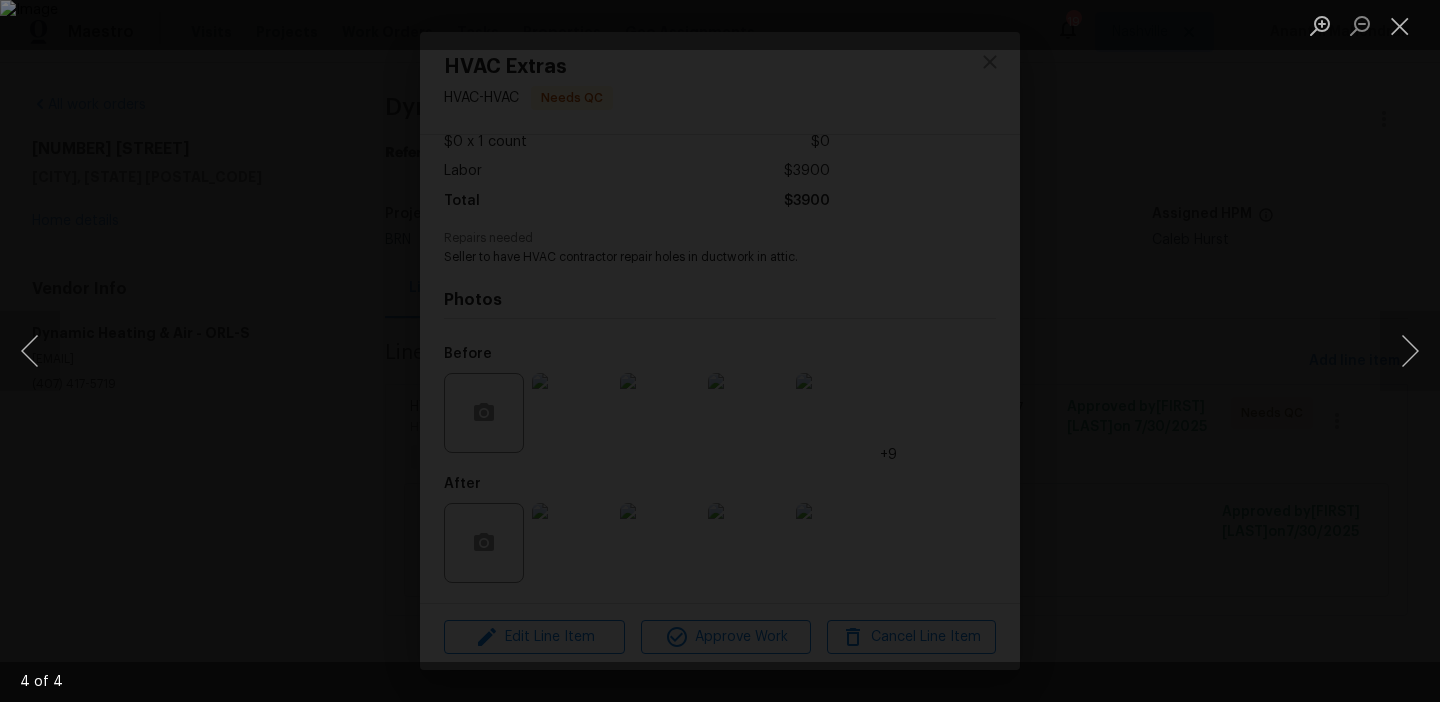 click at bounding box center (720, 351) 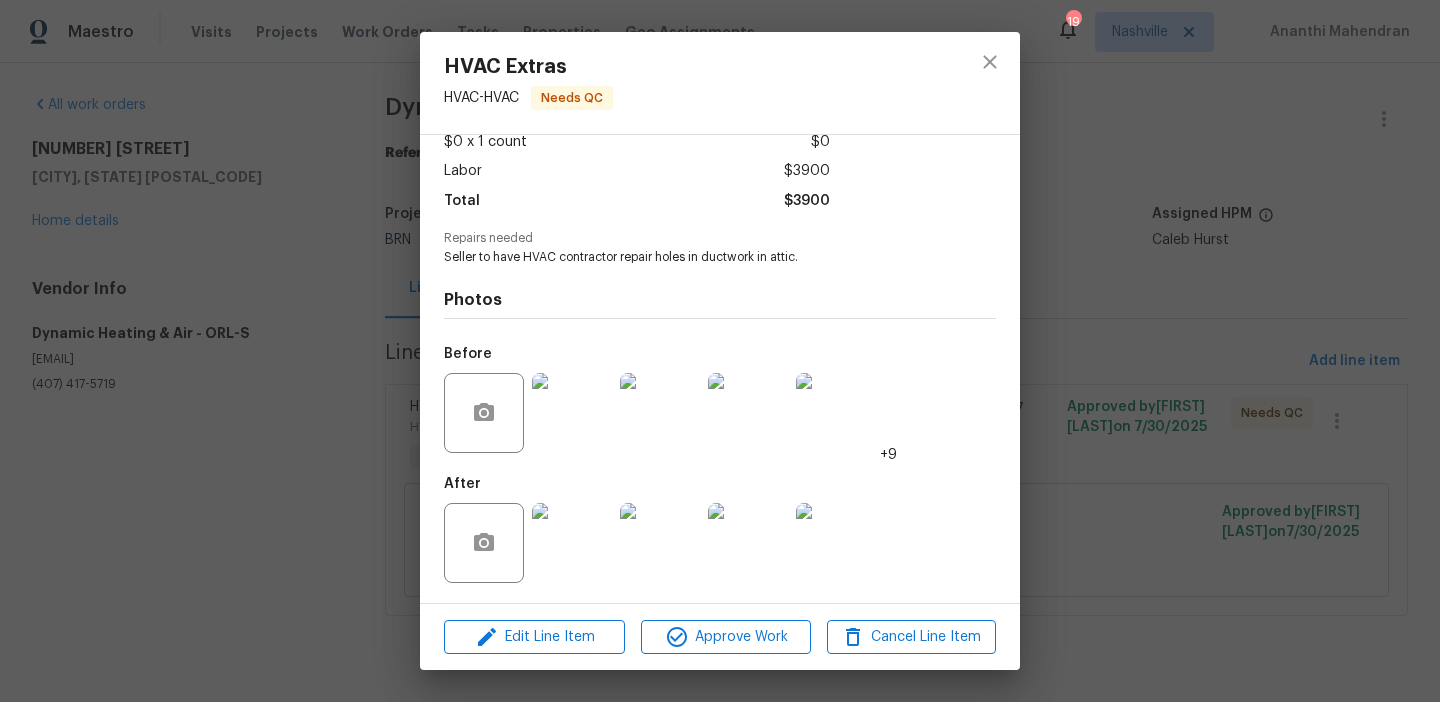 click on "HVAC Extras HVAC  -  HVAC Needs QC Vendor Dynamic Heating & Air Account Category BINSR Cost $0 x 1 count $0 Labor $3900 Total $3900 Repairs needed Seller to have HVAC contractor repair holes in ductwork in attic. Photos Before  +9 After  Edit Line Item  Approve Work  Cancel Line Item" at bounding box center (720, 351) 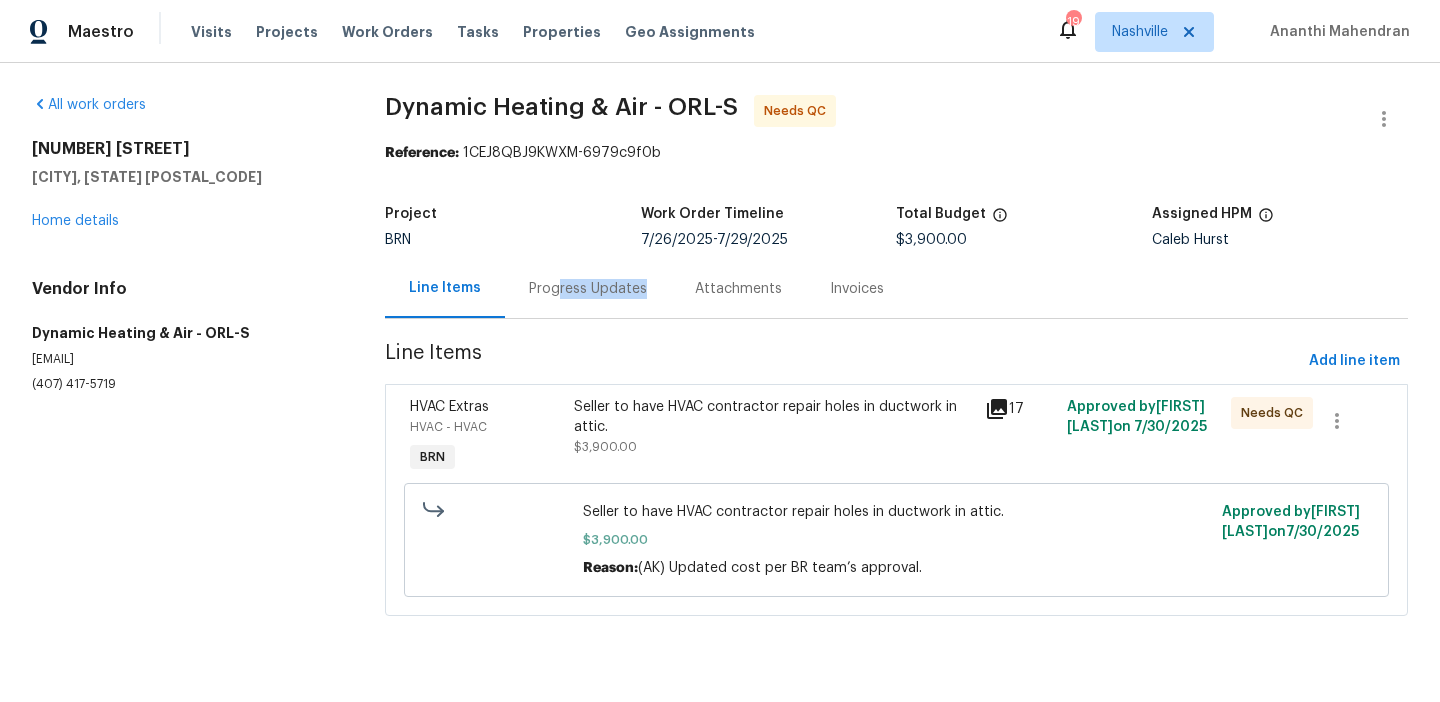 click on "Progress Updates" at bounding box center [588, 288] 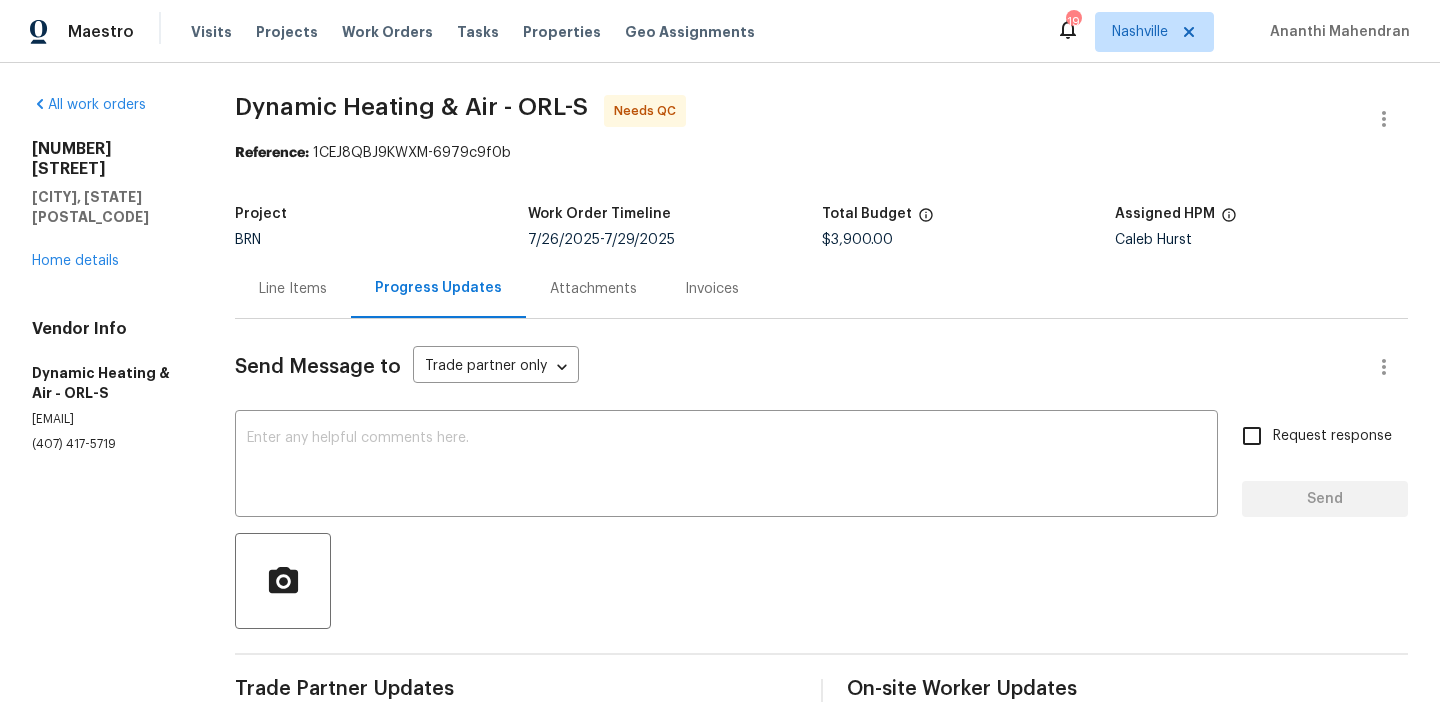 click on "Progress Updates" at bounding box center (438, 288) 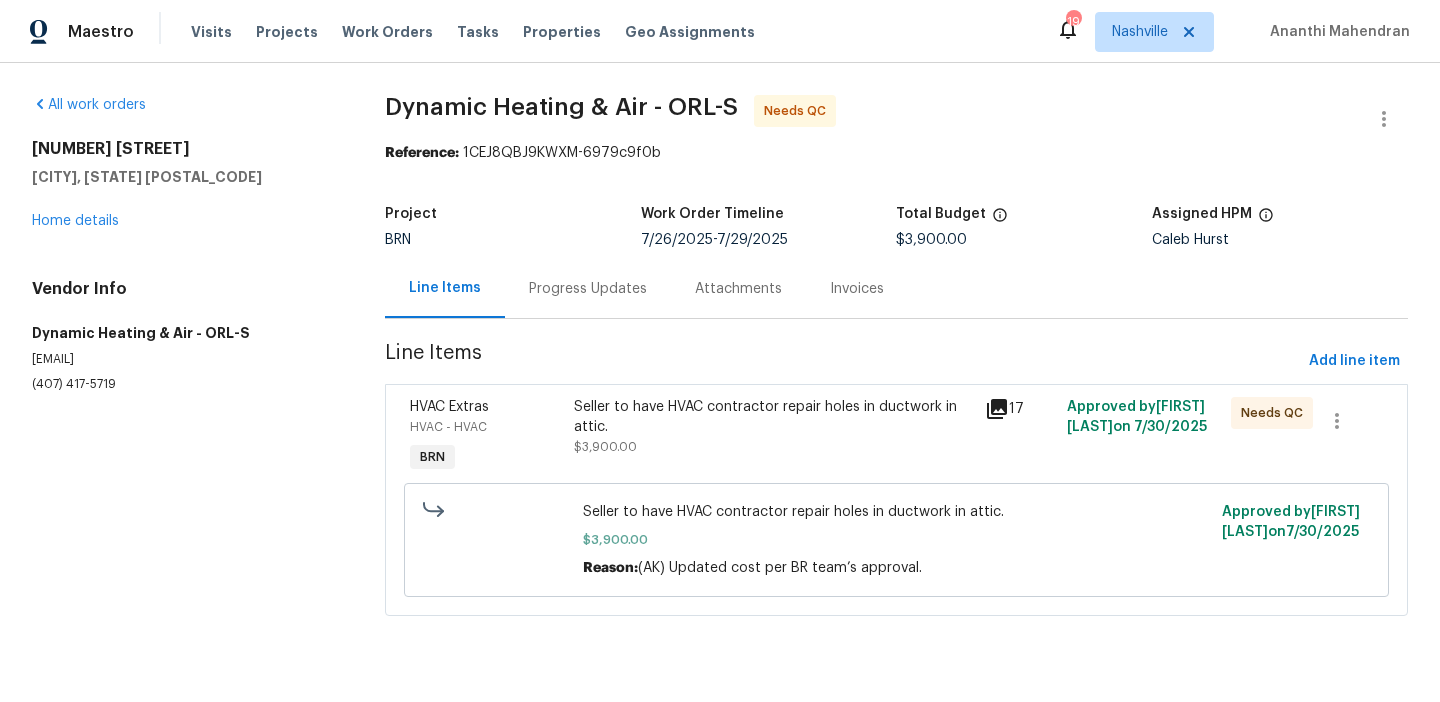 click on "Progress Updates" at bounding box center [588, 289] 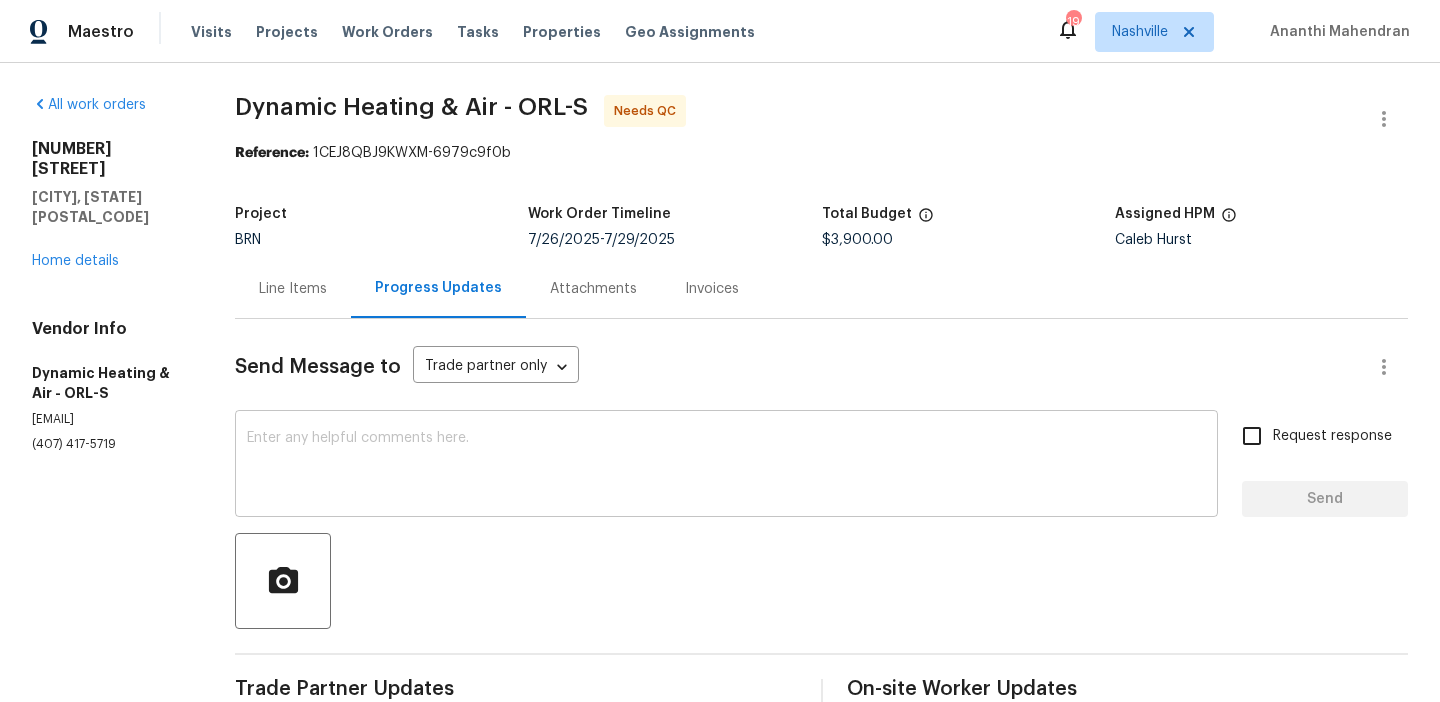 click at bounding box center (726, 466) 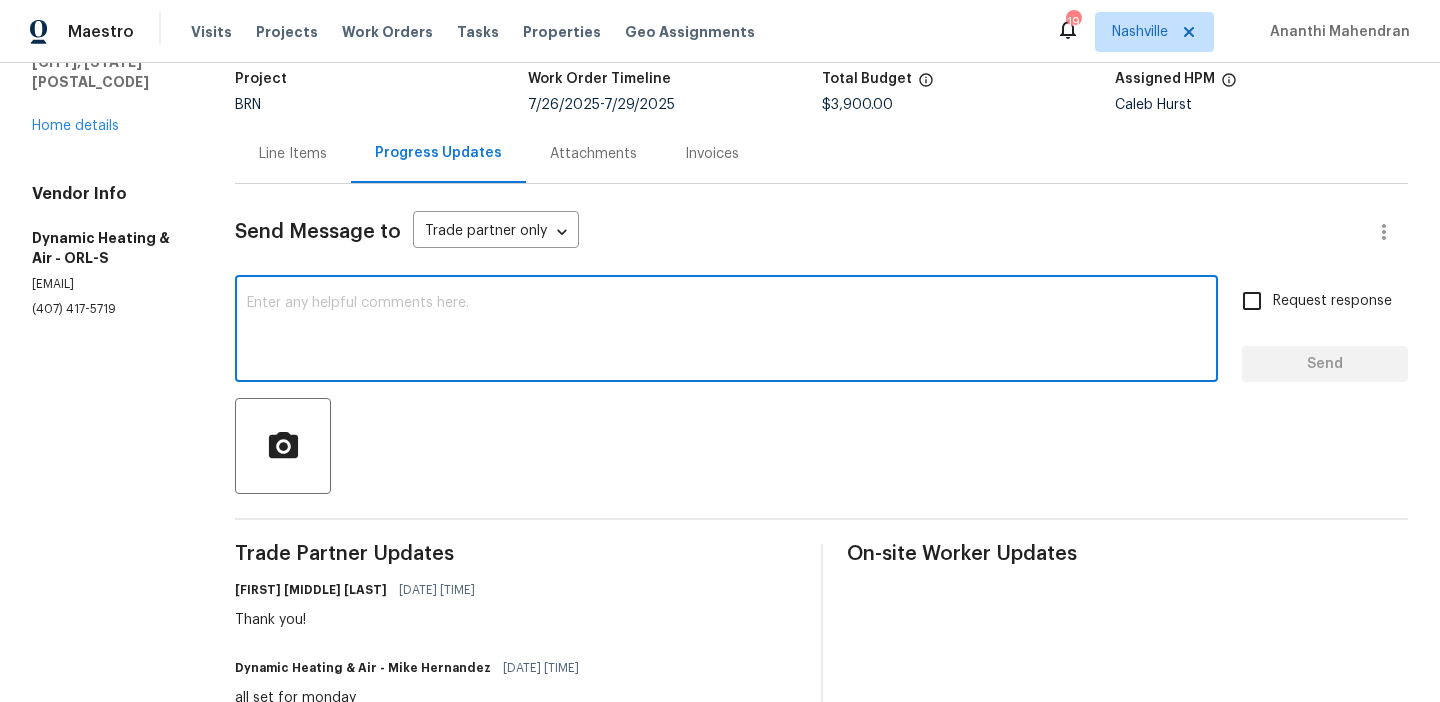 scroll, scrollTop: 154, scrollLeft: 0, axis: vertical 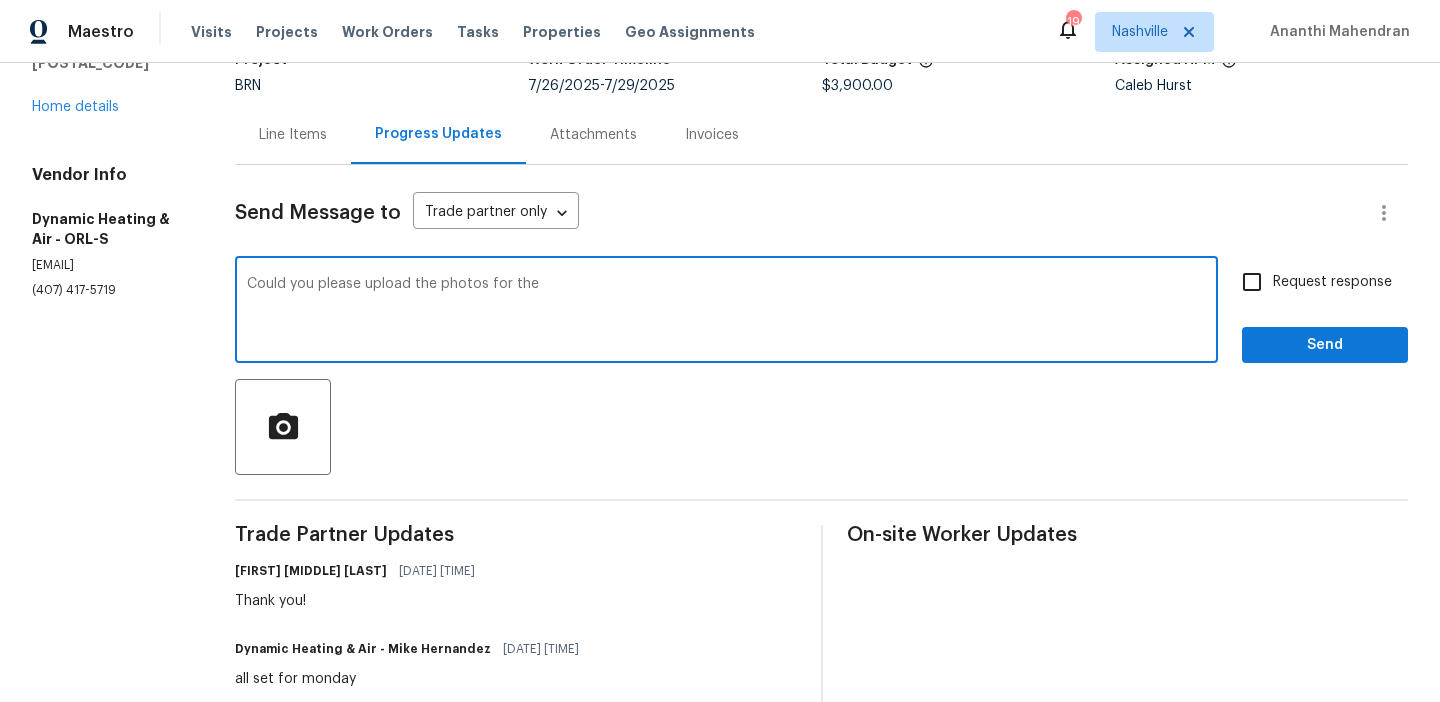 paste on "ductwork" 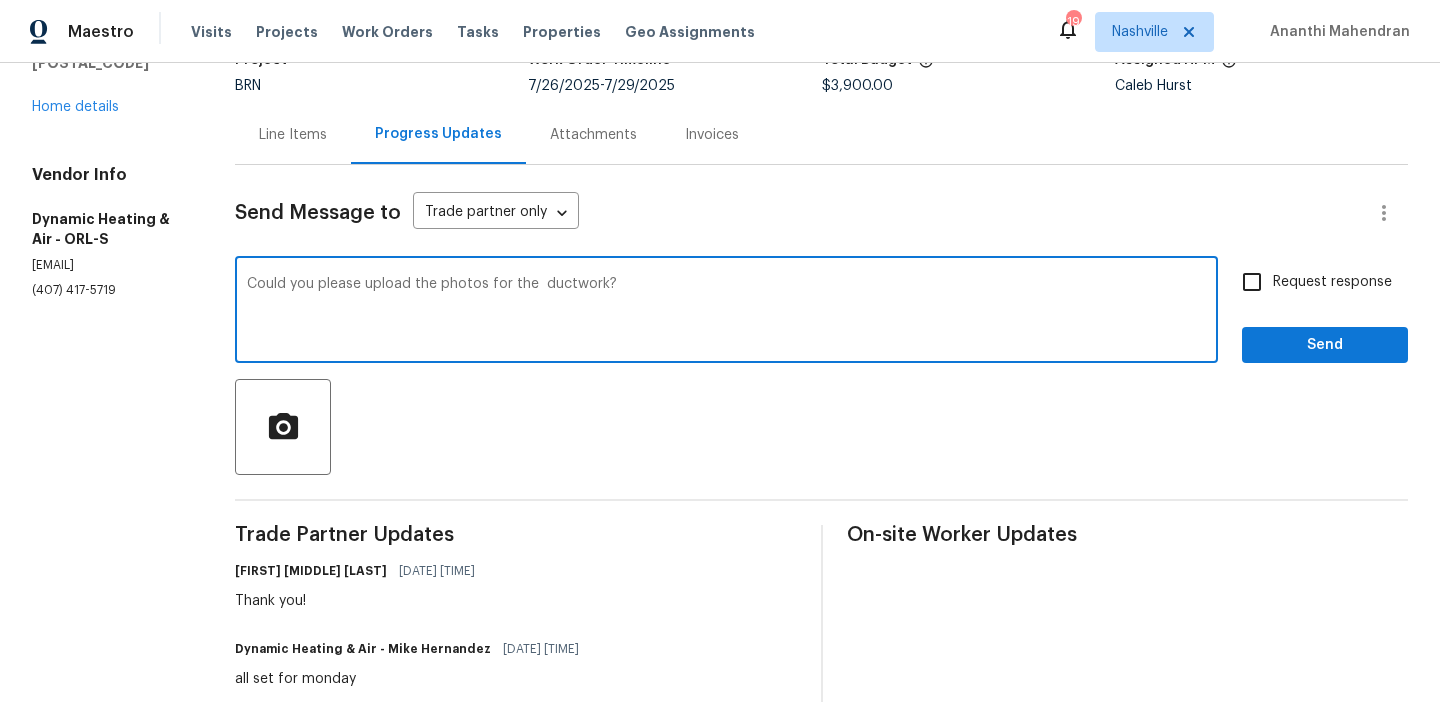 type on "Could you please upload the photos for the  ductwork?" 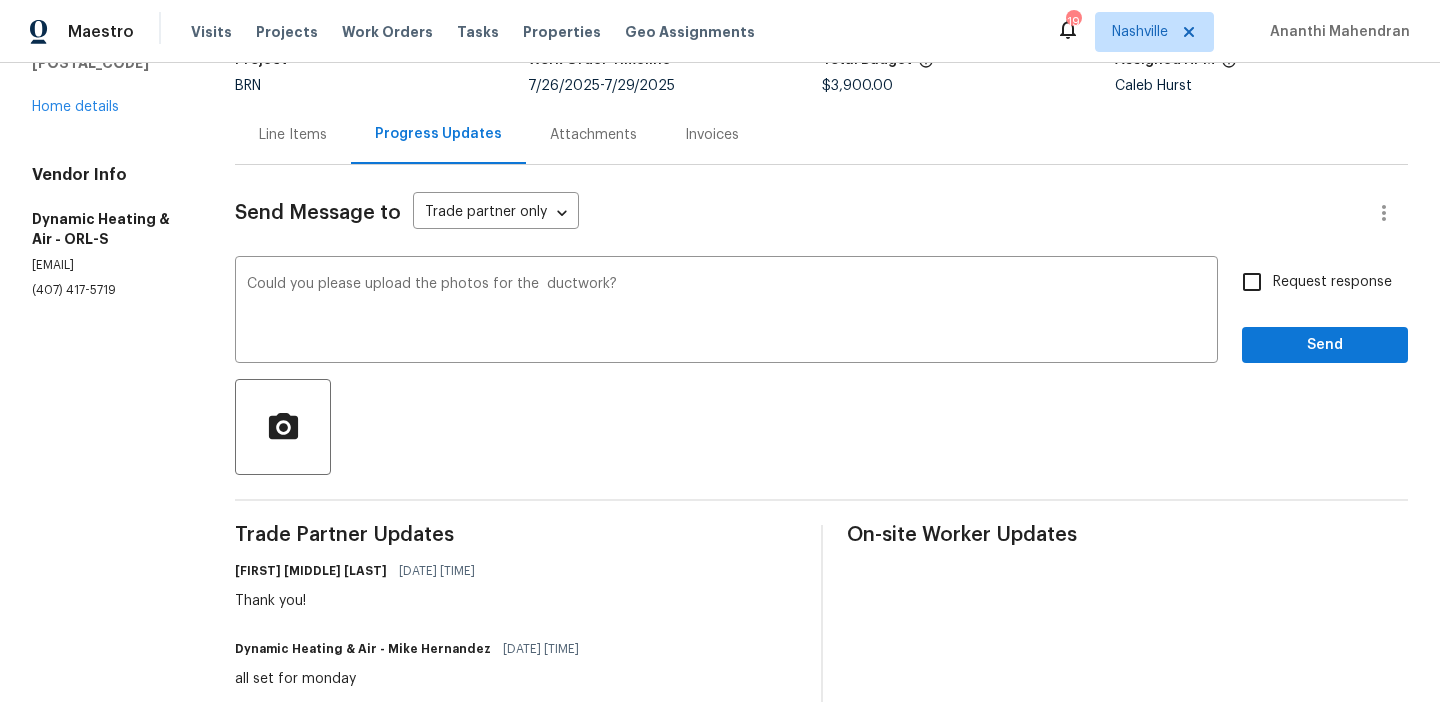 click on "Request response" at bounding box center (1252, 282) 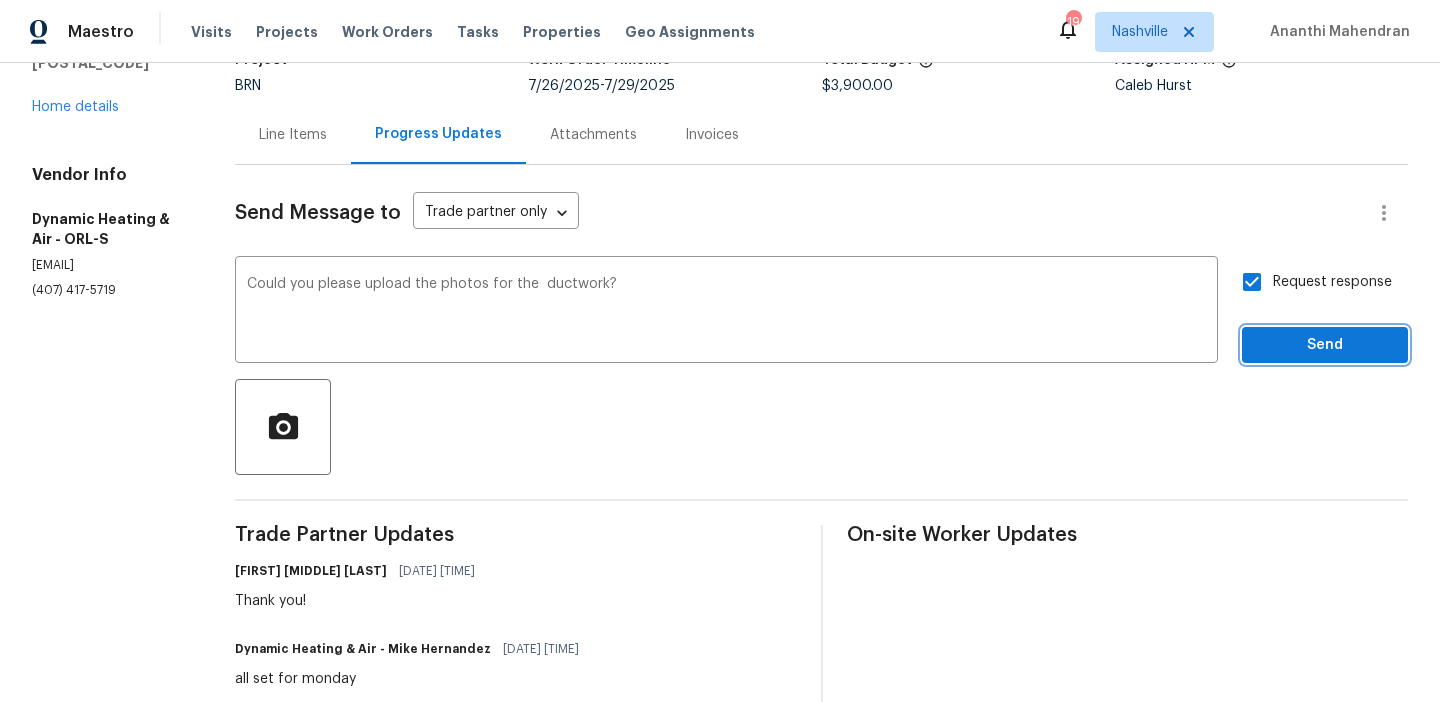 click on "Send" at bounding box center (1325, 345) 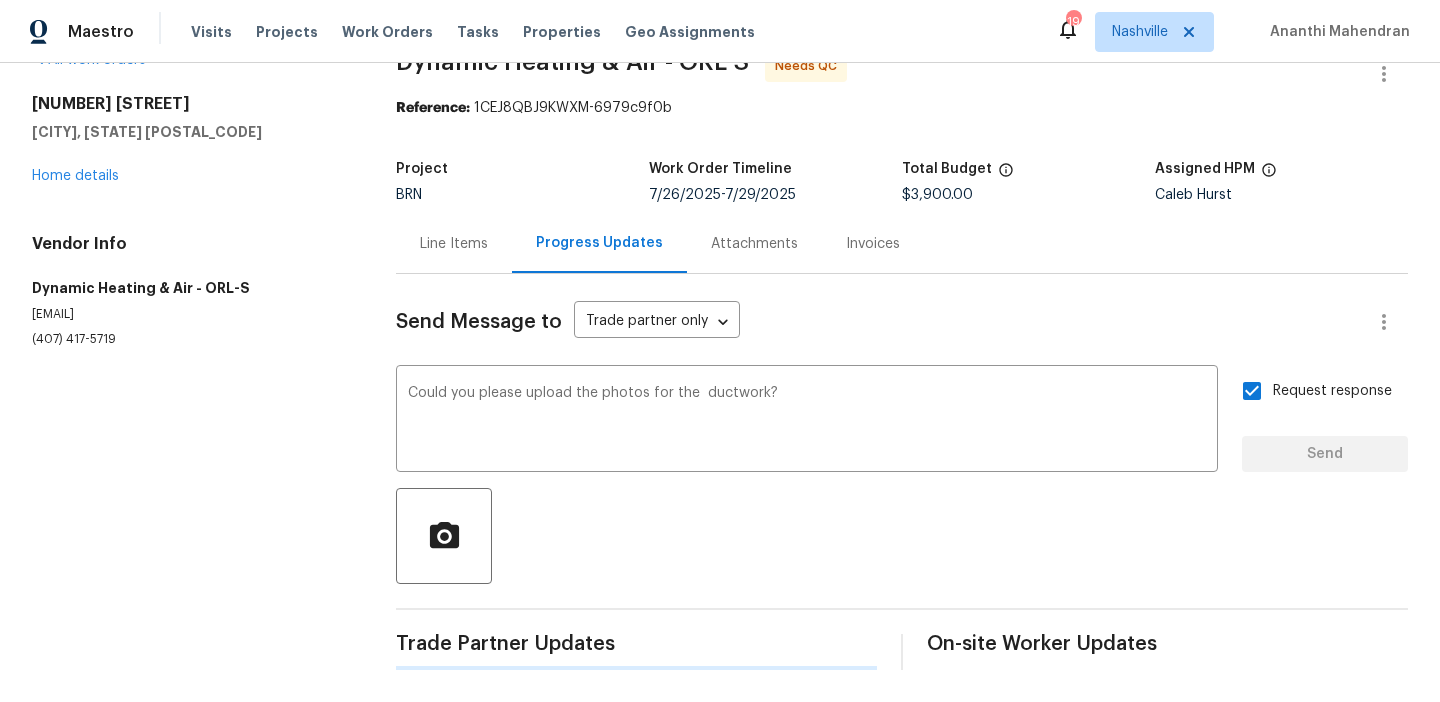 type 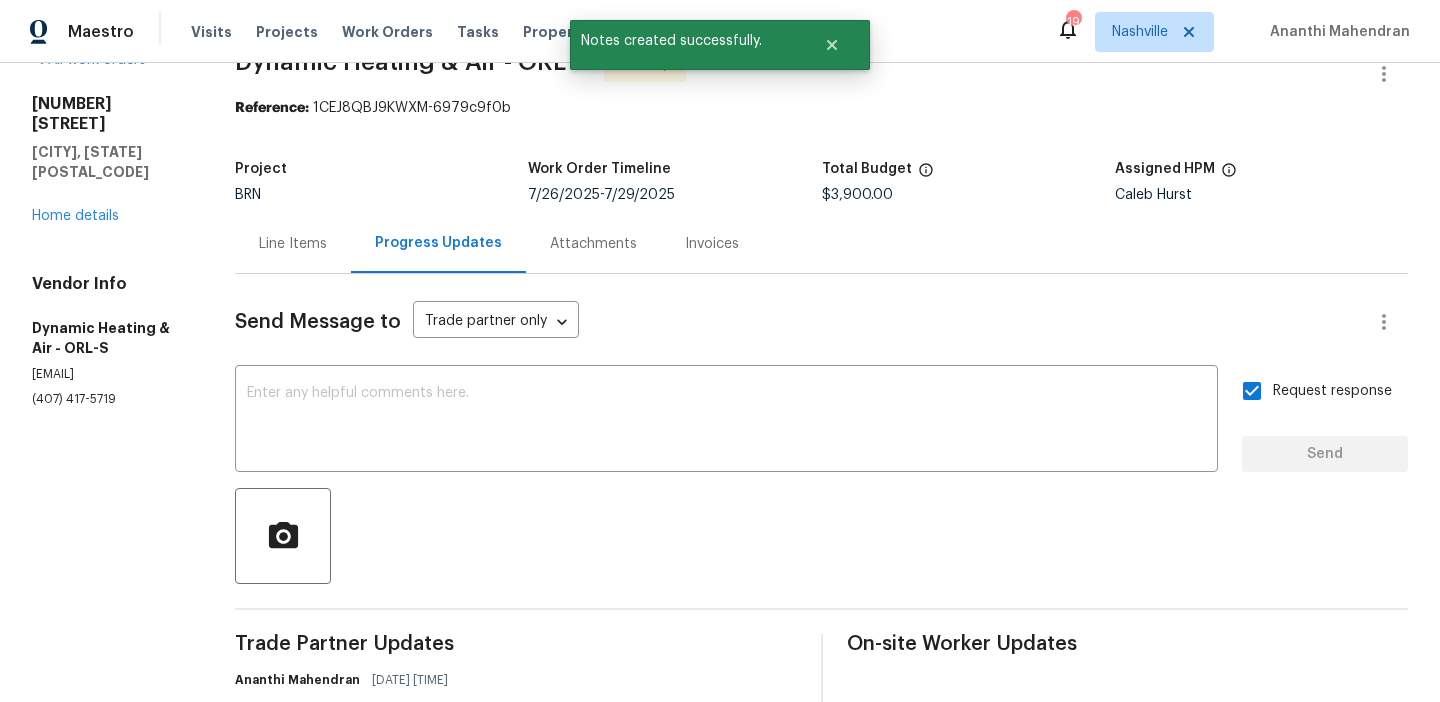 scroll, scrollTop: 154, scrollLeft: 0, axis: vertical 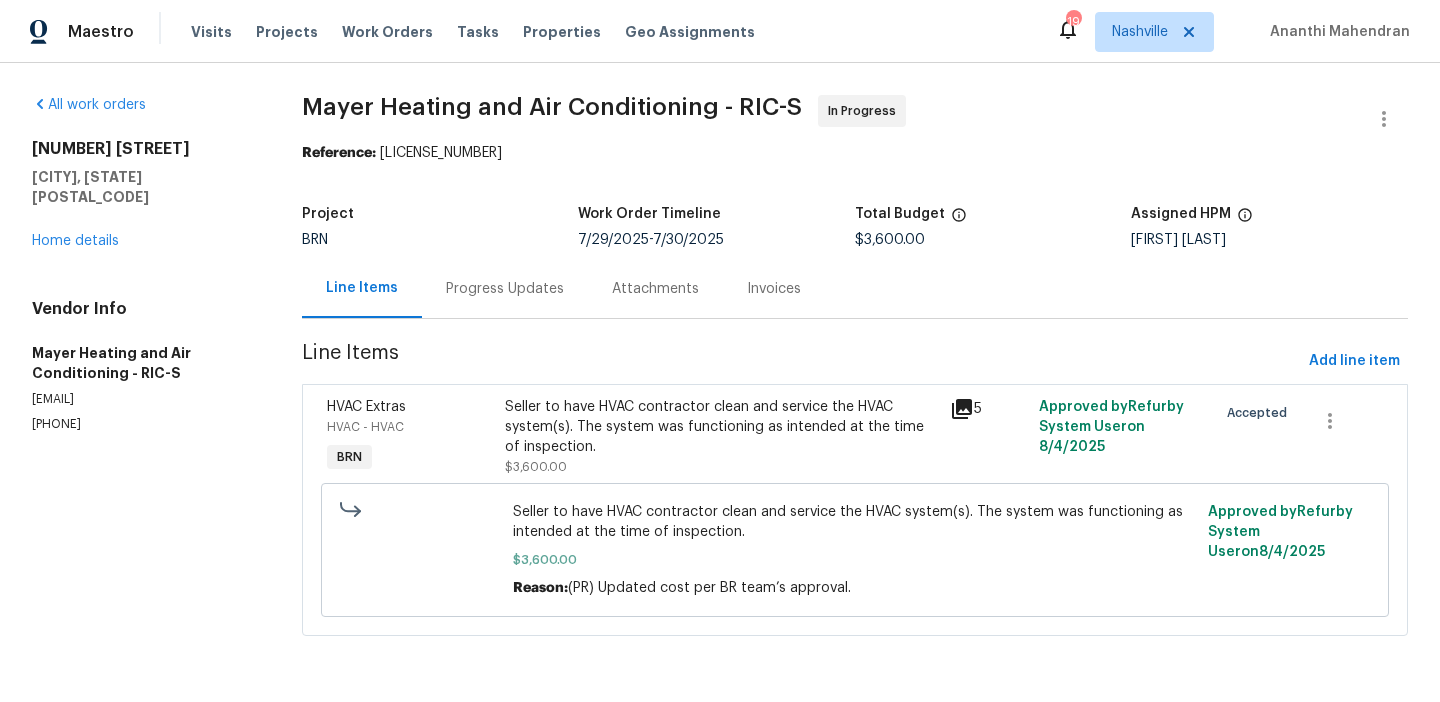 click on "Progress Updates" at bounding box center [505, 288] 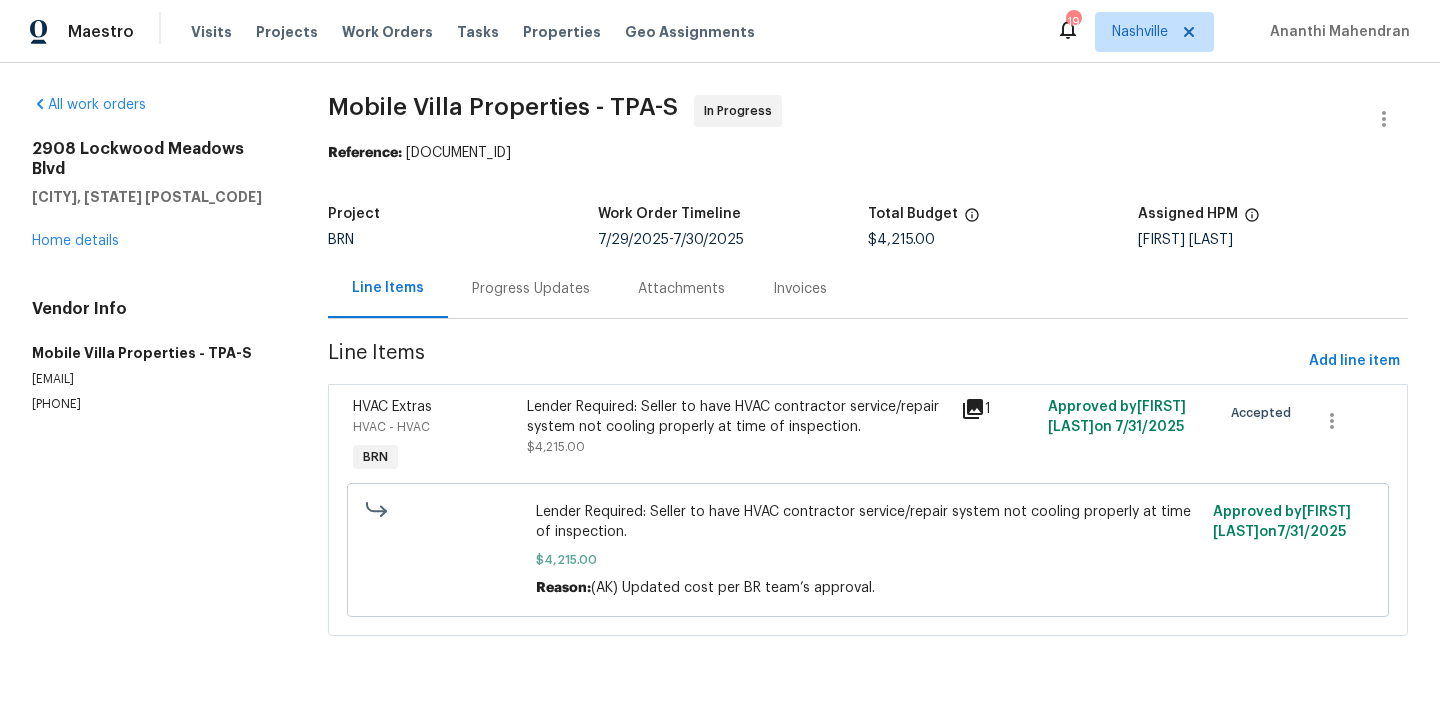 scroll, scrollTop: 0, scrollLeft: 0, axis: both 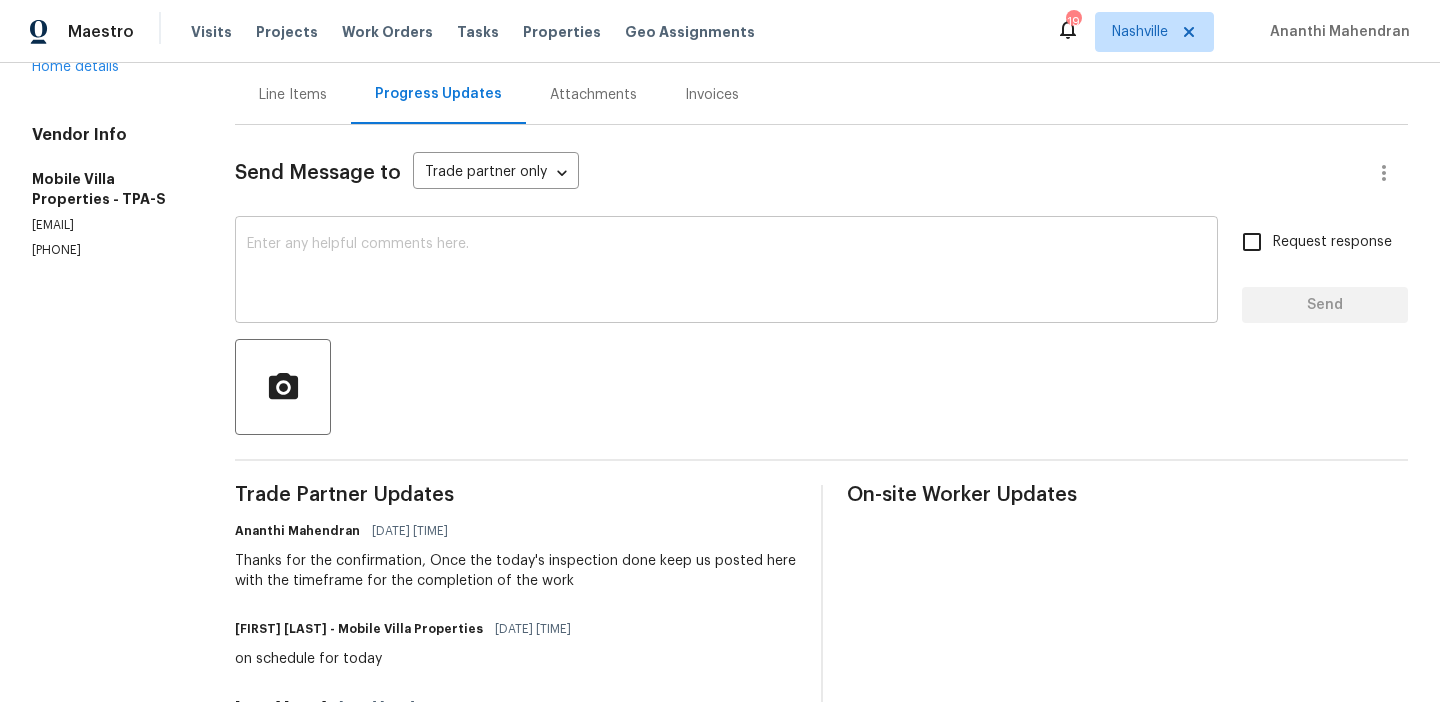 click at bounding box center [726, 272] 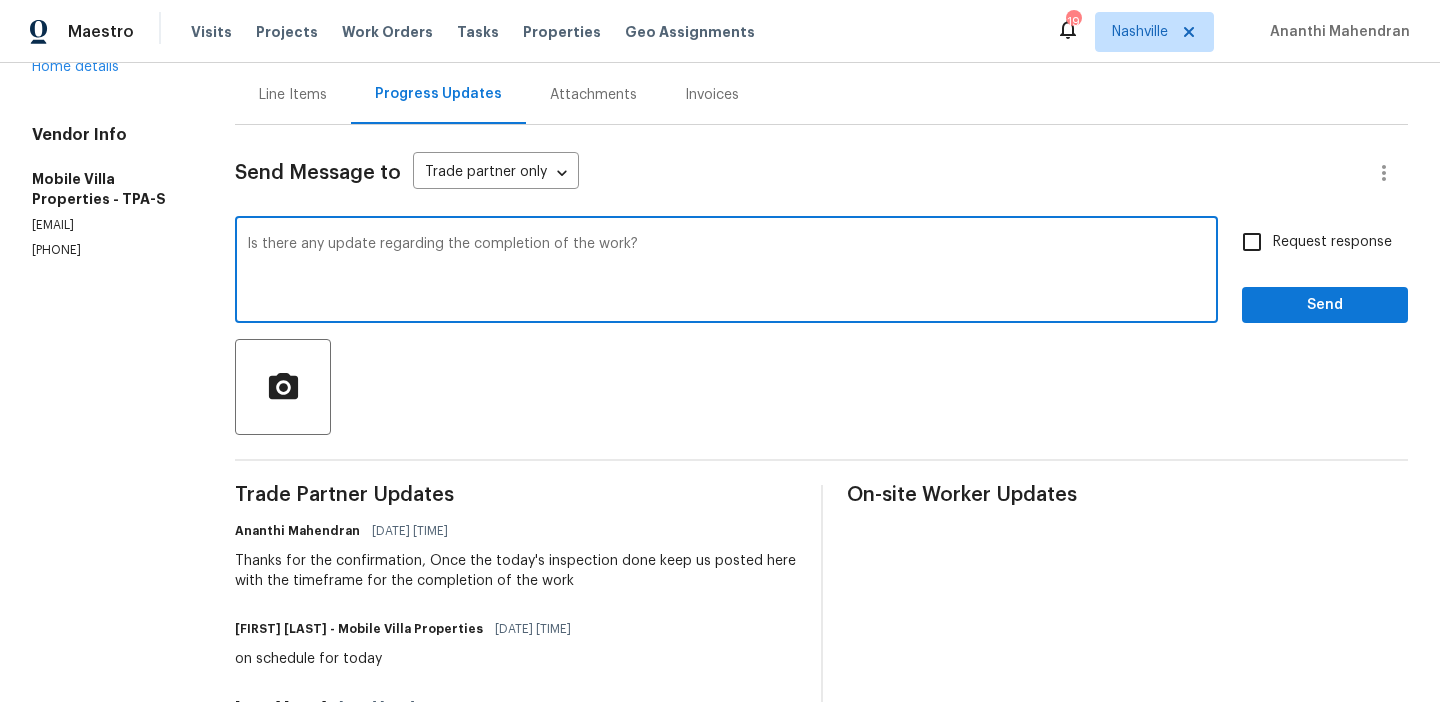 type on "Is there any update regarding the completion of the work?" 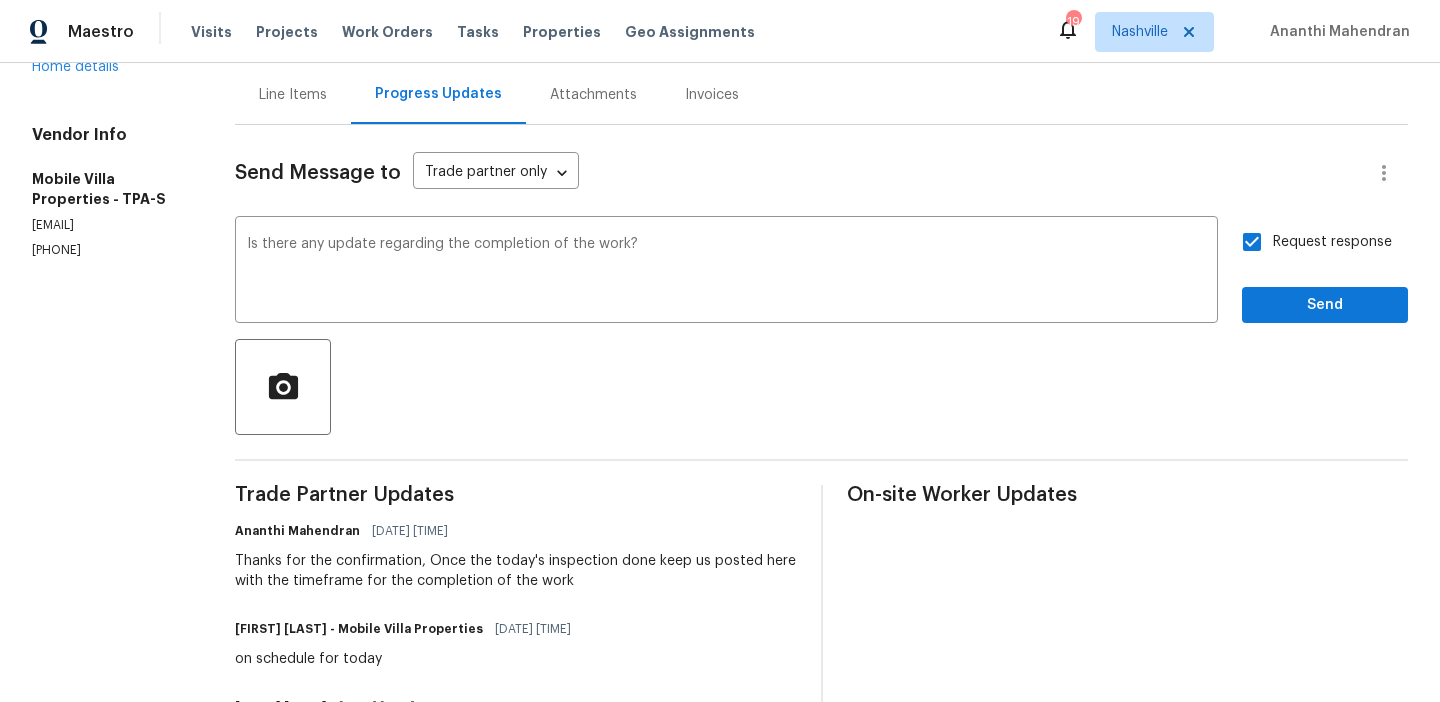 click on "Send Message to Trade partner only Trade partner only ​ Is there any update regarding the completion of the work?  x ​ Request response Send Trade Partner Updates [FIRST] [LAST] [DATE] [TIME] Thanks for the confirmation, Once the today's inspection done keep us posted here with the timeframe for the completion of the work [FIRST] [LAST] [DATE] [TIME] on schedule for today [FIRST] [LAST] [DATE] [TIME] Okay, thank you! [FIRST] [LAST] [DATE] [TIME] Have to send to HVAC they will schedule later today or tomorrow and I’ll update you. [FIRST] [LAST] [DATE] [TIME] I have updated the cost. May I know the completion date? Thanks [FIRST] [LAST] [DATE] [TIME] I'll check this and keep you posted. Thanks [FIRST] [LAST] [DATE] [TIME] [FIRST] [LAST] [DATE] [TIME]" at bounding box center [821, 898] 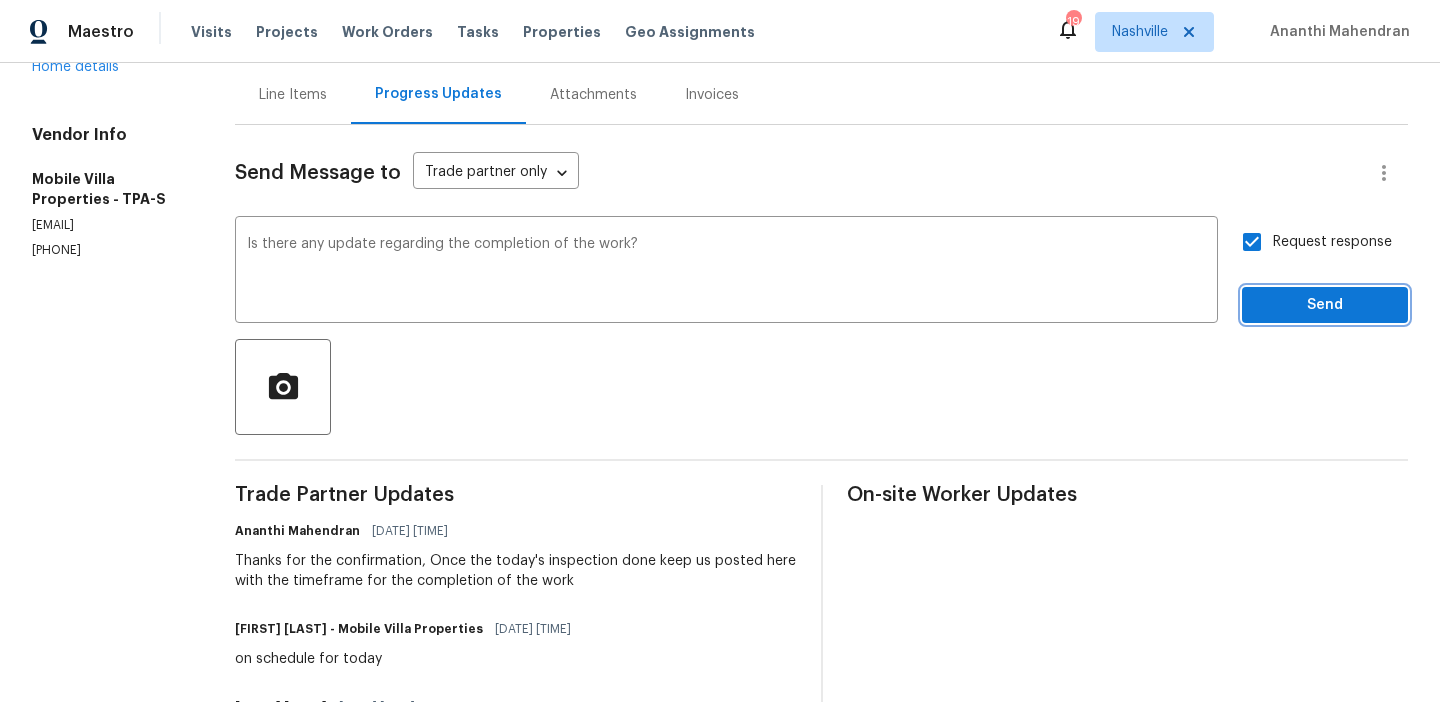 click on "Send" at bounding box center [1325, 305] 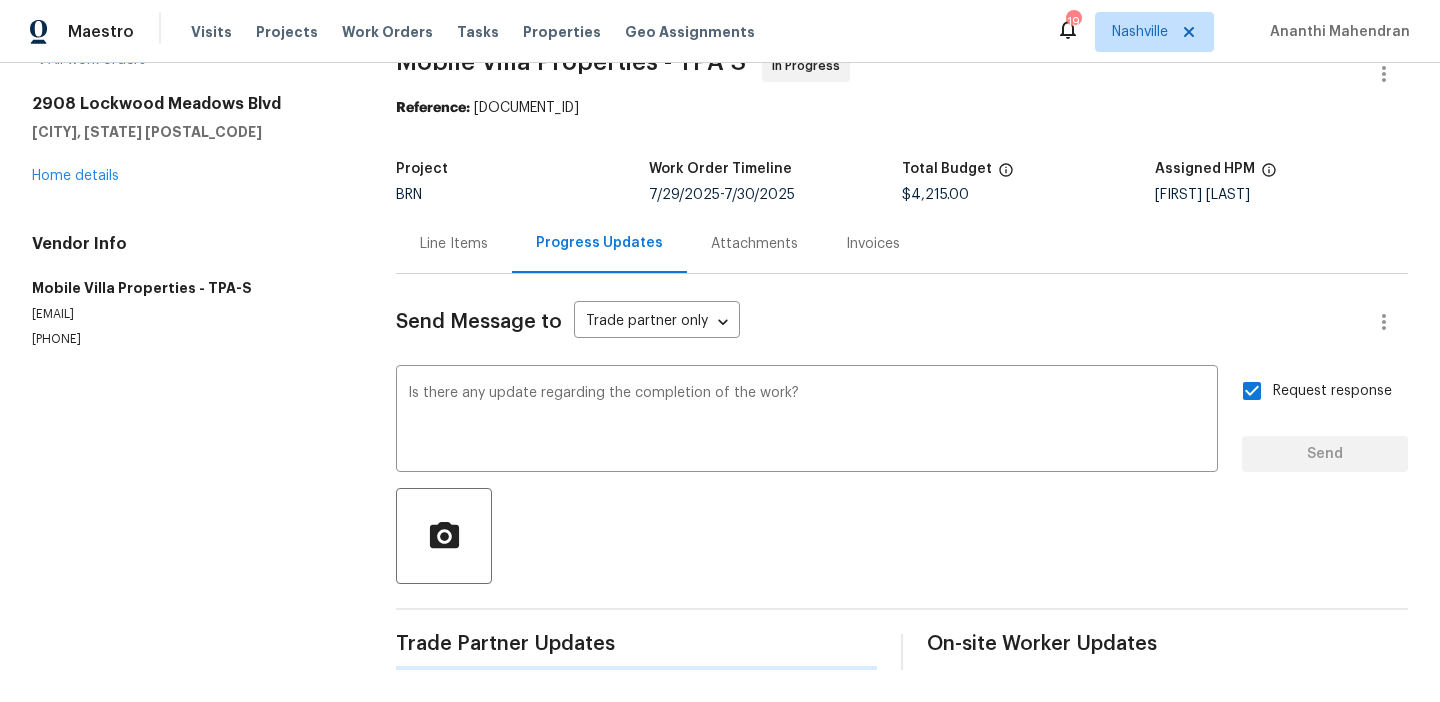 scroll, scrollTop: 45, scrollLeft: 0, axis: vertical 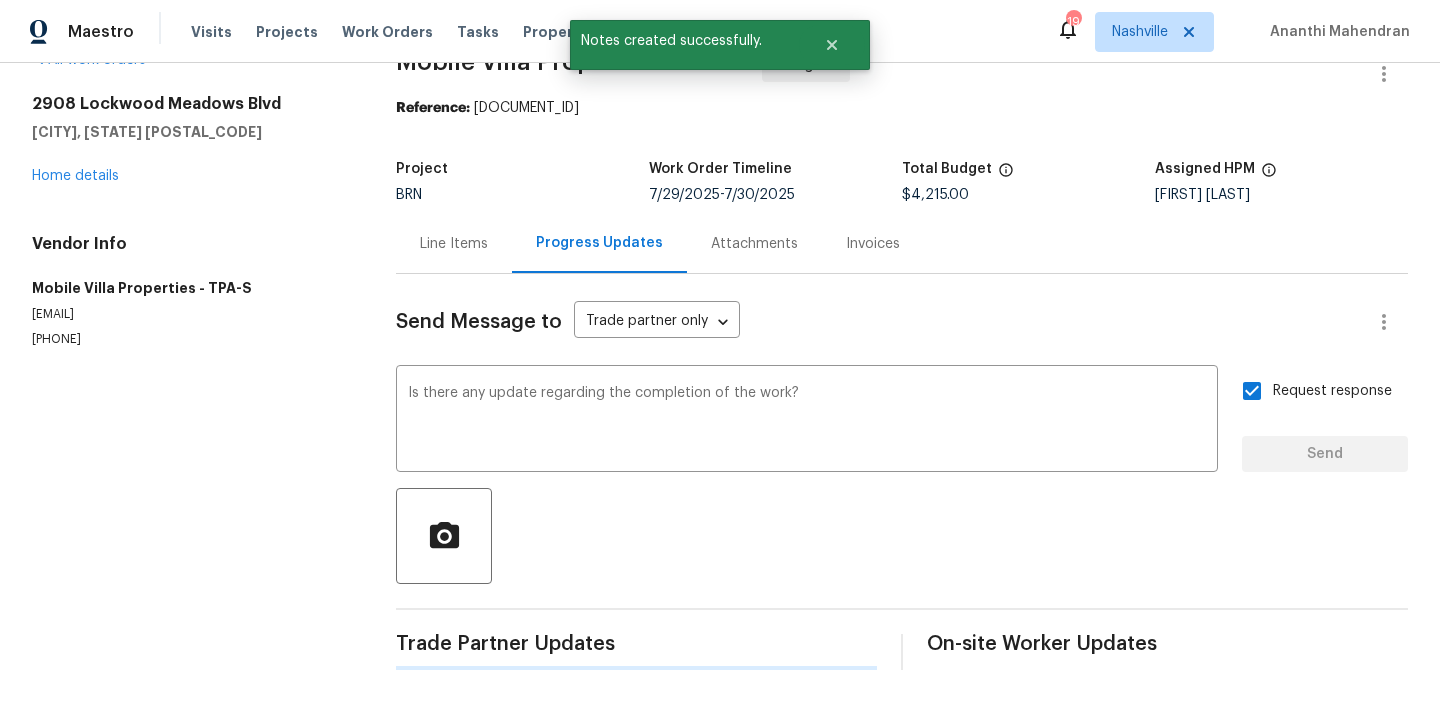 type 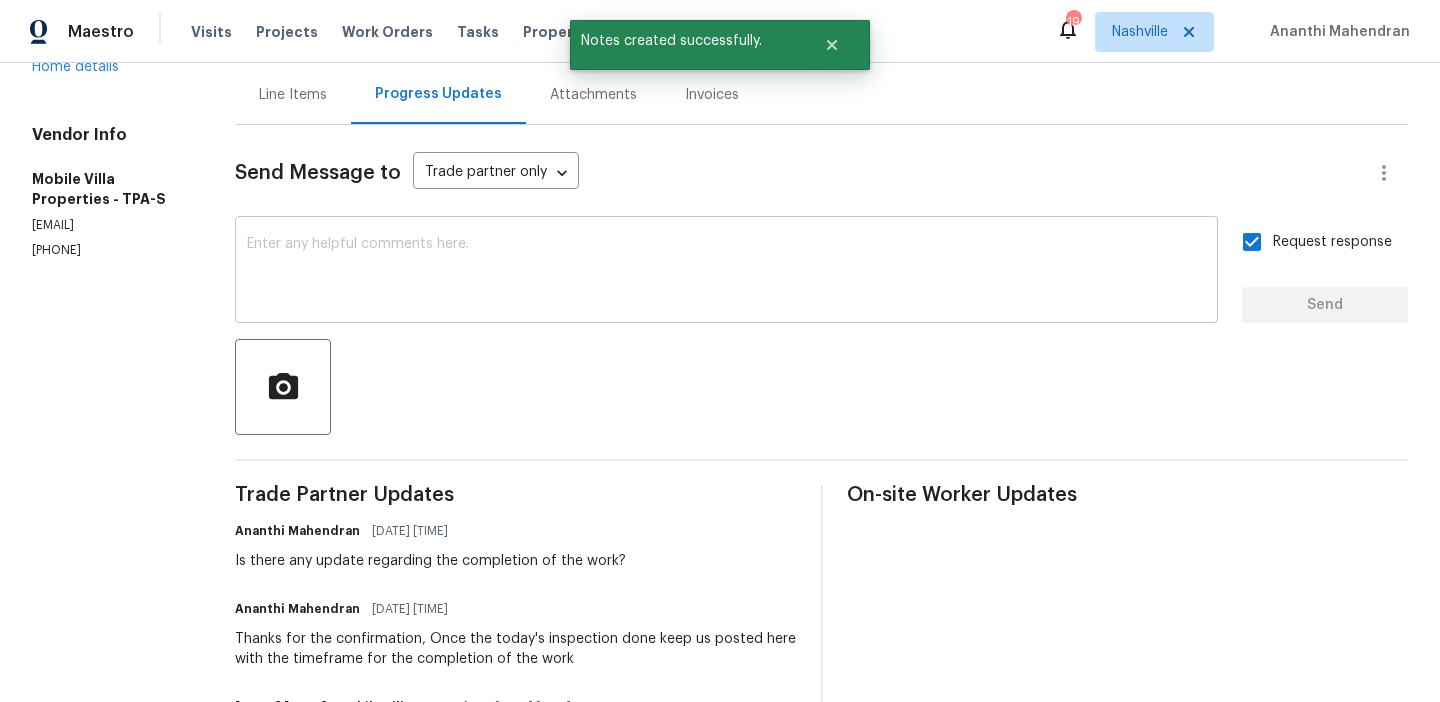 scroll, scrollTop: 0, scrollLeft: 0, axis: both 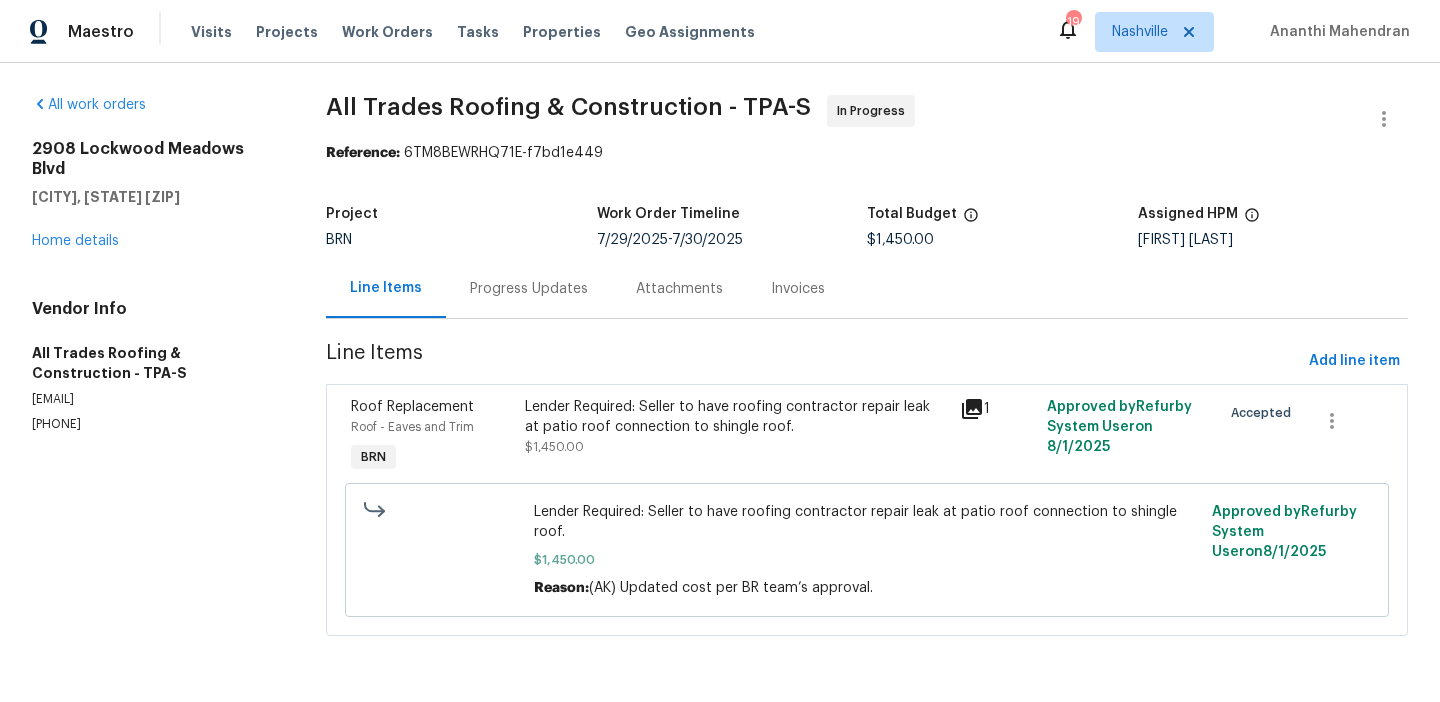 click on "Progress Updates" at bounding box center [529, 288] 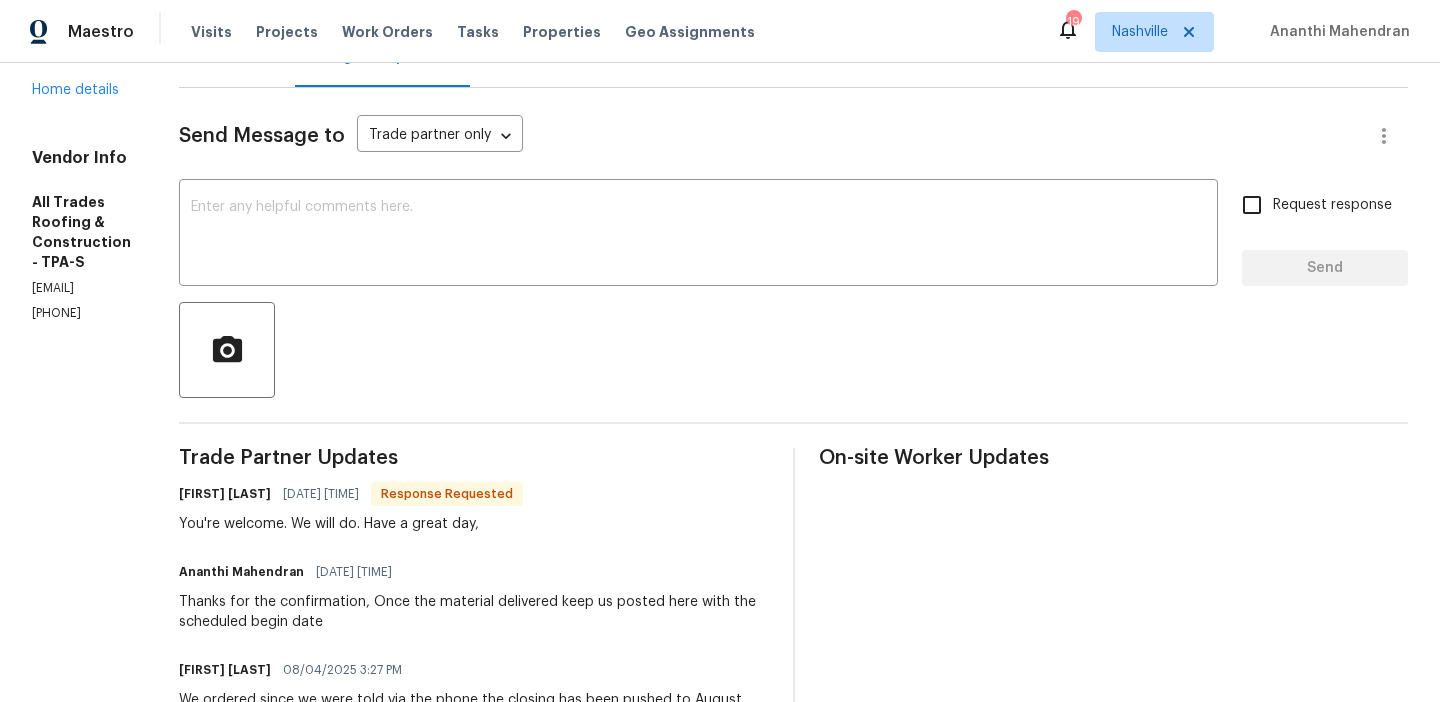 scroll, scrollTop: 257, scrollLeft: 0, axis: vertical 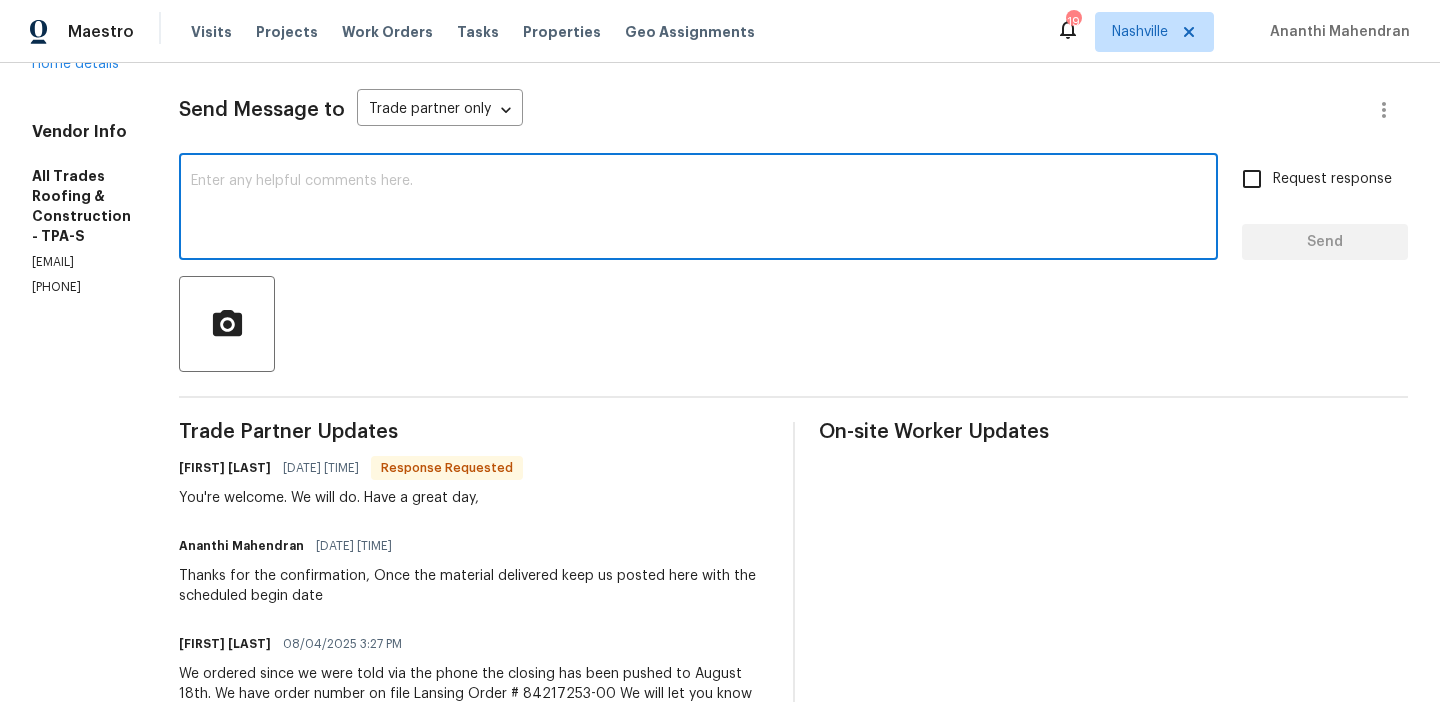 click at bounding box center (698, 209) 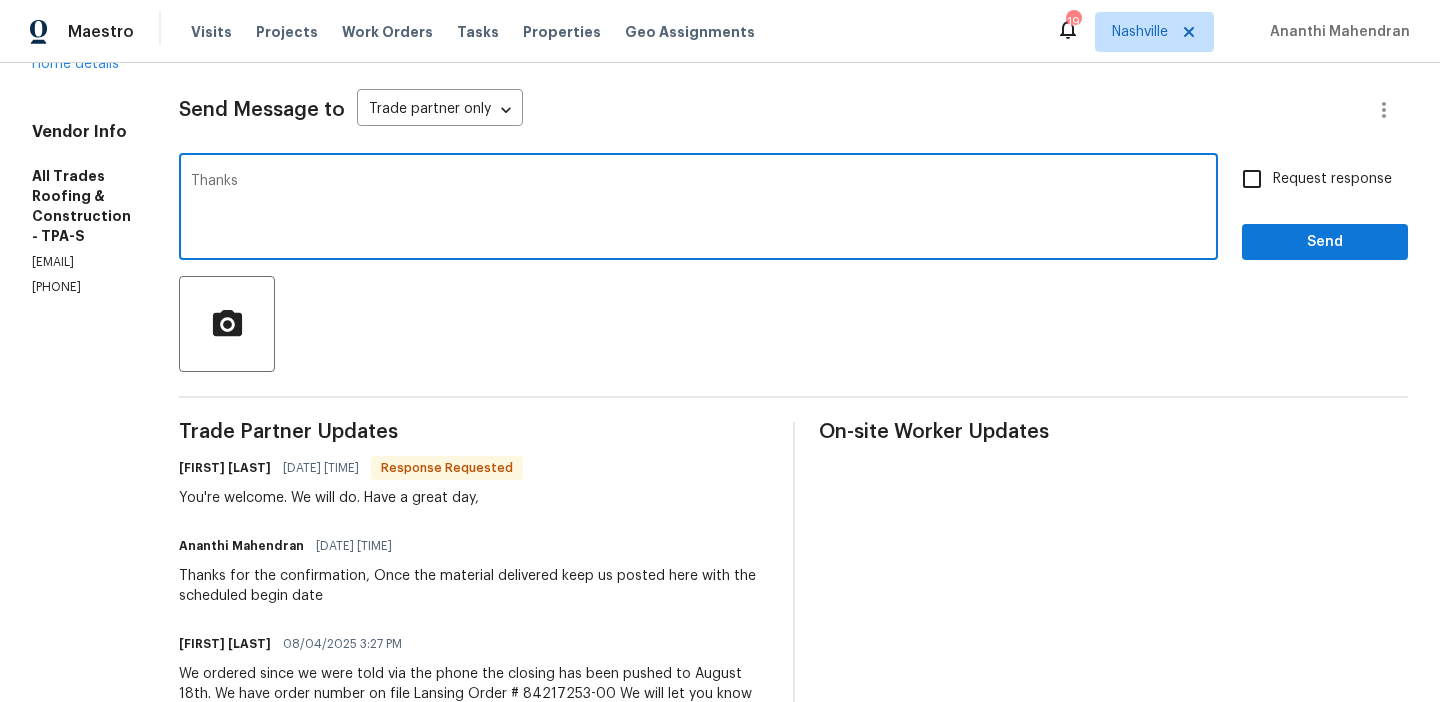 type on "Thanks" 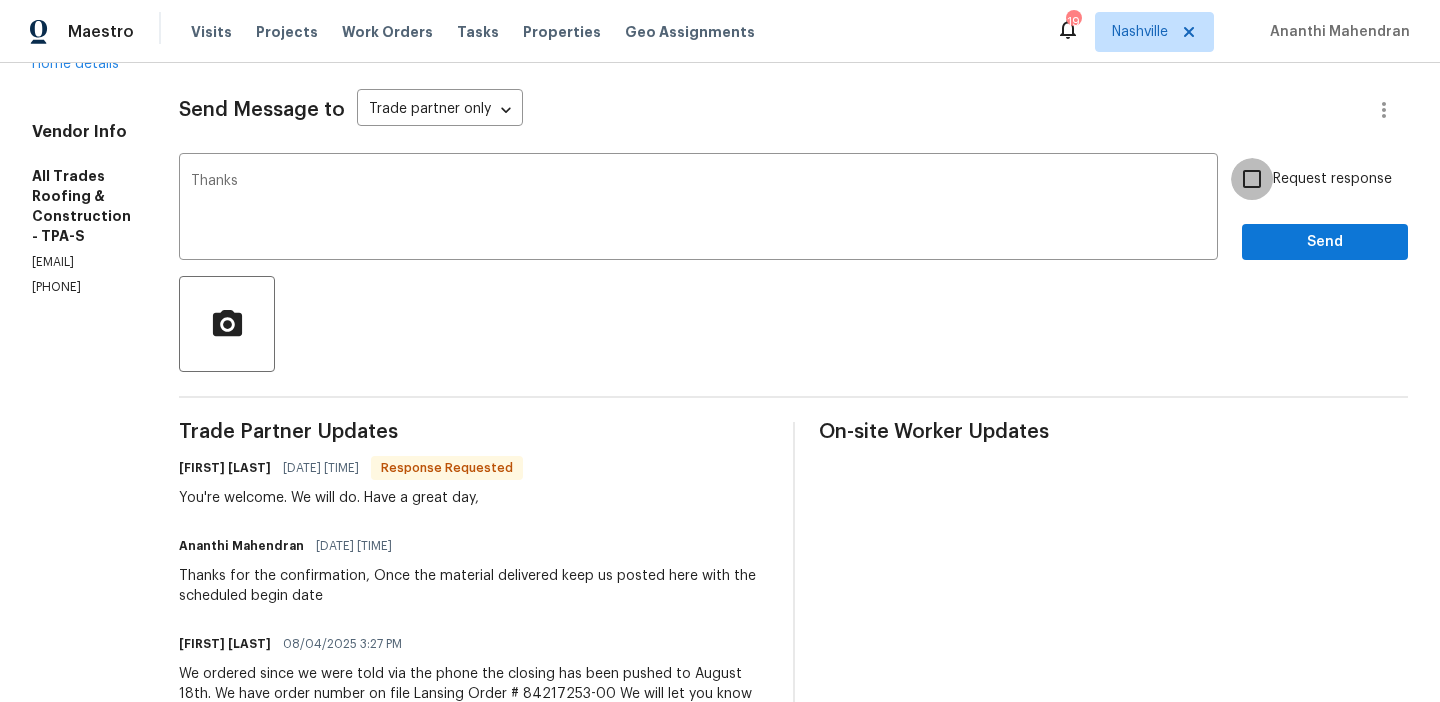 click on "Request response" at bounding box center [1252, 179] 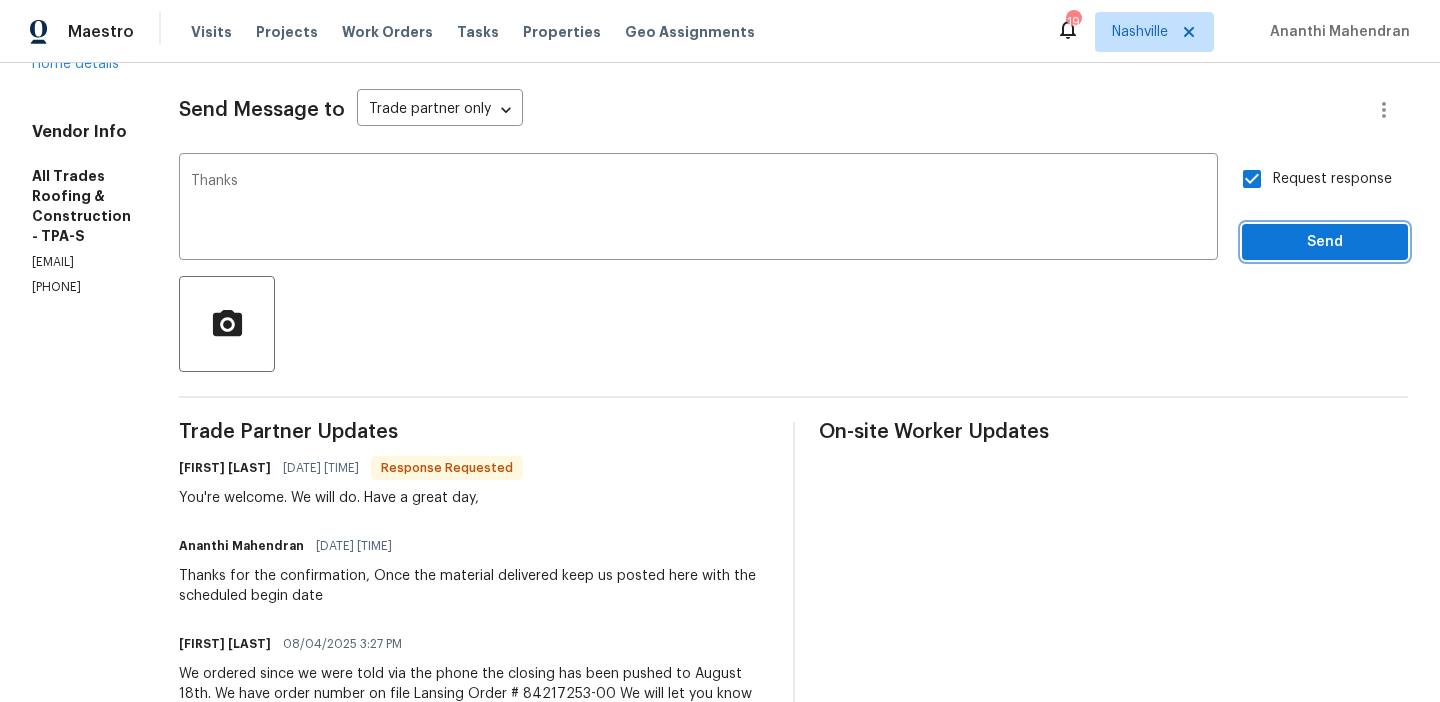 click on "Send" at bounding box center [1325, 242] 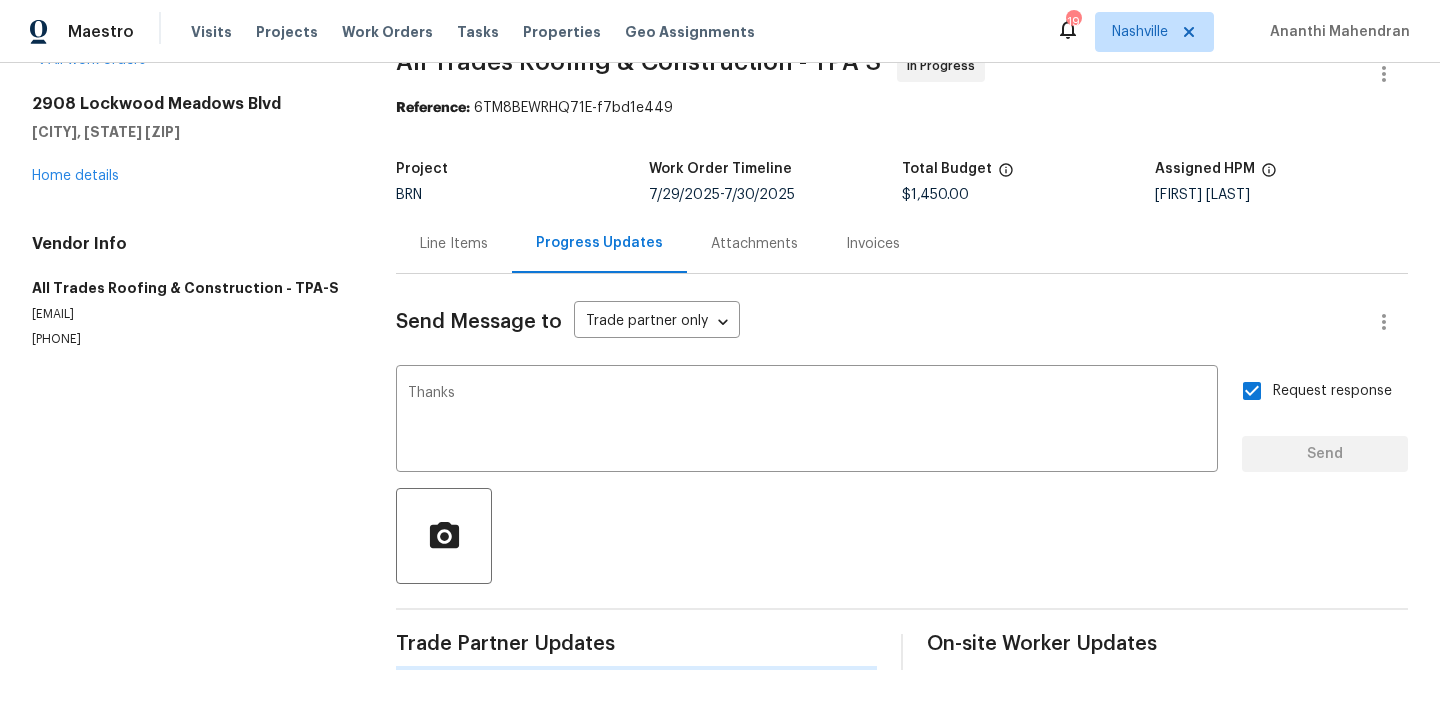 scroll, scrollTop: 45, scrollLeft: 0, axis: vertical 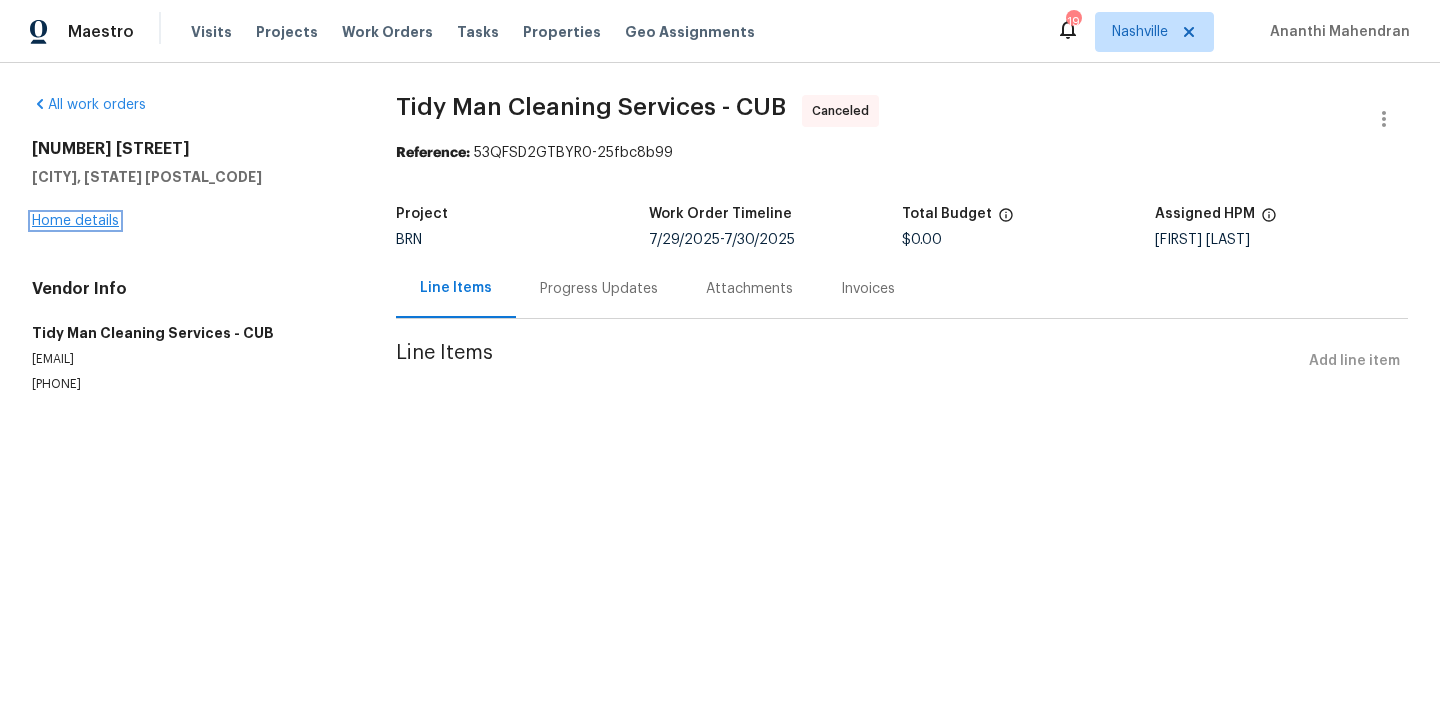 click on "Home details" at bounding box center (75, 221) 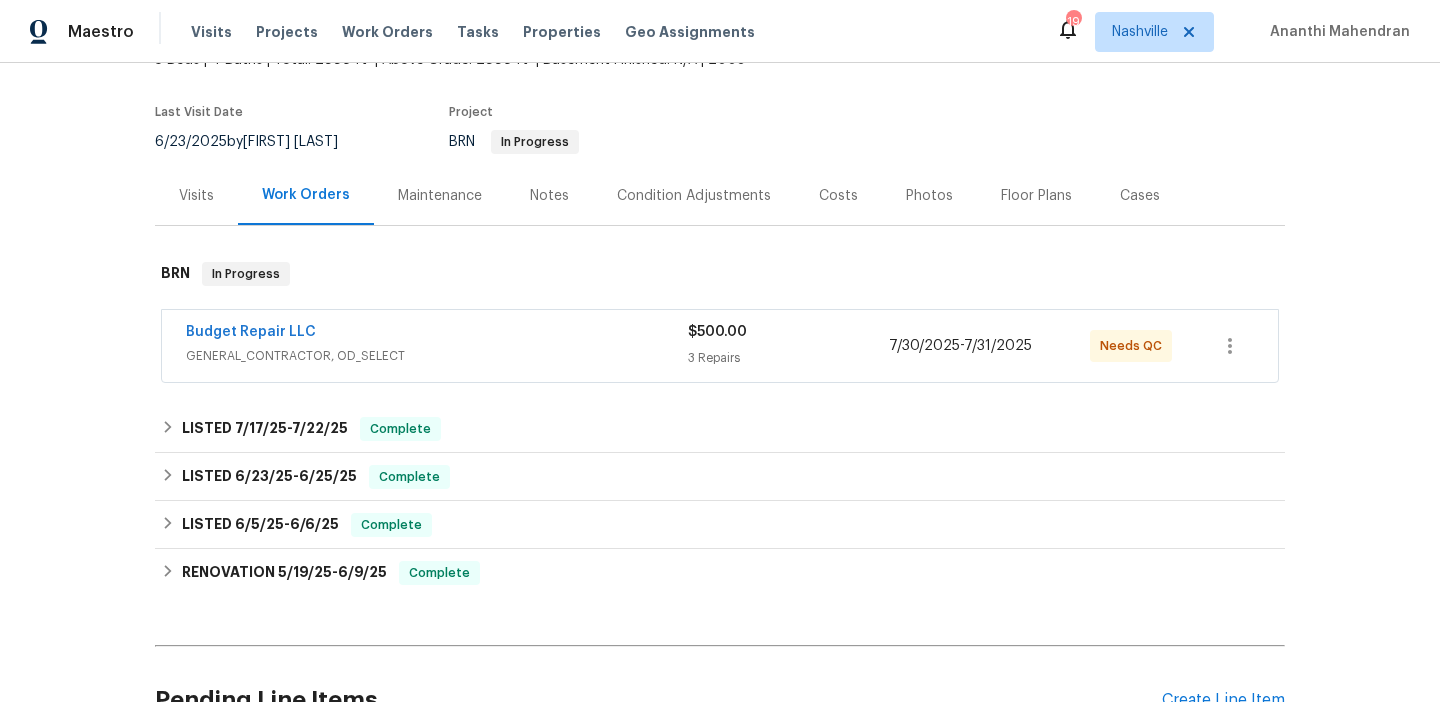 scroll, scrollTop: 171, scrollLeft: 0, axis: vertical 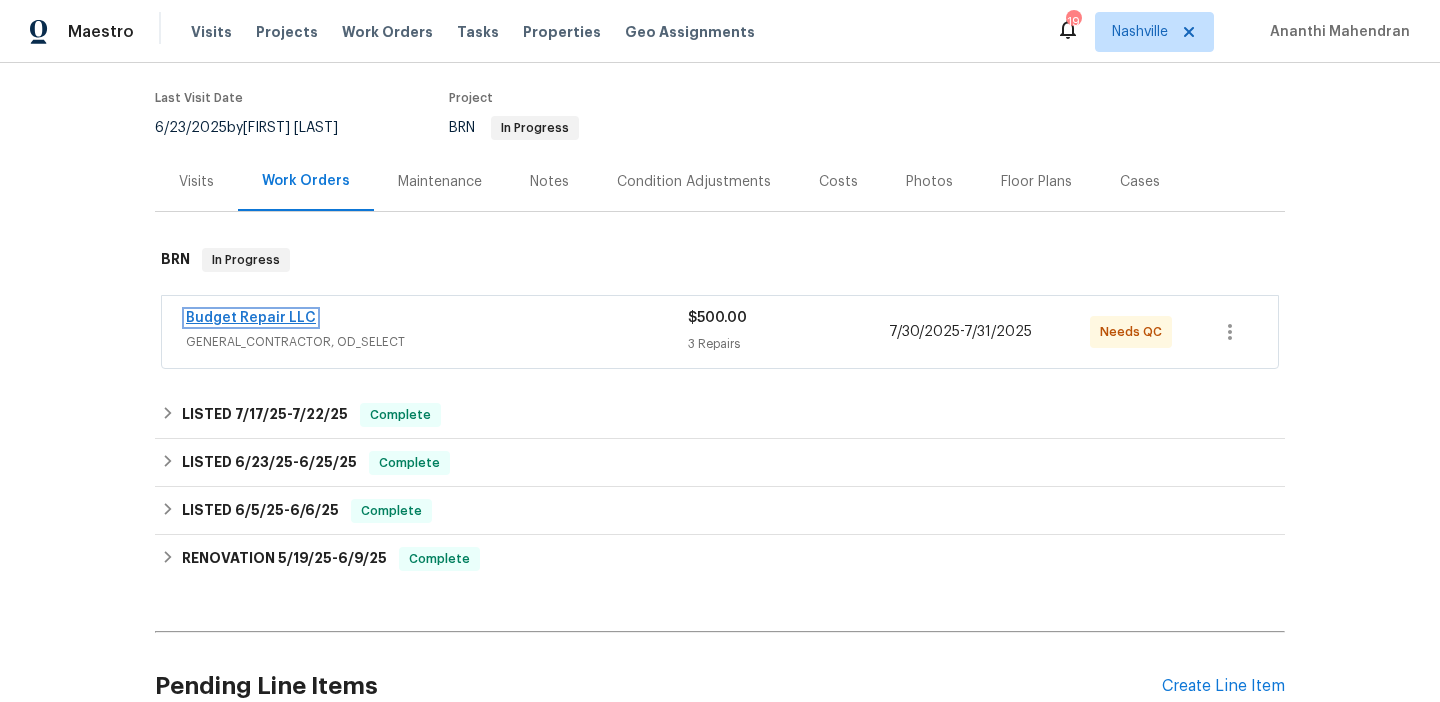 click on "Budget Repair LLC" at bounding box center (251, 318) 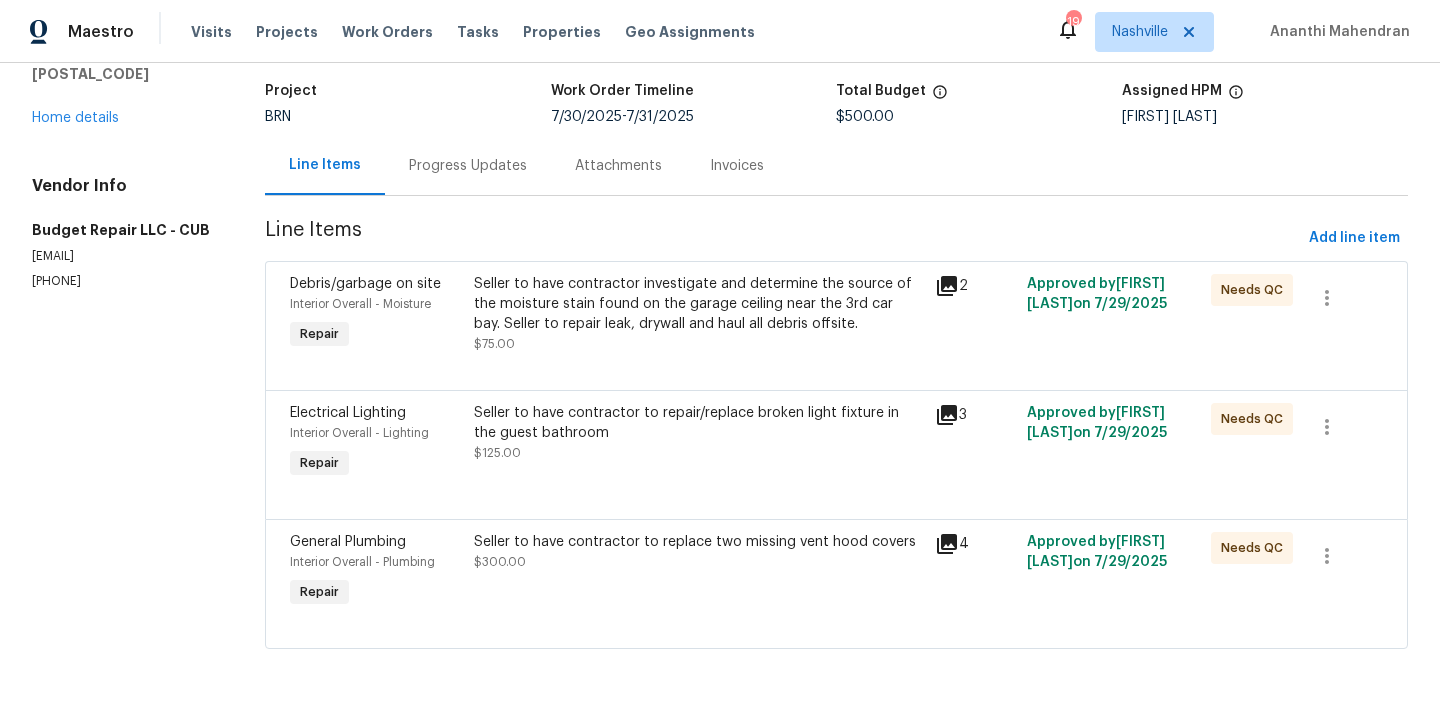 scroll, scrollTop: 127, scrollLeft: 0, axis: vertical 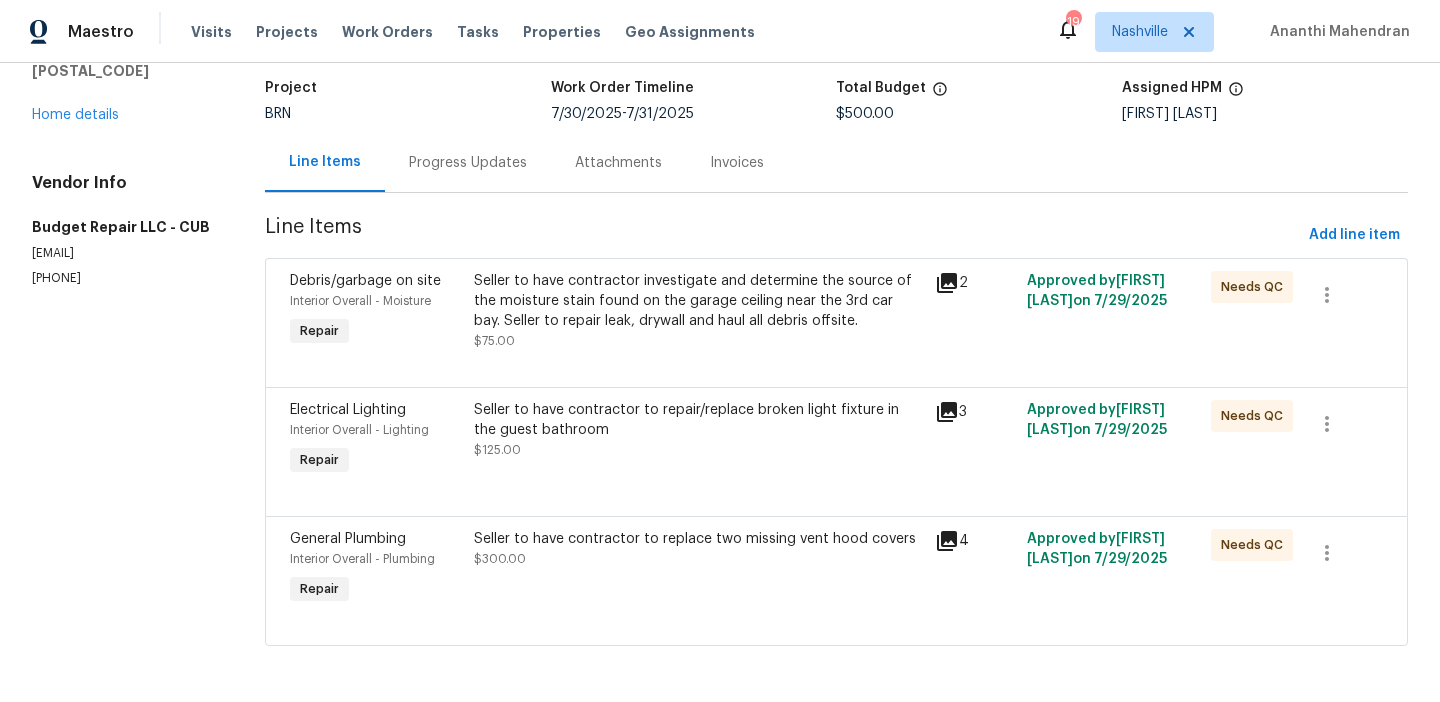 click on "Seller to have contractor investigate and determine the source of the moisture stain found on the garage ceiling near the 3rd car bay.  Seller to repair leak, drywall and haul all debris offsite. $75.00" at bounding box center (698, 311) 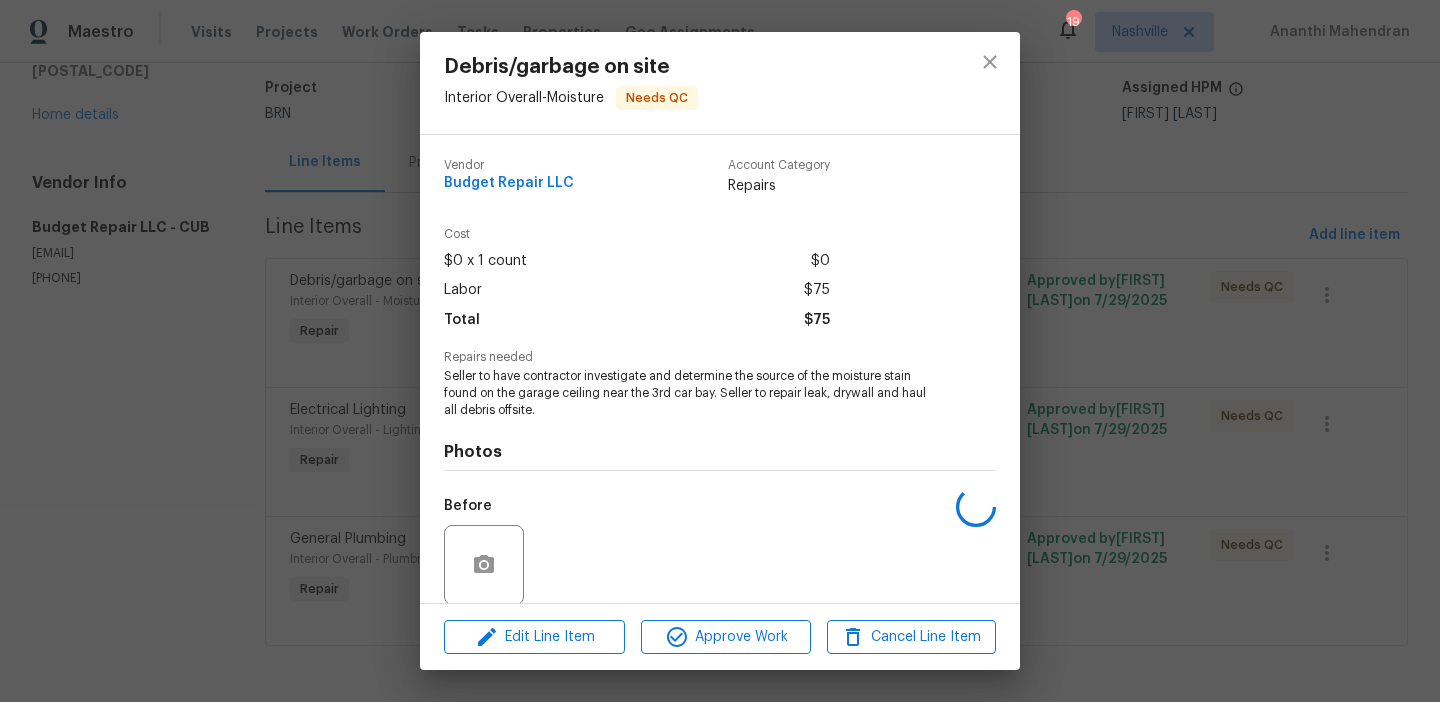 scroll, scrollTop: 152, scrollLeft: 0, axis: vertical 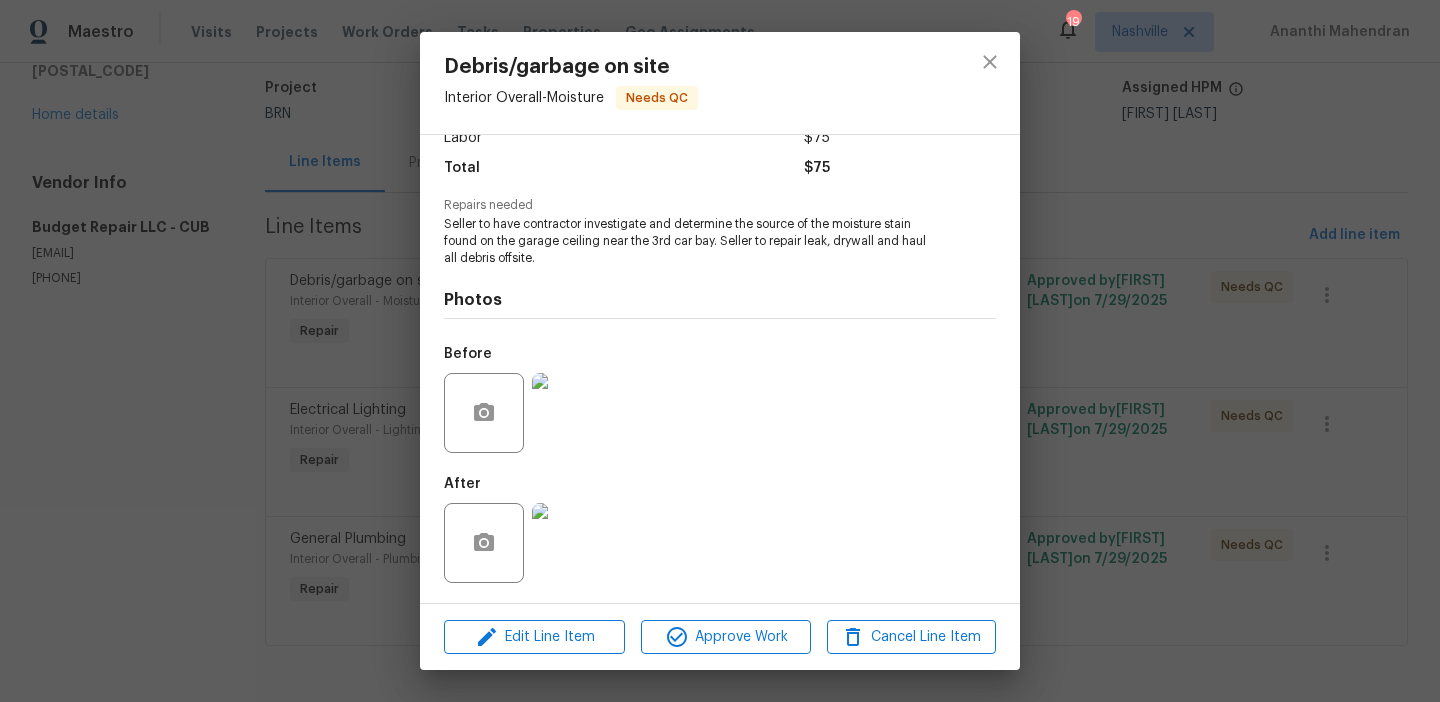 click at bounding box center (572, 413) 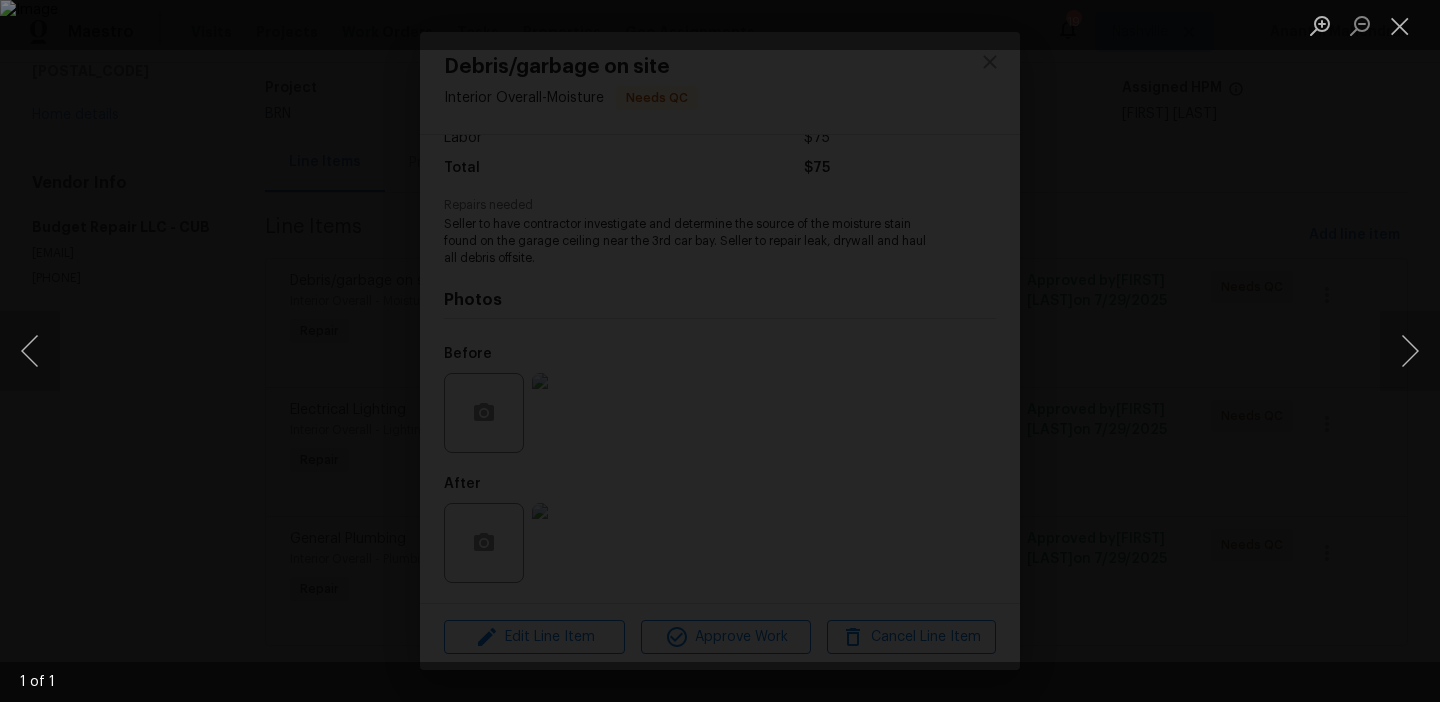 click at bounding box center [720, 351] 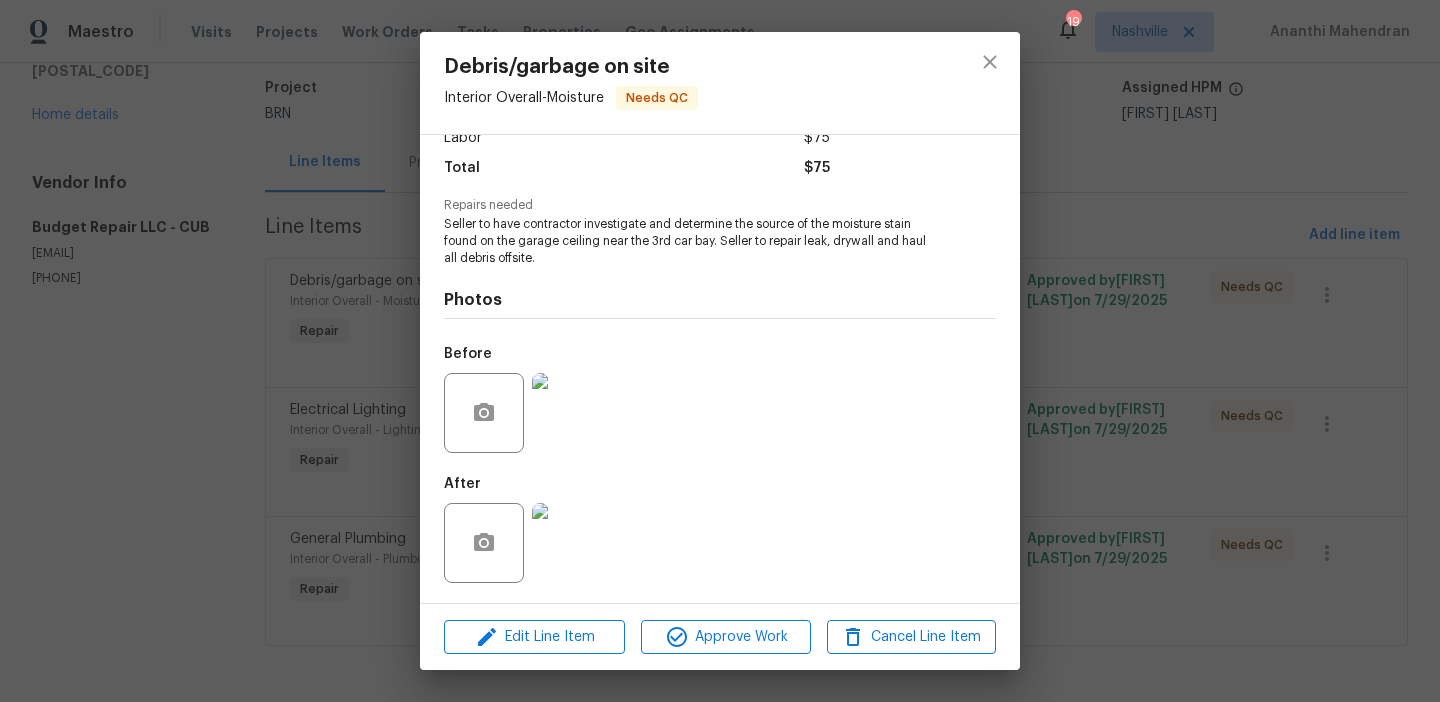 click at bounding box center [572, 543] 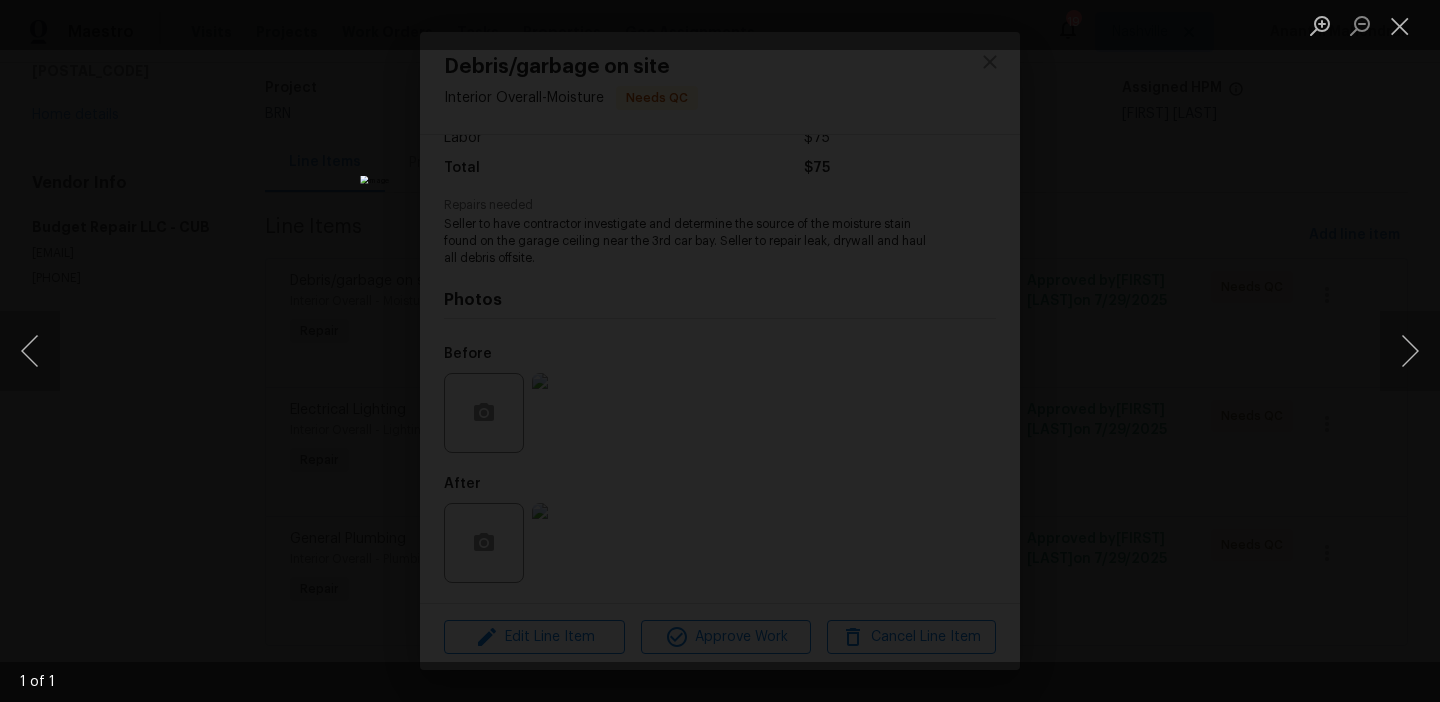 click at bounding box center (720, 351) 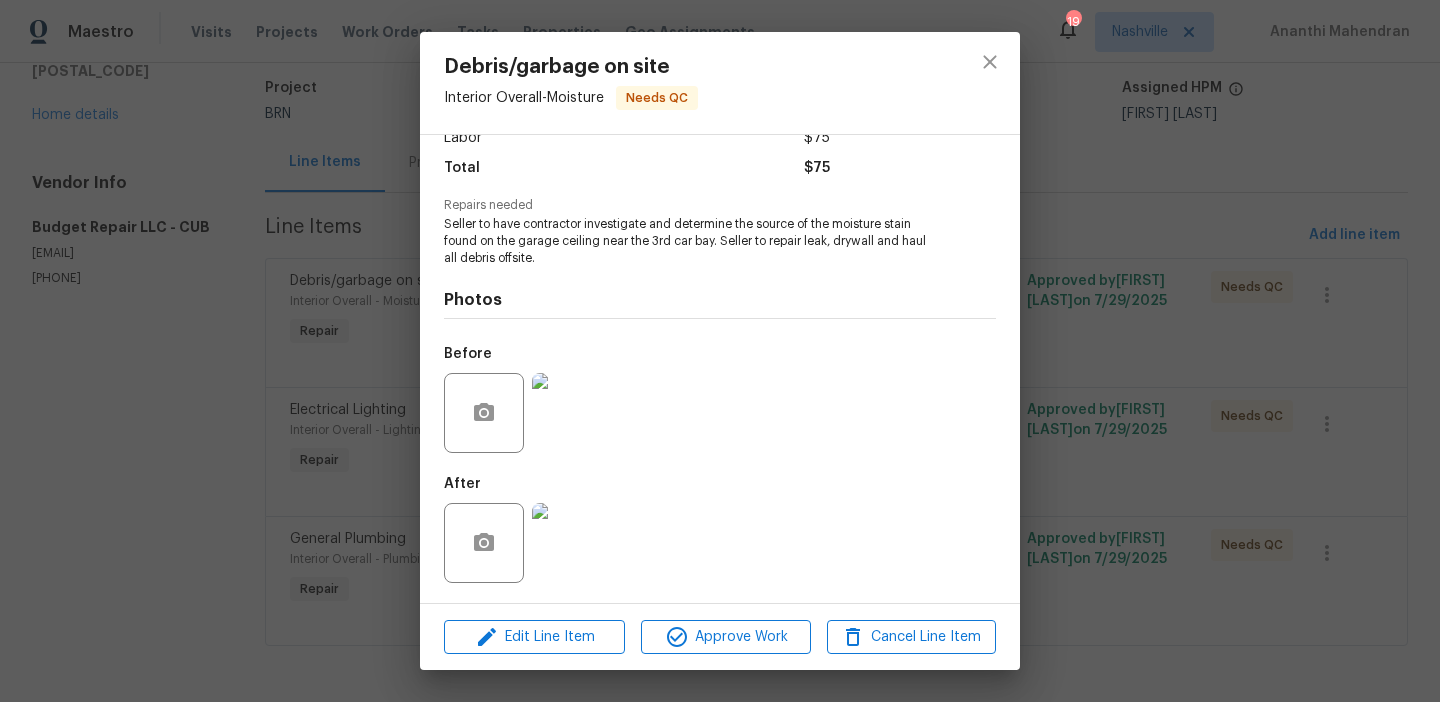 click on "Debris/garbage on site Interior Overall  -  Moisture Needs QC Vendor Budget Repair LLC Account Category Repairs Cost $0 x 1 count $0 Labor $75 Total $75 Repairs needed Seller to have contractor investigate and determine the source of the moisture stain found on the garage ceiling near the 3rd car bay.  Seller to repair leak, drywall and haul all debris offsite. Photos Before After  Edit Line Item  Approve Work  Cancel Line Item" at bounding box center (720, 351) 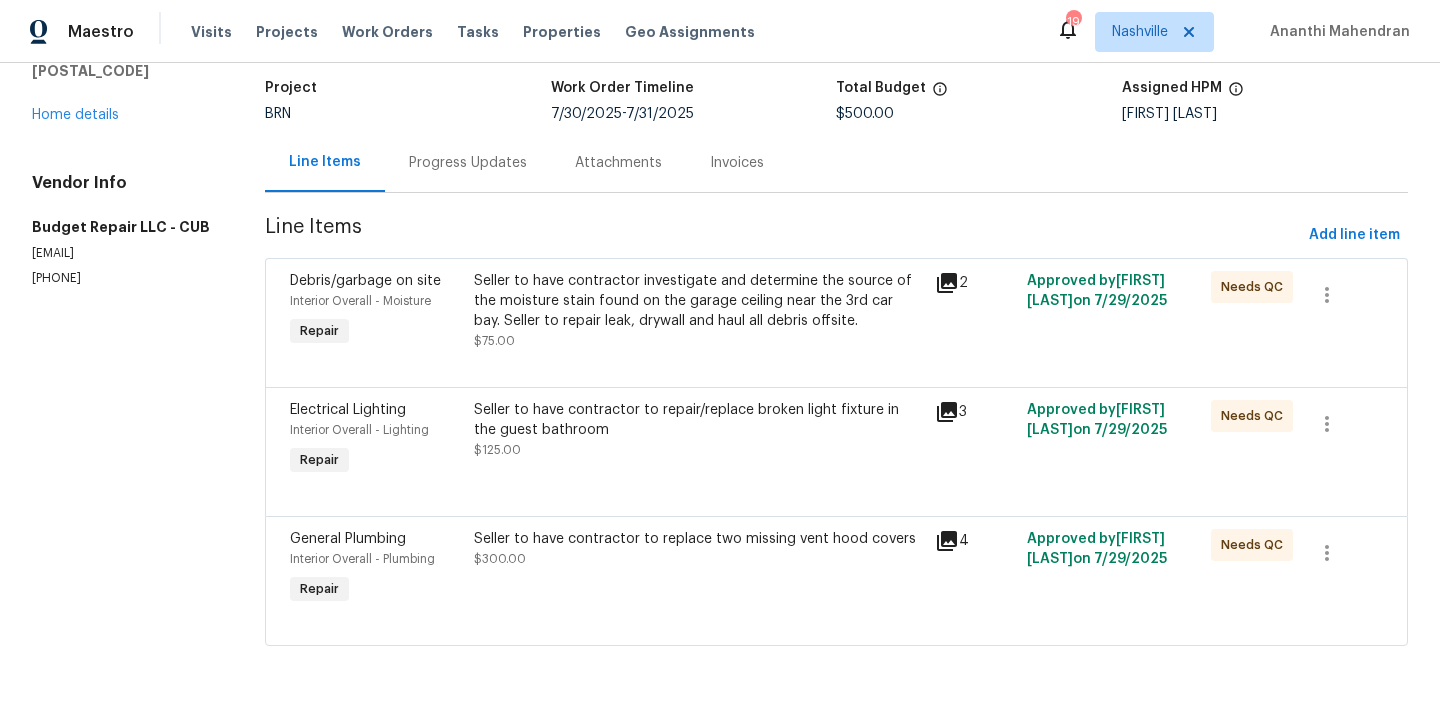 click on "Progress Updates" at bounding box center (468, 162) 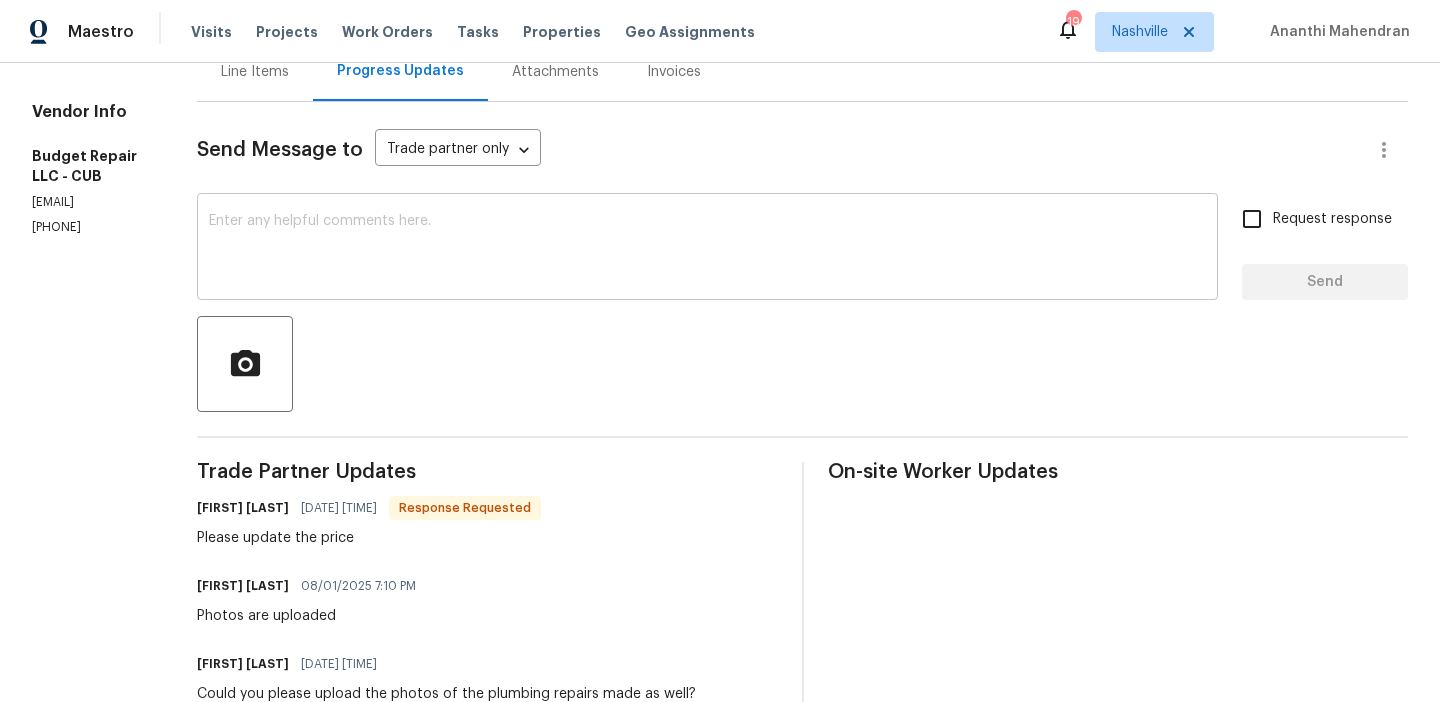 scroll, scrollTop: 0, scrollLeft: 0, axis: both 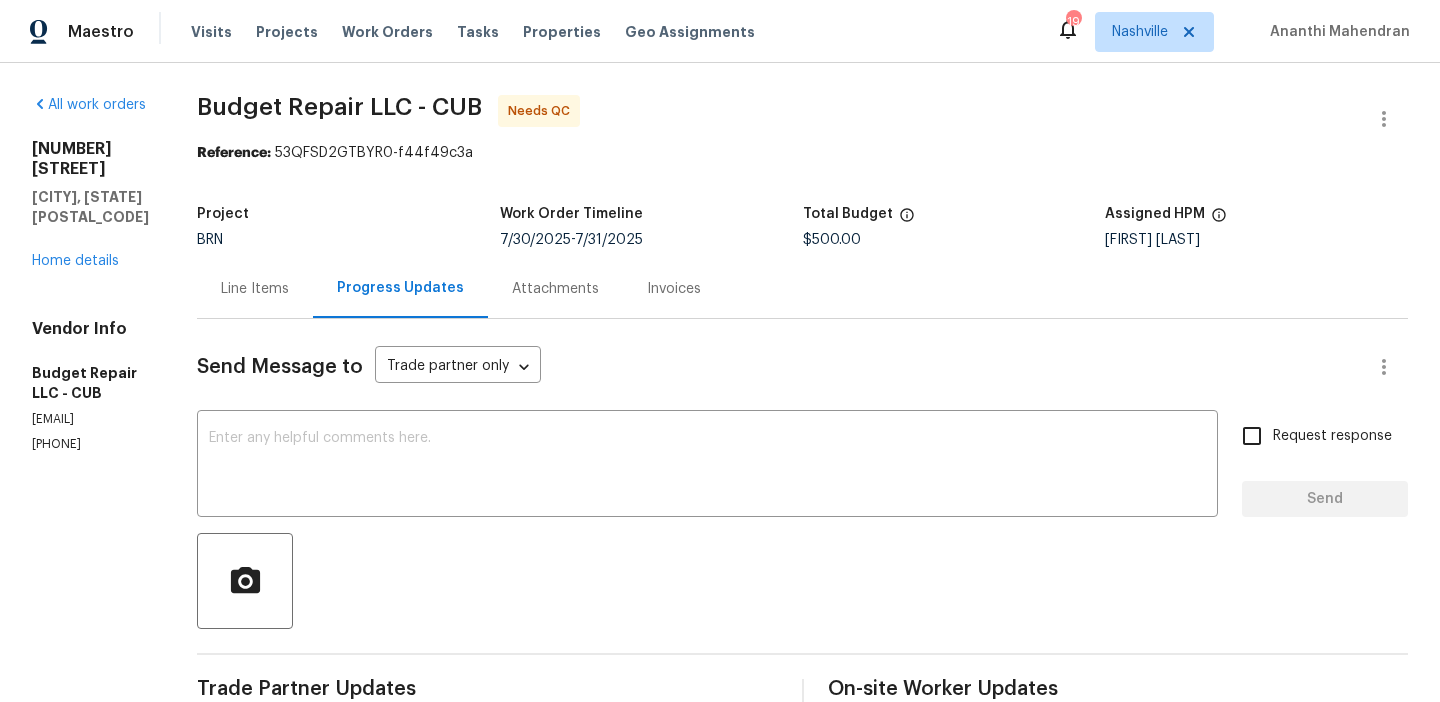 click on "Line Items" at bounding box center [255, 289] 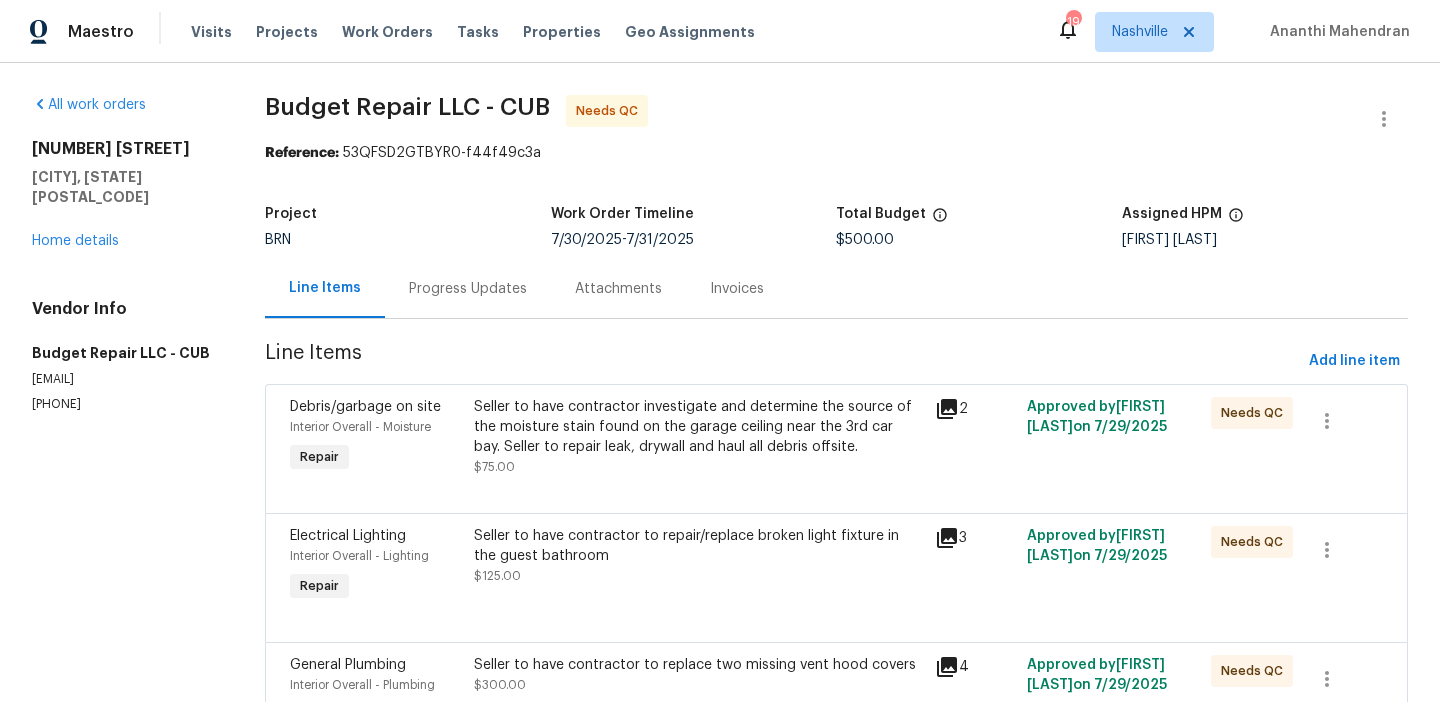 click on "Seller to have contractor to repair/replace broken light fixture in the guest bathroom" at bounding box center (698, 546) 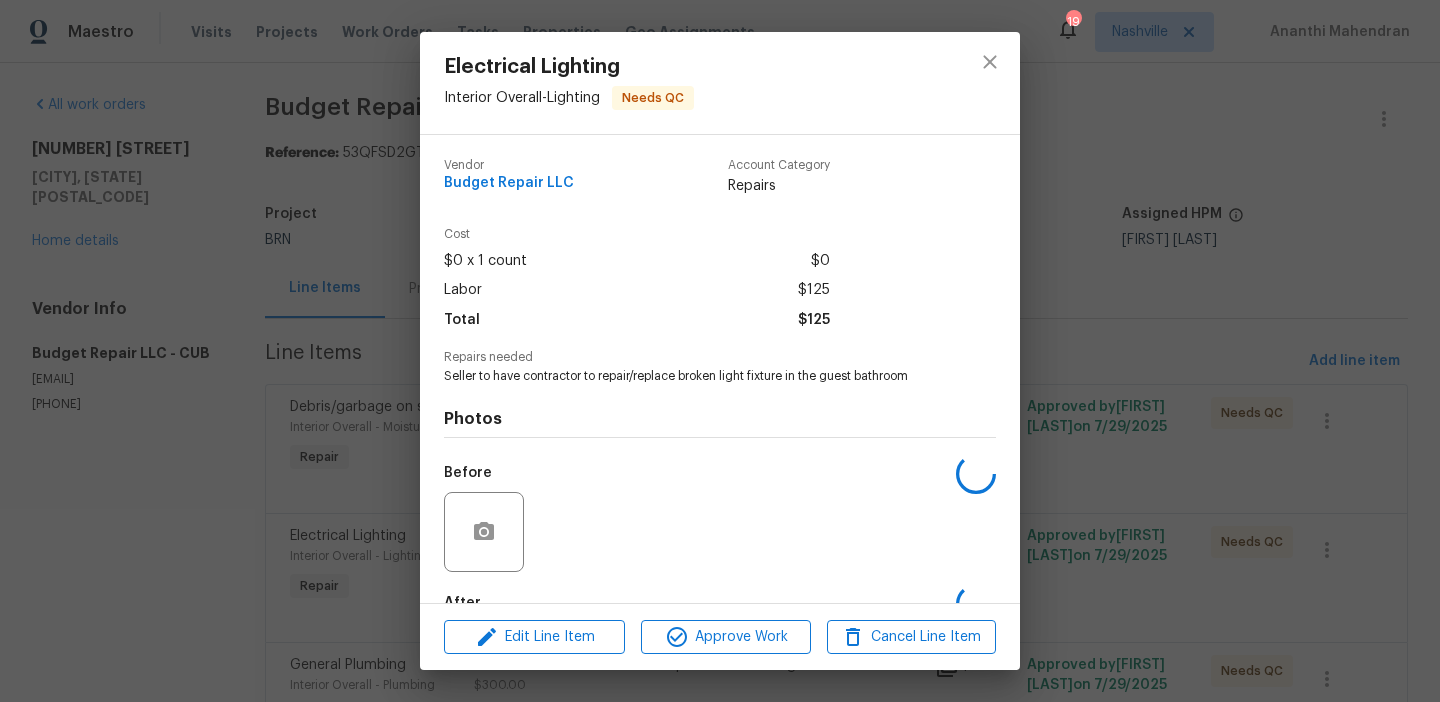 scroll, scrollTop: 119, scrollLeft: 0, axis: vertical 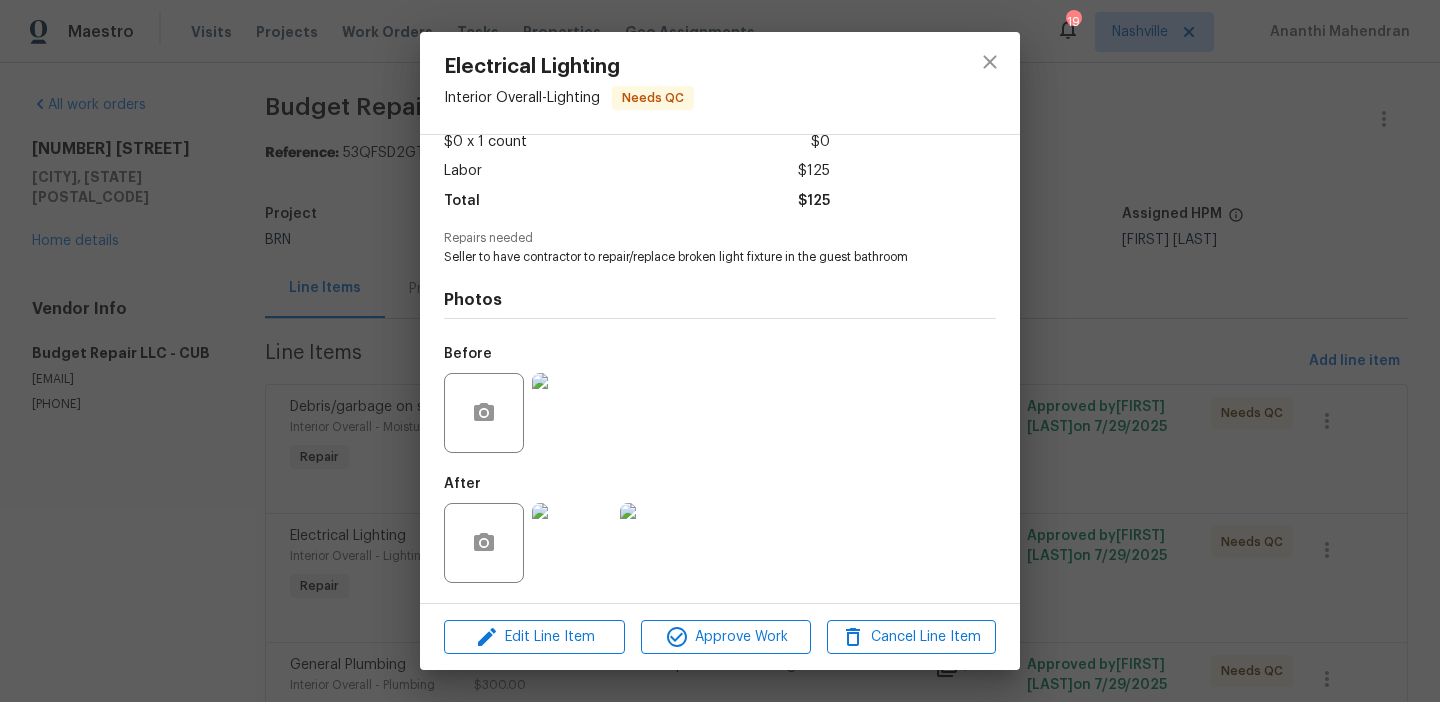 click at bounding box center [572, 413] 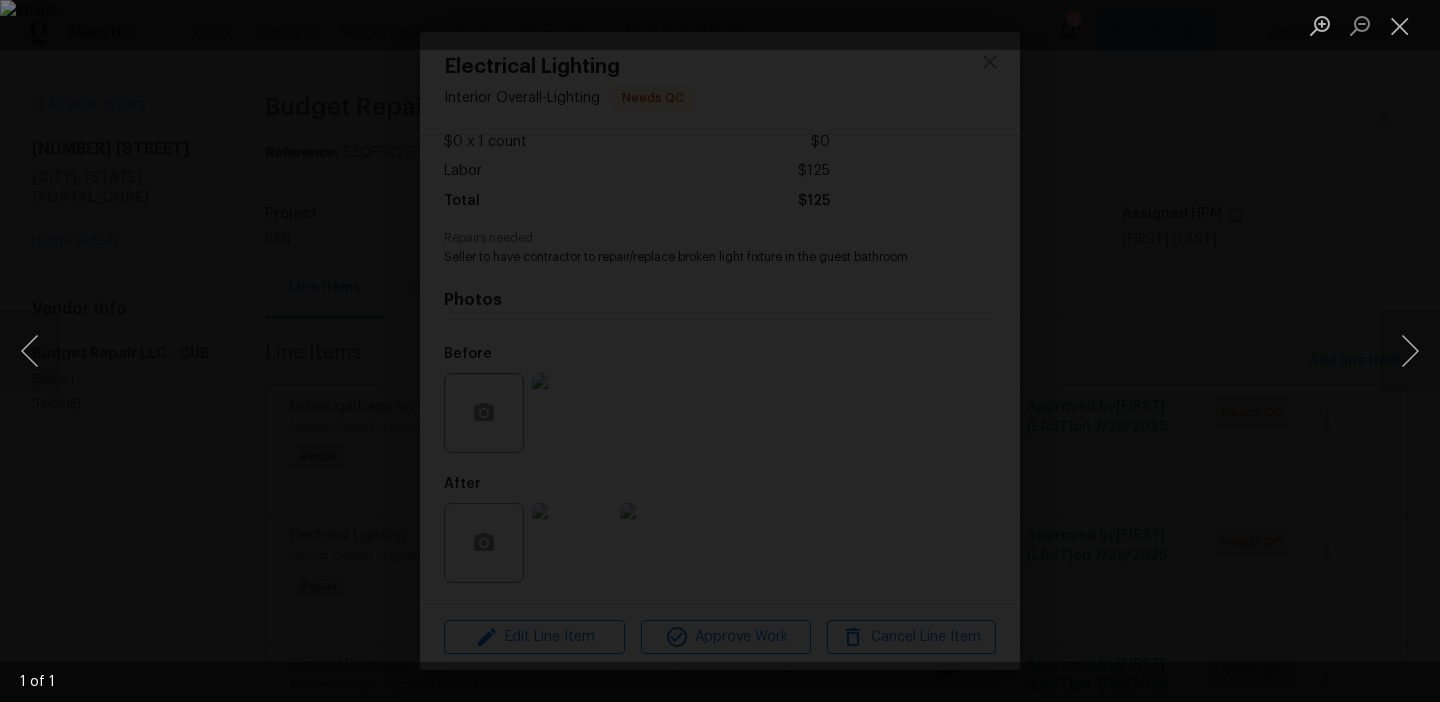 click at bounding box center [720, 351] 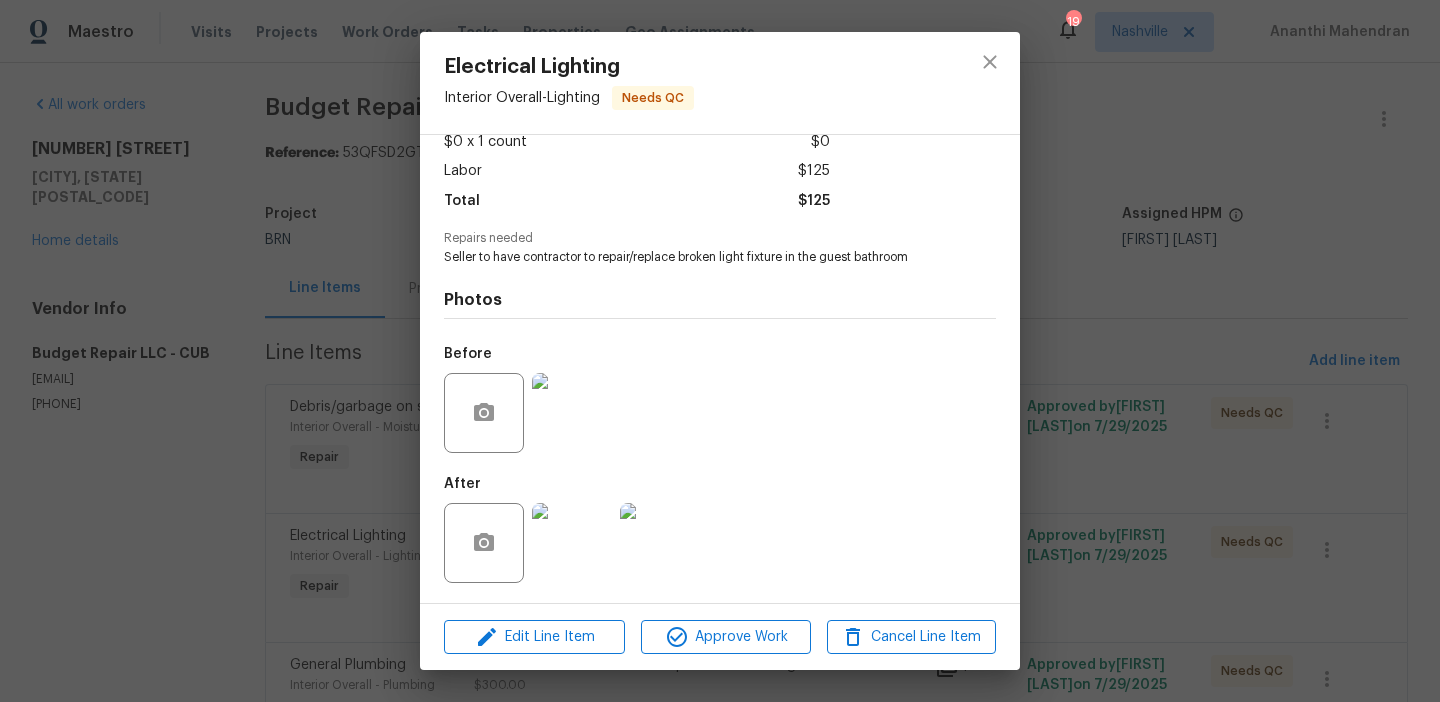 click at bounding box center (572, 543) 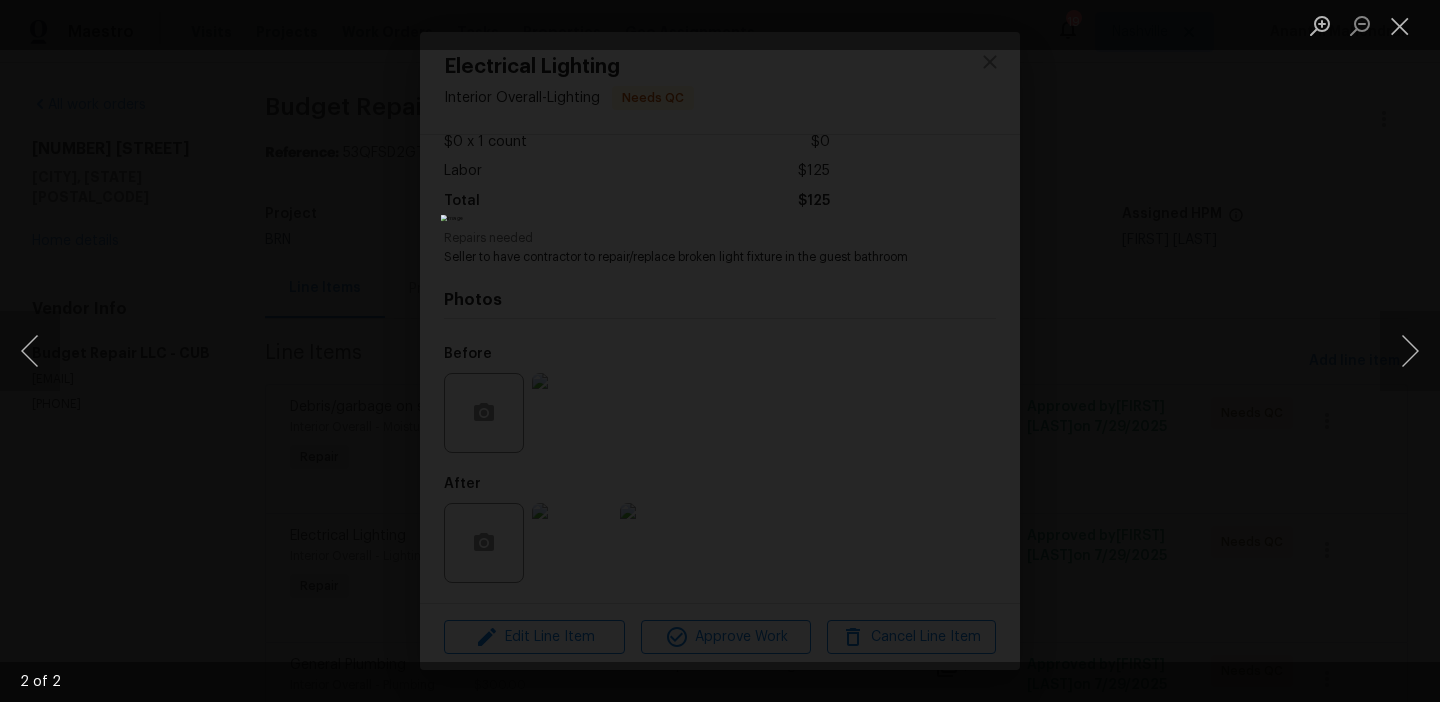 click at bounding box center (720, 351) 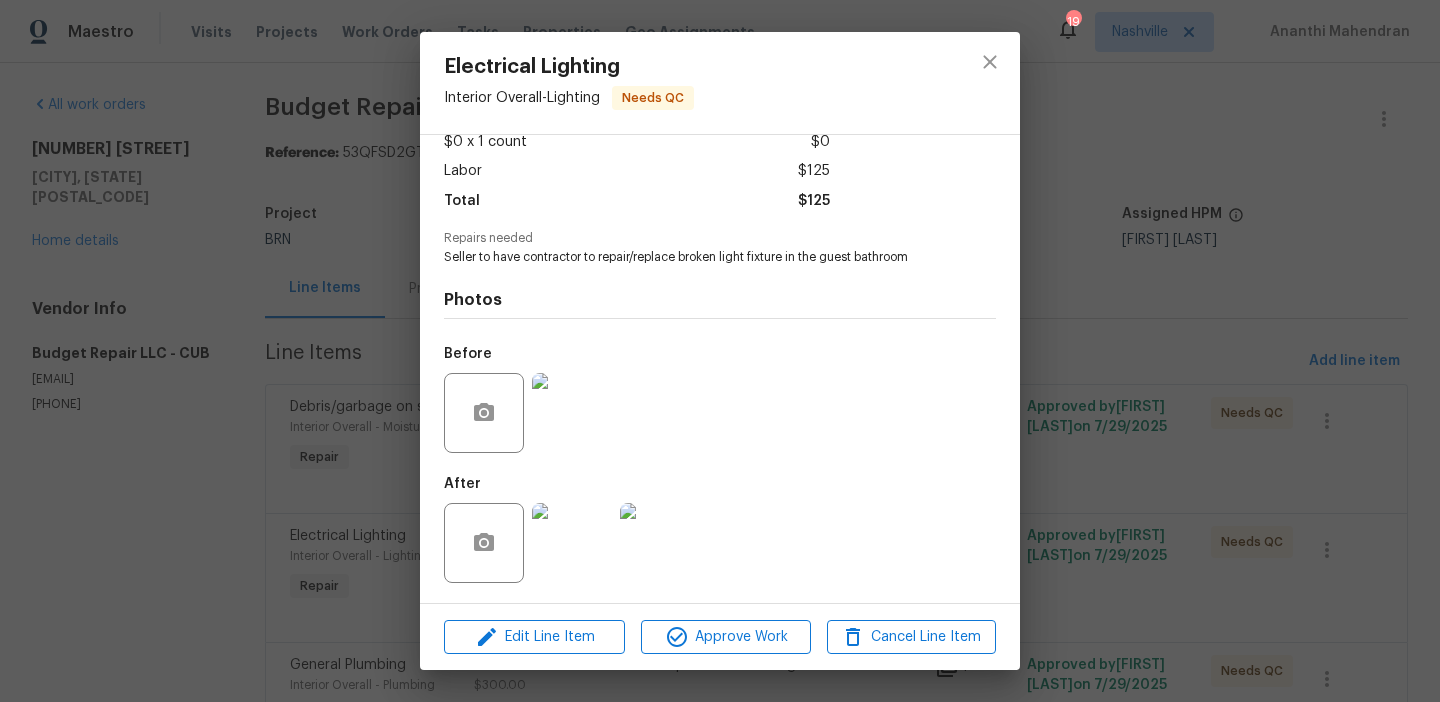 click on "Electrical Lighting Interior Overall  -  Lighting Needs QC Vendor Budget Repair LLC Account Category Repairs Cost $0 x 1 count $0 Labor $125 Total $125 Repairs needed Seller to have contractor to repair/replace broken light fixture in the guest bathroom Photos Before After  Edit Line Item  Approve Work  Cancel Line Item" at bounding box center (720, 351) 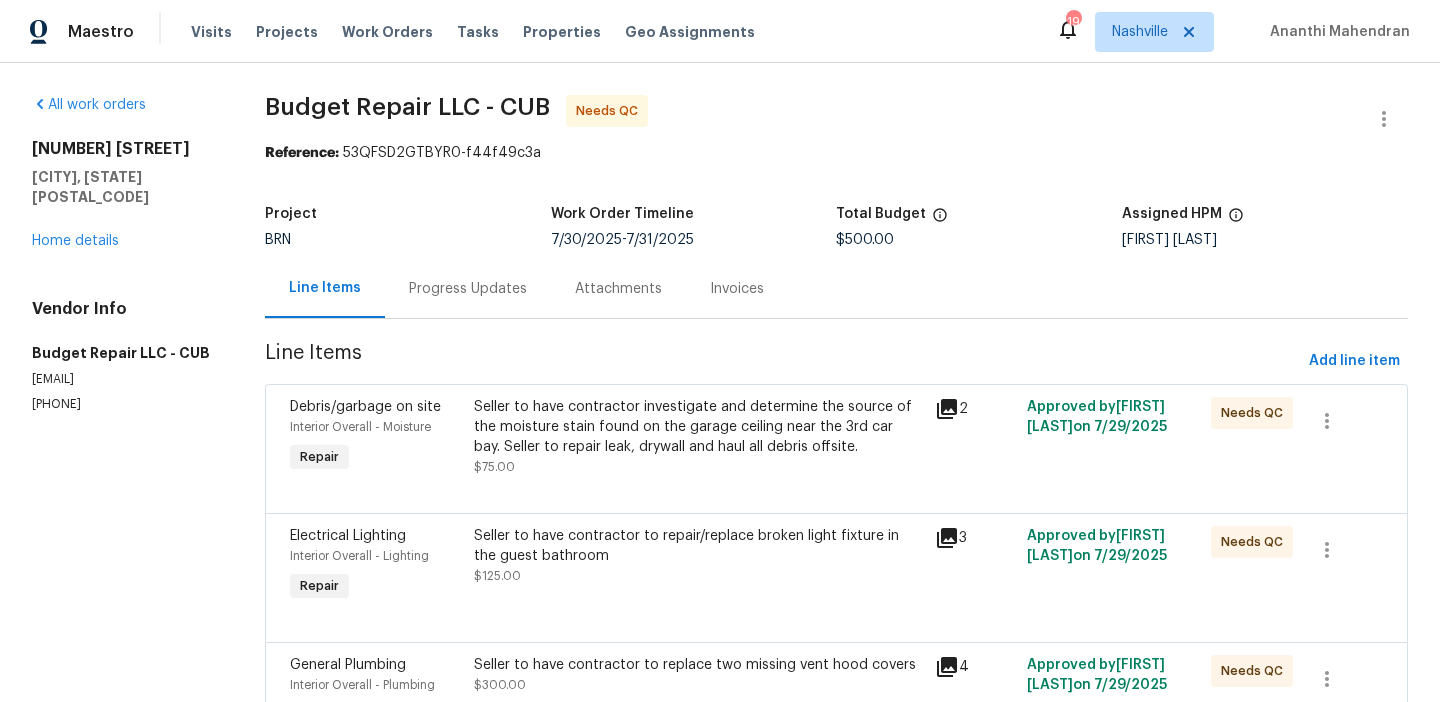 scroll, scrollTop: 127, scrollLeft: 0, axis: vertical 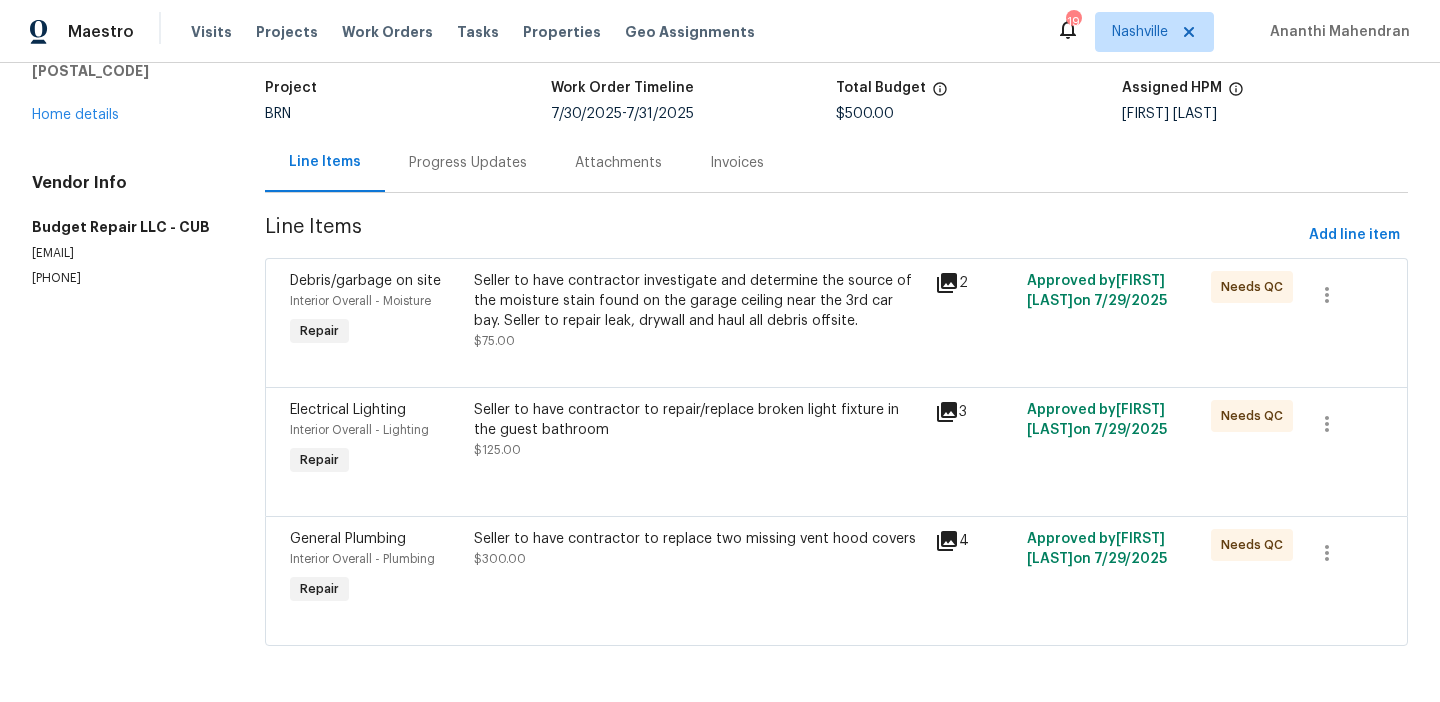 click on "General Plumbing Interior Overall - Plumbing Repair Seller to have contractor to replace two missing vent hood covers $300.00   4 Approved by  Akshay Ajaya Kumar A  on   7/29/2025 Needs QC" at bounding box center [836, 581] 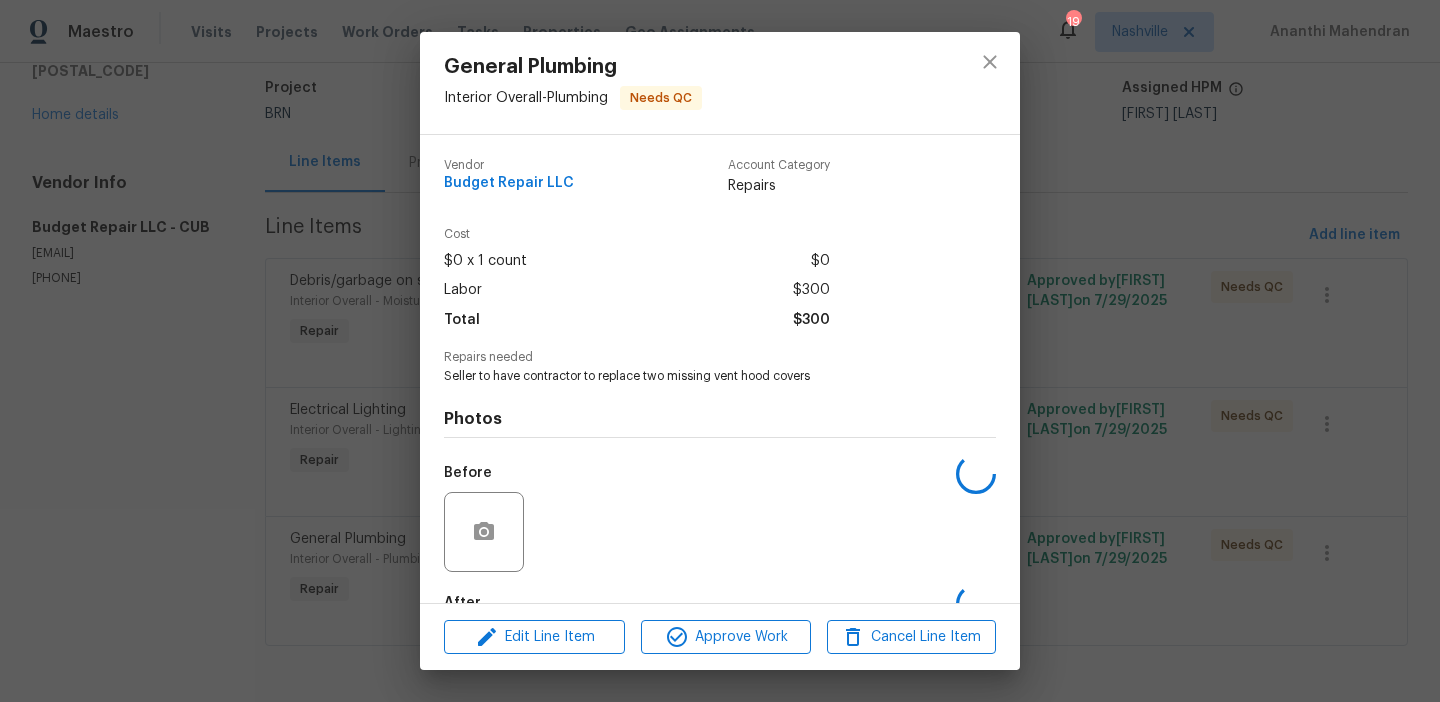 scroll, scrollTop: 119, scrollLeft: 0, axis: vertical 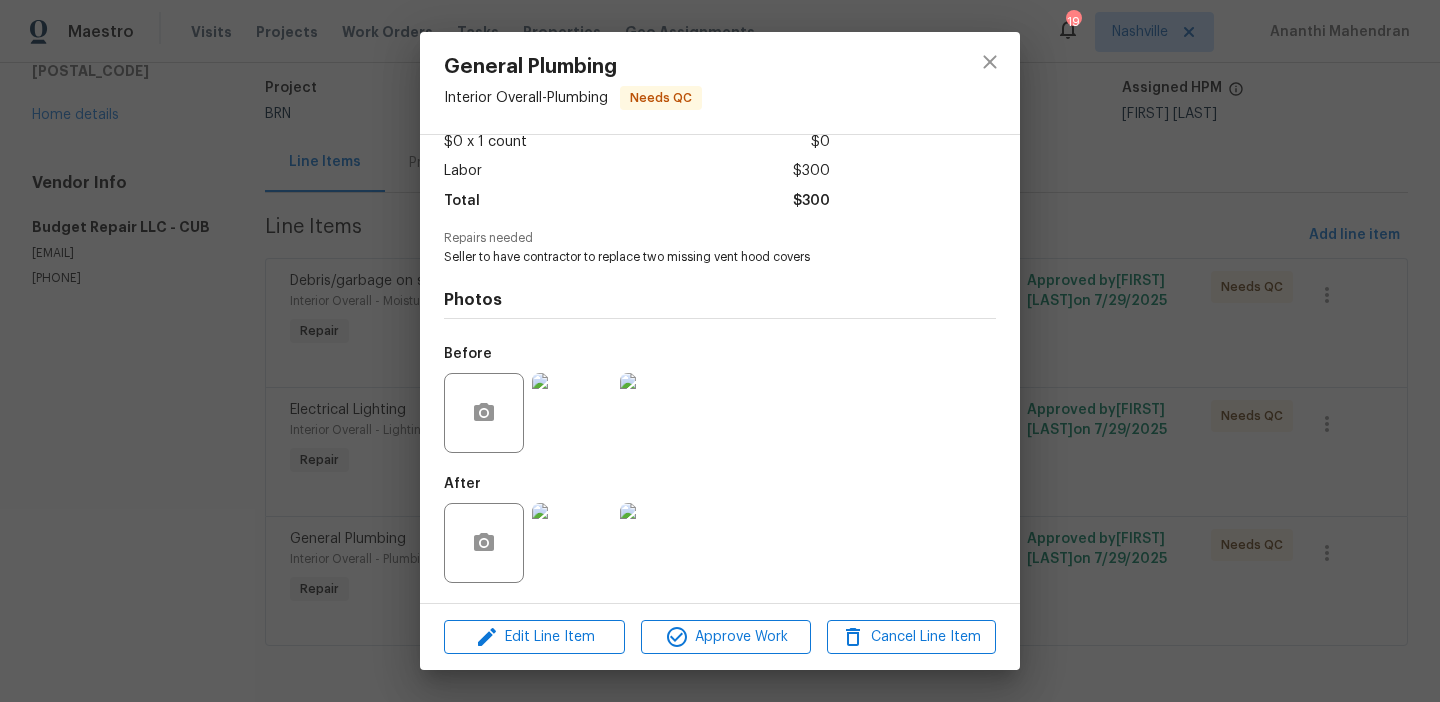 click at bounding box center (572, 543) 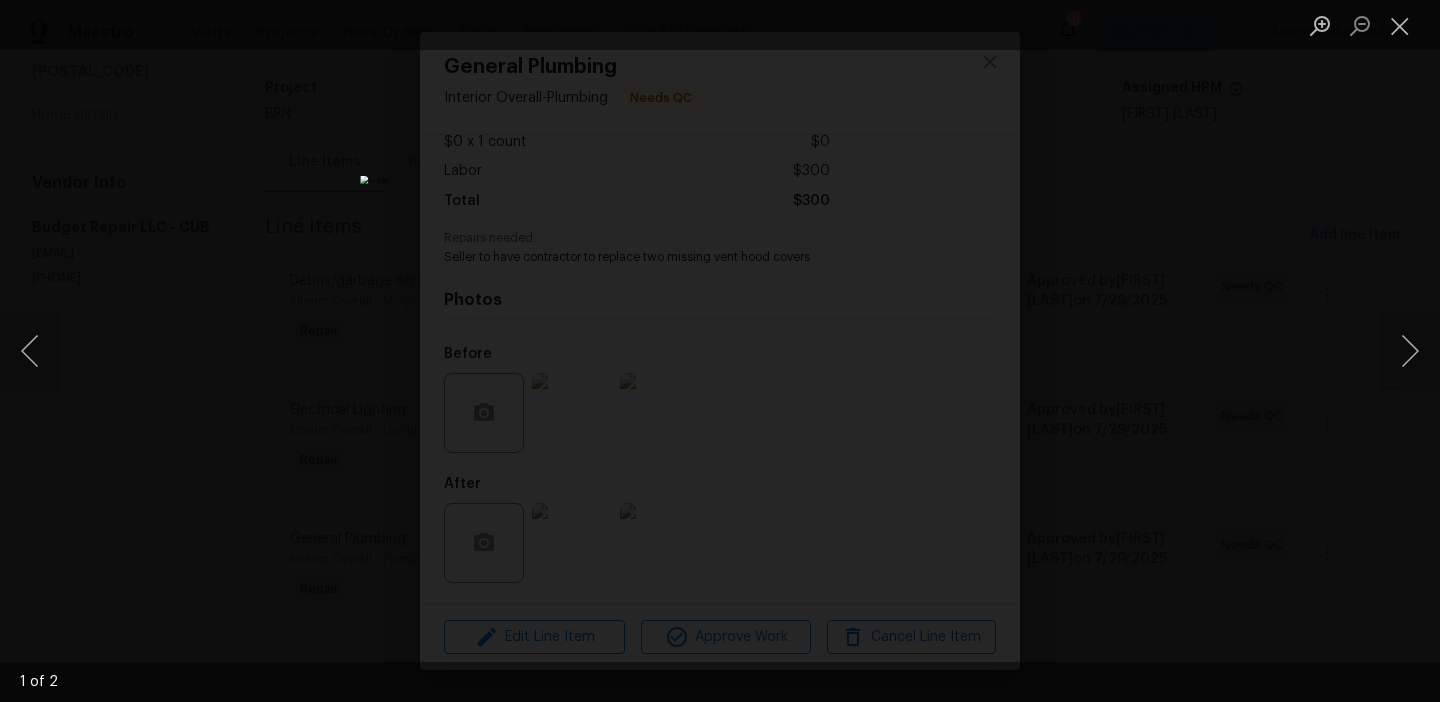click at bounding box center (720, 351) 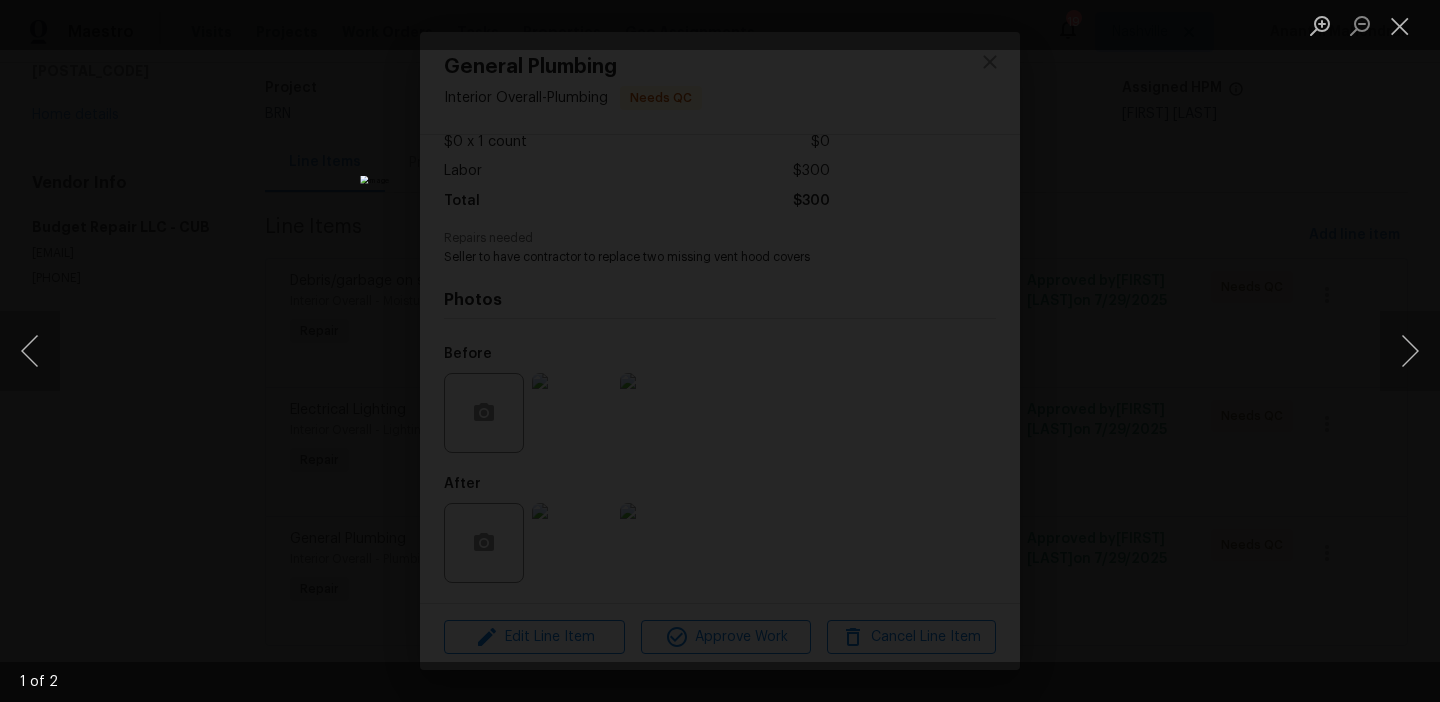 click at bounding box center (720, 351) 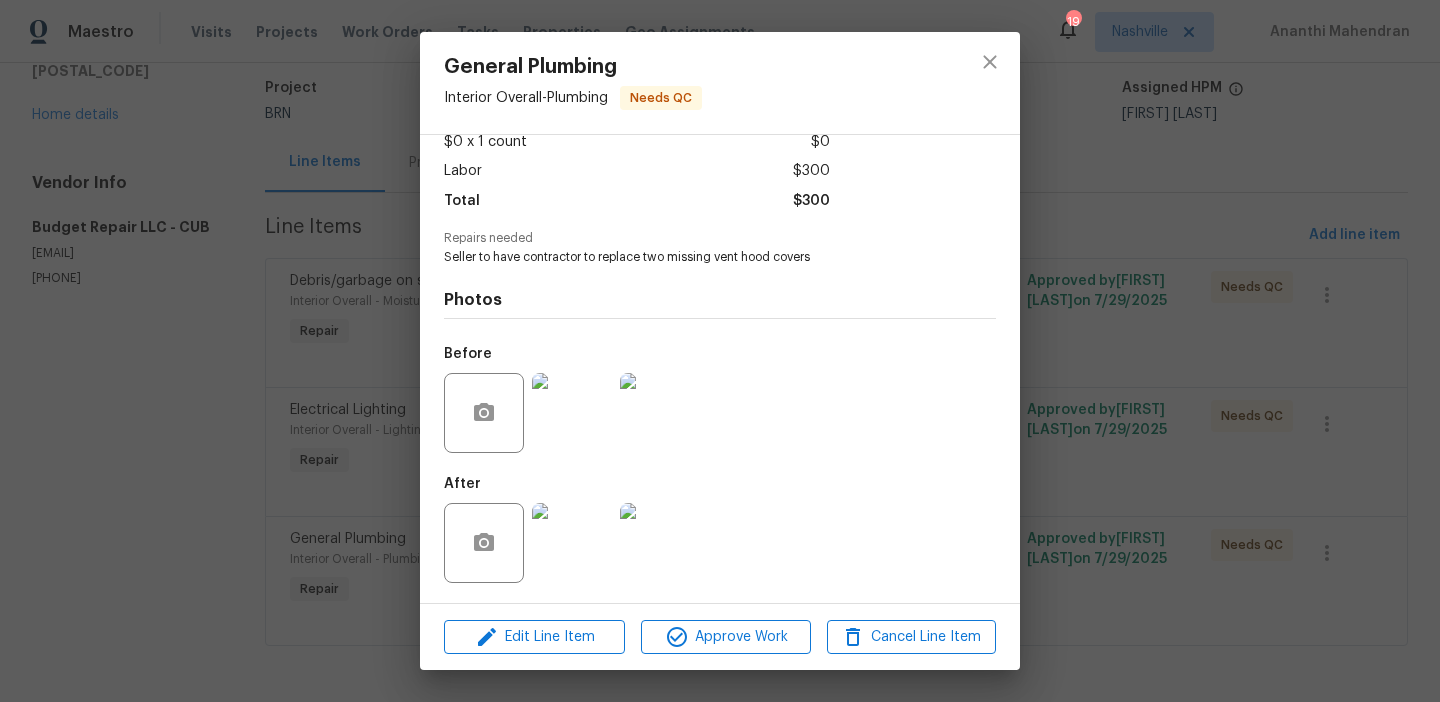 click at bounding box center [572, 413] 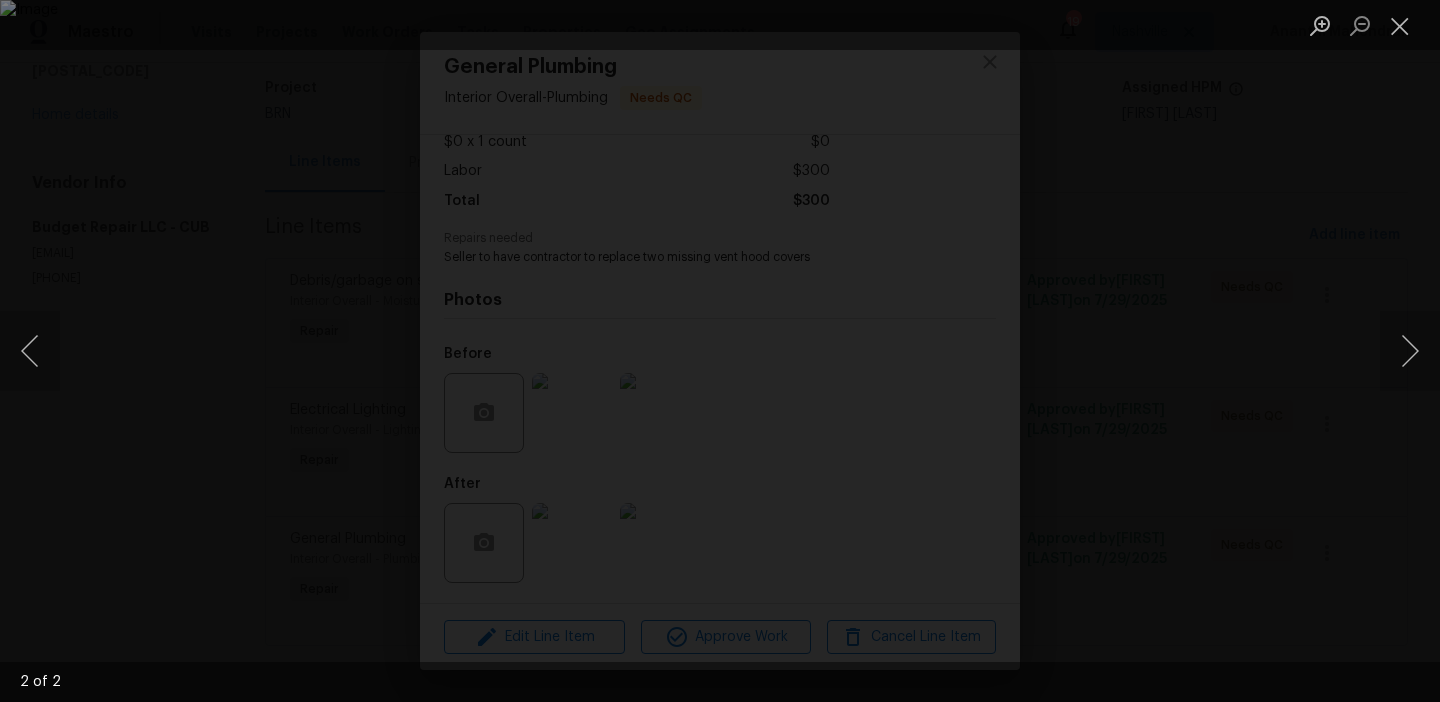 click at bounding box center [720, 351] 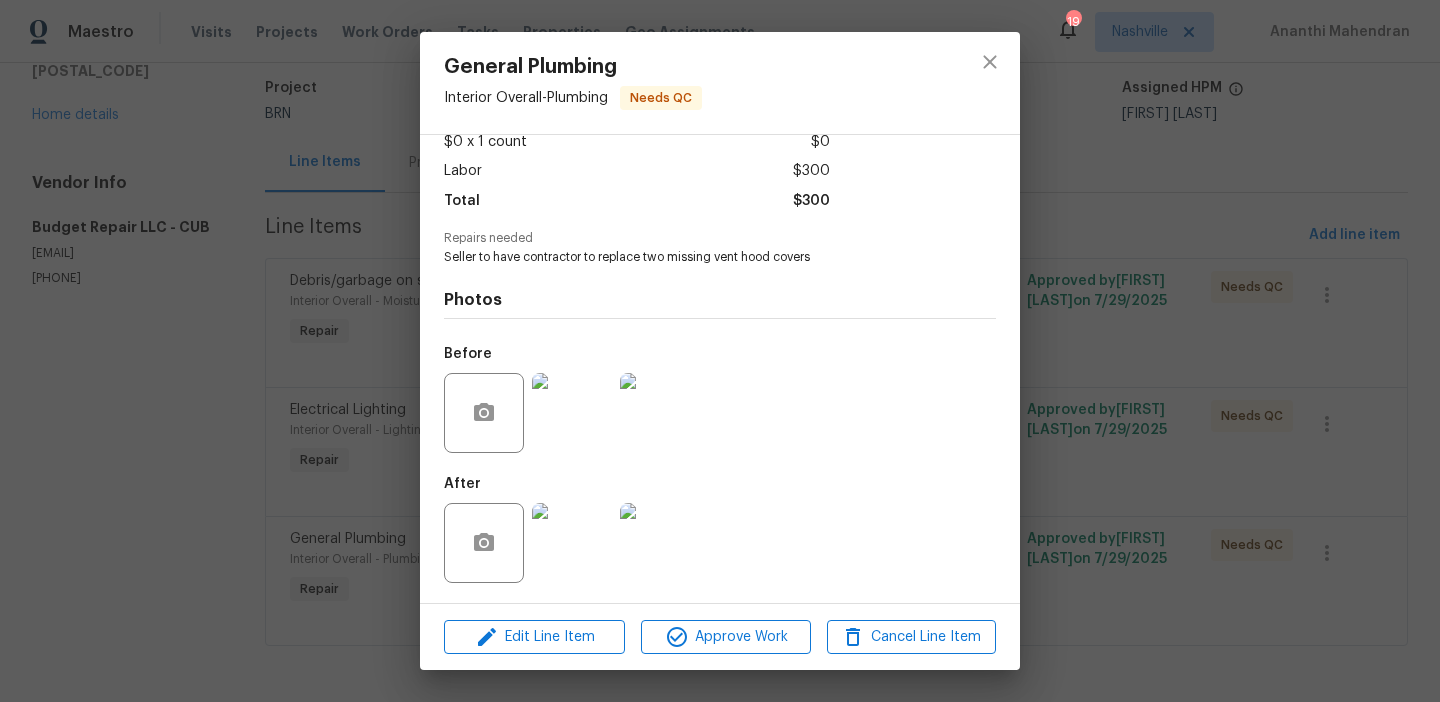 click at bounding box center [572, 543] 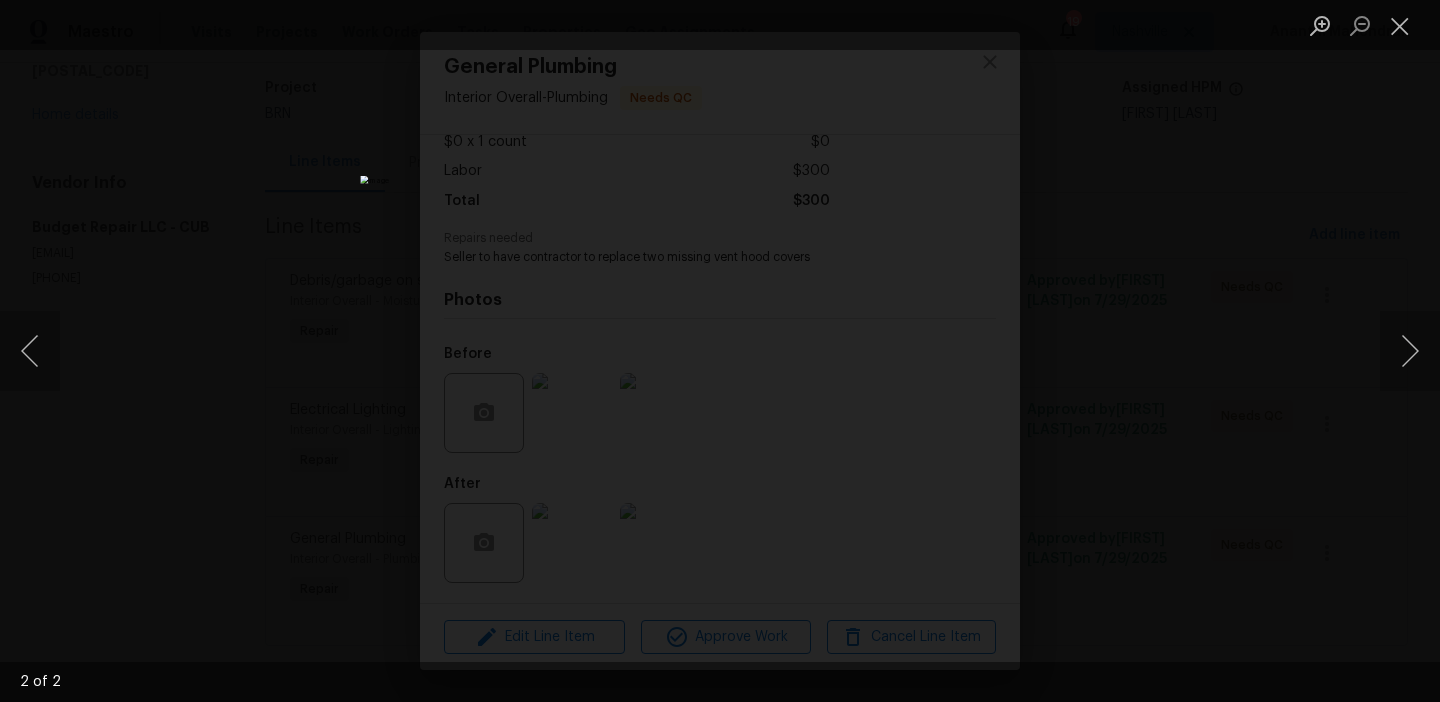 click at bounding box center (720, 351) 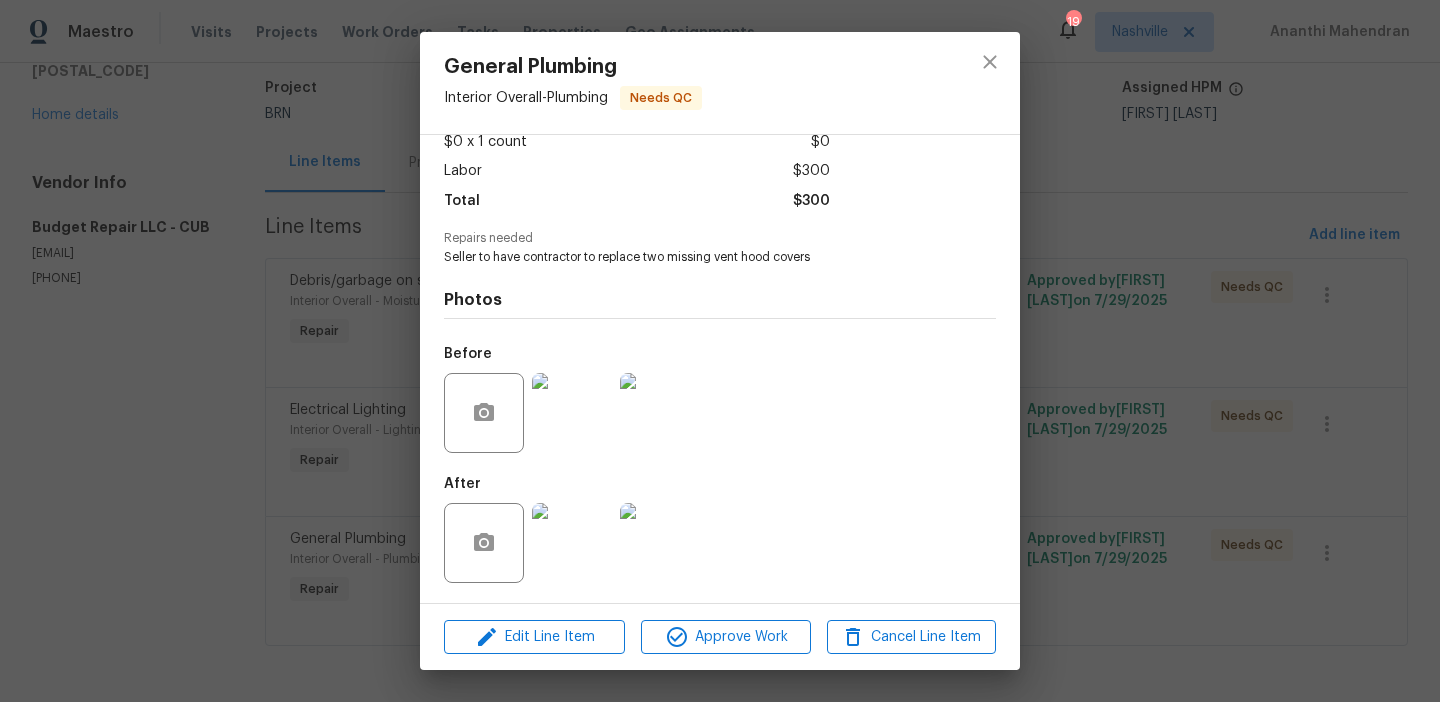 click on "General Plumbing Interior Overall  -  Plumbing Needs QC Vendor Budget Repair LLC Account Category Repairs Cost $0 x 1 count $0 Labor $300 Total $300 Repairs needed Seller to have contractor to replace two missing vent hood covers Photos Before After  Edit Line Item  Approve Work  Cancel Line Item" at bounding box center [720, 351] 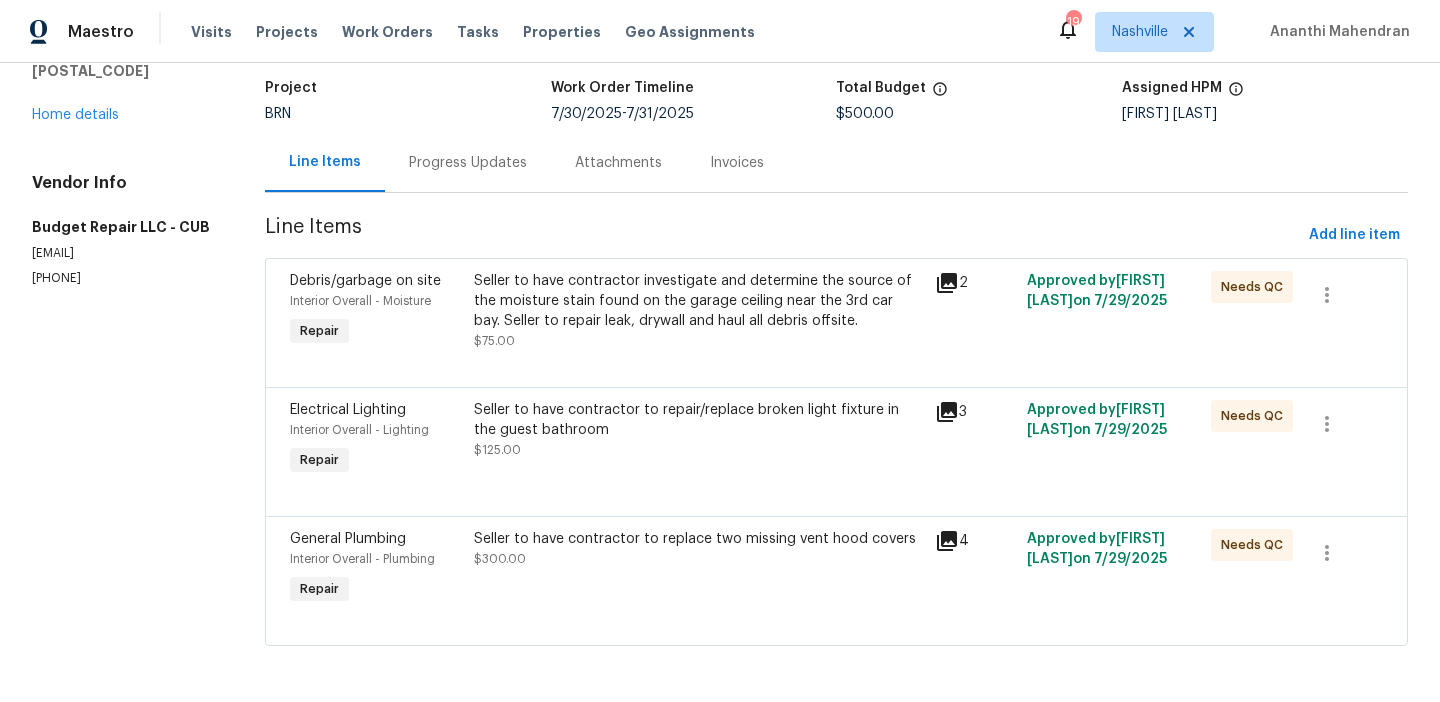 click on "Progress Updates" at bounding box center (468, 163) 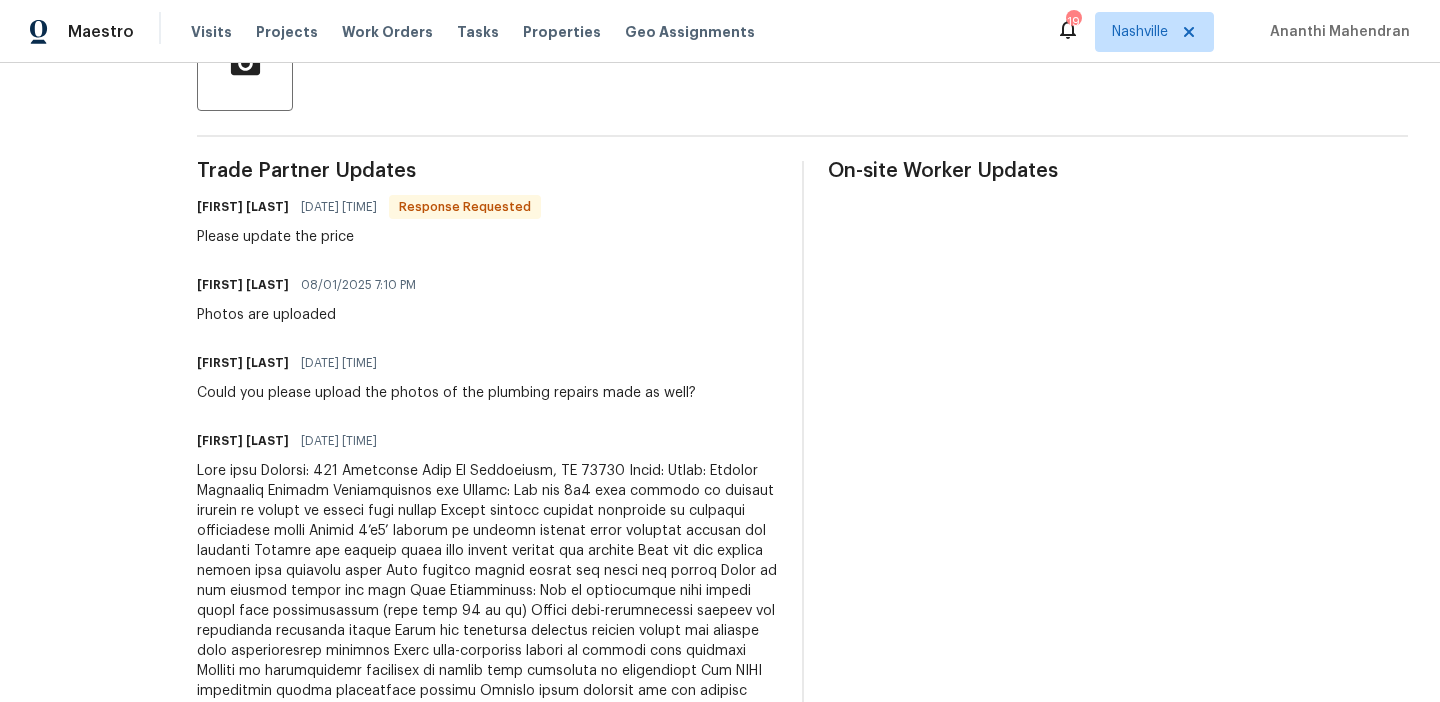 scroll, scrollTop: 0, scrollLeft: 0, axis: both 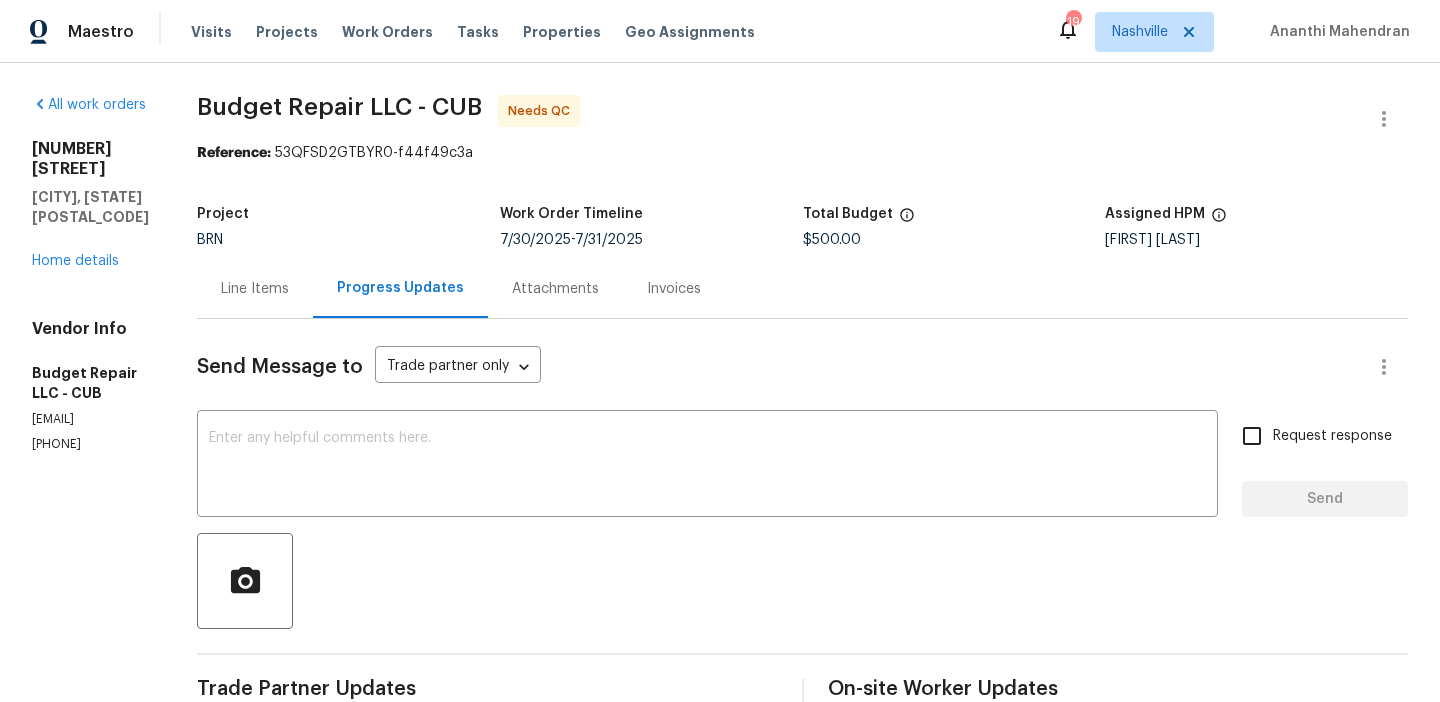 click on "Line Items" at bounding box center (255, 288) 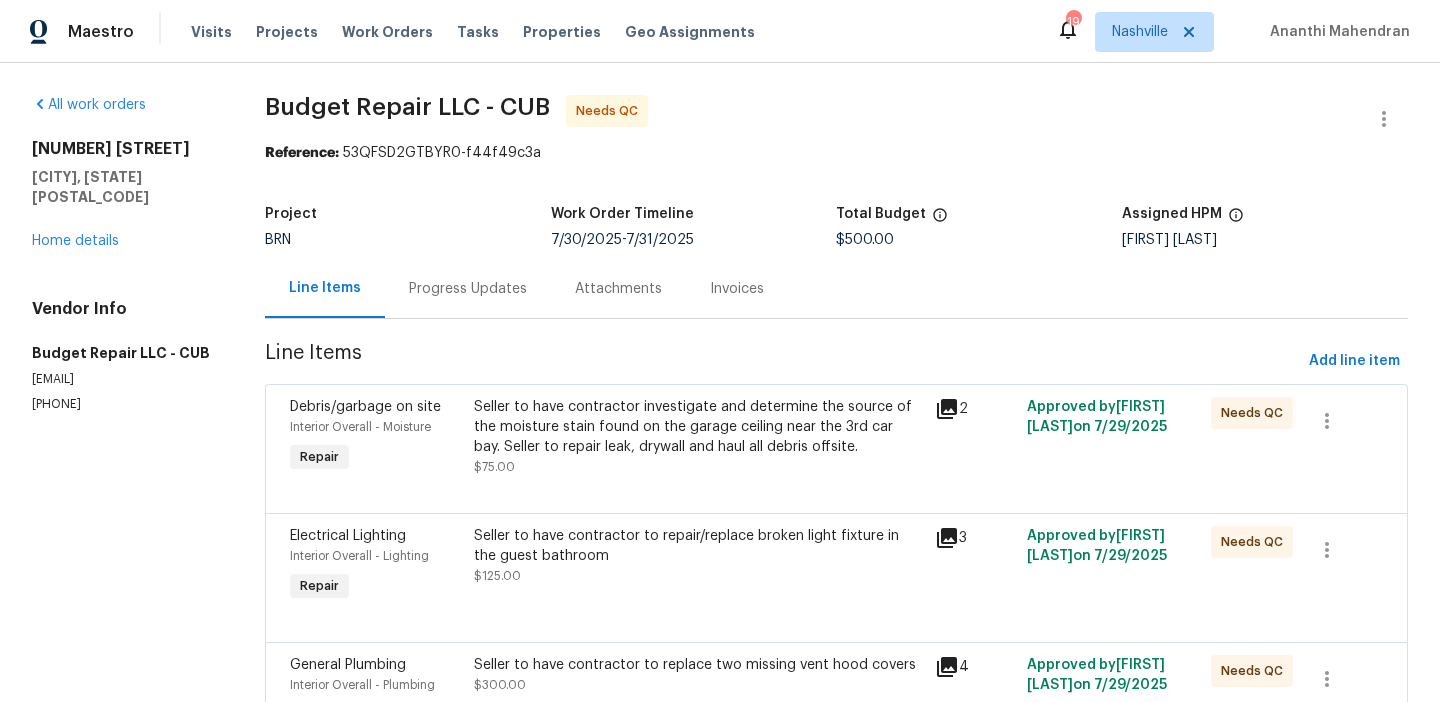 click on "Seller to have contractor investigate and determine the source of the moisture stain found on the garage ceiling near the 3rd car bay.  Seller to repair leak, drywall and haul all debris offsite." at bounding box center (698, 427) 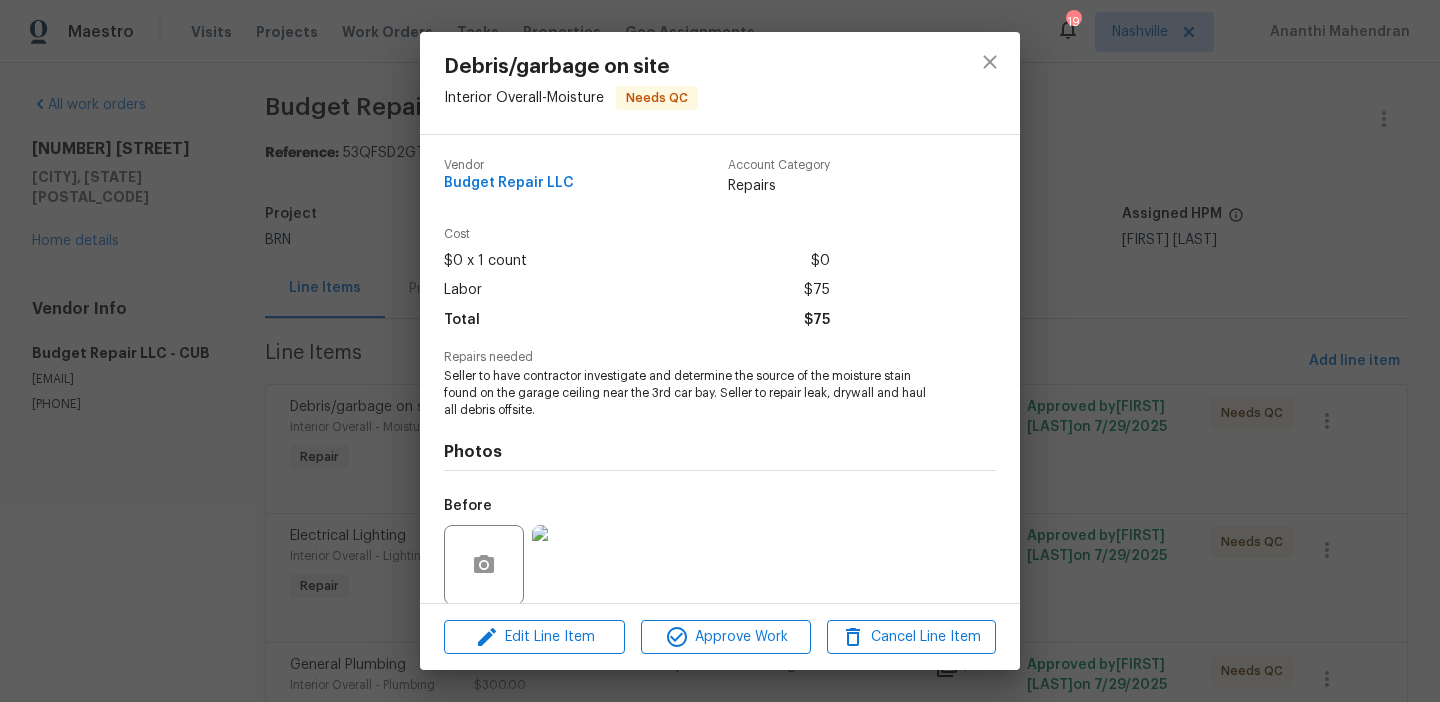 scroll, scrollTop: 152, scrollLeft: 0, axis: vertical 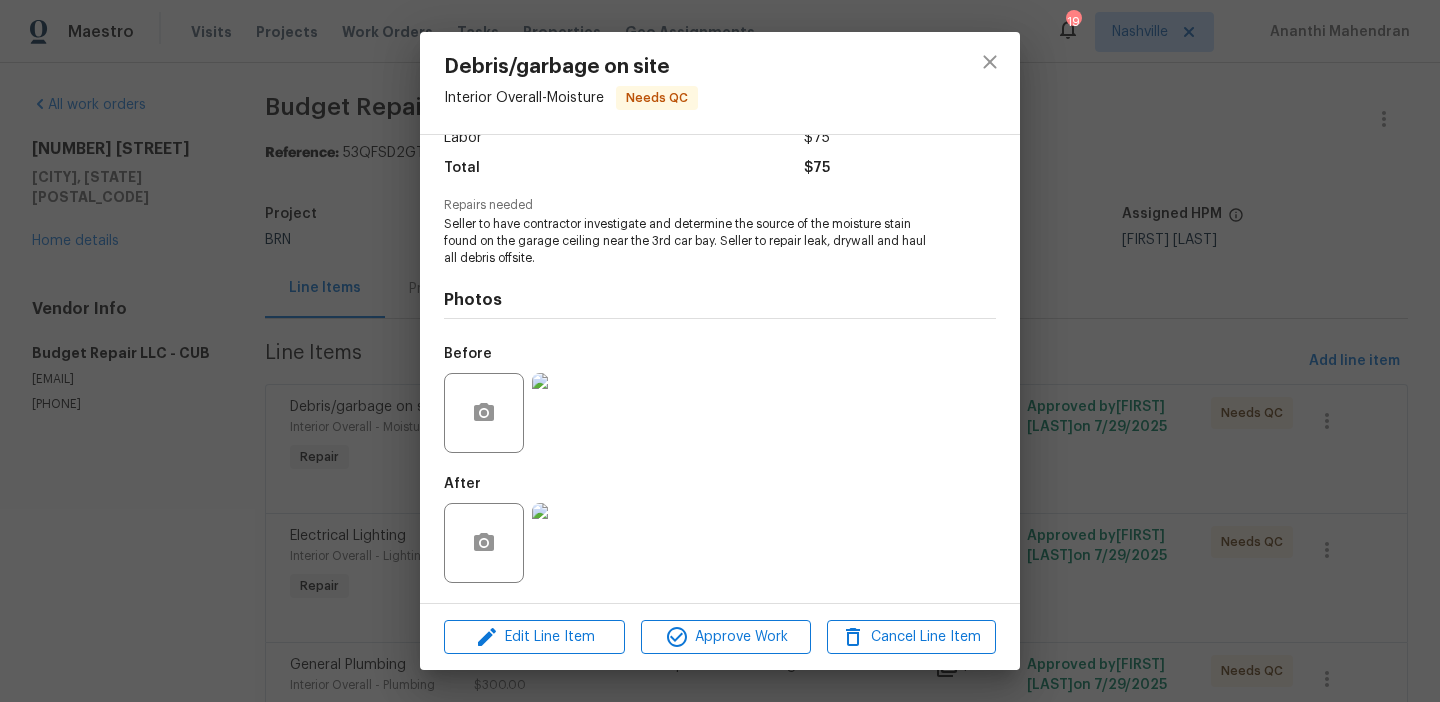 click at bounding box center (572, 413) 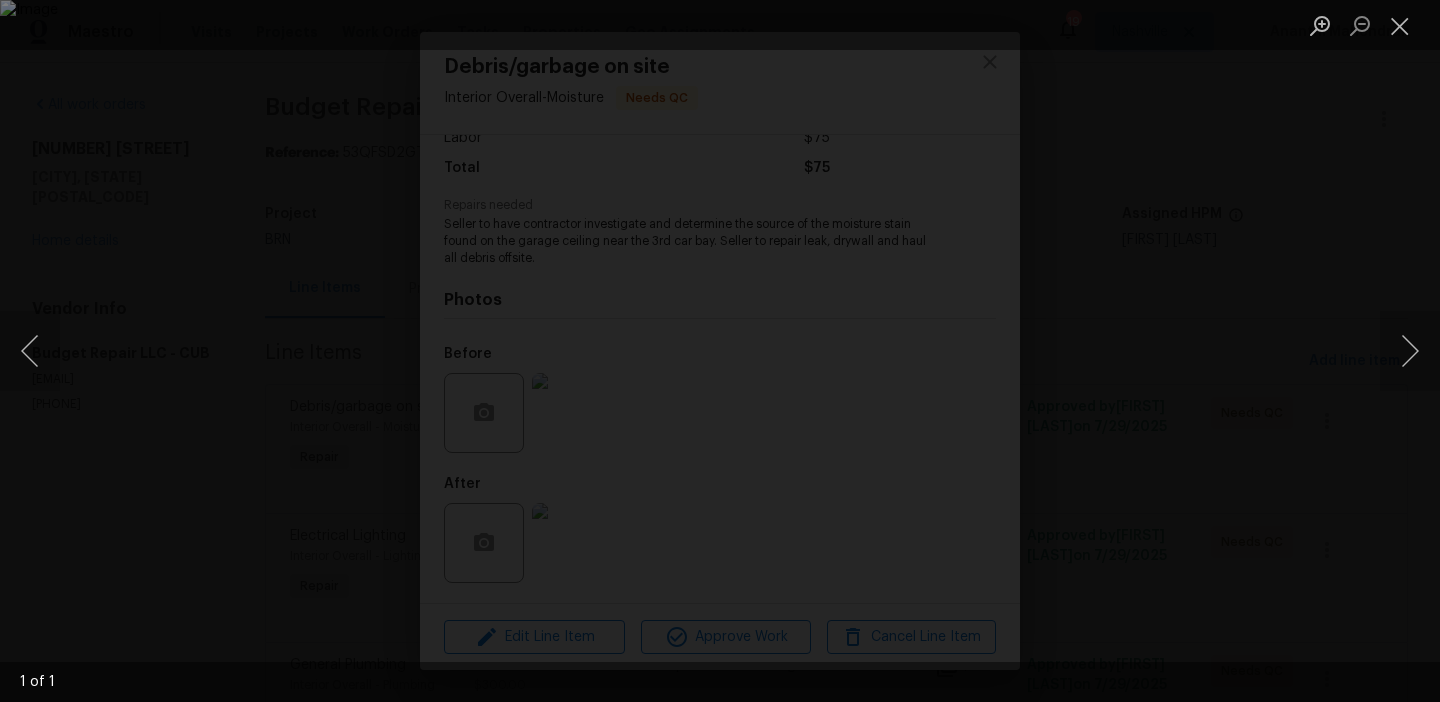 click at bounding box center [720, 351] 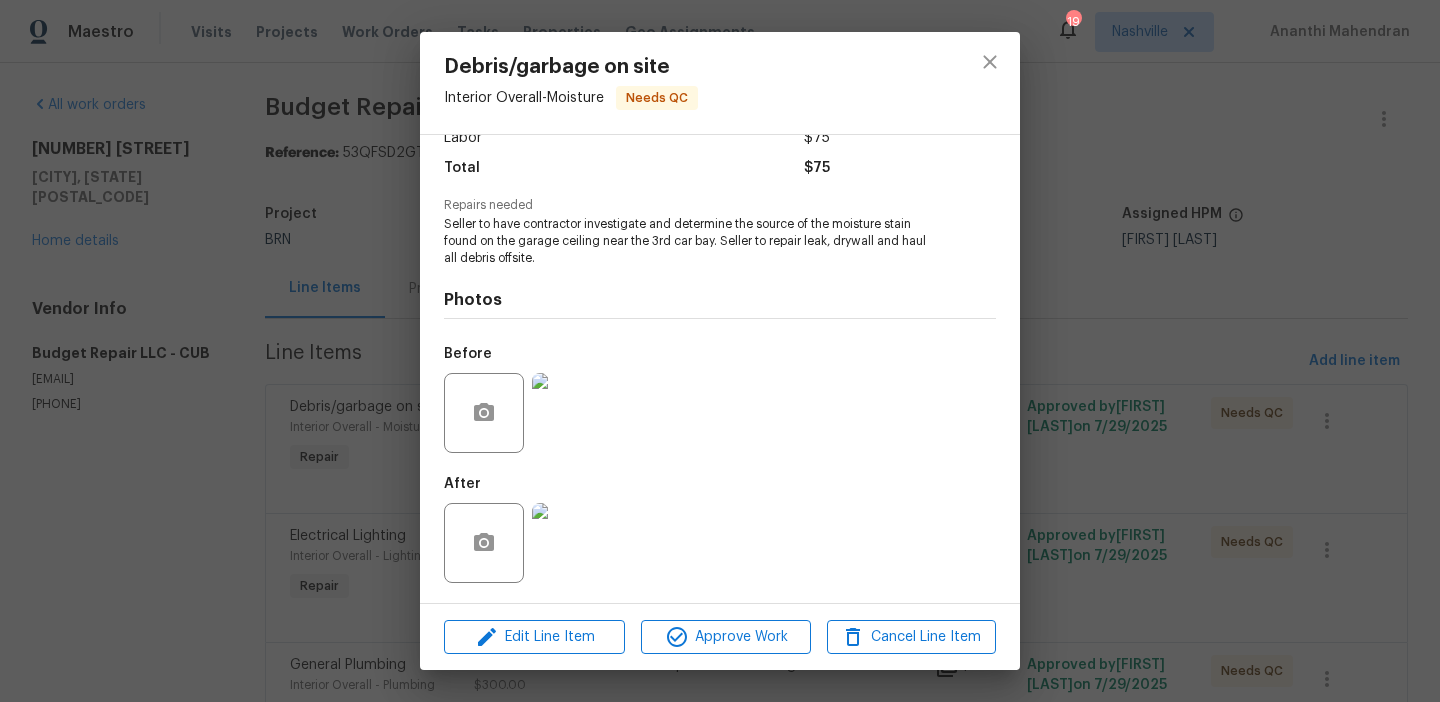 click at bounding box center [572, 543] 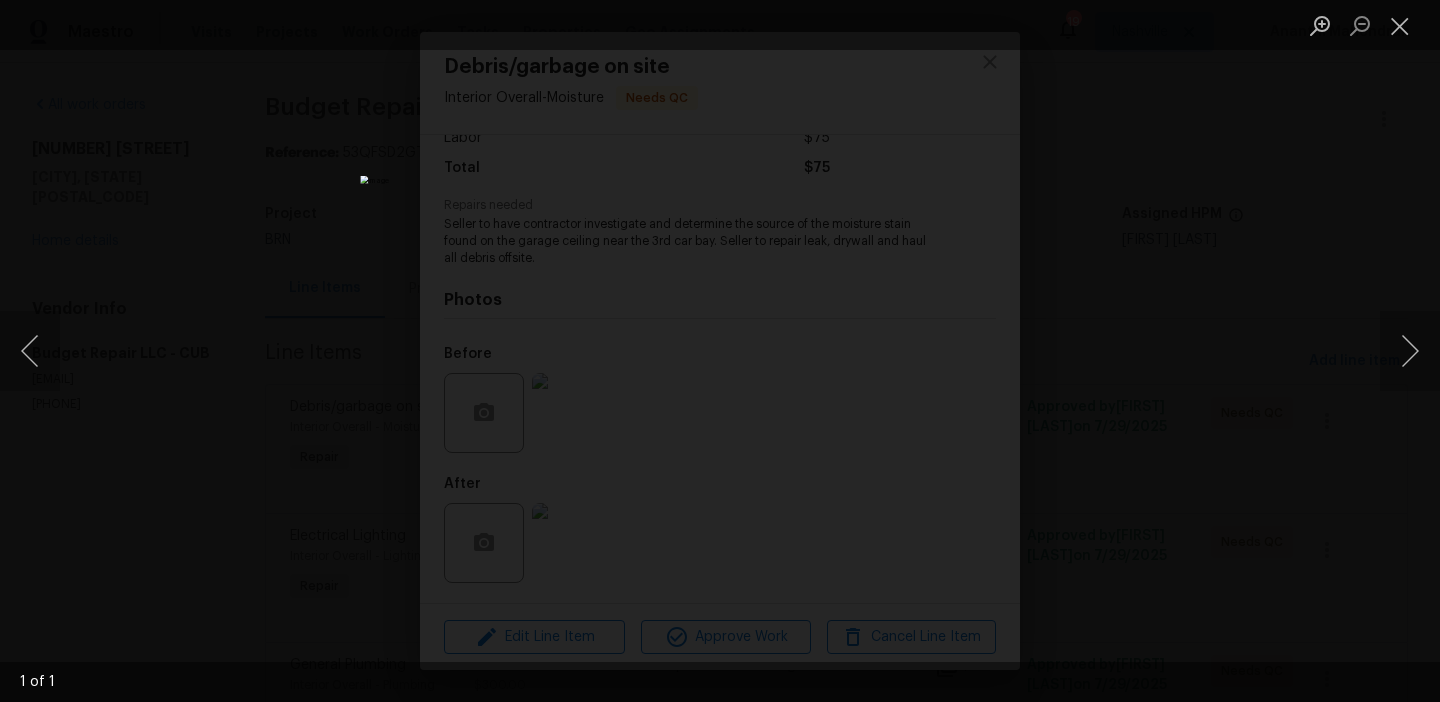 click at bounding box center (720, 351) 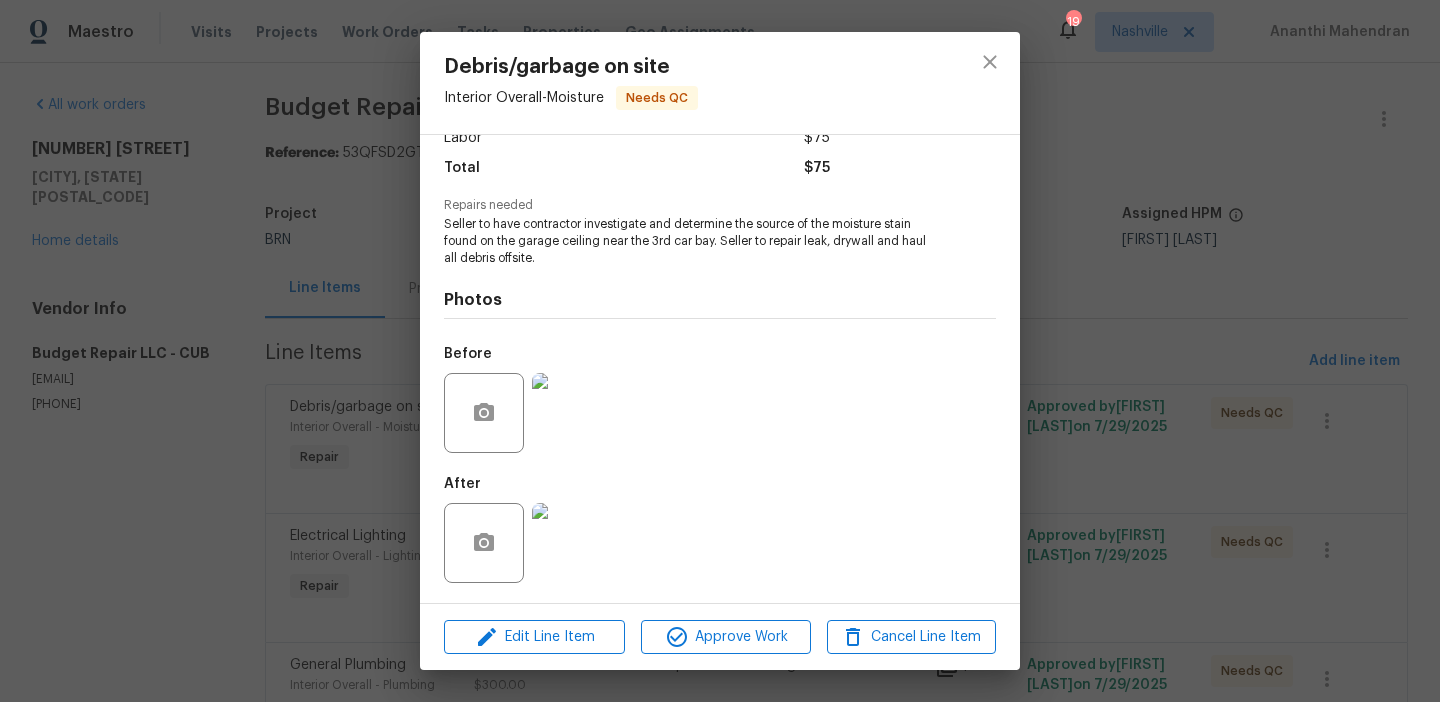 click on "Debris/garbage on site Interior Overall  -  Moisture Needs QC Vendor Budget Repair LLC Account Category Repairs Cost $0 x 1 count $0 Labor $75 Total $75 Repairs needed Seller to have contractor investigate and determine the source of the moisture stain found on the garage ceiling near the 3rd car bay.  Seller to repair leak, drywall and haul all debris offsite. Photos Before After  Edit Line Item  Approve Work  Cancel Line Item" at bounding box center (720, 351) 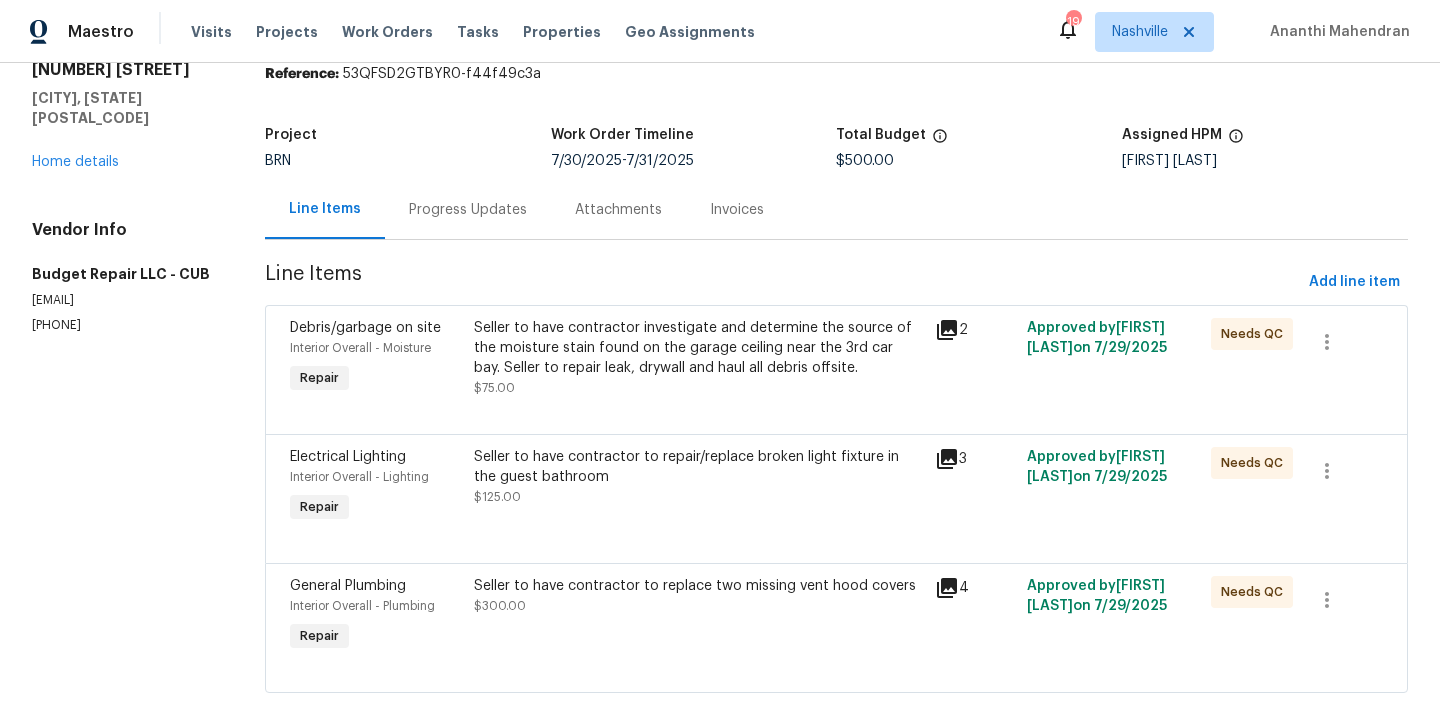 scroll, scrollTop: 127, scrollLeft: 0, axis: vertical 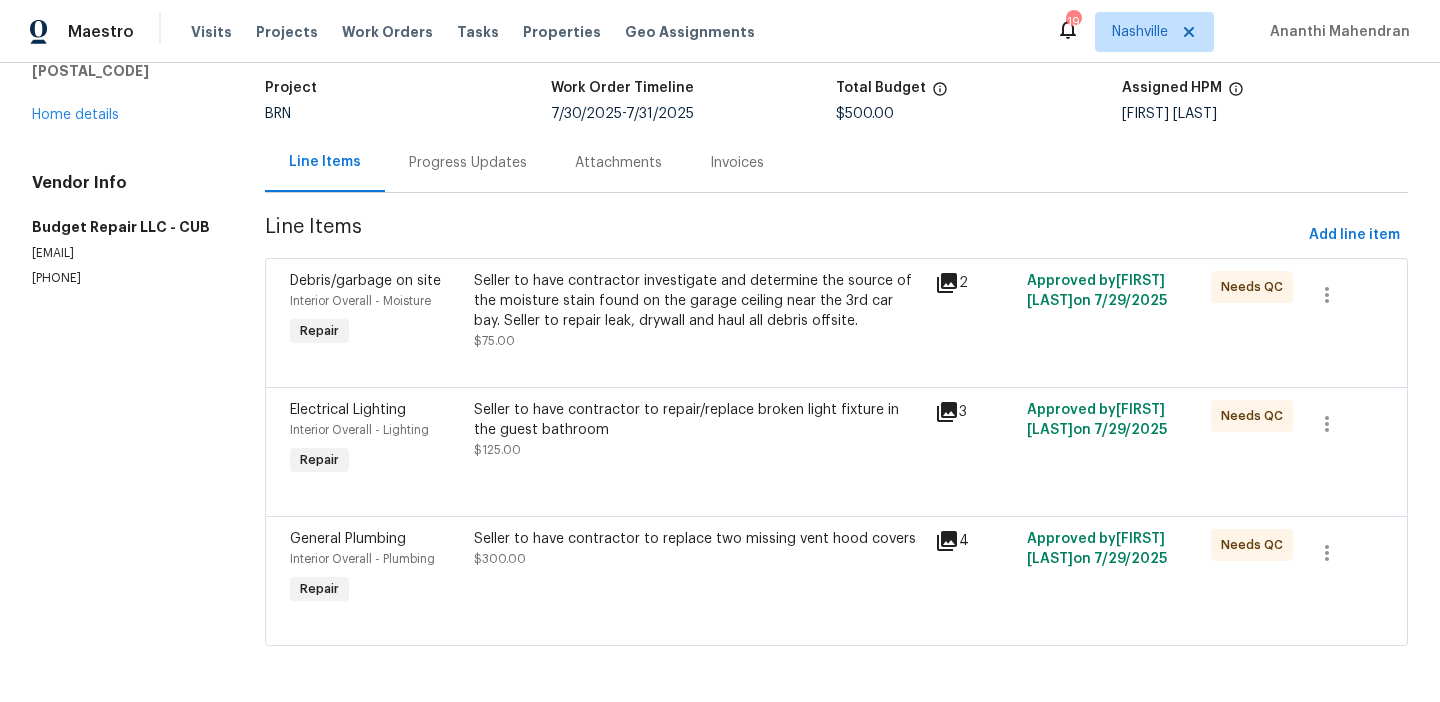 click on "Seller to have contractor to replace two missing vent hood covers" at bounding box center [698, 539] 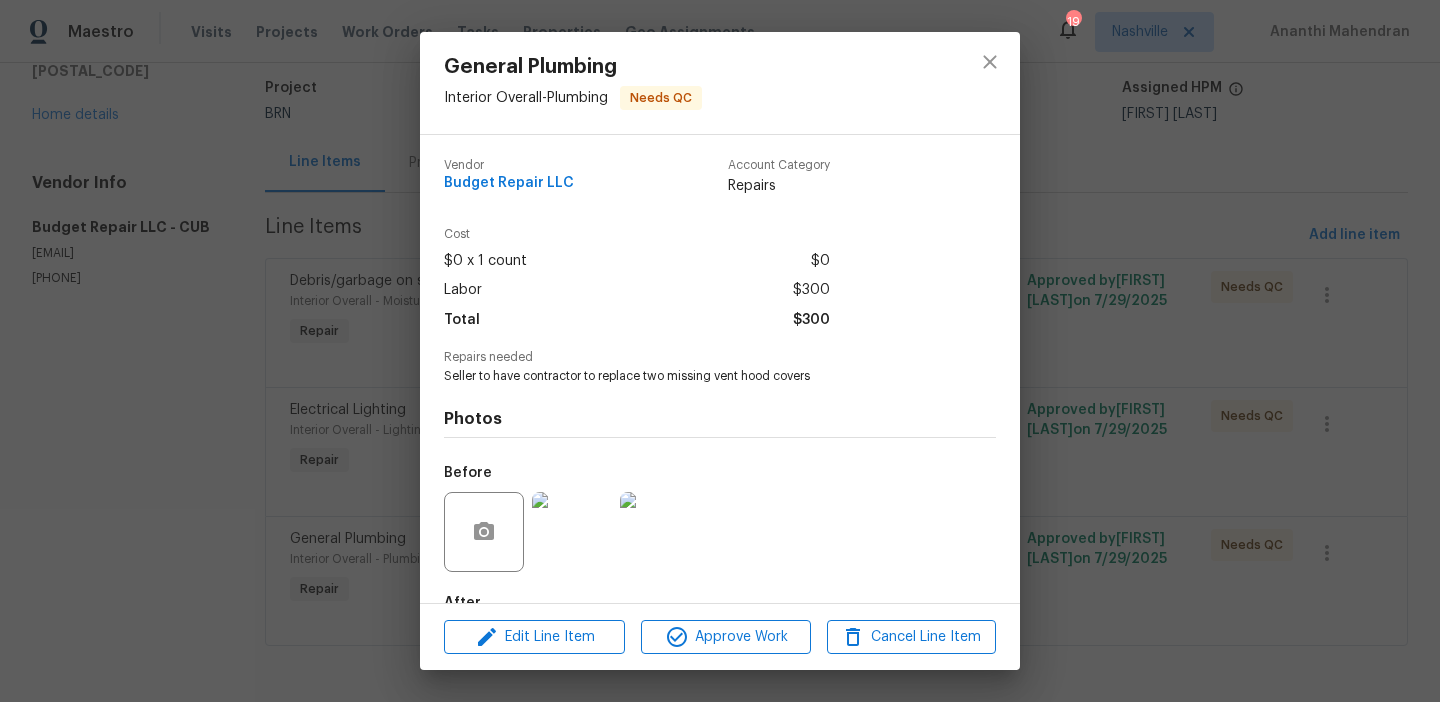 scroll, scrollTop: 119, scrollLeft: 0, axis: vertical 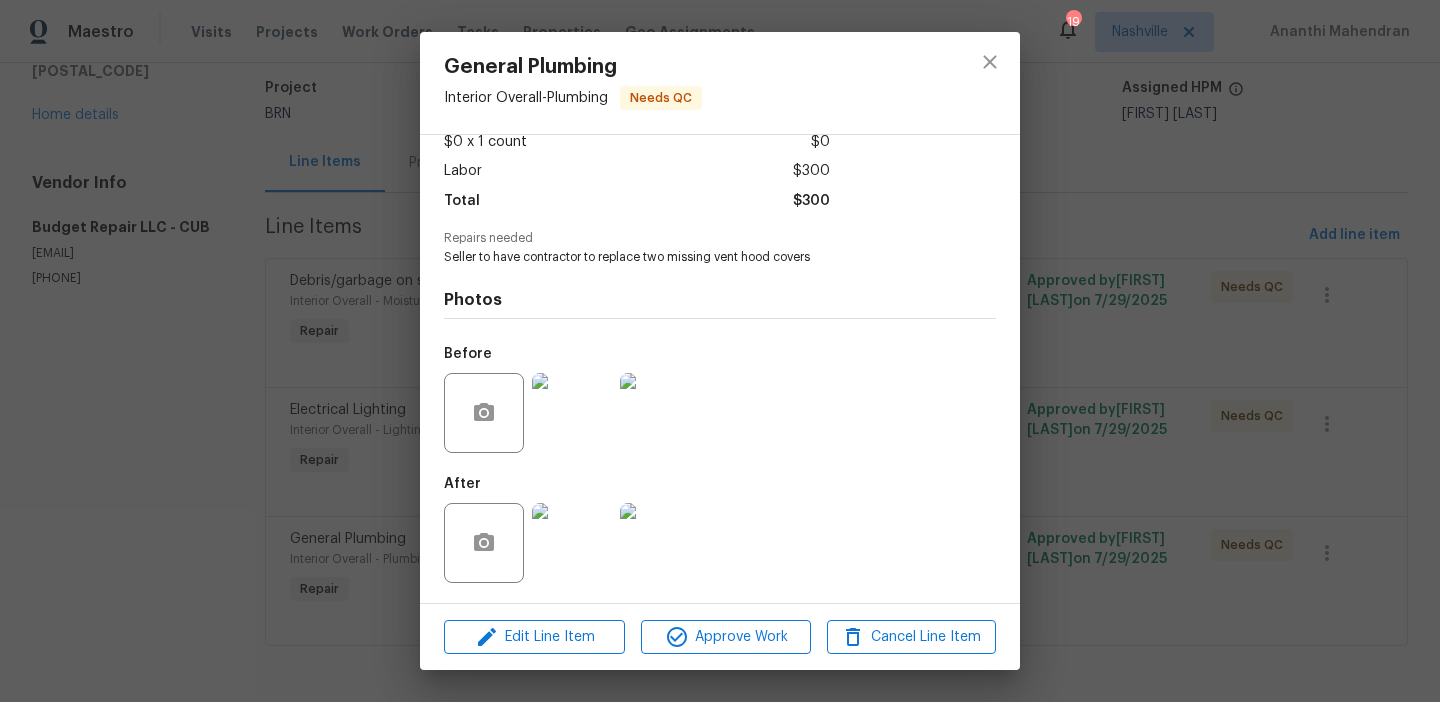click on "General Plumbing Interior Overall  -  Plumbing Needs QC Vendor Budget Repair LLC Account Category Repairs Cost $0 x 1 count $0 Labor $300 Total $300 Repairs needed Seller to have contractor to replace two missing vent hood covers Photos Before After  Edit Line Item  Approve Work  Cancel Line Item" at bounding box center (720, 351) 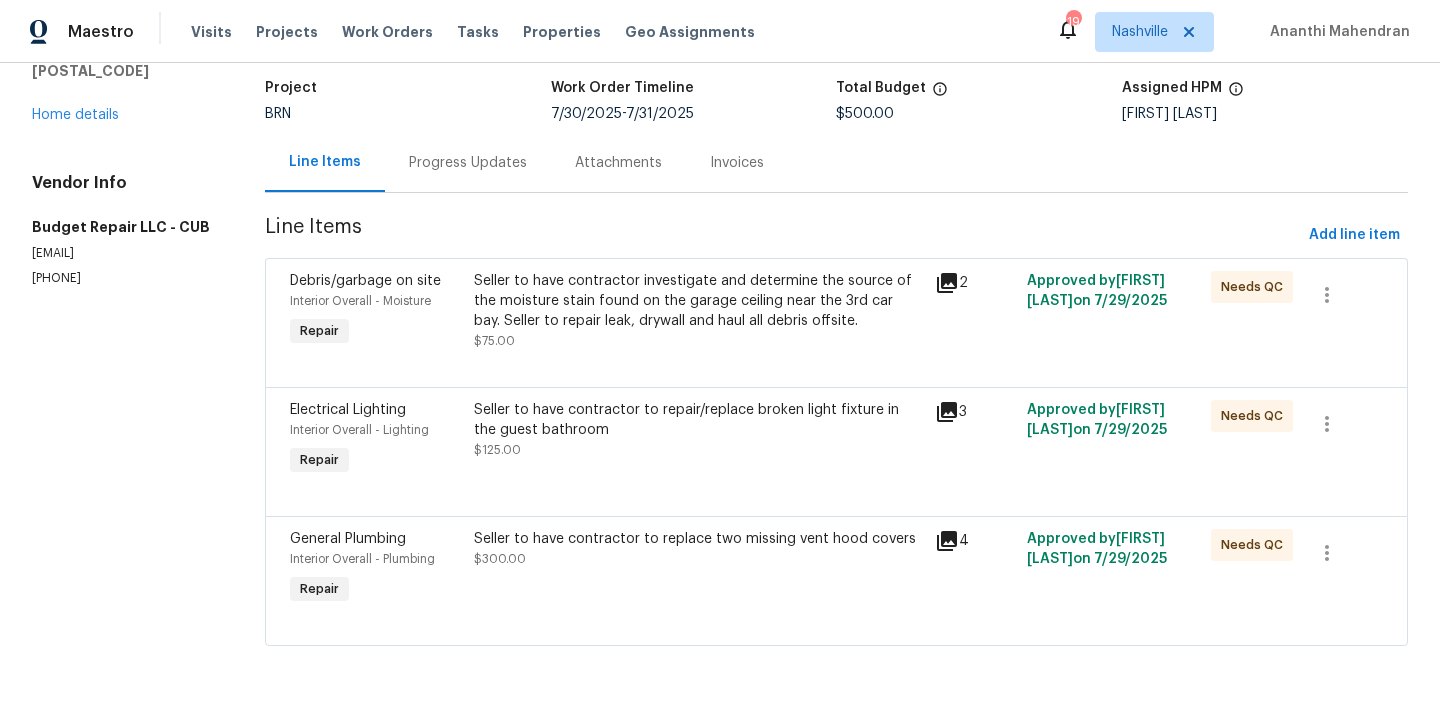 click on "Seller to have contractor to repair/replace broken light fixture in the guest bathroom" at bounding box center (698, 420) 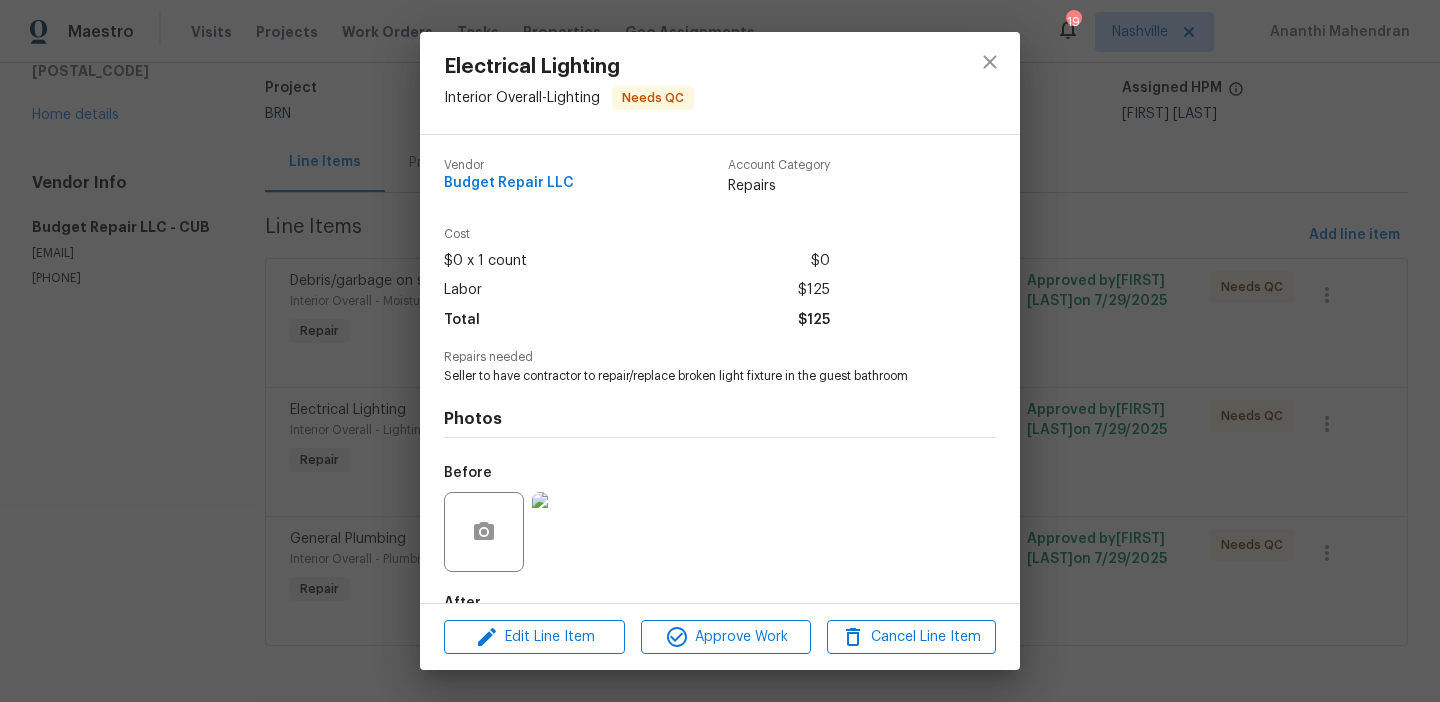 scroll, scrollTop: 119, scrollLeft: 0, axis: vertical 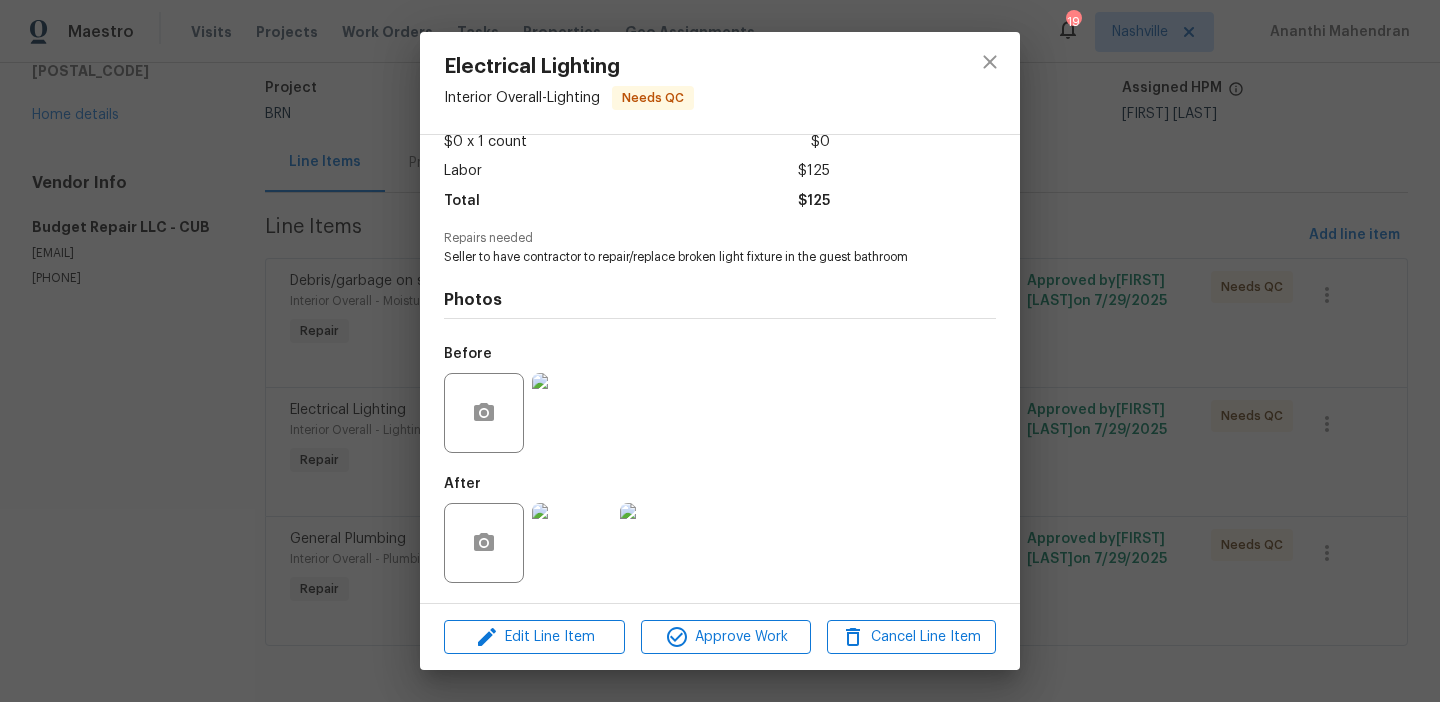 click on "Electrical Lighting Interior Overall  -  Lighting Needs QC Vendor Budget Repair LLC Account Category Repairs Cost $0 x 1 count $0 Labor $125 Total $125 Repairs needed Seller to have contractor to repair/replace broken light fixture in the guest bathroom Photos Before After  Edit Line Item  Approve Work  Cancel Line Item" at bounding box center (720, 351) 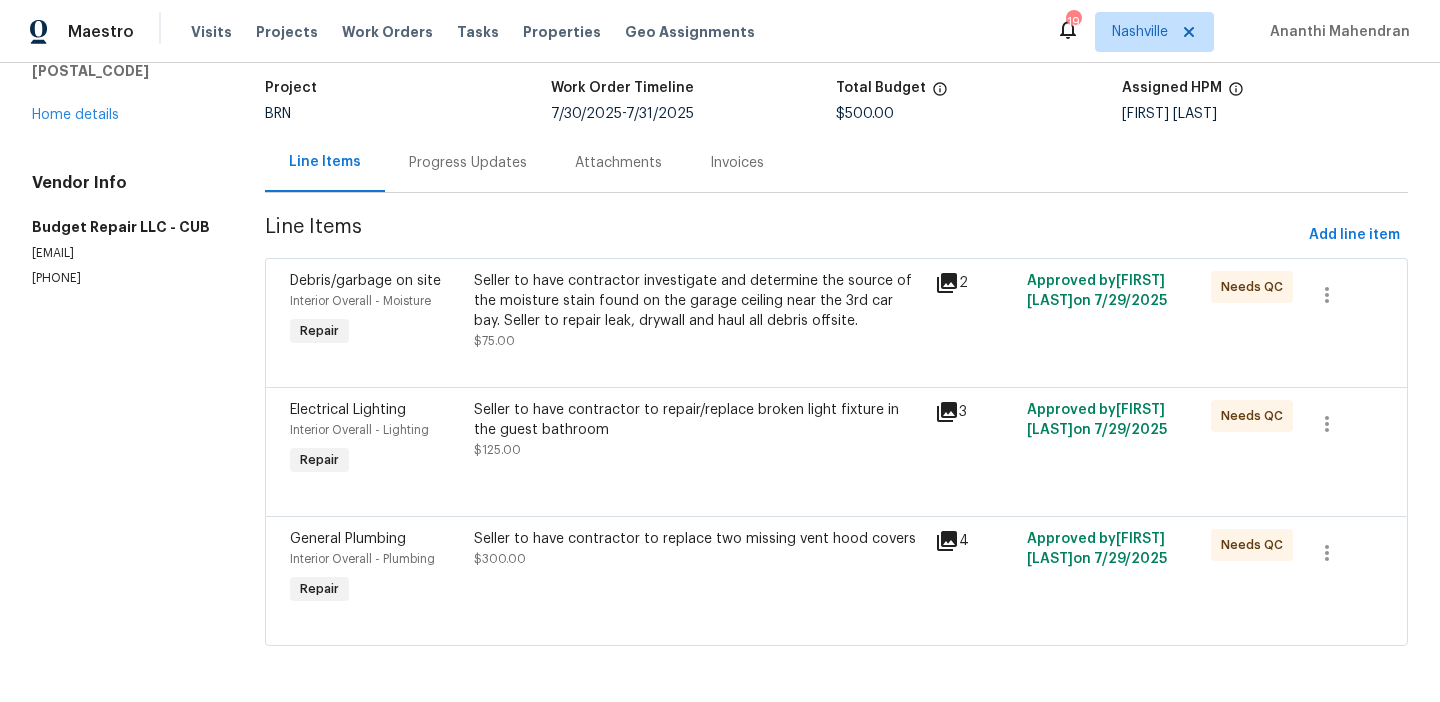 click on "Seller to have contractor investigate and determine the source of the moisture stain found on the garage ceiling near the 3rd car bay.  Seller to repair leak, drywall and haul all debris offsite. $75.00" at bounding box center [698, 311] 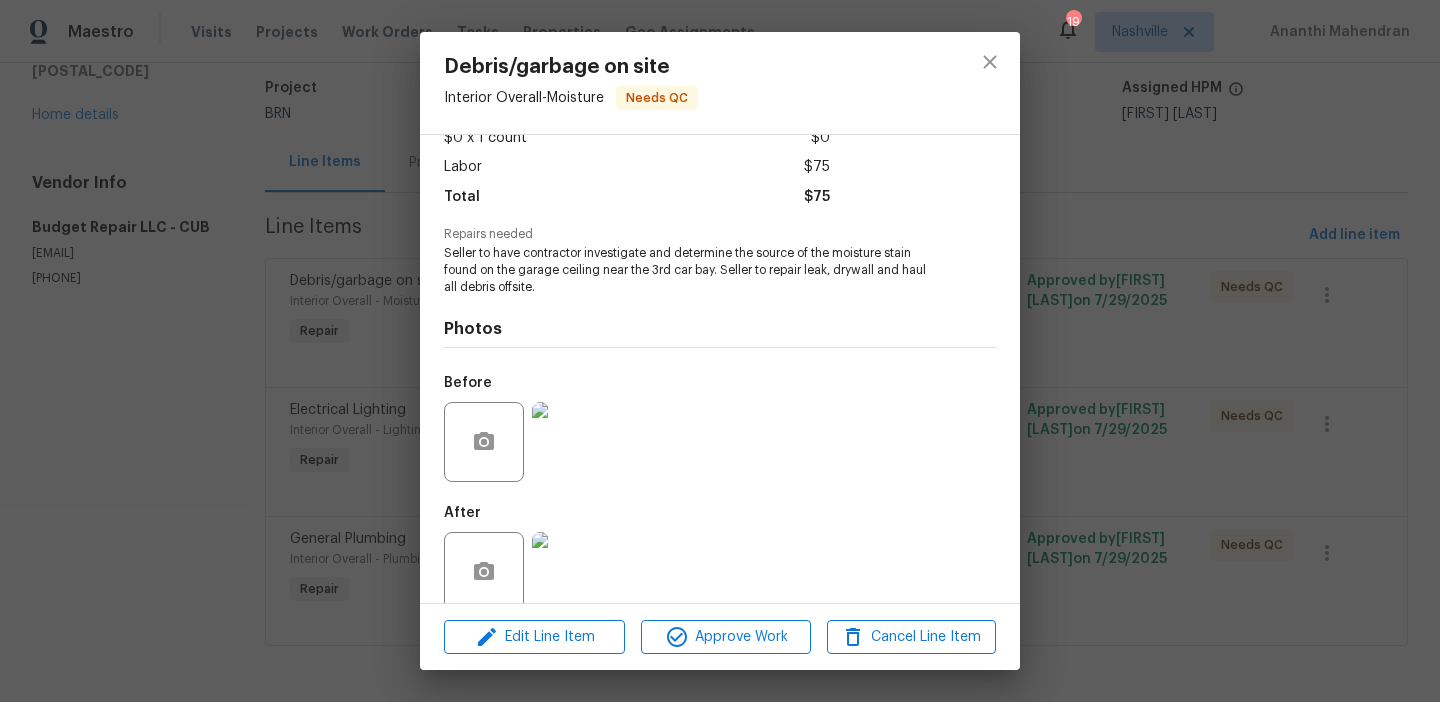 scroll, scrollTop: 152, scrollLeft: 0, axis: vertical 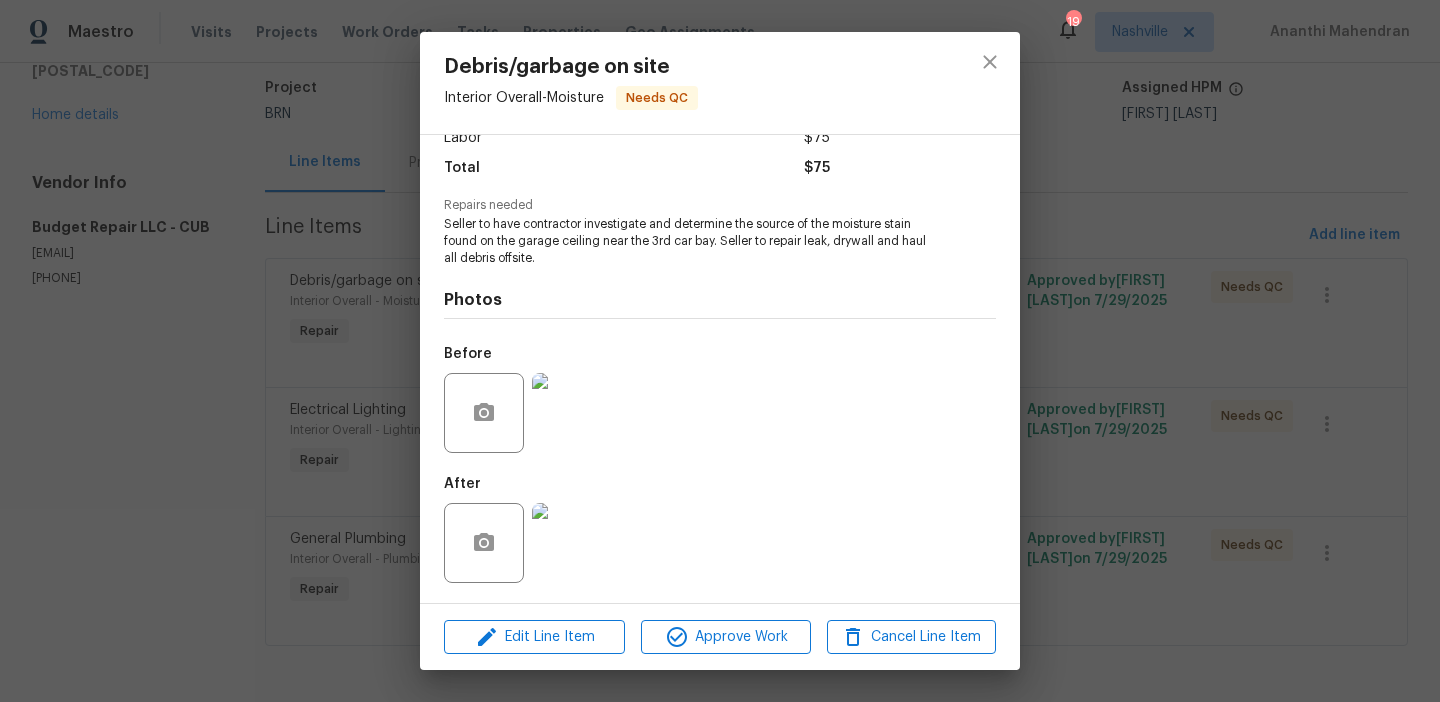click at bounding box center (572, 413) 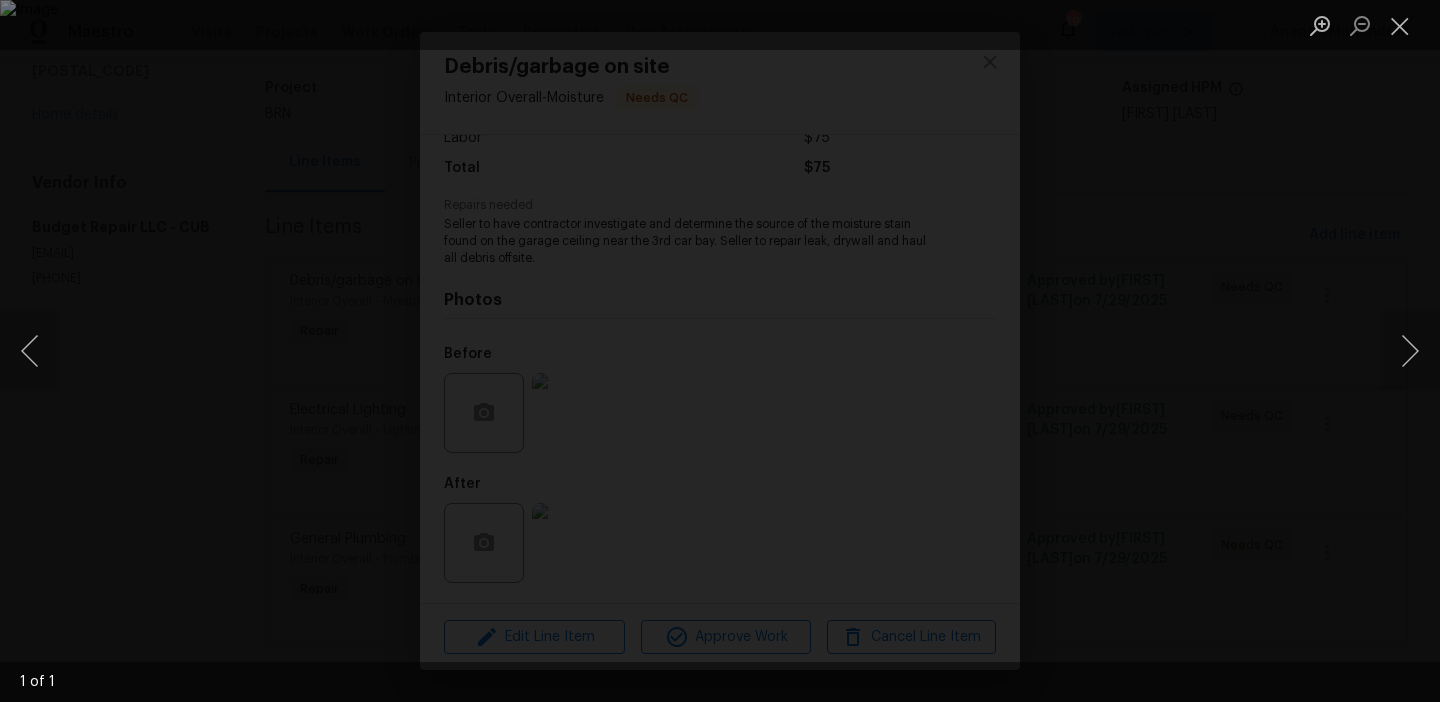 click at bounding box center [720, 351] 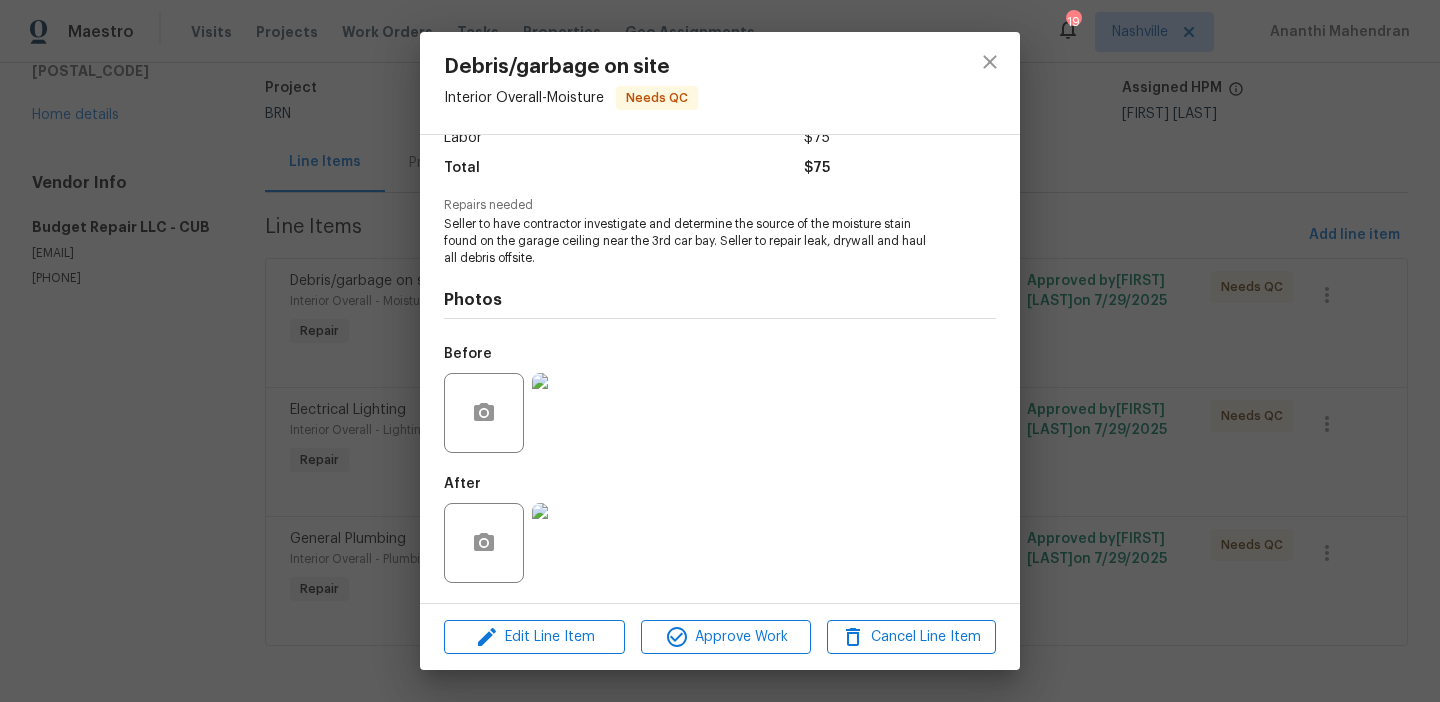 click on "Debris/garbage on site Interior Overall  -  Moisture Needs QC Vendor Budget Repair LLC Account Category Repairs Cost $0 x 1 count $0 Labor $75 Total $75 Repairs needed Seller to have contractor investigate and determine the source of the moisture stain found on the garage ceiling near the 3rd car bay.  Seller to repair leak, drywall and haul all debris offsite. Photos Before After  Edit Line Item  Approve Work  Cancel Line Item" at bounding box center (720, 351) 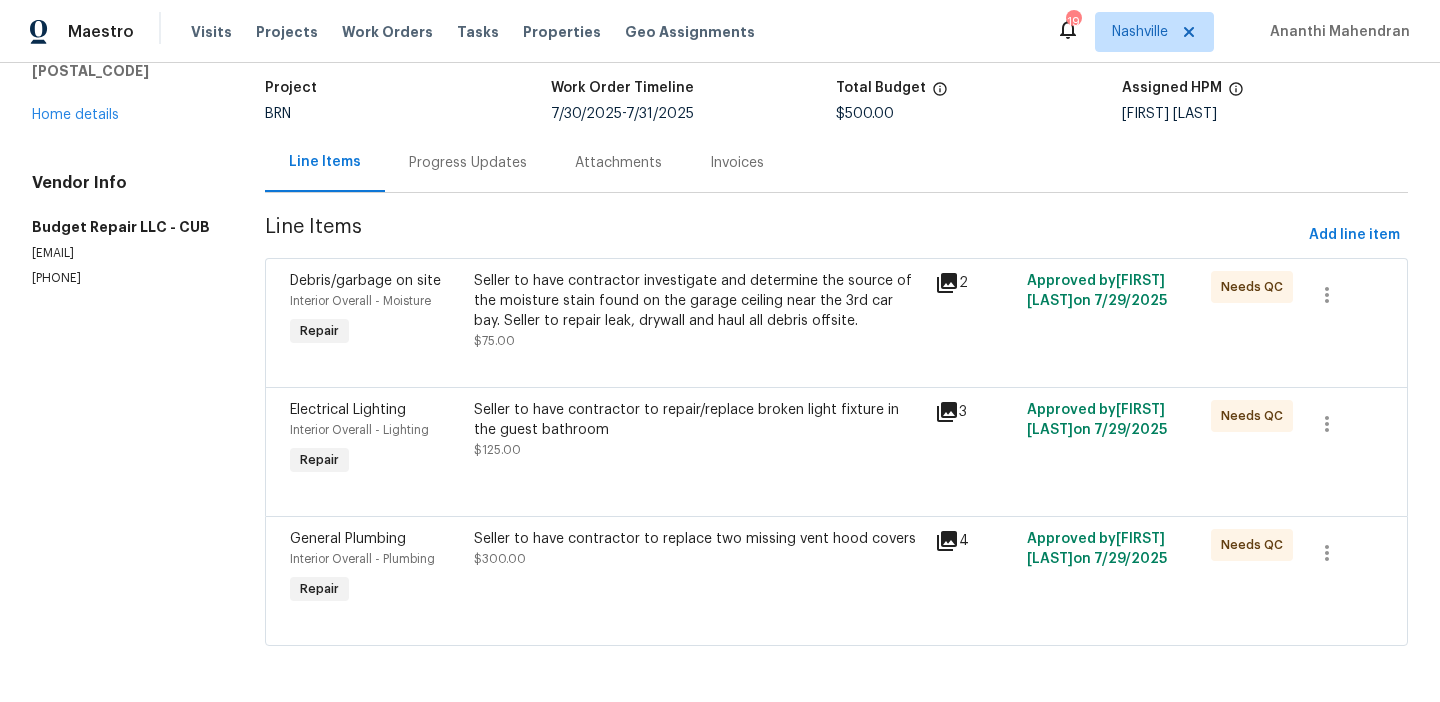 click on "(803) 261-6378" at bounding box center [124, 278] 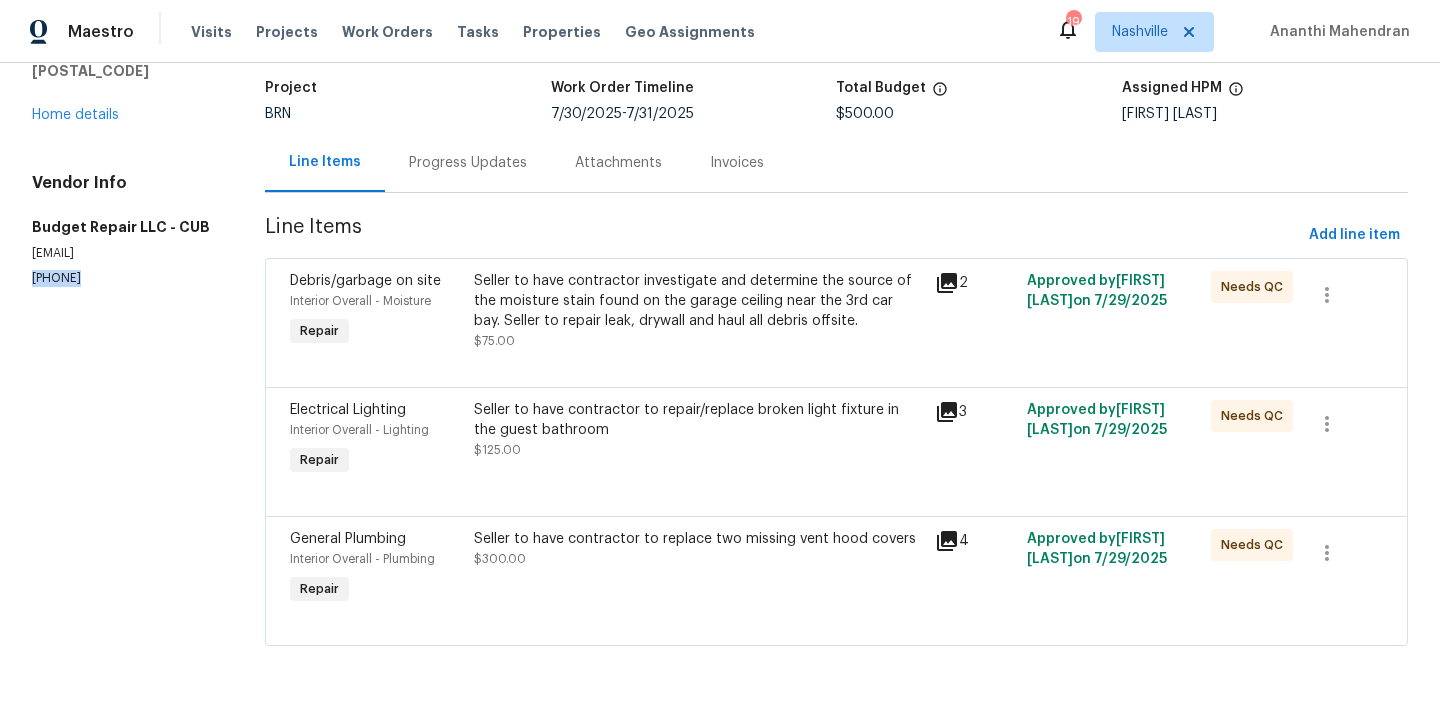 click on "(803) 261-6378" at bounding box center (124, 278) 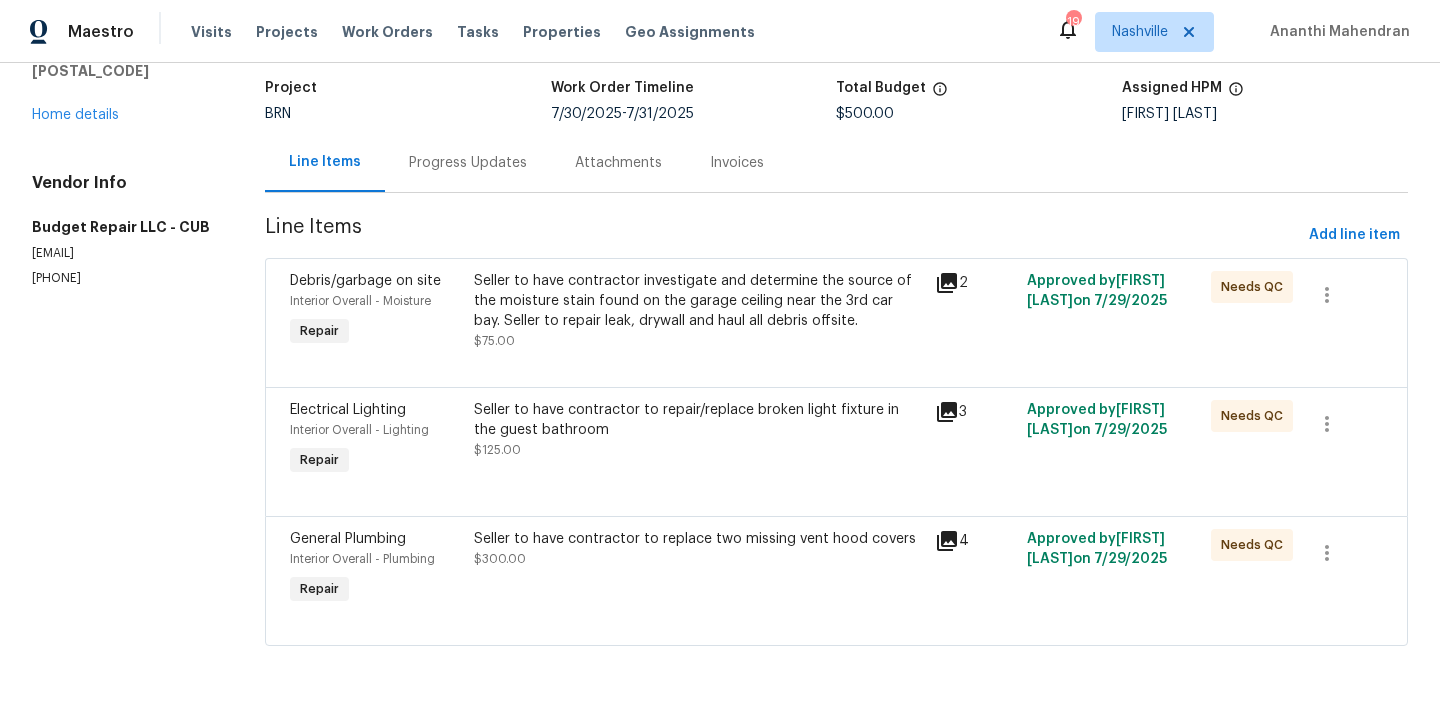 click on "Progress Updates" at bounding box center (468, 162) 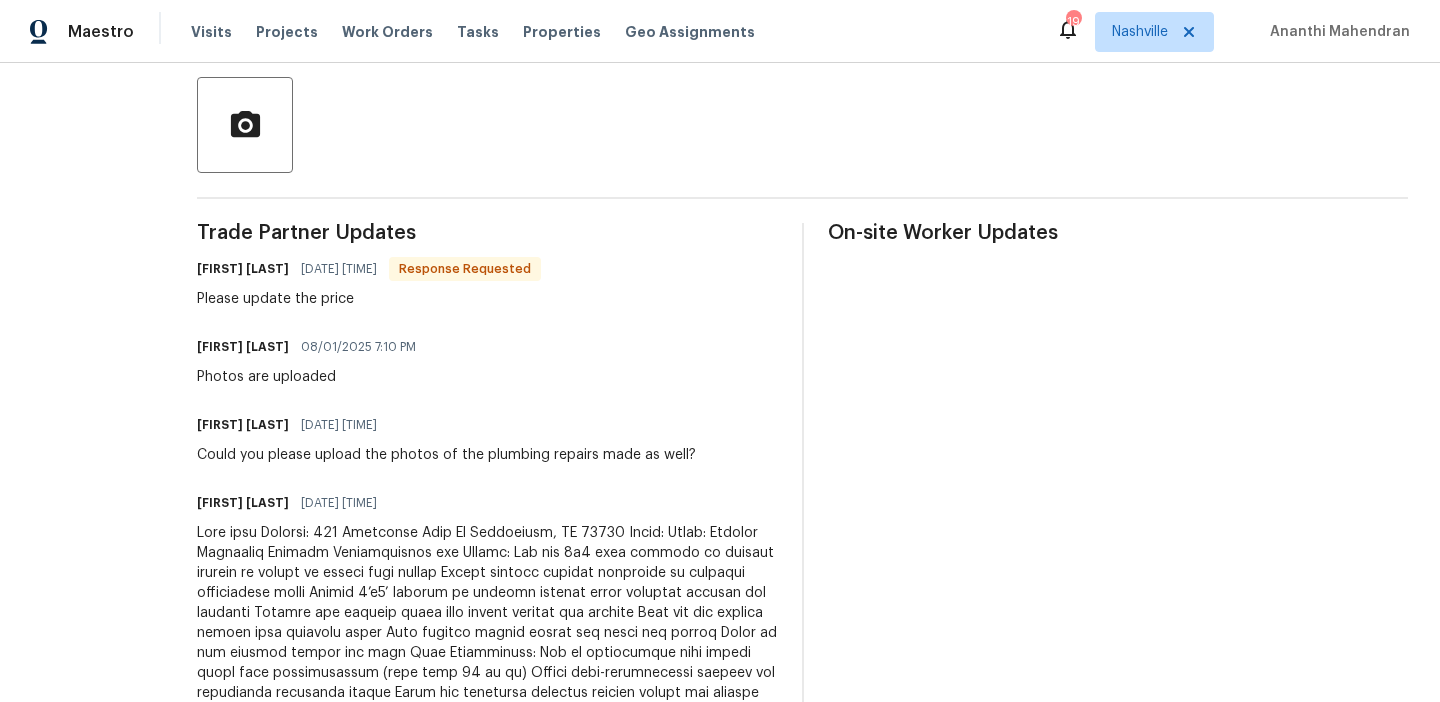 scroll, scrollTop: 457, scrollLeft: 0, axis: vertical 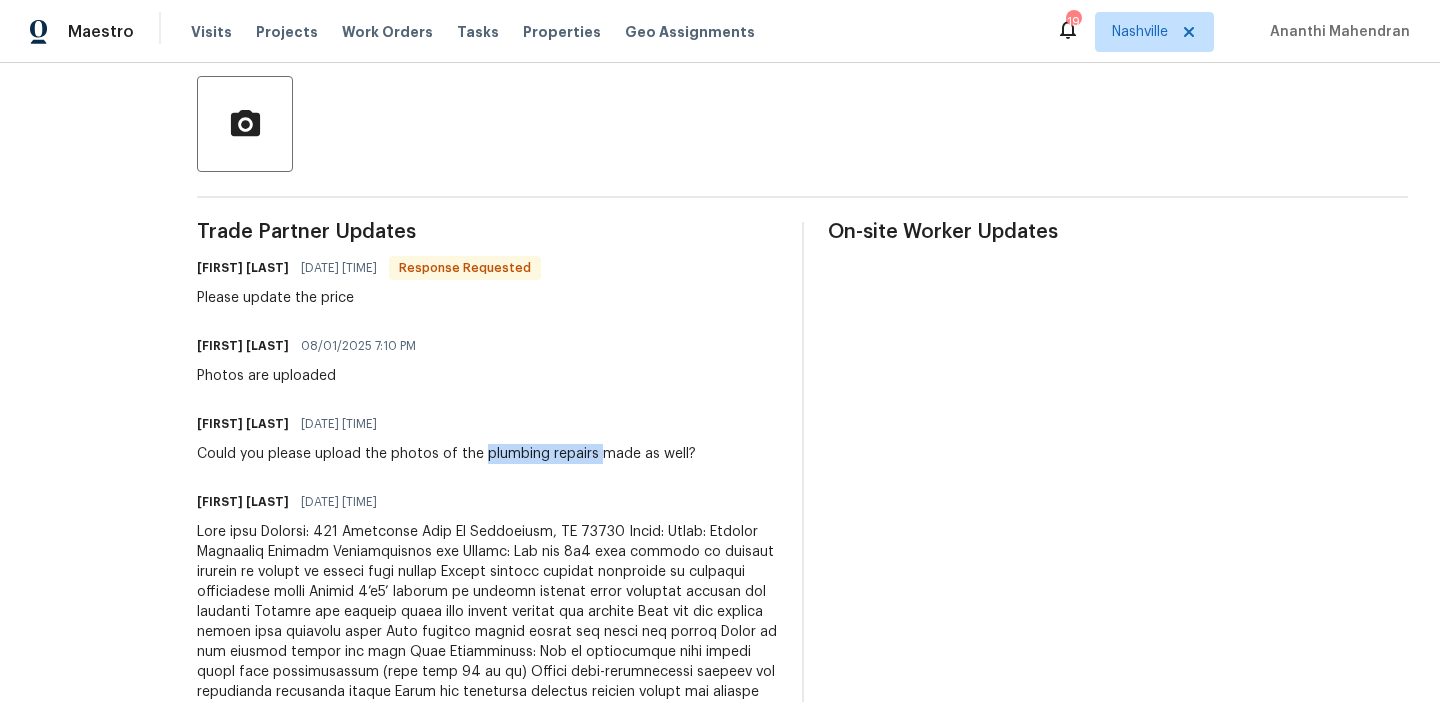 drag, startPoint x: 514, startPoint y: 452, endPoint x: 630, endPoint y: 452, distance: 116 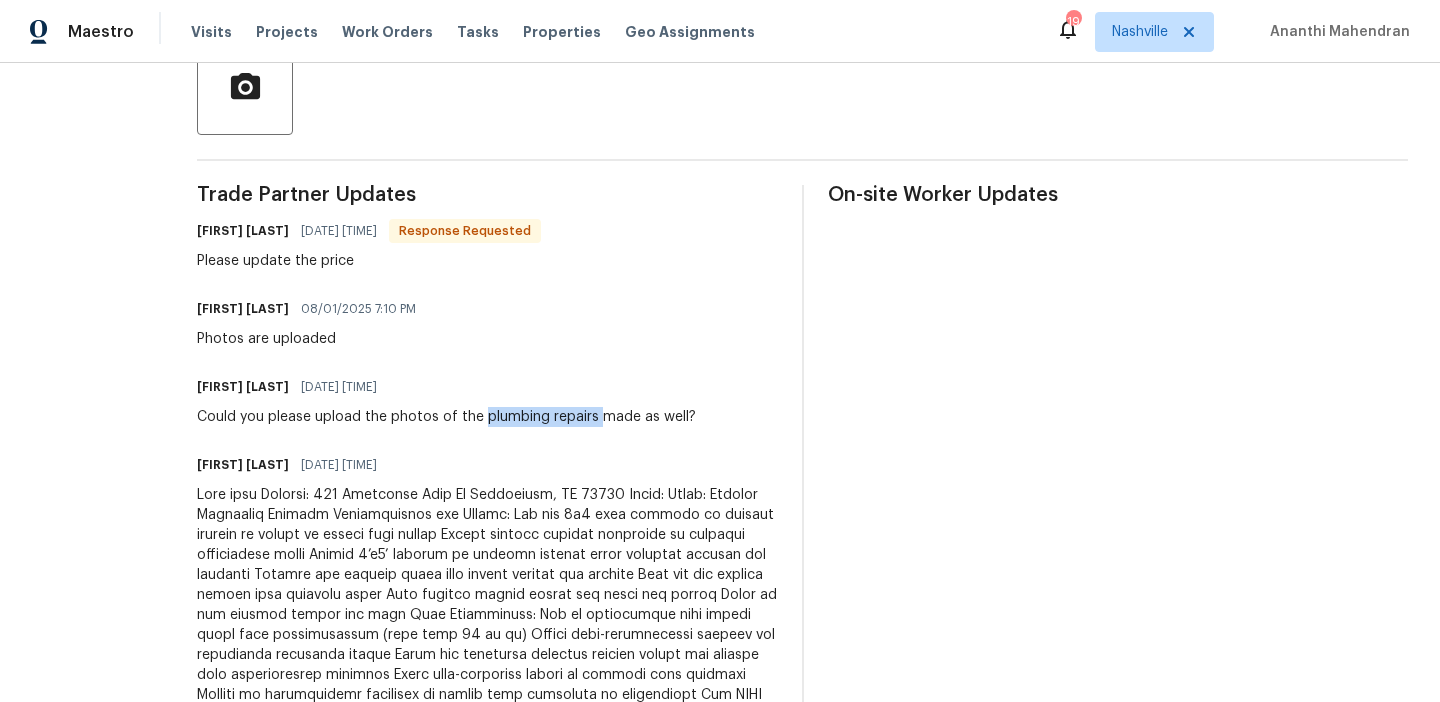 scroll, scrollTop: 515, scrollLeft: 0, axis: vertical 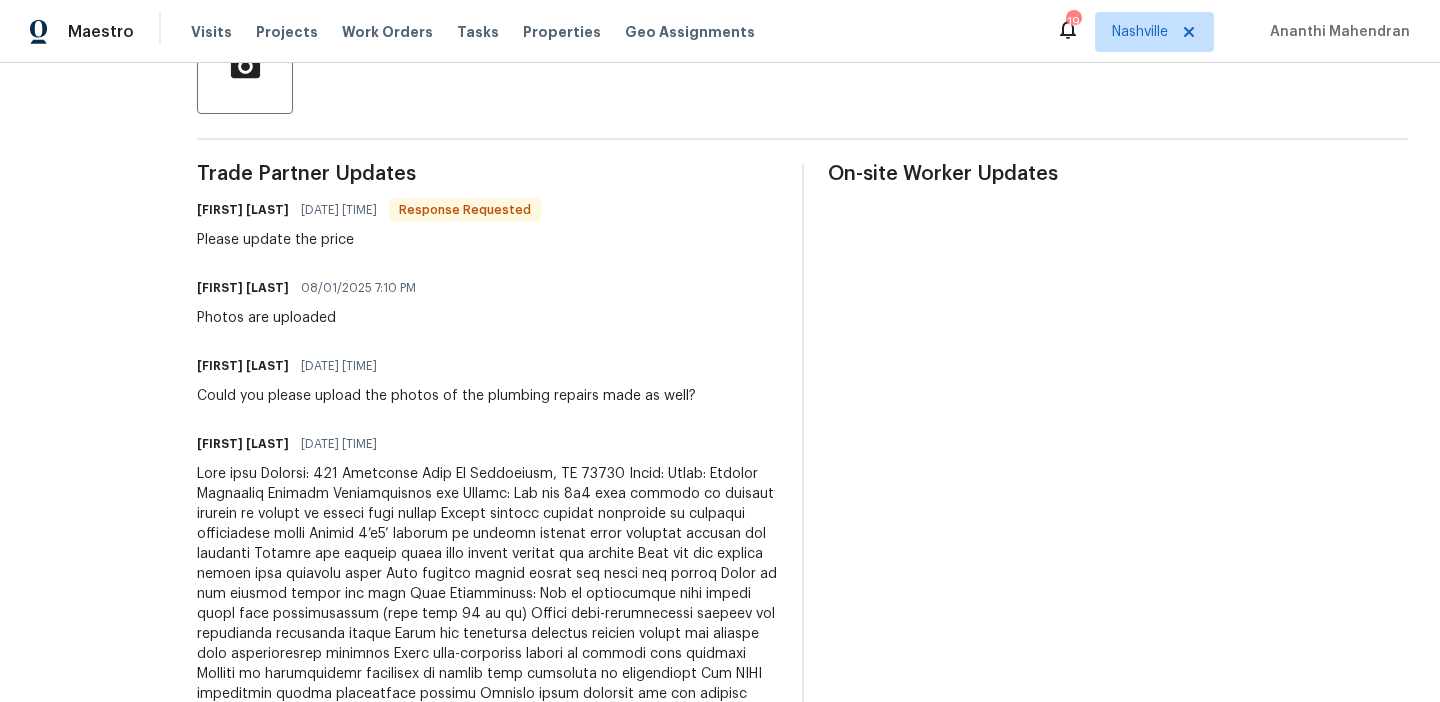 click on "Could you please upload the photos of the plumbing repairs made as well?" at bounding box center [446, 396] 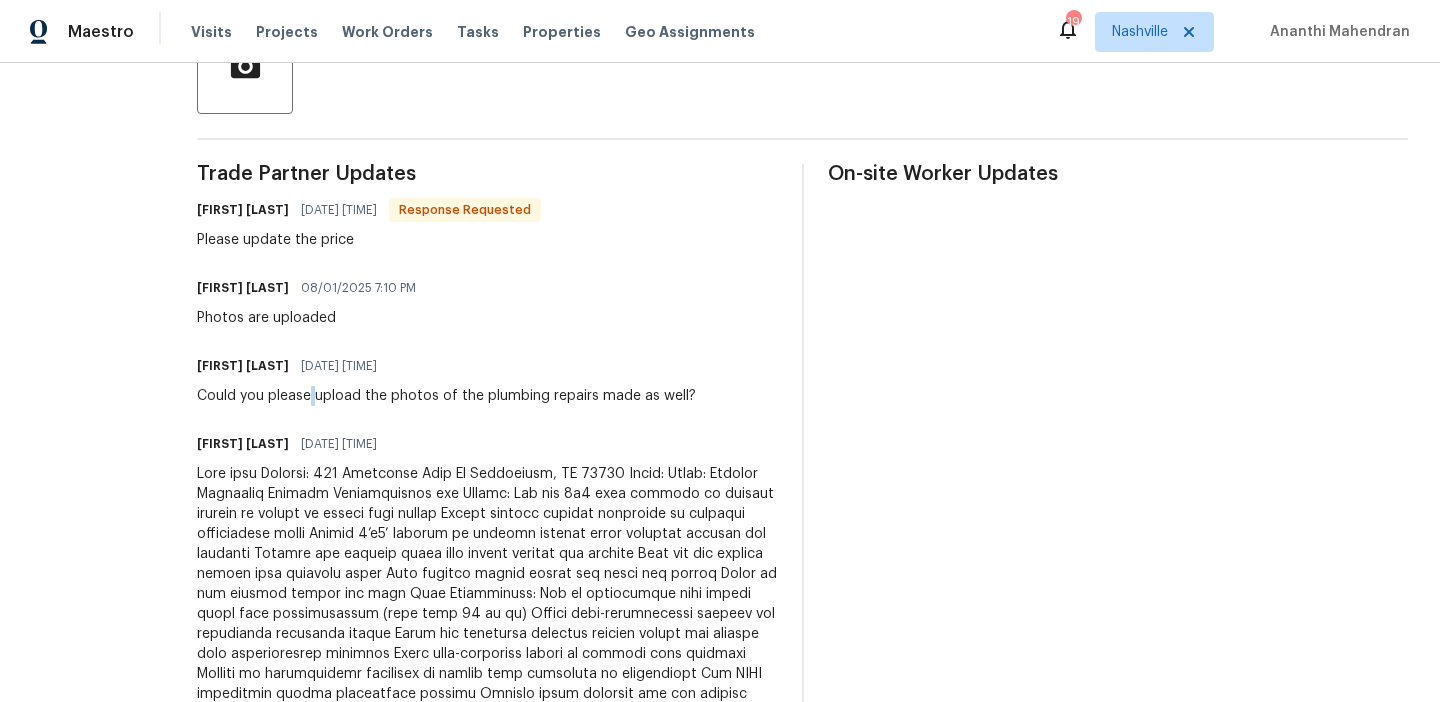 click on "Could you please upload the photos of the plumbing repairs made as well?" at bounding box center (446, 396) 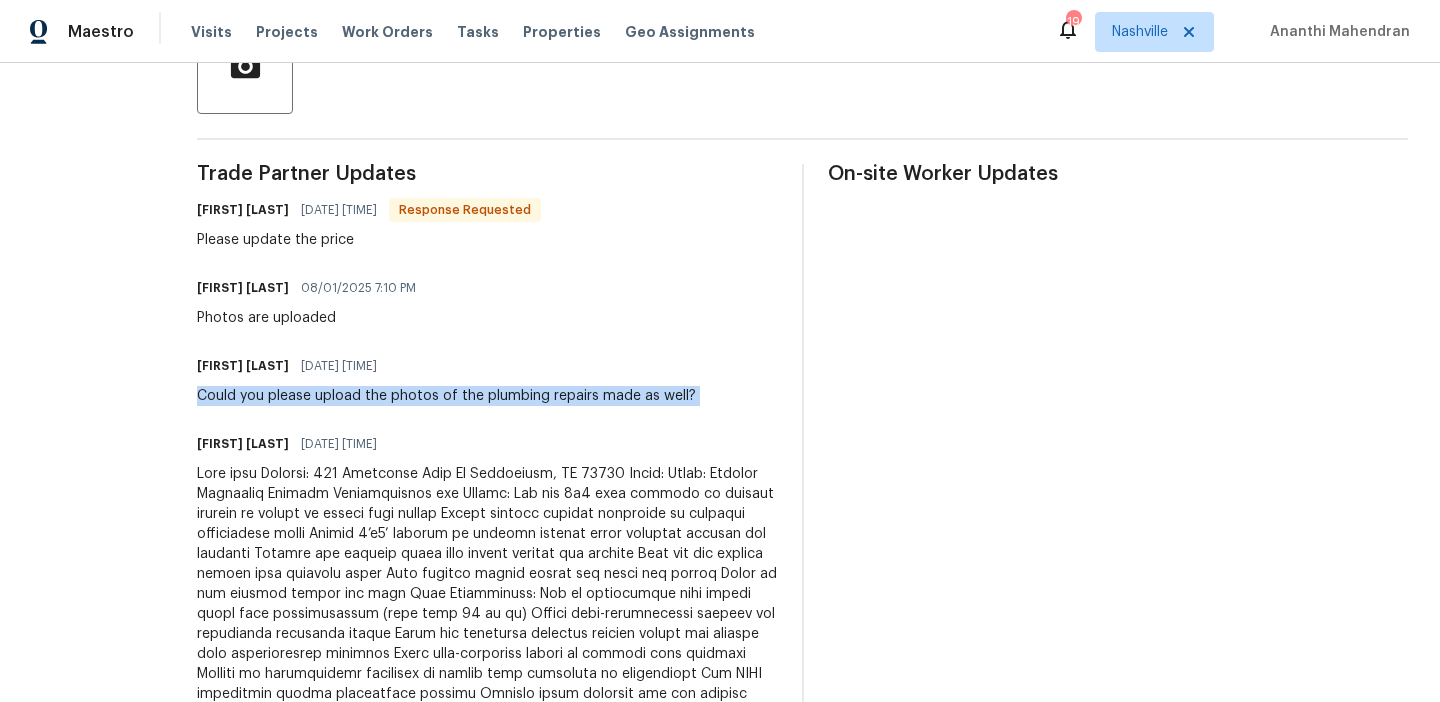 click on "Could you please upload the photos of the plumbing repairs made as well?" at bounding box center [446, 396] 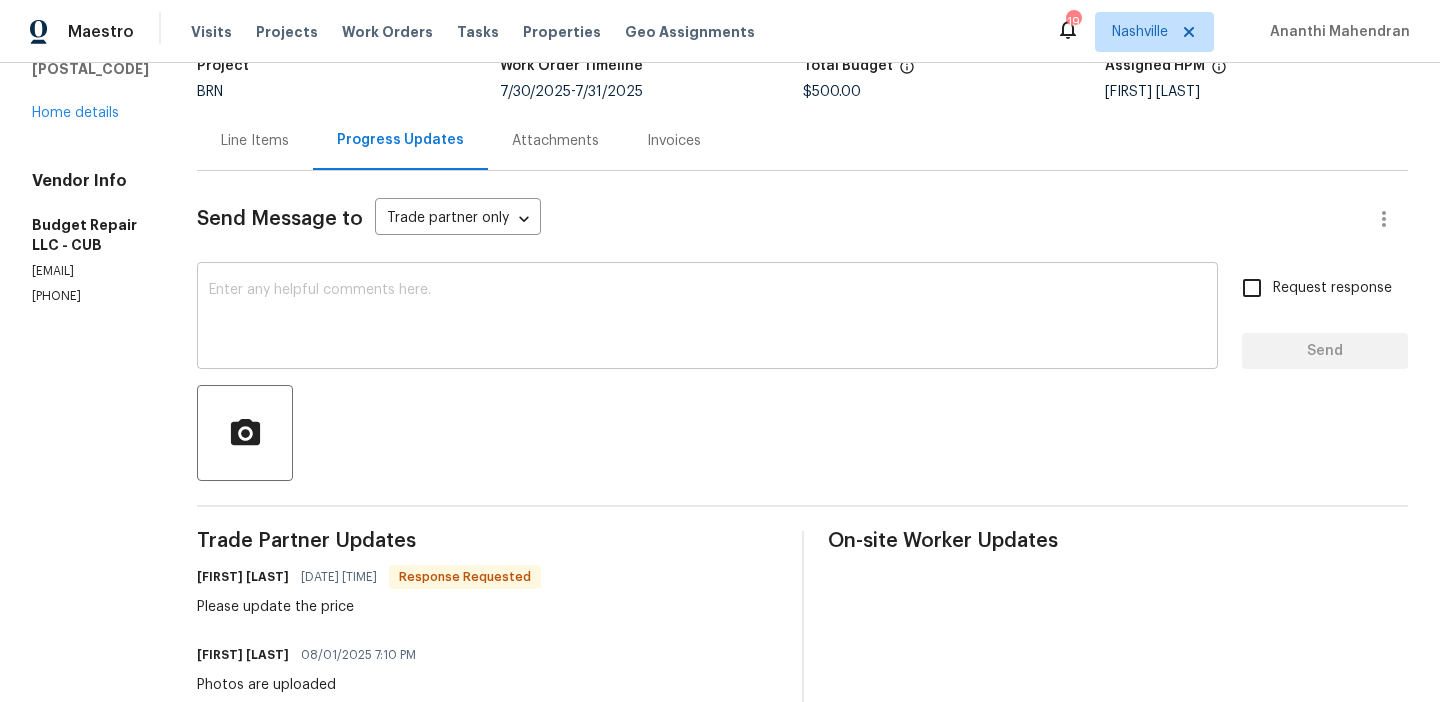click at bounding box center [707, 318] 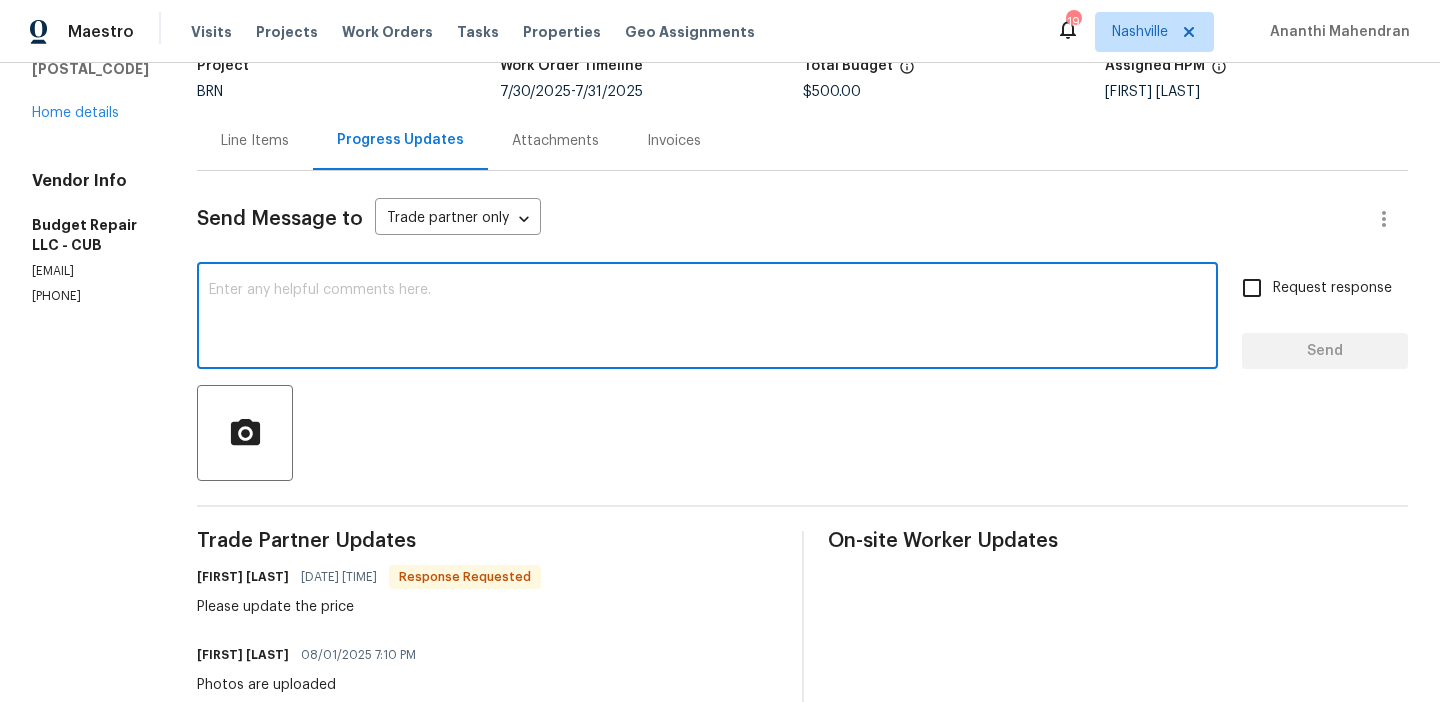 paste on "Could you please upload the photos of the plumbing repairs made as well?" 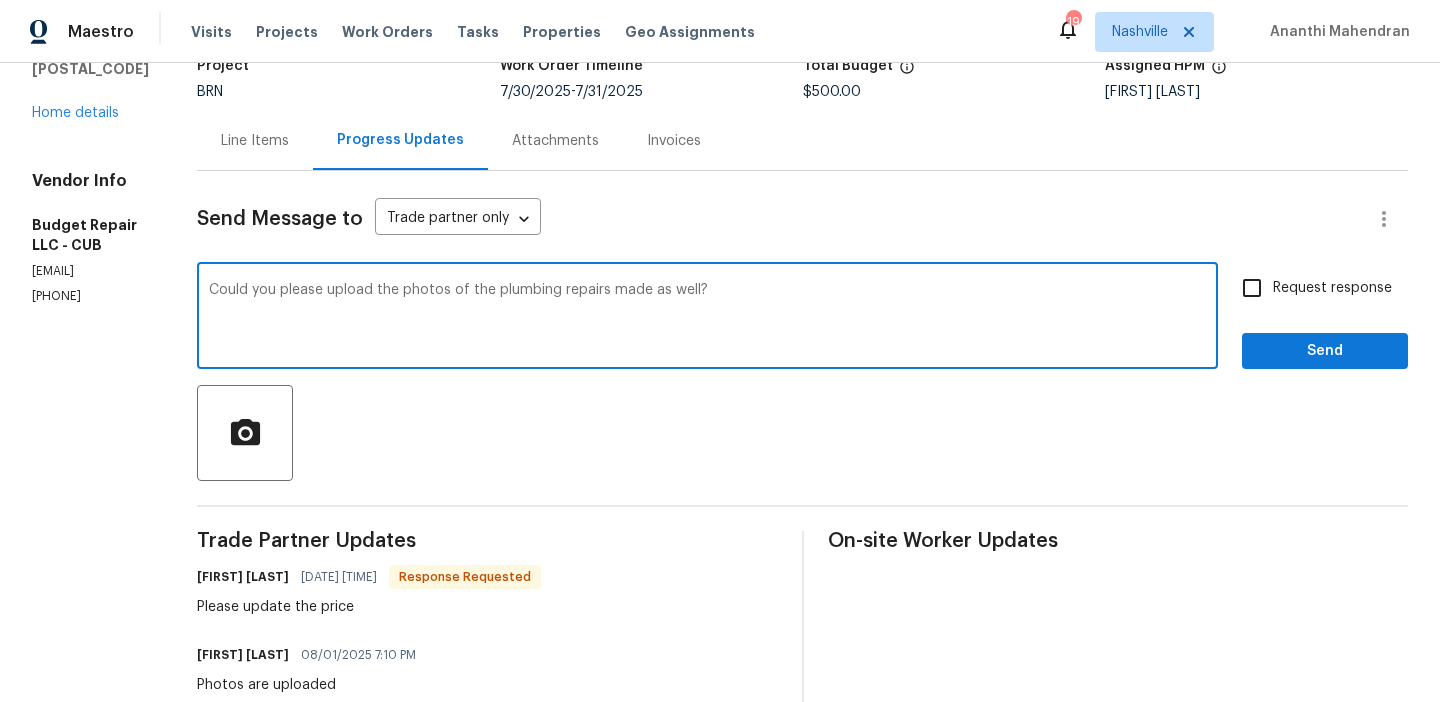 type on "Could you please upload the photos of the plumbing repairs made as well?" 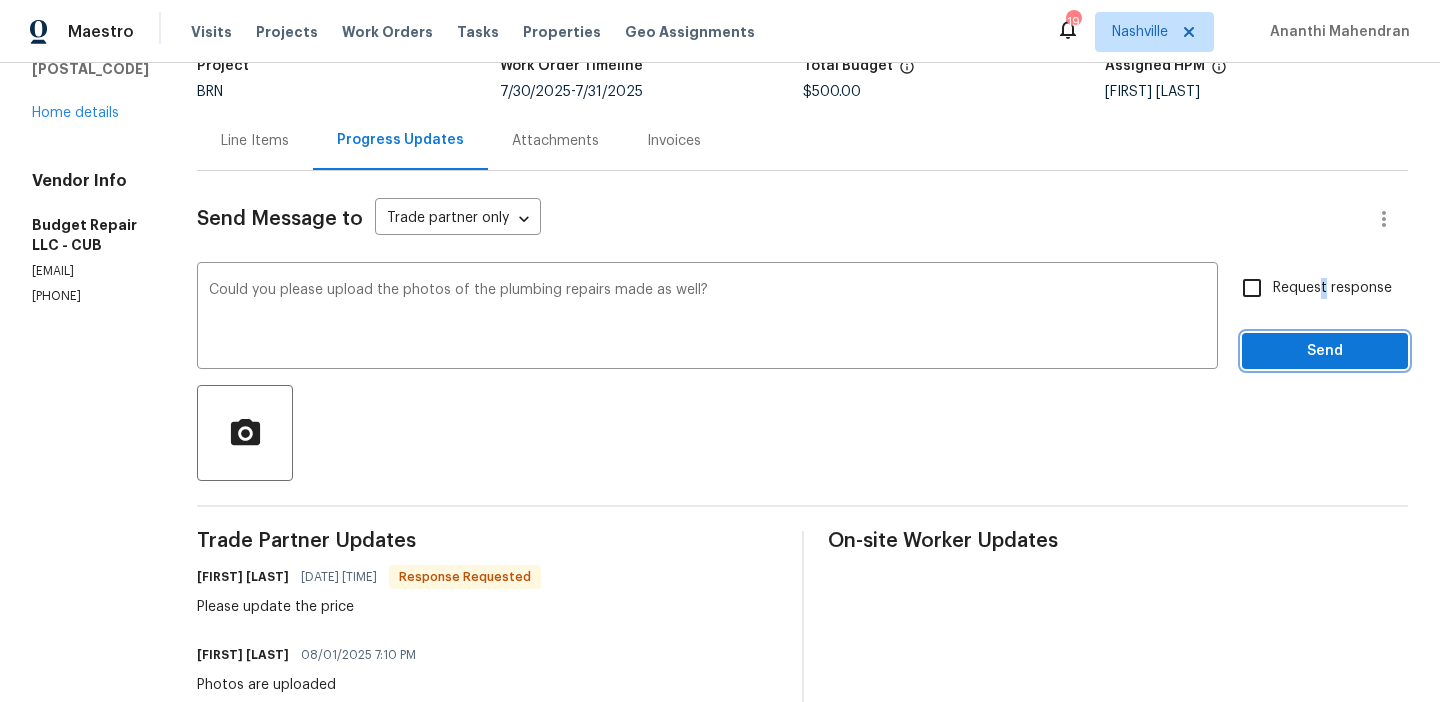 click on "Send" at bounding box center [1325, 351] 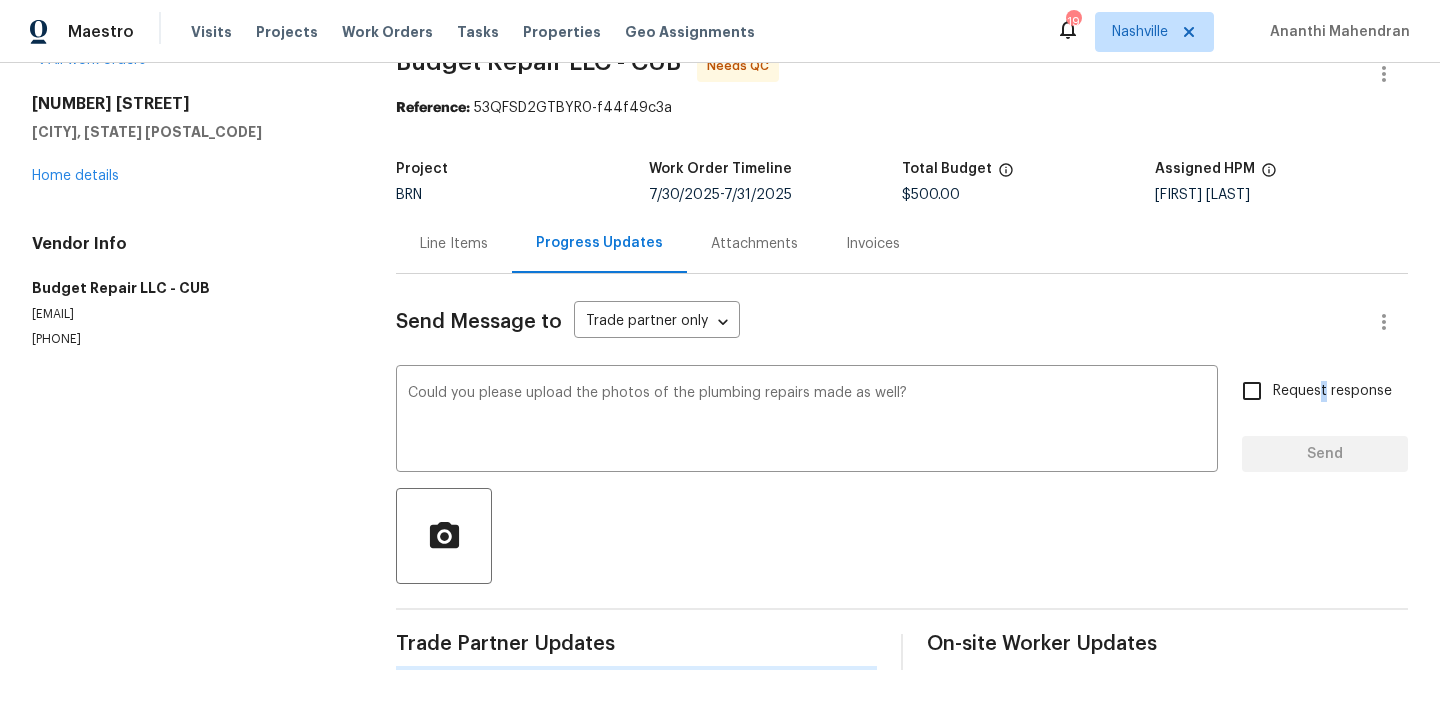type 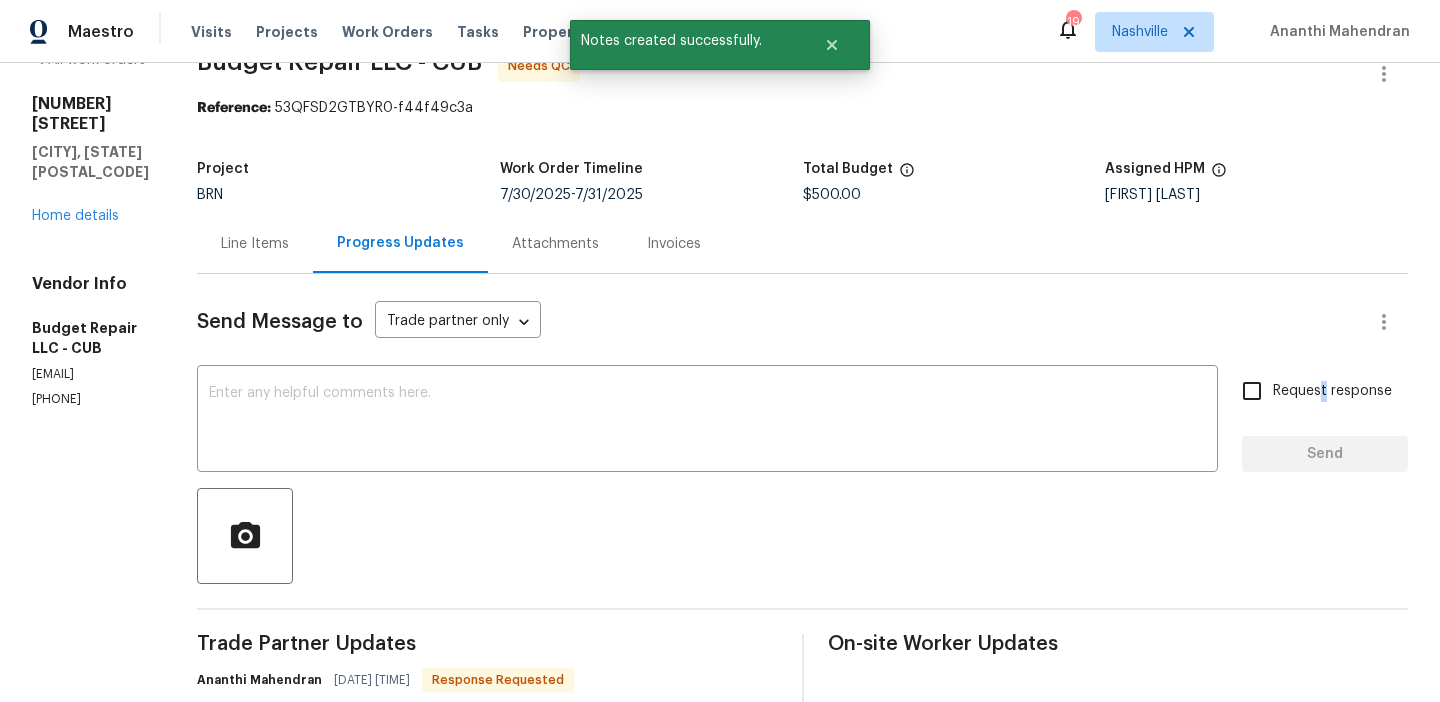 scroll, scrollTop: 148, scrollLeft: 0, axis: vertical 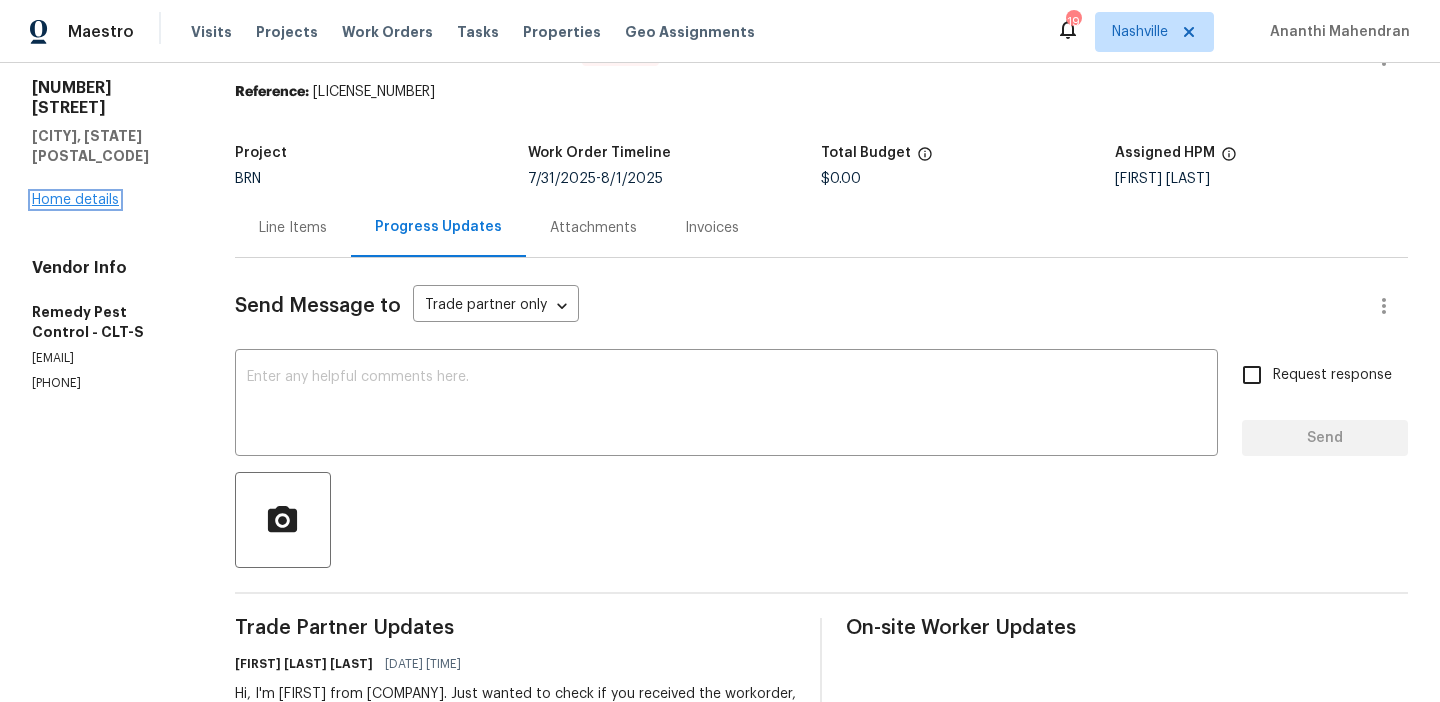 click on "Home details" at bounding box center (75, 200) 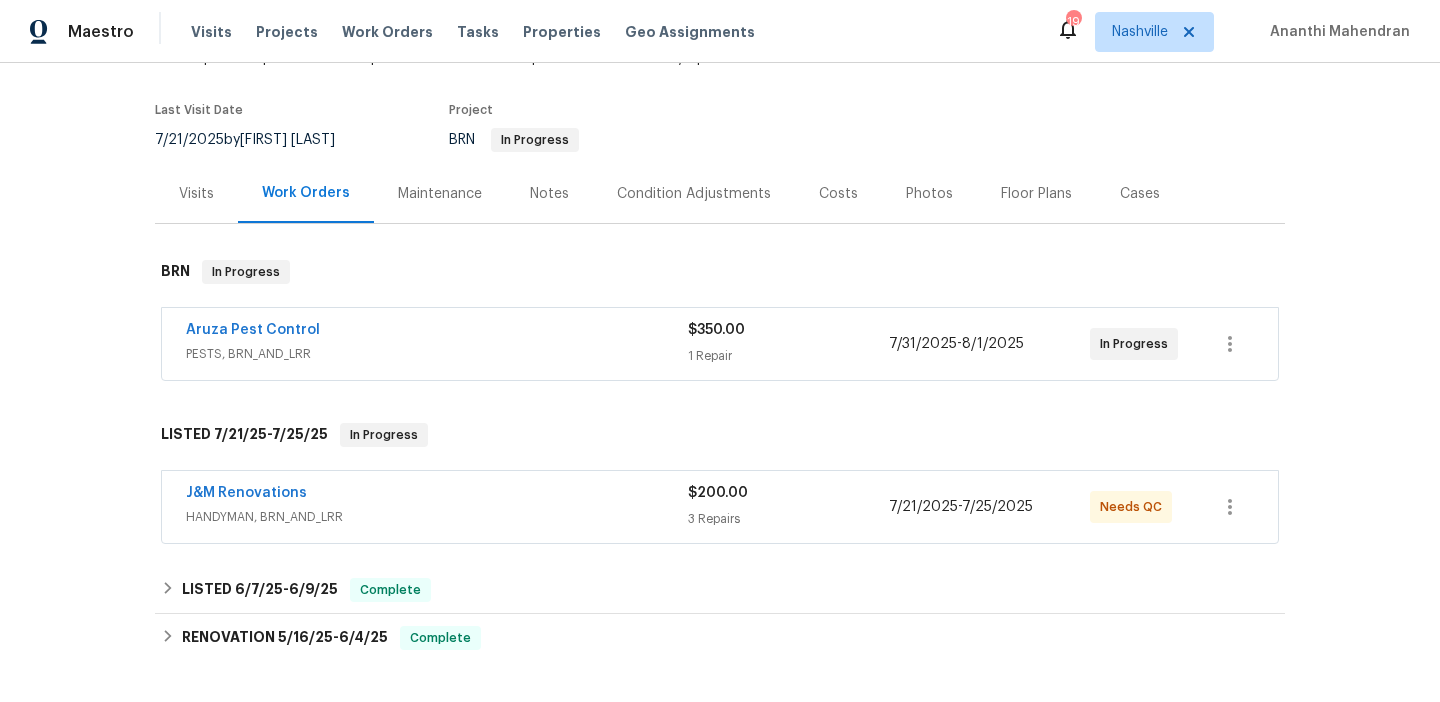 scroll, scrollTop: 160, scrollLeft: 0, axis: vertical 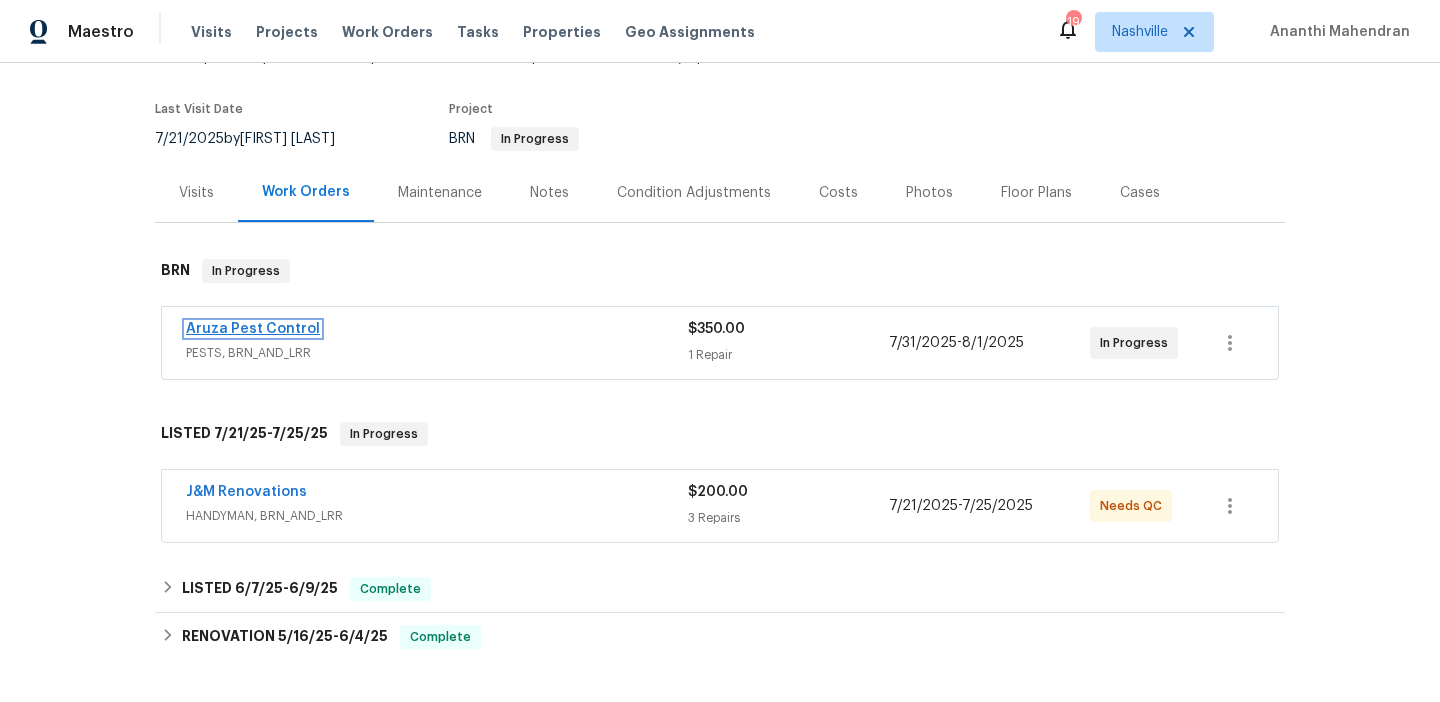 click on "Aruza Pest Control" at bounding box center (253, 329) 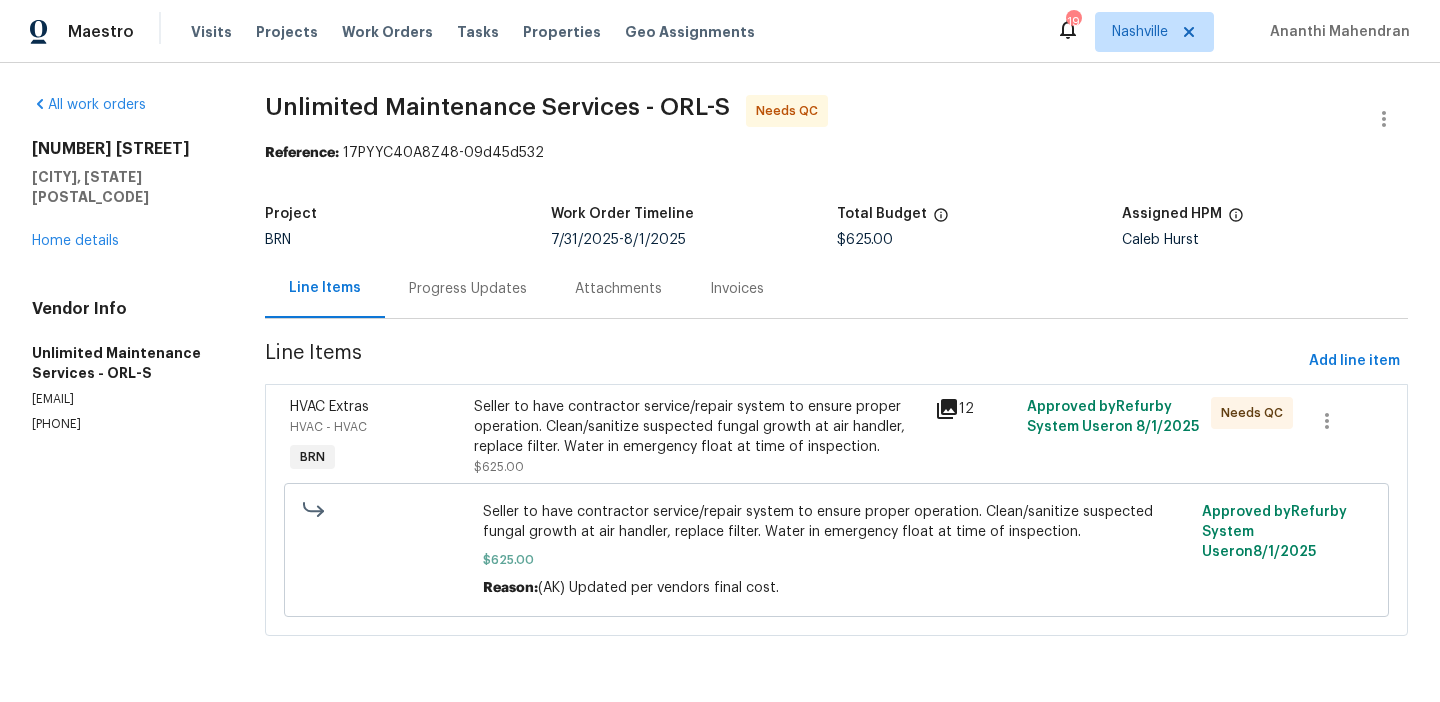 scroll, scrollTop: 0, scrollLeft: 0, axis: both 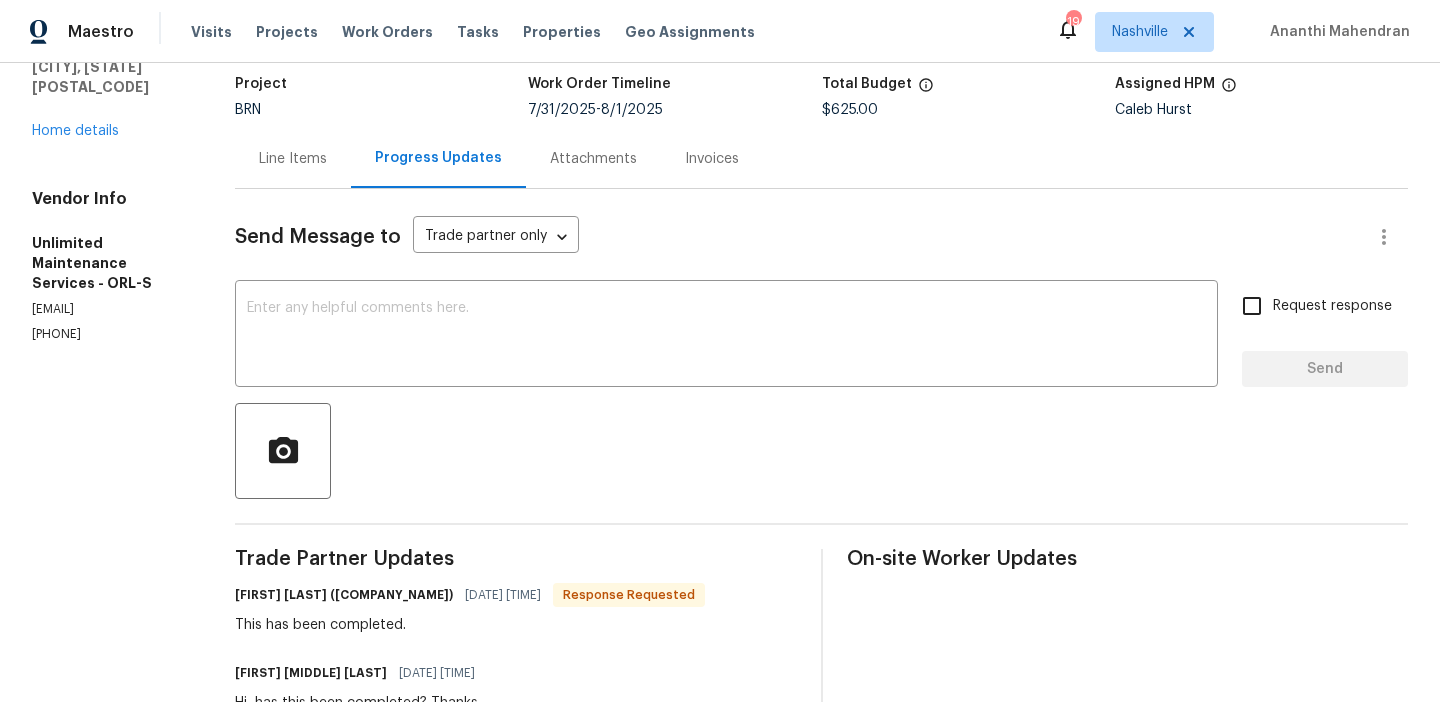 click on "Line Items" at bounding box center [293, 159] 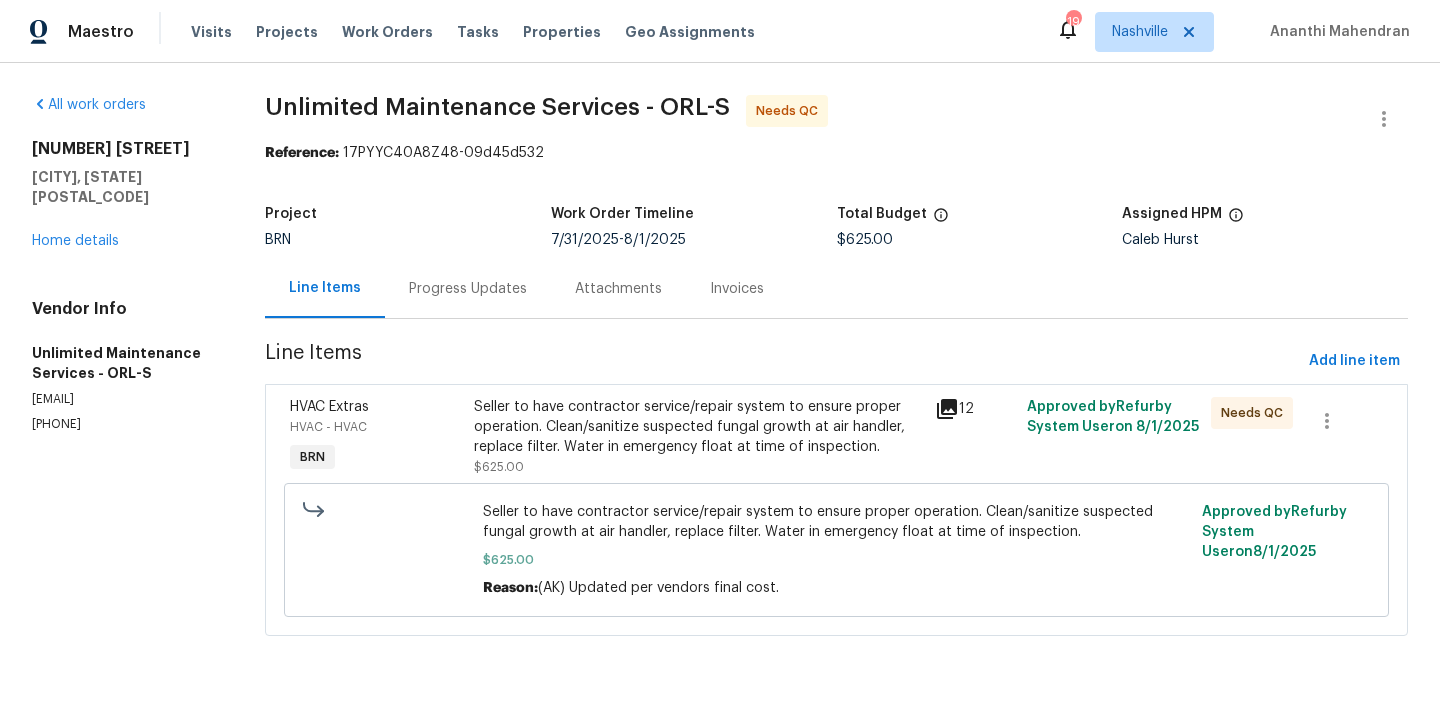 scroll, scrollTop: 0, scrollLeft: 0, axis: both 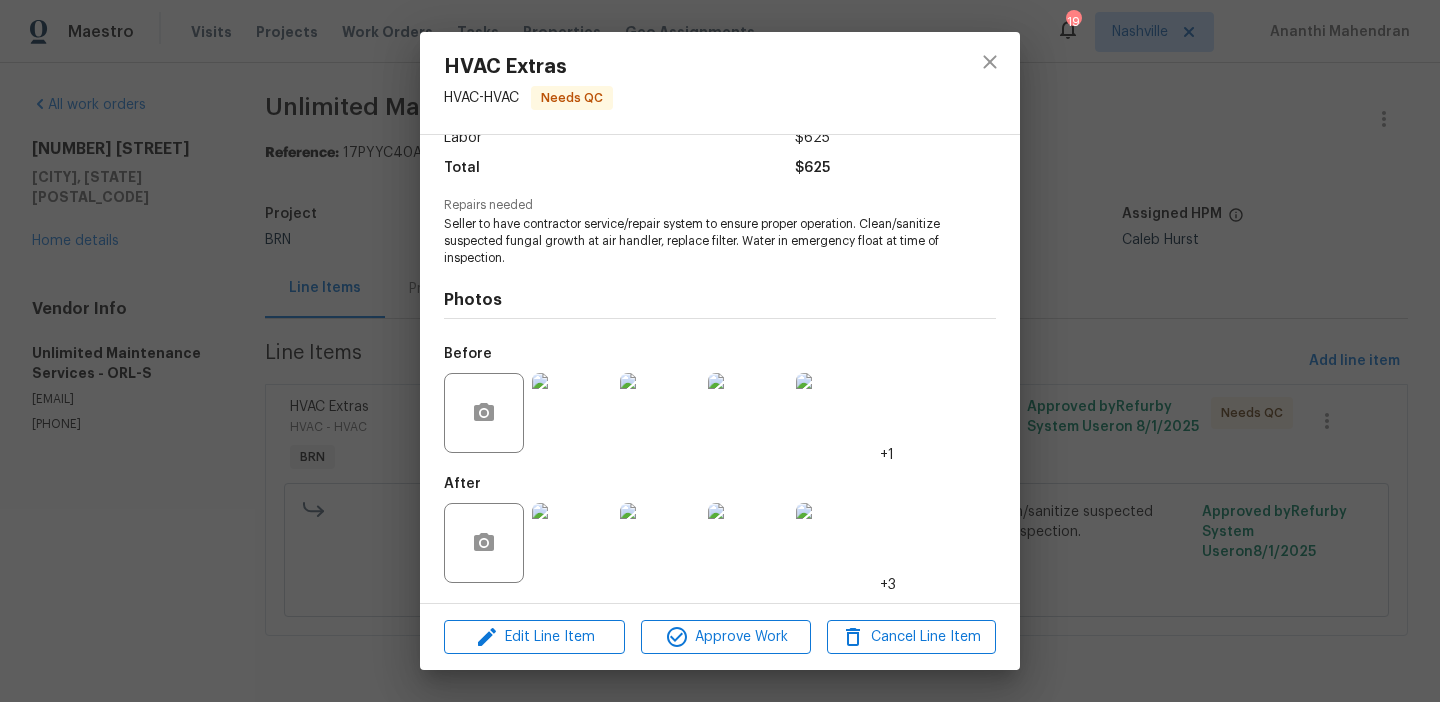 click at bounding box center [572, 413] 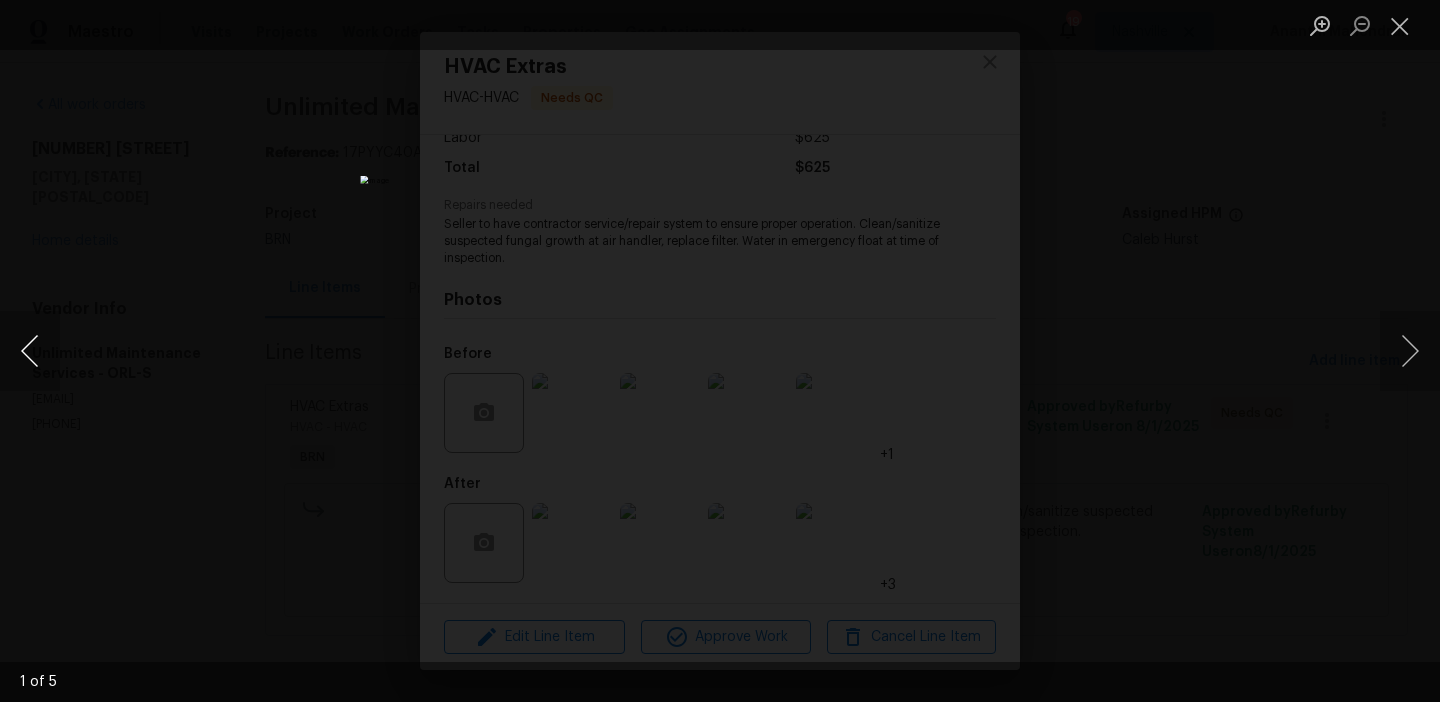 click at bounding box center (30, 351) 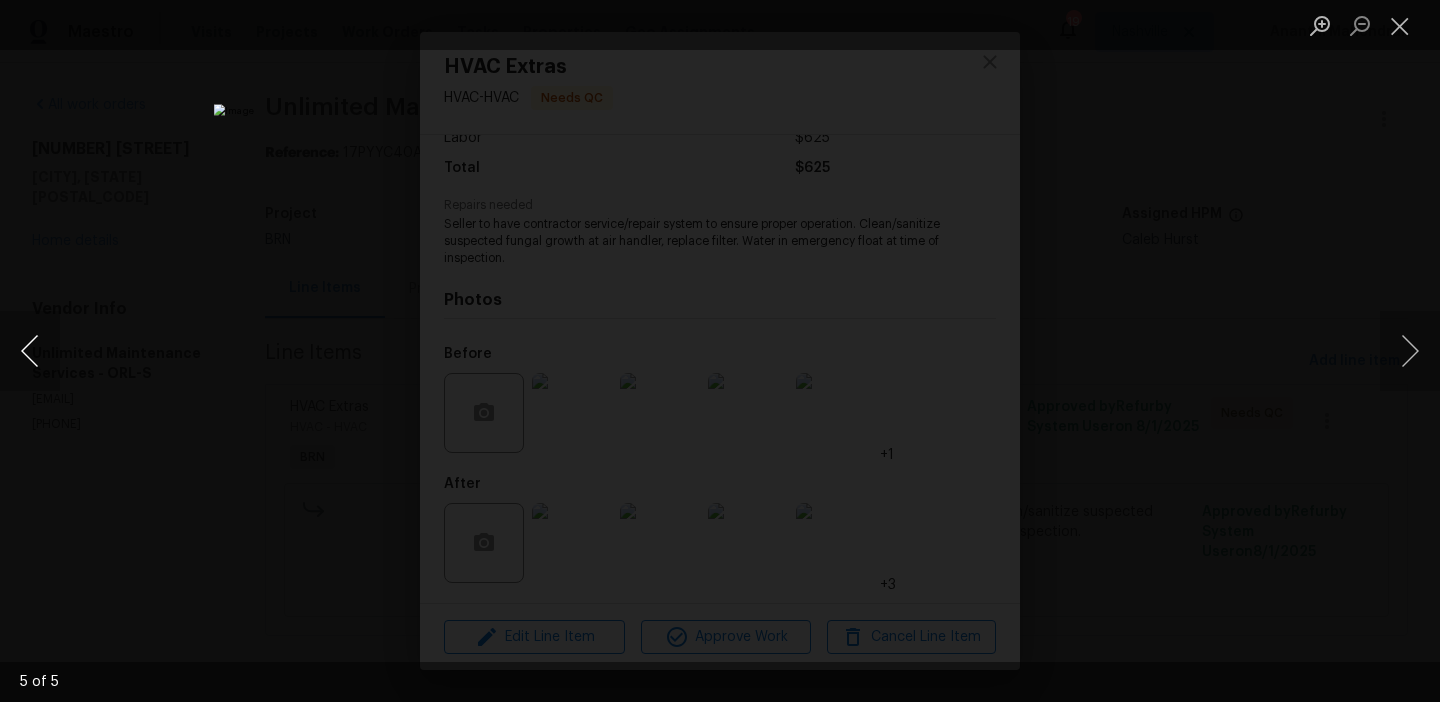 click at bounding box center (30, 351) 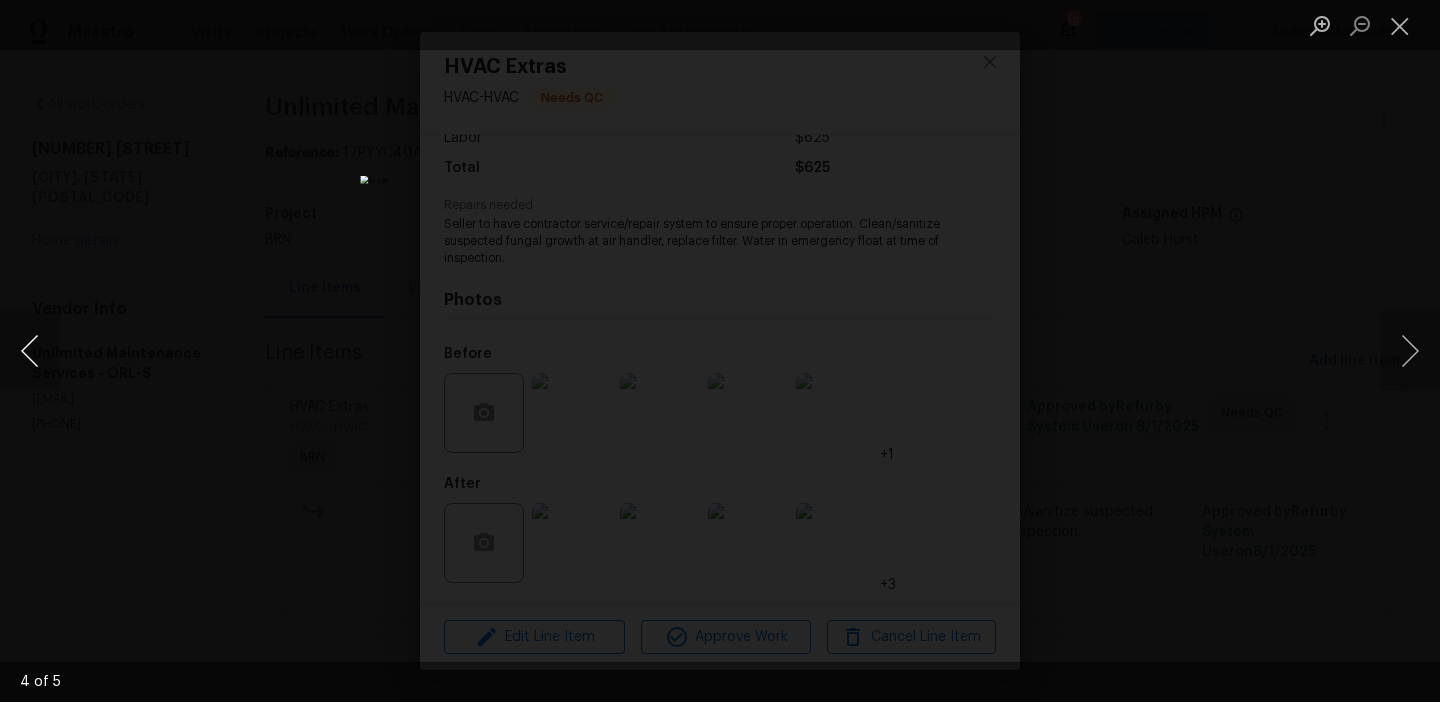 click at bounding box center (30, 351) 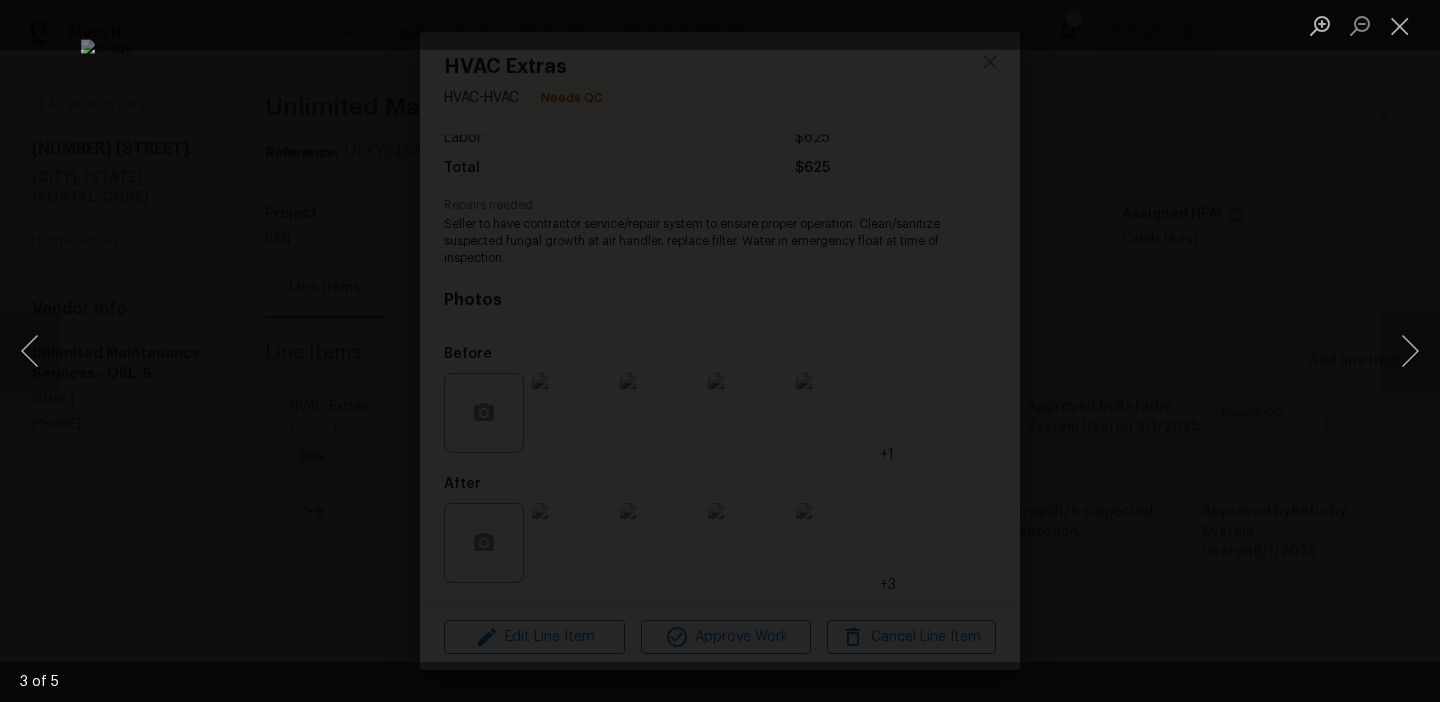 click at bounding box center (720, 351) 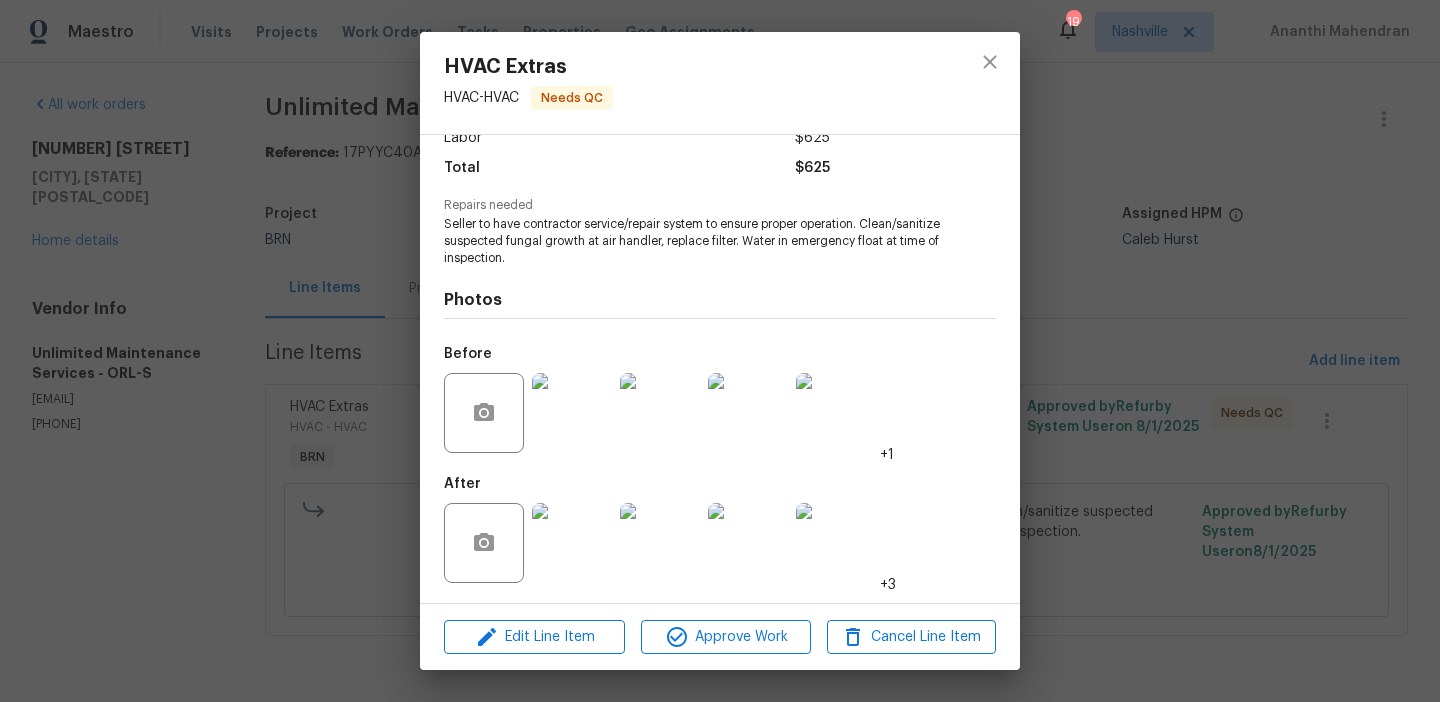 click at bounding box center (572, 543) 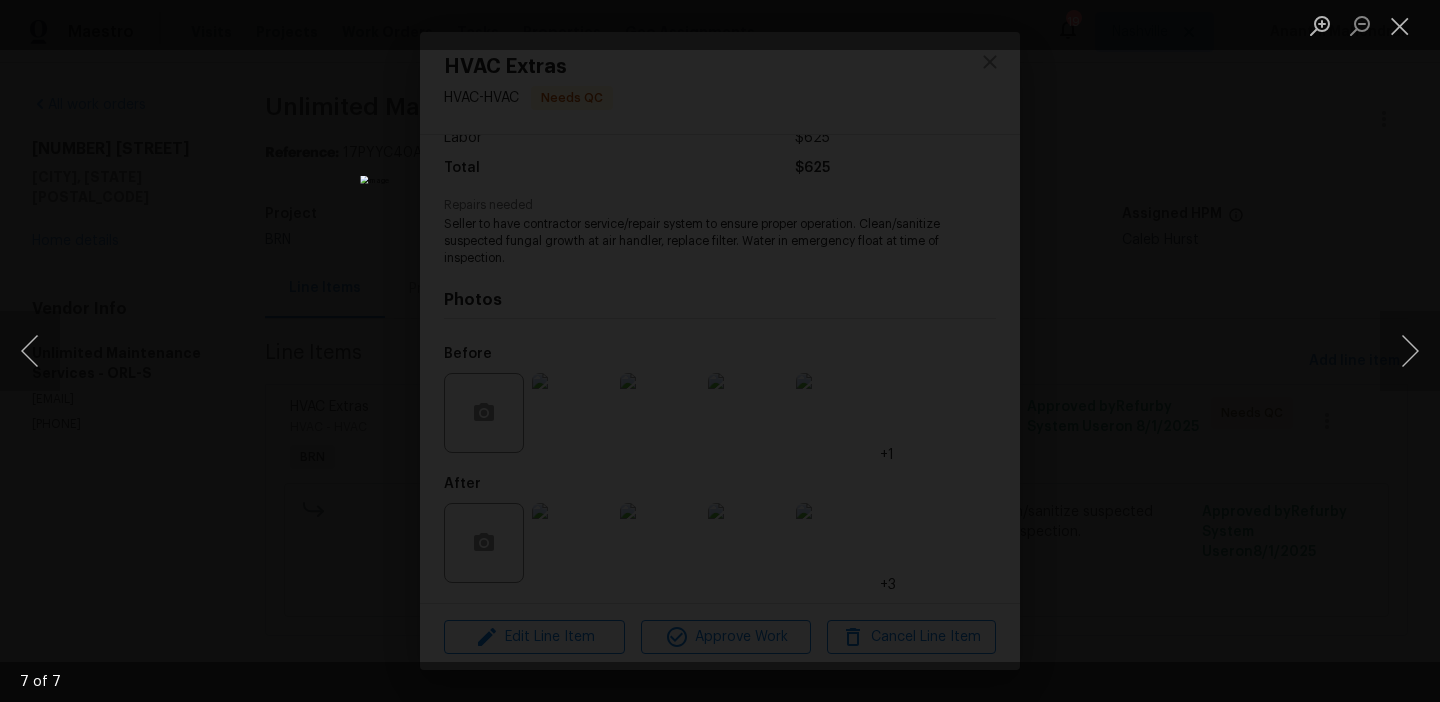 click at bounding box center (720, 351) 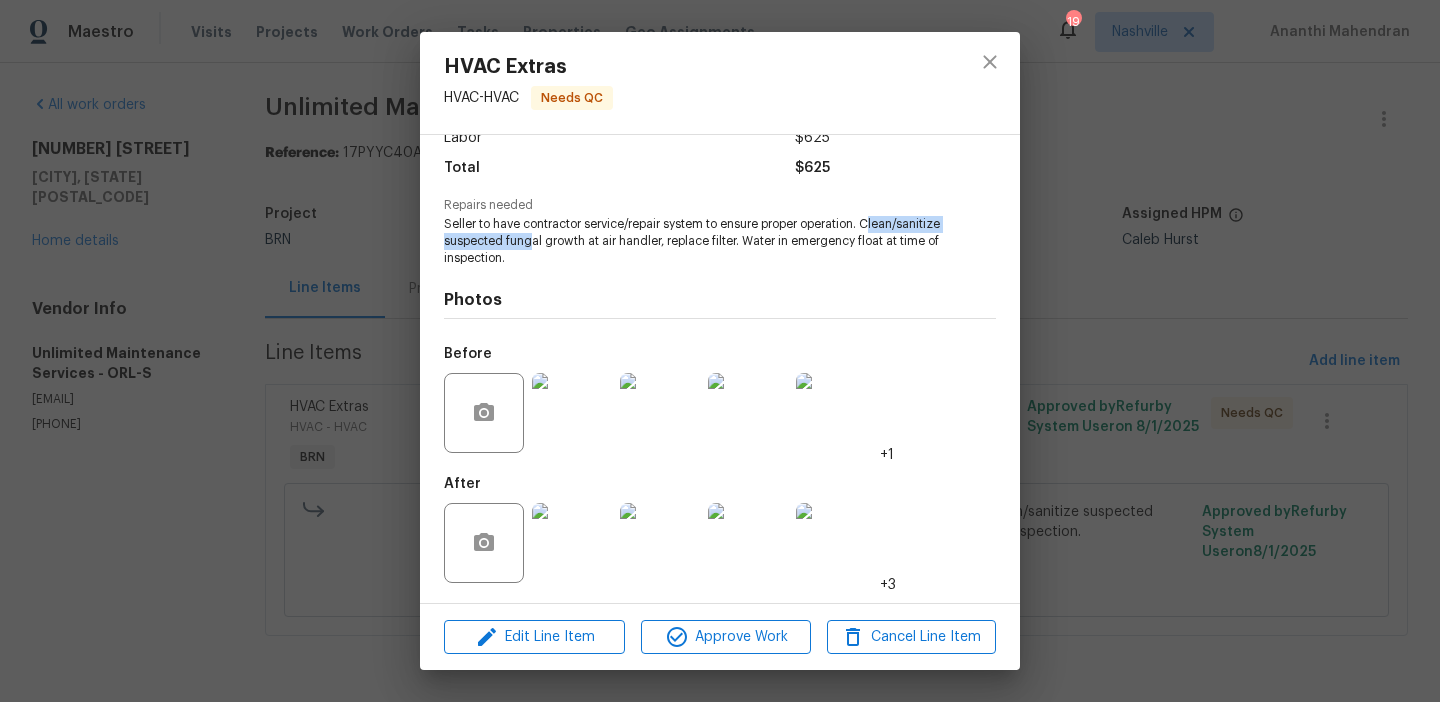 drag, startPoint x: 451, startPoint y: 245, endPoint x: 611, endPoint y: 243, distance: 160.0125 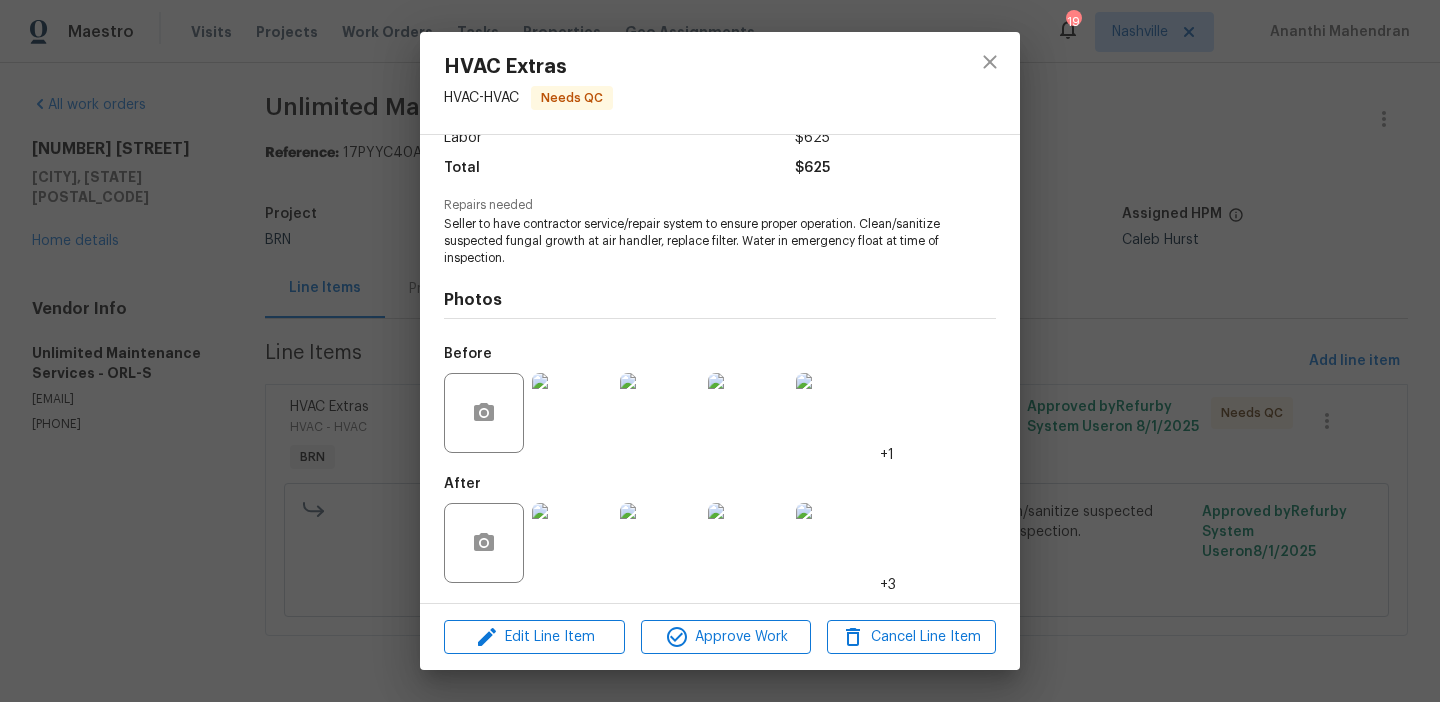 click on "Seller to have contractor service/repair system to ensure proper operation. Clean/sanitize suspected fungal growth at air handler, replace filter. Water in emergency float at time of inspection." at bounding box center [692, 241] 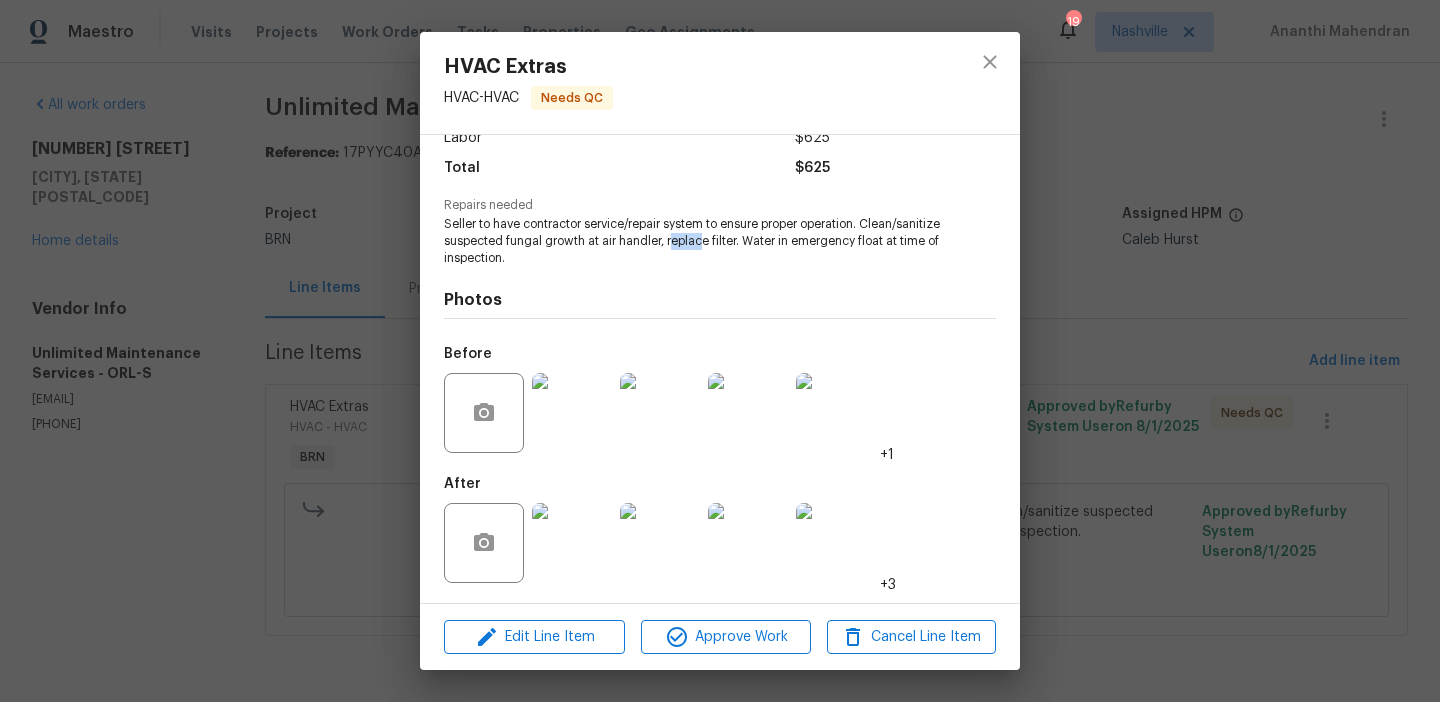 drag, startPoint x: 751, startPoint y: 240, endPoint x: 796, endPoint y: 232, distance: 45.705578 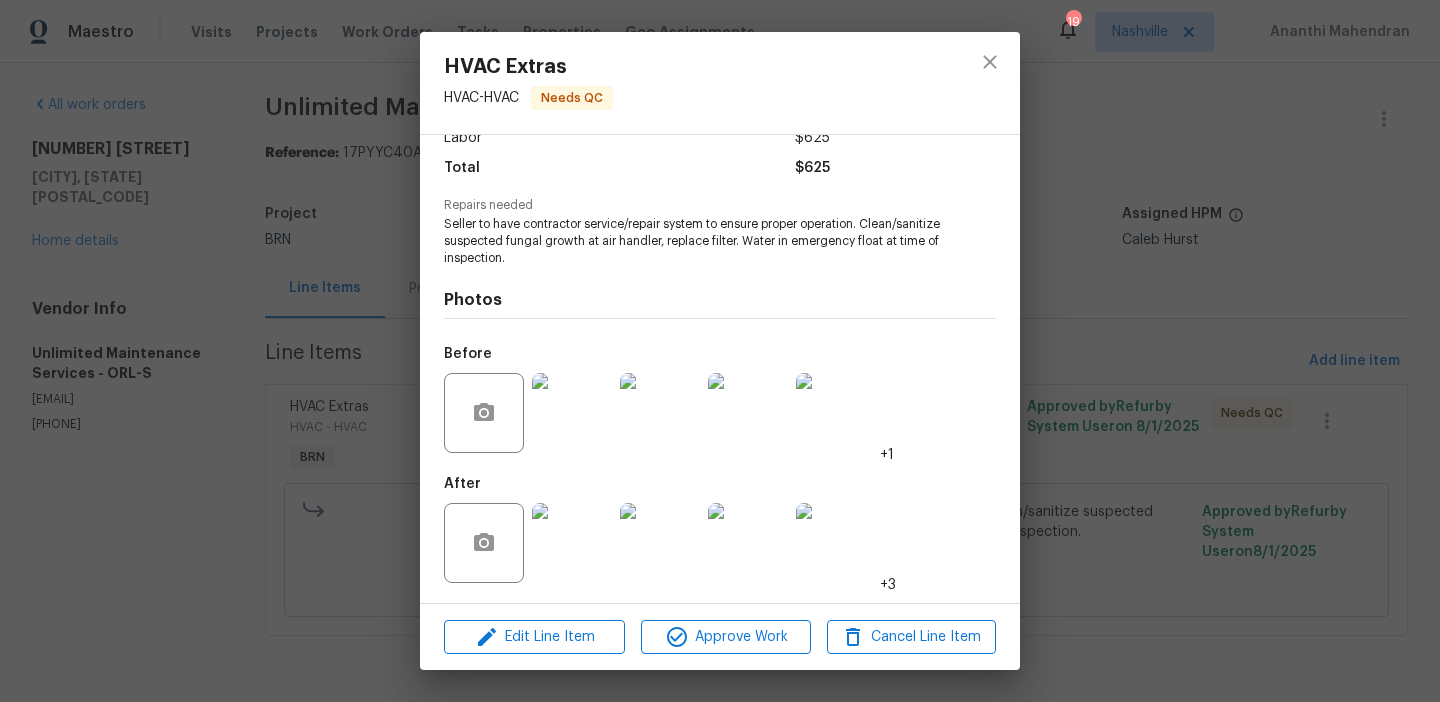 click on "Seller to have contractor service/repair system to ensure proper operation. Clean/sanitize suspected fungal growth at air handler, replace filter. Water in emergency float at time of inspection." at bounding box center (692, 241) 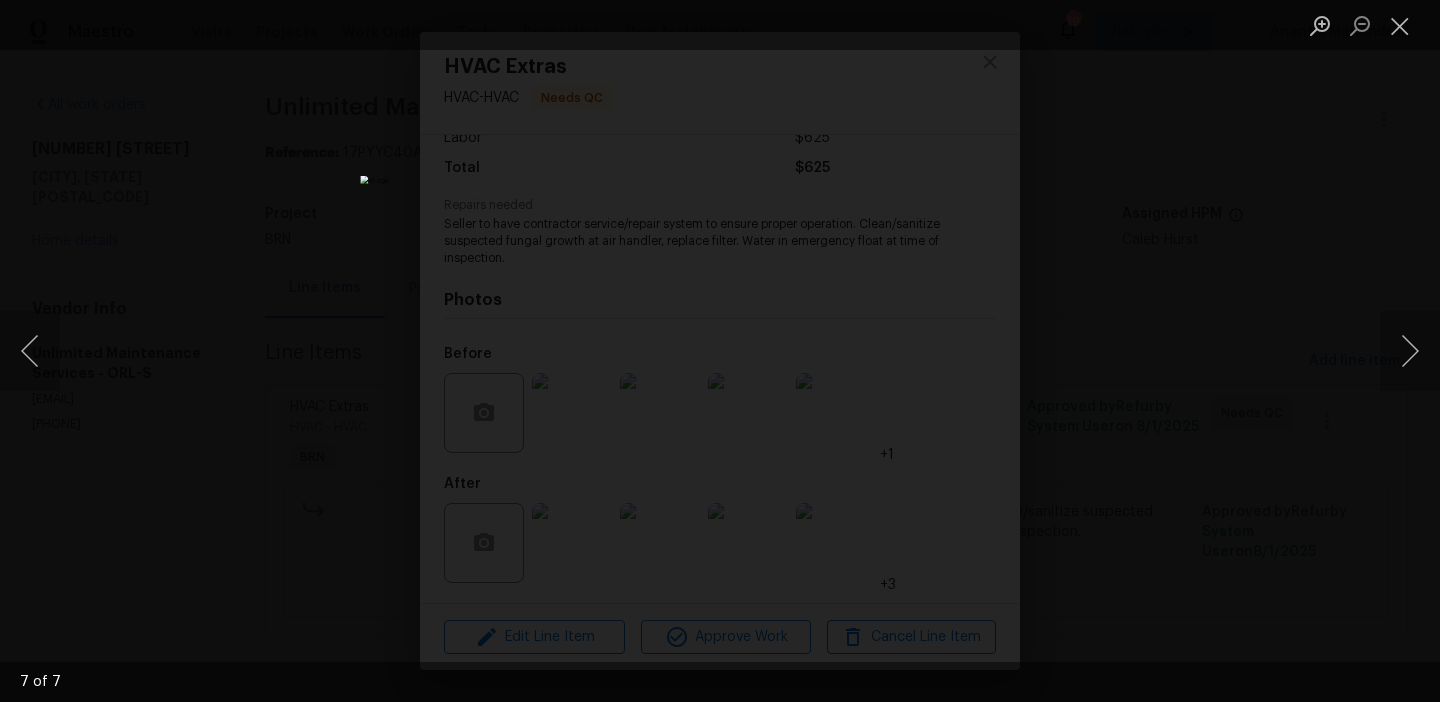 click at bounding box center (720, 351) 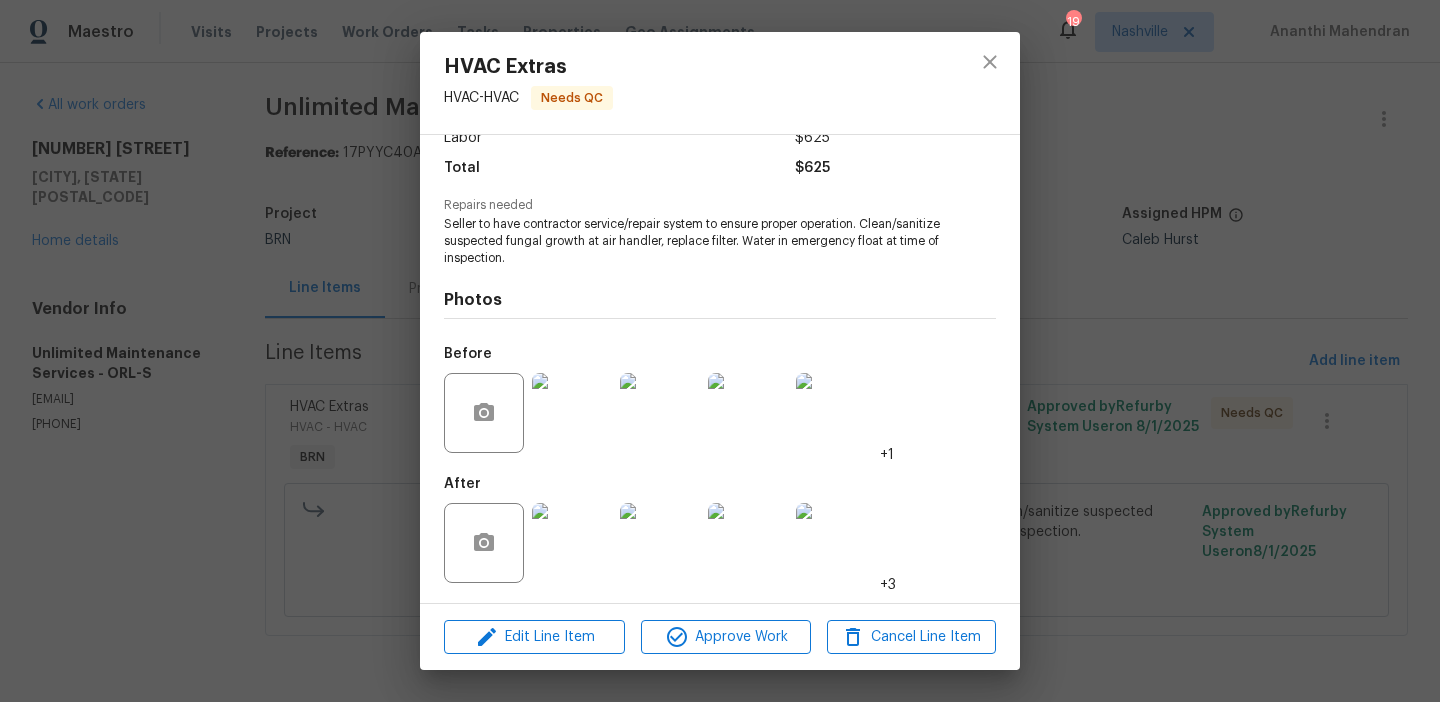 click on "HVAC Extras HVAC  -  HVAC Needs QC Vendor Unlimited Maintenance Services Account Category BINSR Cost $0 x 1 count $0 Labor $625 Total $625 Repairs needed Seller to have contractor service/repair system to ensure proper operation. Clean/sanitize suspected fungal growth at air handler, replace filter. Water in emergency float at time of inspection. Photos Before  +1 After  +3  Edit Line Item  Approve Work  Cancel Line Item" at bounding box center [720, 351] 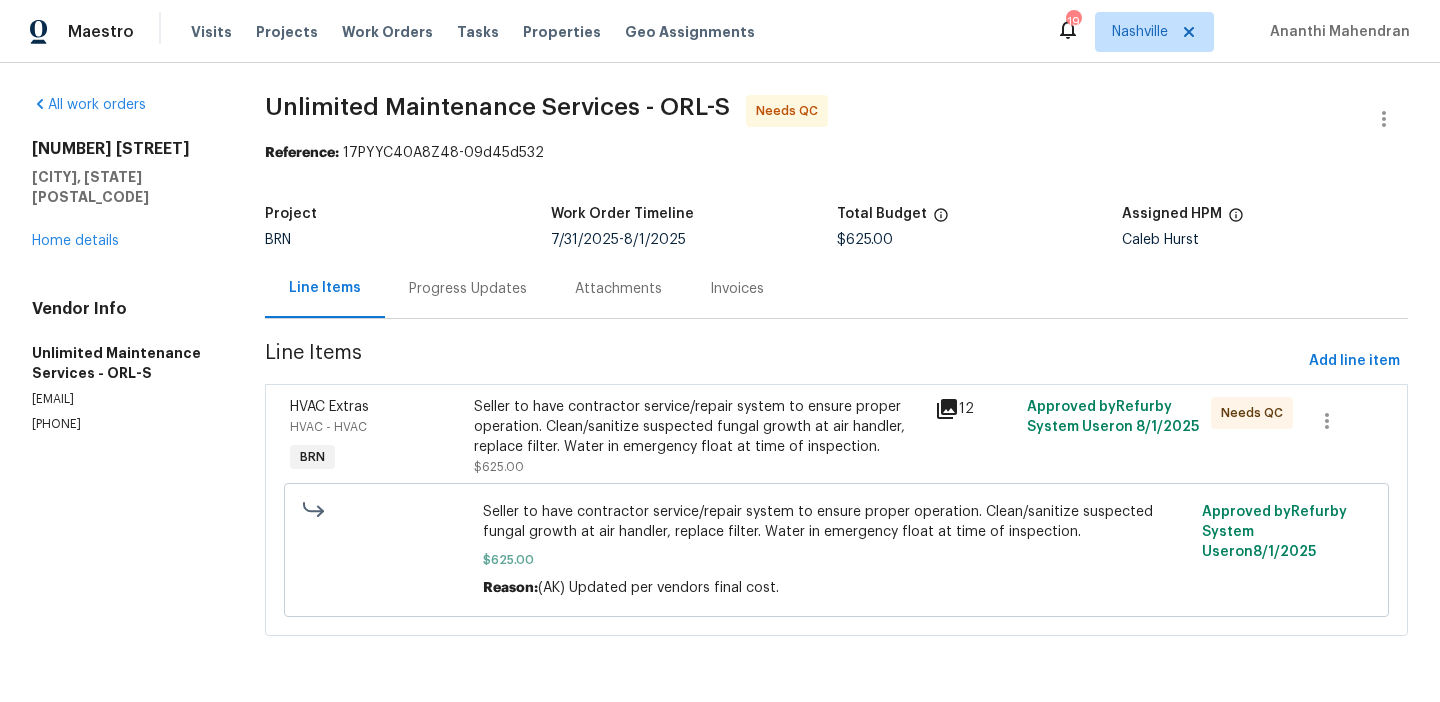 click on "Progress Updates" at bounding box center (468, 288) 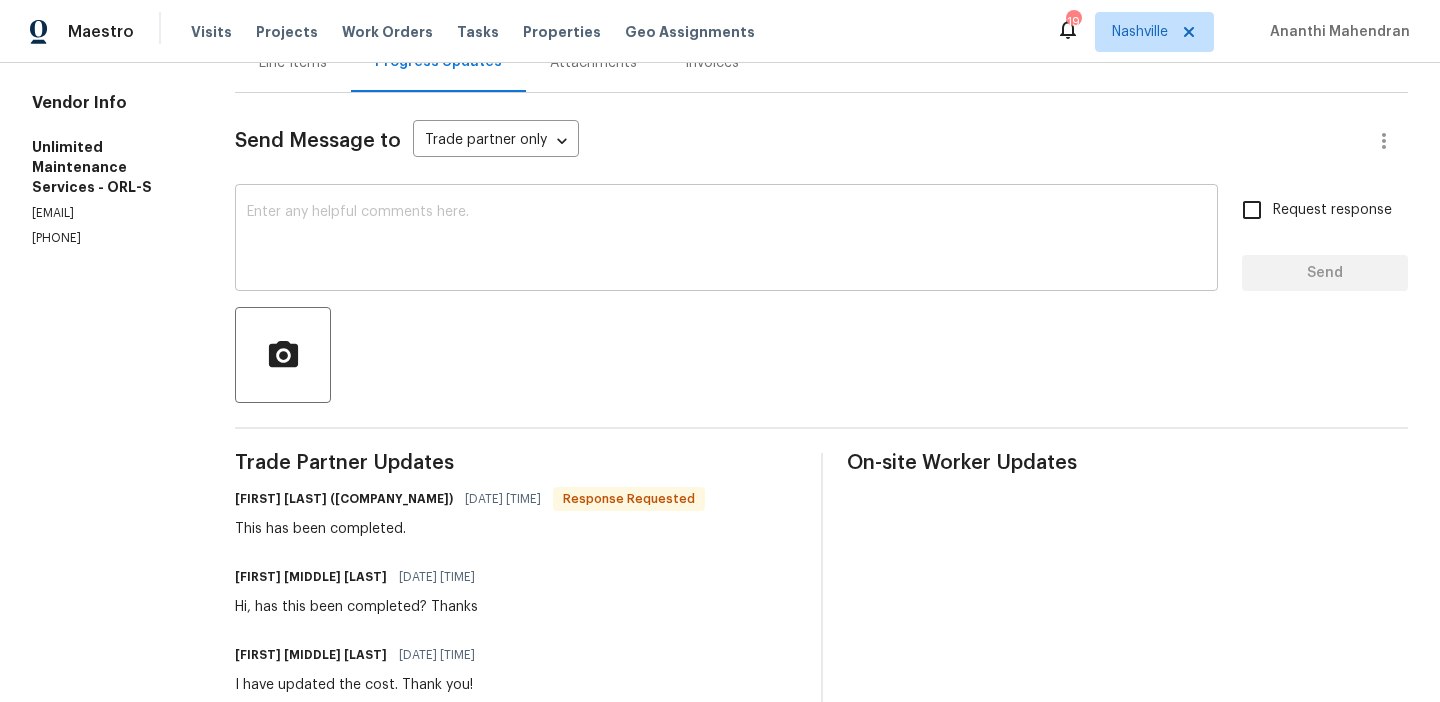 scroll, scrollTop: 241, scrollLeft: 0, axis: vertical 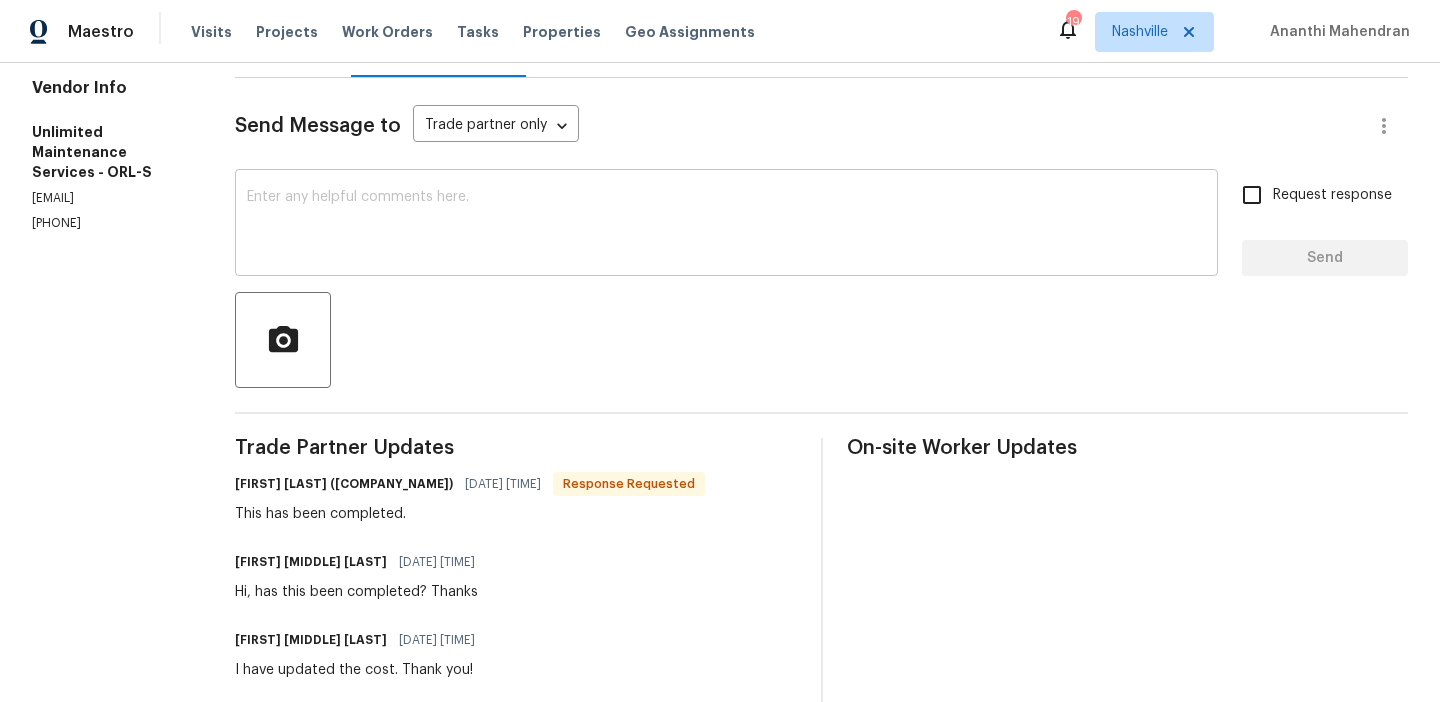 click at bounding box center [726, 225] 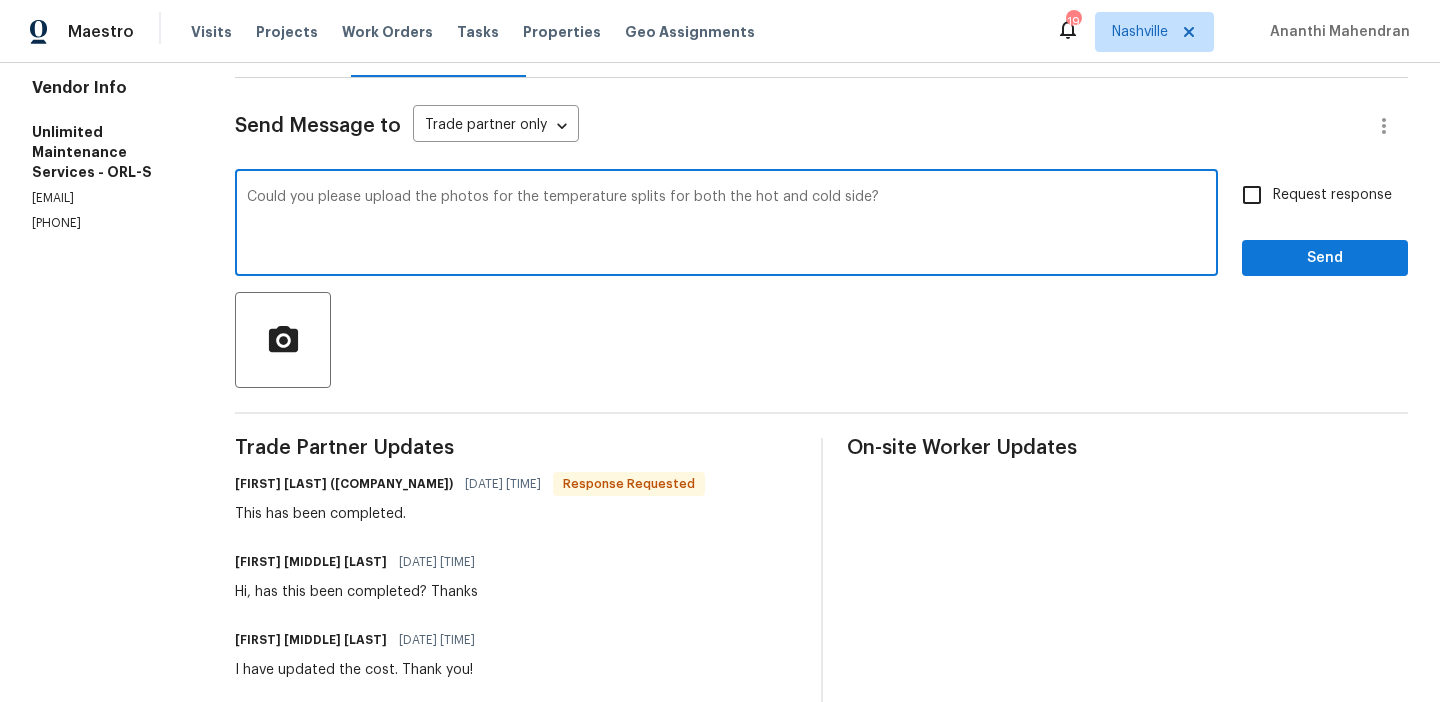type on "Could you please upload the photos for the temperature splits for both the hot and cold side?" 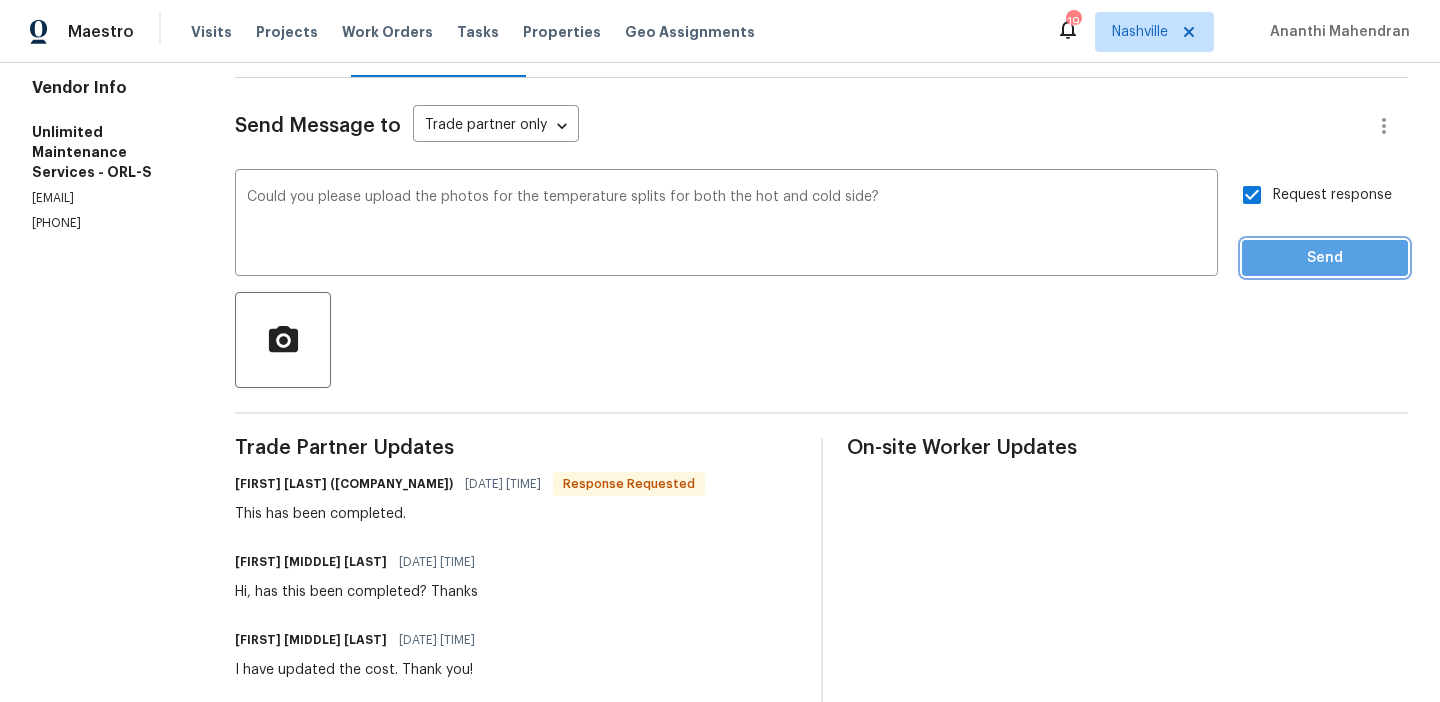 click on "Send" at bounding box center (1325, 258) 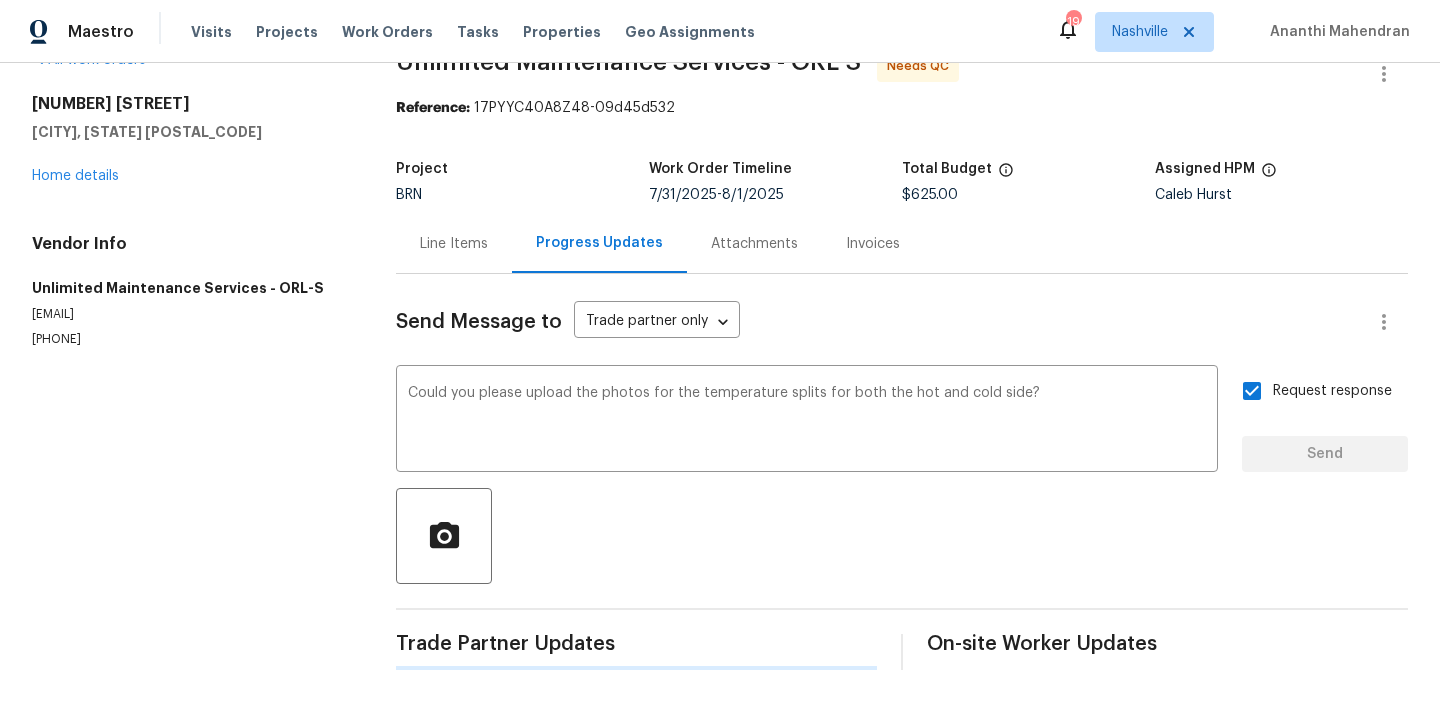 type 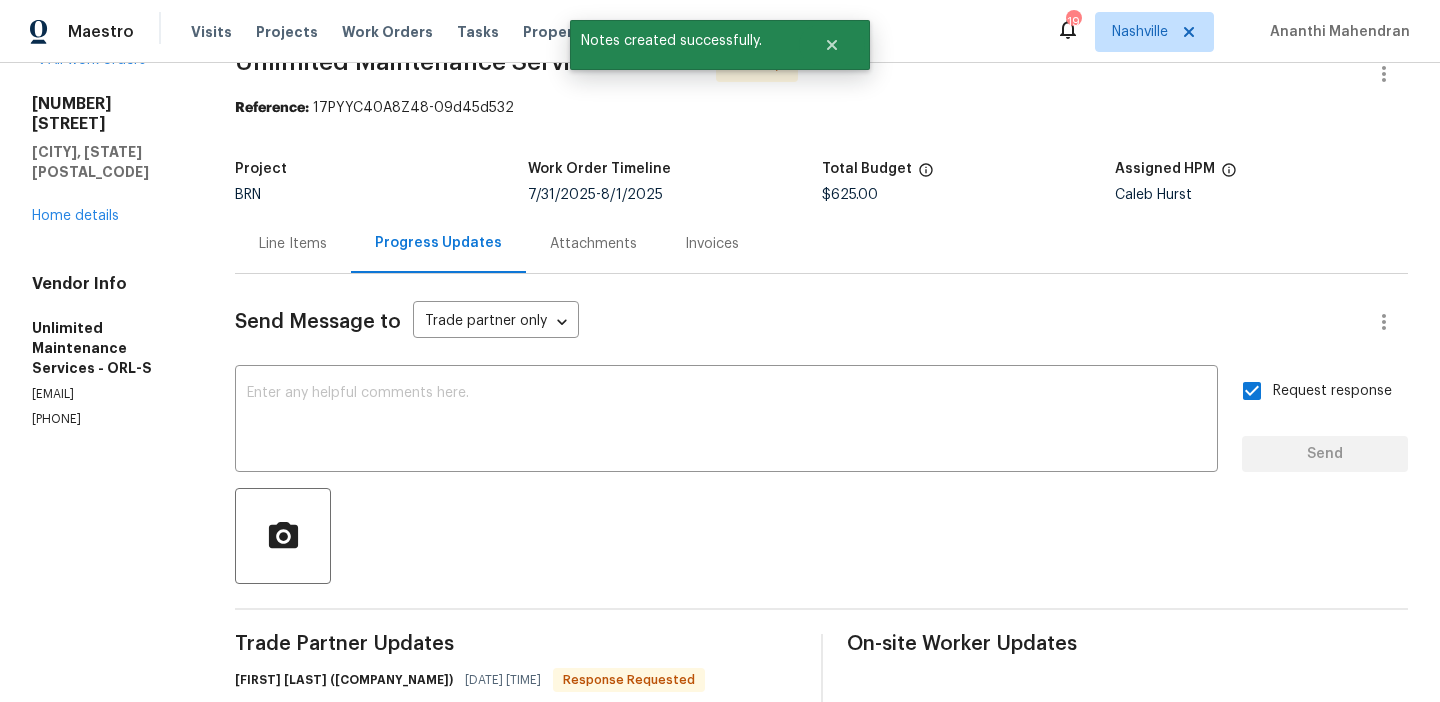scroll, scrollTop: 241, scrollLeft: 0, axis: vertical 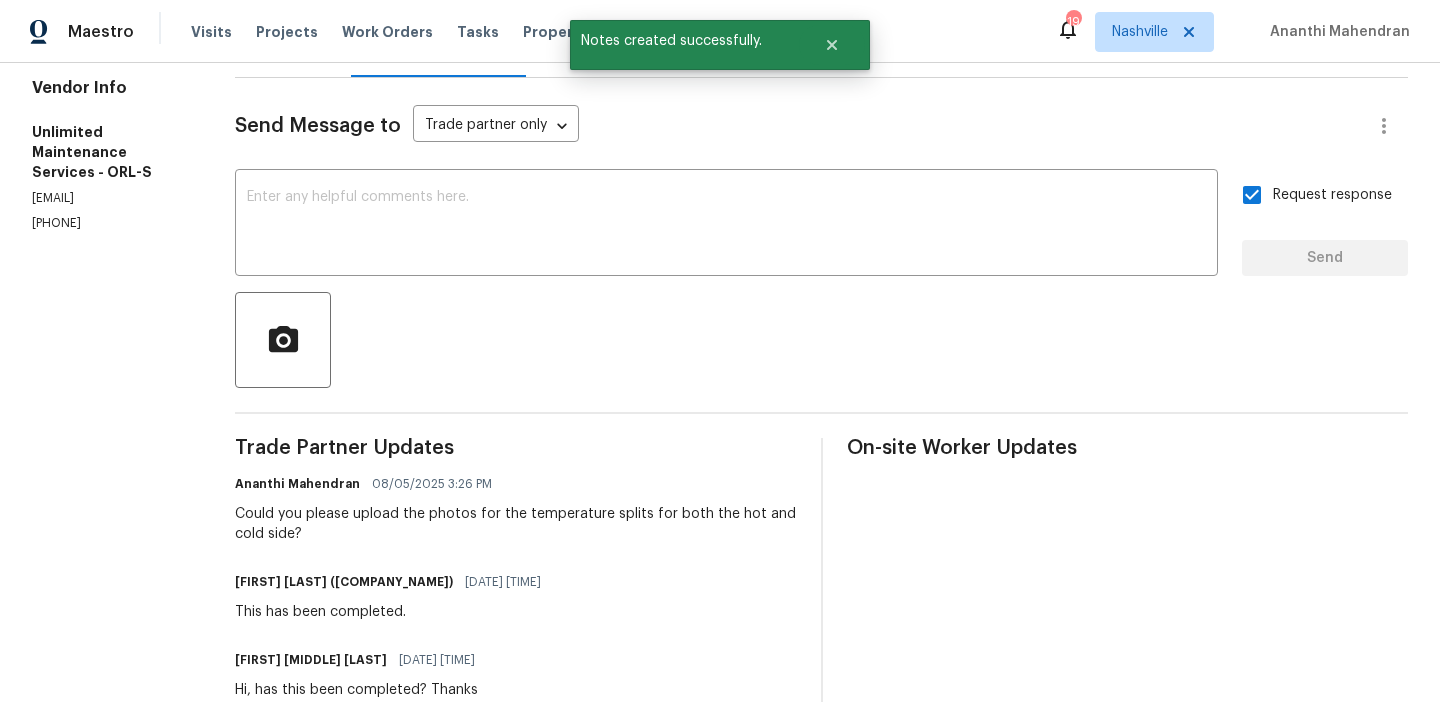 click on "(305) 821-3330" at bounding box center [109, 223] 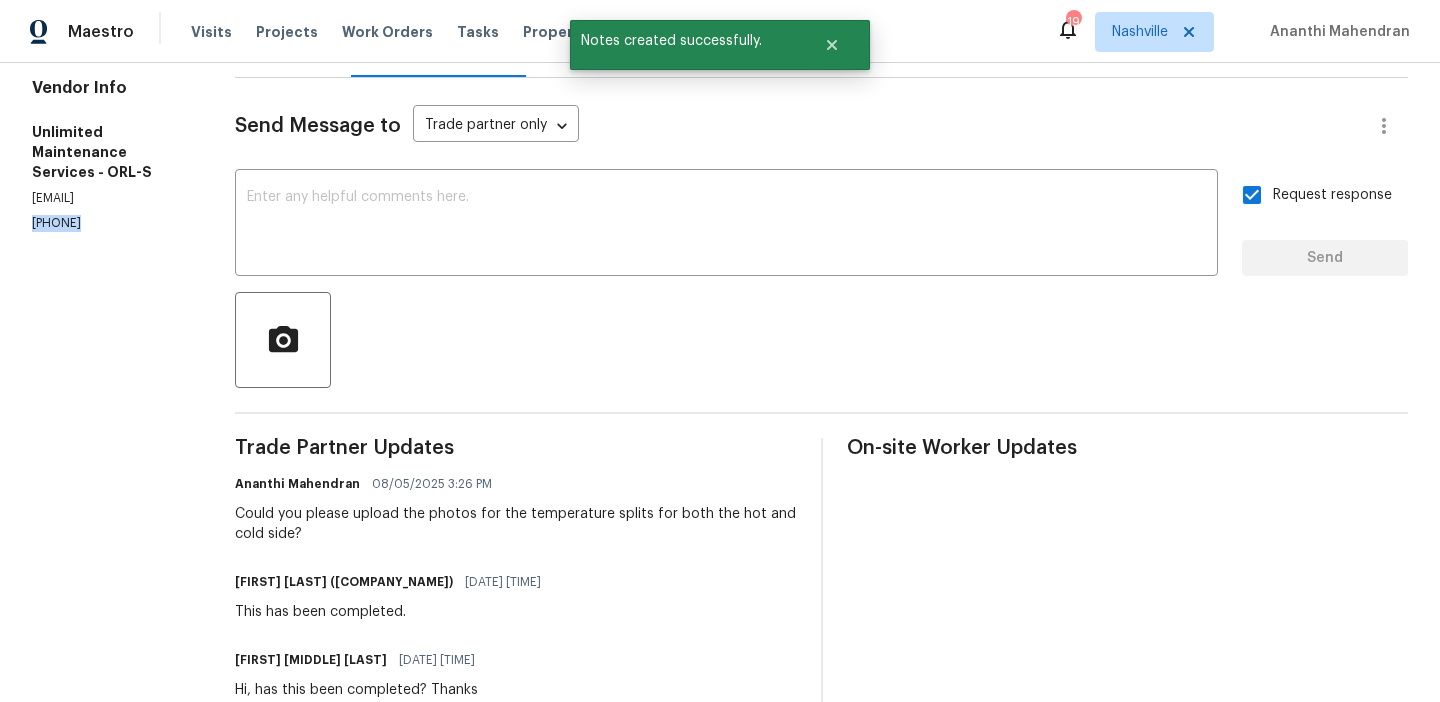 click on "(305) 821-3330" at bounding box center (109, 223) 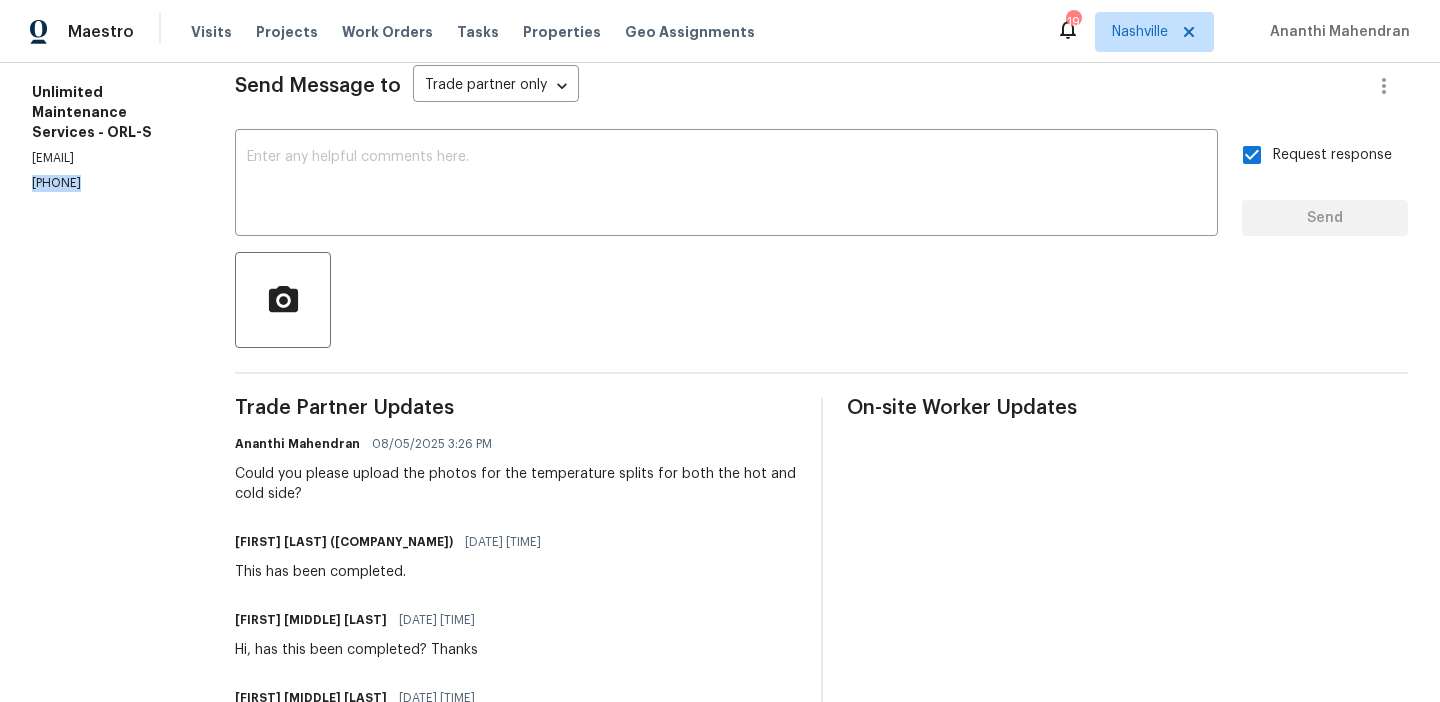scroll, scrollTop: 295, scrollLeft: 0, axis: vertical 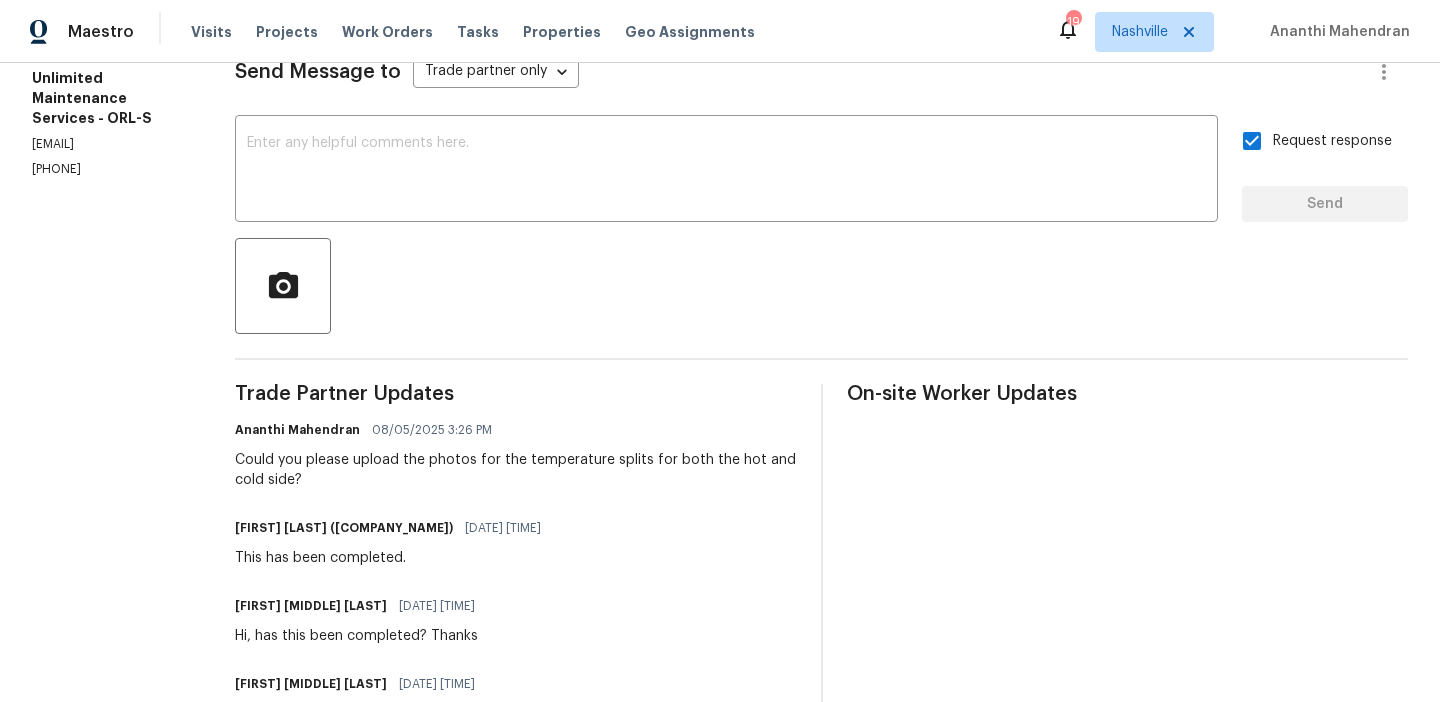click on "Could you please upload the photos for the temperature splits for both the hot and cold side?" at bounding box center (515, 470) 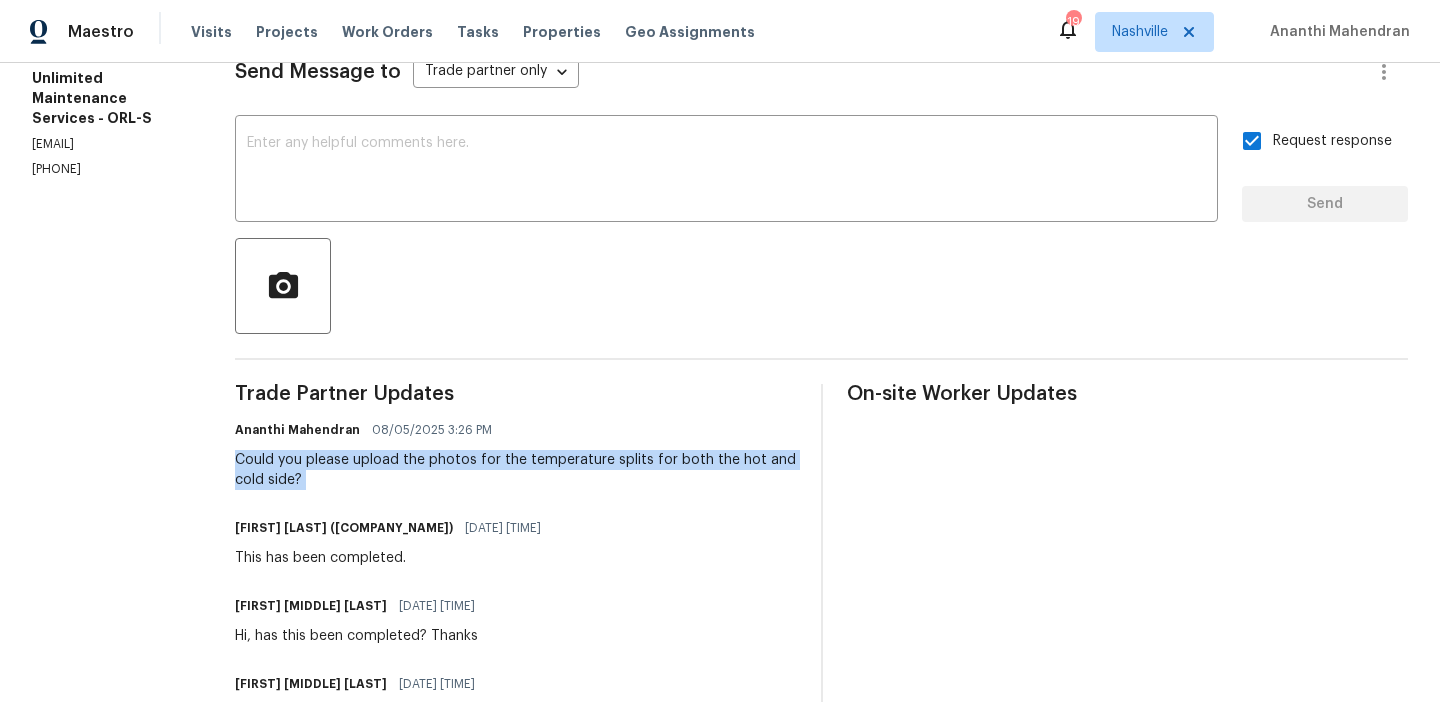 click on "Could you please upload the photos for the temperature splits for both the hot and cold side?" at bounding box center (515, 470) 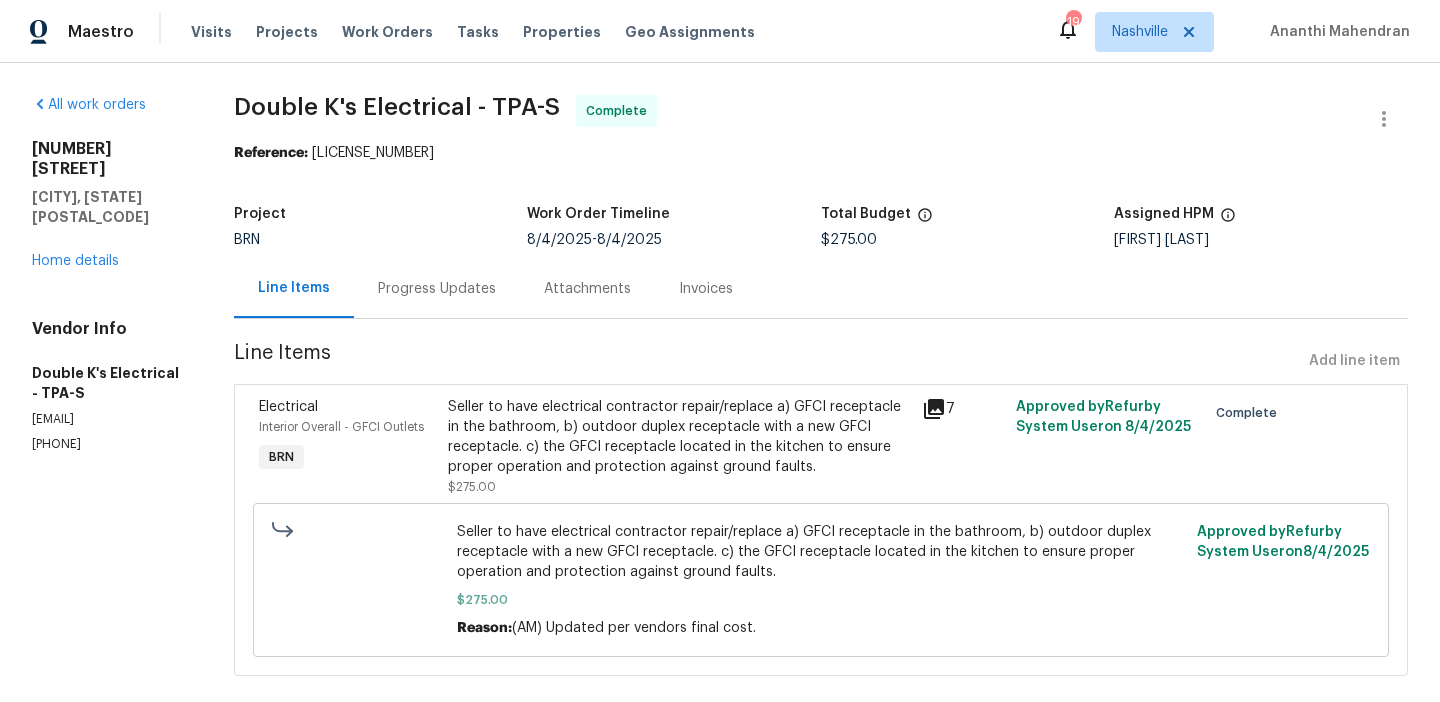 scroll, scrollTop: 0, scrollLeft: 0, axis: both 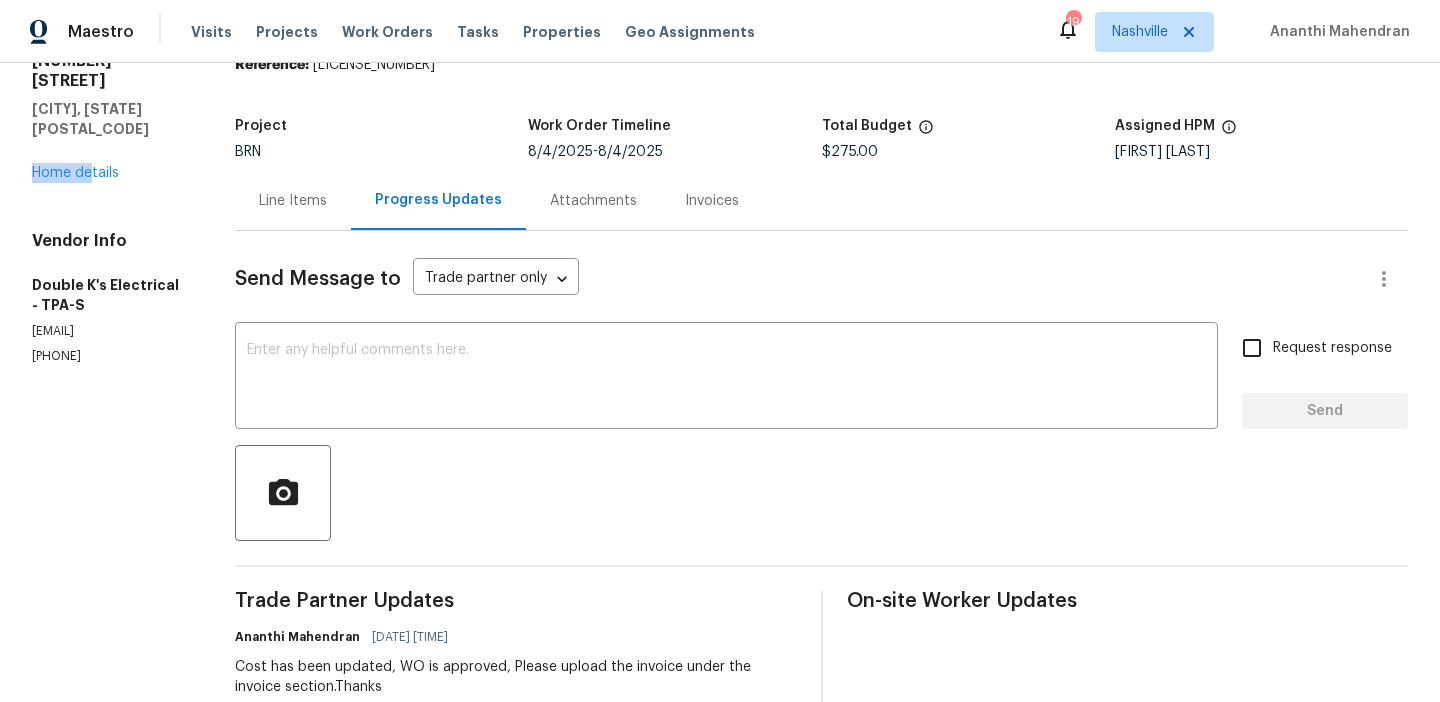 click on "[NUMBER] [STREET] [CITY], [STATE] [POSTAL_CODE] Home details" at bounding box center [109, 117] 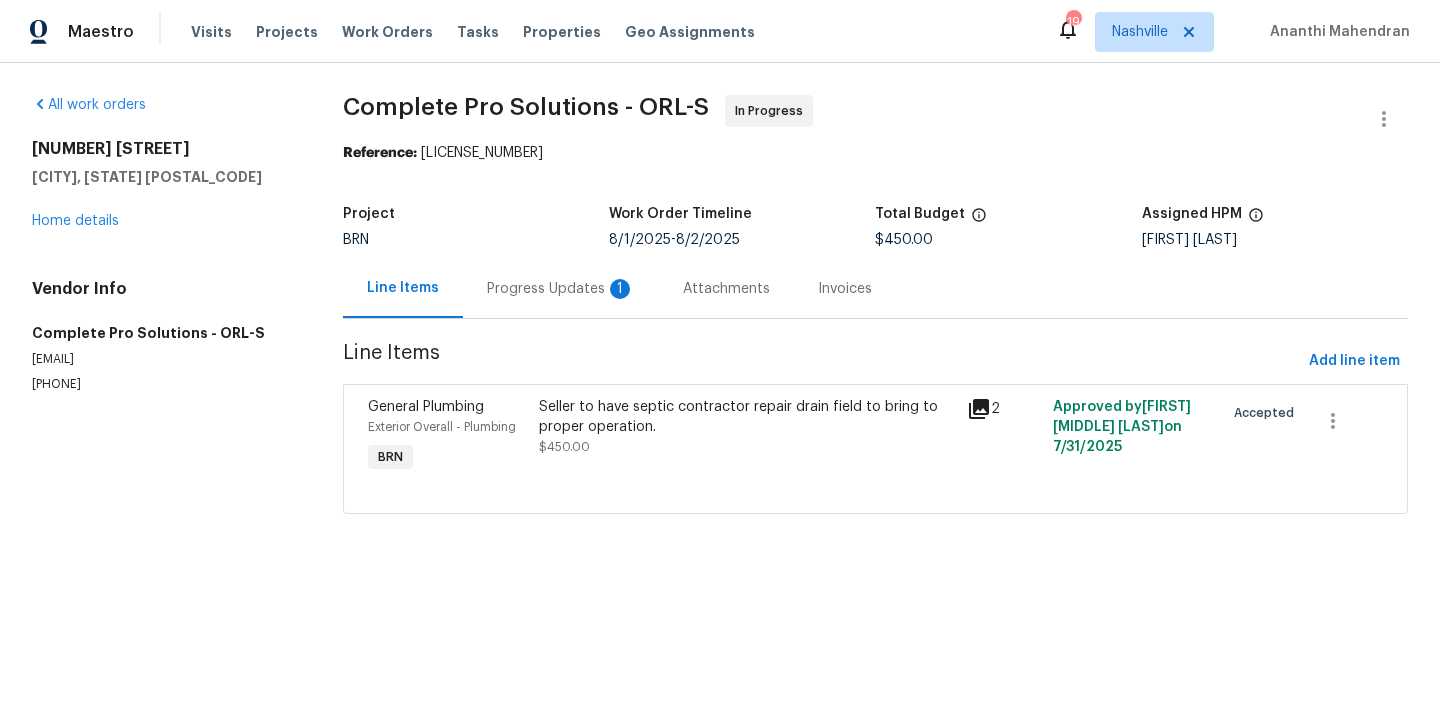 scroll, scrollTop: 0, scrollLeft: 0, axis: both 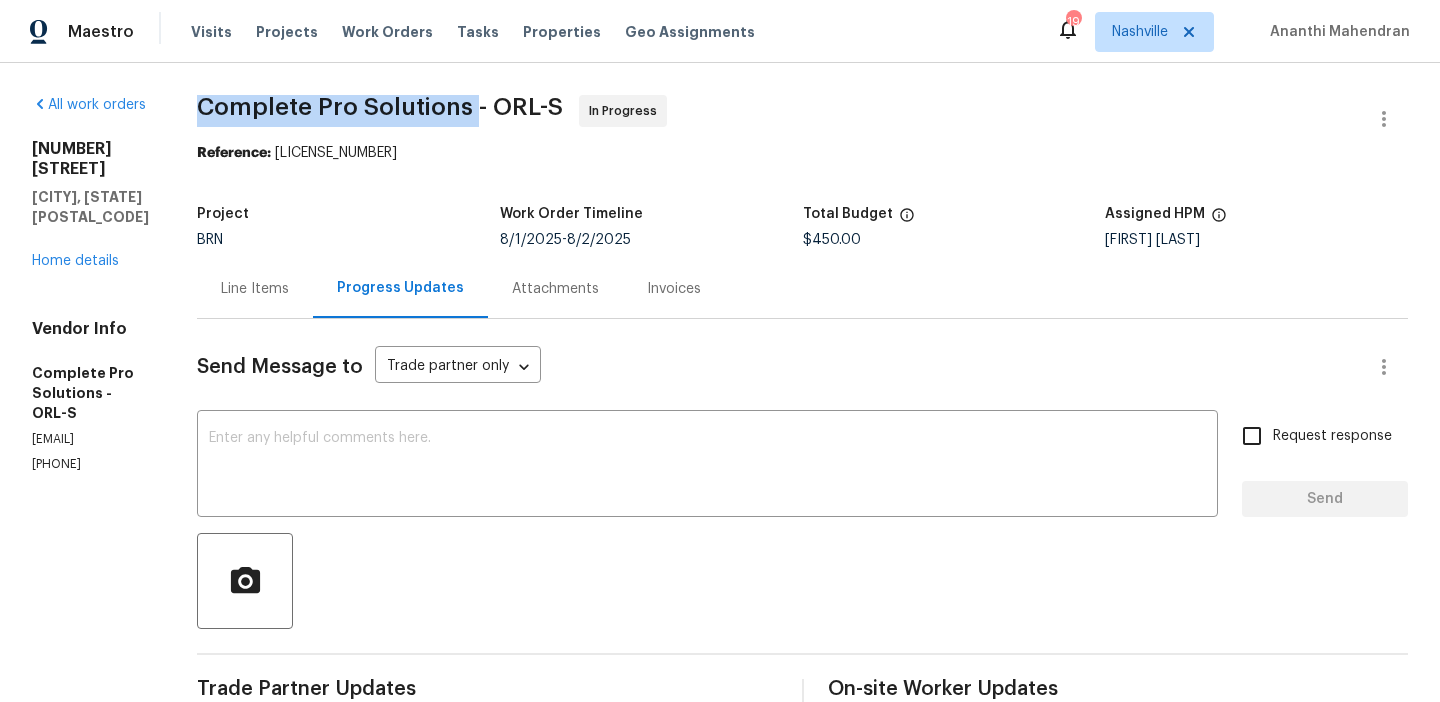 drag, startPoint x: 265, startPoint y: 104, endPoint x: 539, endPoint y: 108, distance: 274.0292 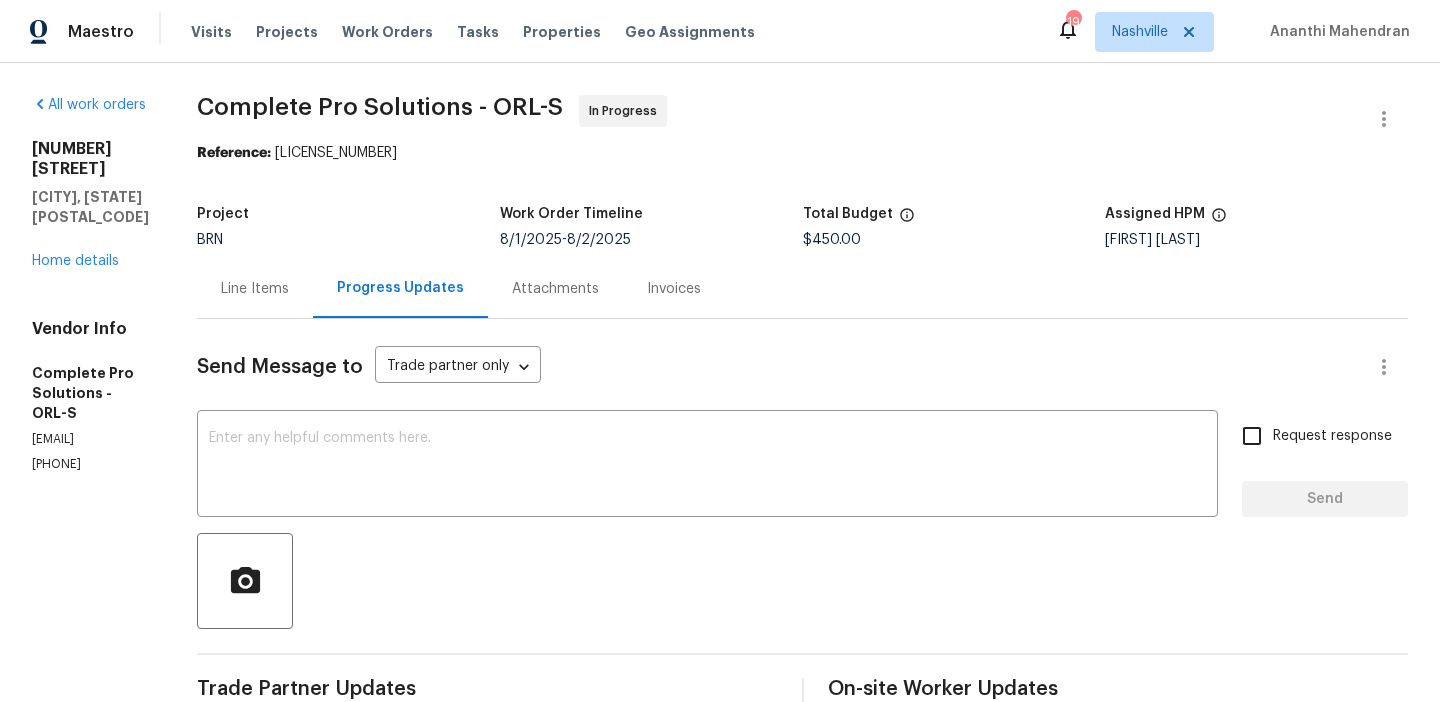 click on "Line Items" at bounding box center [255, 289] 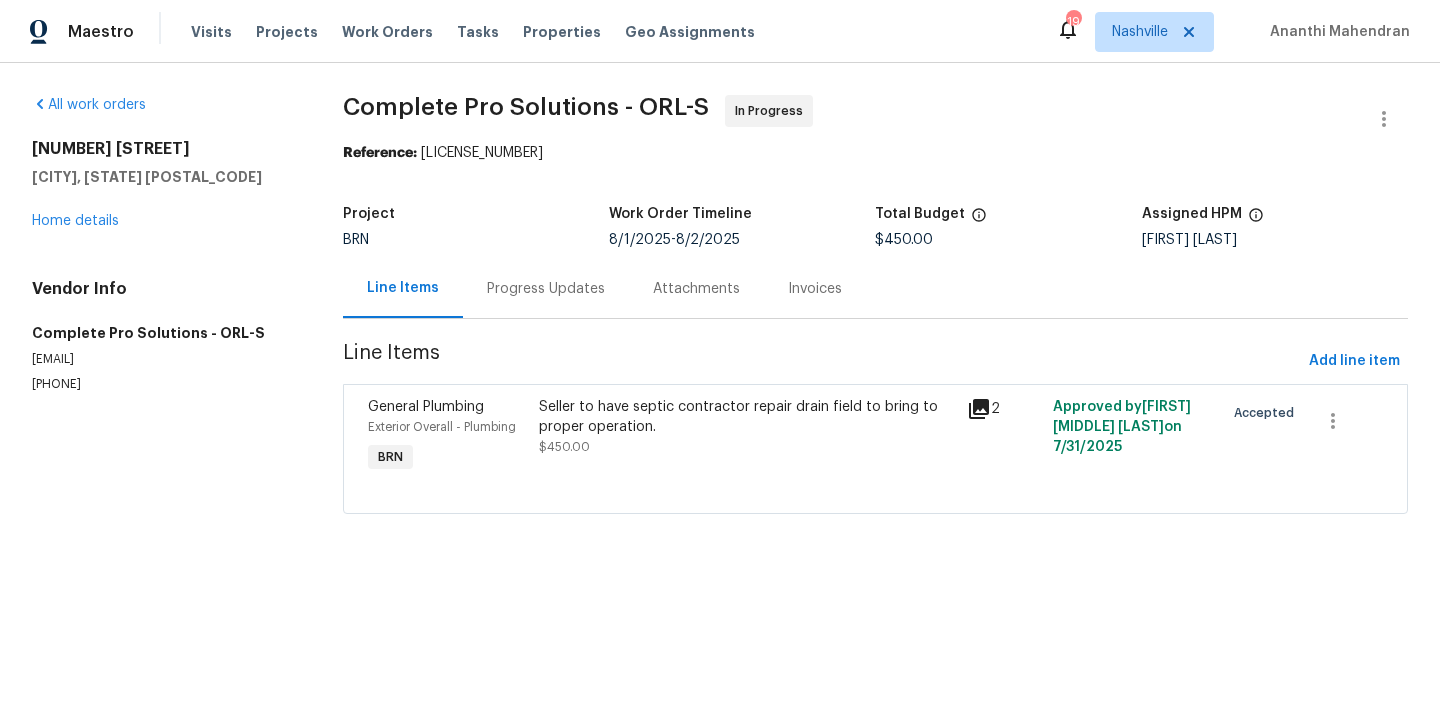 click on "Seller to have septic contractor repair drain field to bring to proper operation. $450.00" at bounding box center [747, 427] 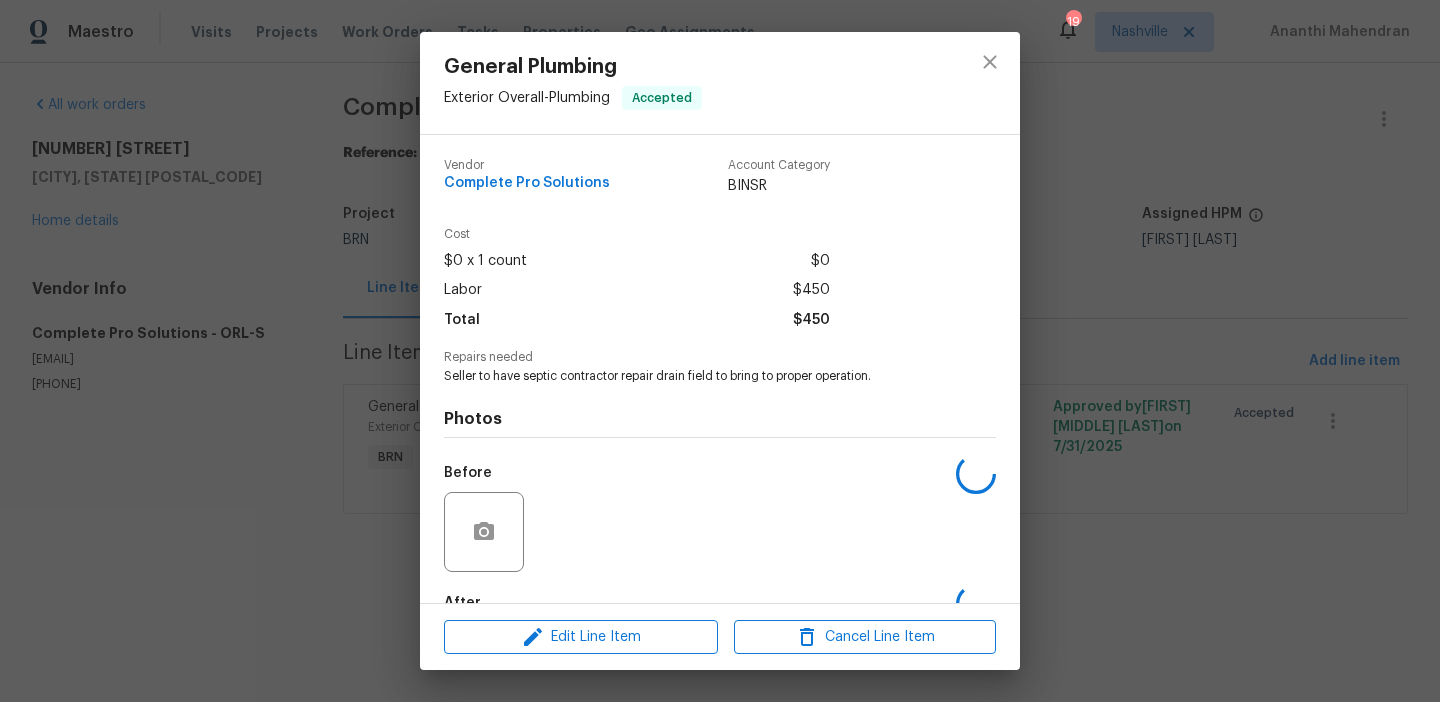 click on "Seller to have septic contractor repair drain field to bring to proper operation." at bounding box center [692, 376] 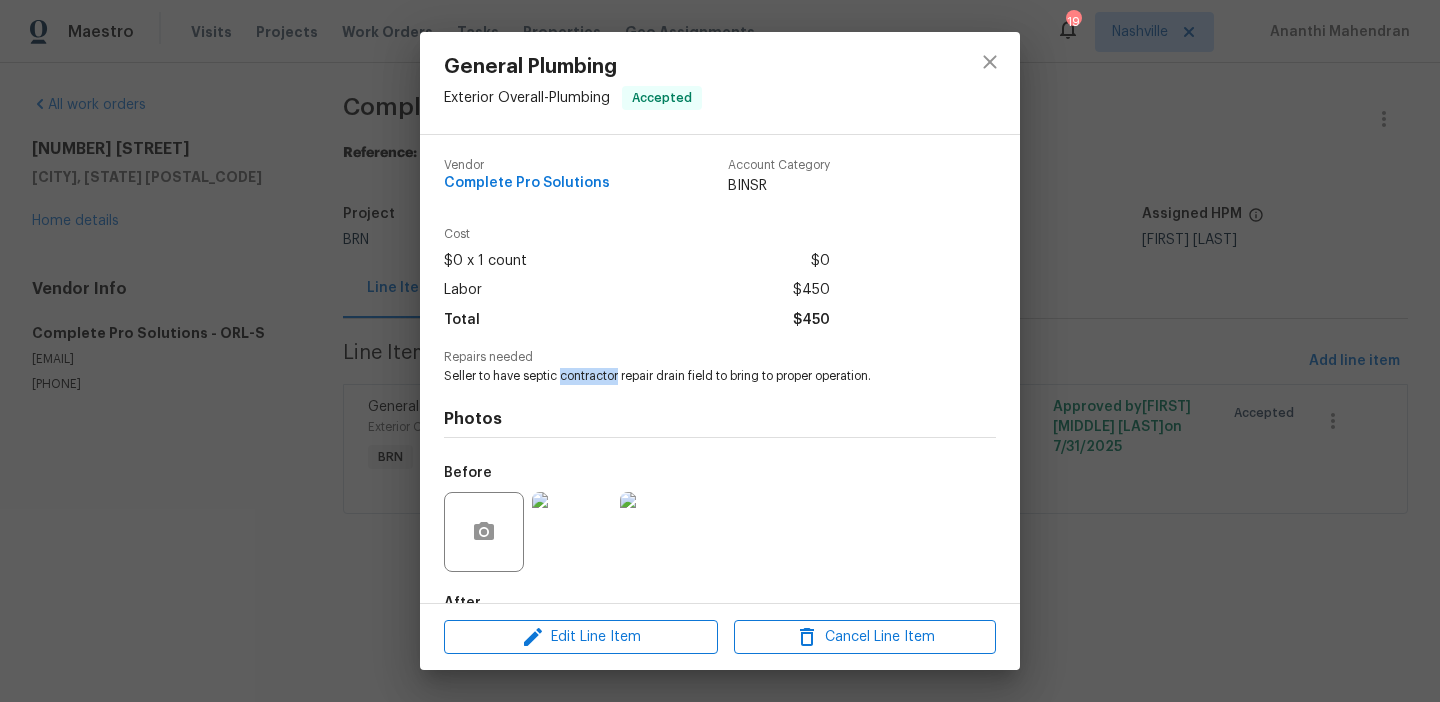 click on "Seller to have septic contractor repair drain field to bring to proper operation." at bounding box center (692, 376) 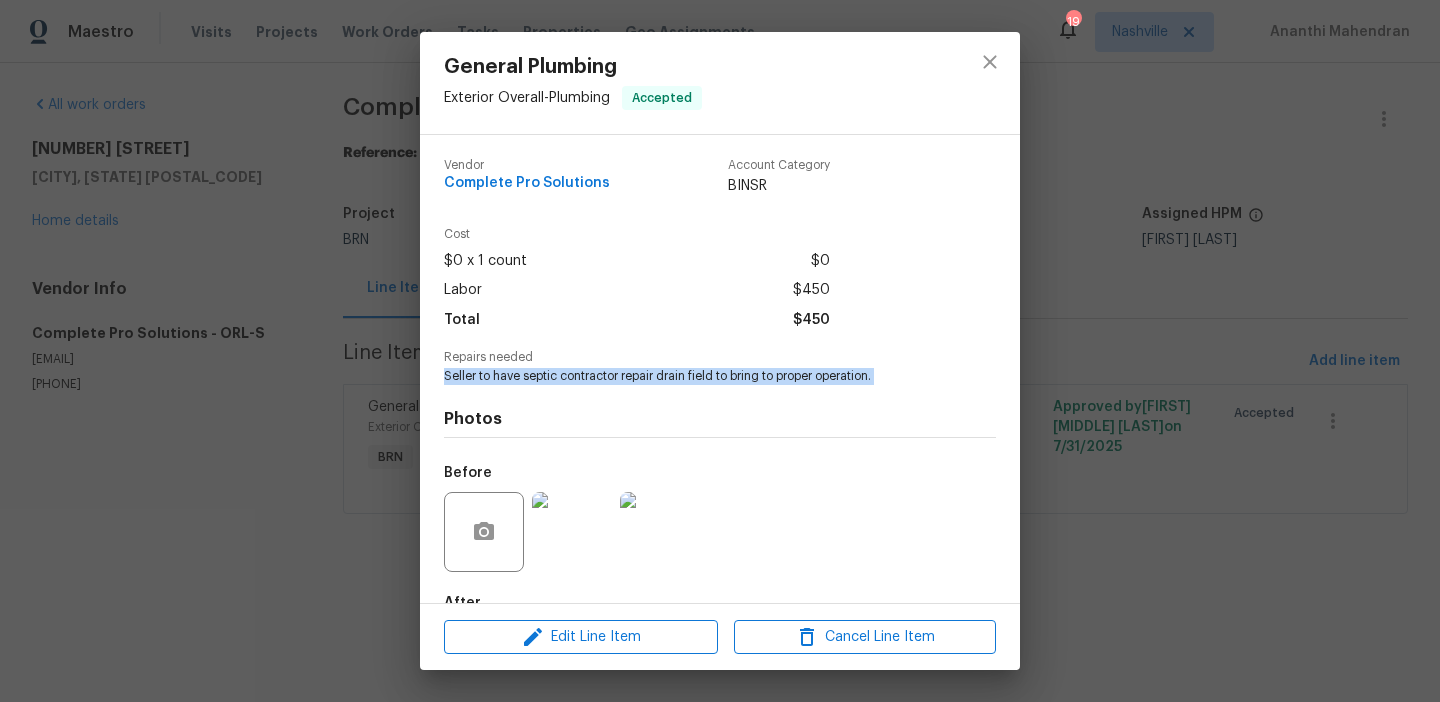 click on "Seller to have septic contractor repair drain field to bring to proper operation." at bounding box center (692, 376) 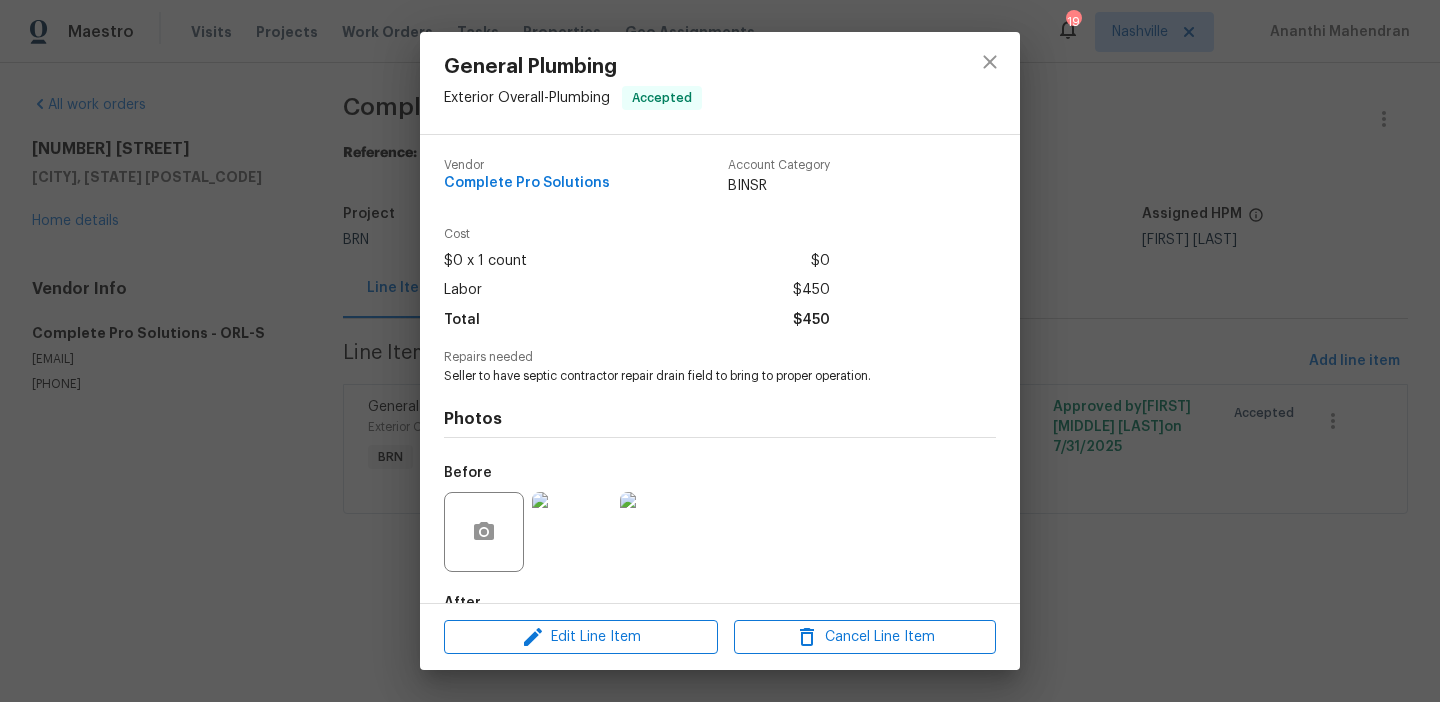 click on "General Plumbing Exterior Overall  -  Plumbing Accepted Vendor Complete Pro Solutions Account Category BINSR Cost $0 x 1 count $0 Labor $450 Total $450 Repairs needed Seller to have septic contractor repair drain field to bring to proper operation. Photos Before After  Edit Line Item  Cancel Line Item" at bounding box center [720, 351] 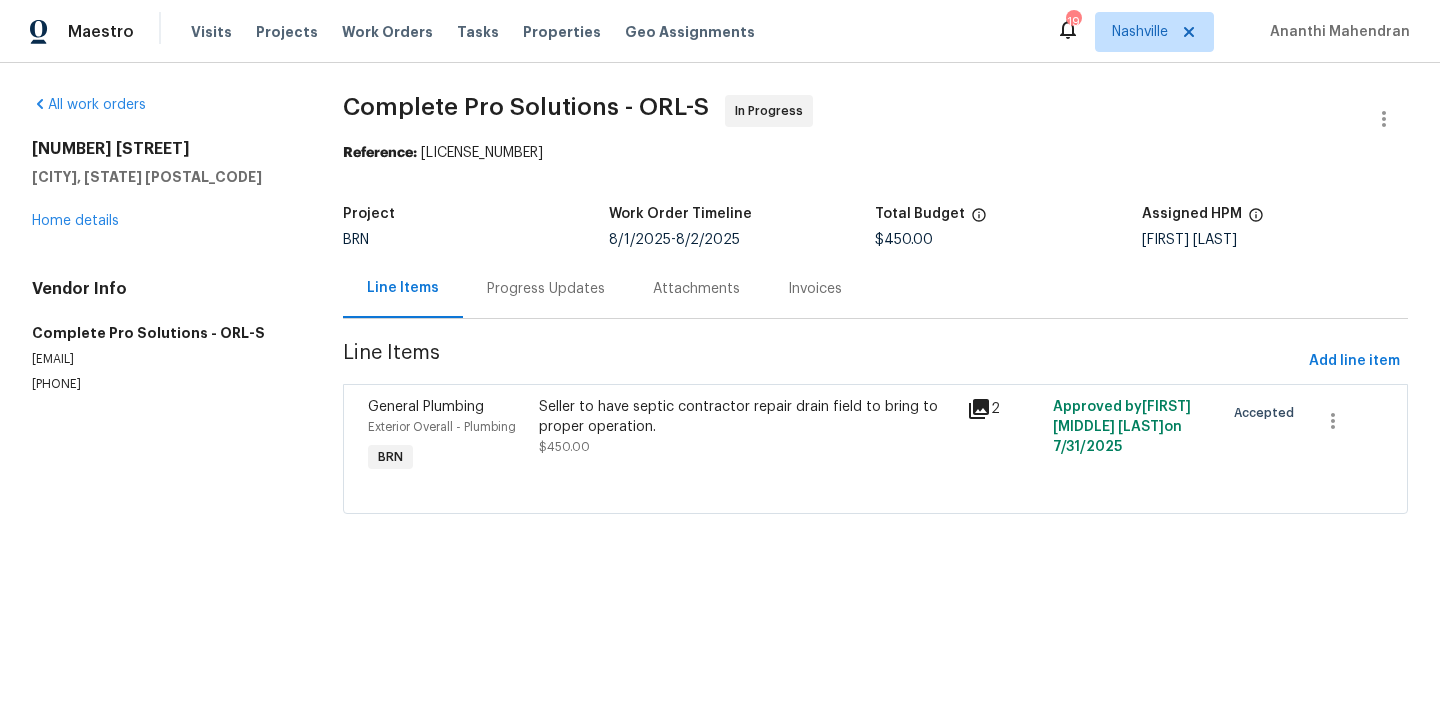 click on "Progress Updates" at bounding box center (546, 288) 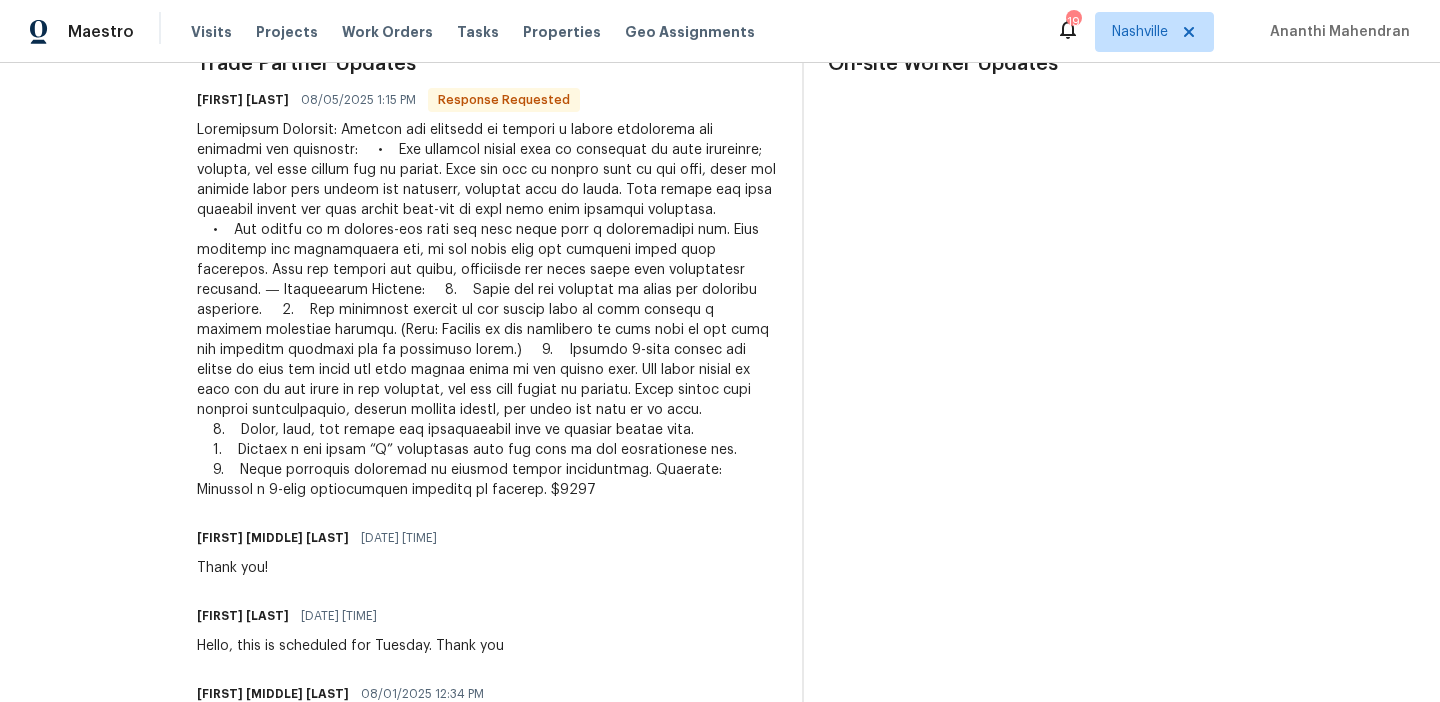 scroll, scrollTop: 582, scrollLeft: 0, axis: vertical 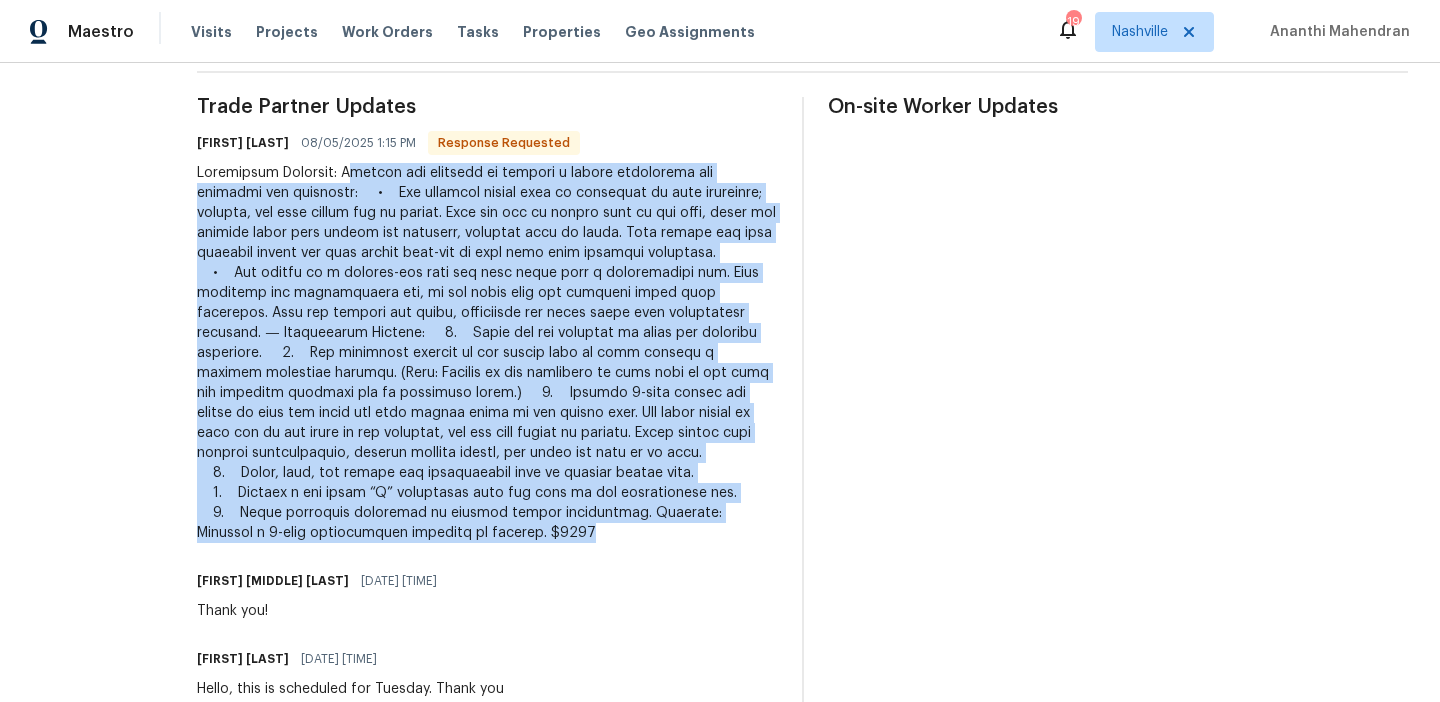 drag, startPoint x: 405, startPoint y: 171, endPoint x: 801, endPoint y: 533, distance: 536.5259 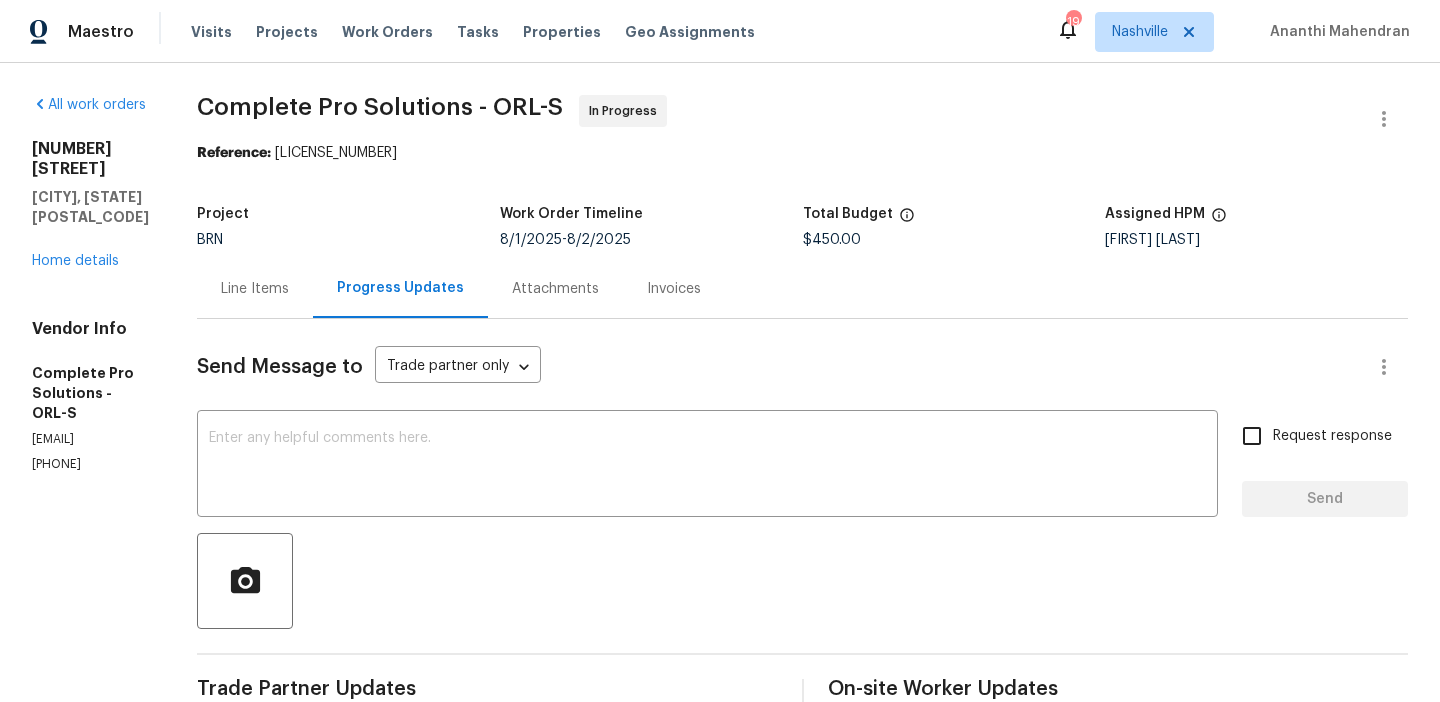 click on "Total Budget" at bounding box center (954, 220) 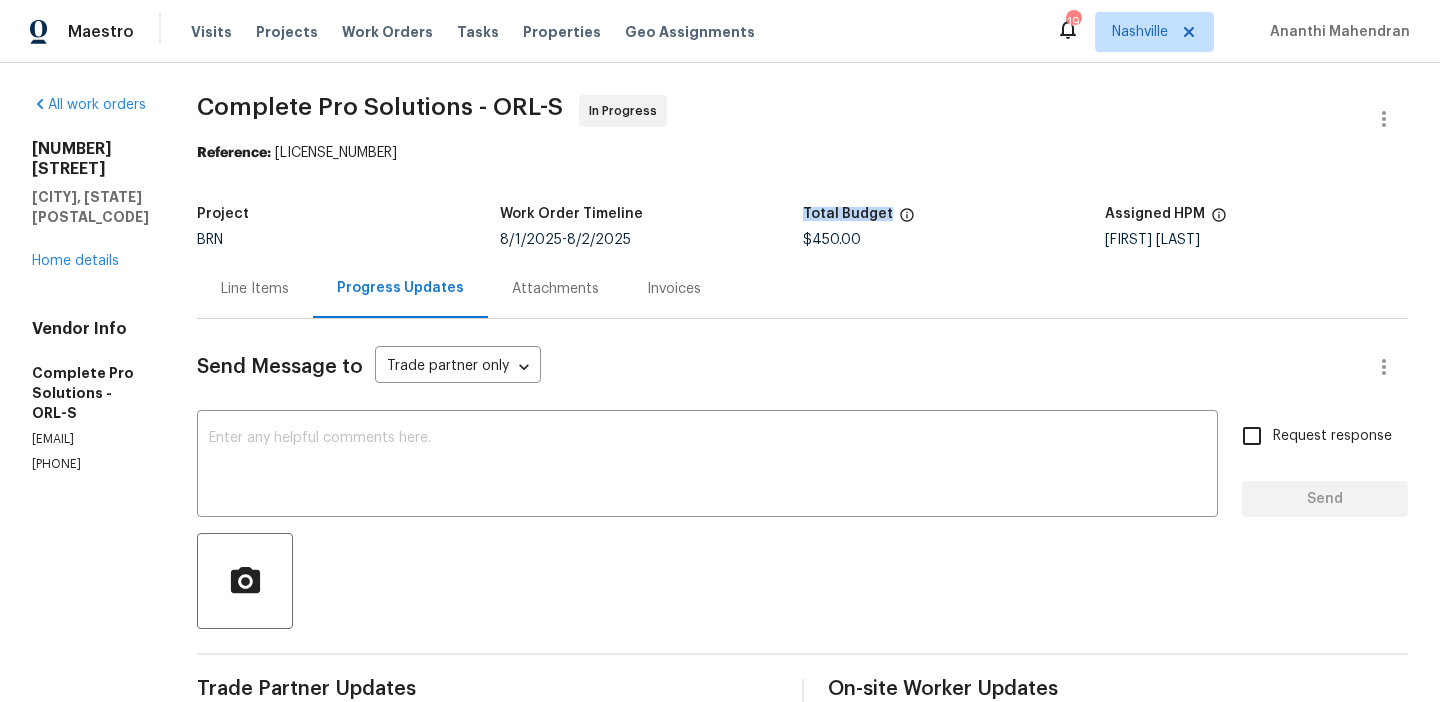 click on "Total Budget" at bounding box center [954, 220] 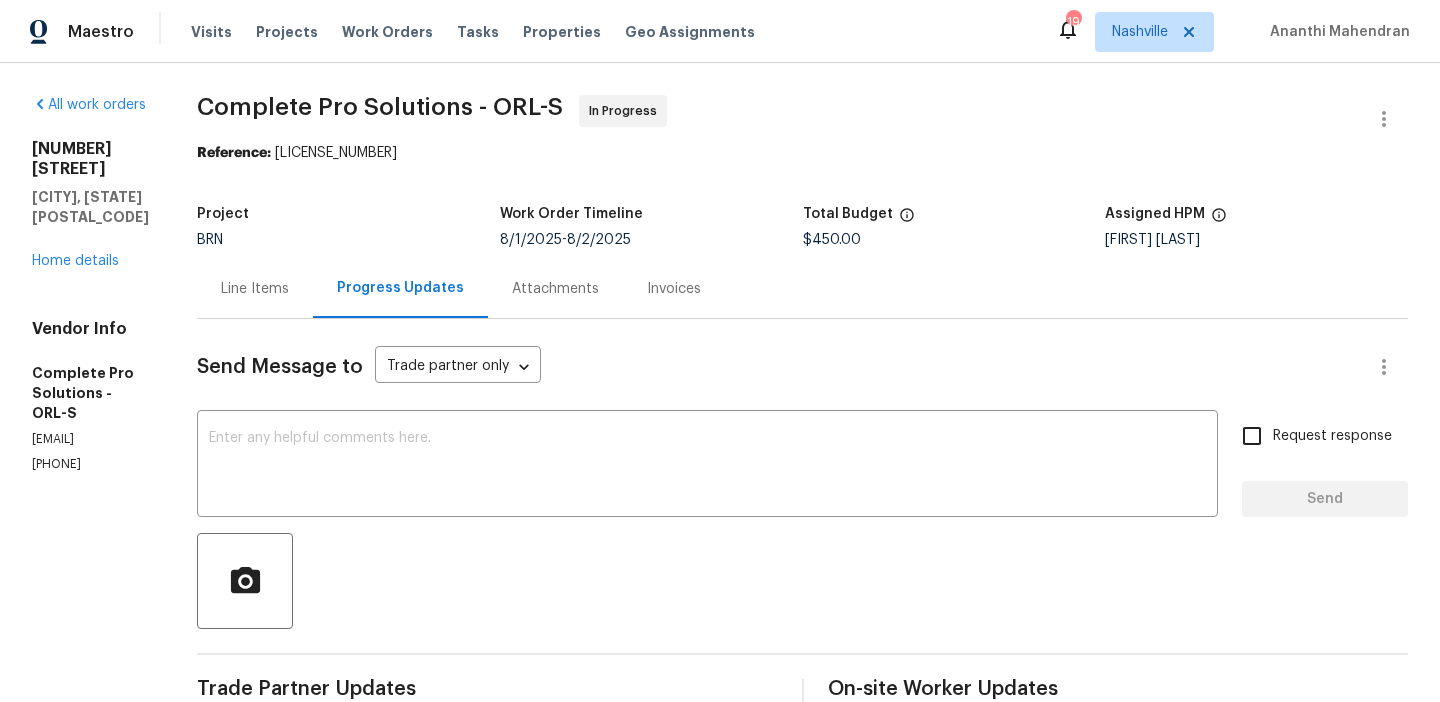 click on "$450.00" at bounding box center [832, 240] 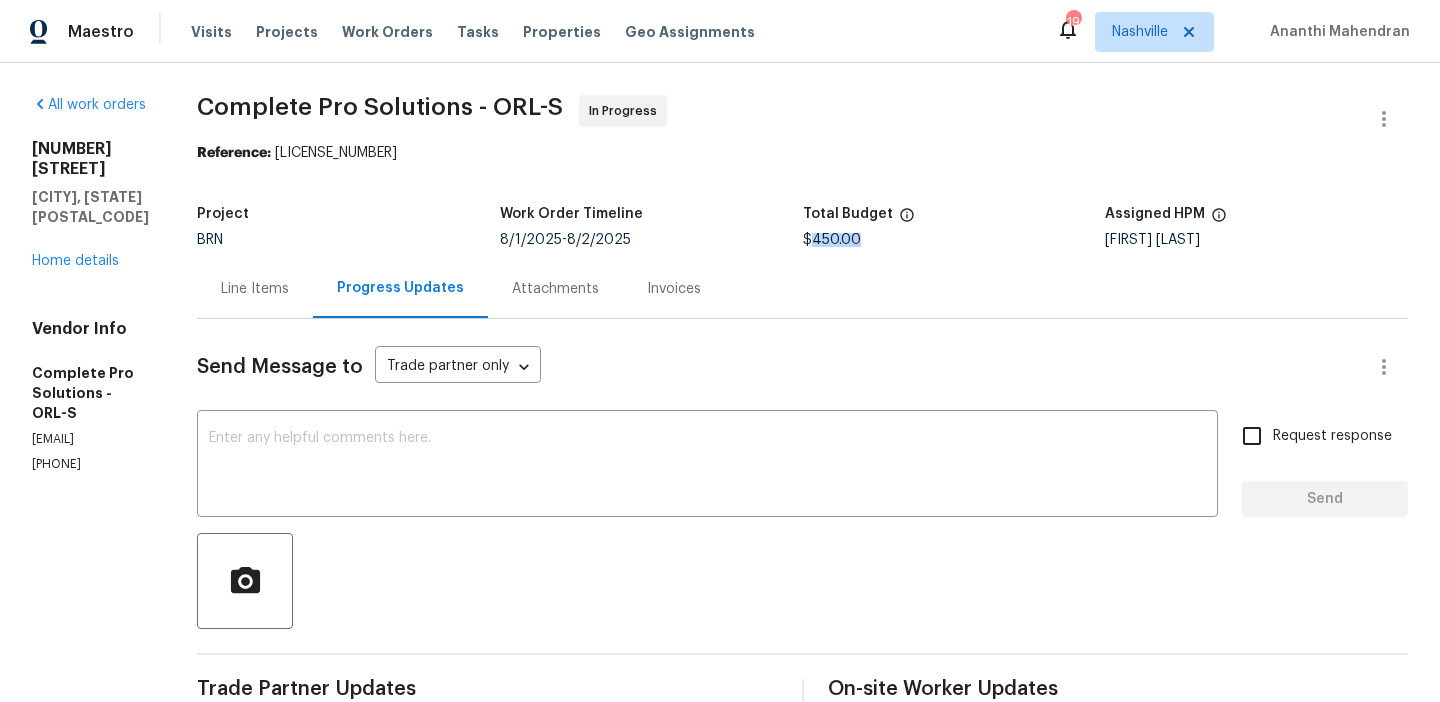 click on "$450.00" at bounding box center (832, 240) 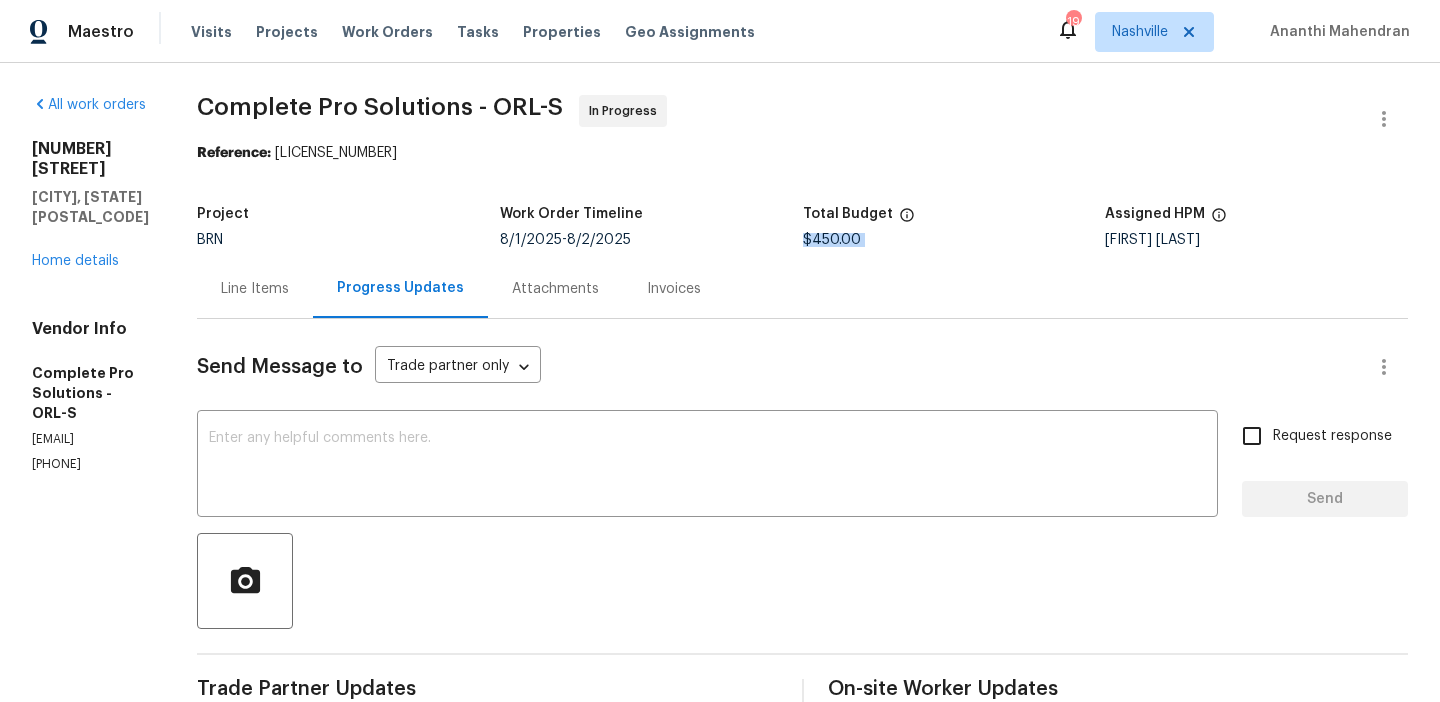 click on "$450.00" at bounding box center (832, 240) 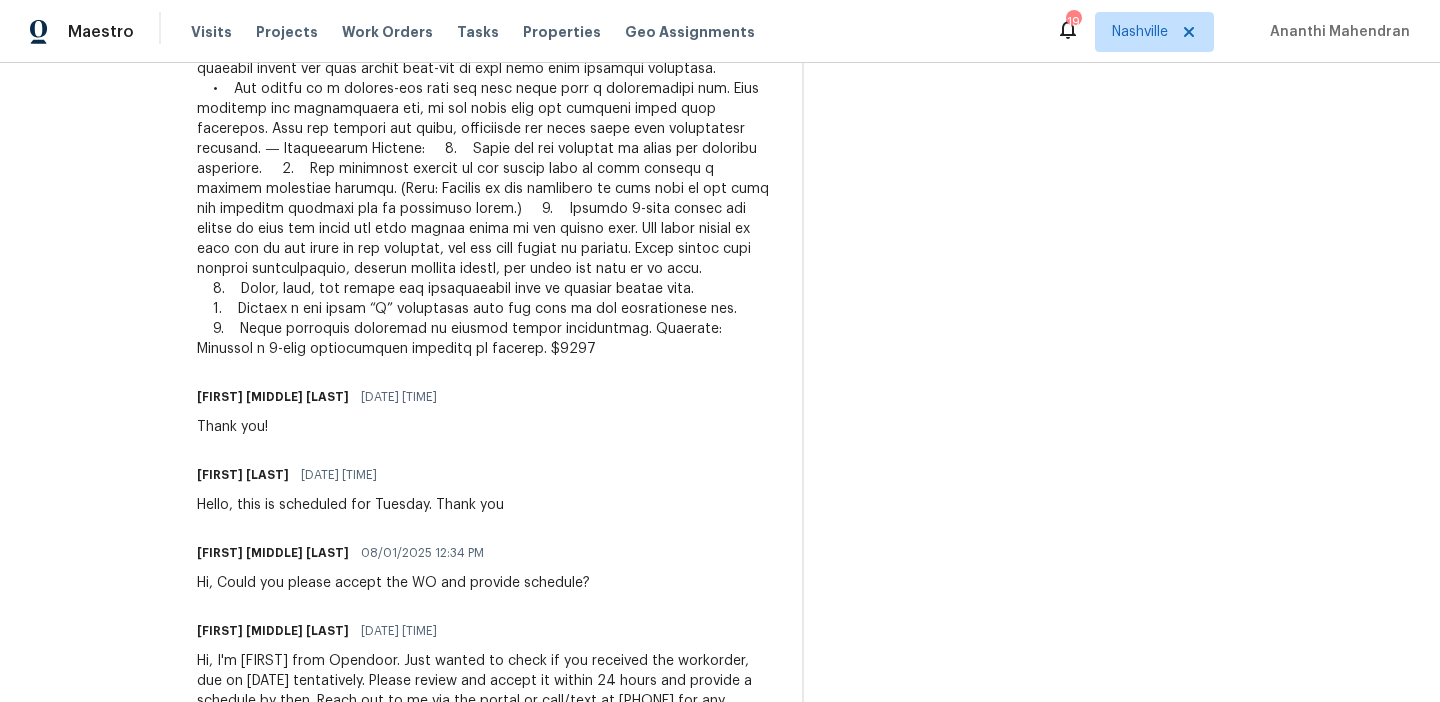 scroll, scrollTop: 773, scrollLeft: 0, axis: vertical 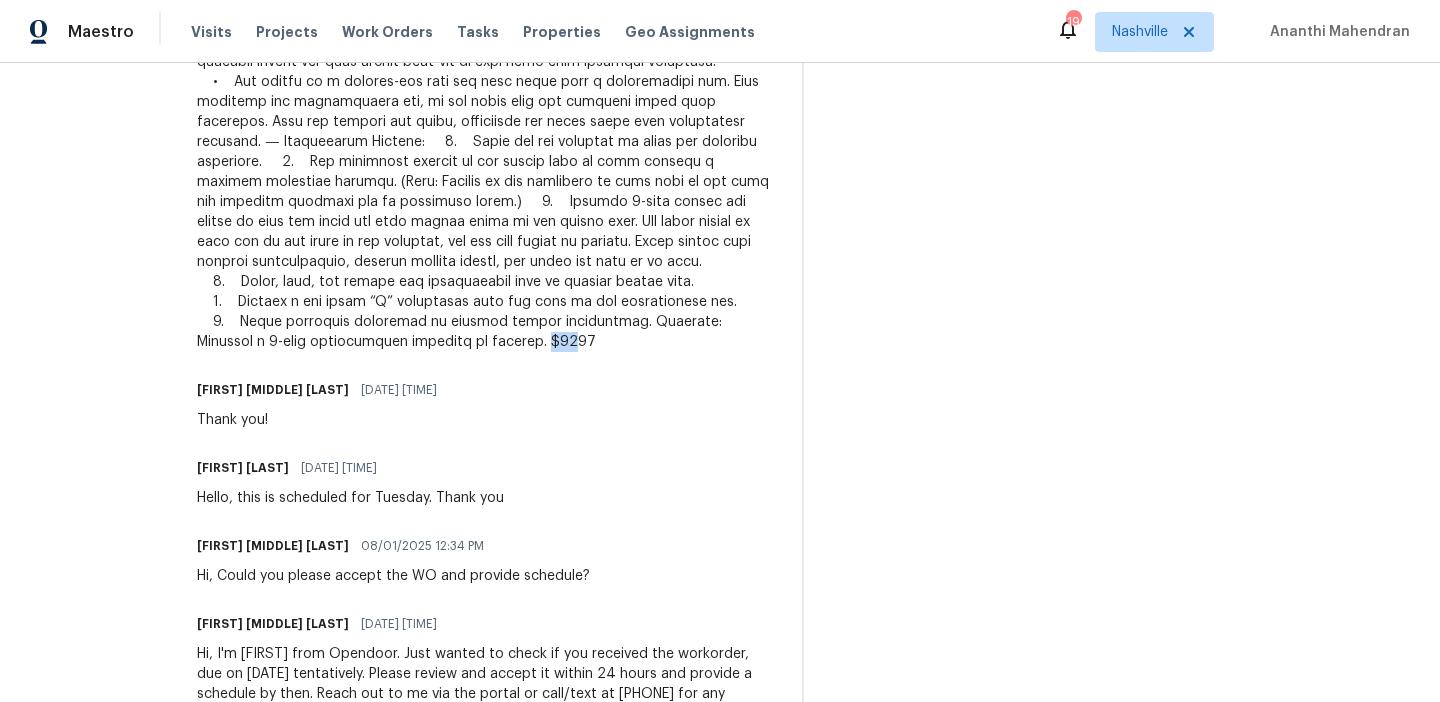 drag, startPoint x: 753, startPoint y: 344, endPoint x: 777, endPoint y: 344, distance: 24 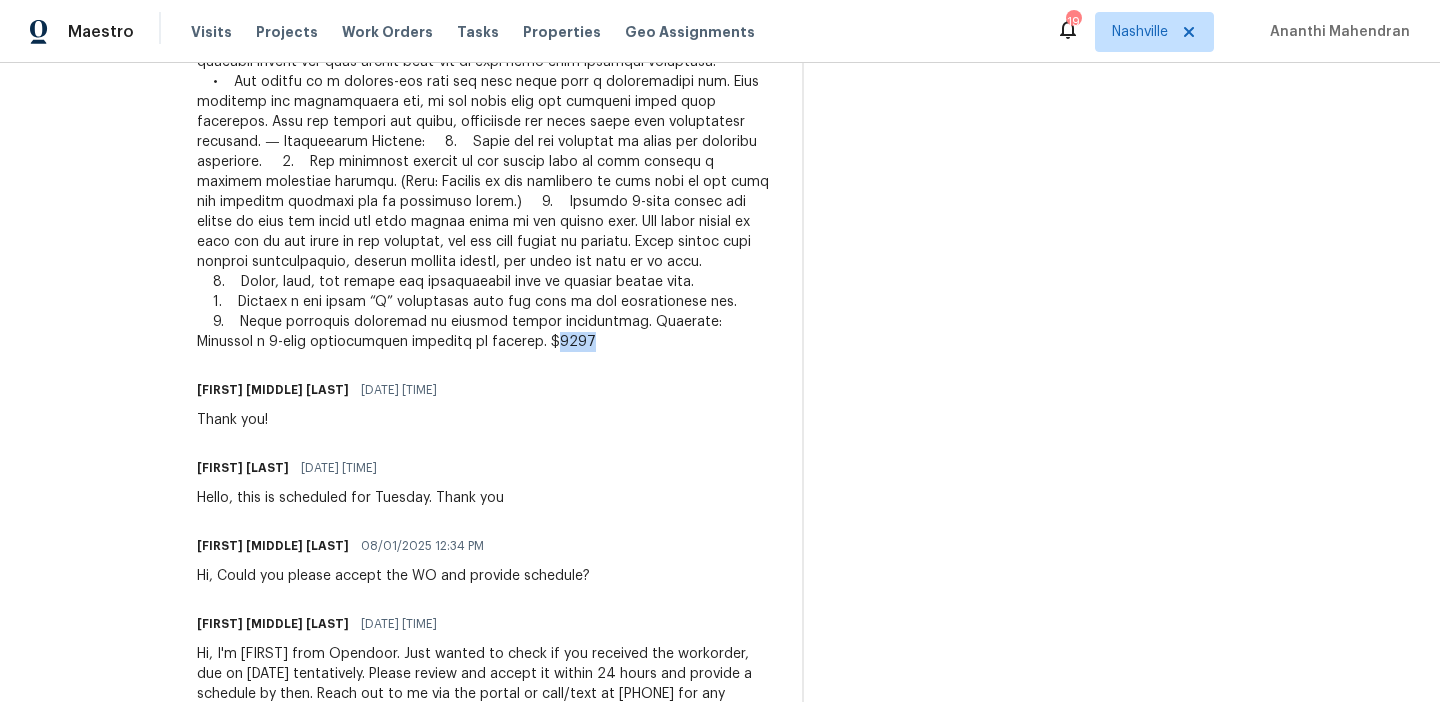drag, startPoint x: 809, startPoint y: 344, endPoint x: 755, endPoint y: 343, distance: 54.00926 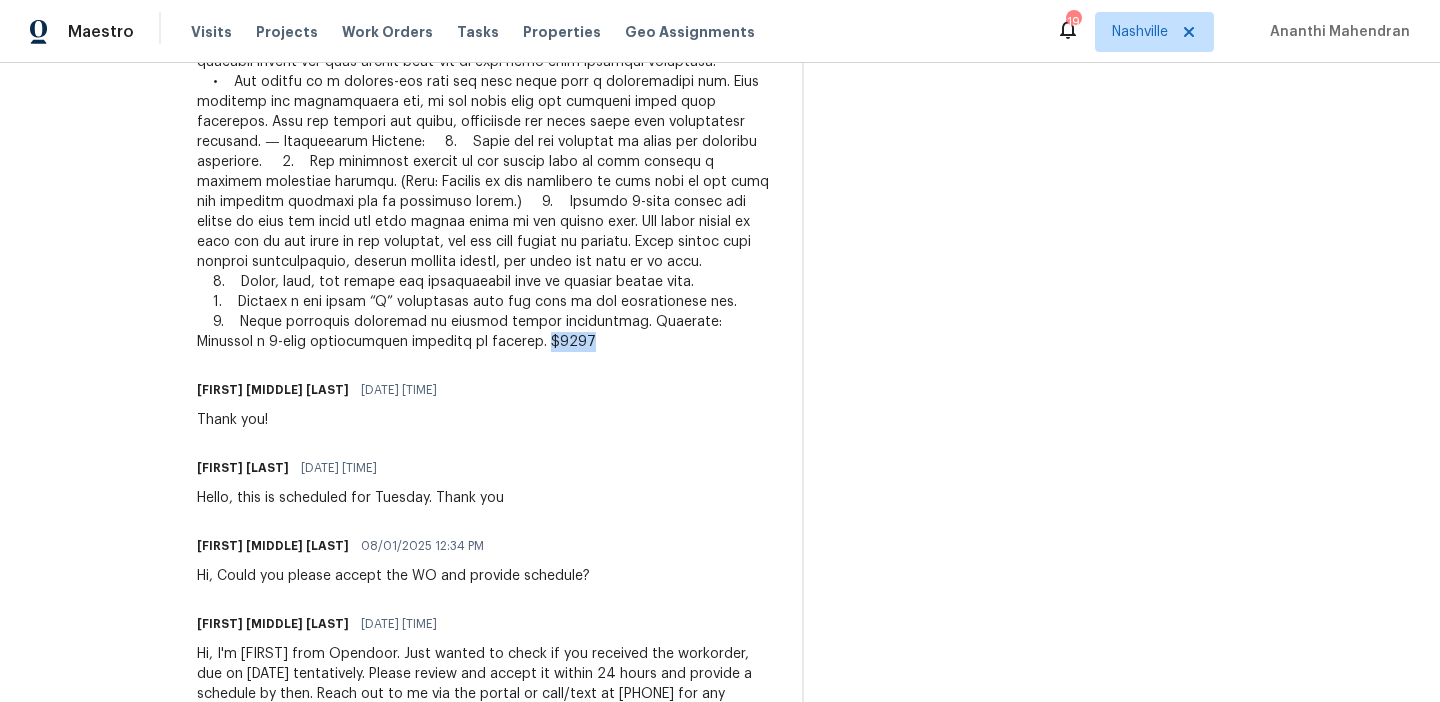 copy on "$3250" 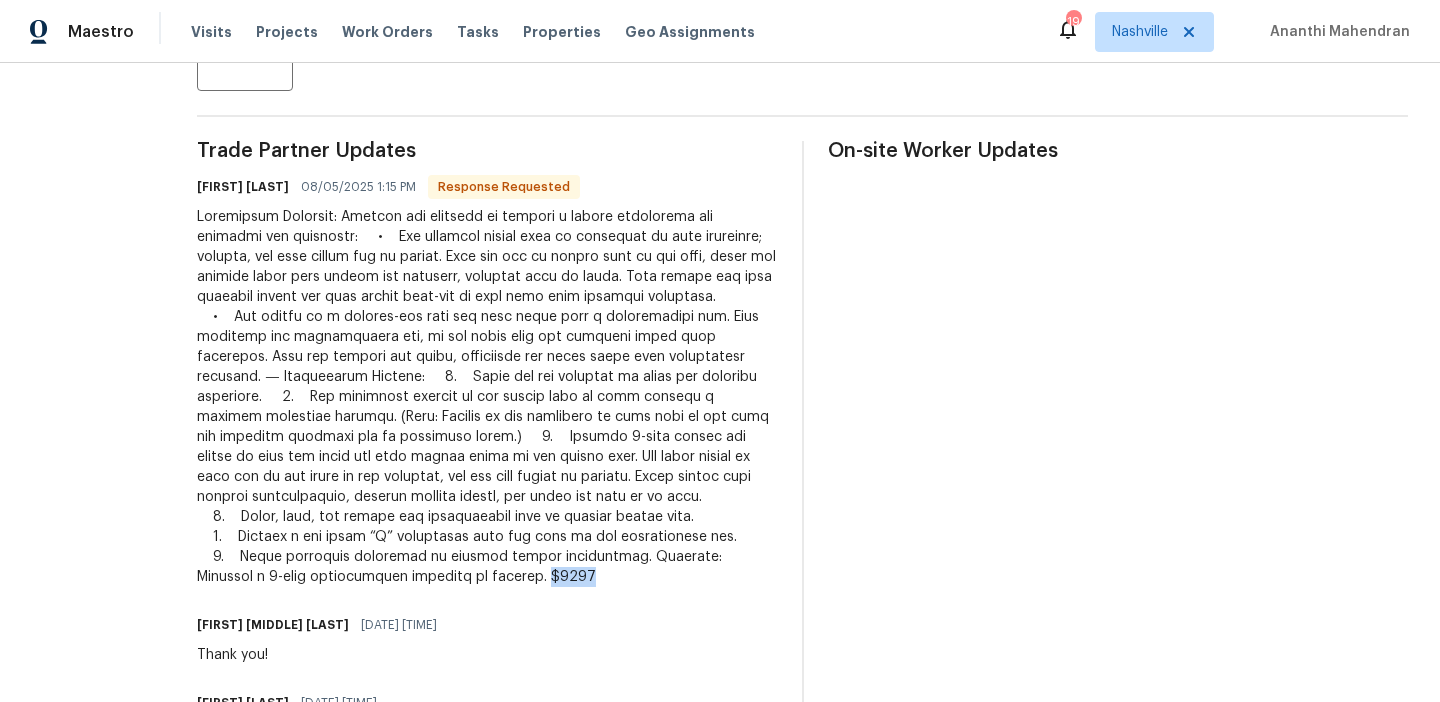 scroll, scrollTop: 258, scrollLeft: 0, axis: vertical 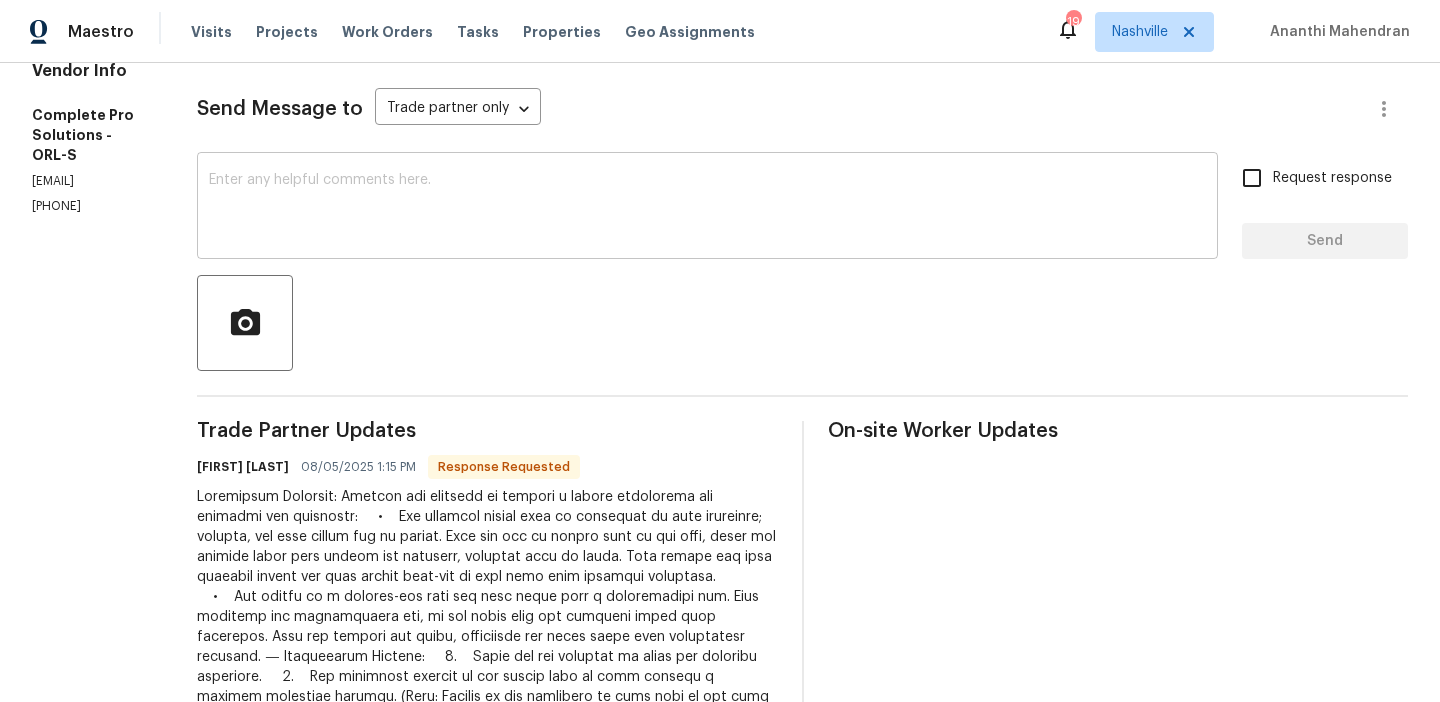 click at bounding box center (707, 208) 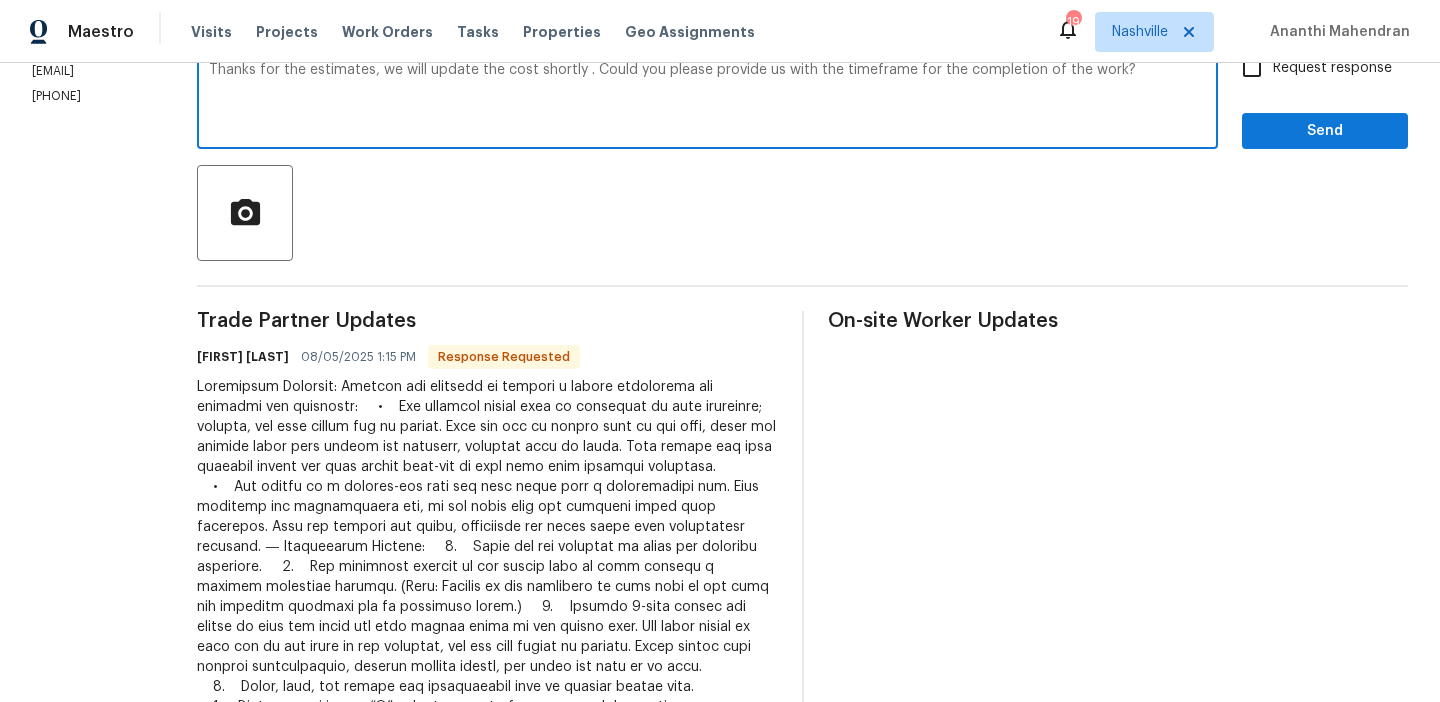 scroll, scrollTop: 280, scrollLeft: 0, axis: vertical 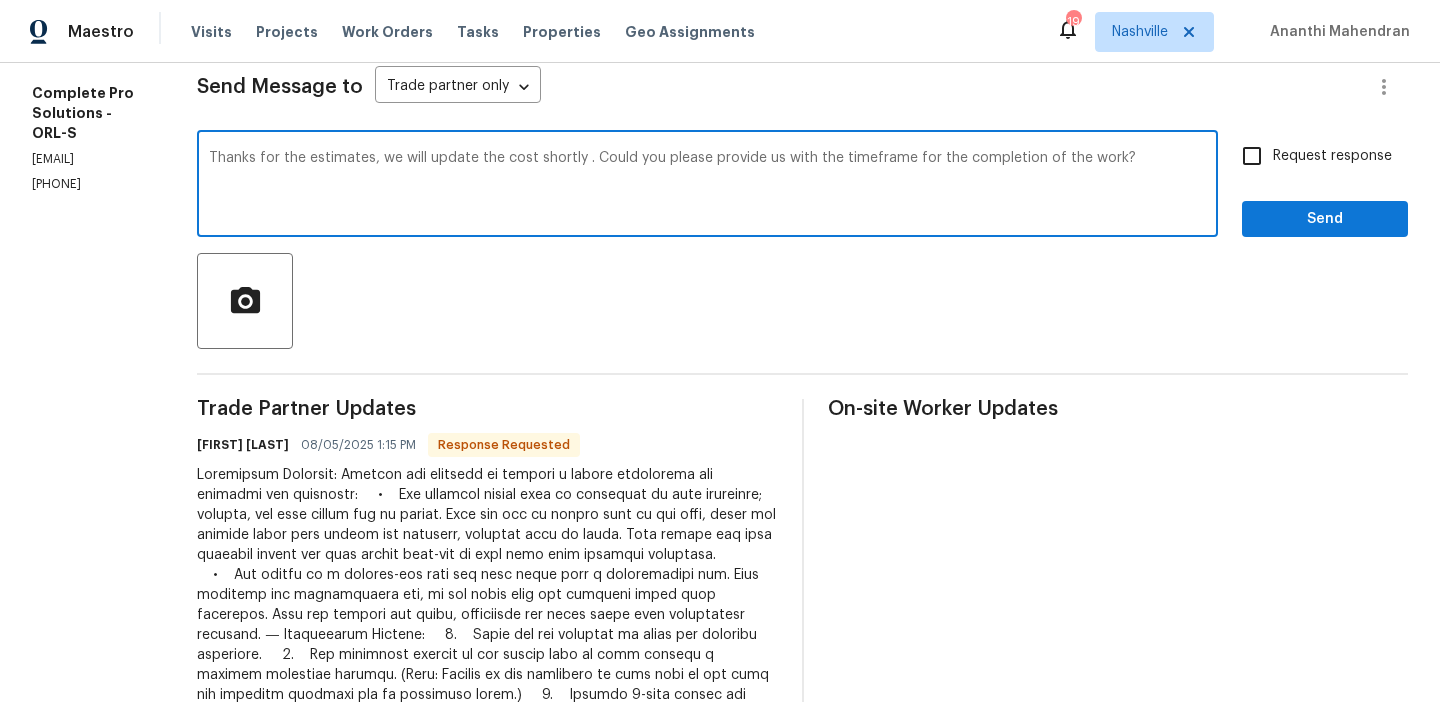 type on "Thanks for the estimates, we will update the cost shortly . Could you please provide us with the timeframe for the completion of the work?" 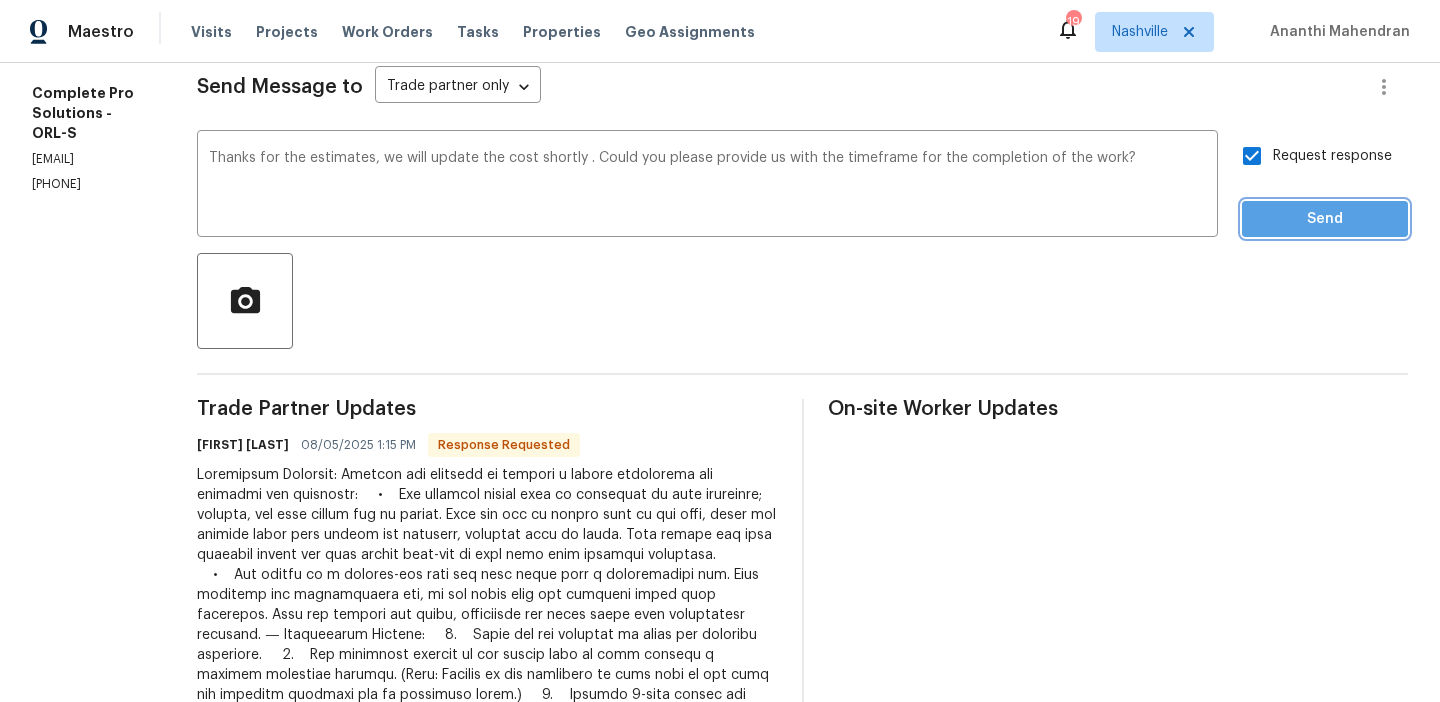 click on "Send" at bounding box center [1325, 219] 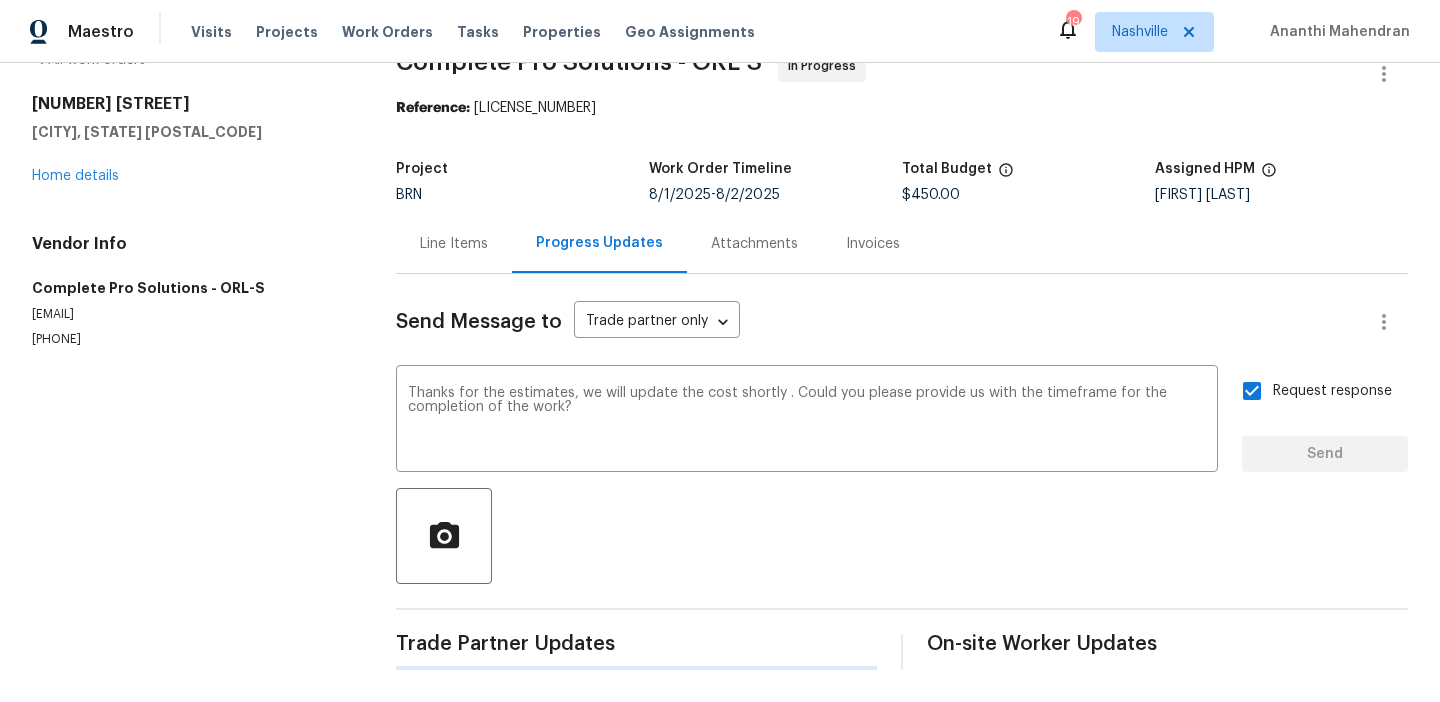 type 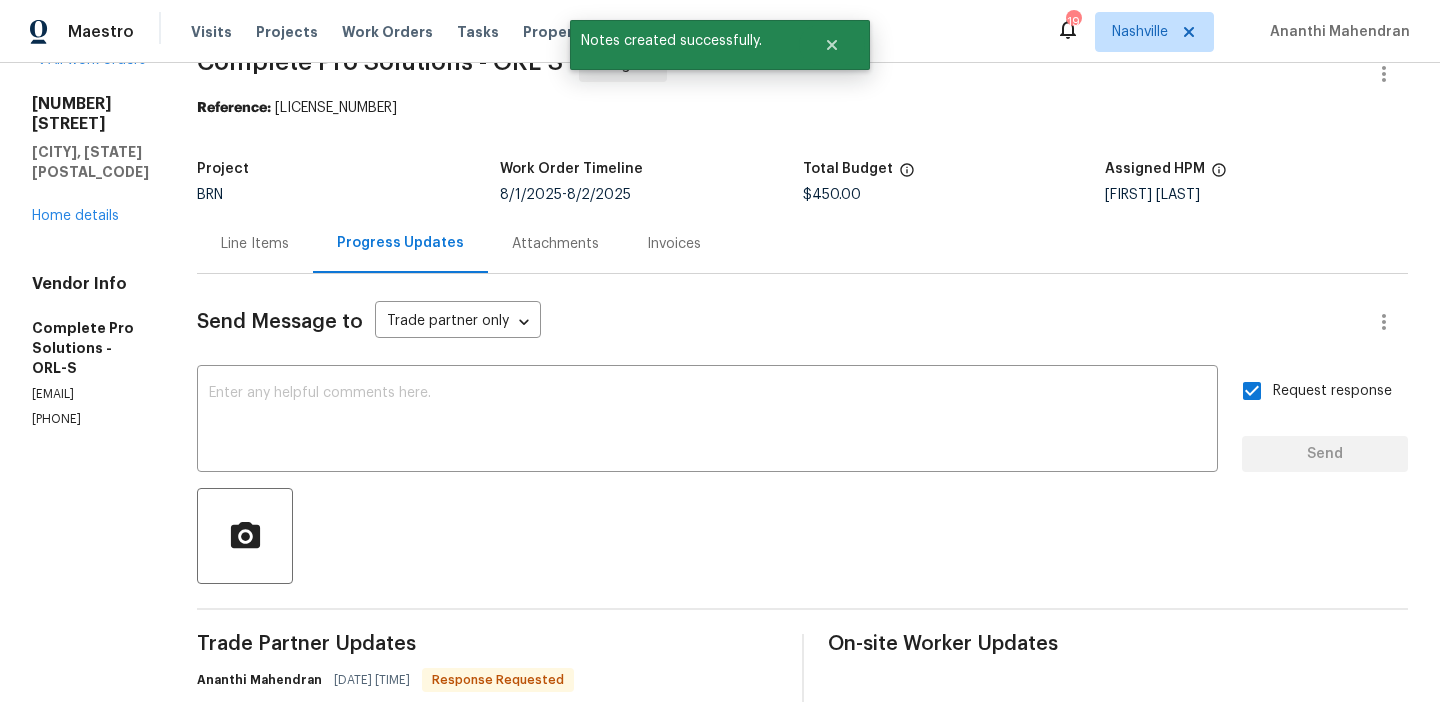 scroll, scrollTop: 280, scrollLeft: 0, axis: vertical 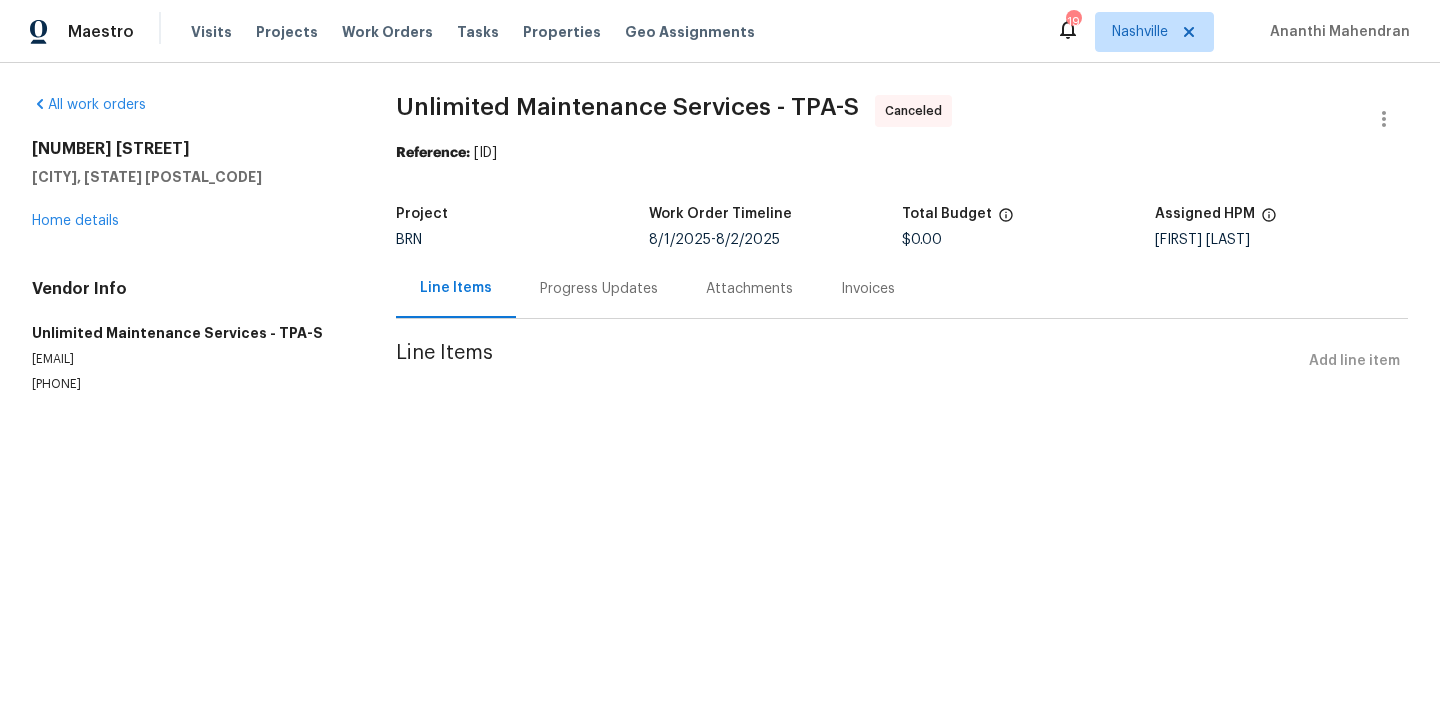 click on "All work orders [NUMBER] [STREET] [CITY], [STATE] [POSTAL_CODE] Home details Vendor Info Unlimited Maintenance Services - TPA-S [EMAIL] [PHONE]" at bounding box center [190, 244] 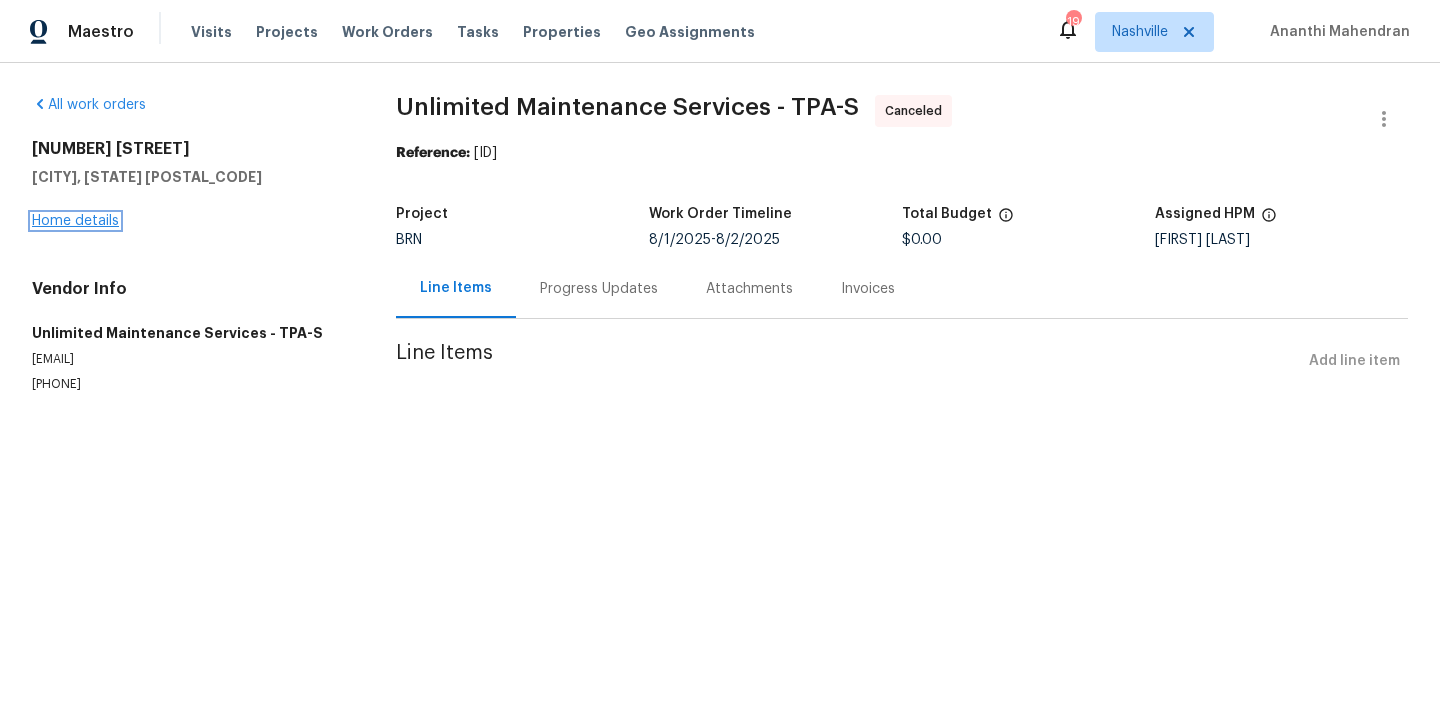 click on "Home details" at bounding box center (75, 221) 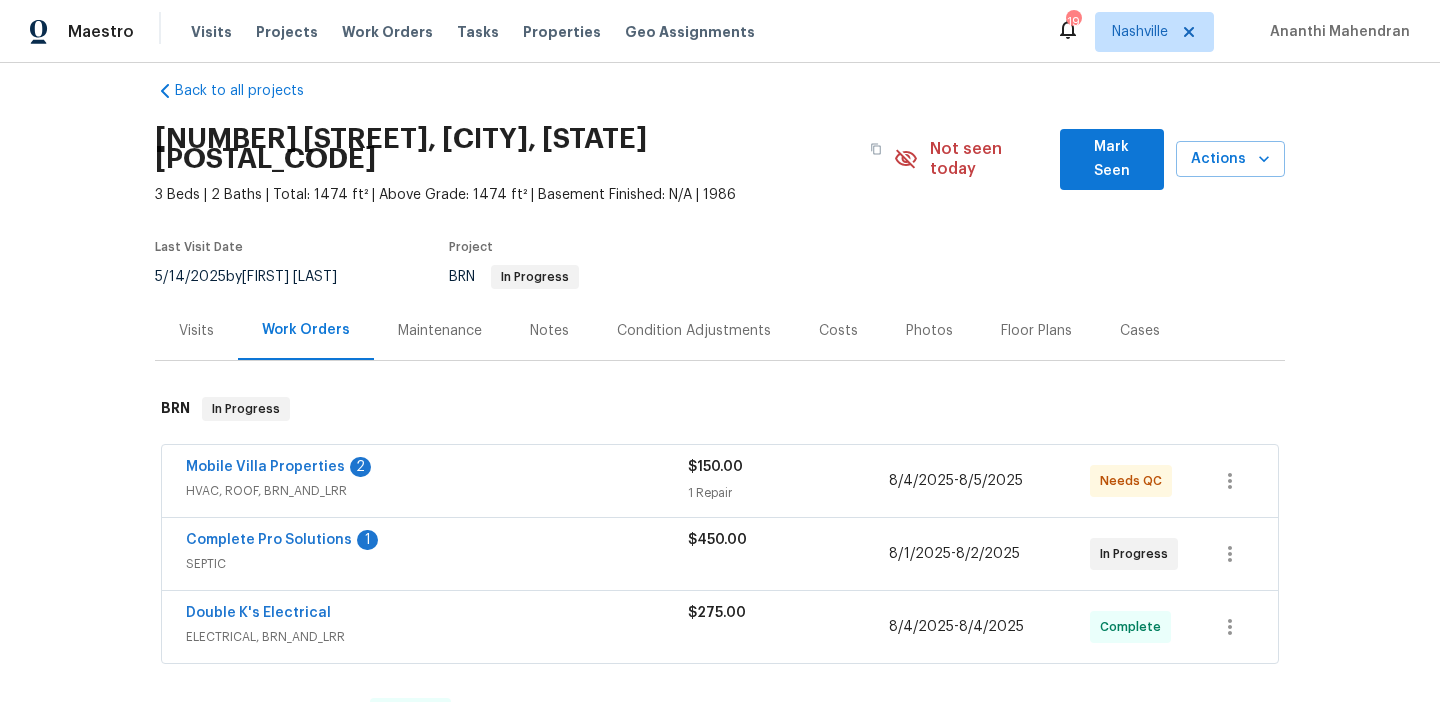 scroll, scrollTop: 140, scrollLeft: 0, axis: vertical 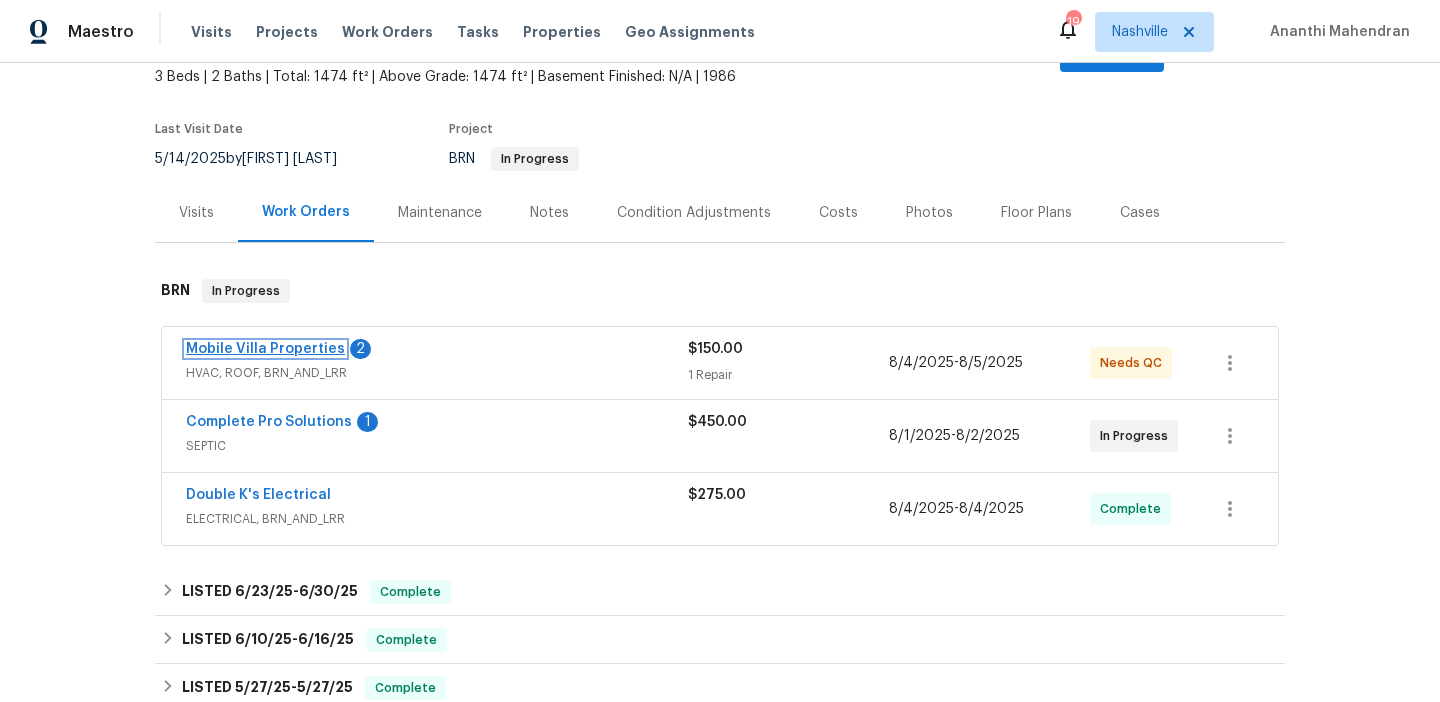 click on "Mobile Villa Properties" at bounding box center [265, 349] 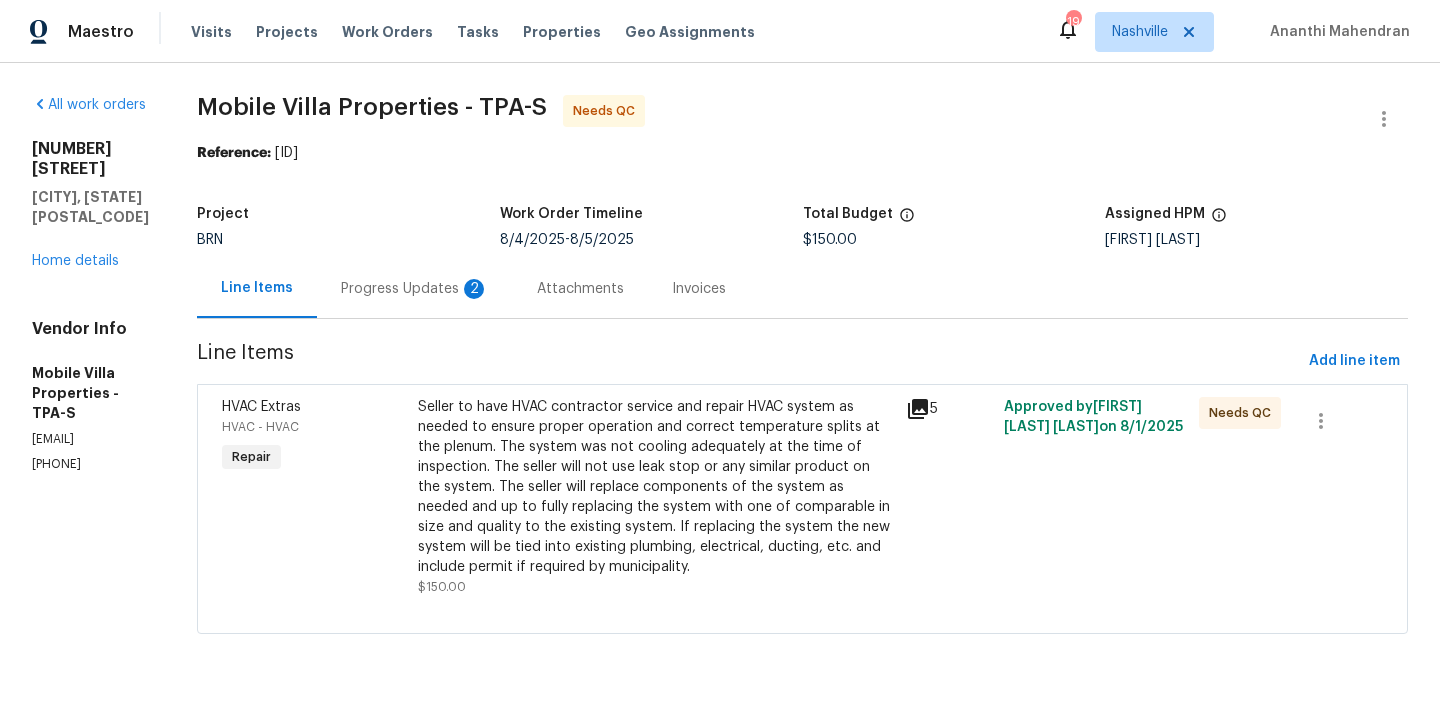click on "Progress Updates 2" at bounding box center (415, 289) 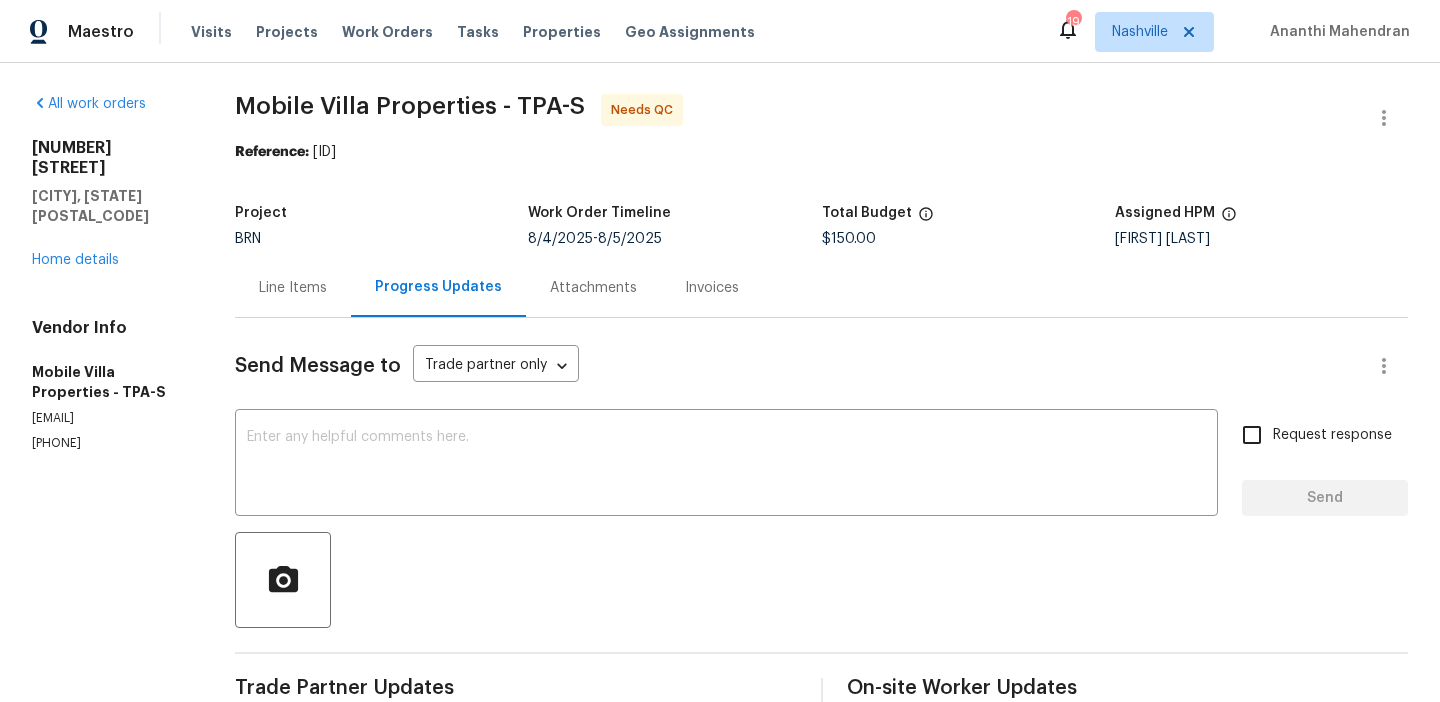 scroll, scrollTop: 0, scrollLeft: 0, axis: both 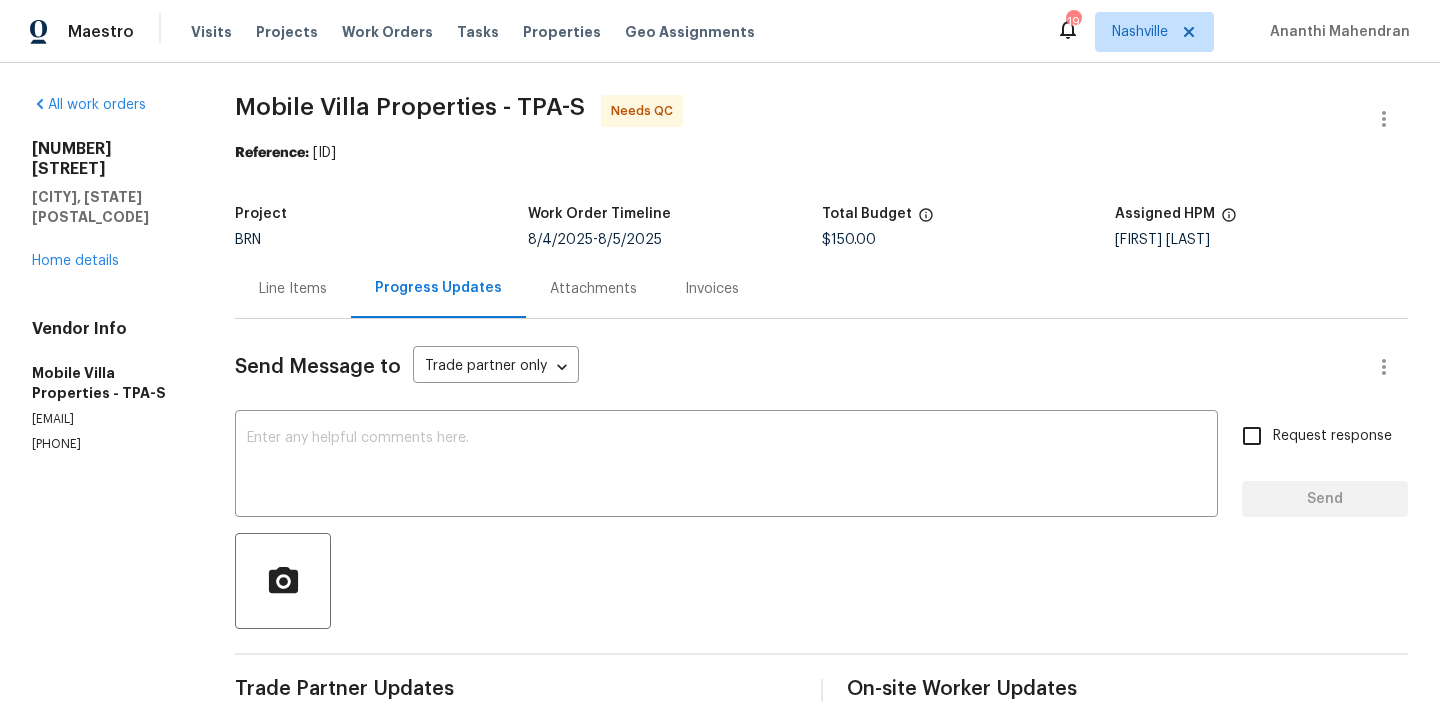 click on "Progress Updates" at bounding box center [438, 288] 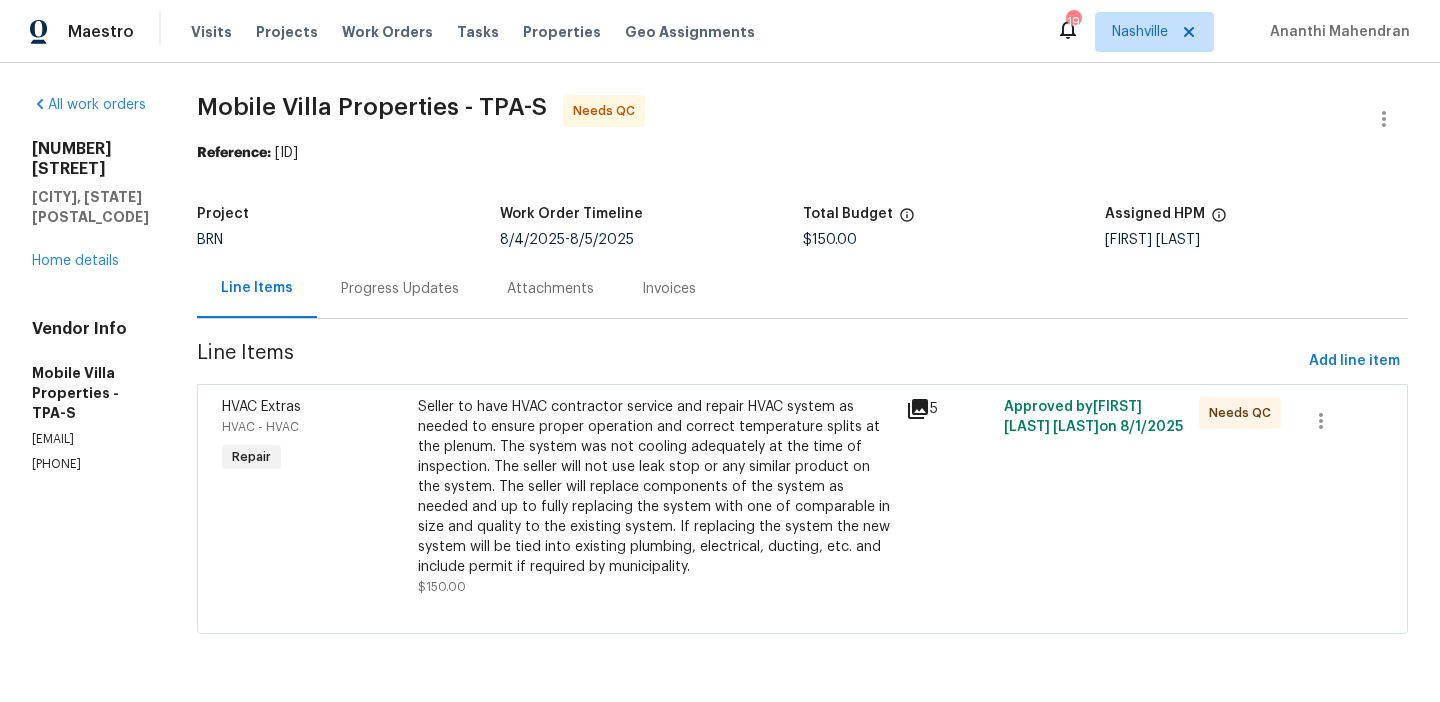 click on "Seller to have HVAC contractor service and repair HVAC system as needed to ensure proper operation and correct temperature splits at the plenum. The system was not cooling adequately at the time of inspection. The seller will not use leak stop or any similar product on the system.  The seller will replace components of the system as needed and up to fully replacing the system with one of comparable in size and quality to the existing system.  If replacing the system the new system will be tied into existing plumbing, electrical, ducting, etc. and include permit if required by municipality." at bounding box center (656, 487) 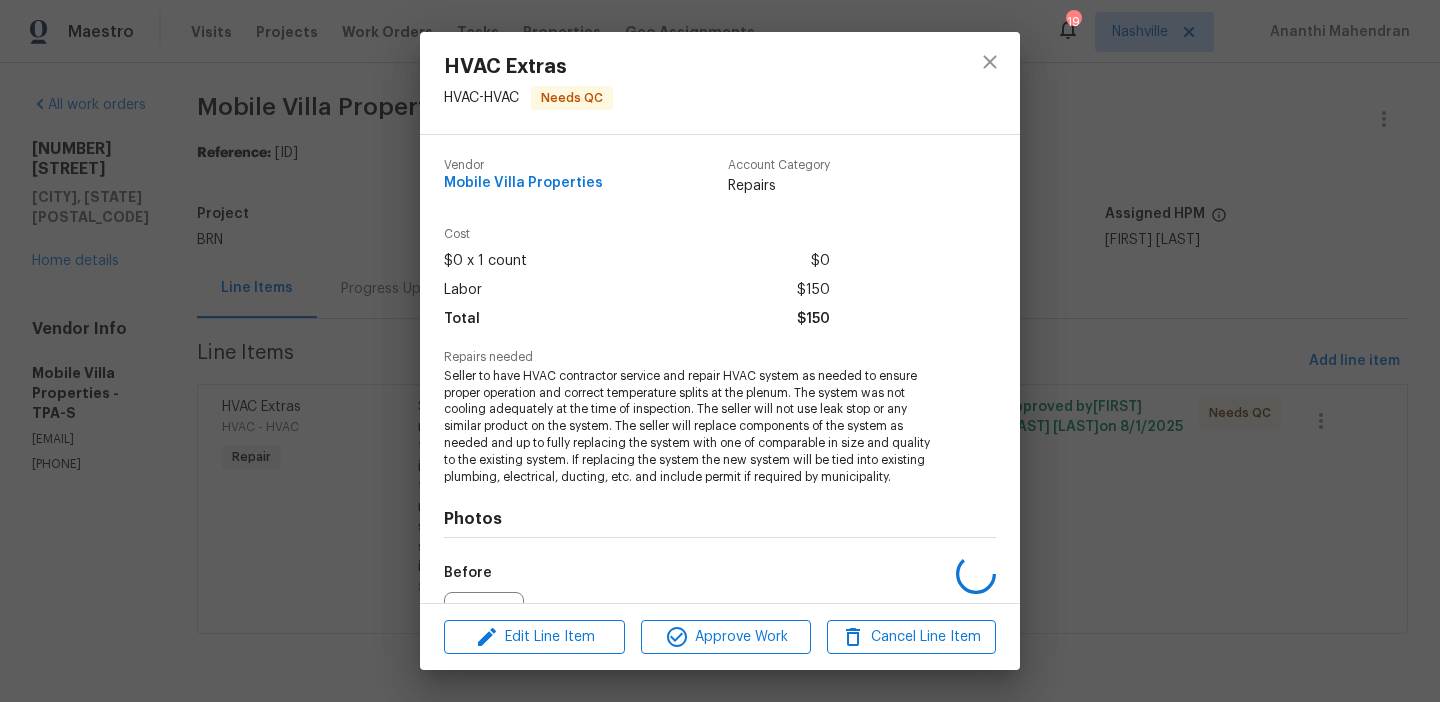 scroll, scrollTop: 219, scrollLeft: 0, axis: vertical 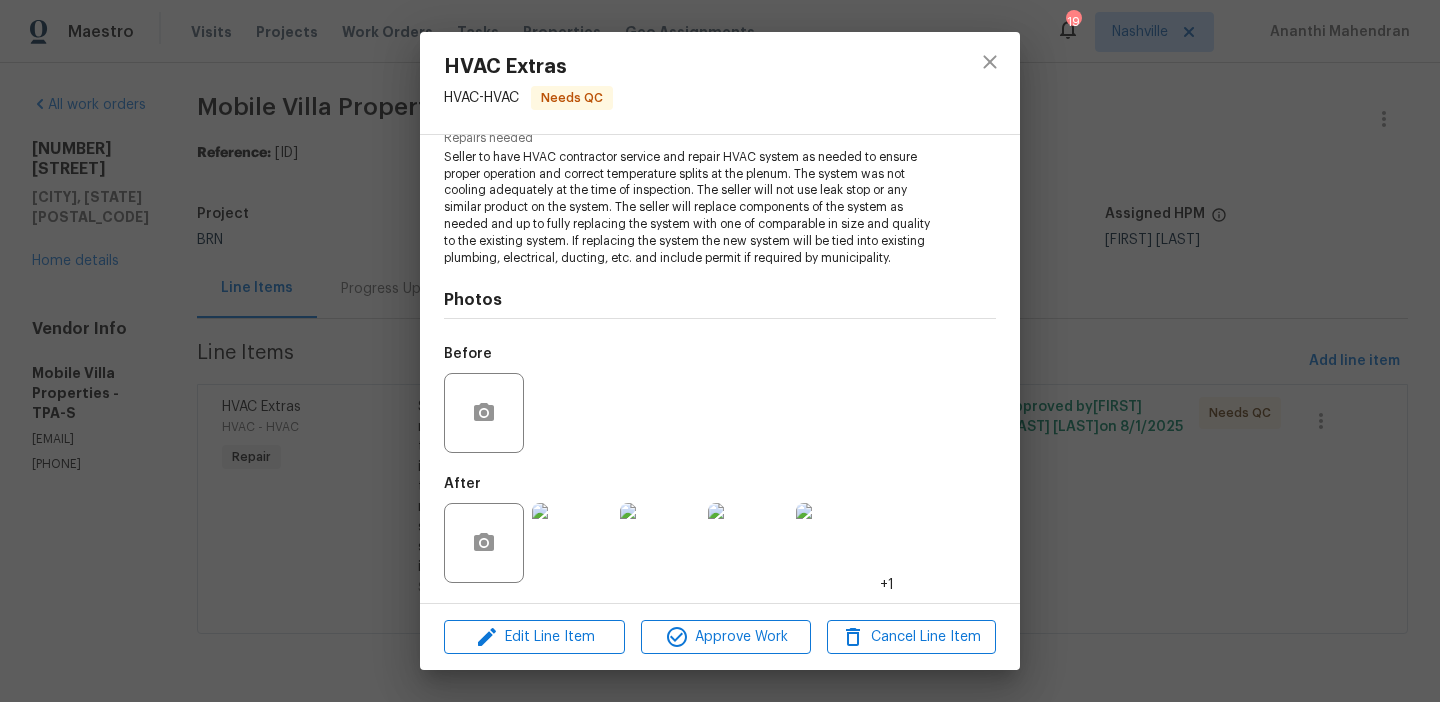 click at bounding box center (572, 543) 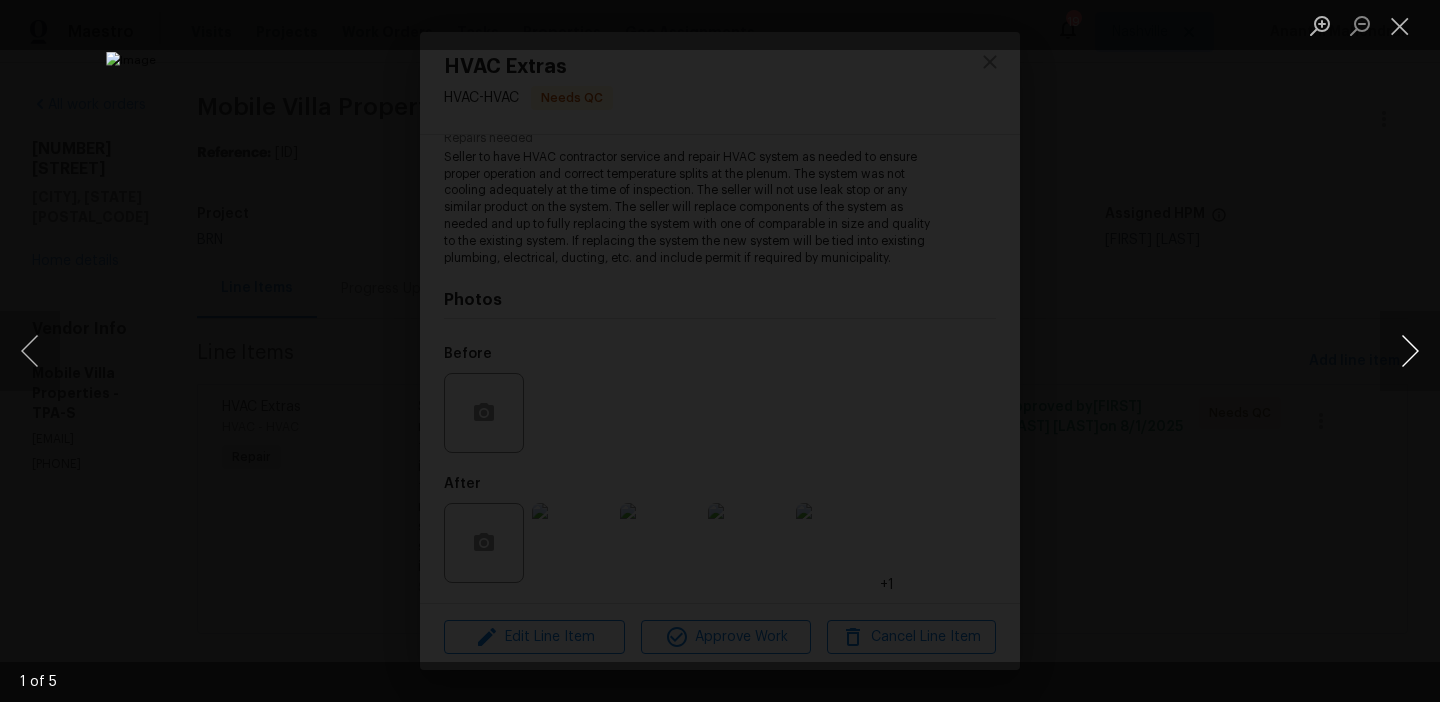 click at bounding box center [1410, 351] 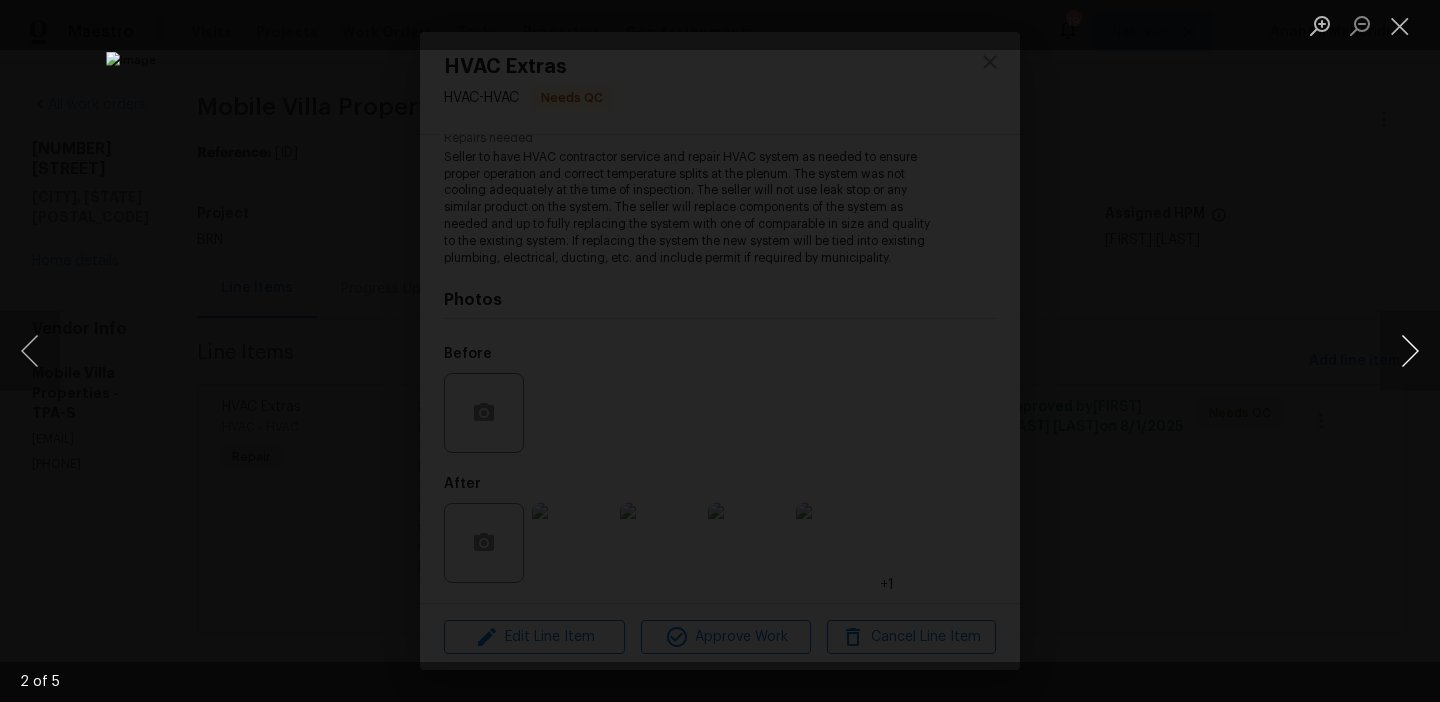 click at bounding box center [1410, 351] 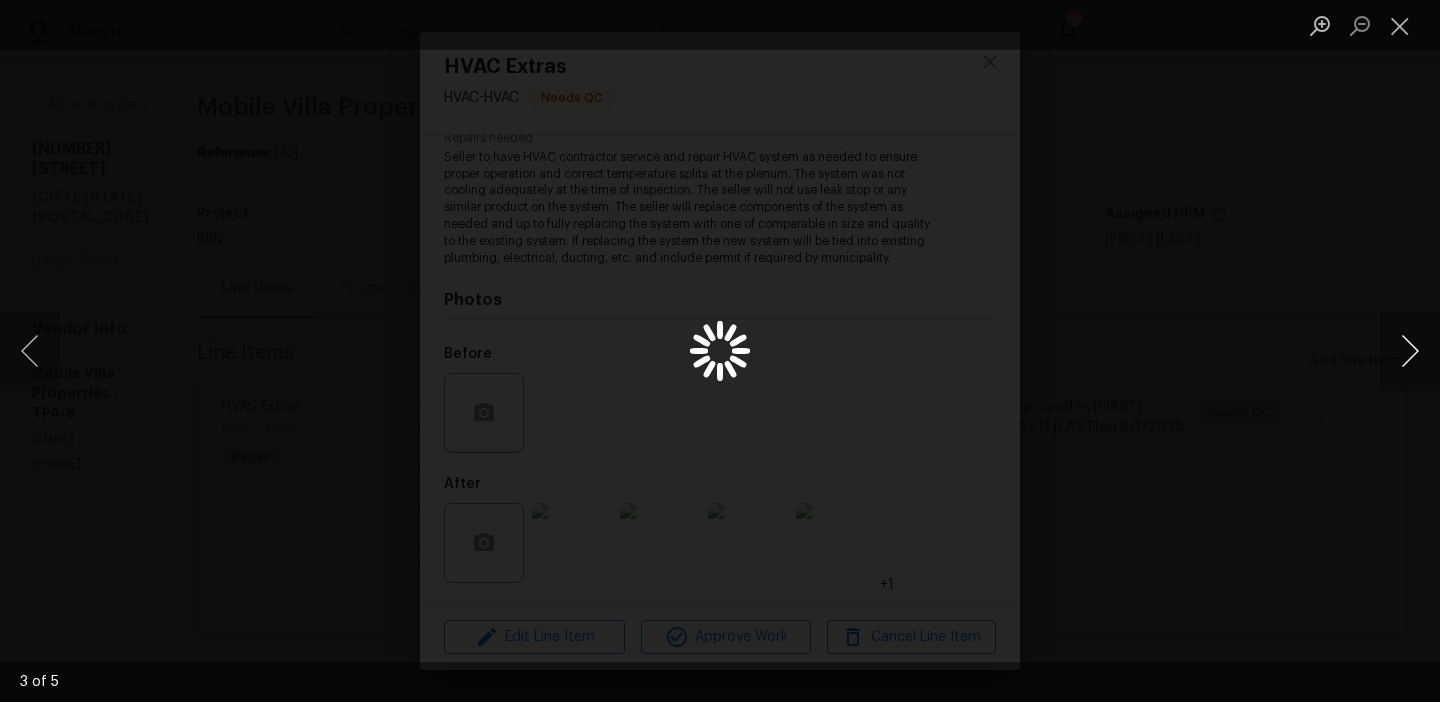 click at bounding box center (1410, 351) 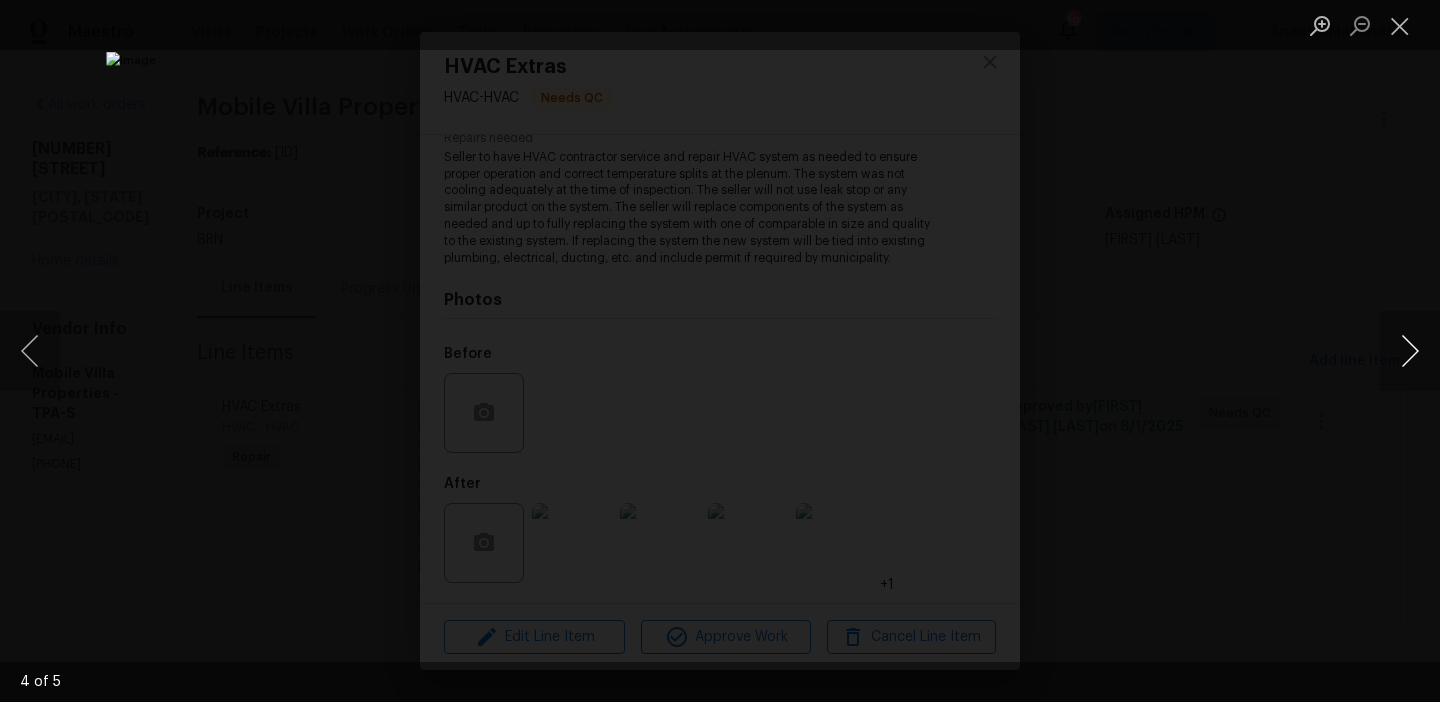 click at bounding box center [1410, 351] 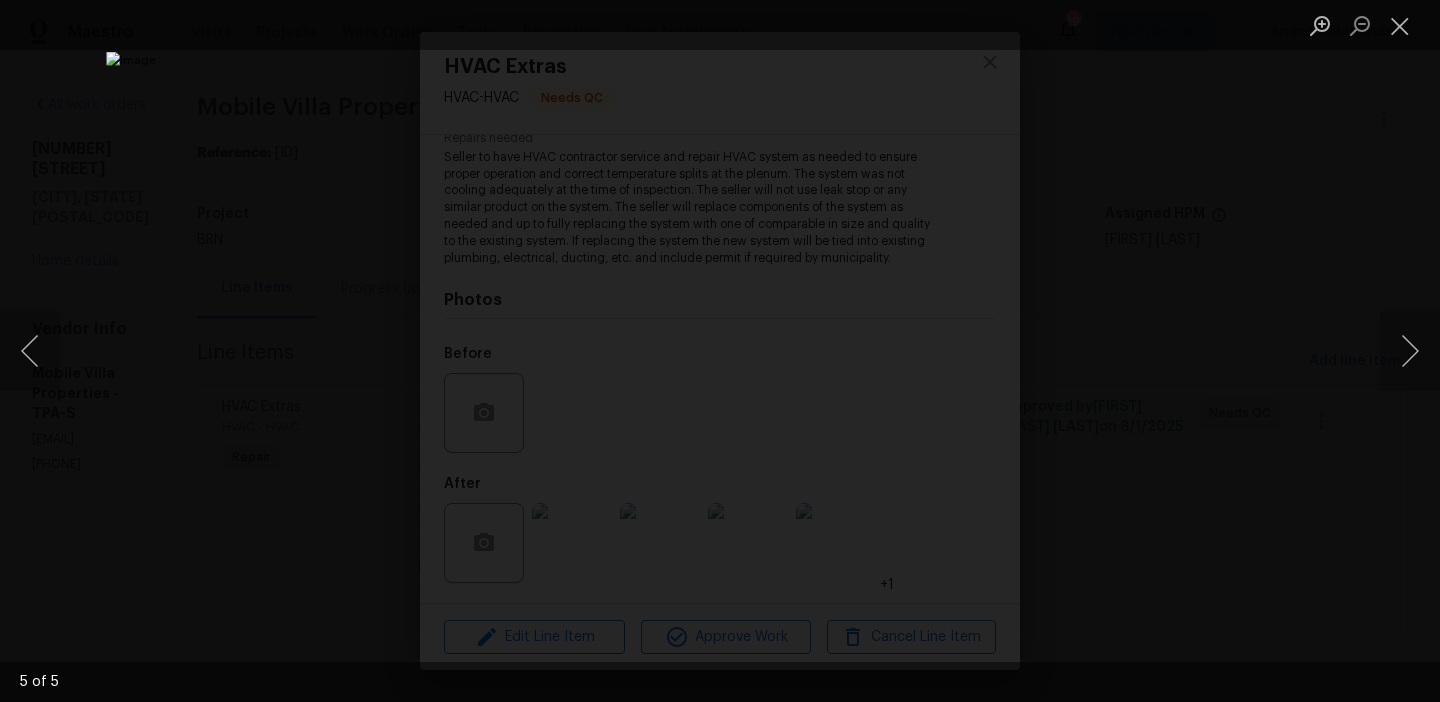 click at bounding box center [720, 351] 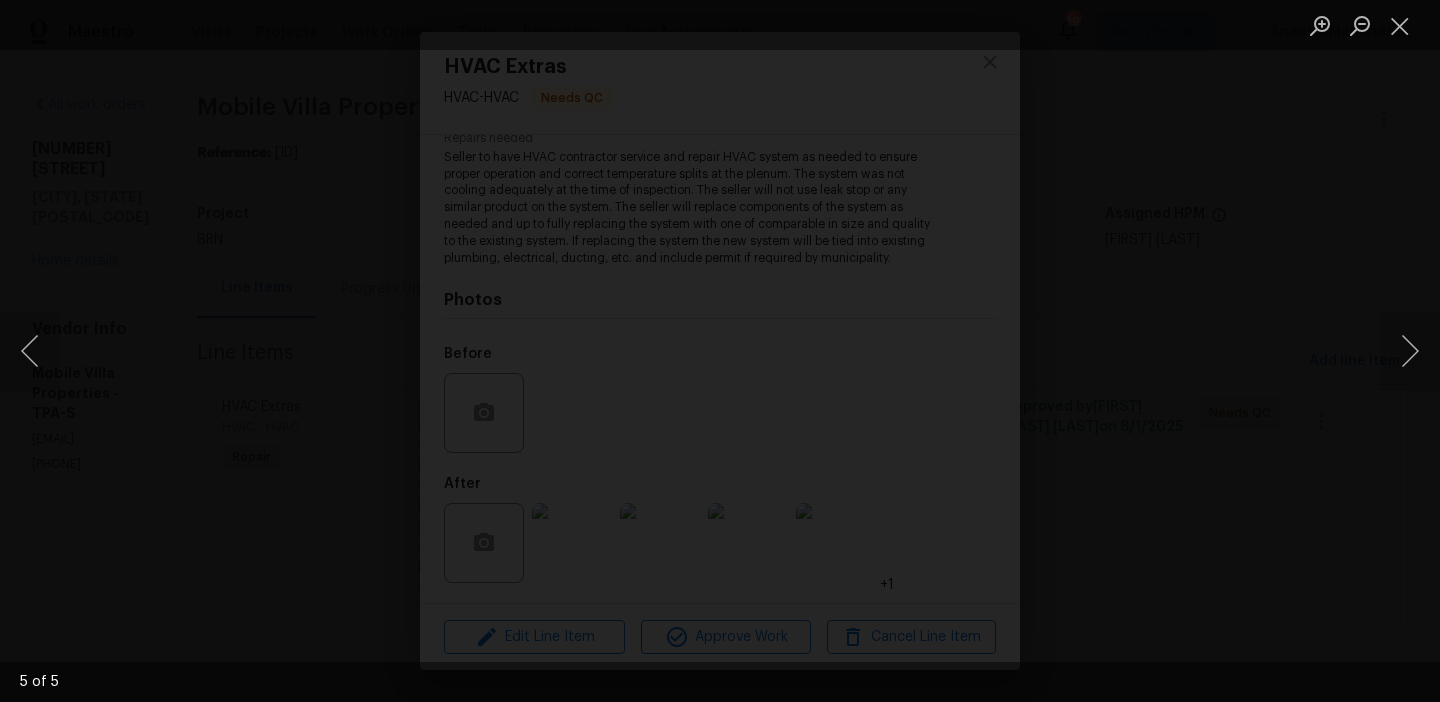 click at bounding box center (733, 296) 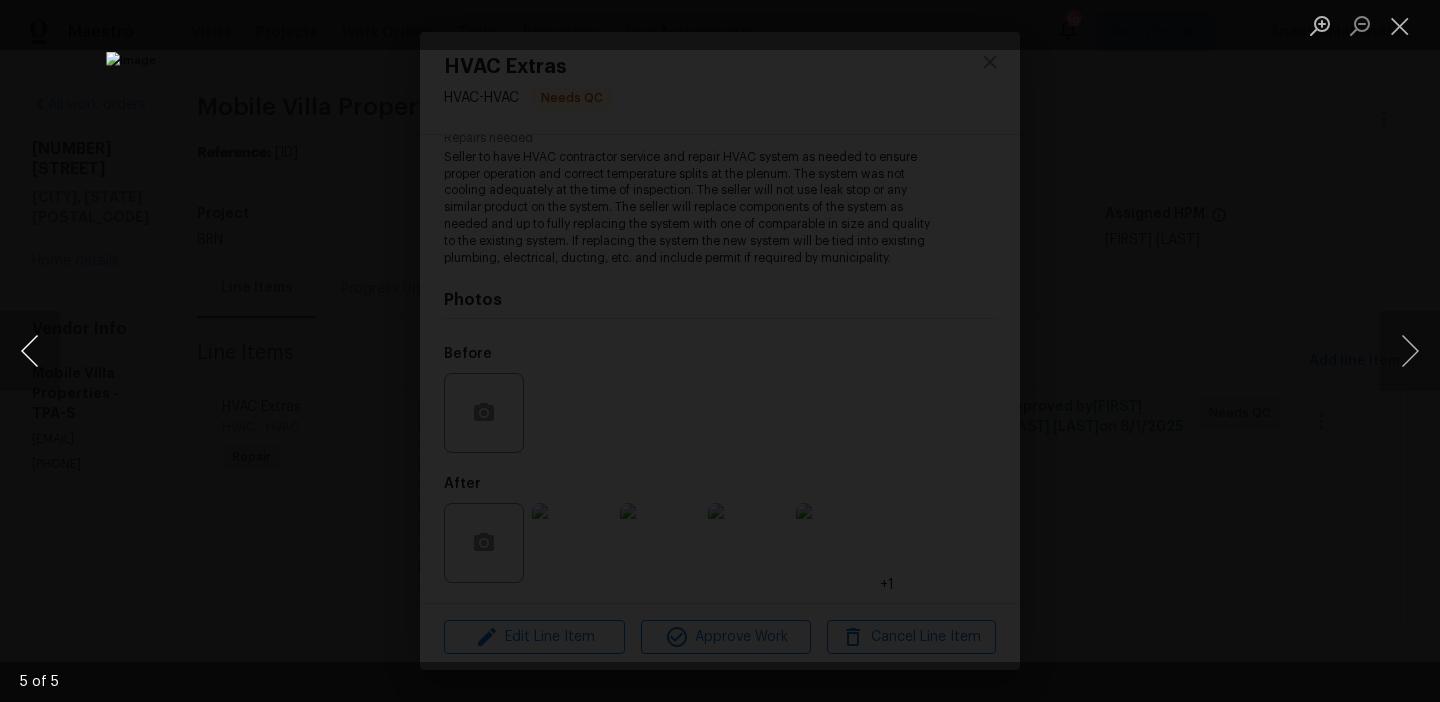 click at bounding box center (30, 351) 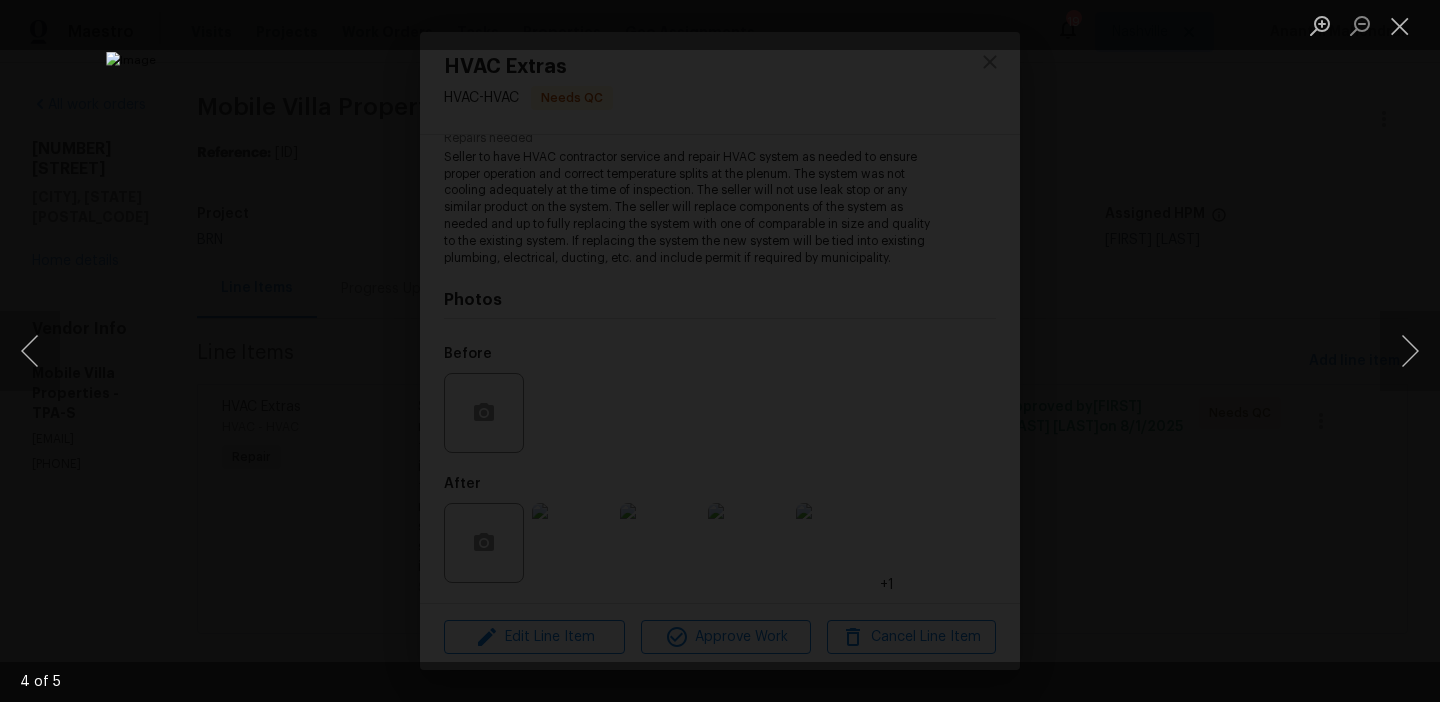 click at bounding box center [720, 351] 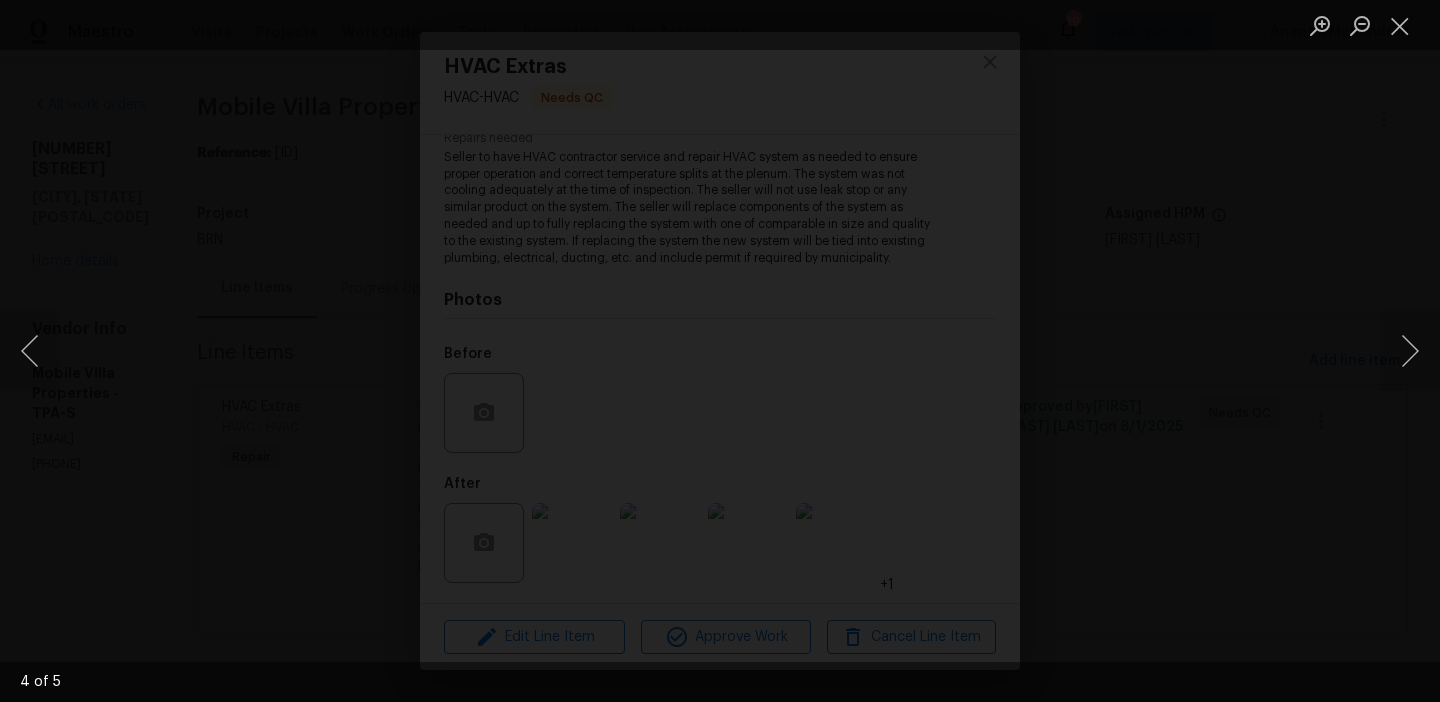 click at bounding box center (809, 388) 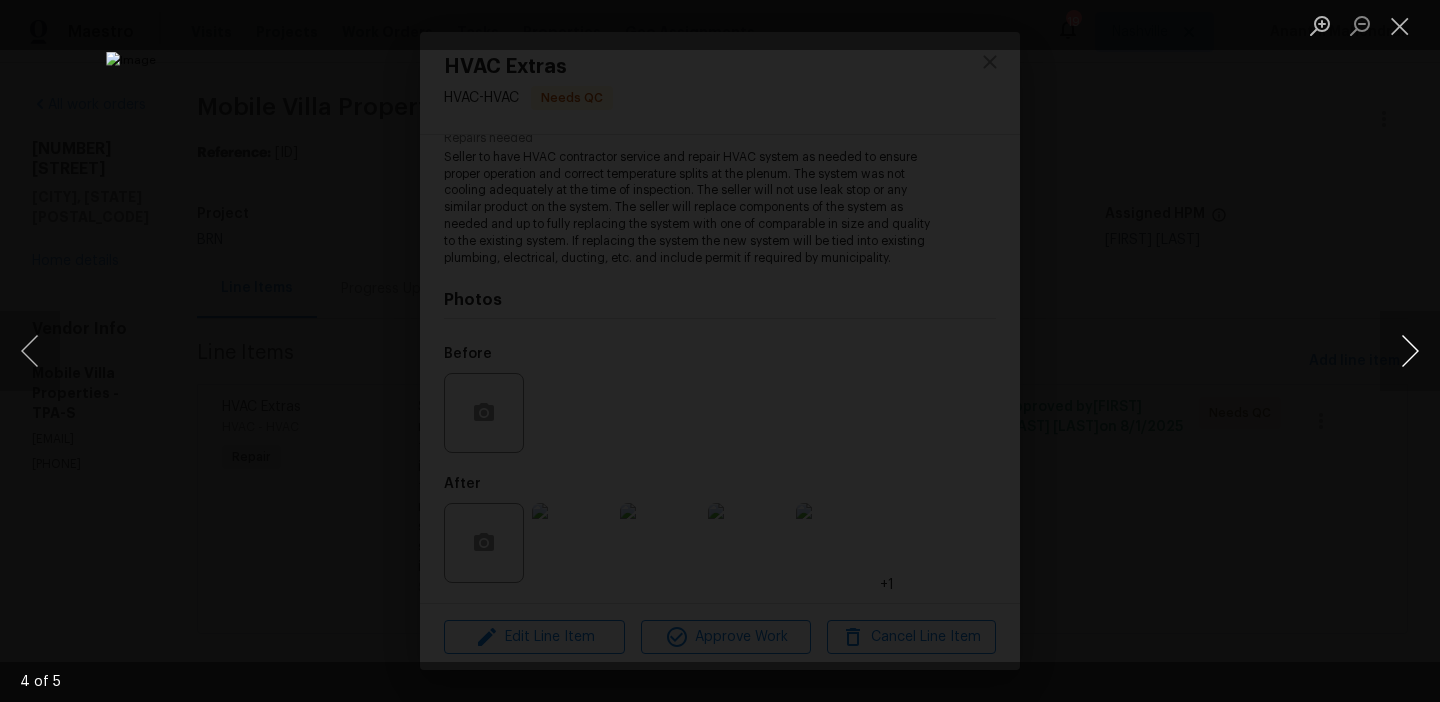 click at bounding box center (1410, 351) 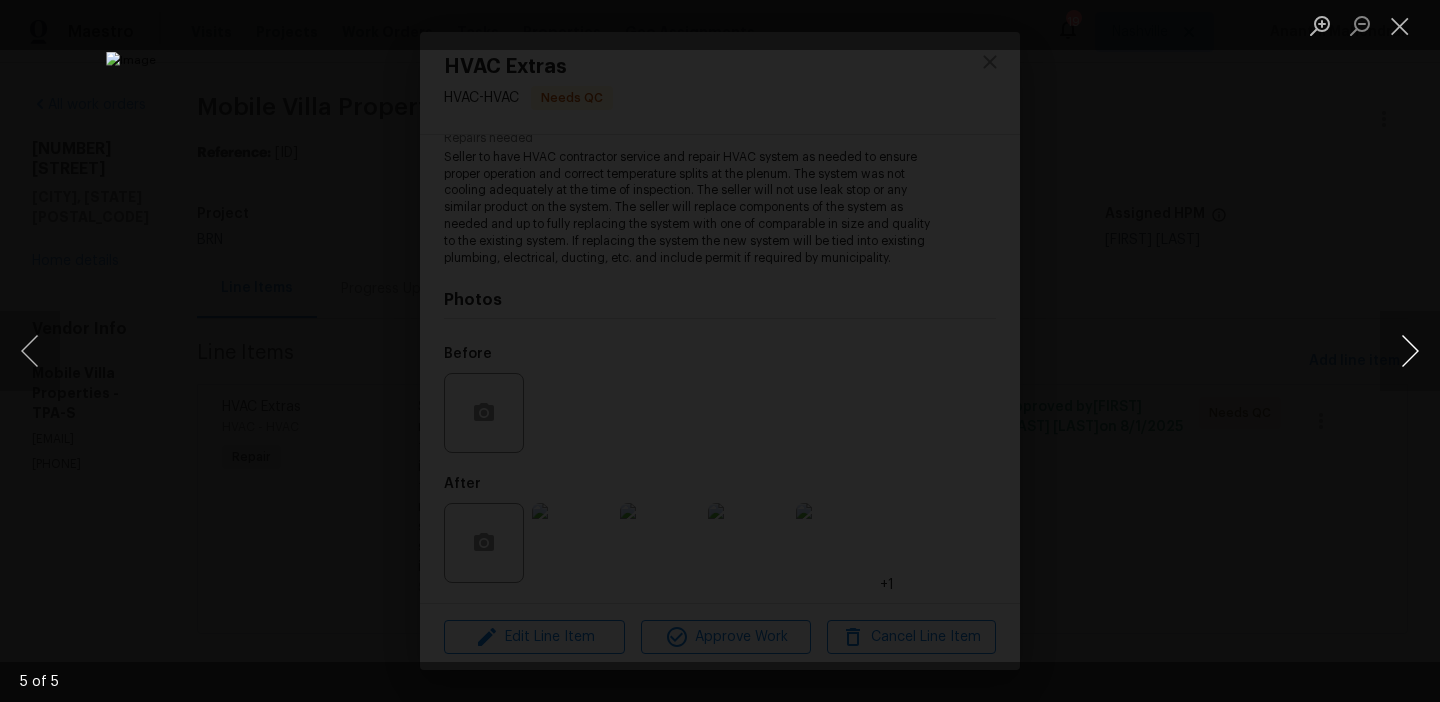 click at bounding box center [1410, 351] 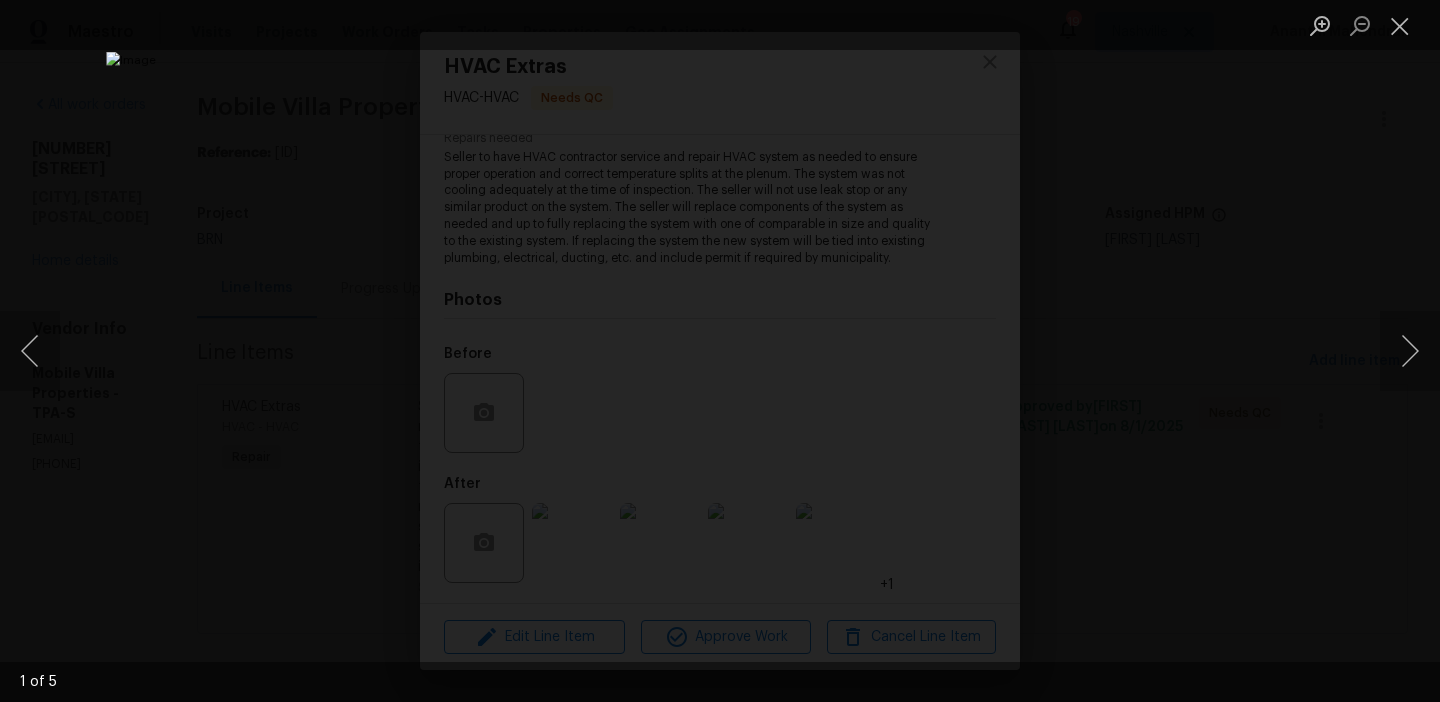 click at bounding box center [720, 351] 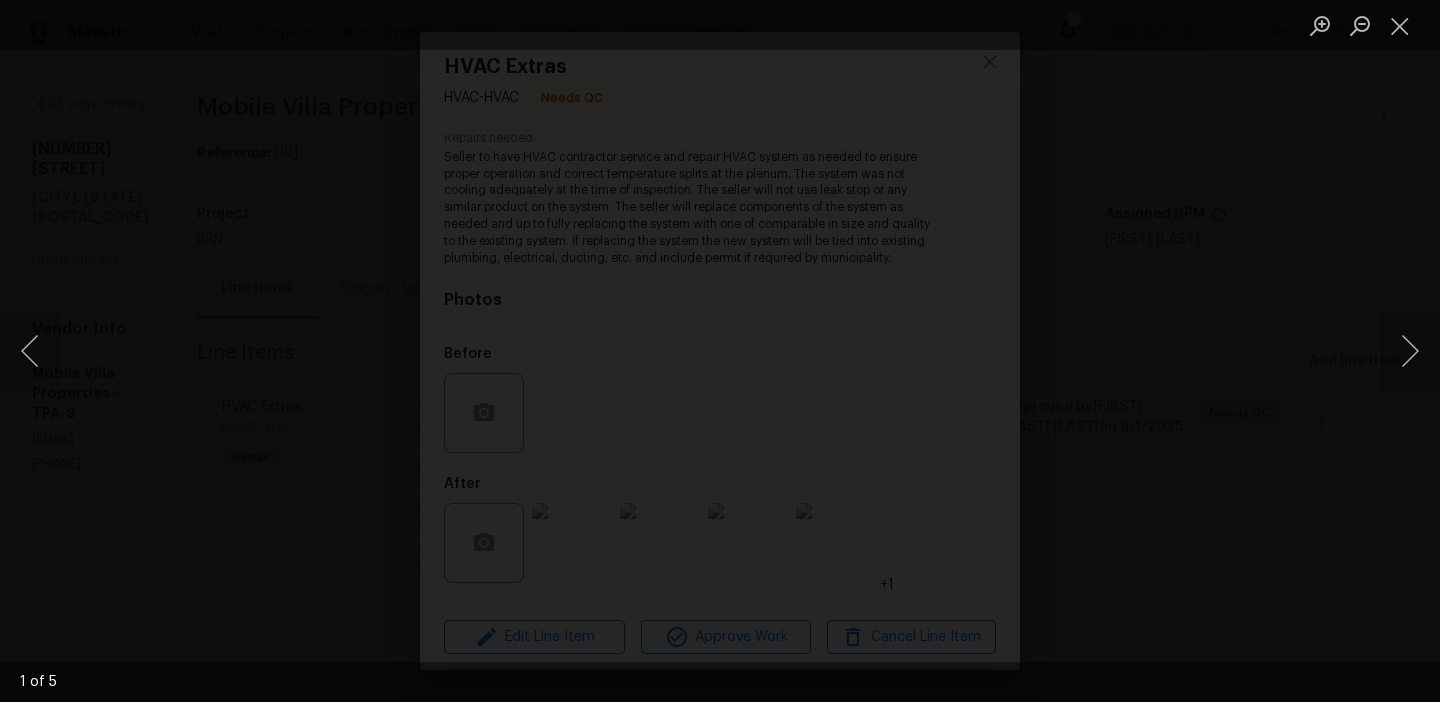 click at bounding box center [818, 398] 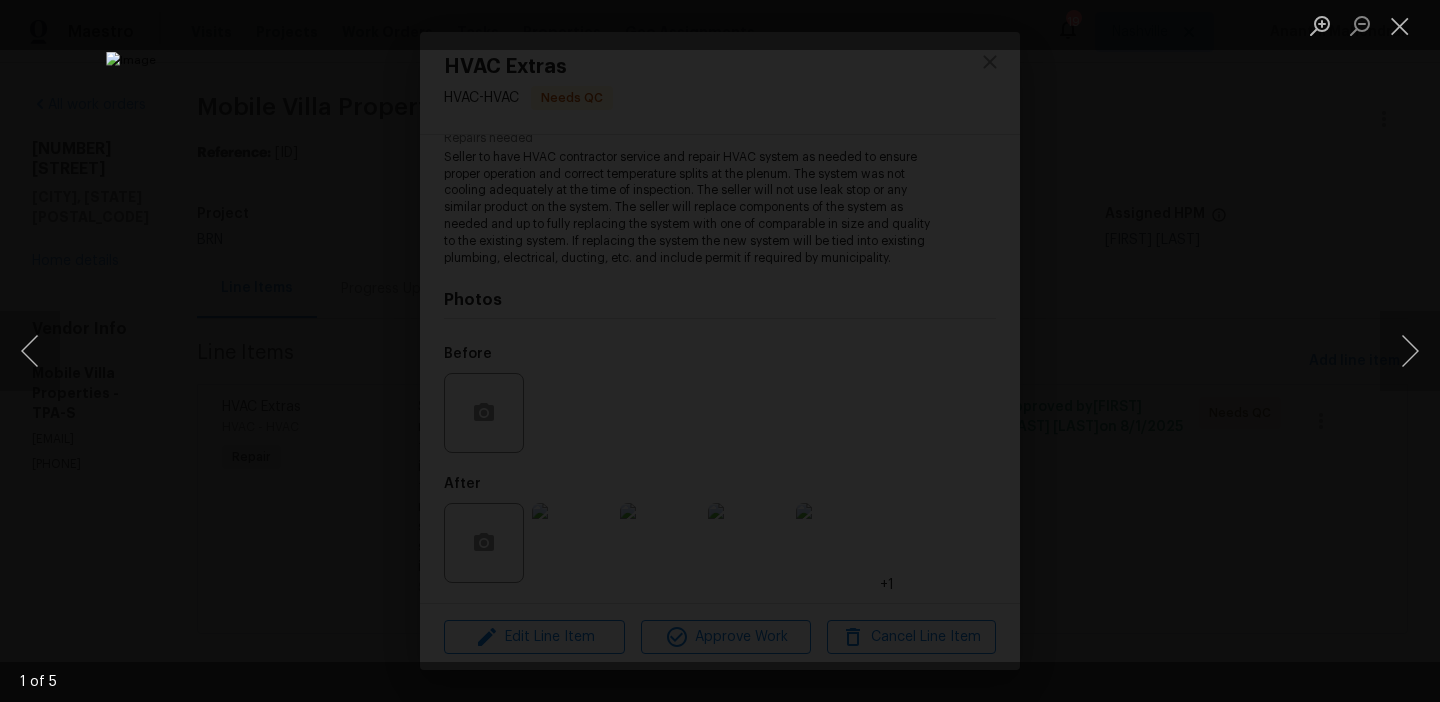 click at bounding box center (720, 351) 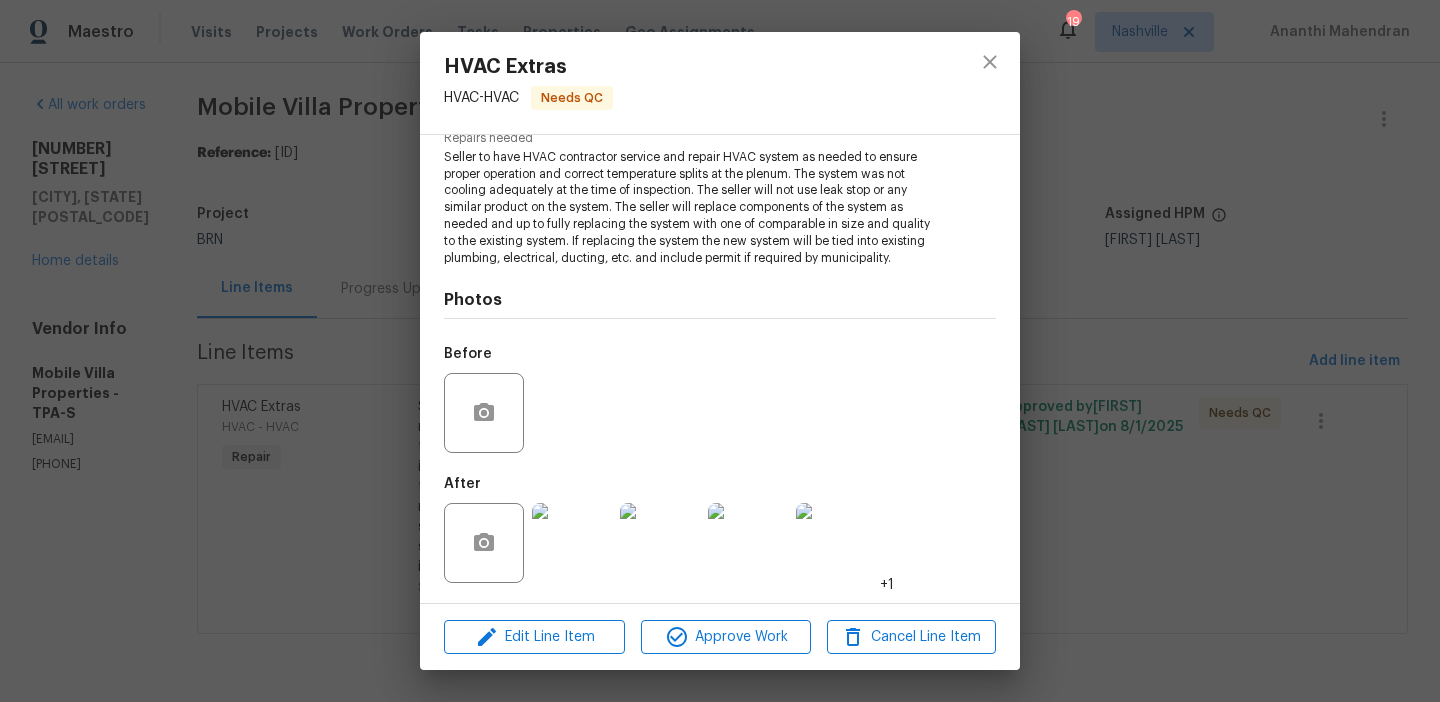 click on "HVAC Extras HVAC  -  HVAC Needs QC Vendor Mobile Villa Properties Account Category Repairs Cost $0 x 1 count $0 Labor $150 Total $150 Repairs needed Seller to have HVAC contractor service and repair HVAC system as needed to ensure proper operation and correct temperature splits at the plenum. The system was not cooling adequately at the time of inspection. The seller will not use leak stop or any similar product on the system.  The seller will replace components of the system as needed and up to fully replacing the system with one of comparable in size and quality to the existing system.  If replacing the system the new system will be tied into existing plumbing, electrical, ducting, etc. and include permit if required by municipality. Photos Before After  +1  Edit Line Item  Approve Work  Cancel Line Item" at bounding box center [720, 351] 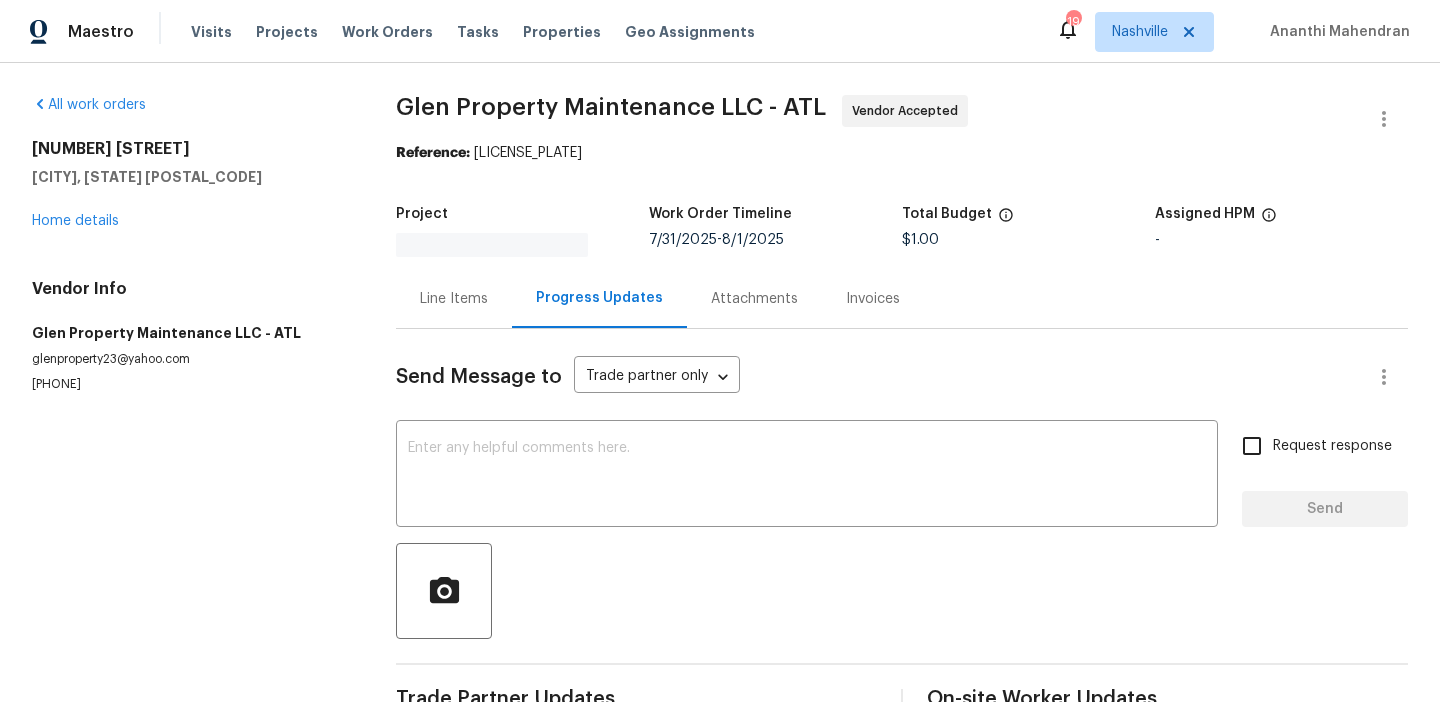 scroll, scrollTop: 0, scrollLeft: 0, axis: both 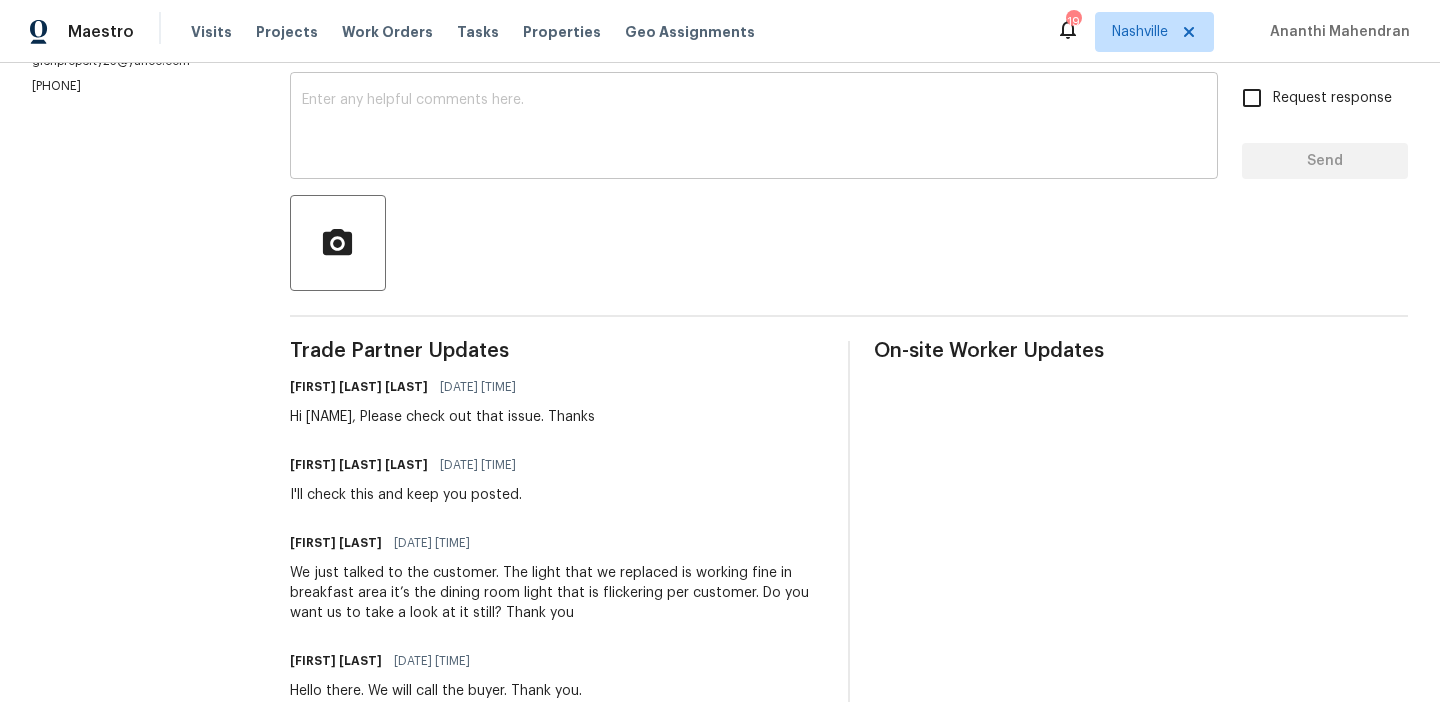 click at bounding box center [754, 128] 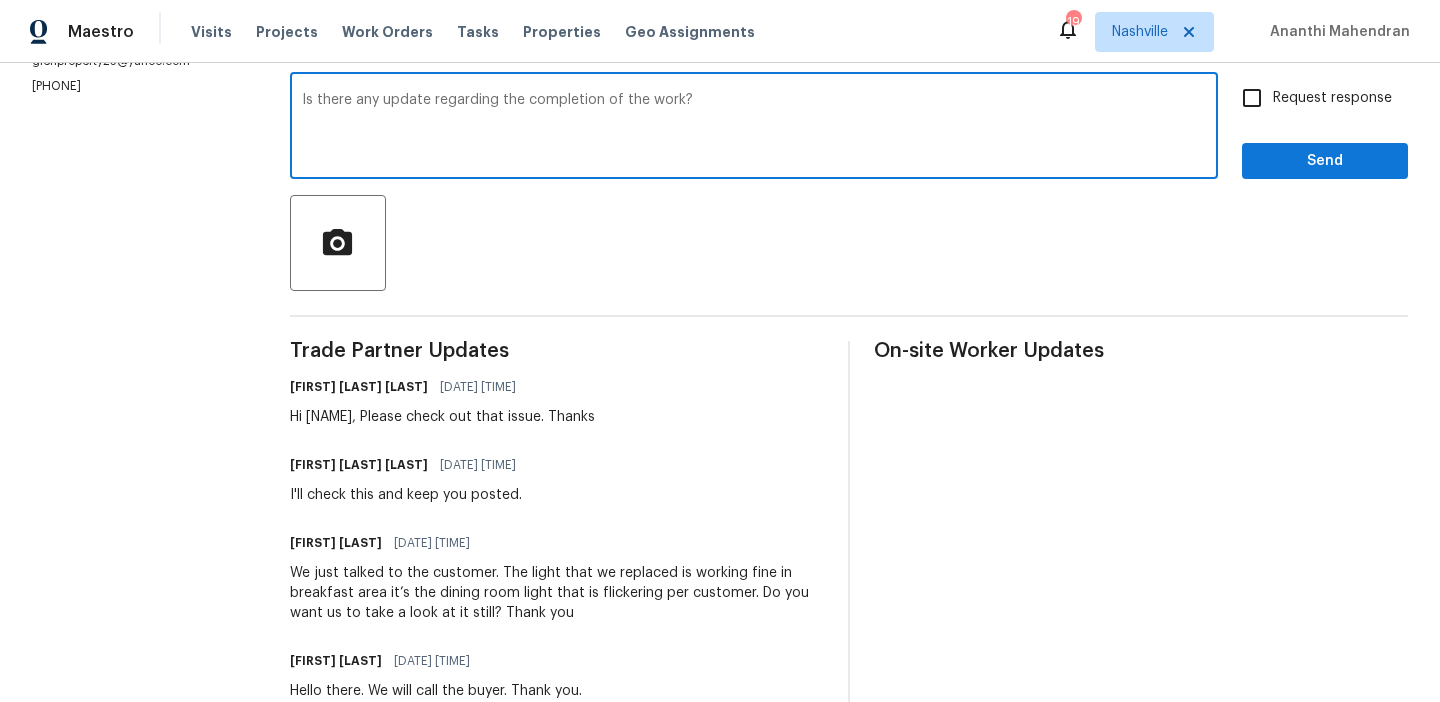 type on "Is there any update regarding the completion of the work?" 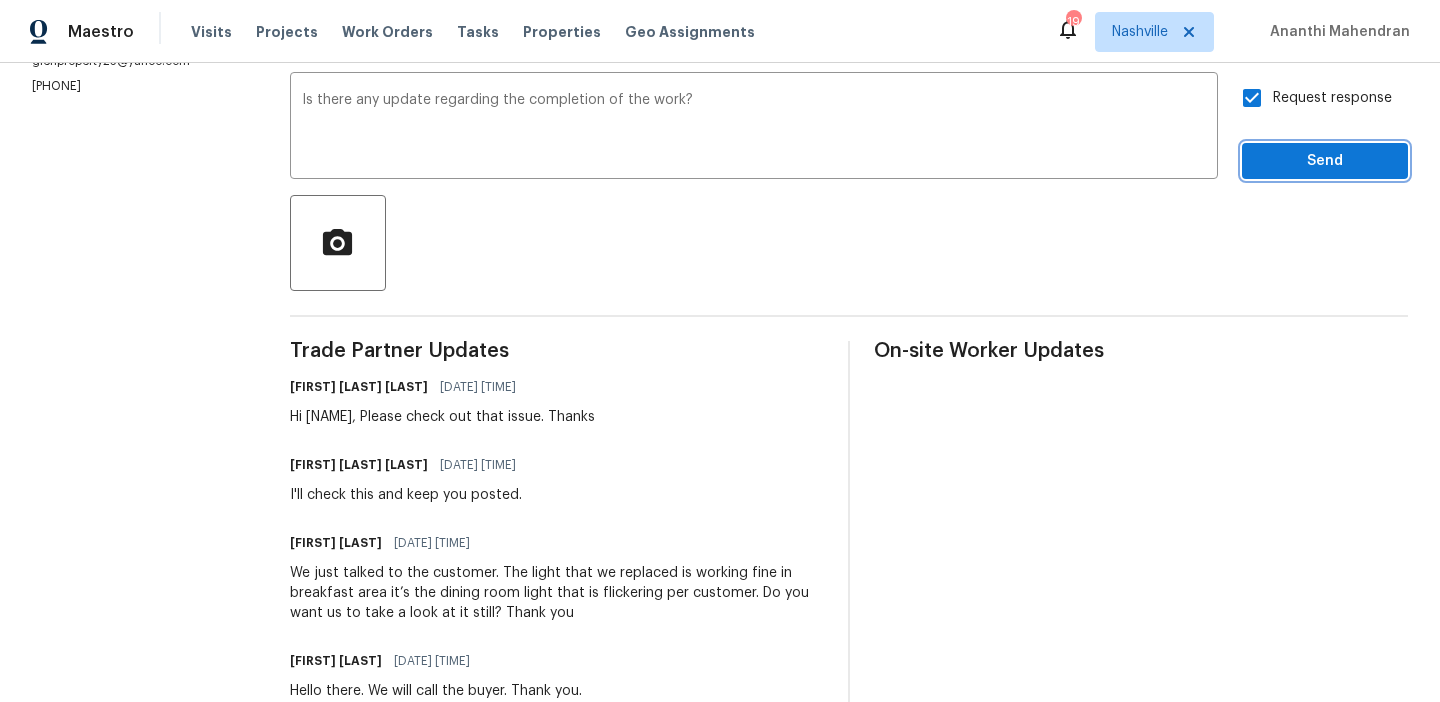click on "Send" at bounding box center (1325, 161) 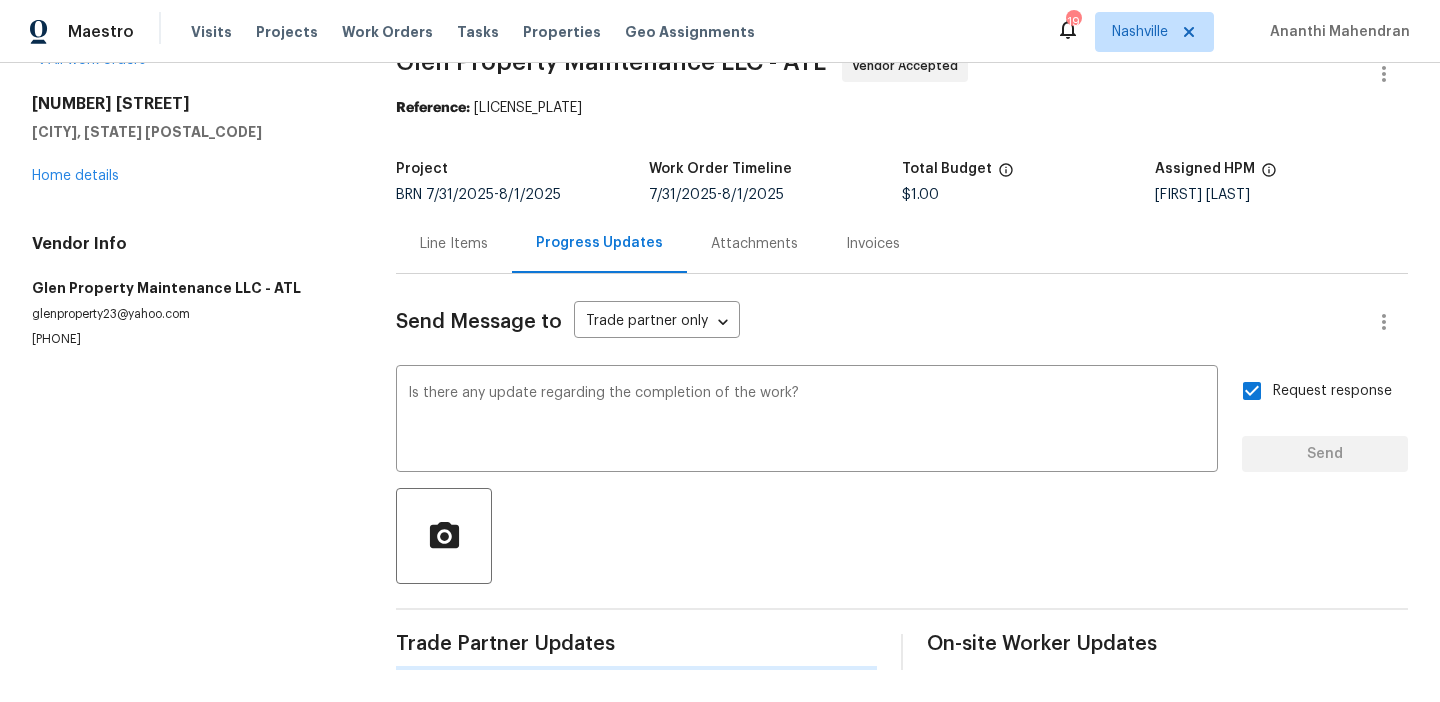 scroll, scrollTop: 45, scrollLeft: 0, axis: vertical 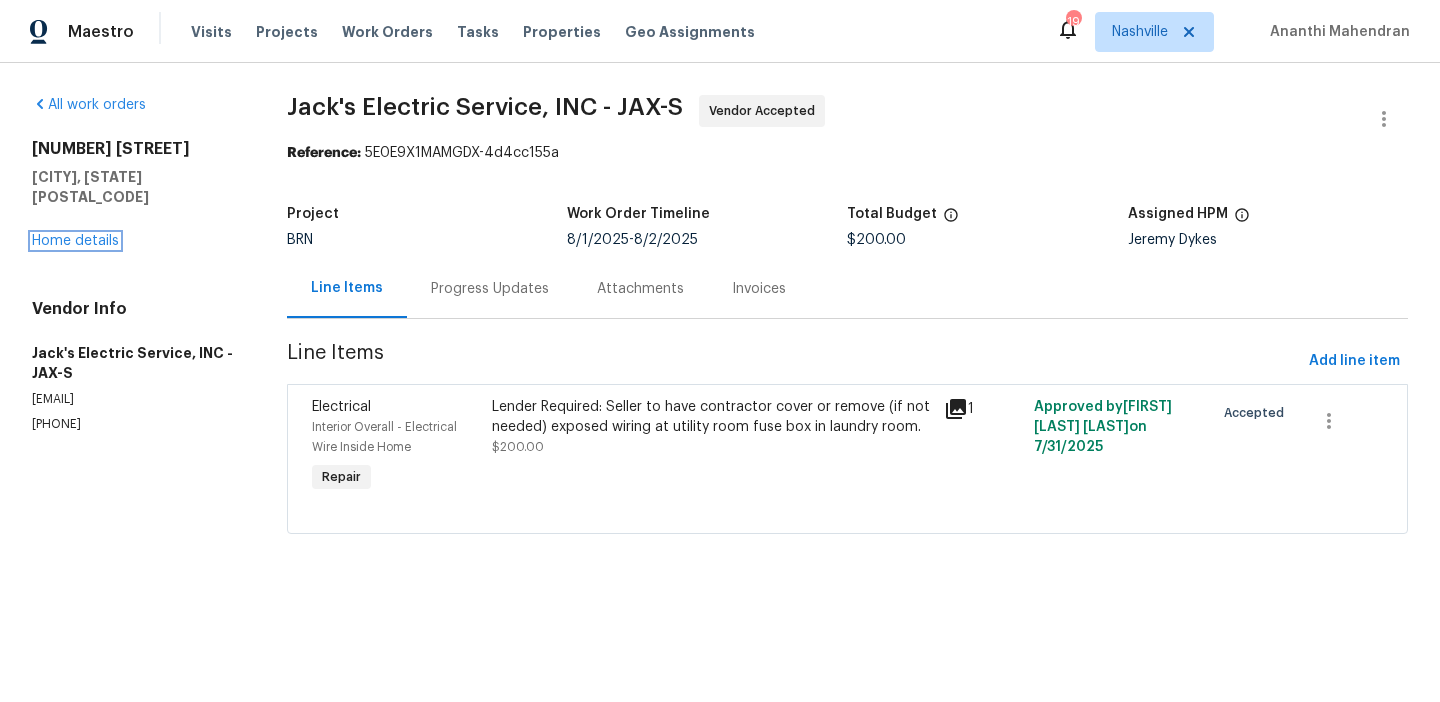 click on "[NUMBER] [STREET] [CITY], [STATE] [POSTAL_CODE] Home details" at bounding box center (135, 195) 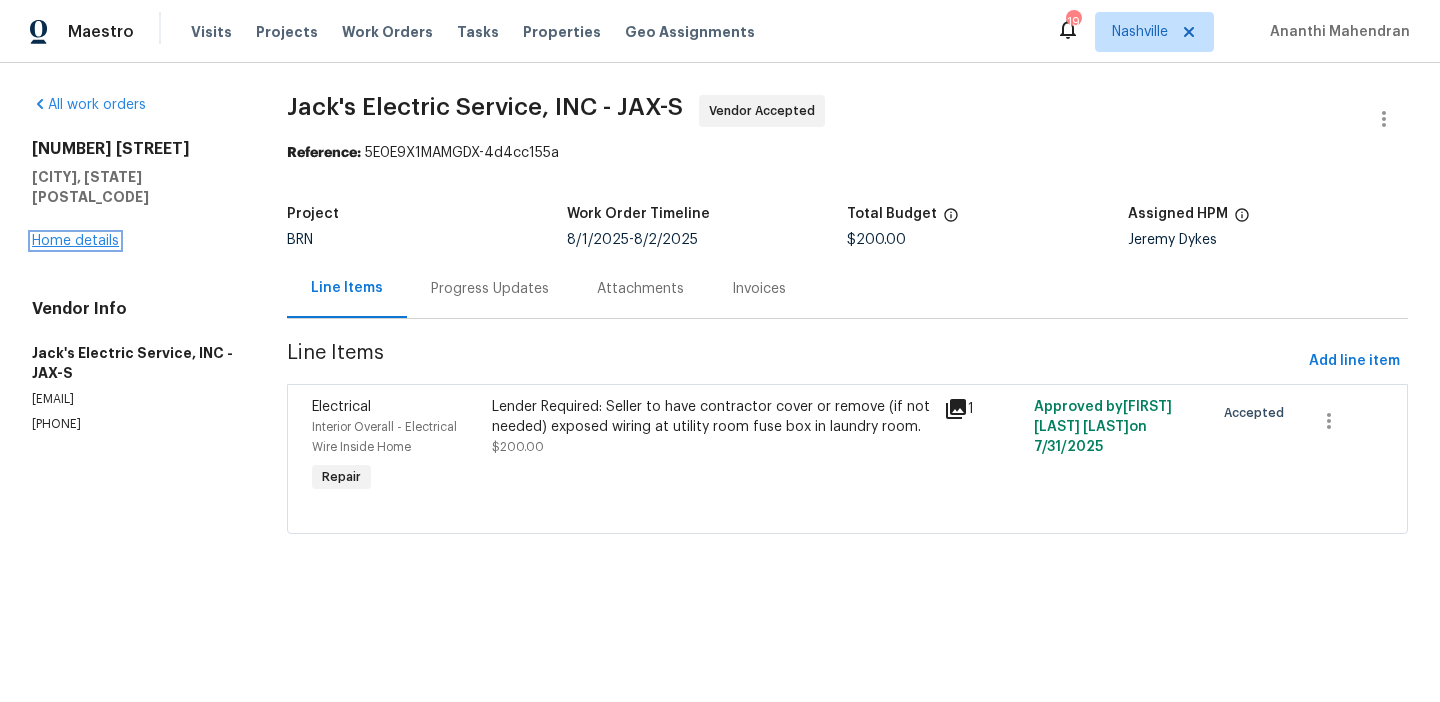 click on "Home details" at bounding box center (75, 241) 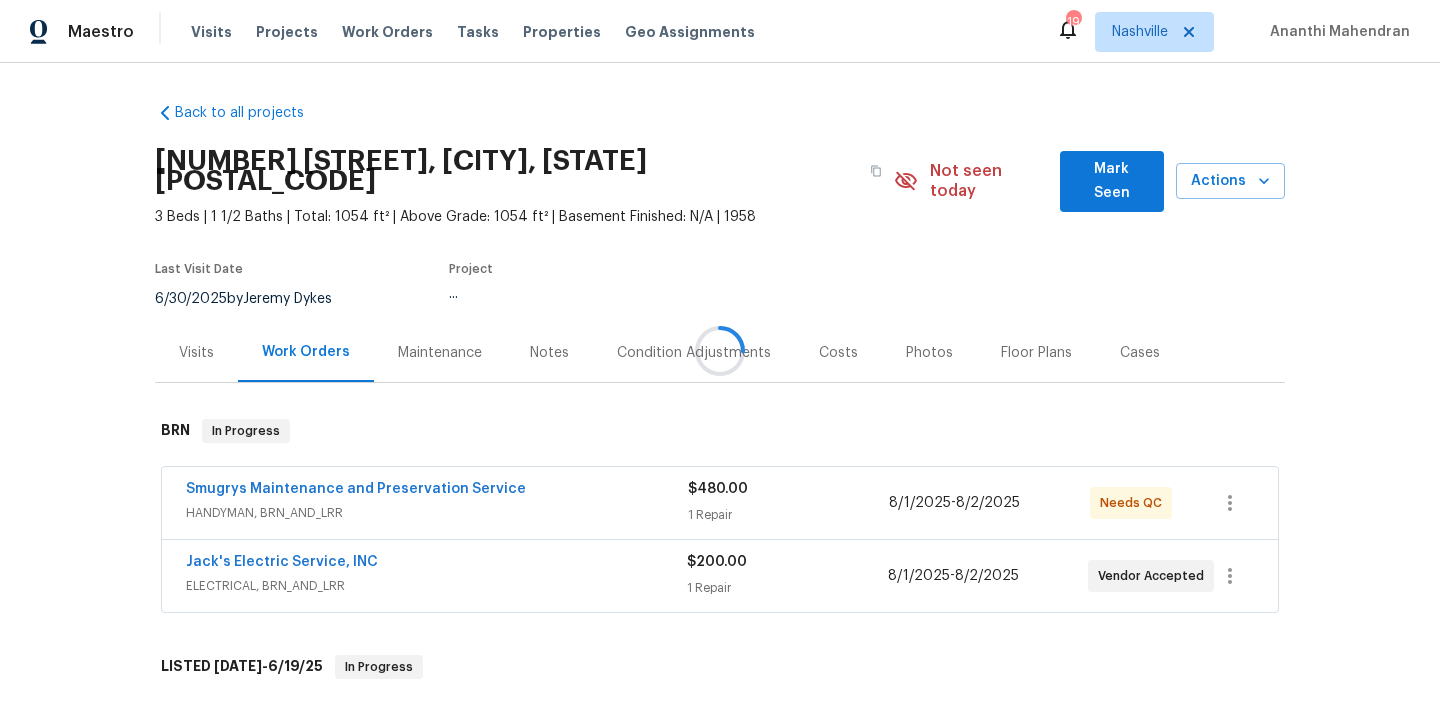 scroll, scrollTop: 11, scrollLeft: 0, axis: vertical 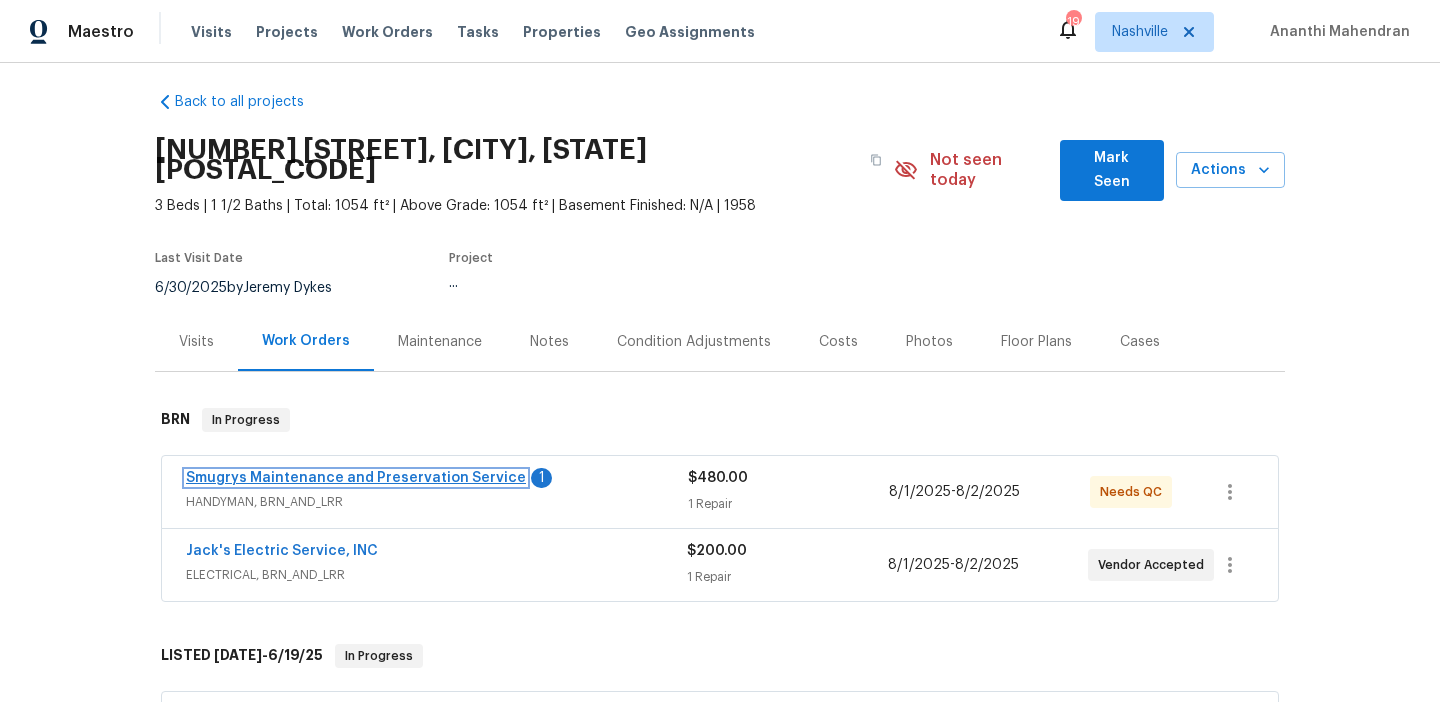 click on "Smugrys Maintenance and Preservation Service" at bounding box center (356, 478) 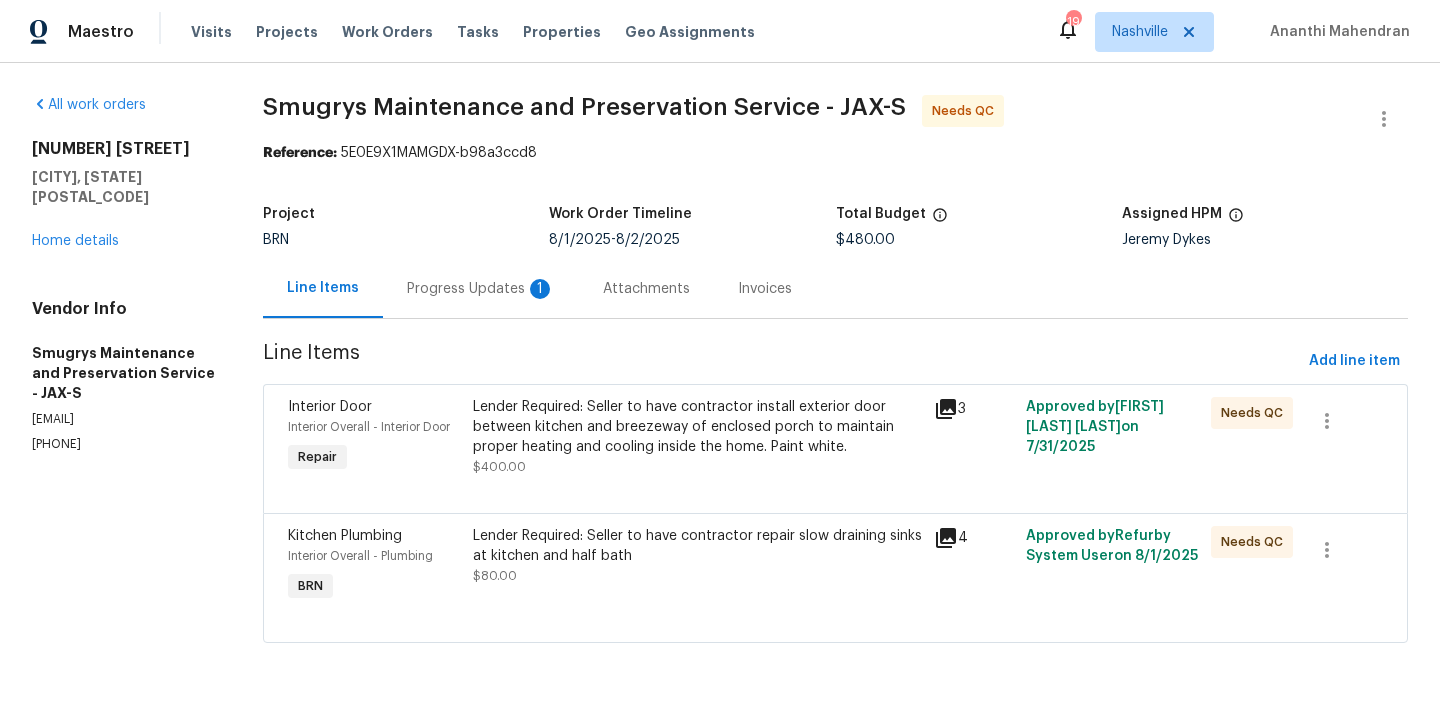 click on "Lender Required: Seller to have contractor install exterior door between kitchen and breezeway of enclosed porch to maintain proper heating and cooling inside the home. Paint white." at bounding box center [697, 427] 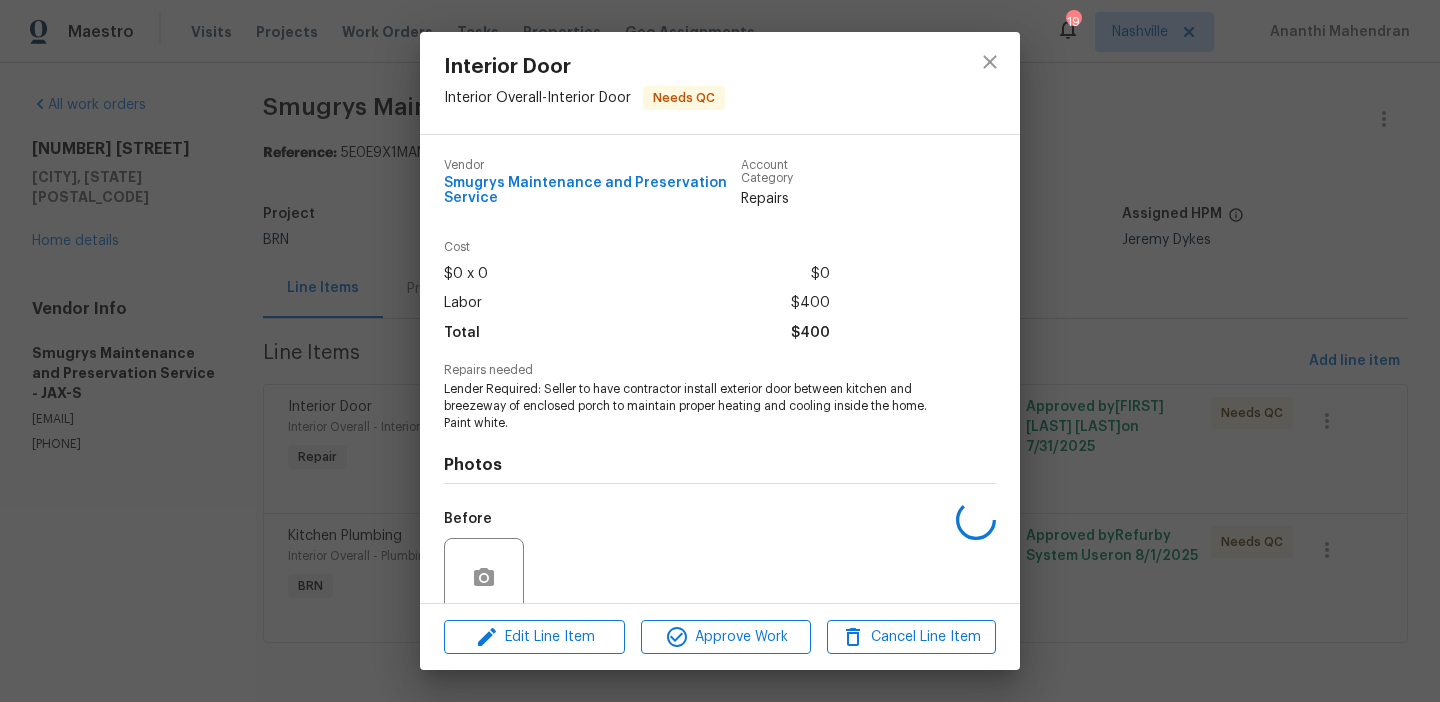 scroll, scrollTop: 155, scrollLeft: 0, axis: vertical 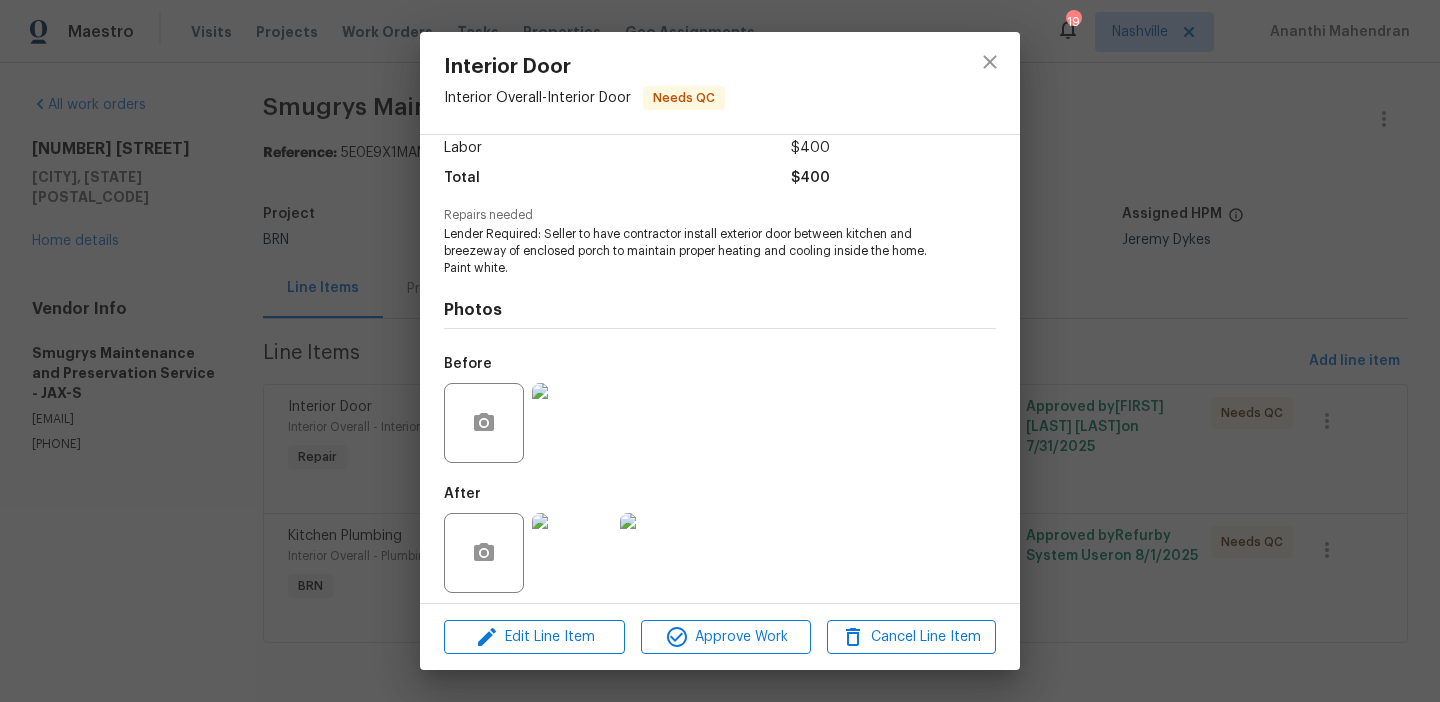 click at bounding box center [572, 553] 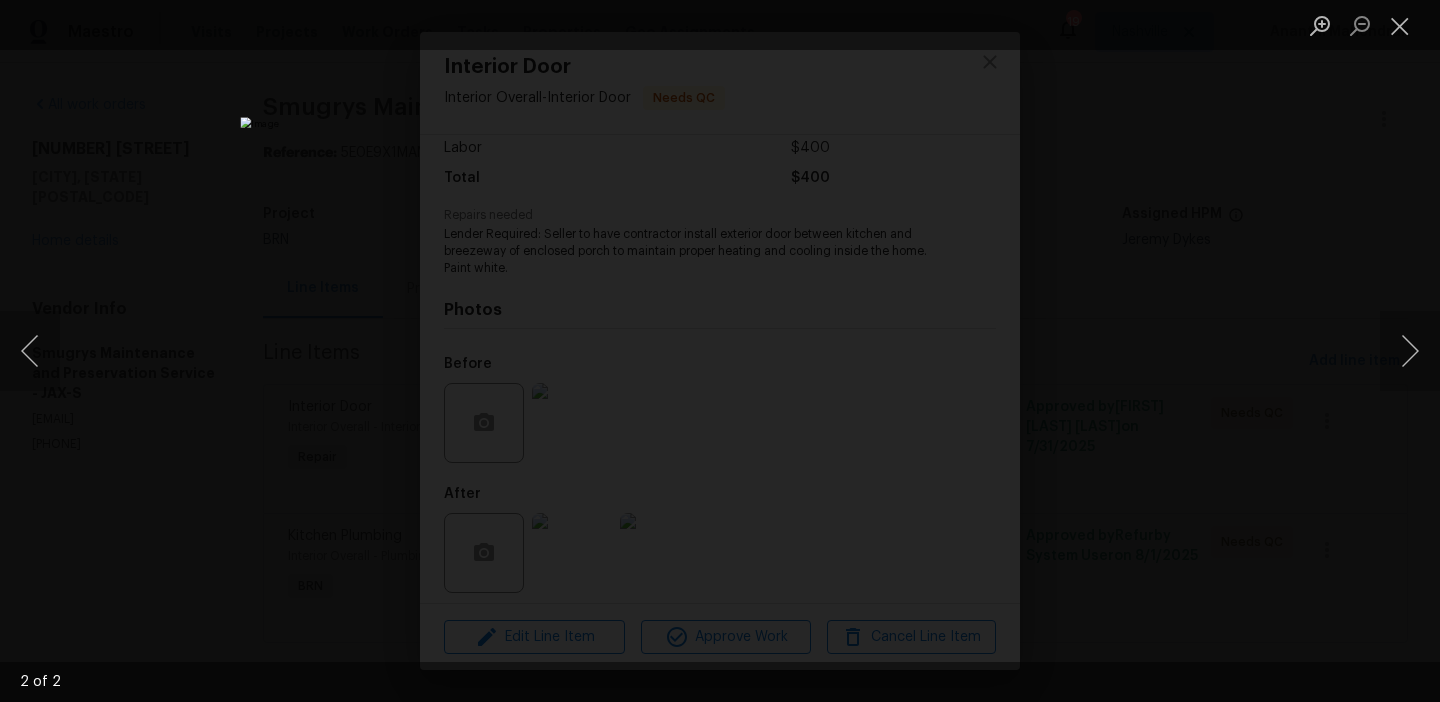 click at bounding box center (720, 351) 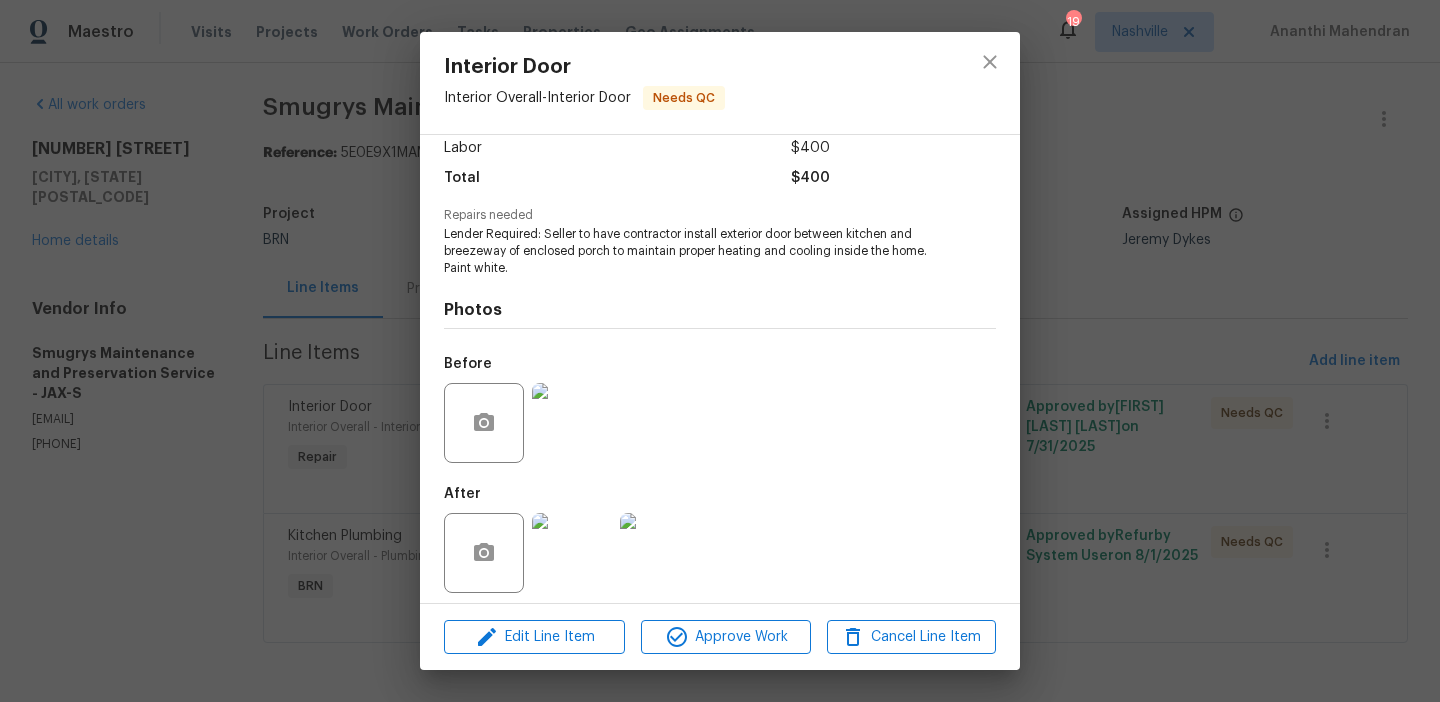 click on "Interior Door Interior Overall  -  Interior Door Needs QC Vendor Smugrys Maintenance and Preservation Service Account Category Repairs Cost $0 x 0  $0 Labor $400 Total $400 Repairs needed Lender Required: Seller to have contractor install exterior door between kitchen and breezeway of enclosed porch to maintain proper heating and cooling inside the home. Paint white. Photos Before After  Edit Line Item  Approve Work  Cancel Line Item" at bounding box center (720, 351) 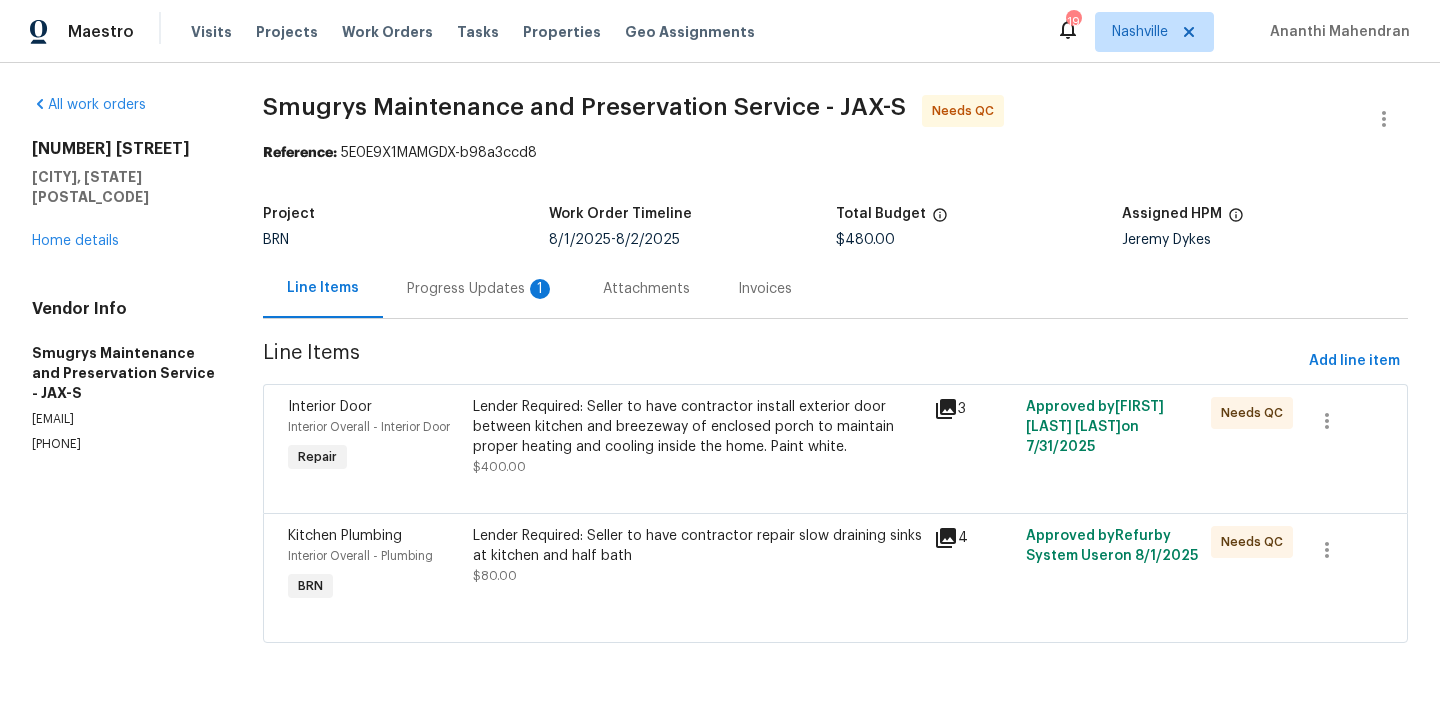 click on "Lender Required: Seller to have contractor repair slow draining sinks at kitchen and half bath" at bounding box center (697, 546) 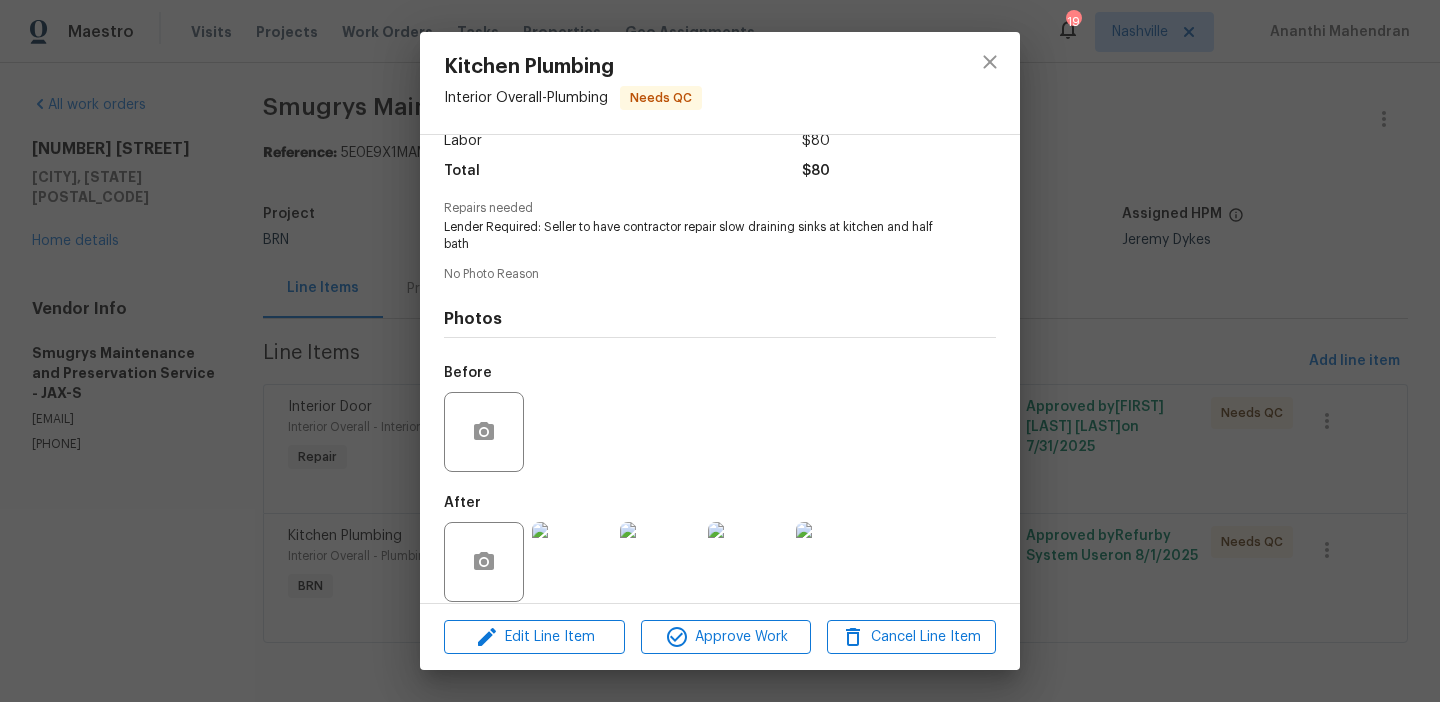 scroll, scrollTop: 181, scrollLeft: 0, axis: vertical 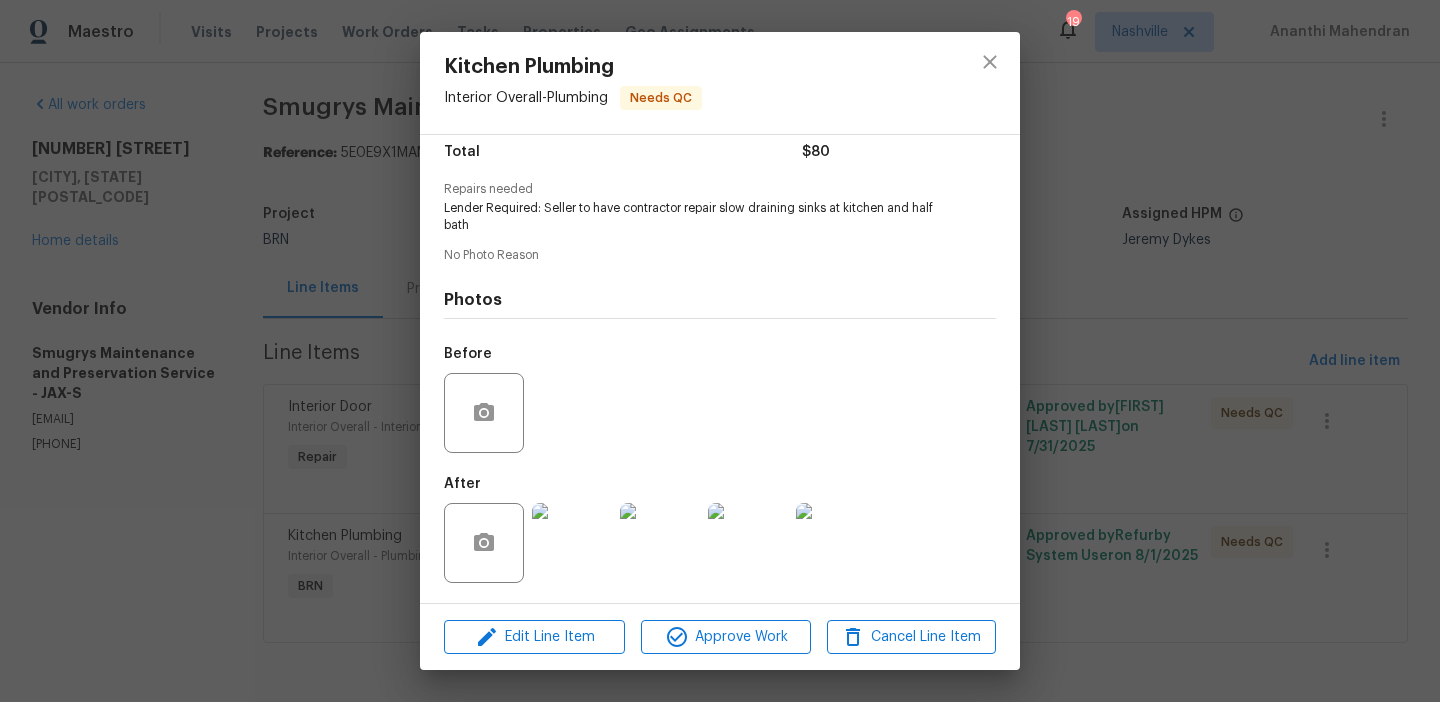 click at bounding box center [572, 543] 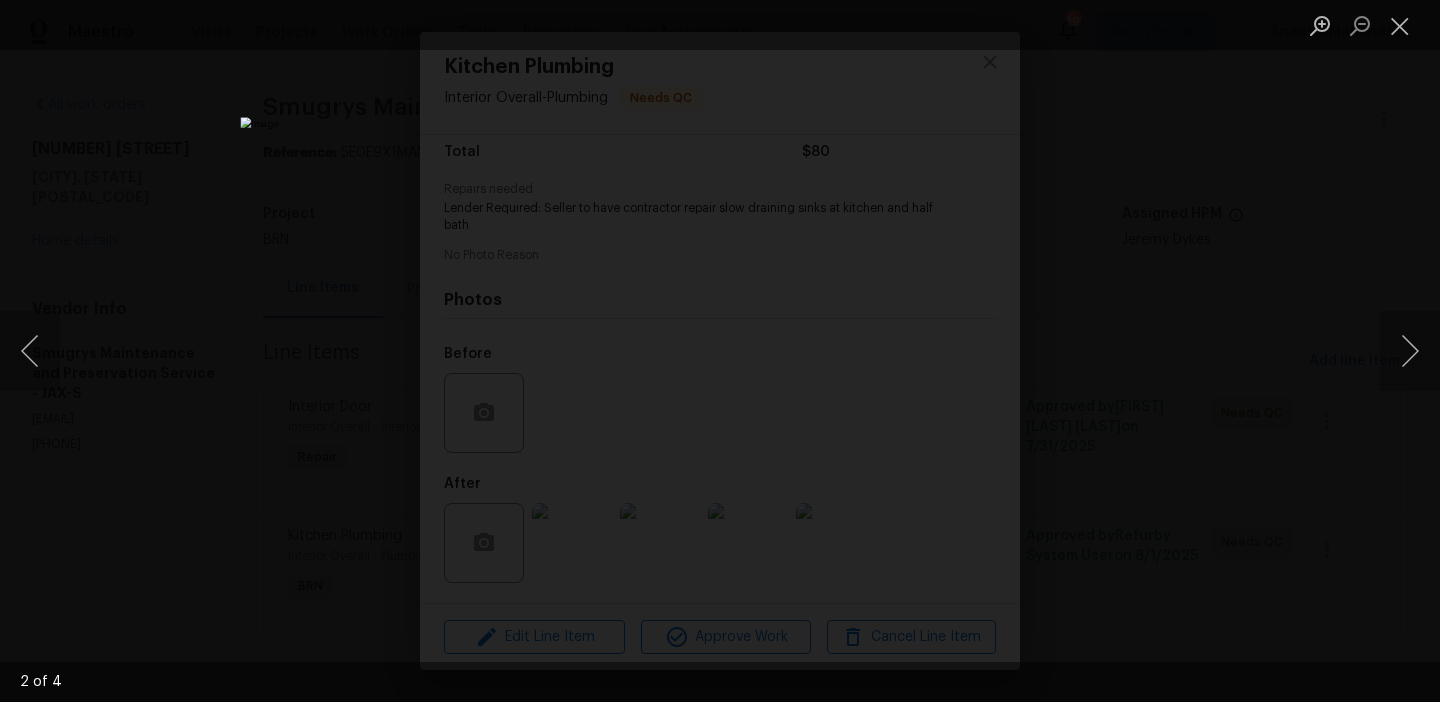 click at bounding box center [720, 351] 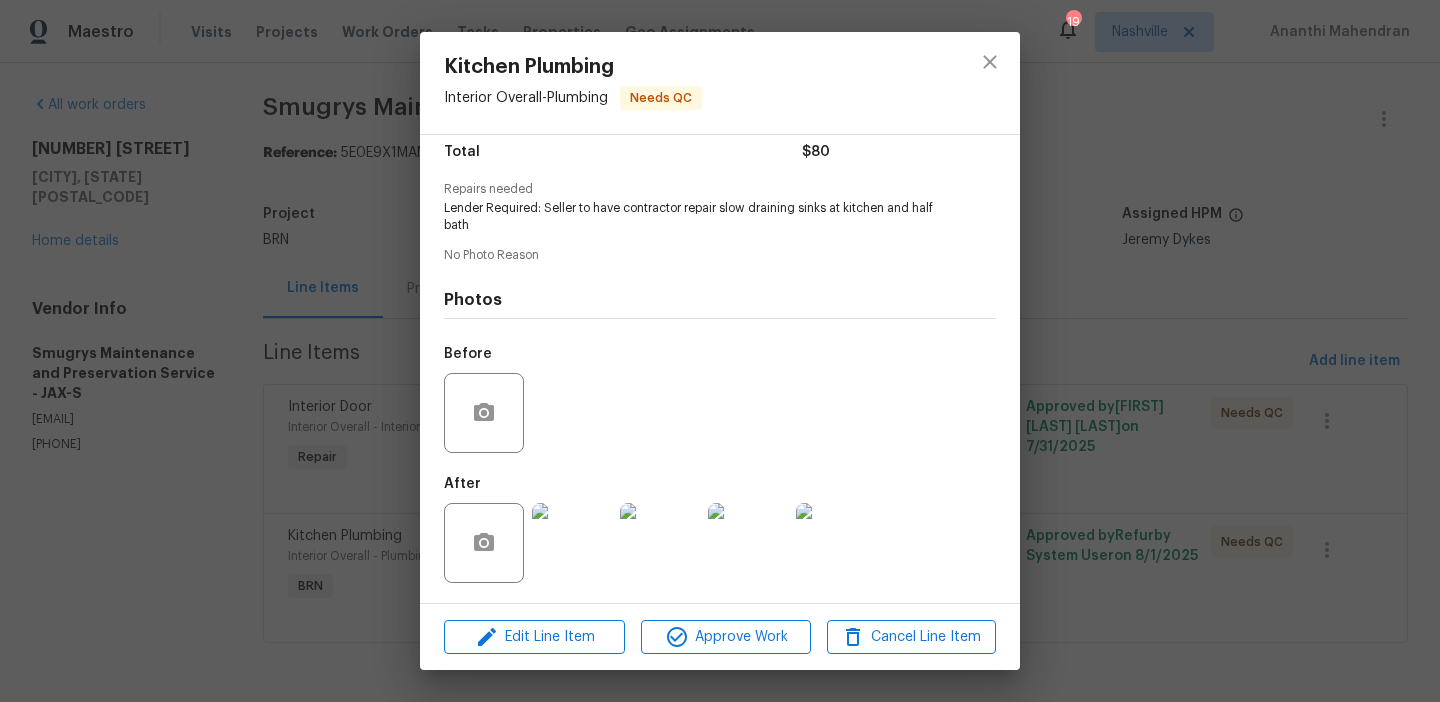 click on "Kitchen Plumbing Interior Overall  -  Plumbing Needs QC Vendor Smugrys Maintenance and Preservation Service Account Category BINSR Cost $0 x 1 count $0 Labor $80 Total $80 Repairs needed Lender Required: Seller to have contractor repair slow draining sinks at kitchen and half bath No Photo Reason   Photos Before After  Edit Line Item  Approve Work  Cancel Line Item" at bounding box center [720, 351] 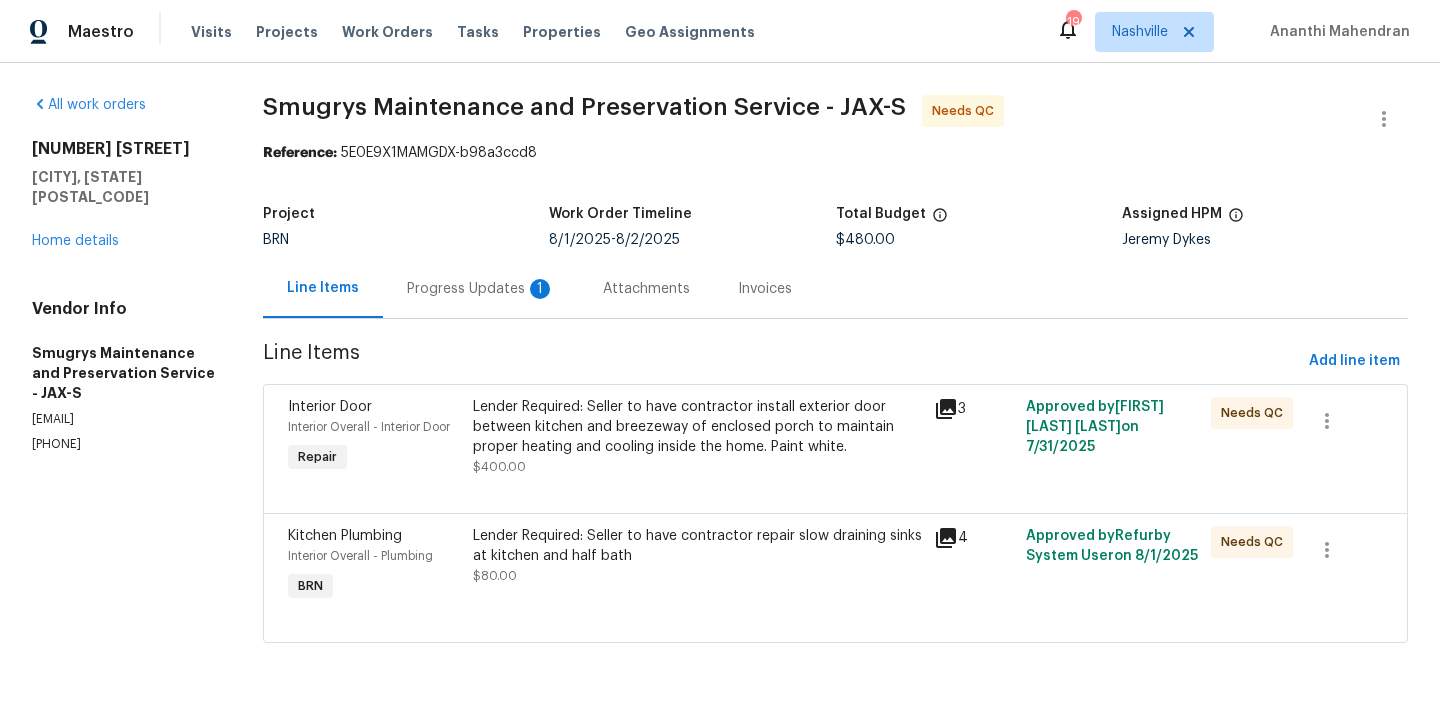 click on "Progress Updates 1" at bounding box center (481, 288) 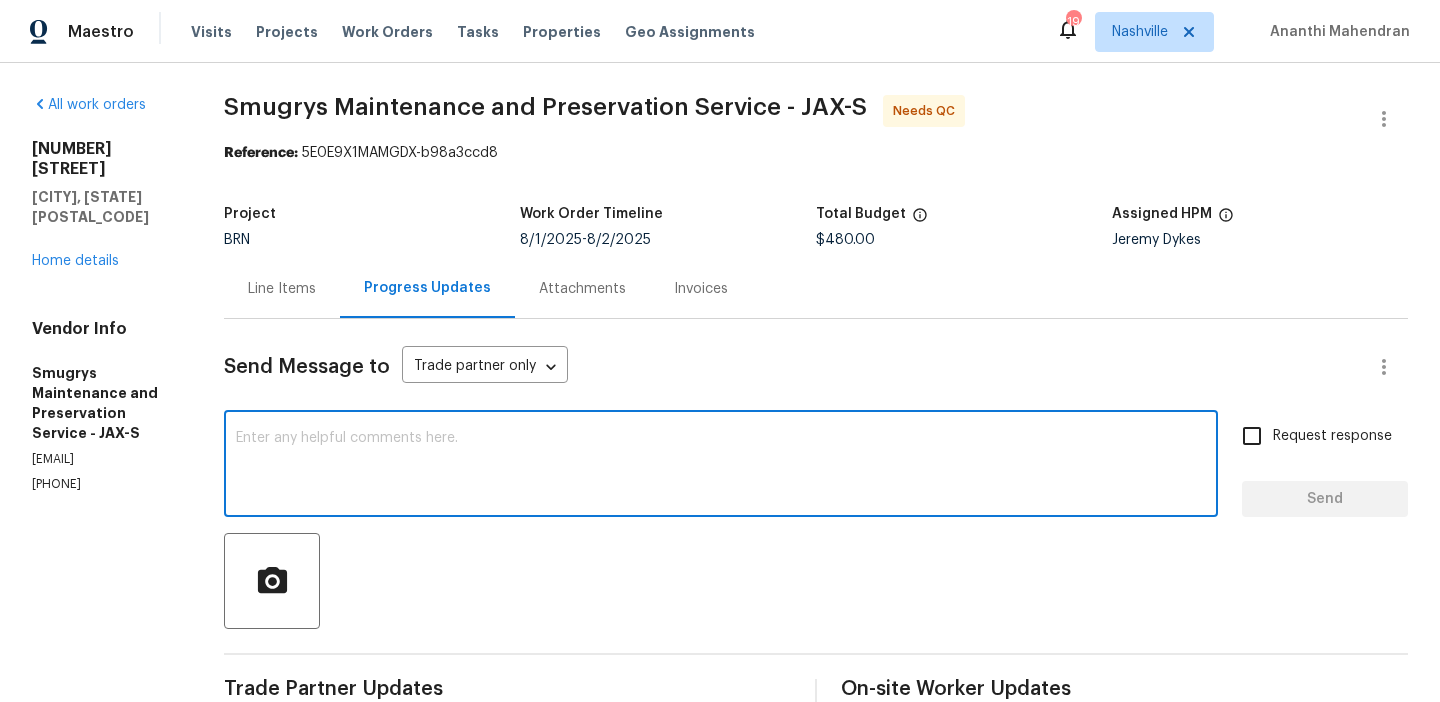 click at bounding box center [721, 466] 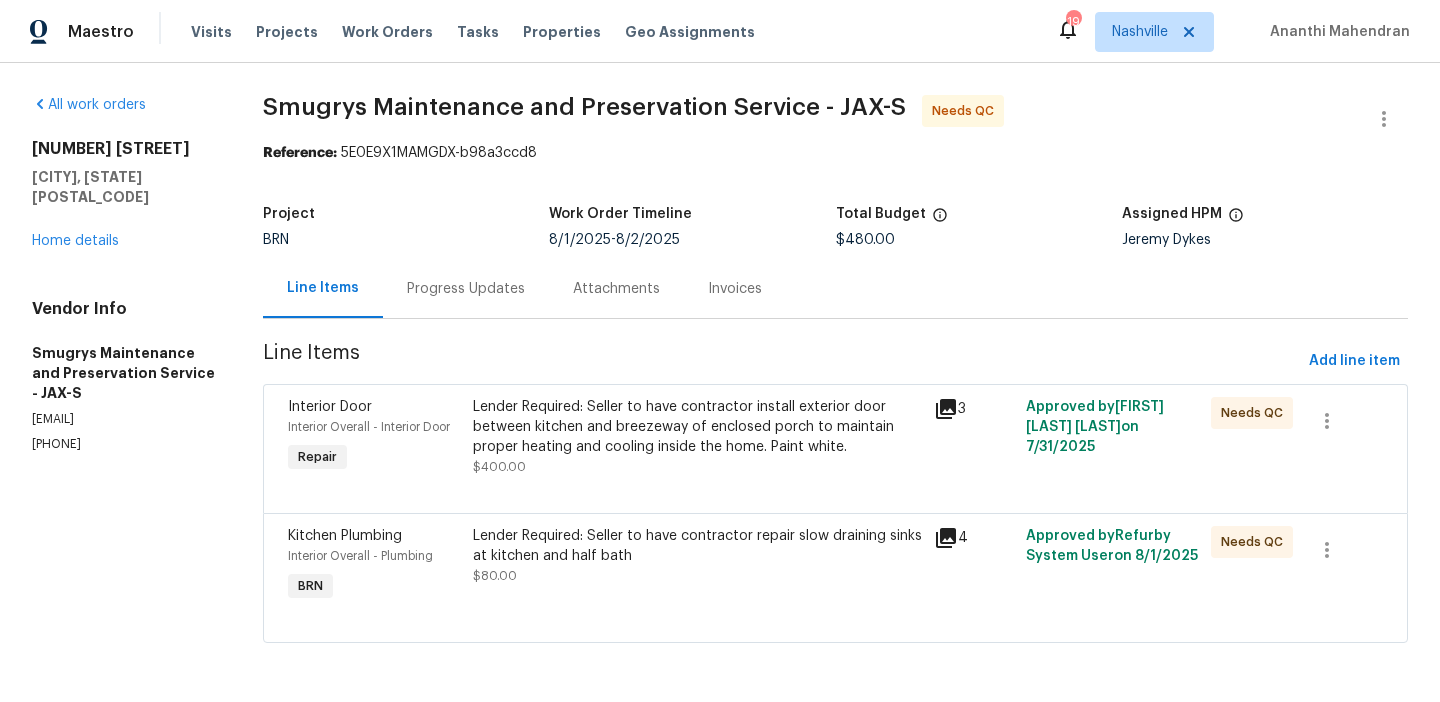 click on "Lender Required: Seller to have contractor repair slow draining sinks at kitchen and half bath" at bounding box center [697, 546] 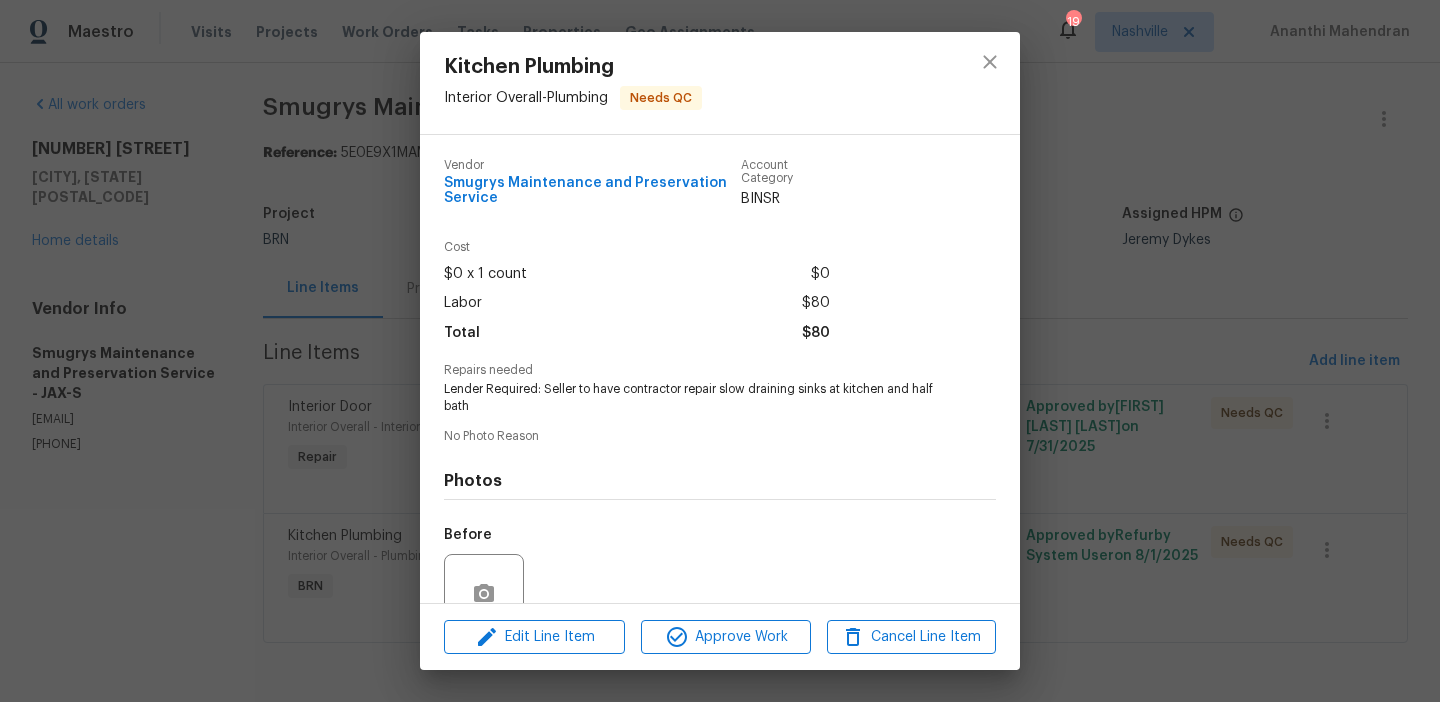 click on "Lender Required: Seller to have contractor repair slow draining sinks at kitchen and half bath" at bounding box center (692, 398) 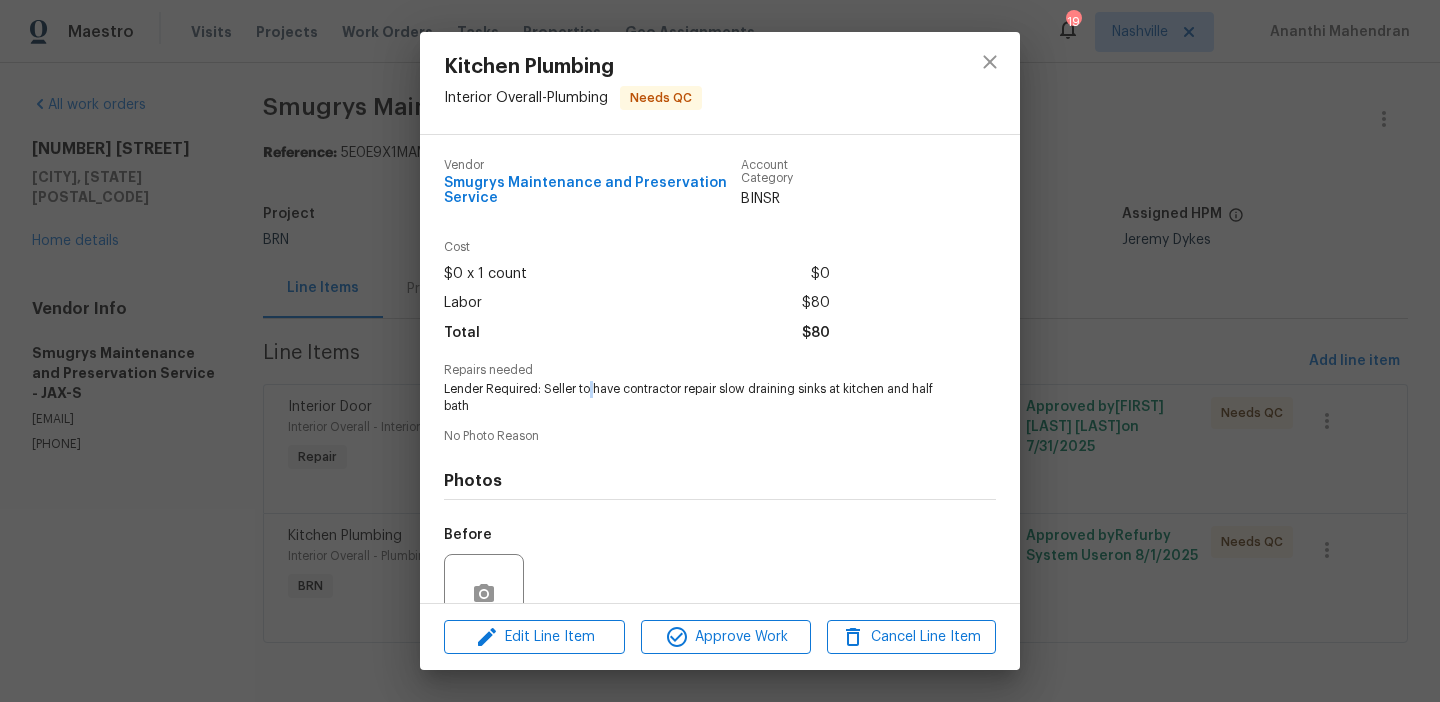 click on "Lender Required: Seller to have contractor repair slow draining sinks at kitchen and half bath" at bounding box center (692, 398) 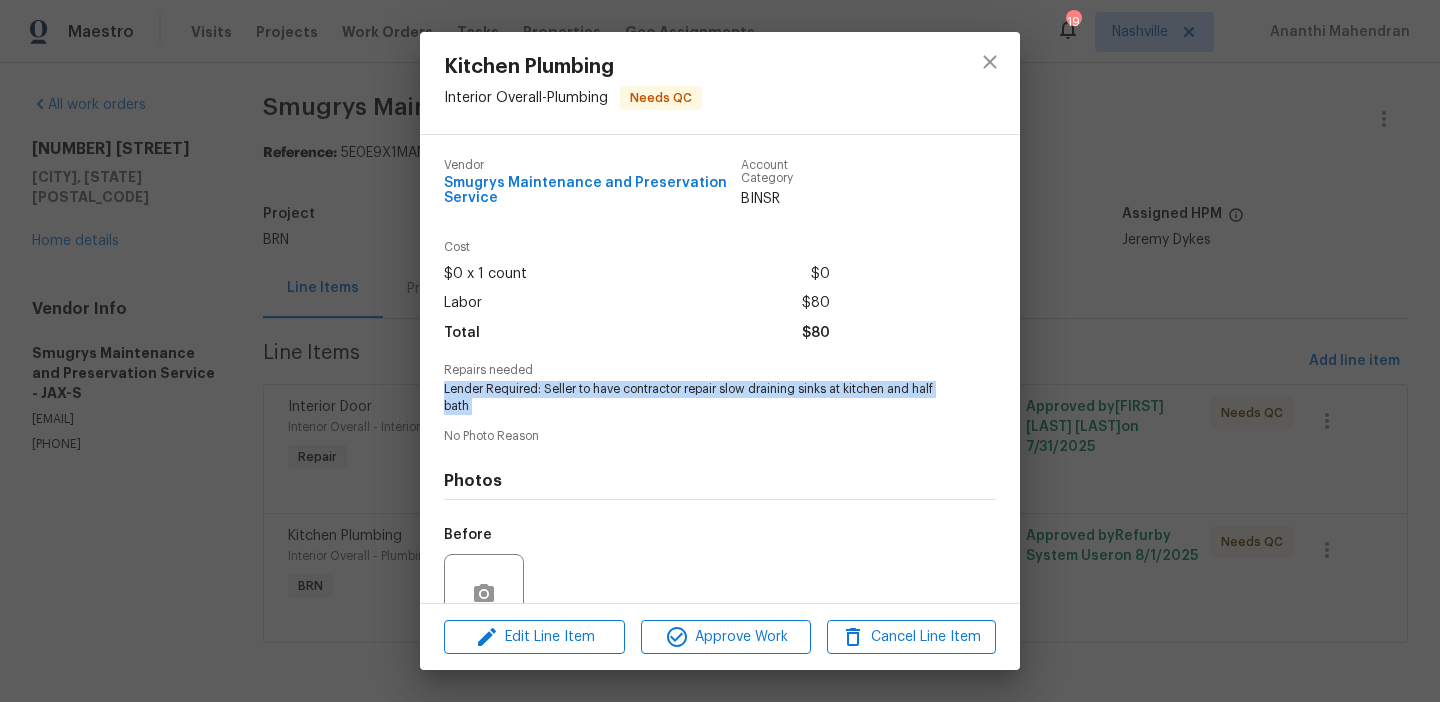 click on "Lender Required: Seller to have contractor repair slow draining sinks at kitchen and half bath" at bounding box center (692, 398) 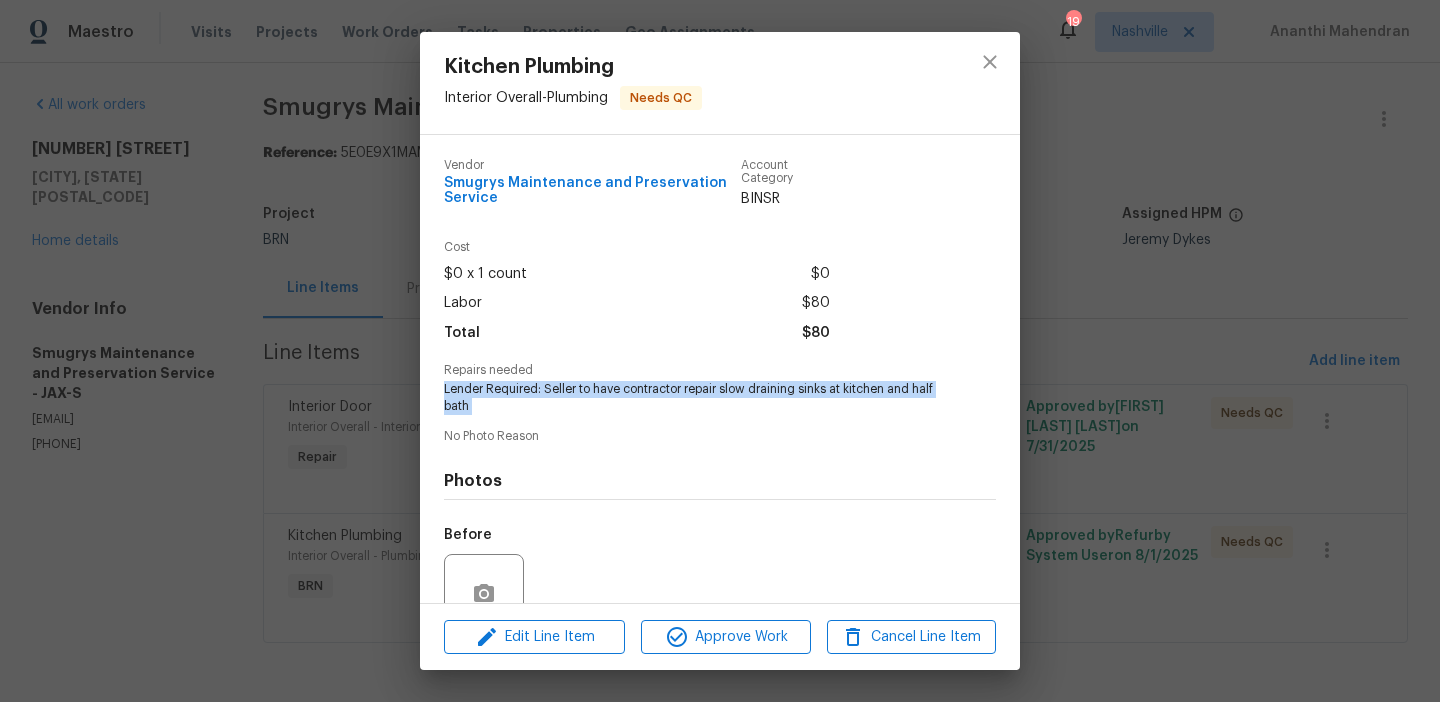 scroll, scrollTop: 181, scrollLeft: 0, axis: vertical 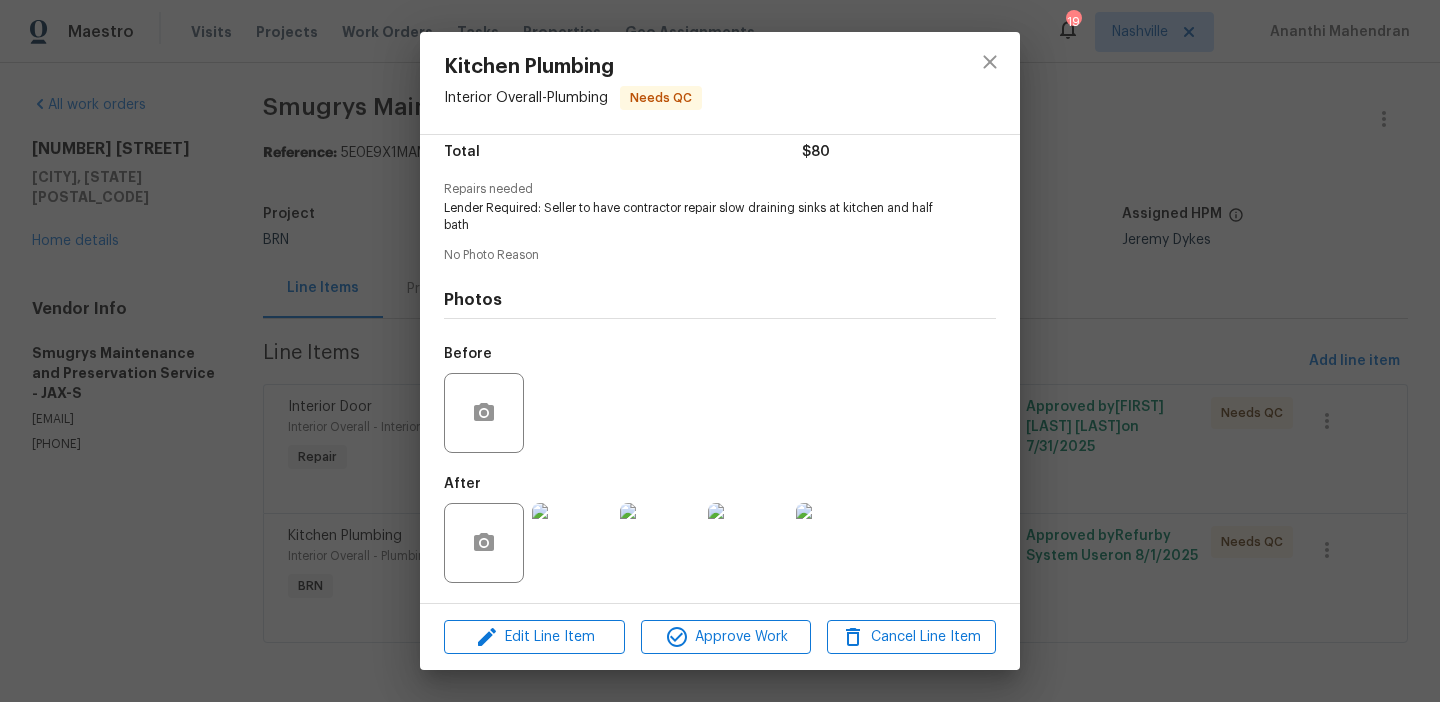click on "Kitchen Plumbing Interior Overall  -  Plumbing Needs QC Vendor Smugrys Maintenance and Preservation Service Account Category BINSR Cost $0 x 1 count $0 Labor $80 Total $80 Repairs needed Lender Required: Seller to have contractor repair slow draining sinks at kitchen and half bath No Photo Reason   Photos Before After  Edit Line Item  Approve Work  Cancel Line Item" at bounding box center (720, 351) 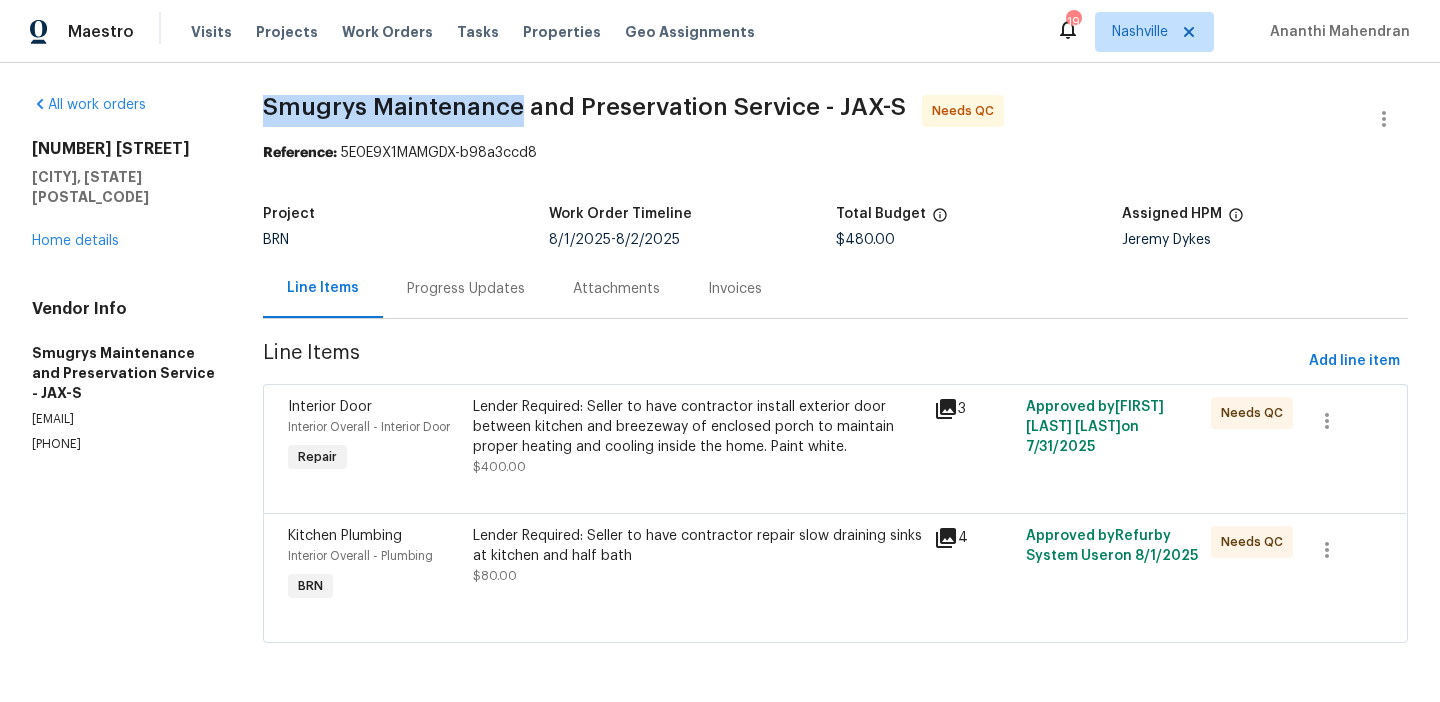 drag, startPoint x: 256, startPoint y: 97, endPoint x: 519, endPoint y: 103, distance: 263.06842 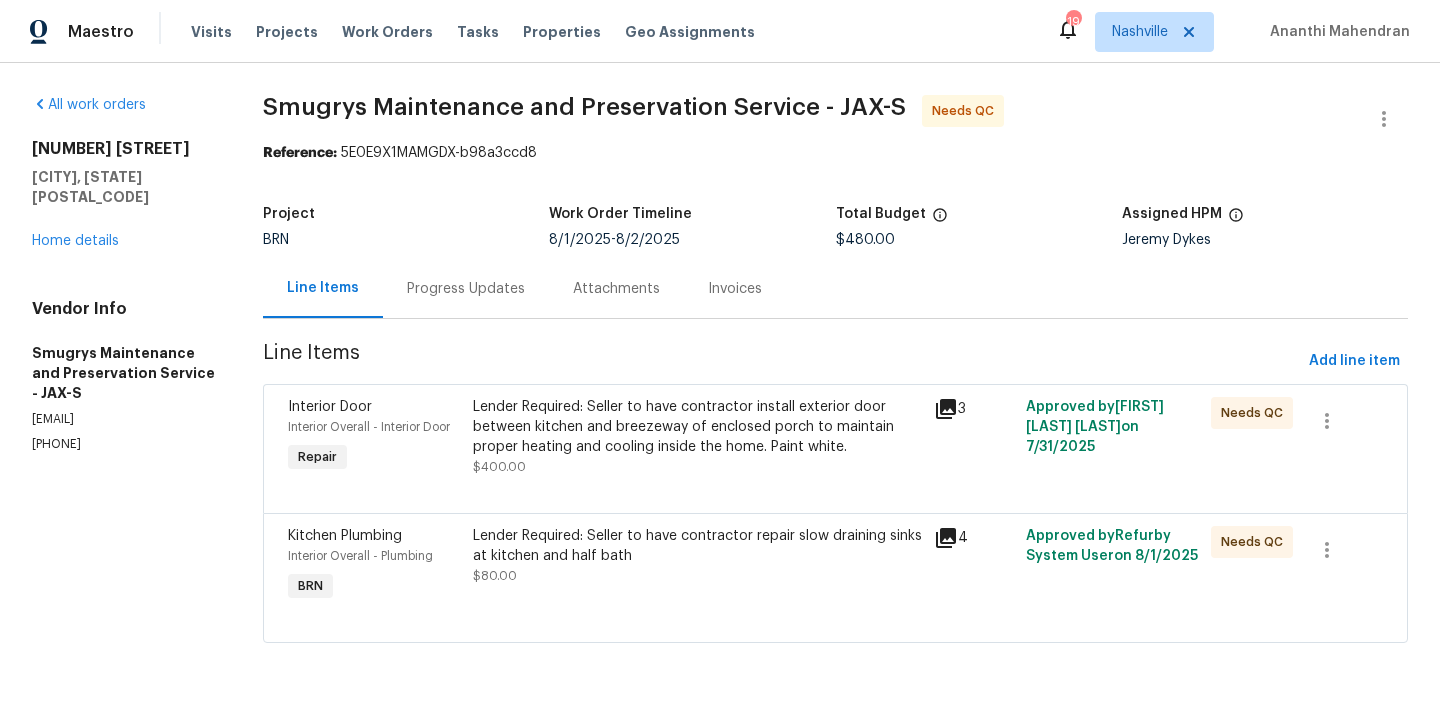 click on "Progress Updates" at bounding box center [466, 289] 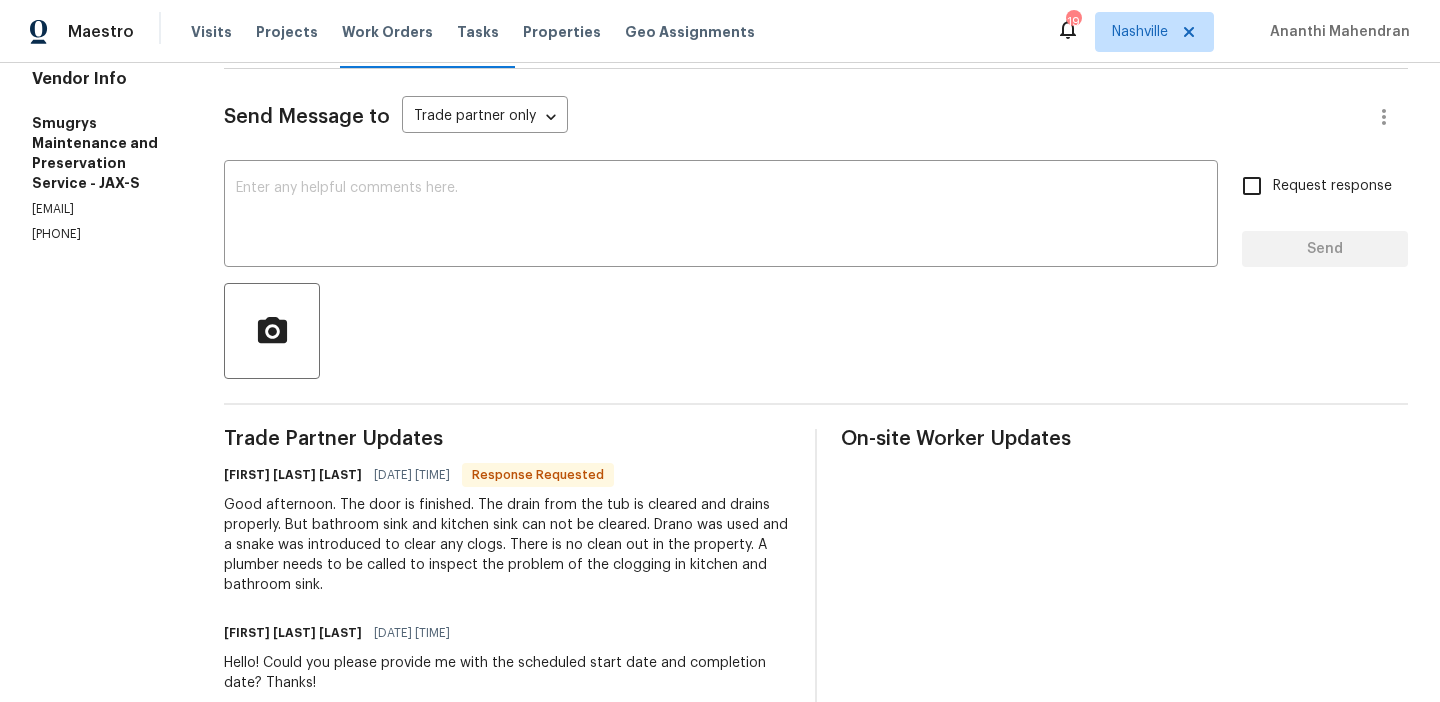 scroll, scrollTop: 251, scrollLeft: 0, axis: vertical 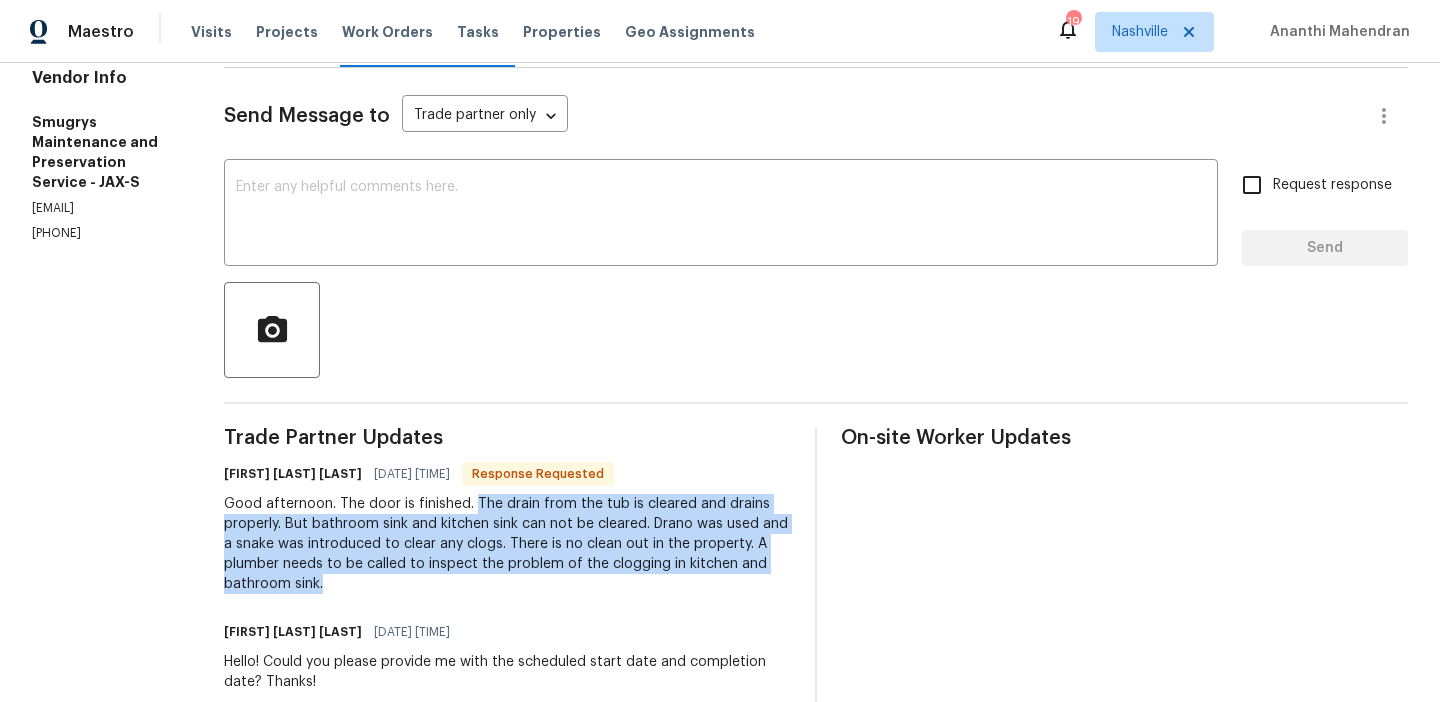 drag, startPoint x: 474, startPoint y: 501, endPoint x: 340, endPoint y: 580, distance: 155.55385 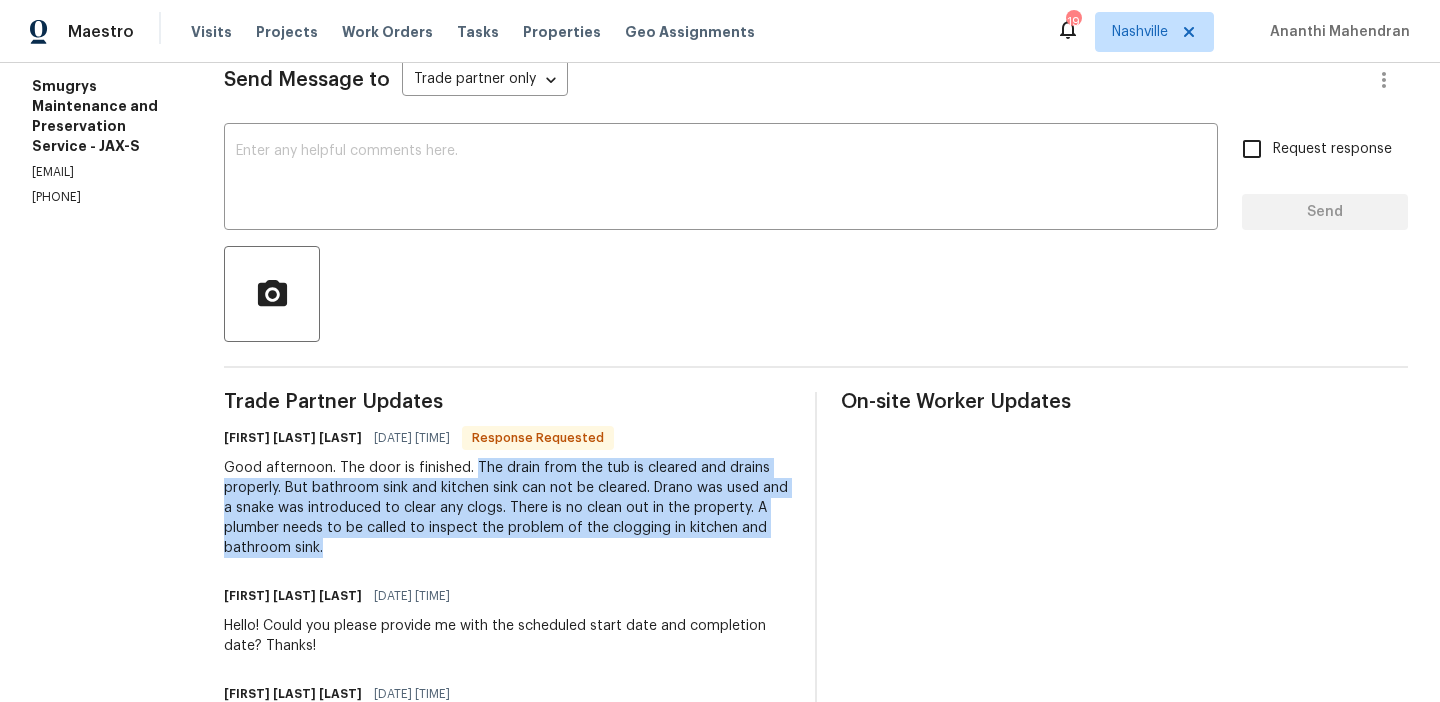 scroll, scrollTop: 21, scrollLeft: 0, axis: vertical 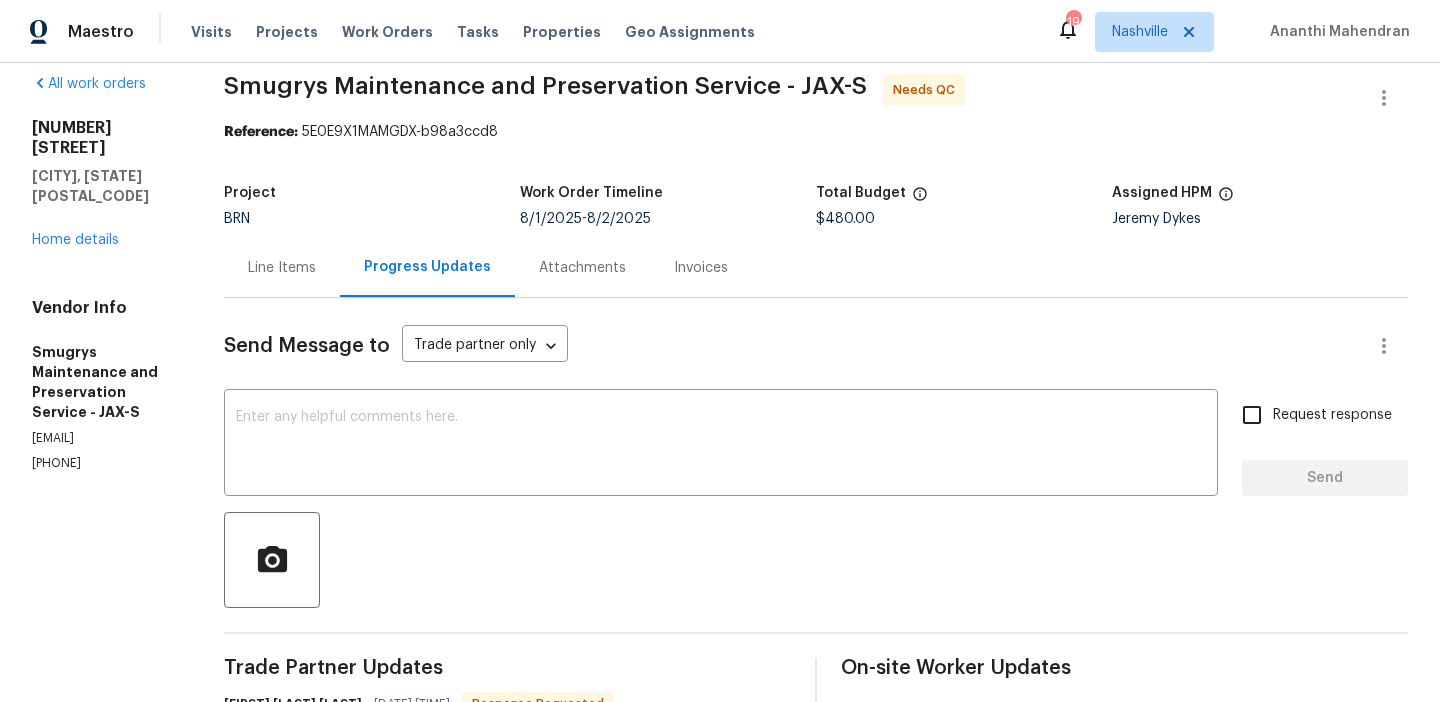 click on "Line Items" at bounding box center [282, 267] 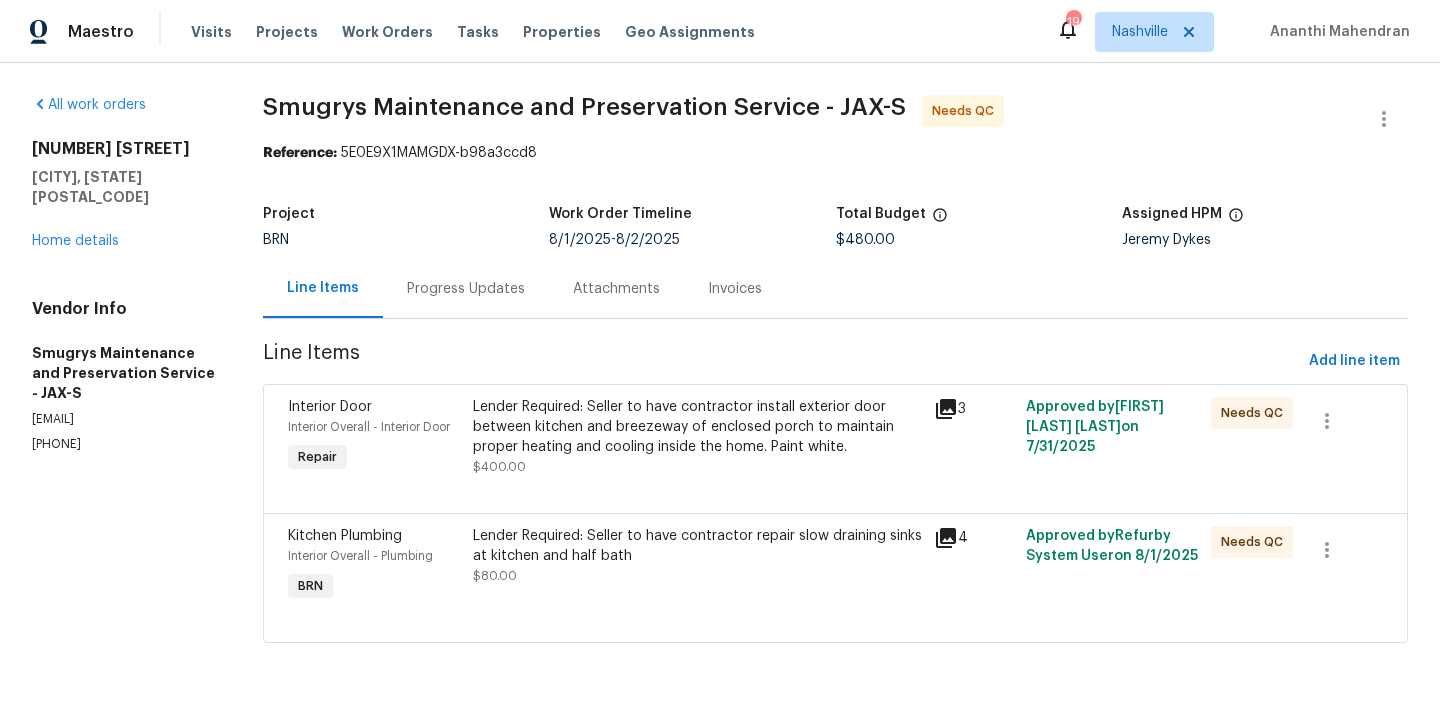 scroll, scrollTop: 0, scrollLeft: 0, axis: both 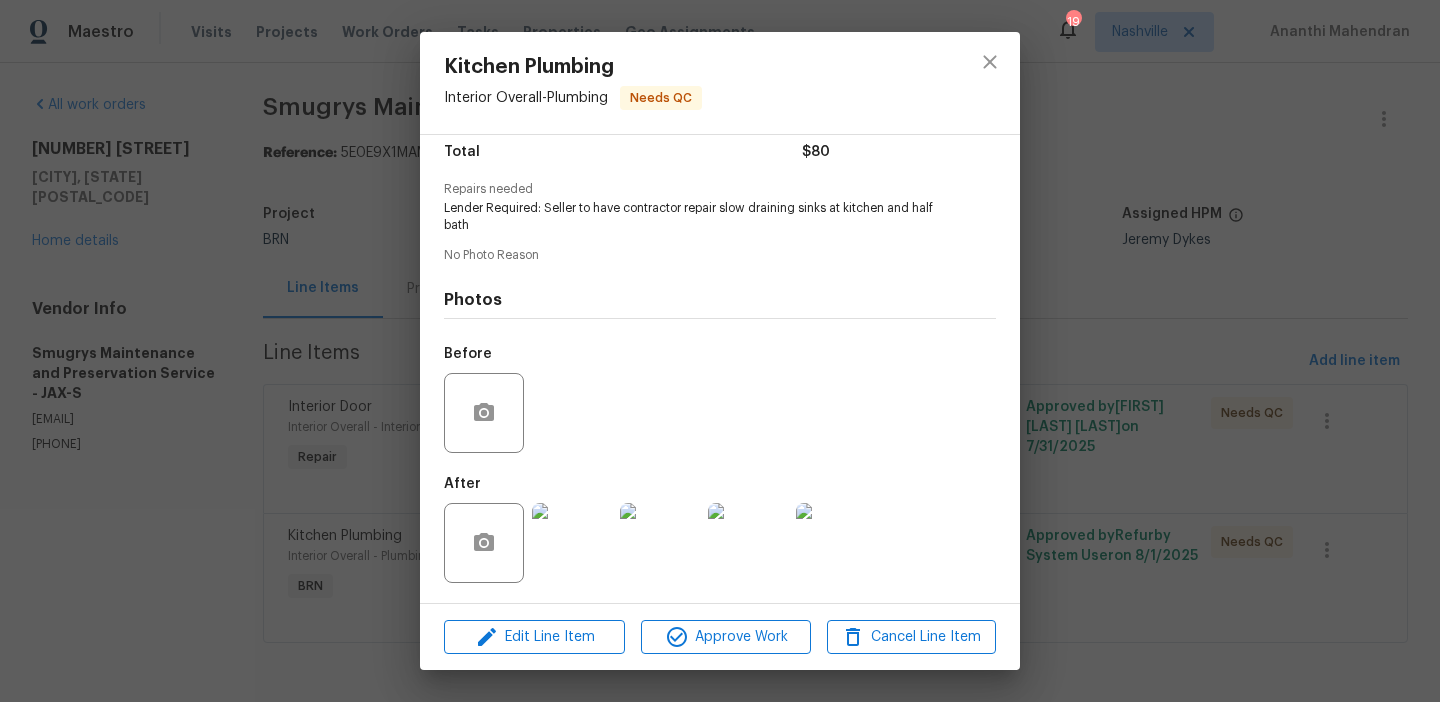 click at bounding box center [572, 543] 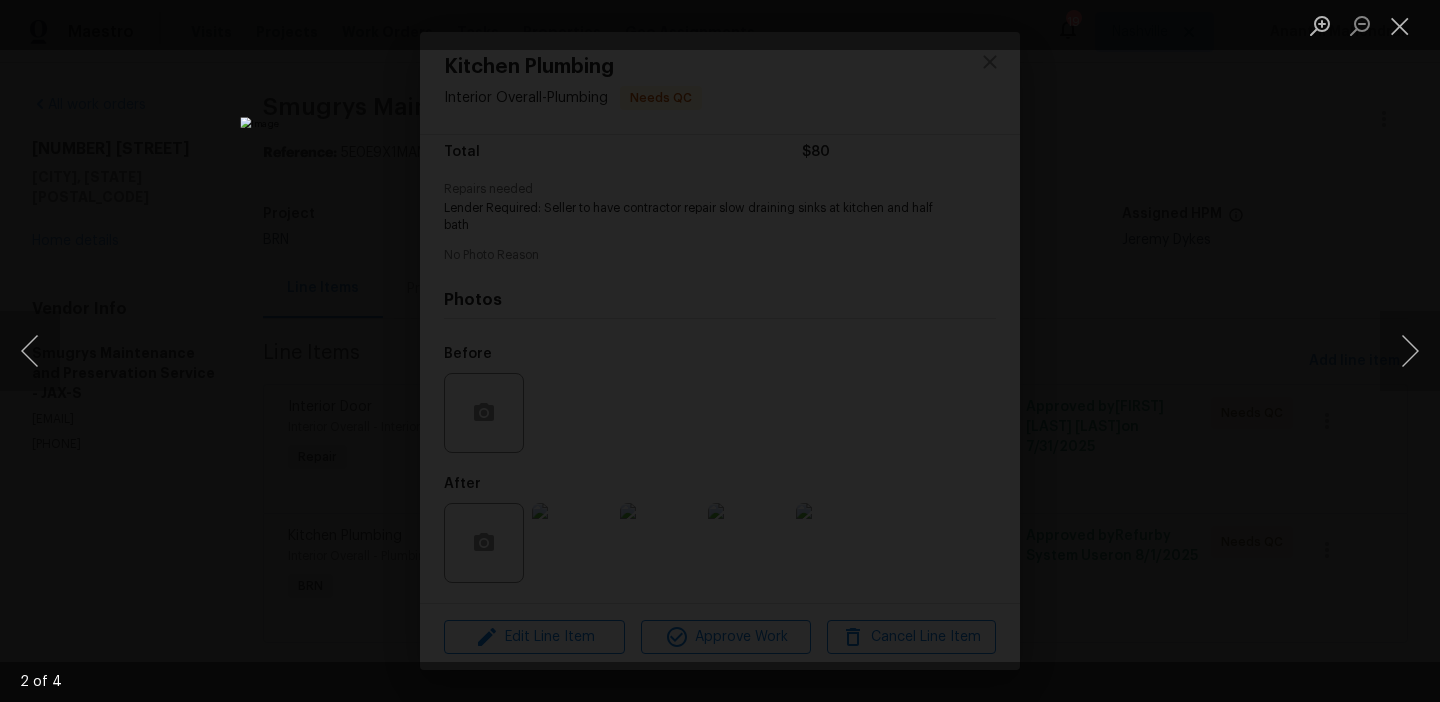 click at bounding box center (719, 351) 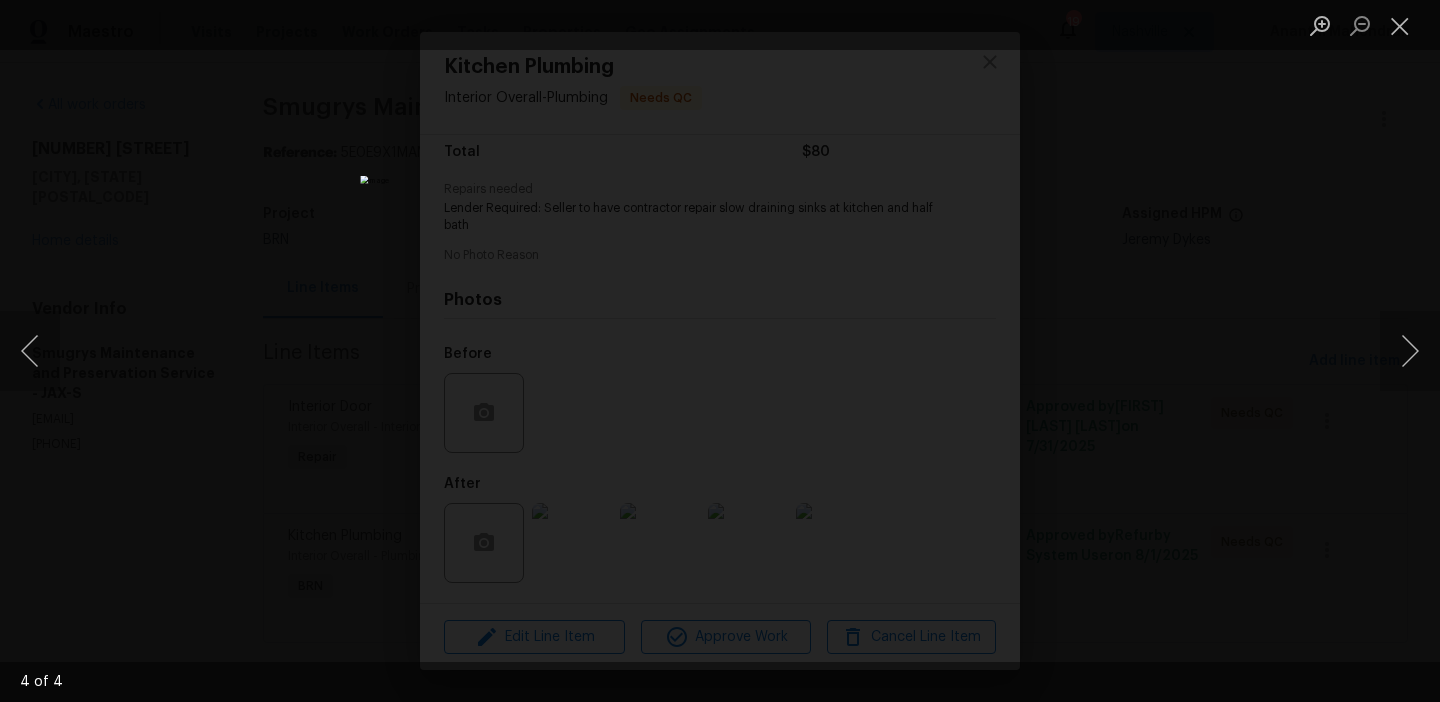 click at bounding box center [720, 351] 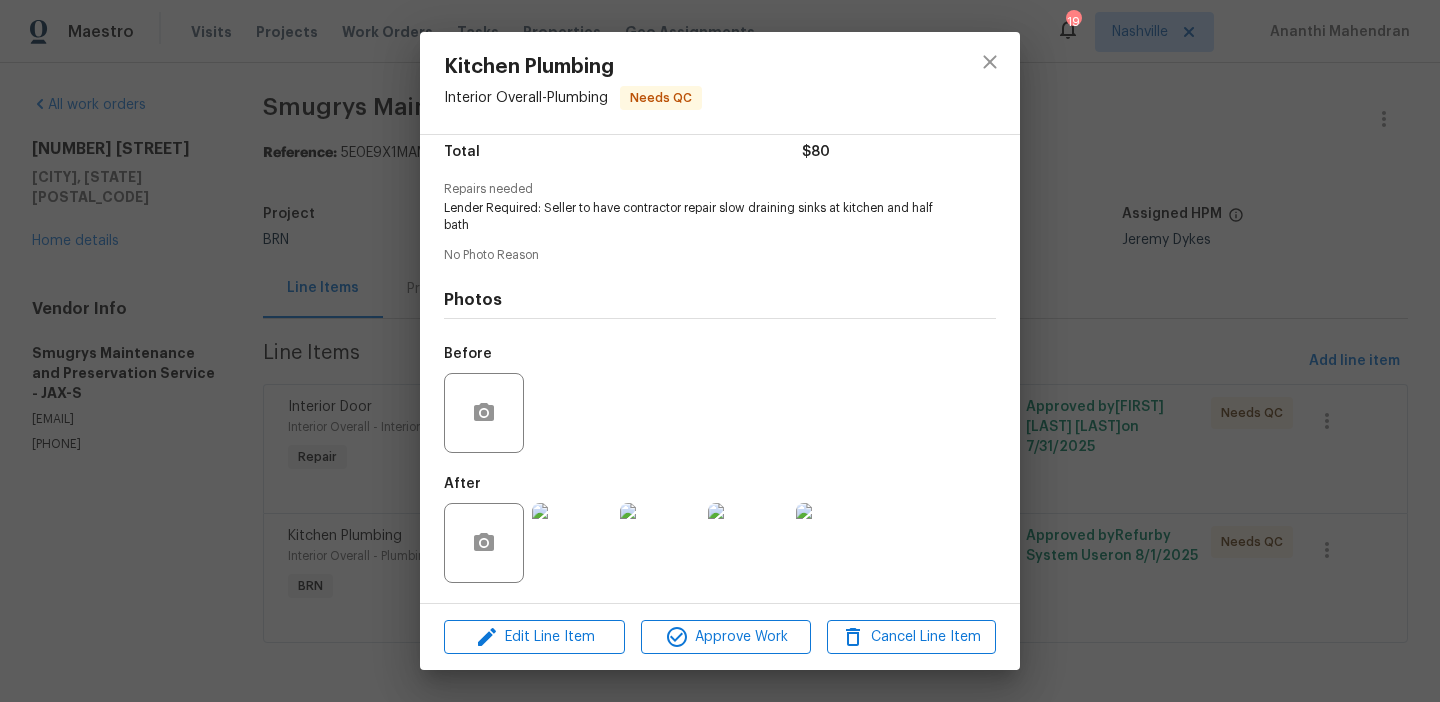 click on "Before" at bounding box center [720, 400] 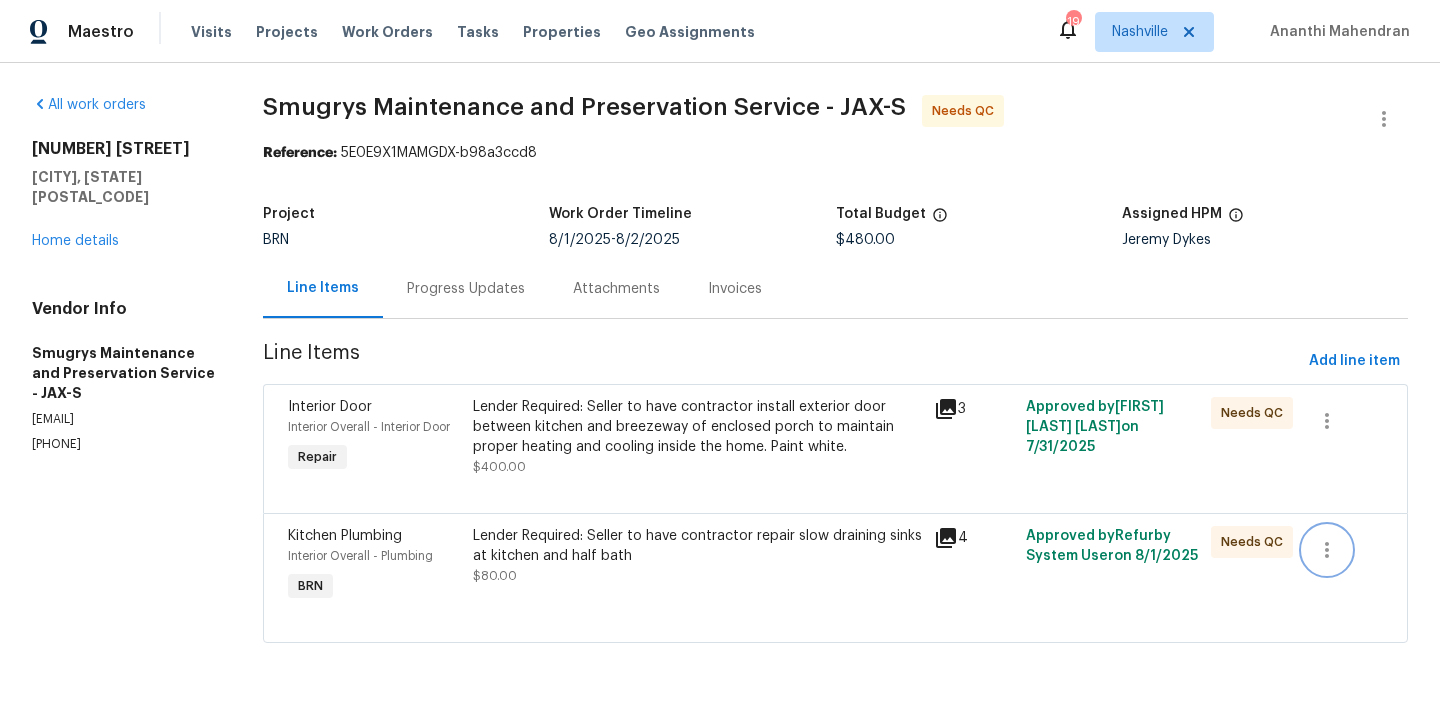 click at bounding box center (1327, 550) 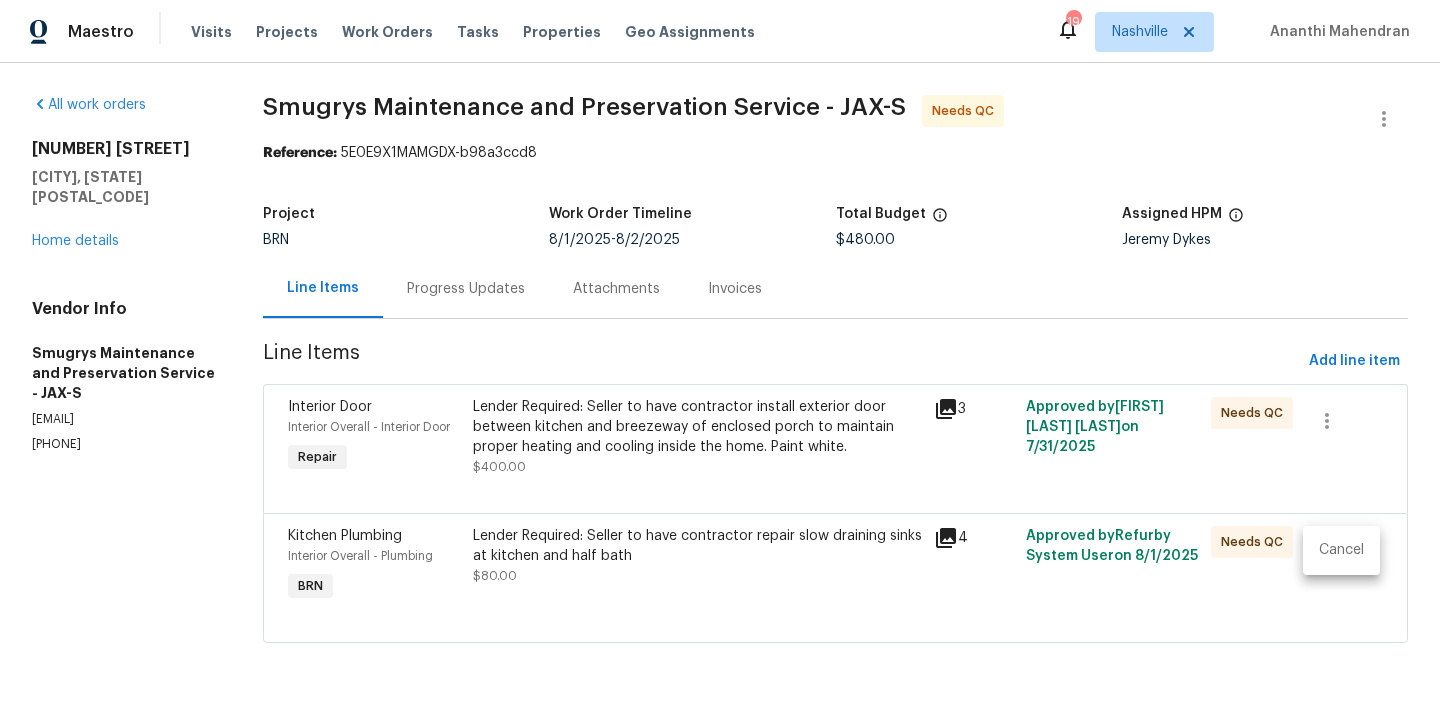 click on "Cancel" at bounding box center [1341, 550] 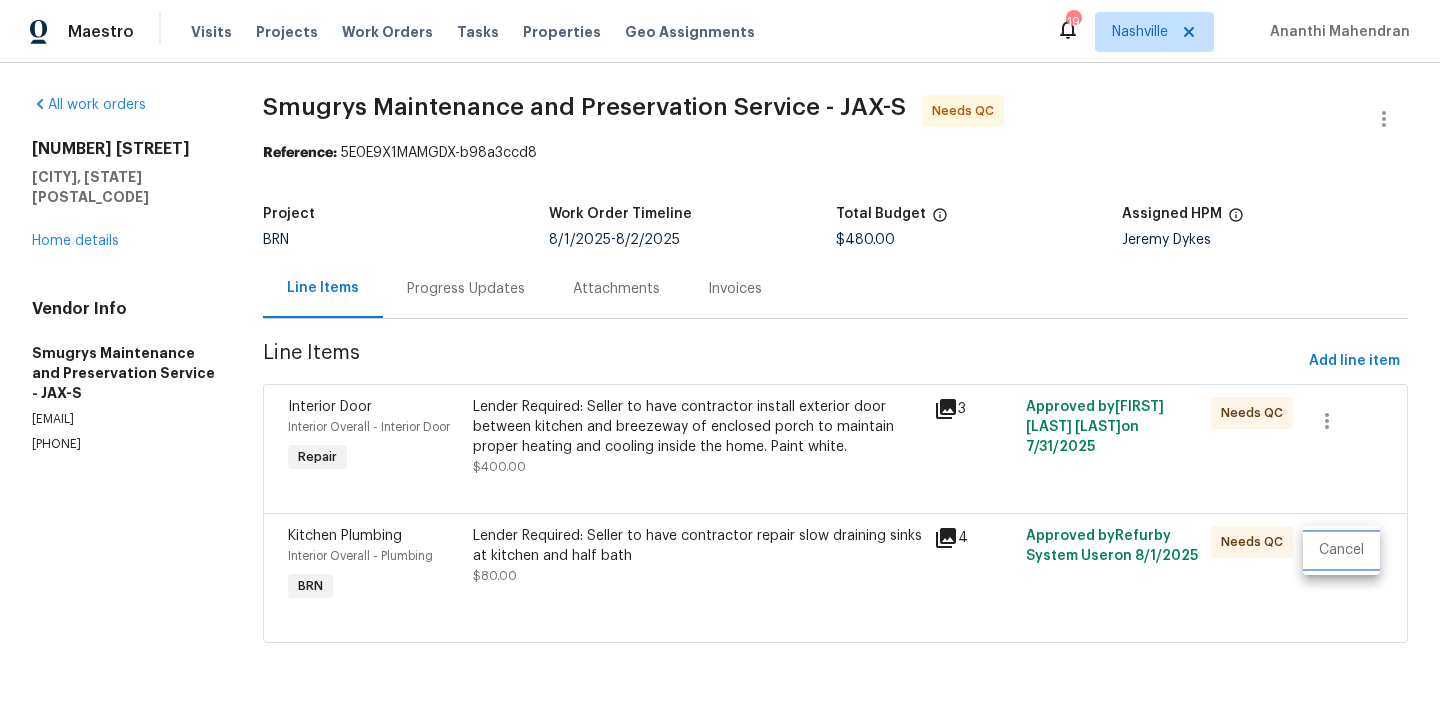 click on "Cancel" at bounding box center [1341, 550] 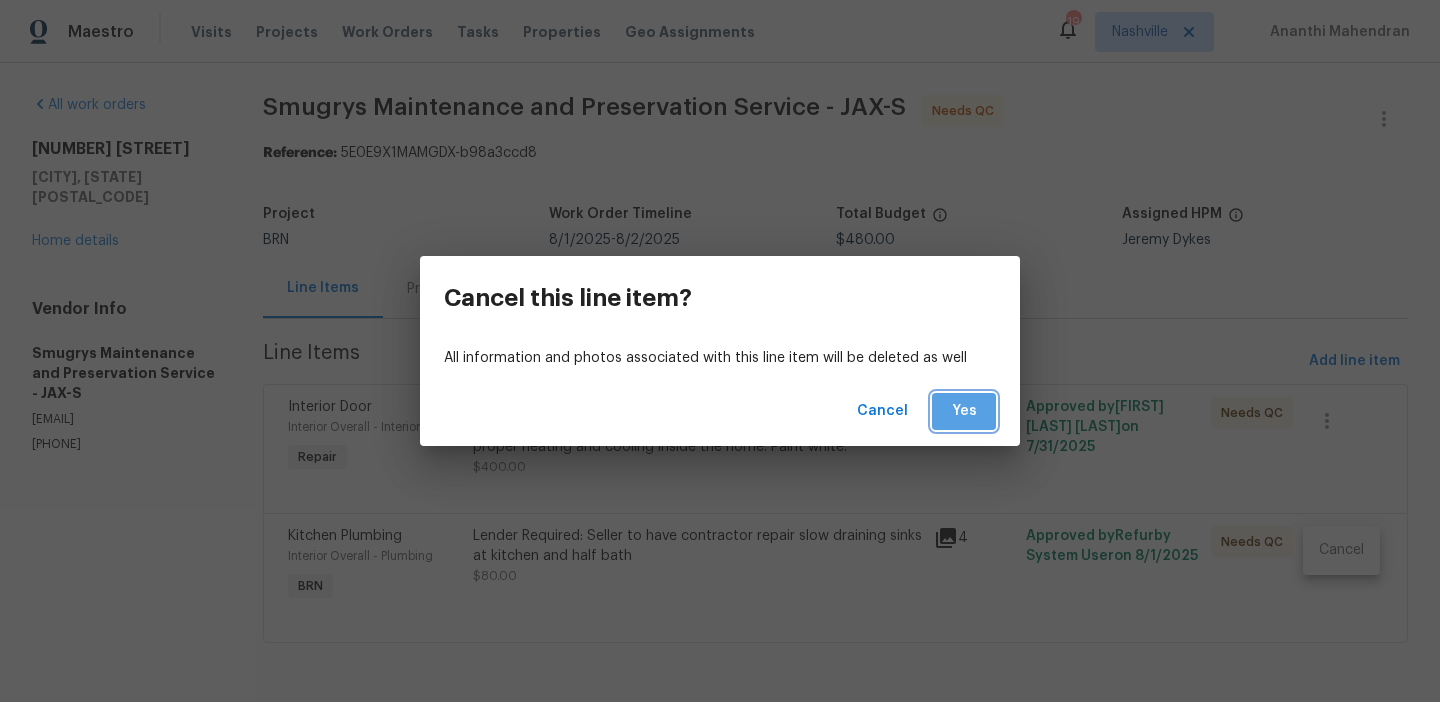 click on "Yes" at bounding box center (964, 411) 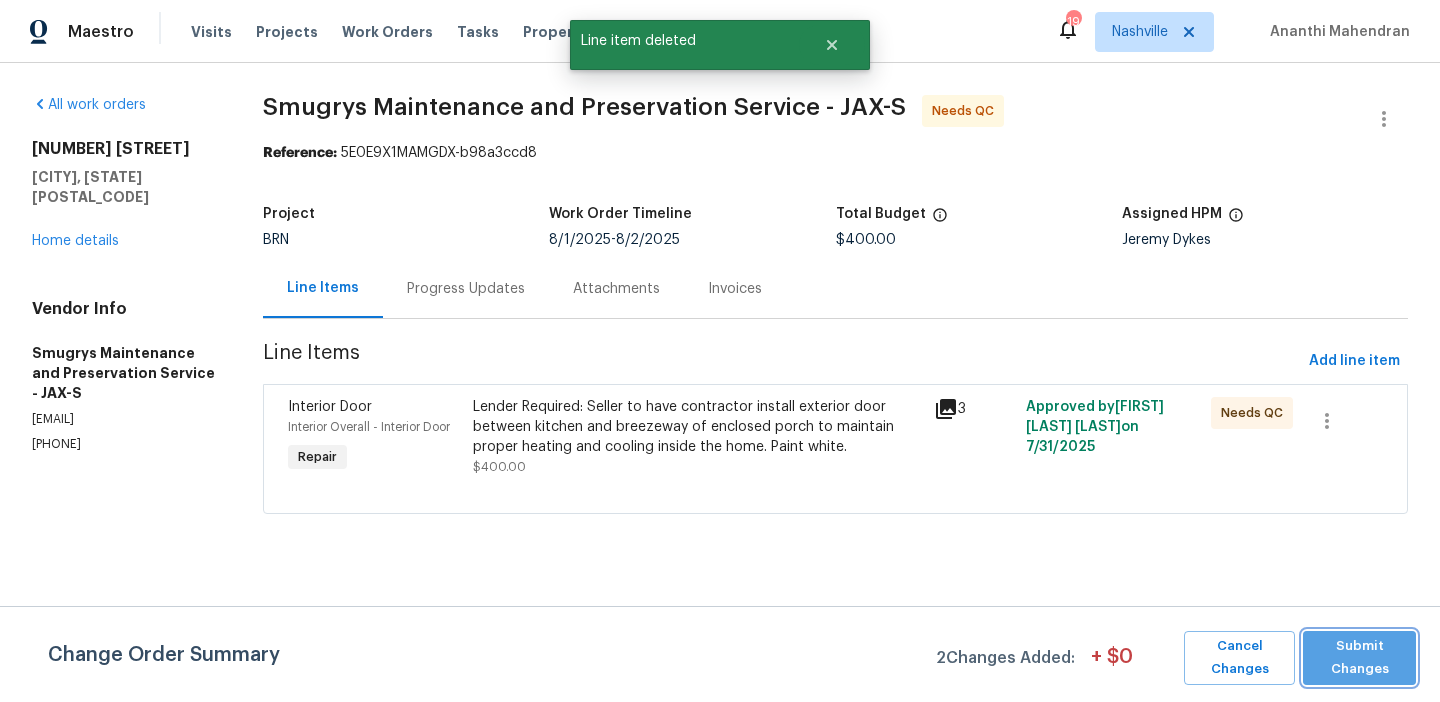 click on "Submit Changes" at bounding box center [1359, 658] 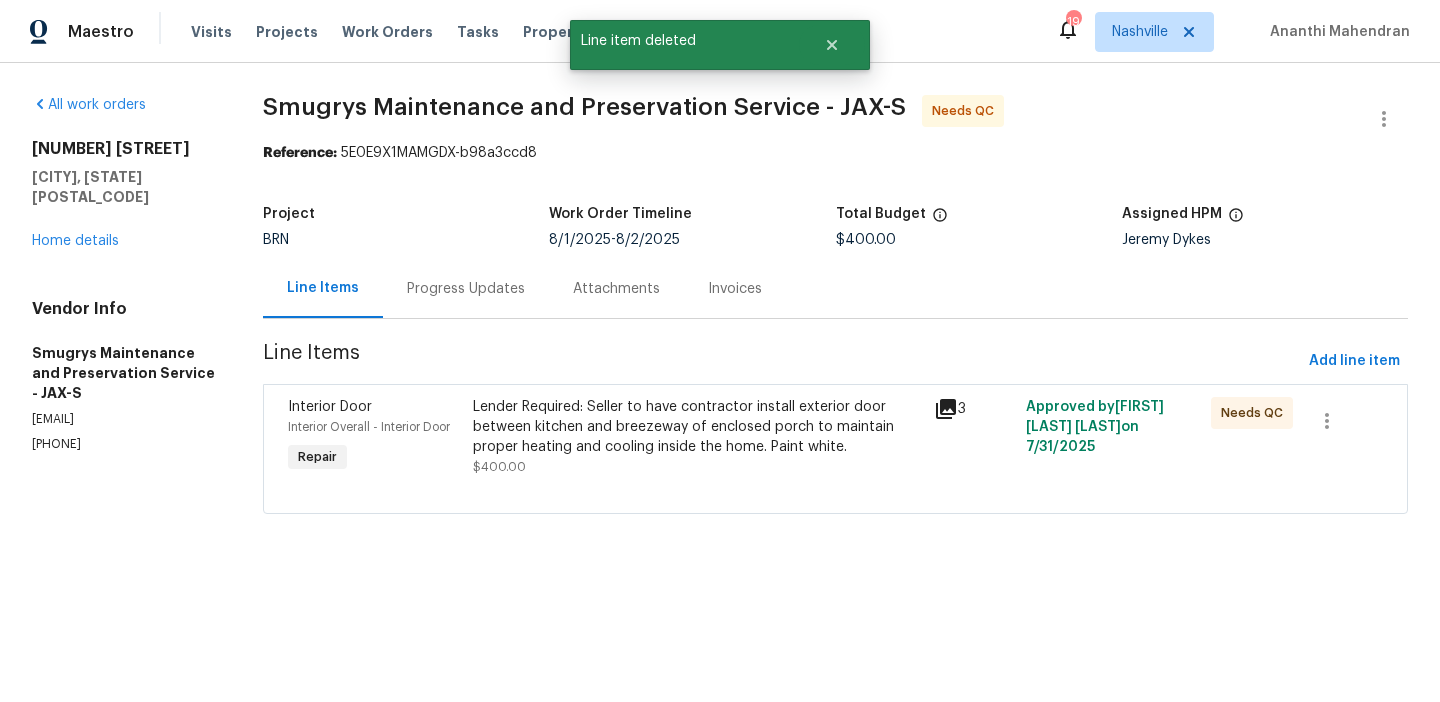 click on "Progress Updates" at bounding box center [466, 289] 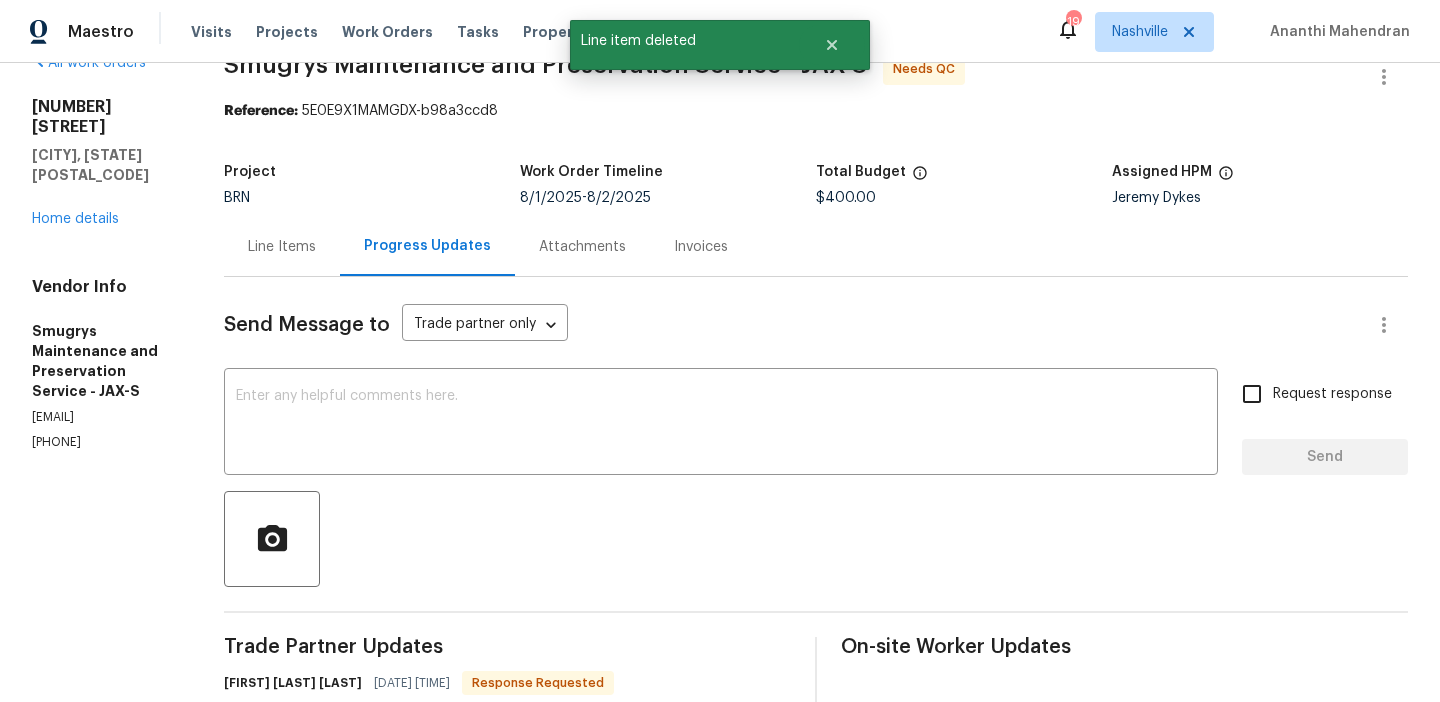 scroll, scrollTop: 60, scrollLeft: 0, axis: vertical 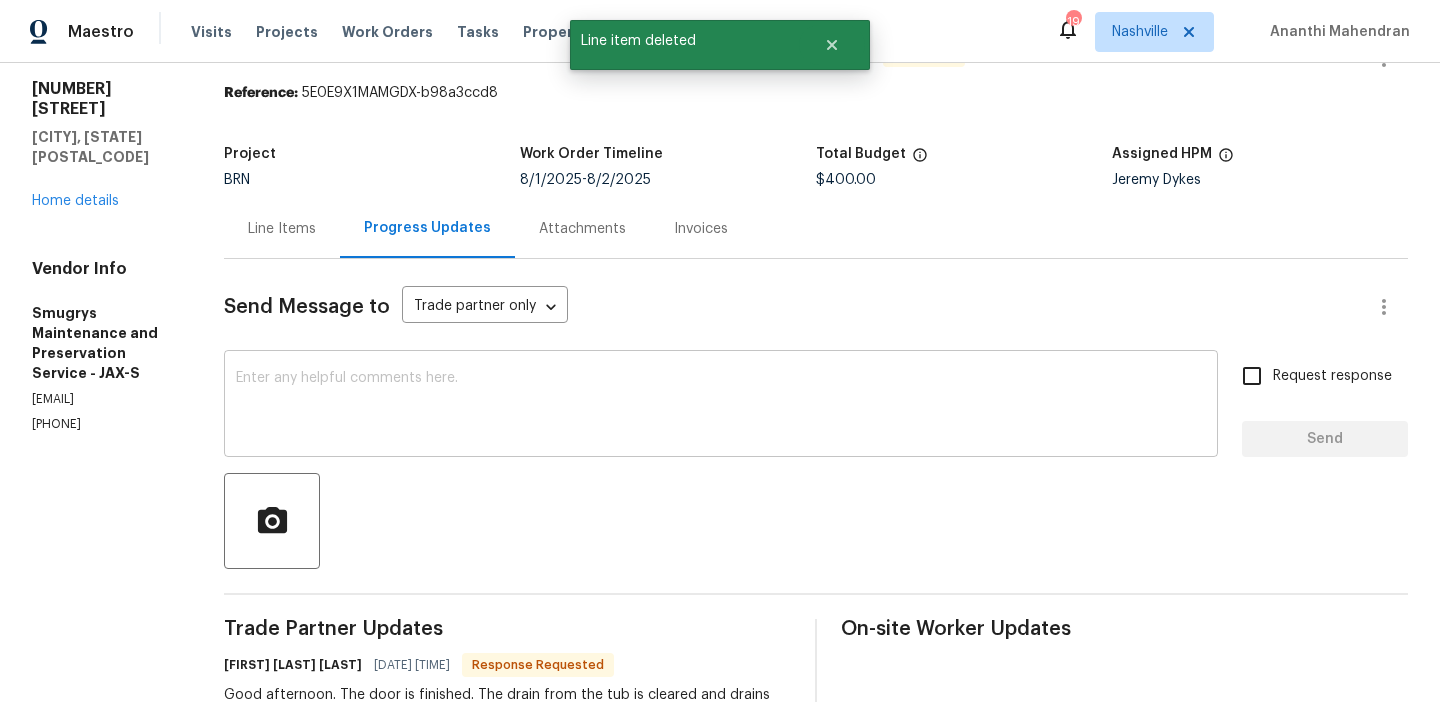 click at bounding box center (721, 406) 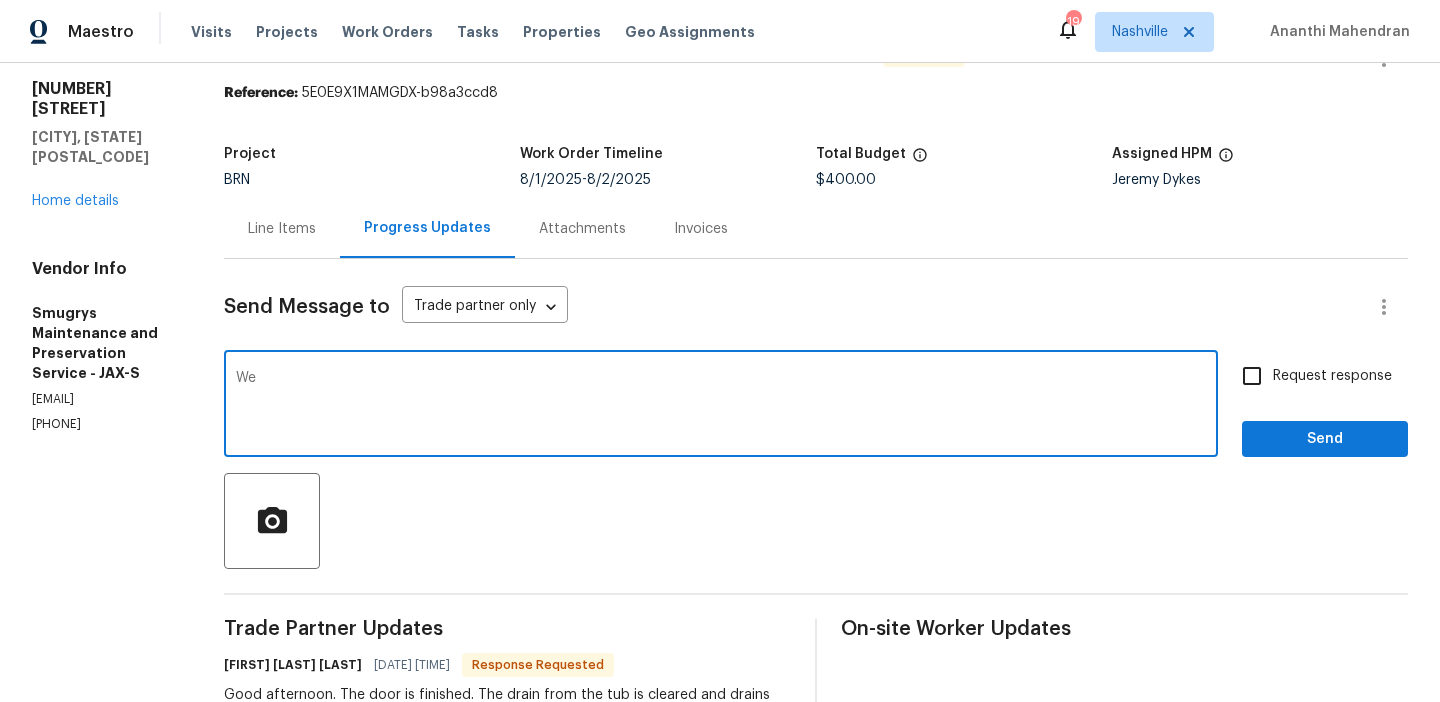 type on "W" 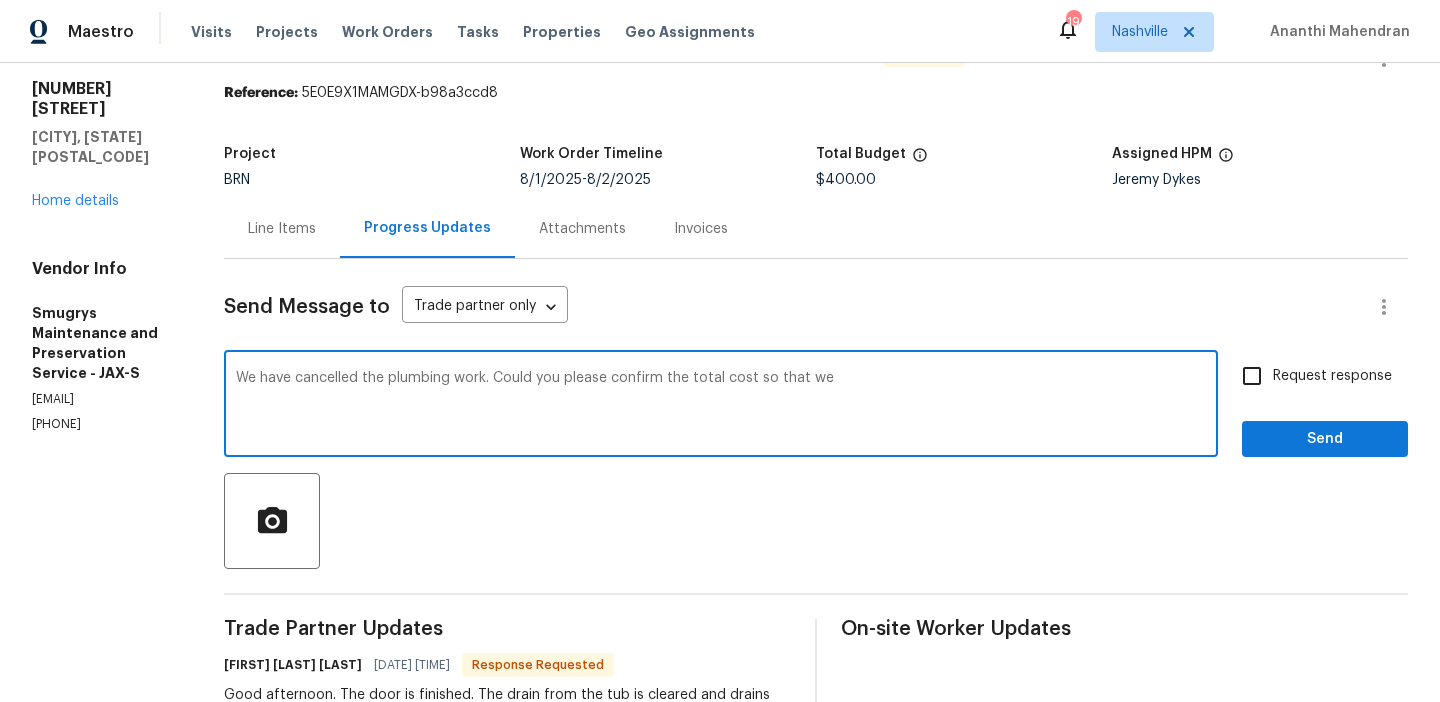 drag, startPoint x: 760, startPoint y: 378, endPoint x: 1032, endPoint y: 386, distance: 272.1176 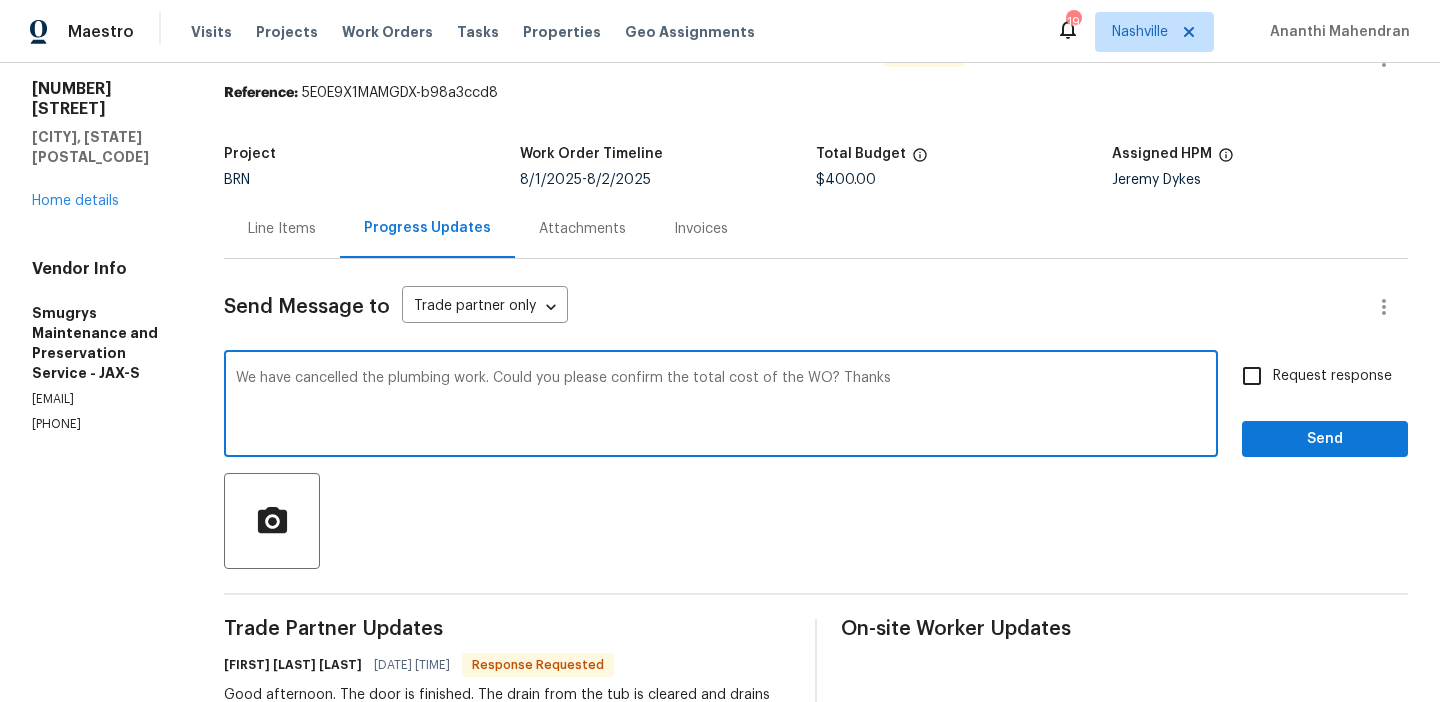 type on "We have cancelled the plumbing work. Could you please confirm the total cost of the WO? Thanks" 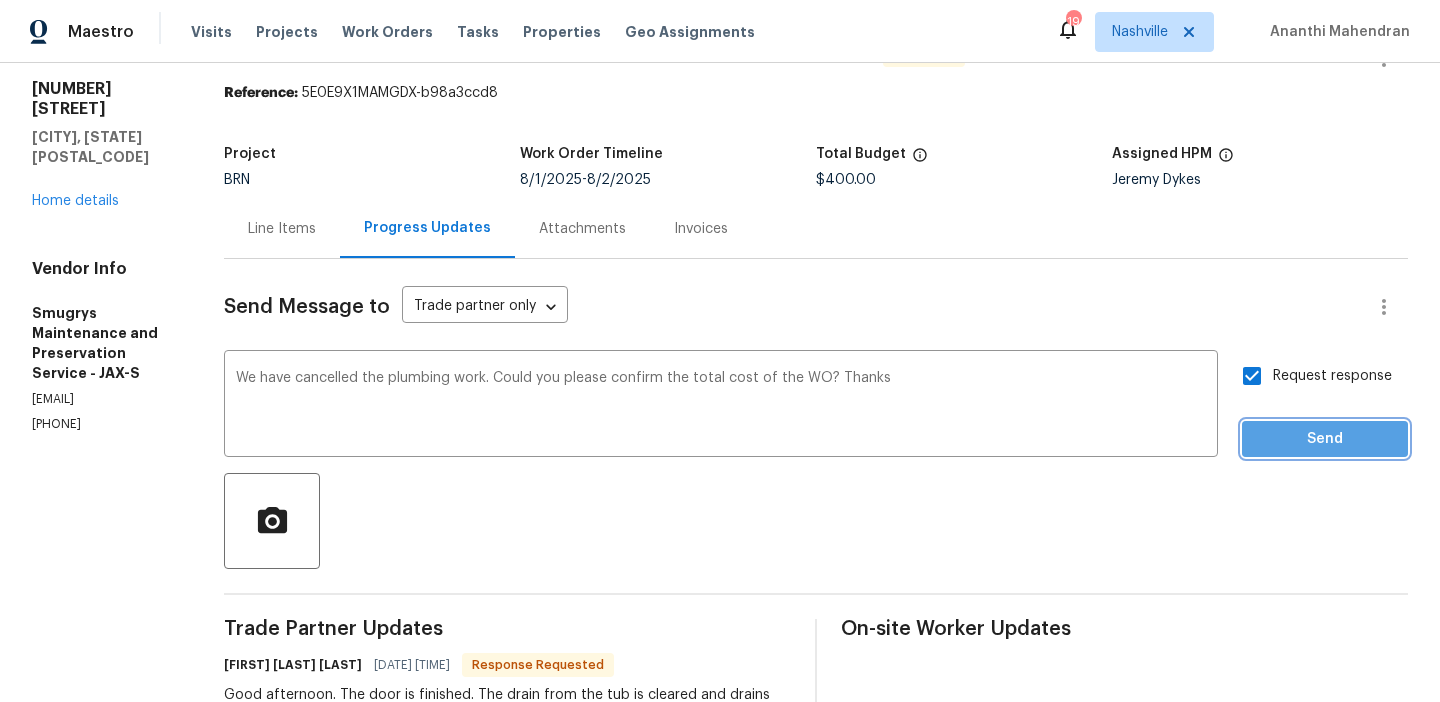 click on "Send" at bounding box center (1325, 439) 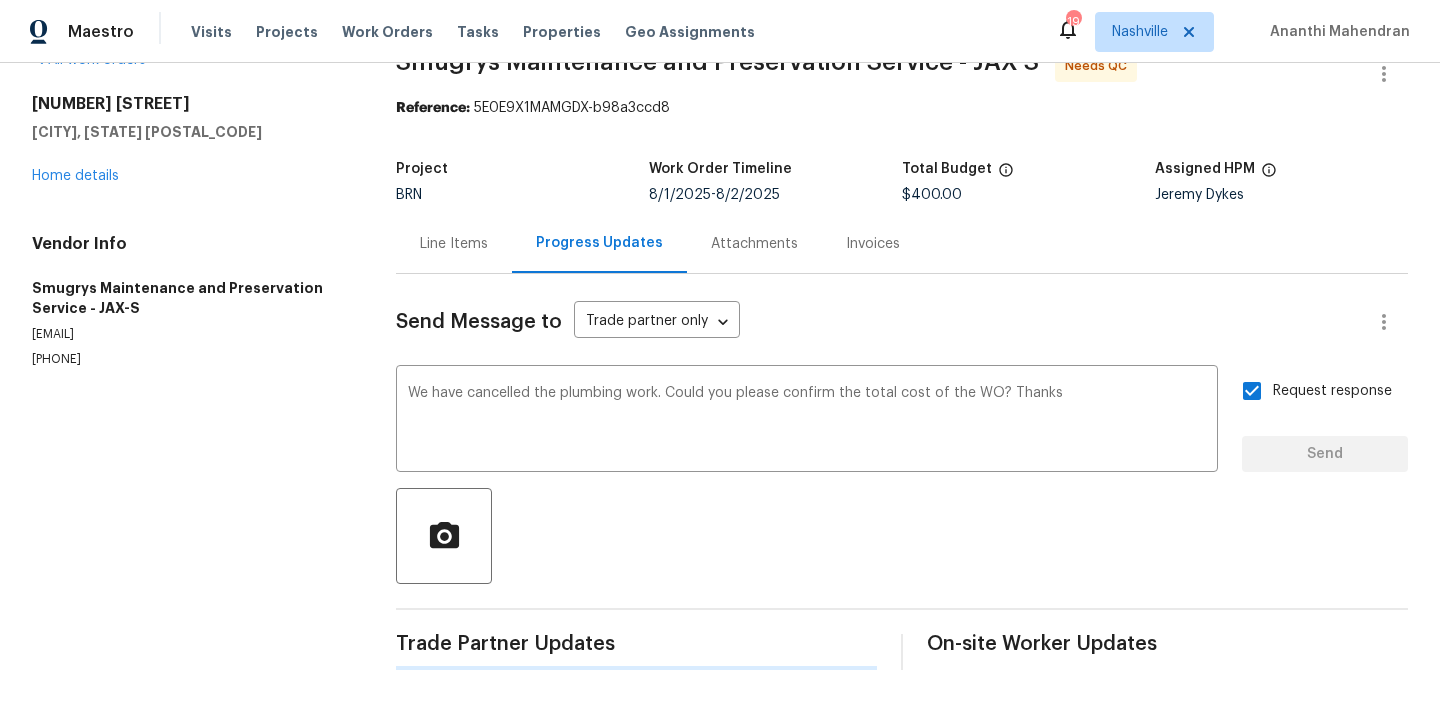type 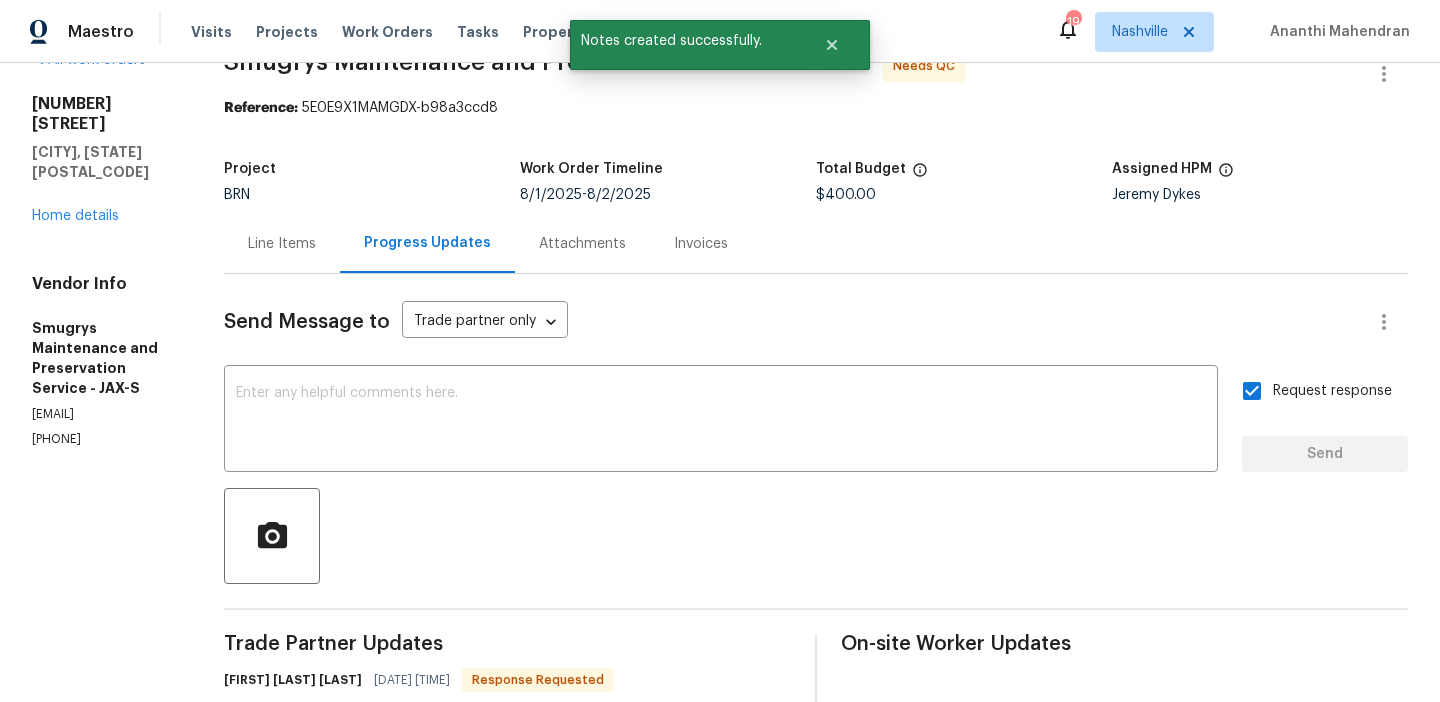 scroll, scrollTop: 60, scrollLeft: 0, axis: vertical 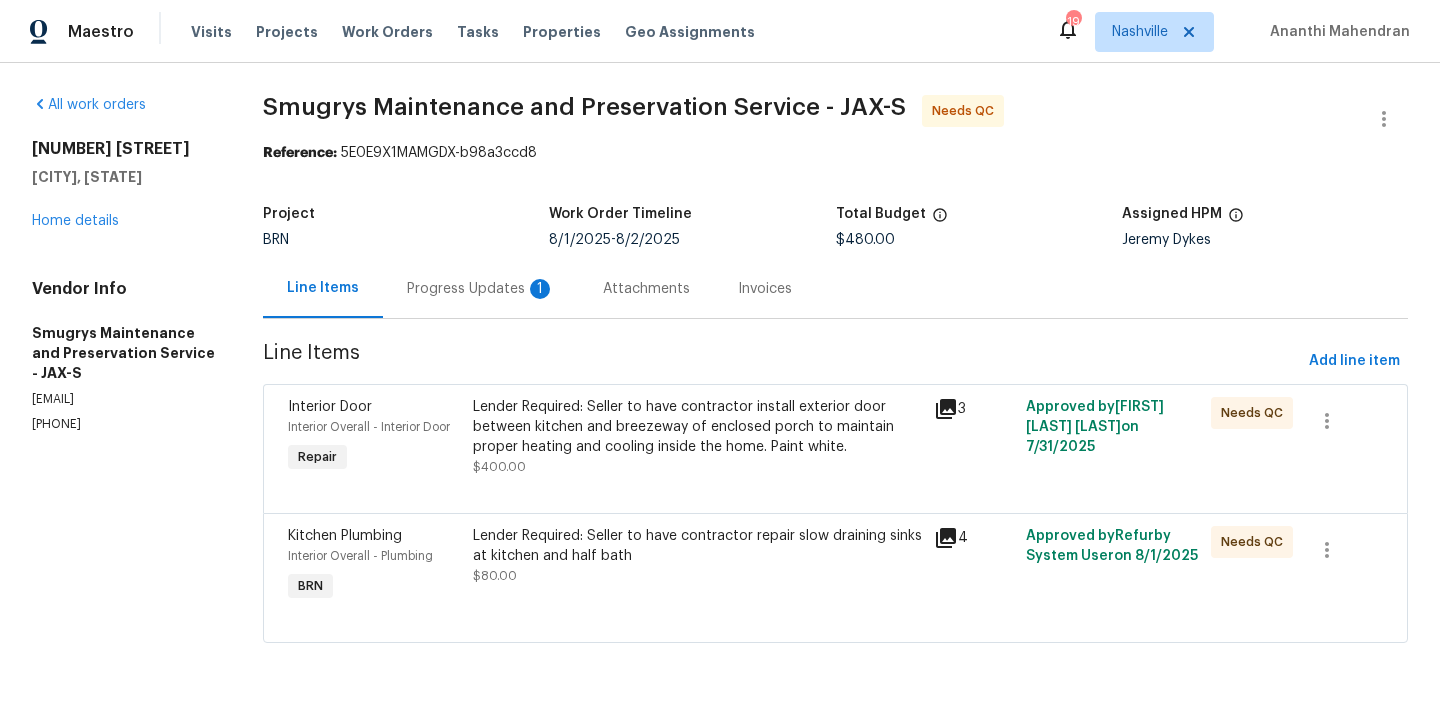 click on "Progress Updates 1" at bounding box center (481, 289) 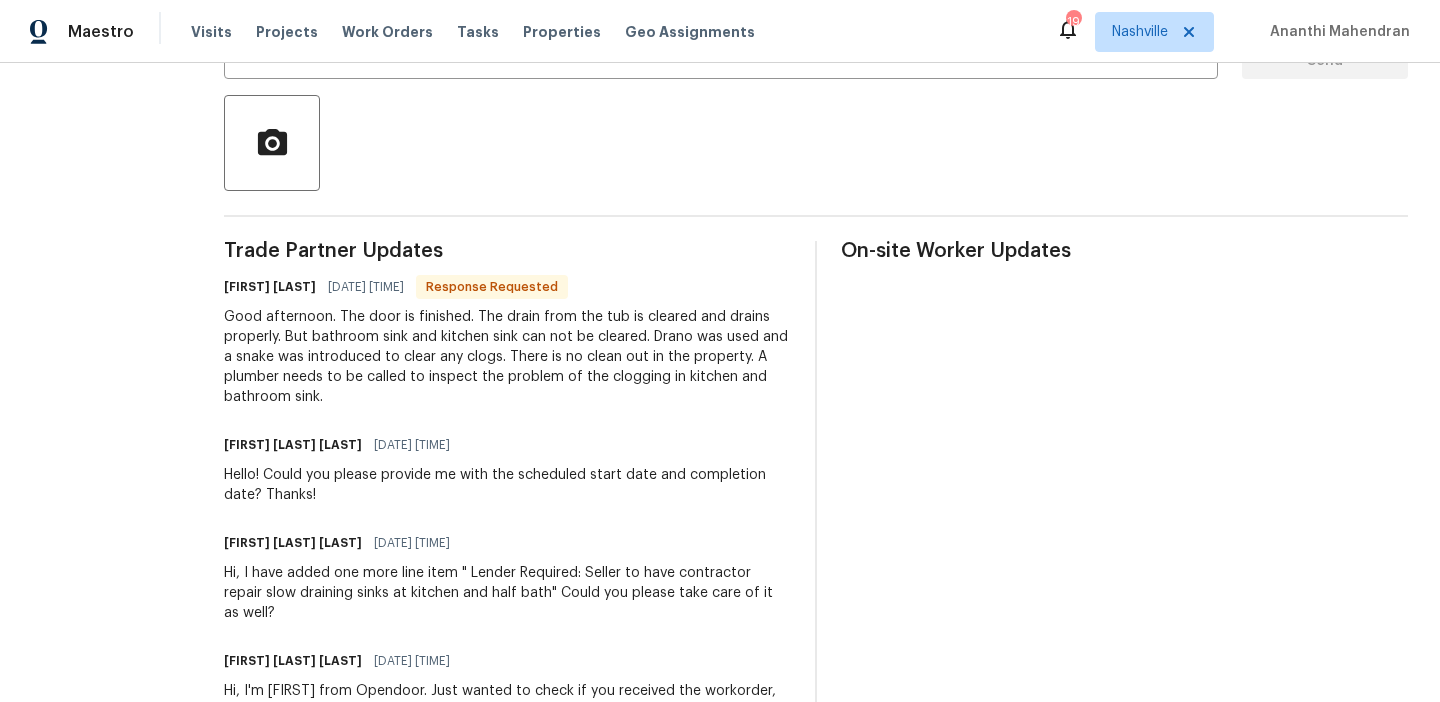 scroll, scrollTop: 0, scrollLeft: 0, axis: both 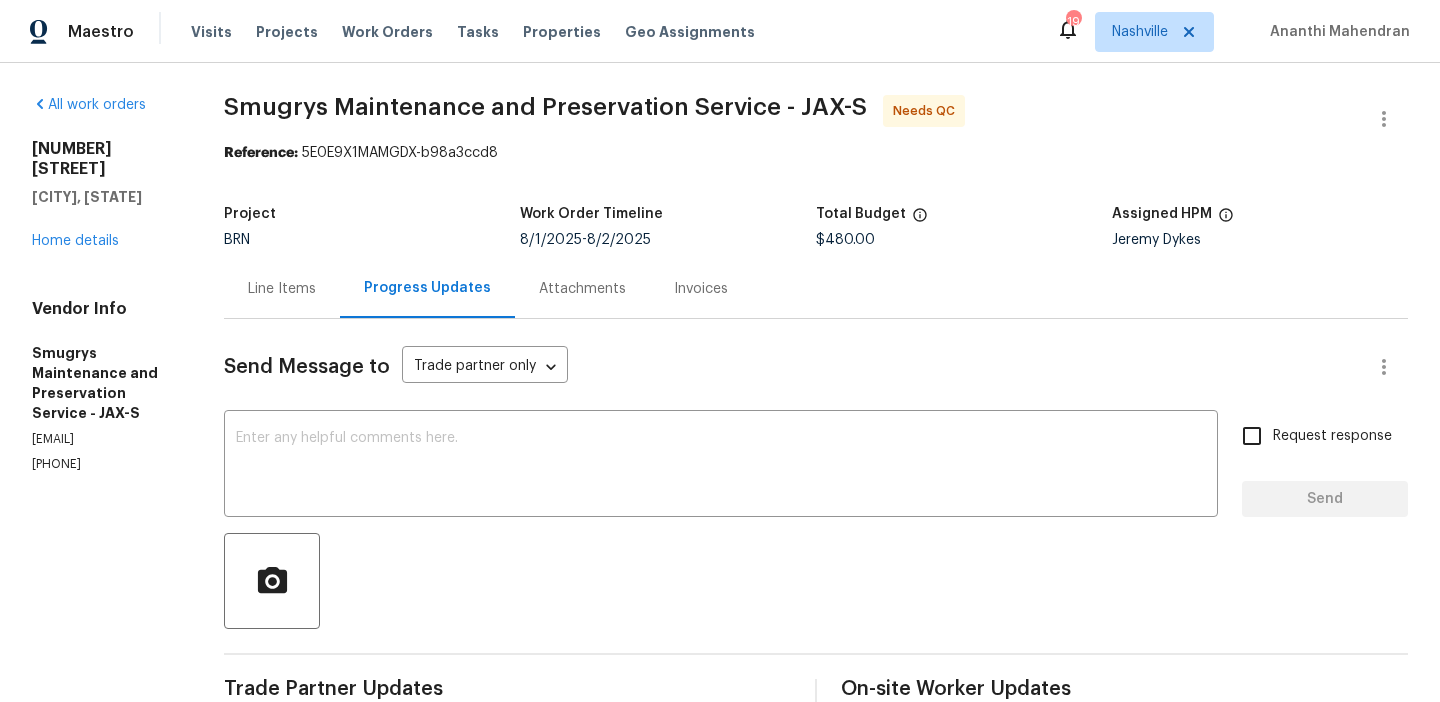 click on "Line Items" at bounding box center [282, 289] 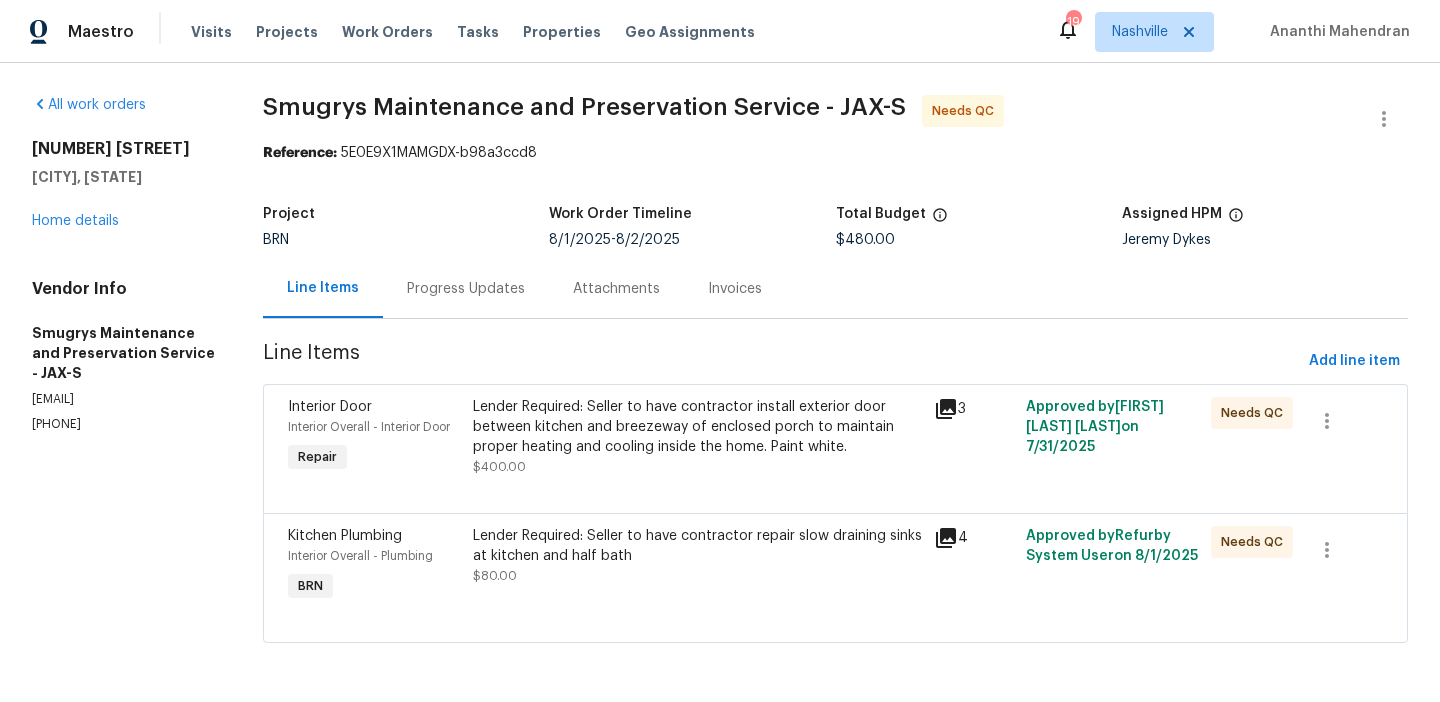 click on "Lender Required: Seller to have contractor install exterior door between kitchen and breezeway of enclosed porch to maintain proper heating and cooling inside the home. Paint white. $400.00" at bounding box center [697, 437] 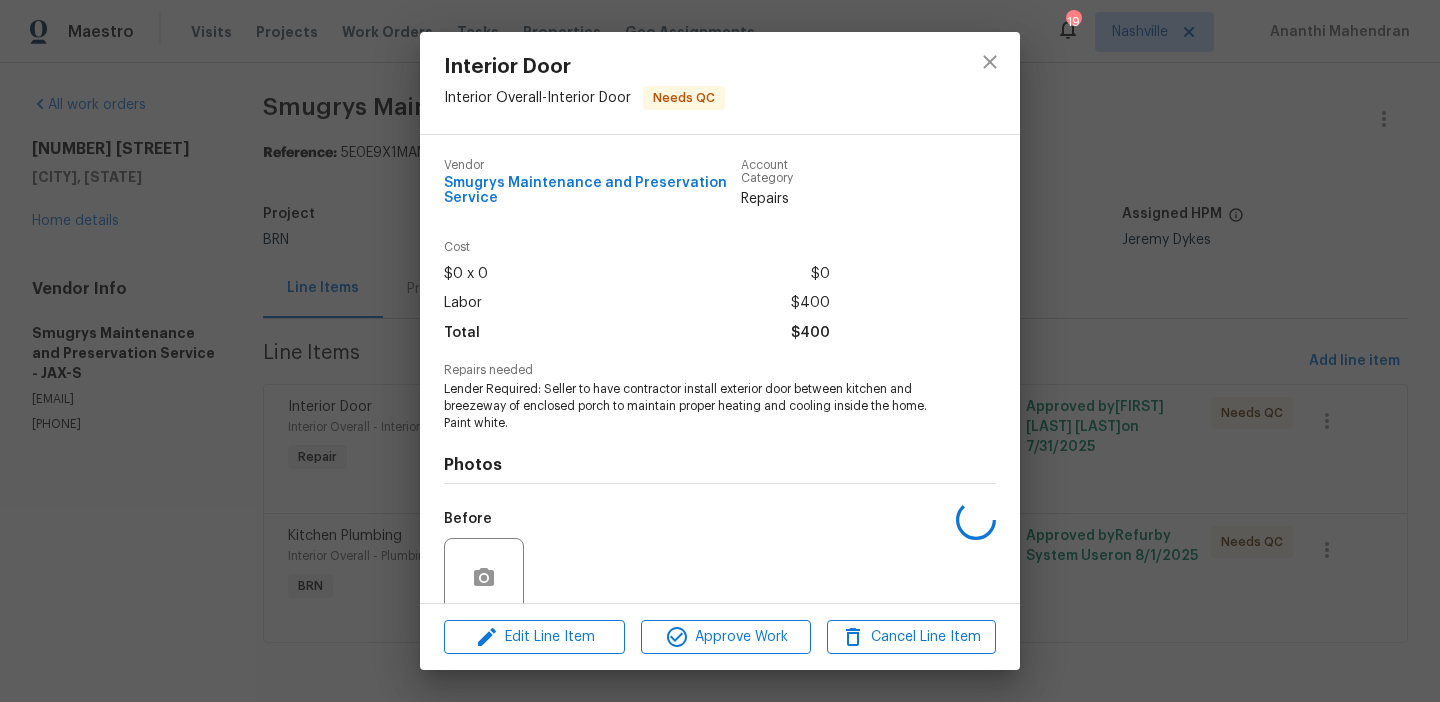 scroll, scrollTop: 165, scrollLeft: 0, axis: vertical 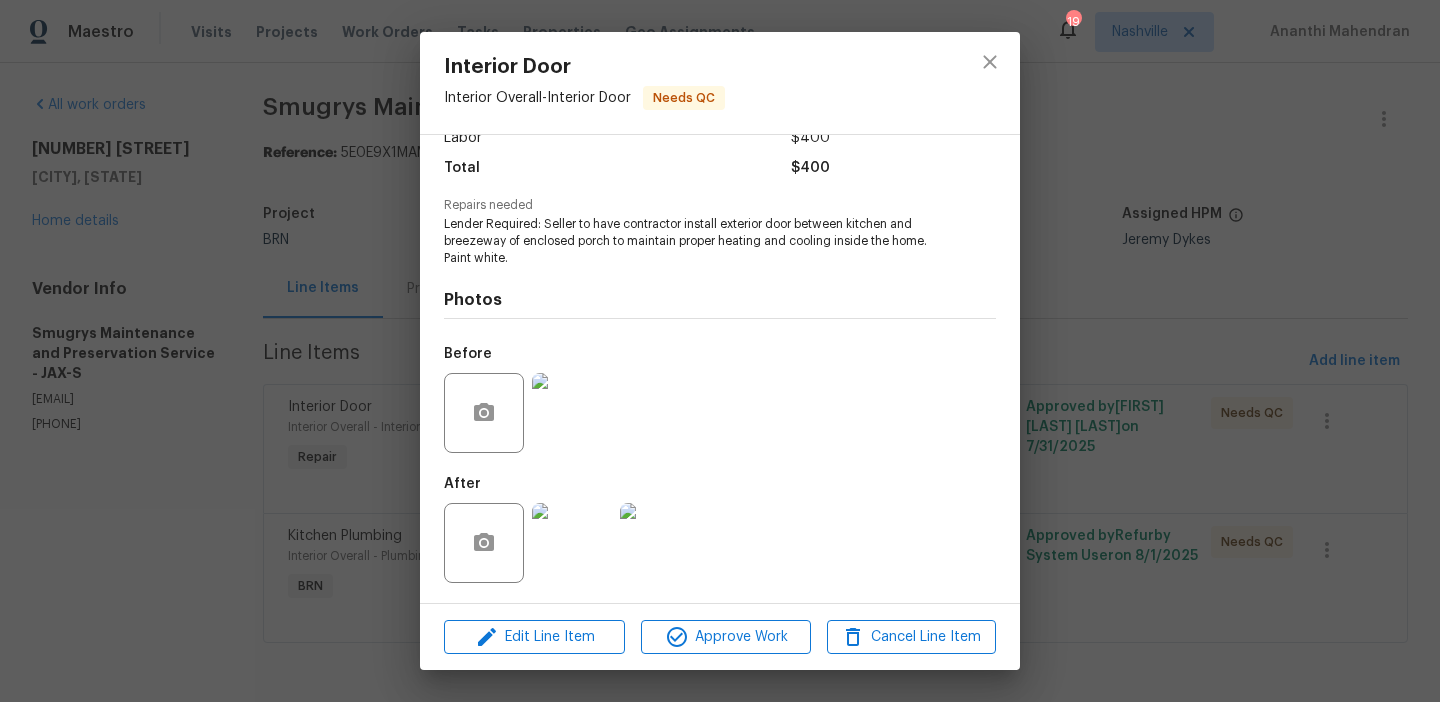 click at bounding box center [572, 413] 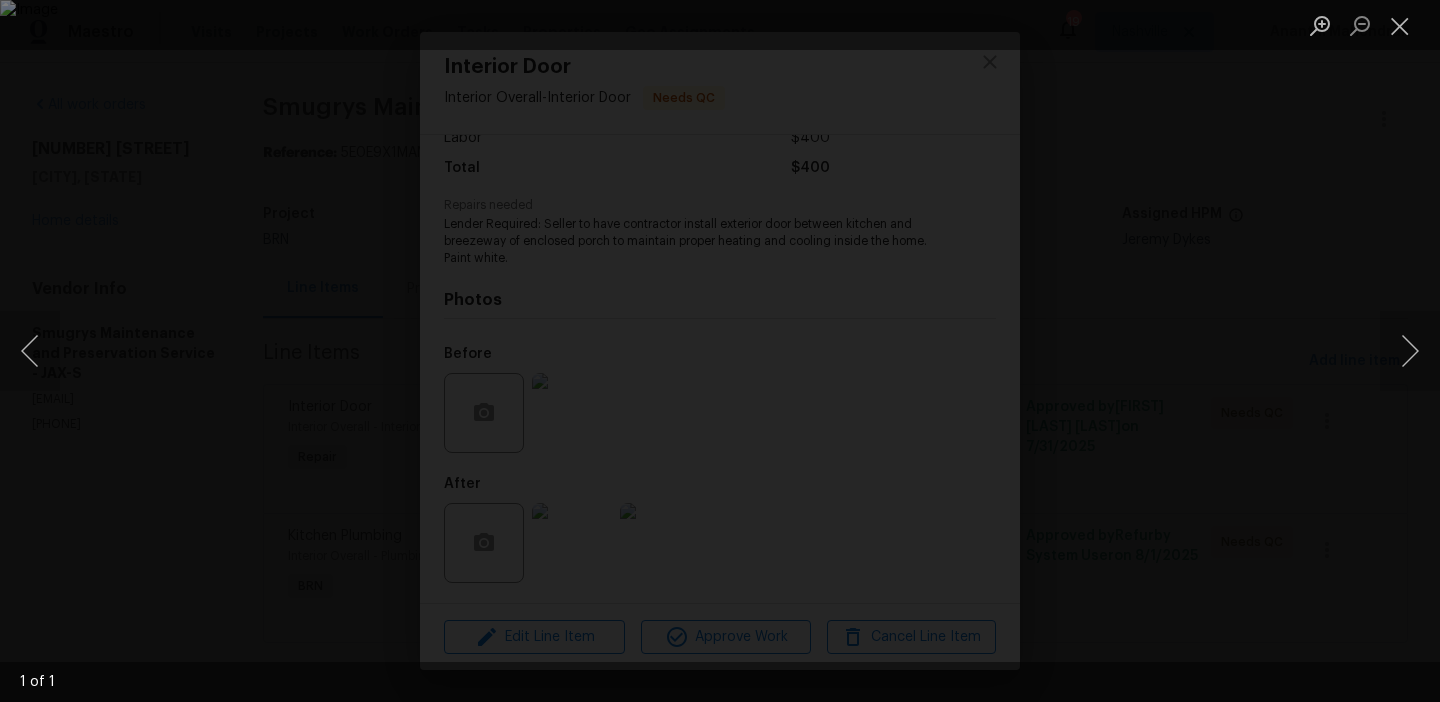 click at bounding box center (720, 351) 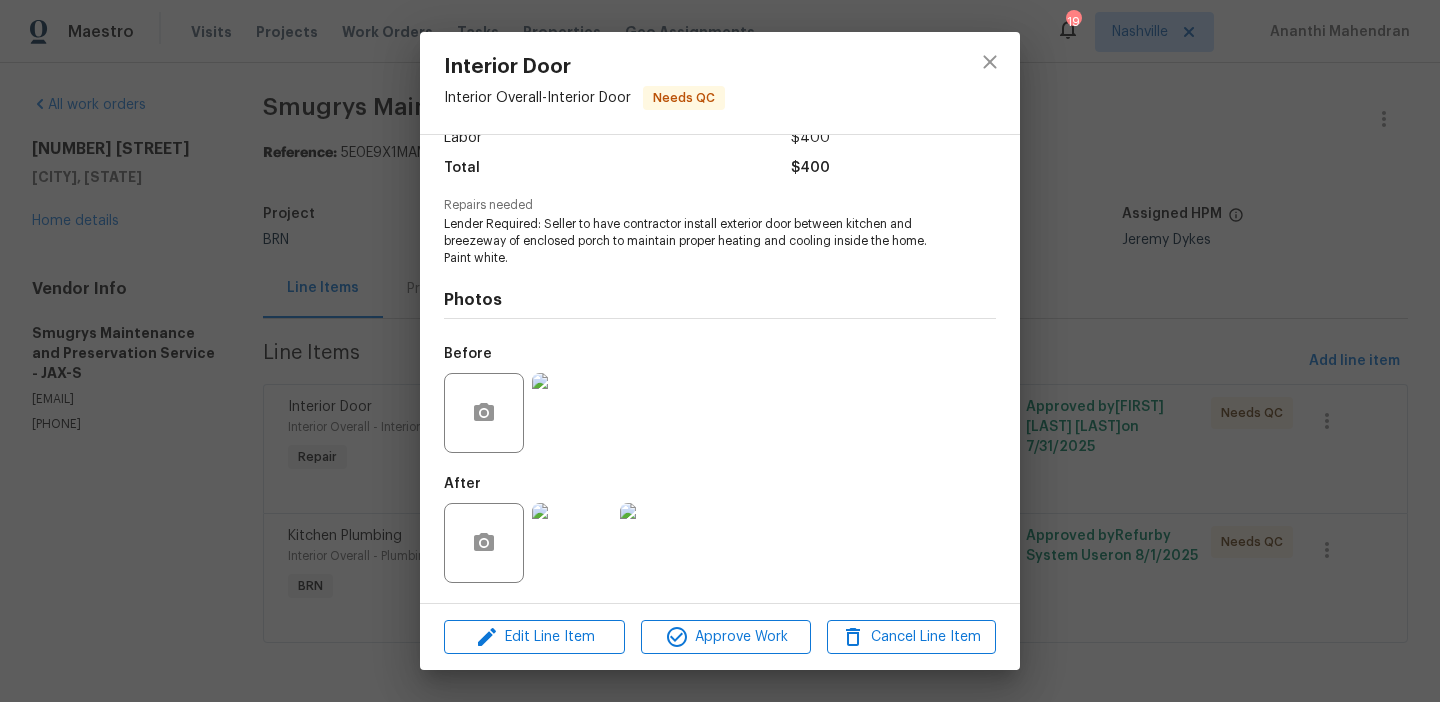 click on "Interior Door Interior Overall  -  Interior Door Needs QC Vendor Smugrys Maintenance and Preservation Service Account Category Repairs Cost $0 x 0  $0 Labor $400 Total $400 Repairs needed Lender Required: Seller to have contractor install exterior door between kitchen and breezeway of enclosed porch to maintain proper heating and cooling inside the home. Paint white. Photos Before After  Edit Line Item  Approve Work  Cancel Line Item" at bounding box center (720, 351) 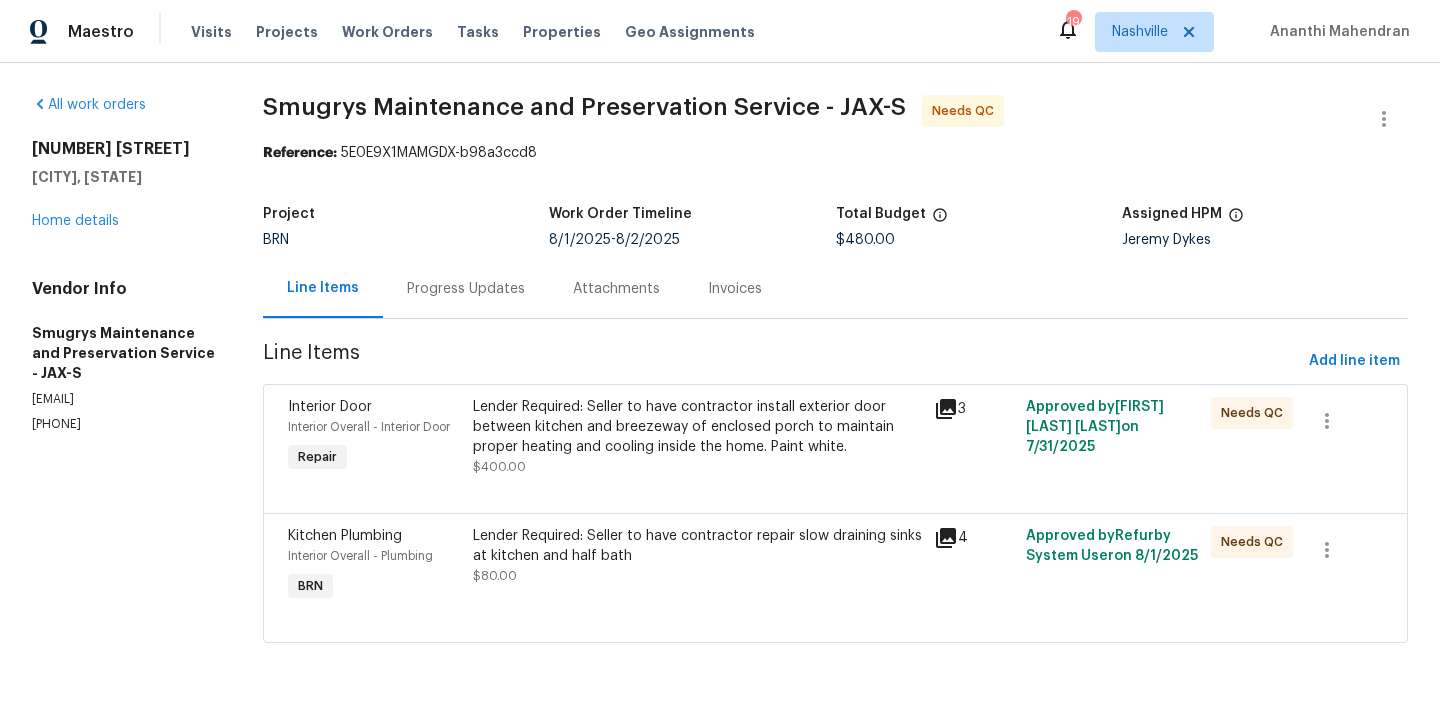 click on "All work orders 7931 La Trec Dr Jacksonville, FL 32221 Home details Vendor Info Smugrys Maintenance and Preservation Service - JAX-S smugryllc@gmail.com (904) 343-8216" at bounding box center (123, 264) 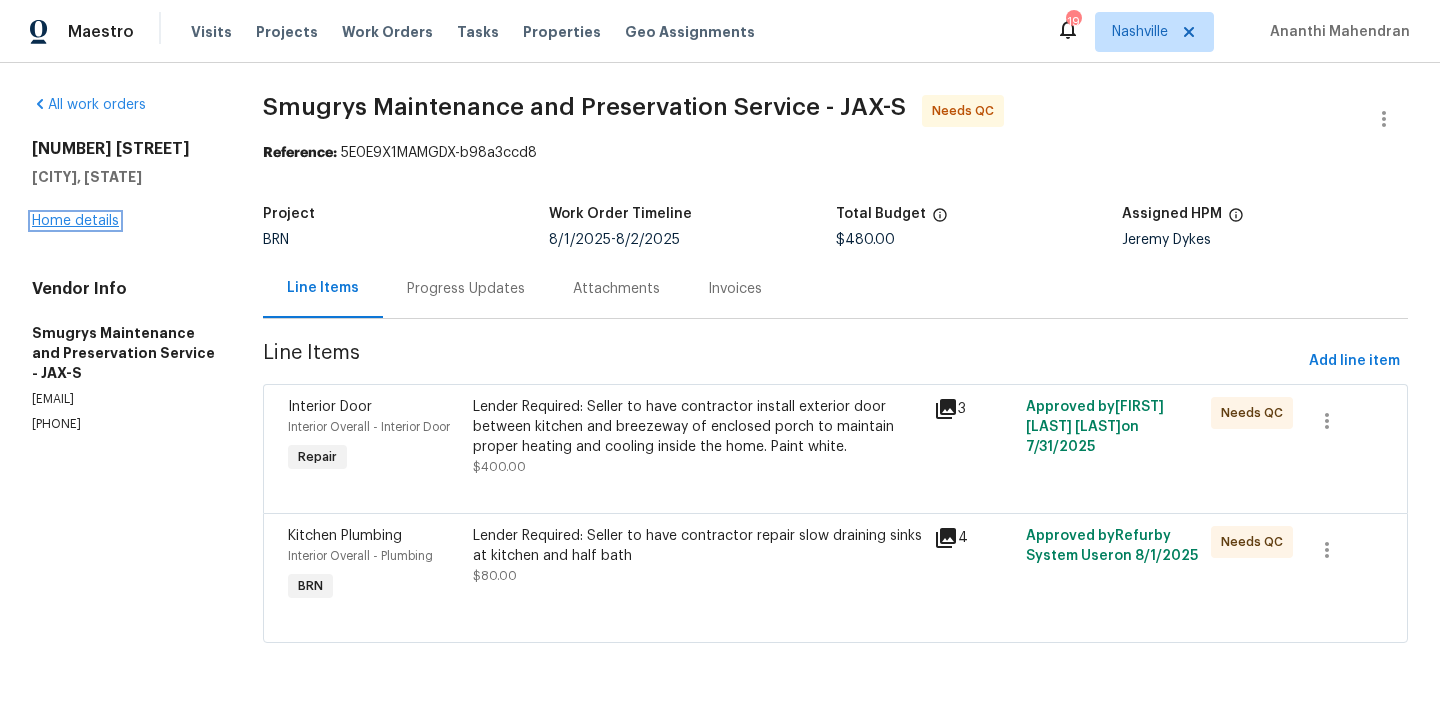 click on "Home details" at bounding box center [75, 221] 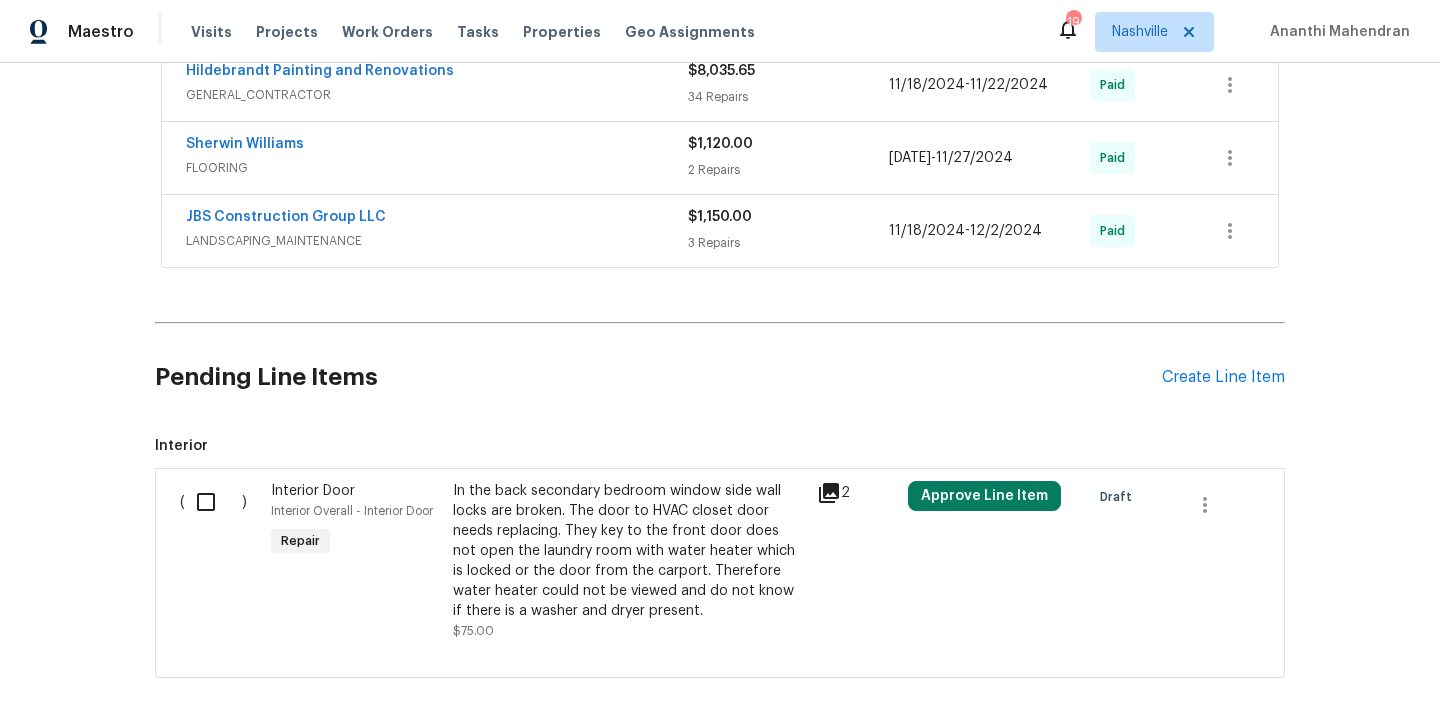 scroll, scrollTop: 1456, scrollLeft: 0, axis: vertical 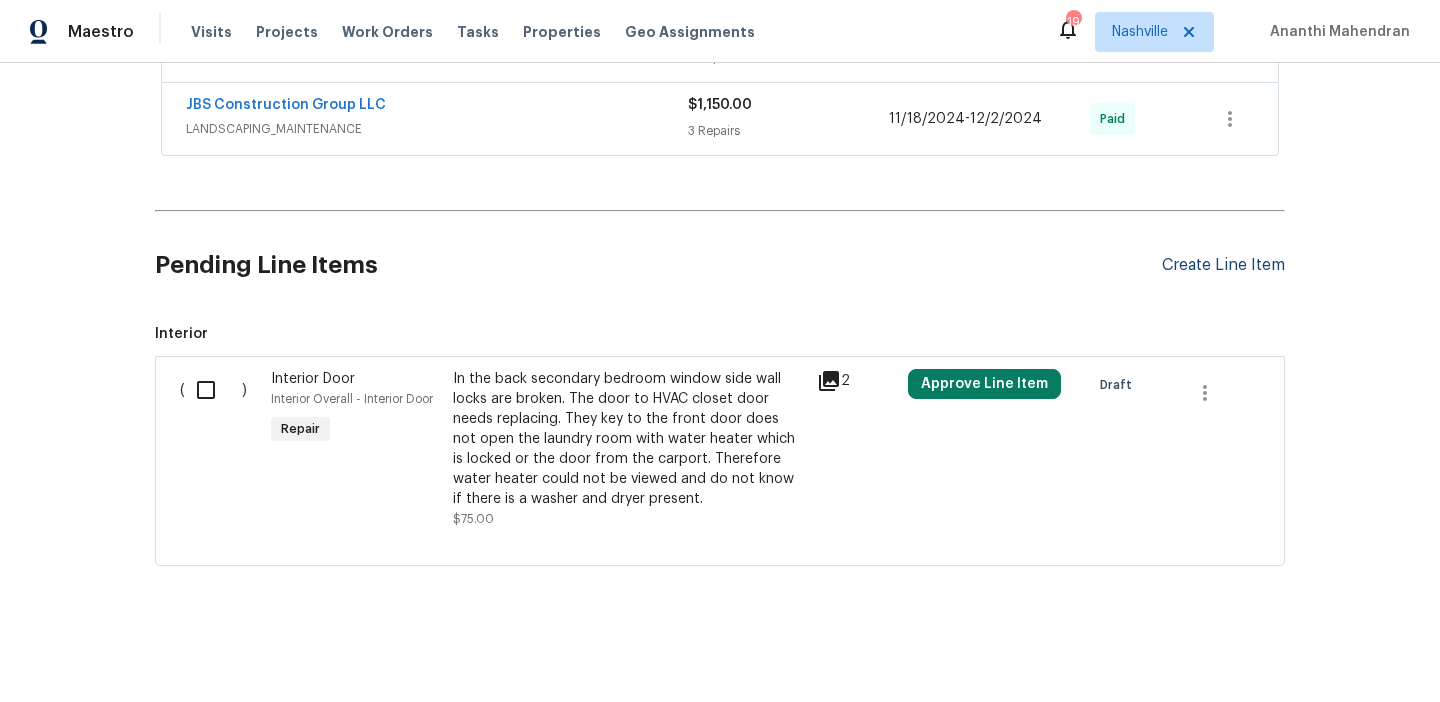 click on "Create Line Item" at bounding box center (1223, 265) 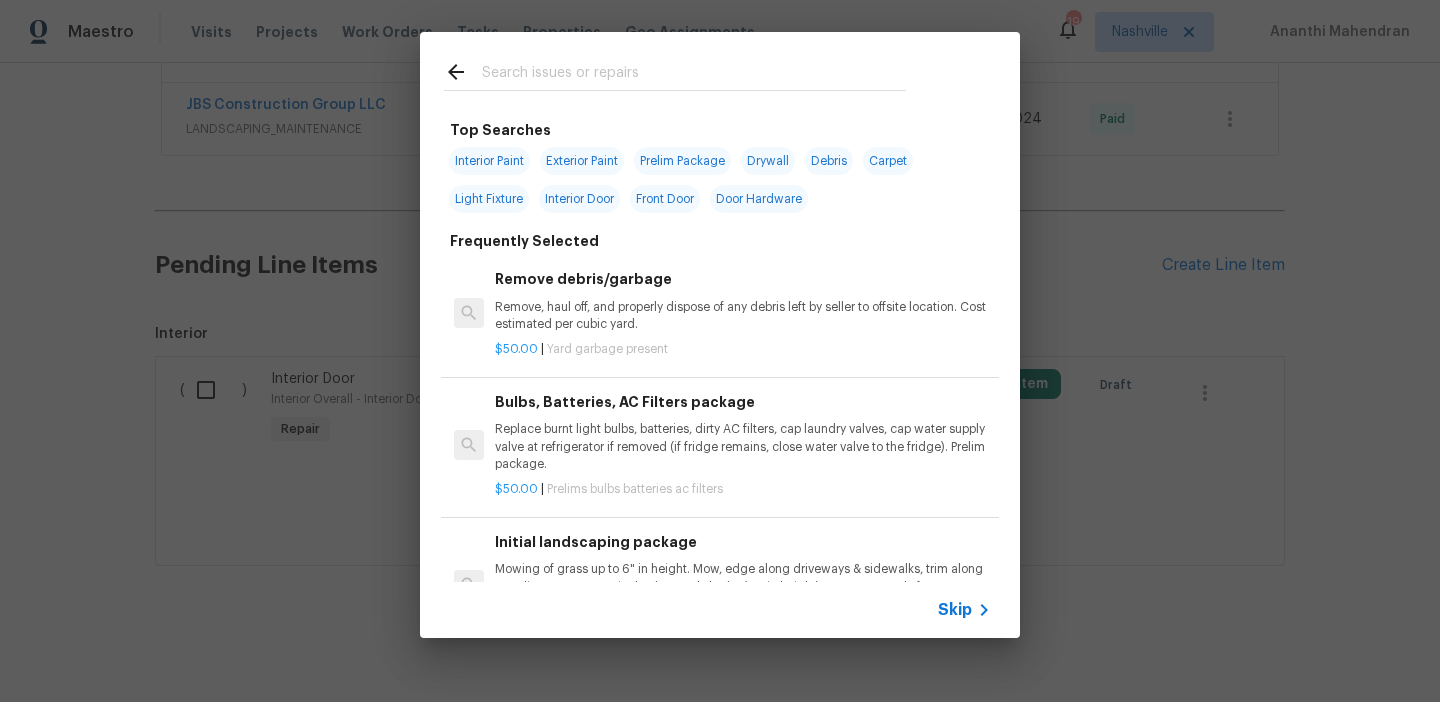 click on "Skip" at bounding box center (955, 610) 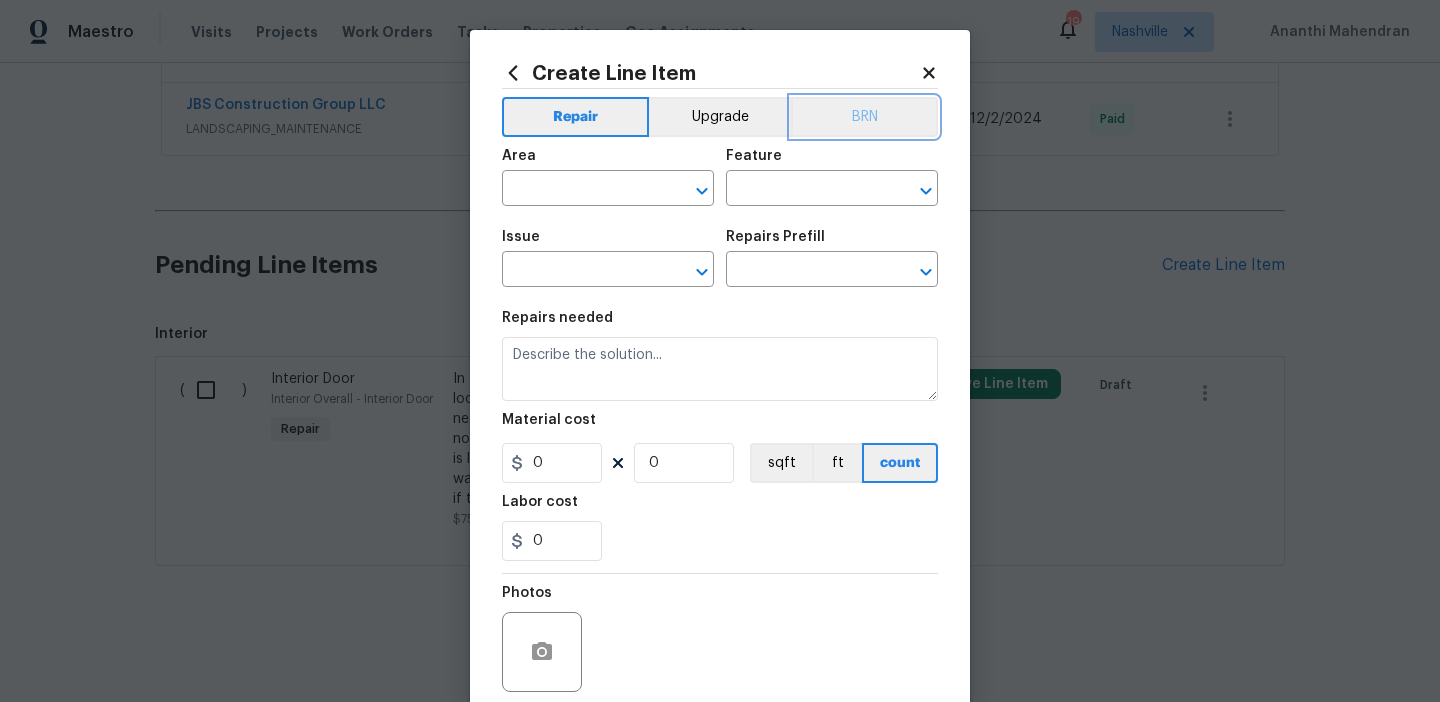 click on "BRN" at bounding box center [864, 117] 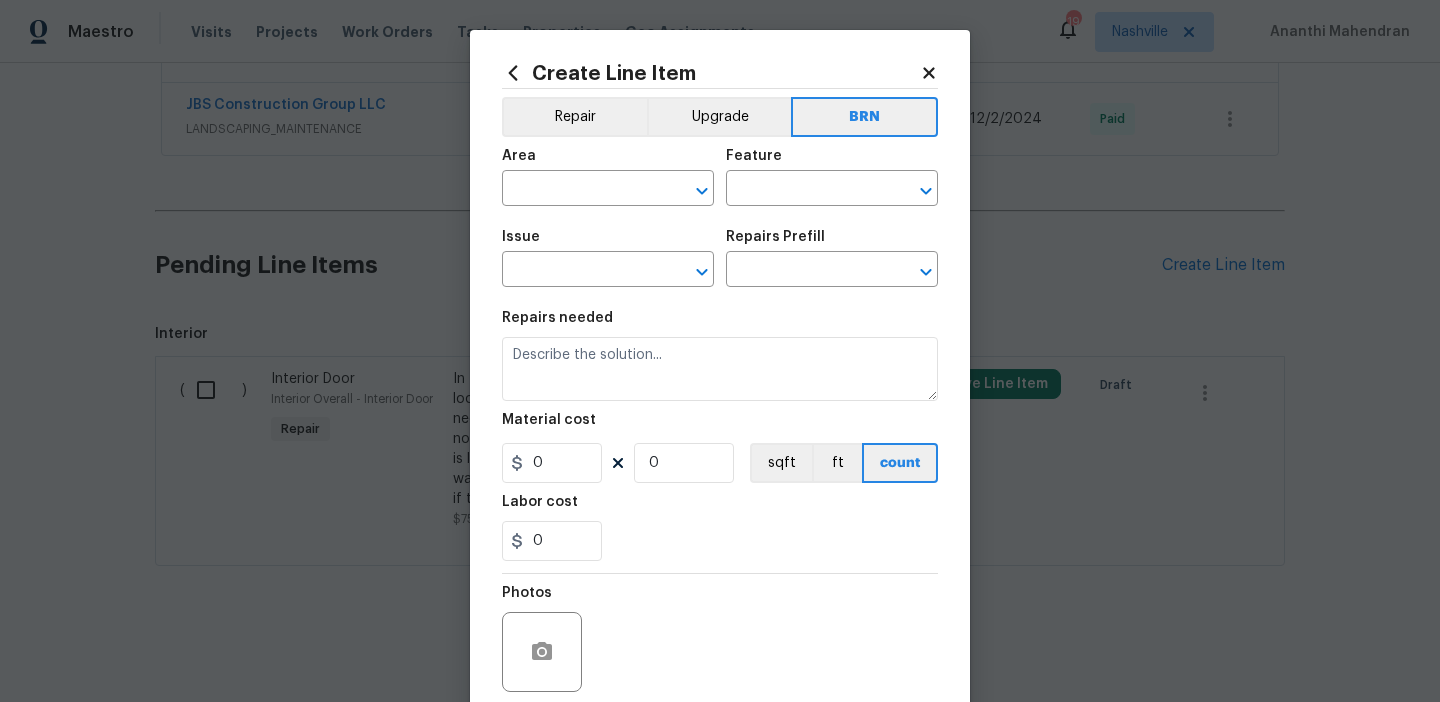 click on "Repairs needed Material cost 0 0 sqft ft count Labor cost 0" at bounding box center (720, 436) 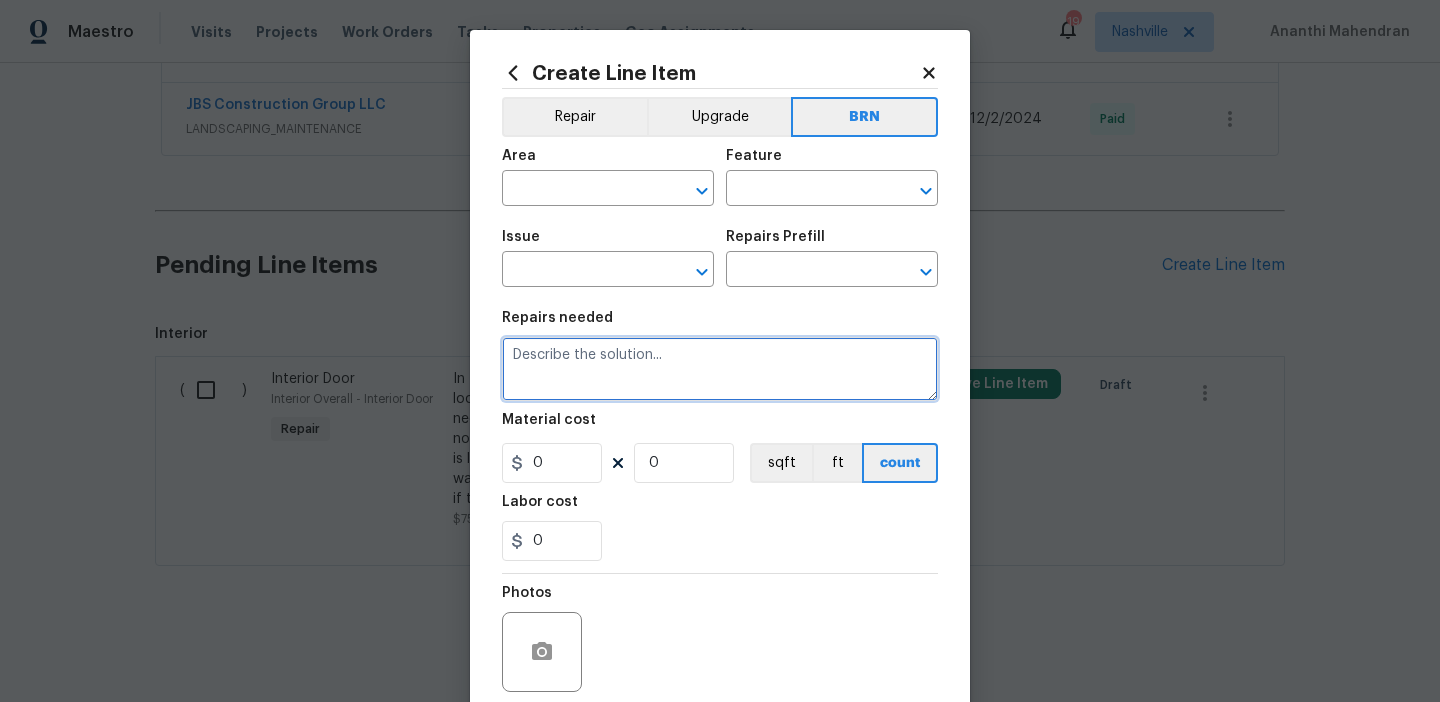 click at bounding box center [720, 369] 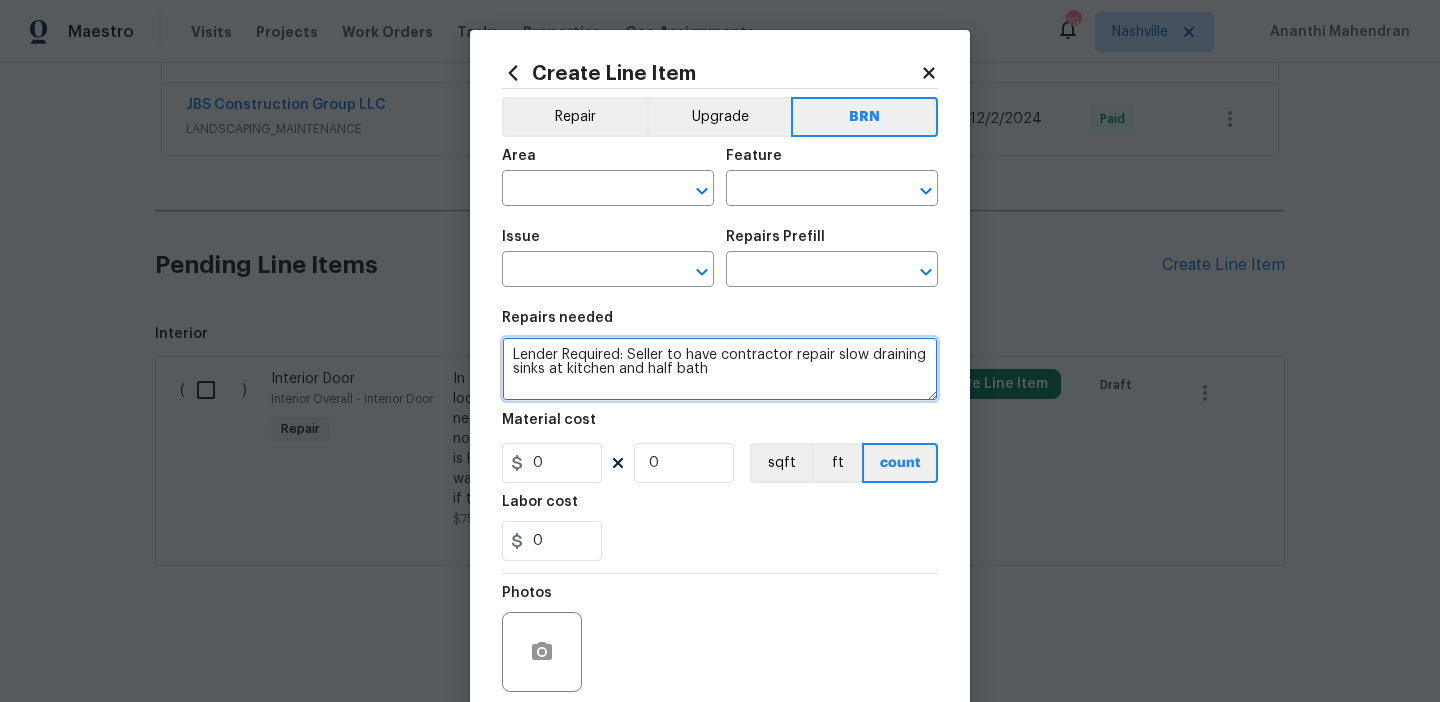 type on "Lender Required: Seller to have contractor repair slow draining sinks at kitchen and half bath" 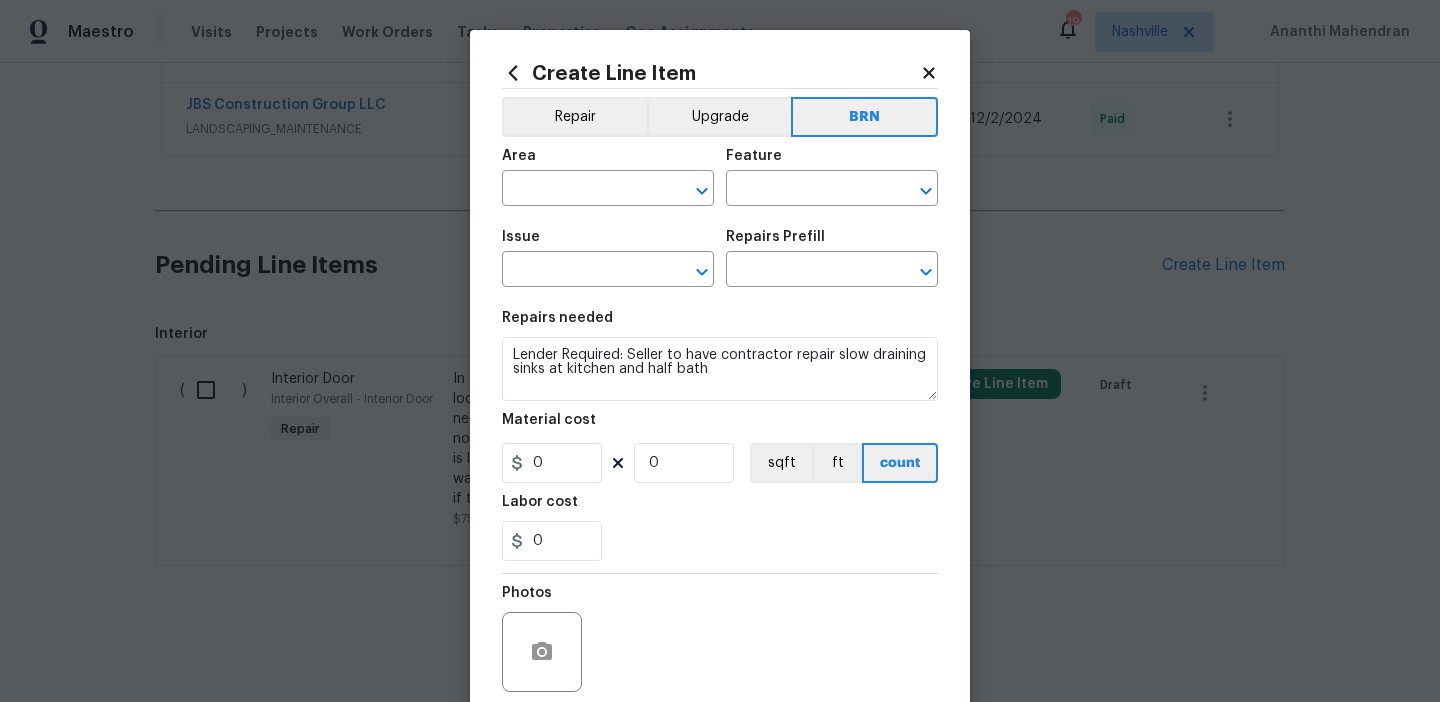 click on "Area ​" at bounding box center [608, 177] 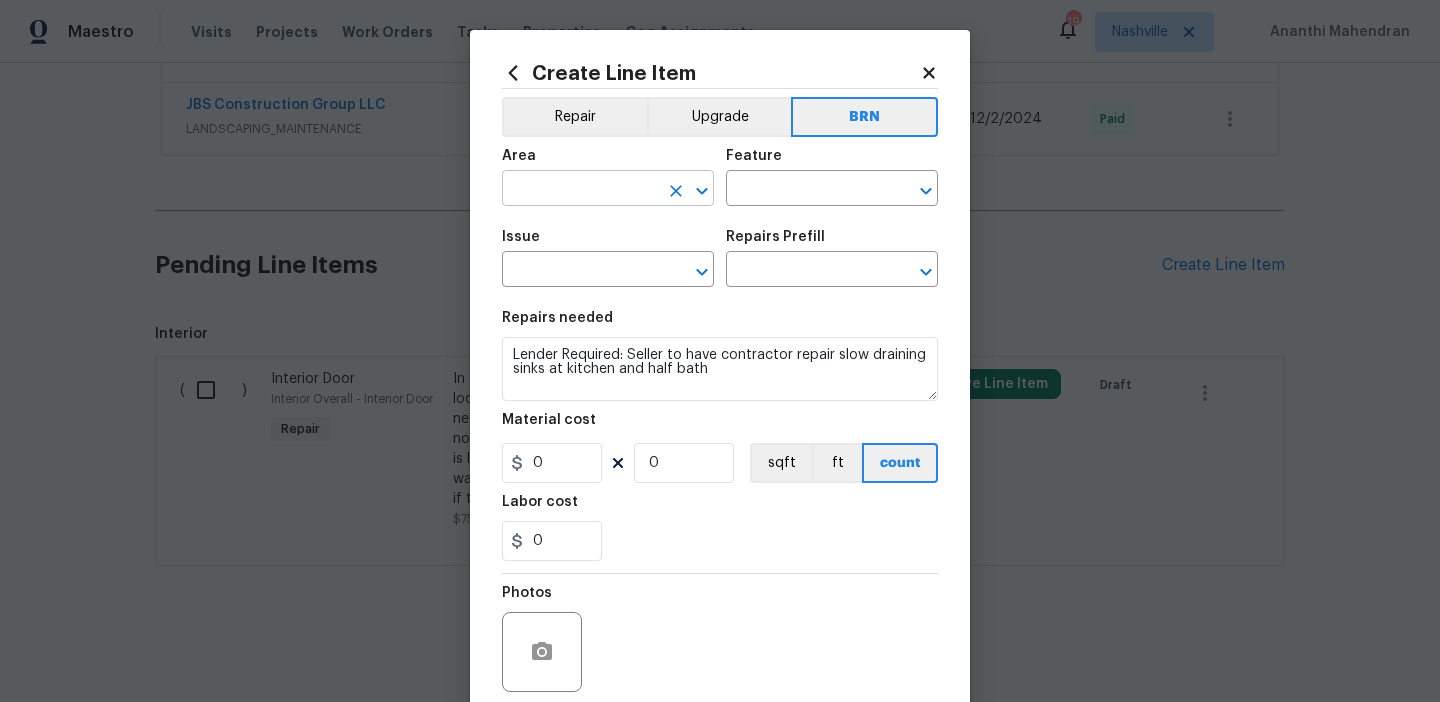 click at bounding box center (580, 190) 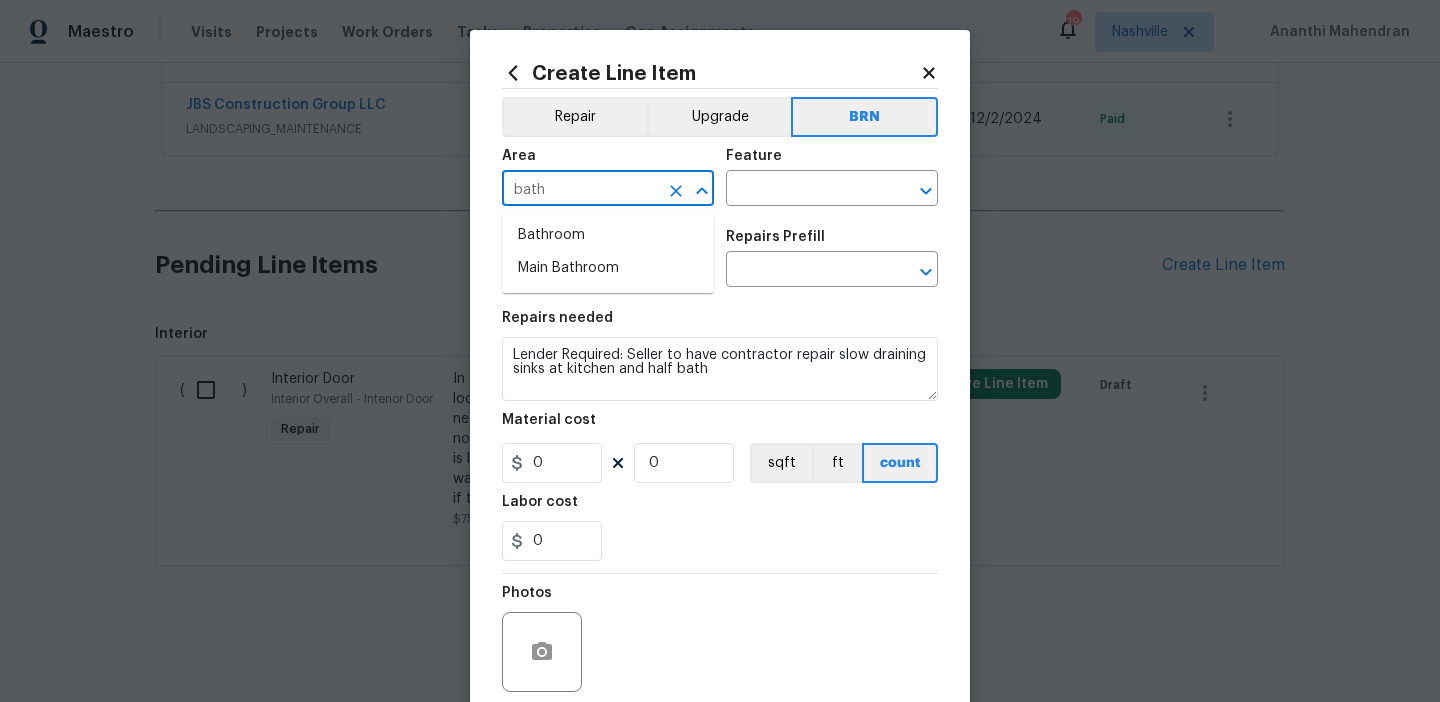 click on "Bathroom" at bounding box center [608, 235] 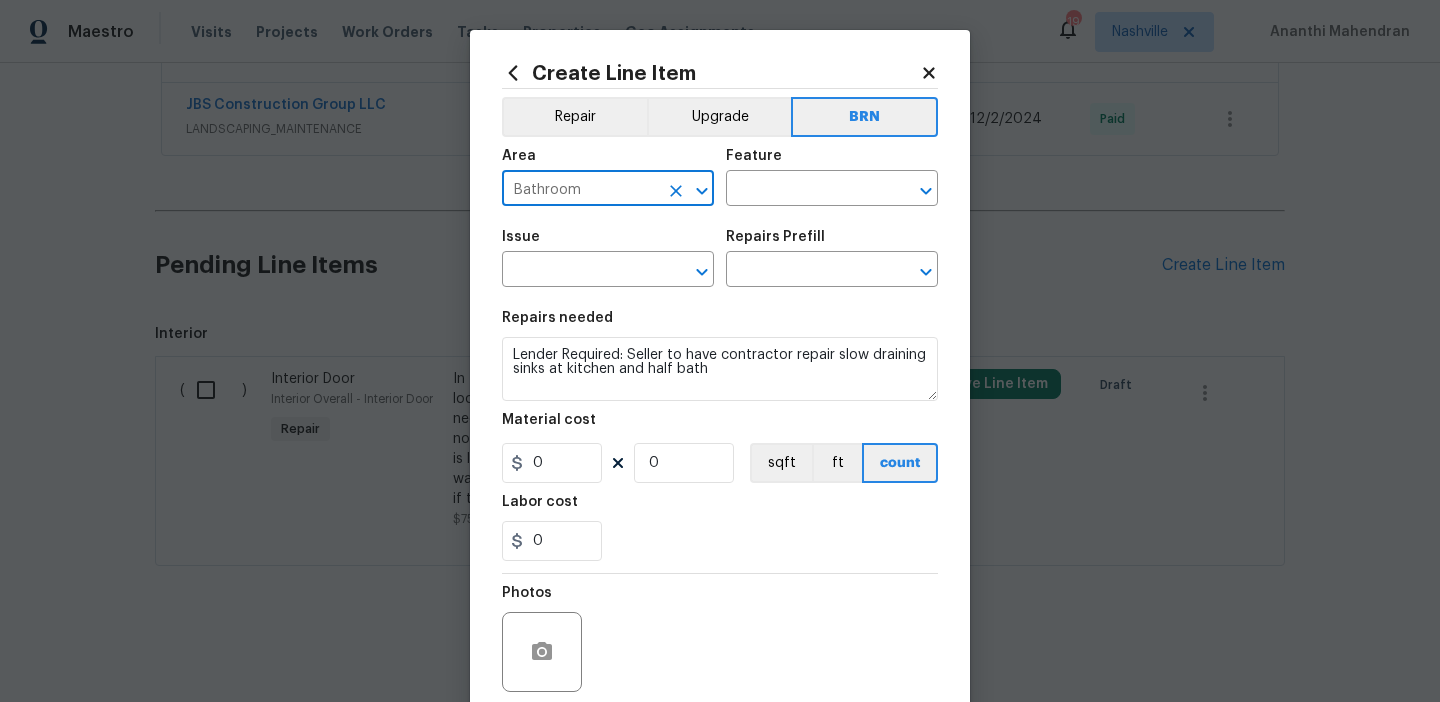 type on "Bathroom" 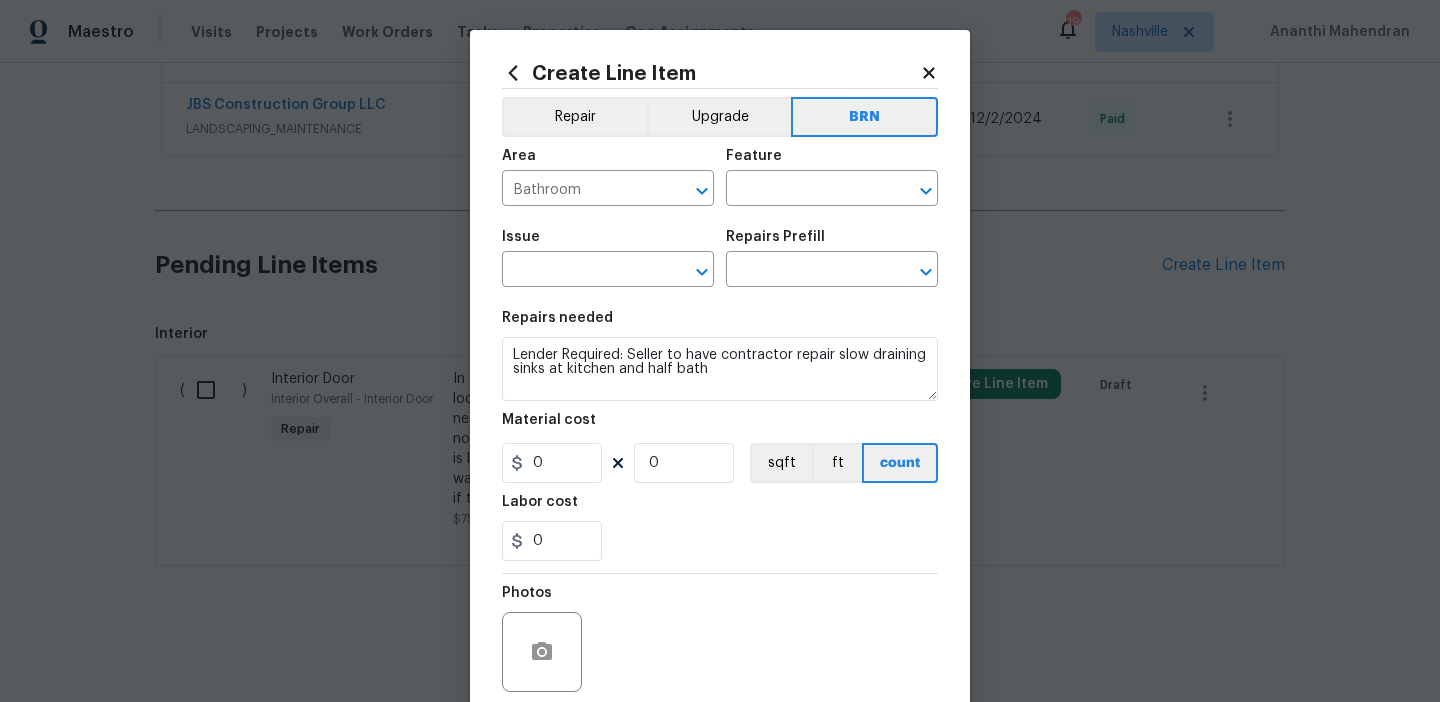 click on "Area Bathroom ​ Feature ​" at bounding box center (720, 177) 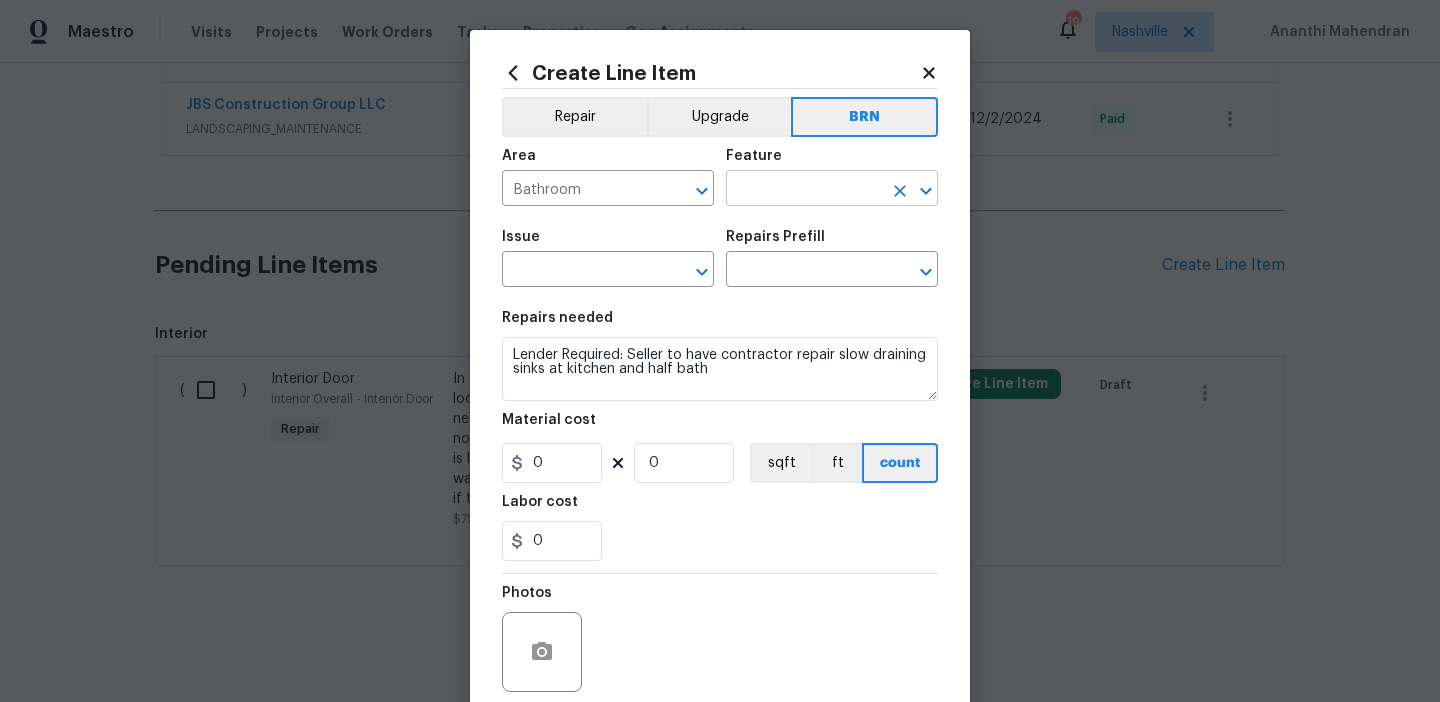 click at bounding box center (804, 190) 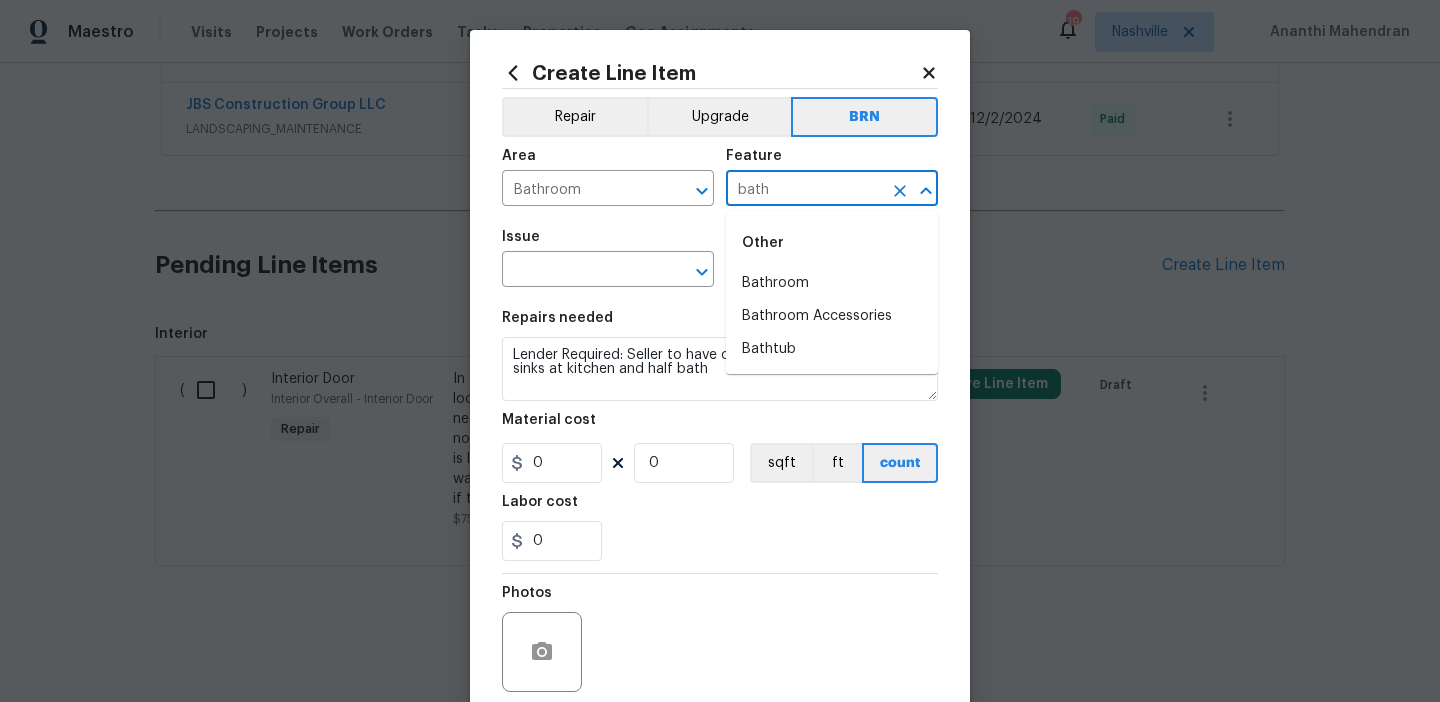 click on "Other" at bounding box center [832, 243] 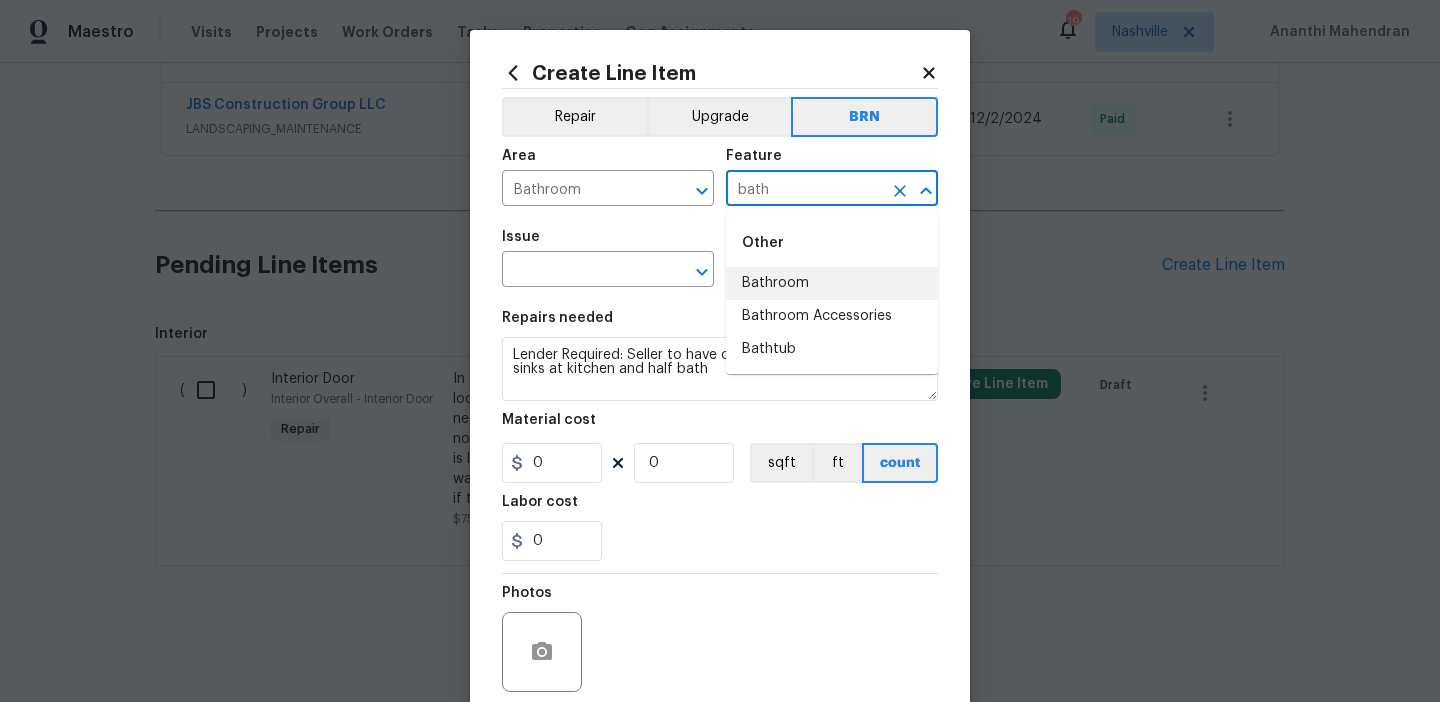 click on "Bathroom" at bounding box center [832, 283] 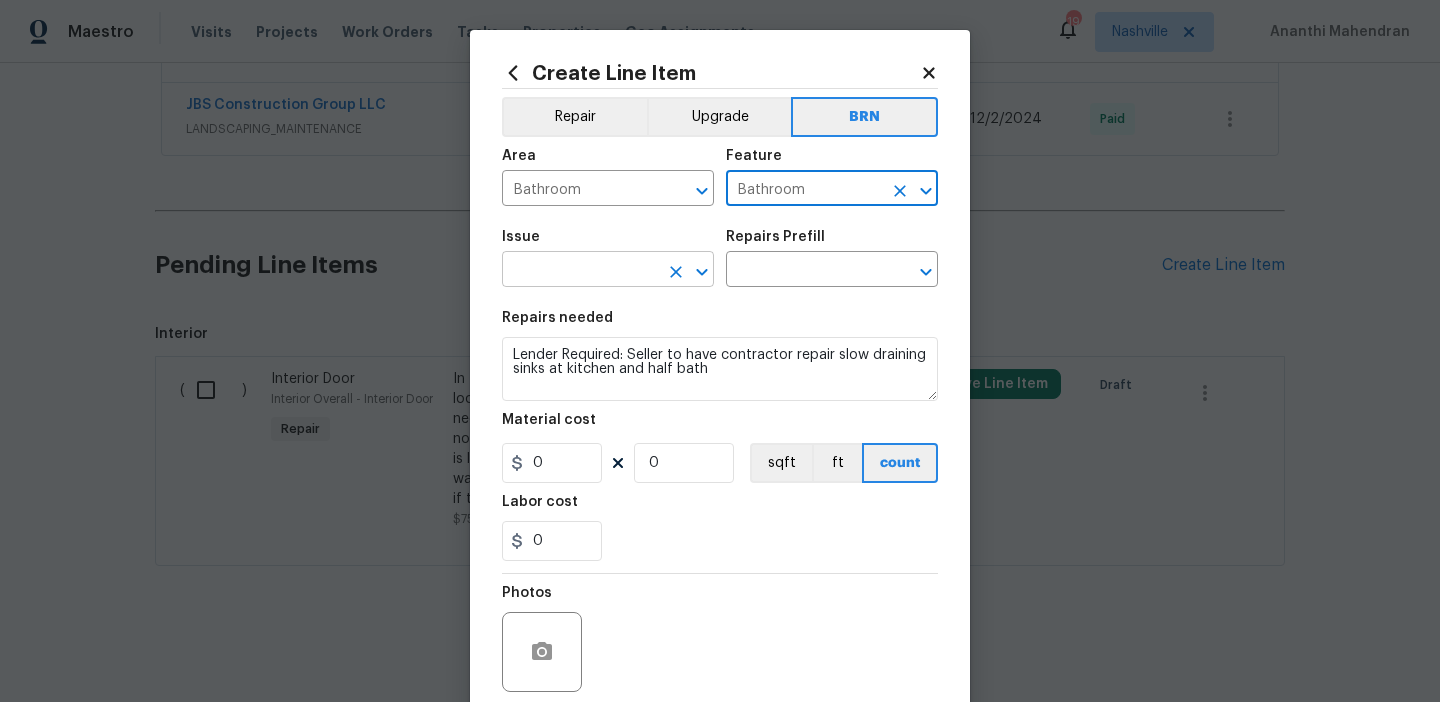 type on "Bathroom" 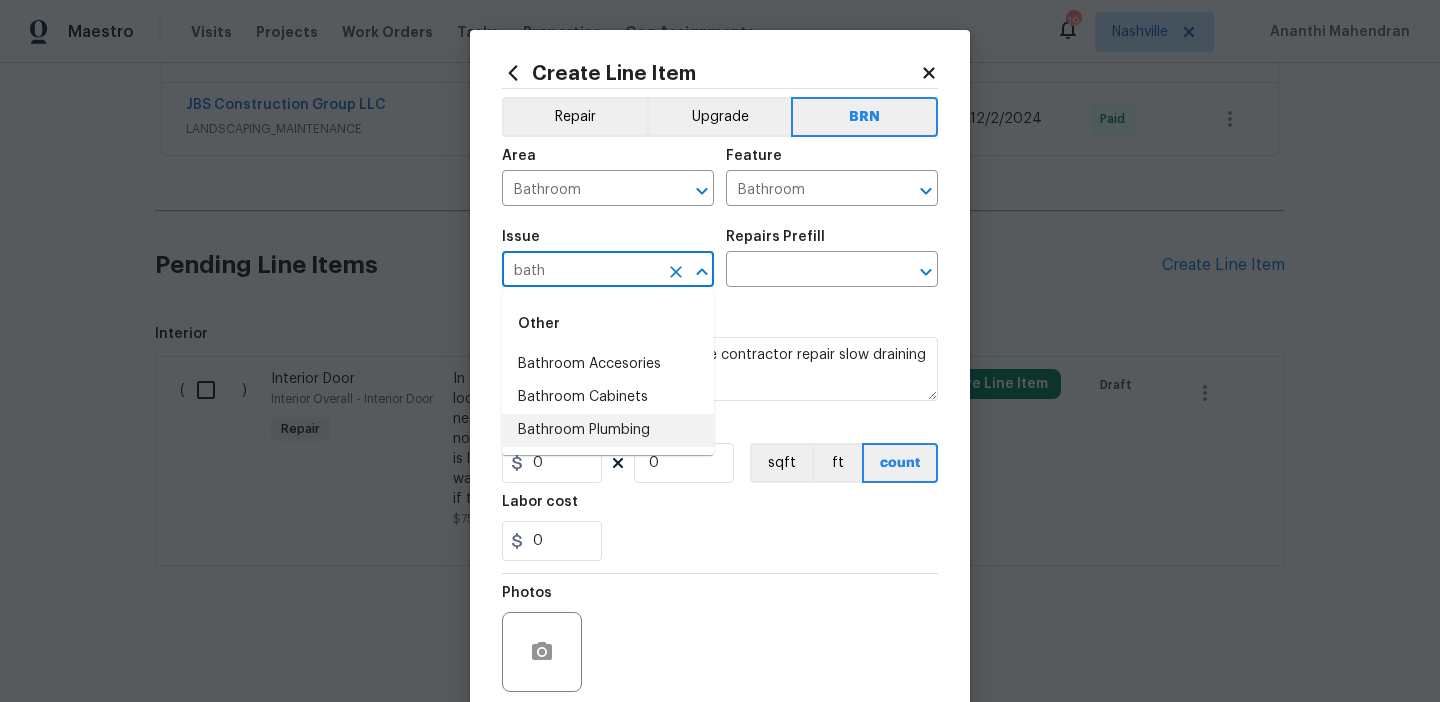 click on "Bathroom Plumbing" at bounding box center [608, 430] 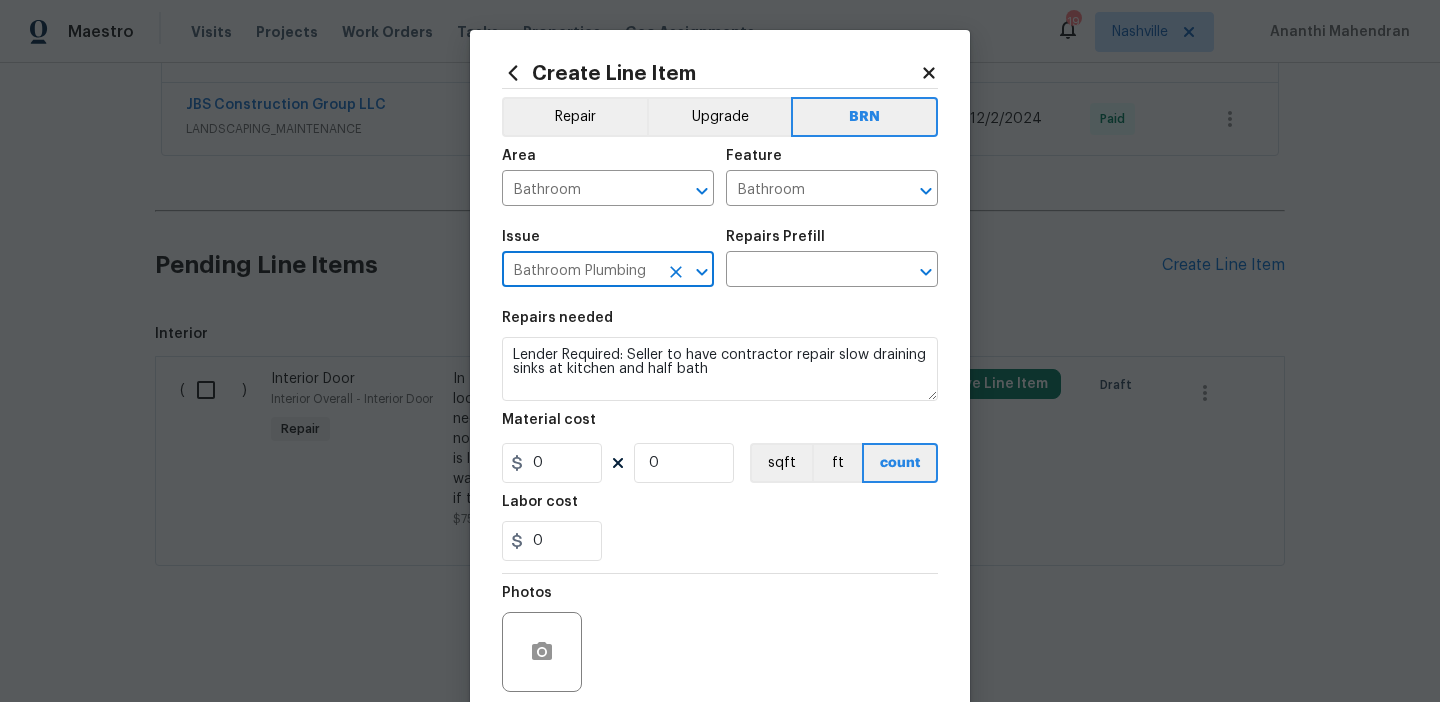 type on "Bathroom Plumbing" 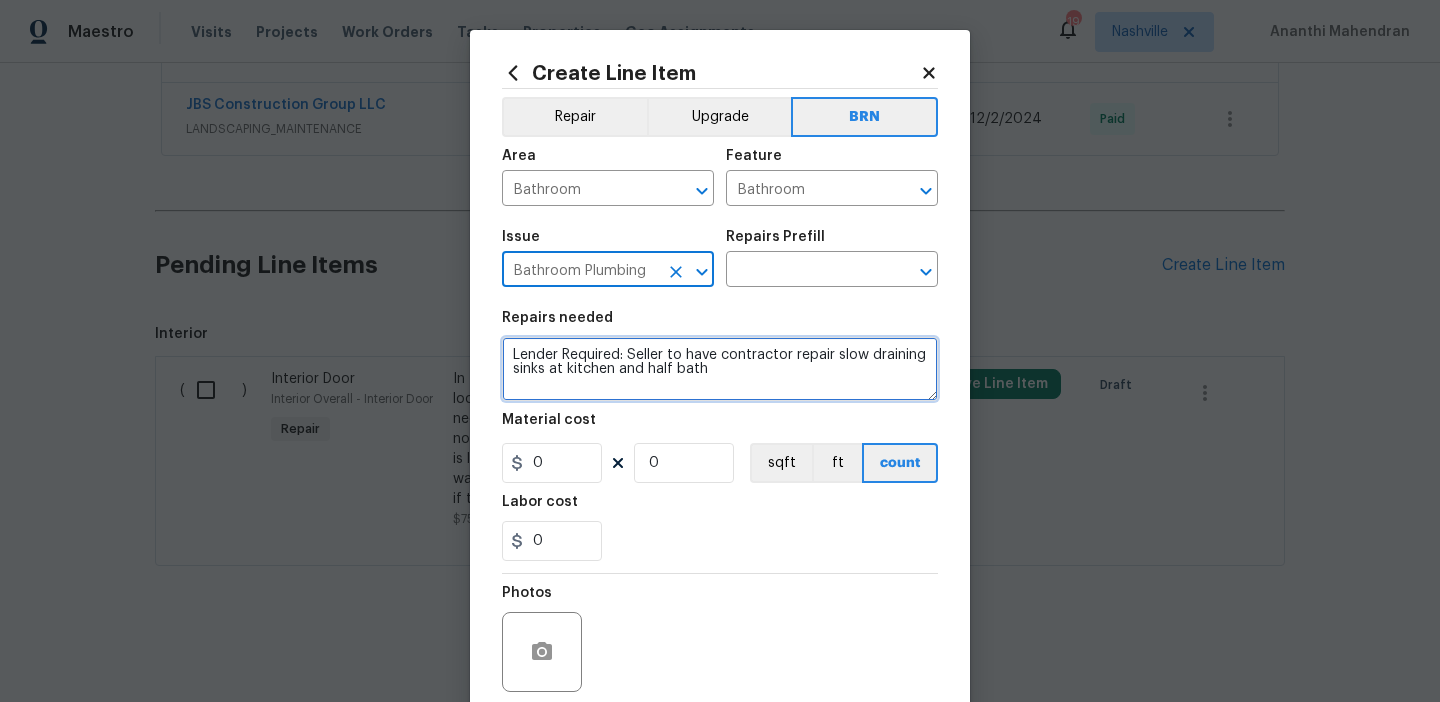 click on "Lender Required: Seller to have contractor repair slow draining sinks at kitchen and half bath" at bounding box center (720, 369) 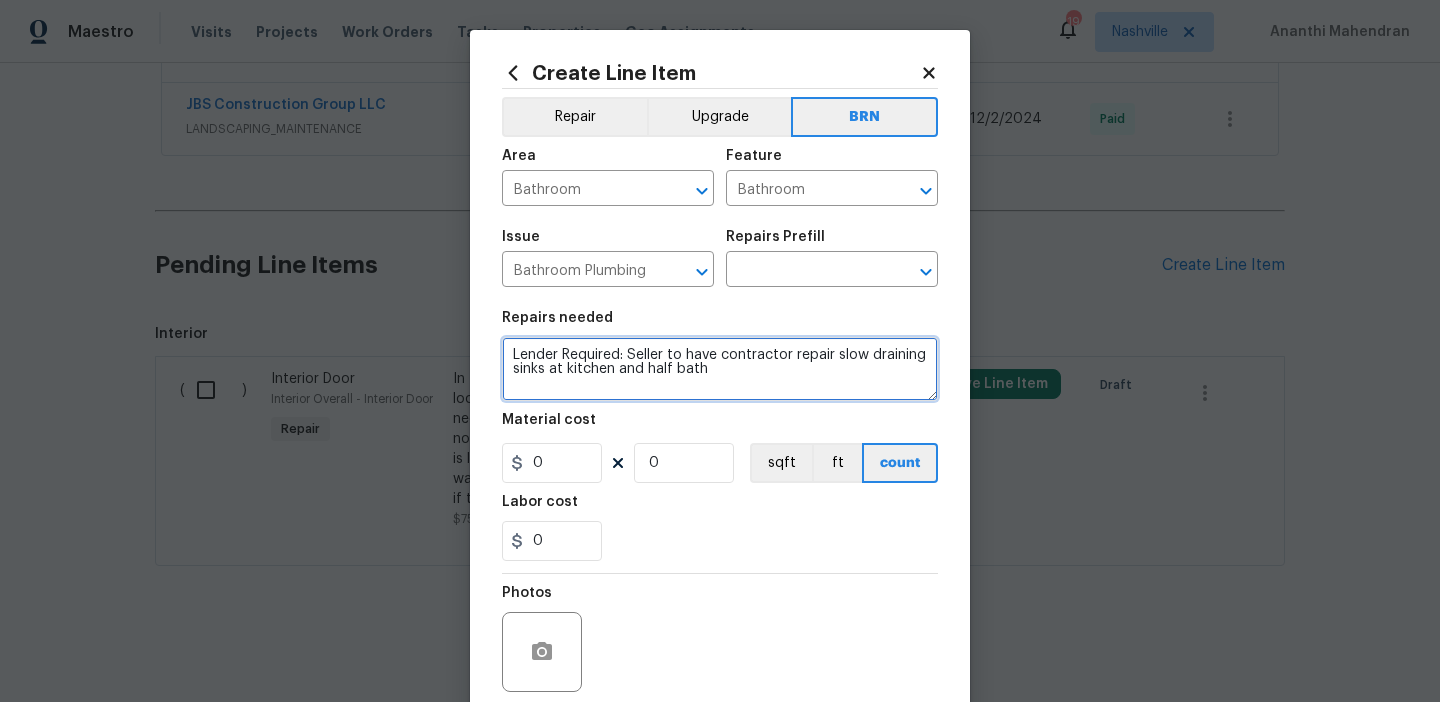 click on "Lender Required: Seller to have contractor repair slow draining sinks at kitchen and half bath" at bounding box center [720, 369] 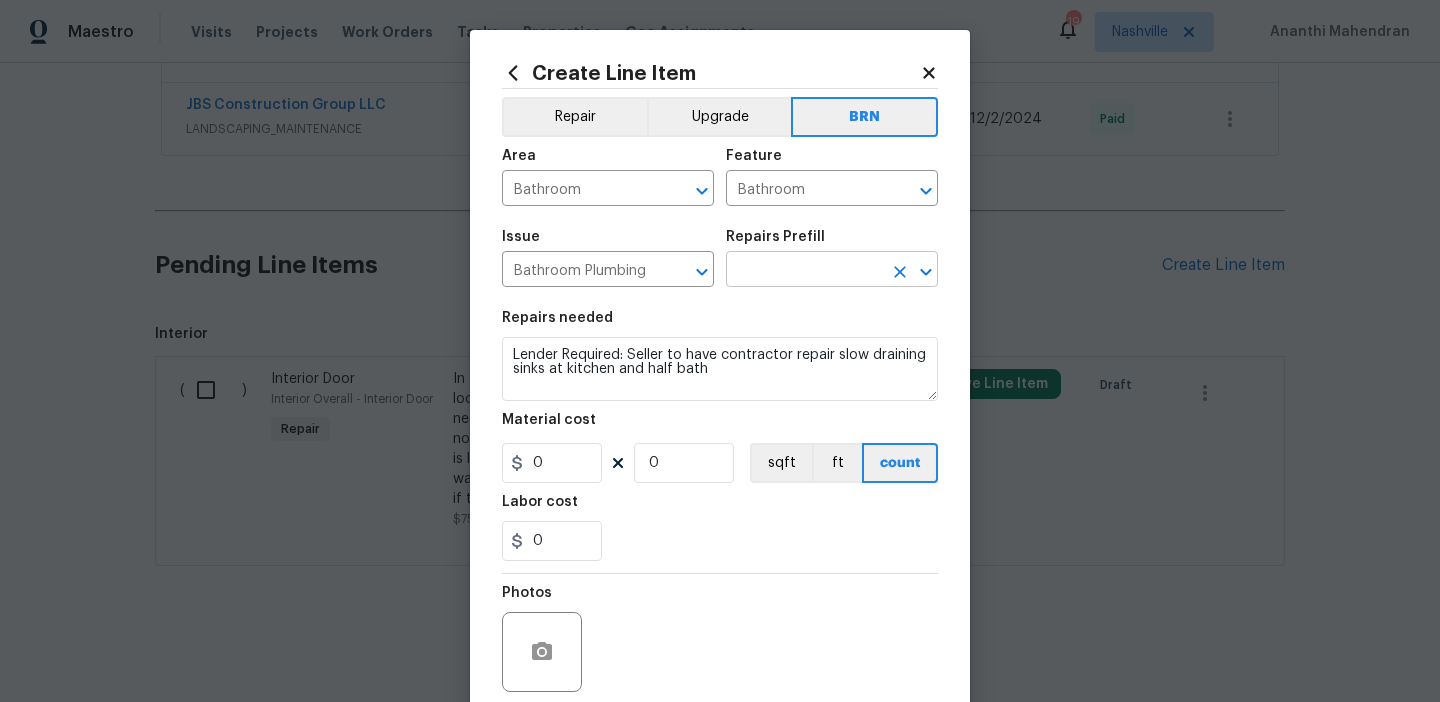 click at bounding box center [804, 271] 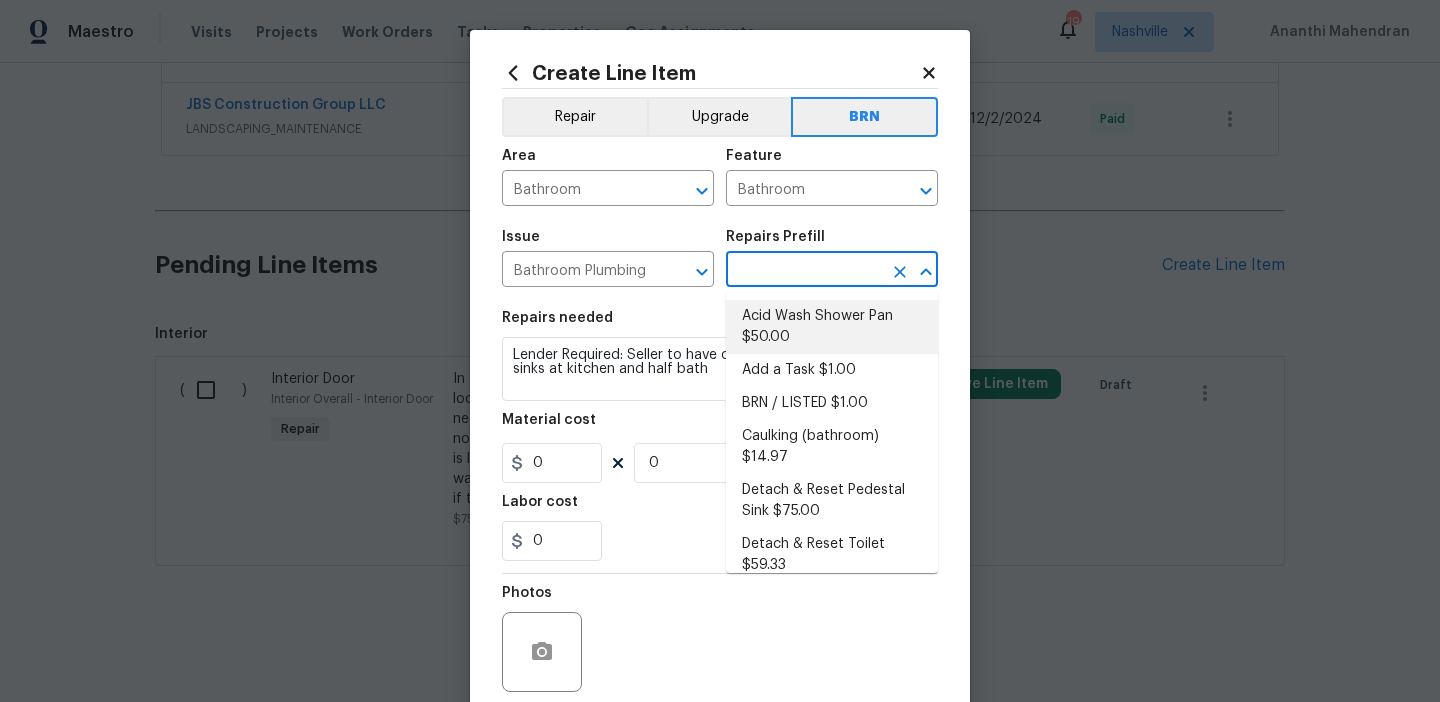 click on "Acid Wash Shower Pan $50.00" at bounding box center (832, 327) 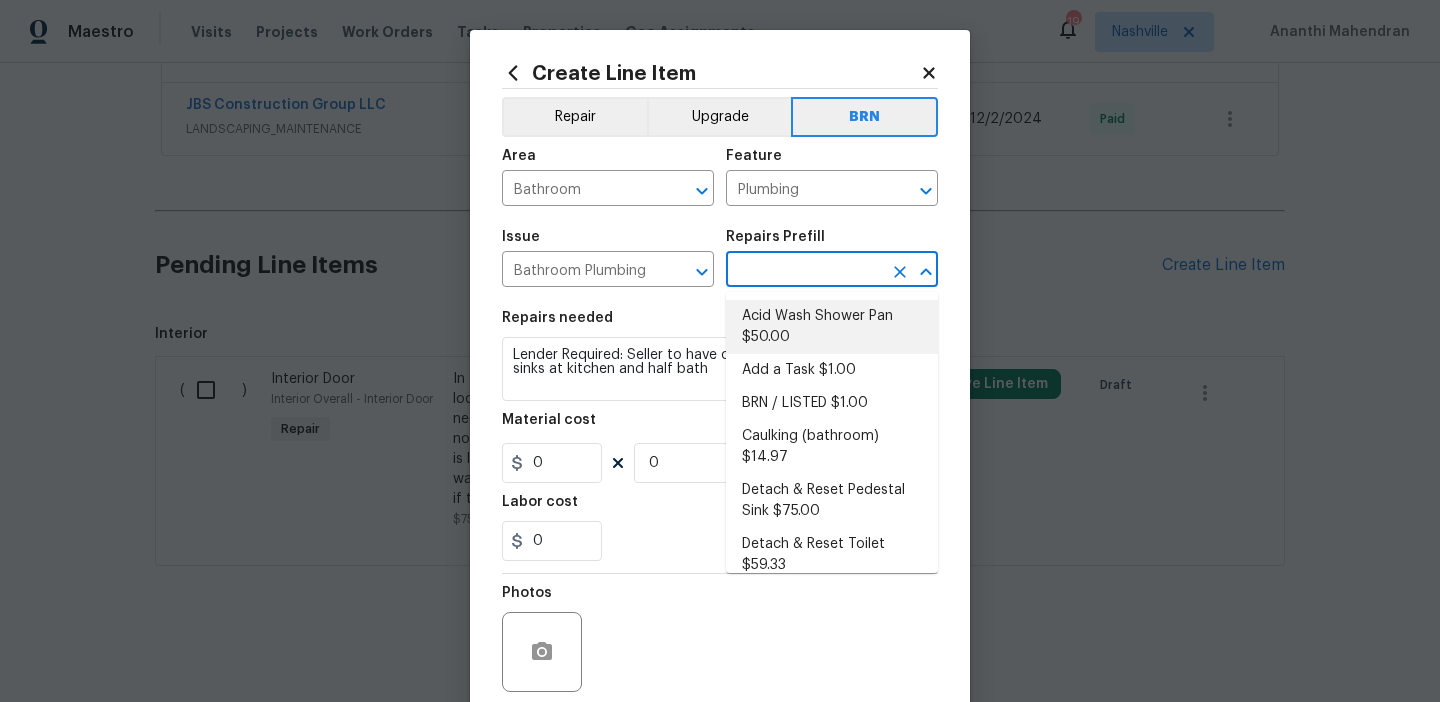 type on "Acid Wash Shower Pan $50.00" 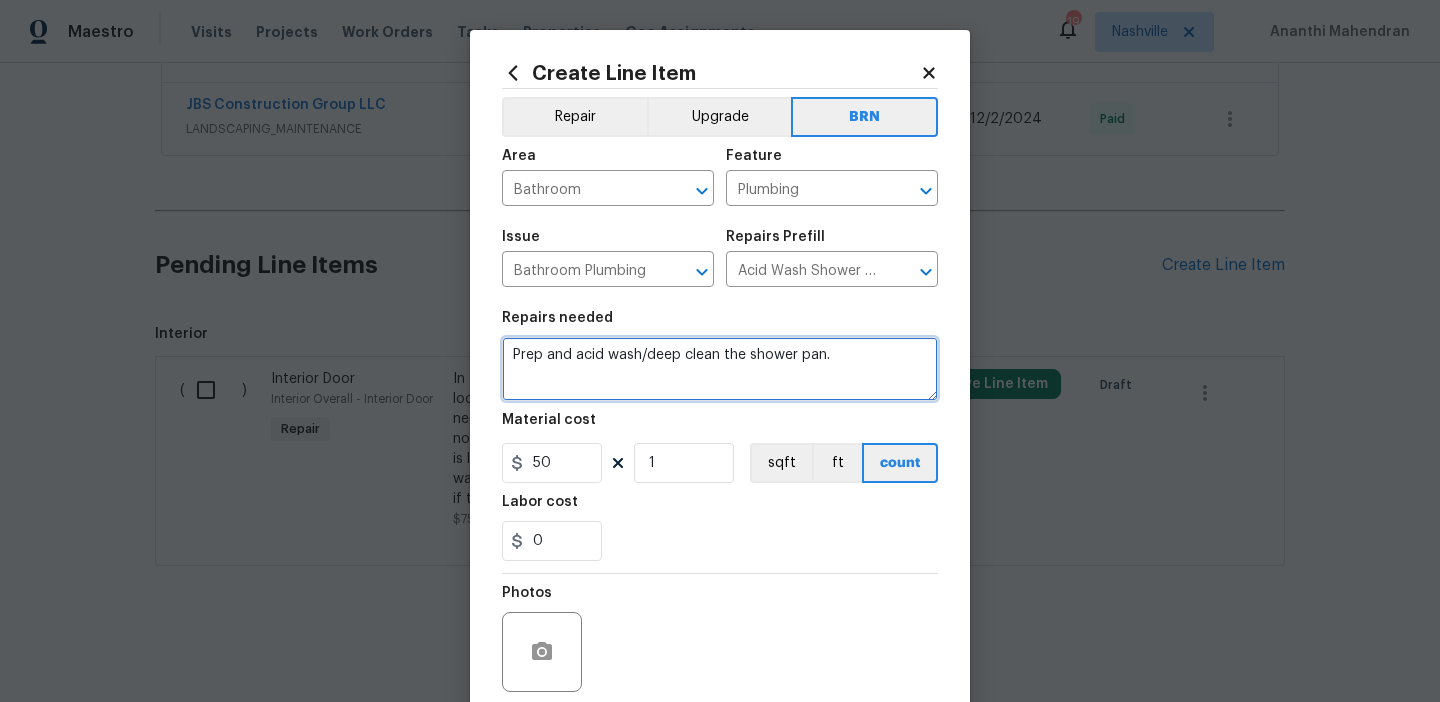 click on "Prep and acid wash/deep clean the shower pan." at bounding box center [720, 369] 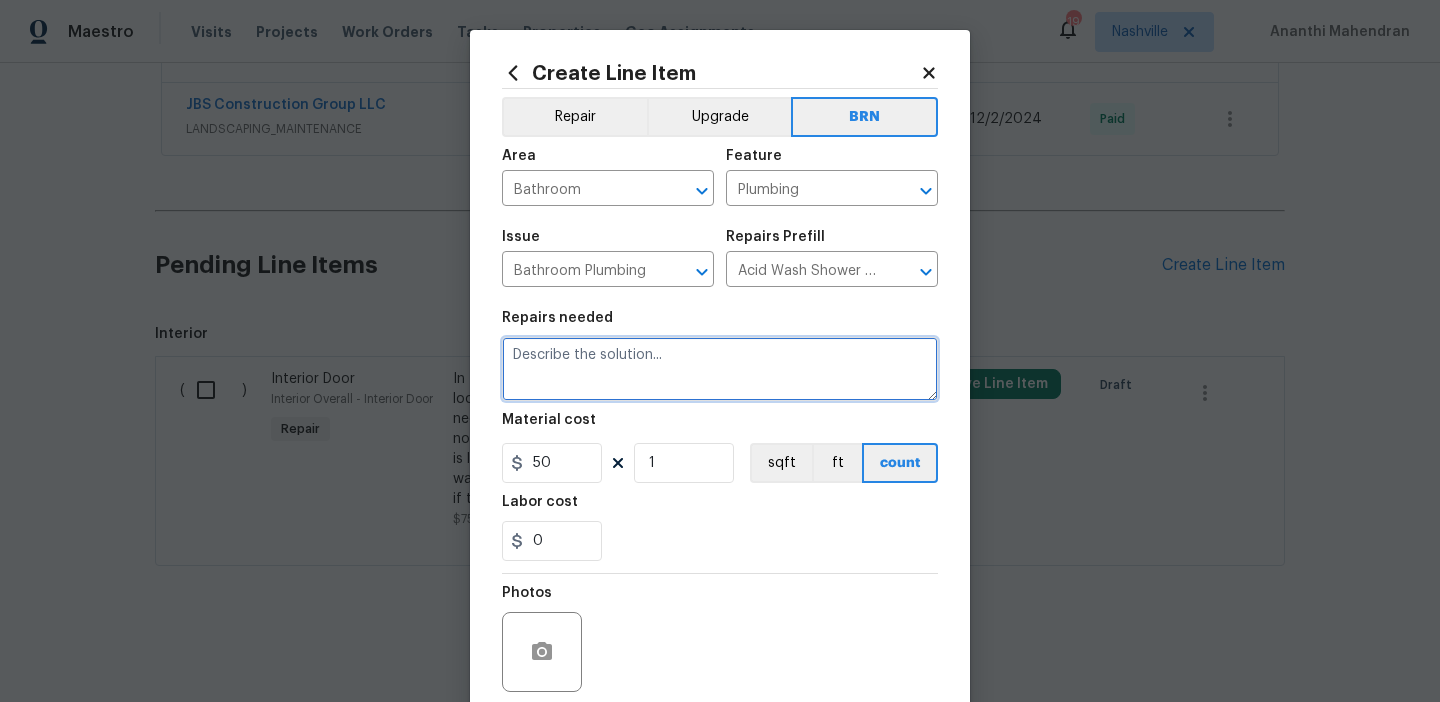 paste on "Lender Required: Seller to have contractor repair slow draining sinks at kitchen and half bath" 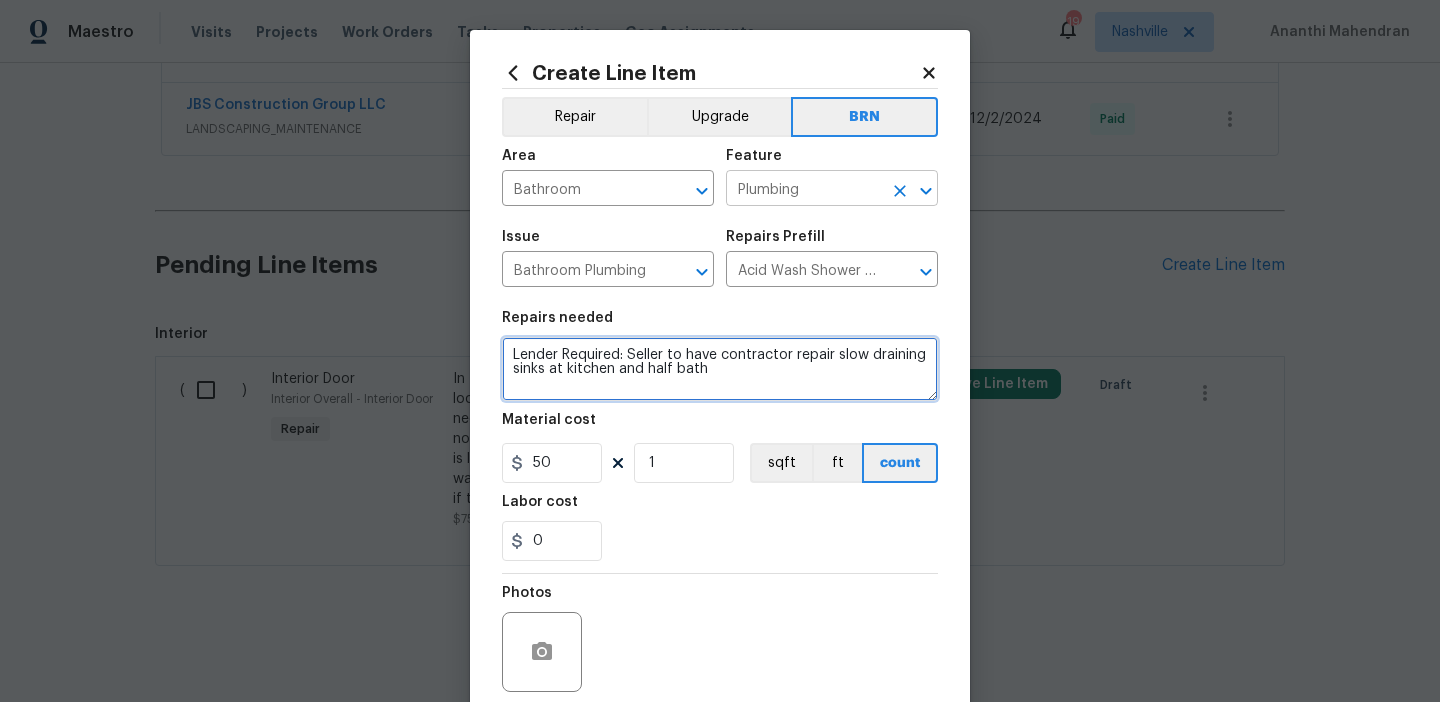 type on "Lender Required: Seller to have contractor repair slow draining sinks at kitchen and half bath" 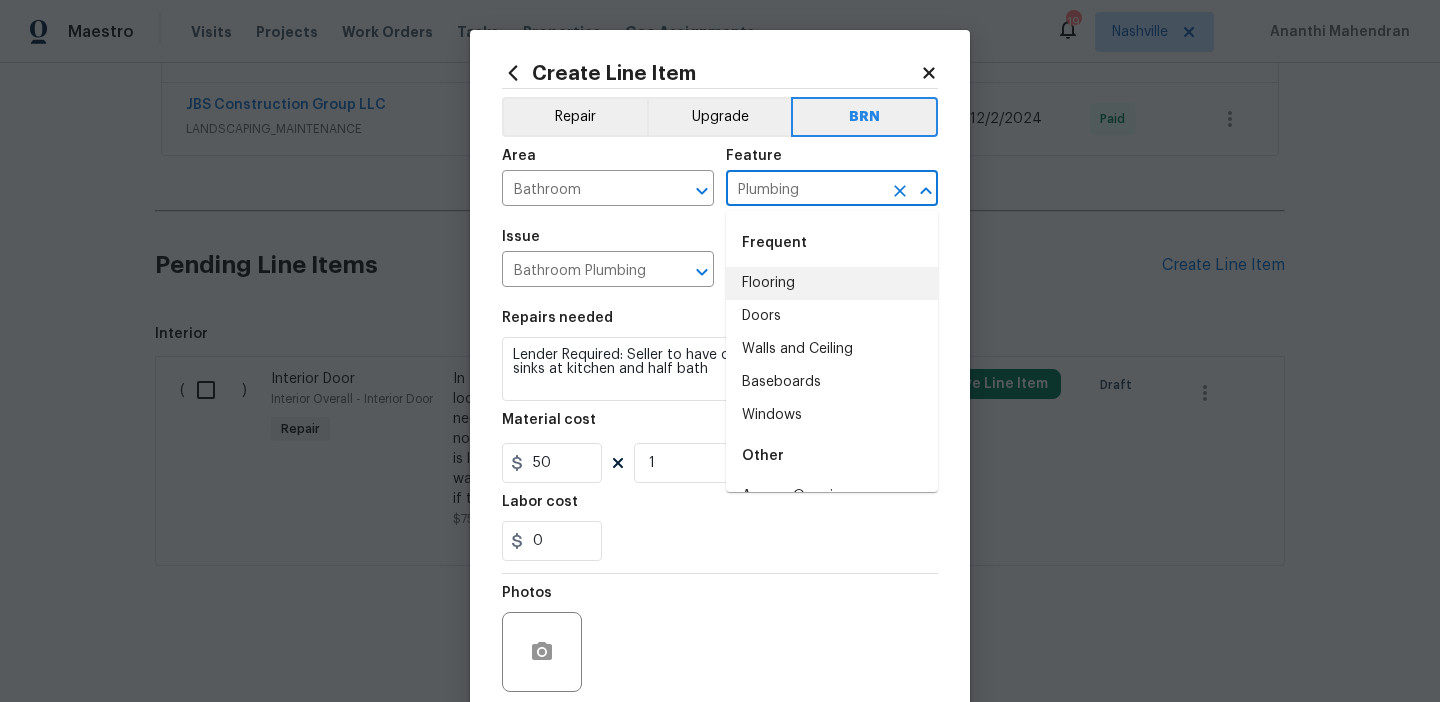 click on "Plumbing" at bounding box center [804, 190] 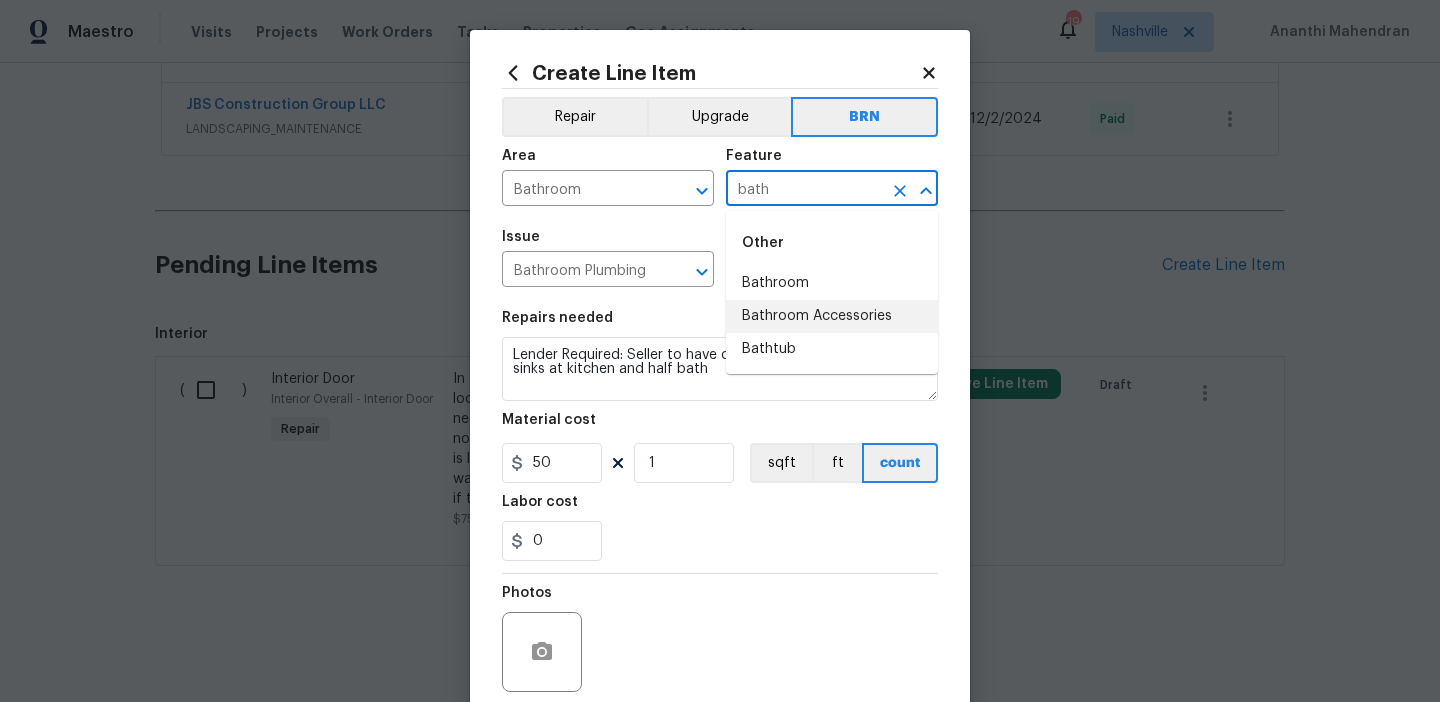 click on "Bathroom" at bounding box center [832, 283] 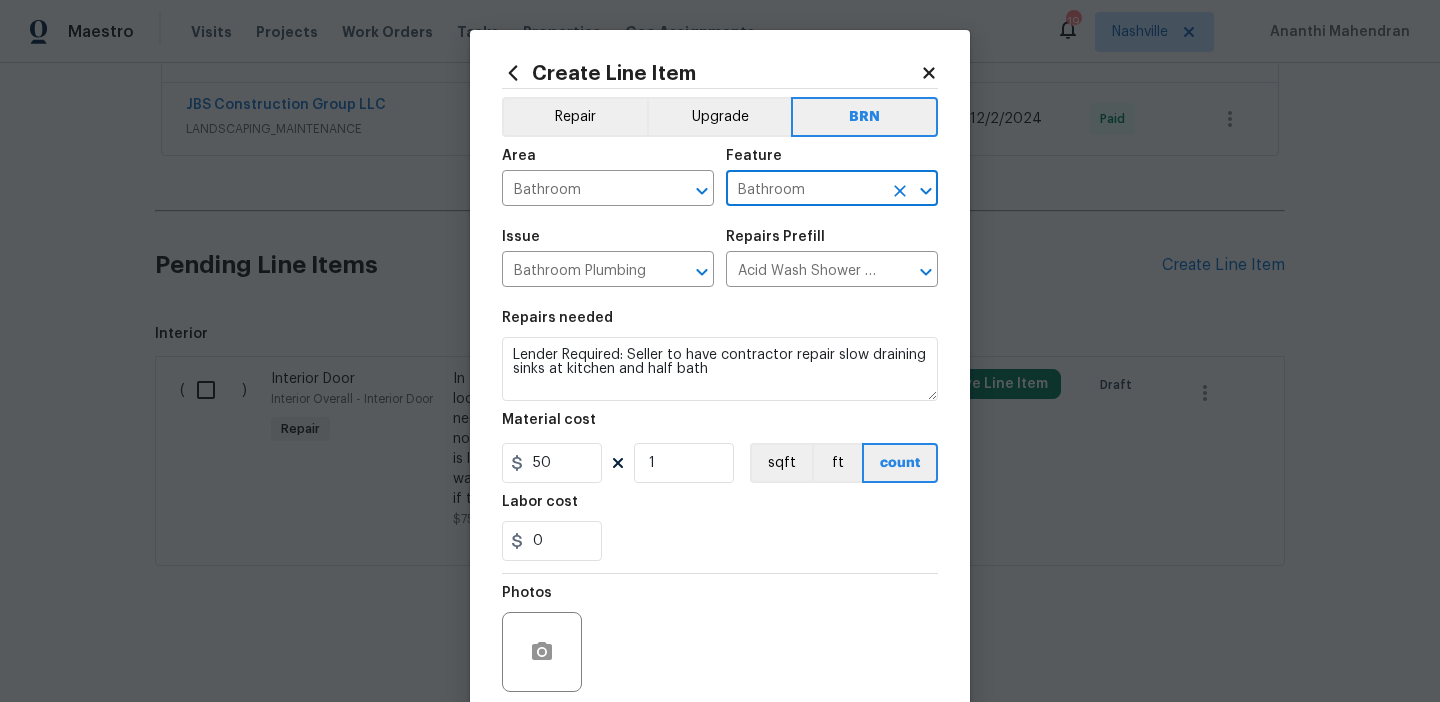type on "Bathroom" 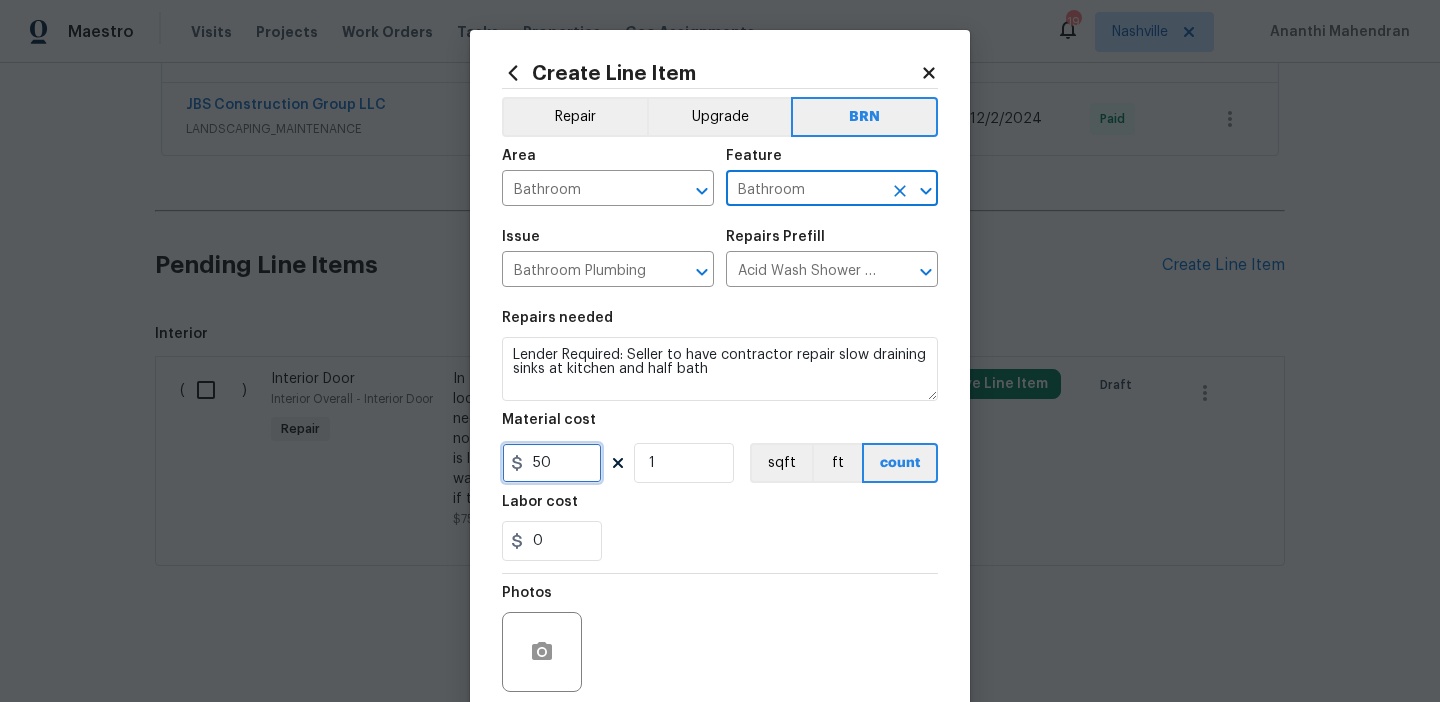 click on "50" at bounding box center [552, 463] 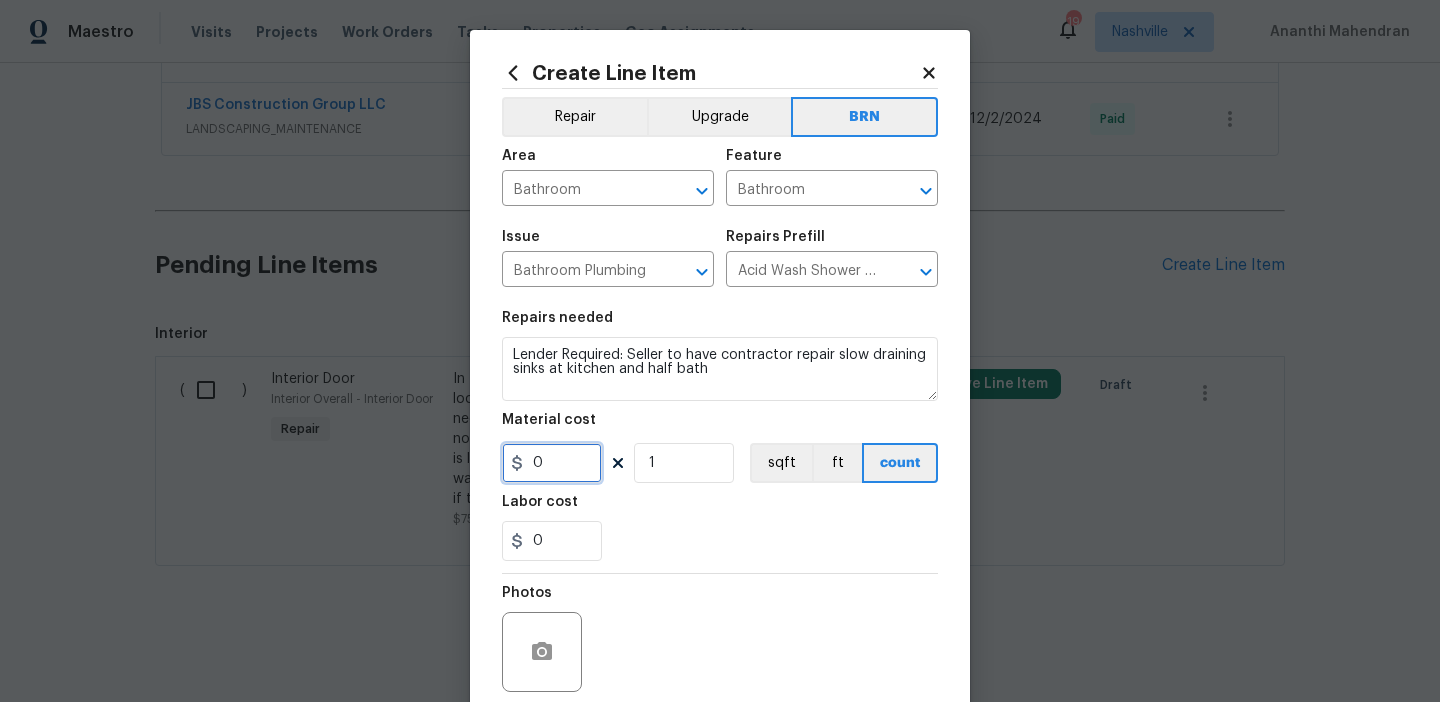 type on "0" 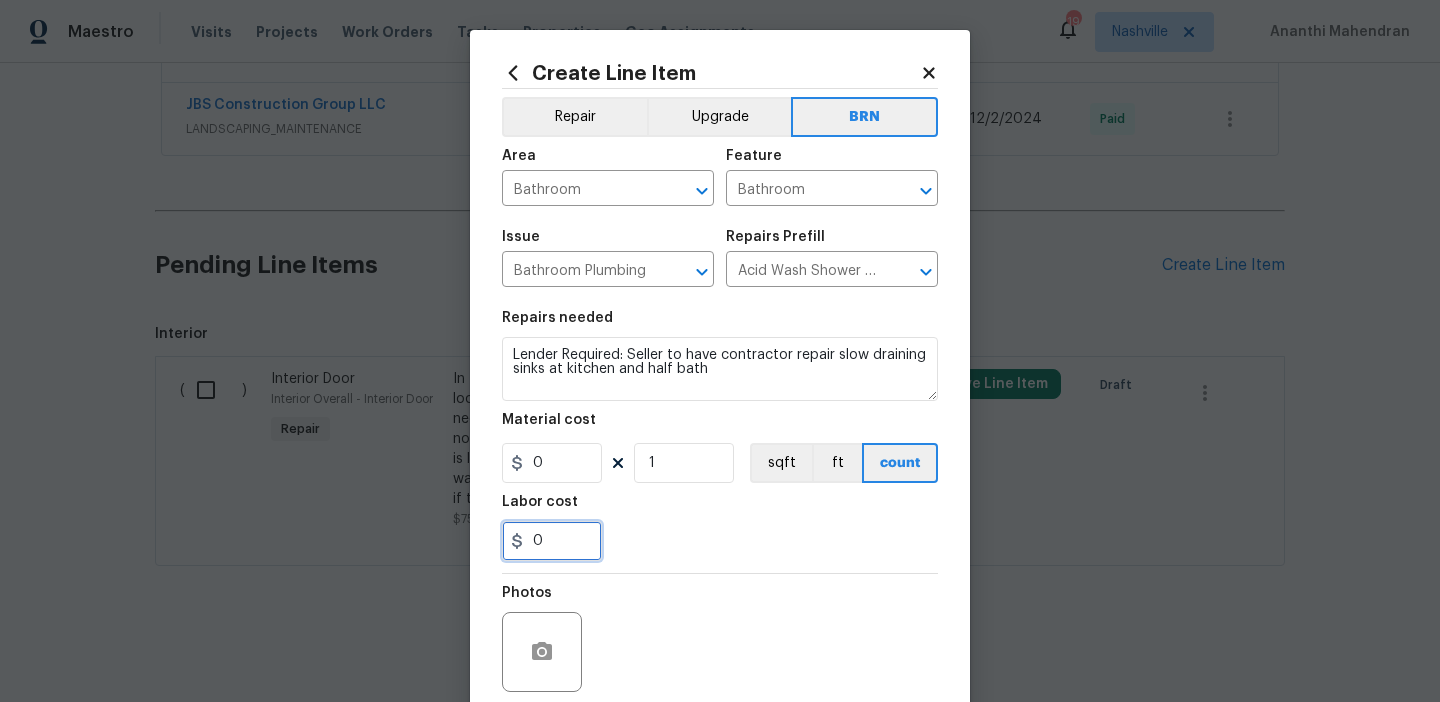 click on "0" at bounding box center [552, 541] 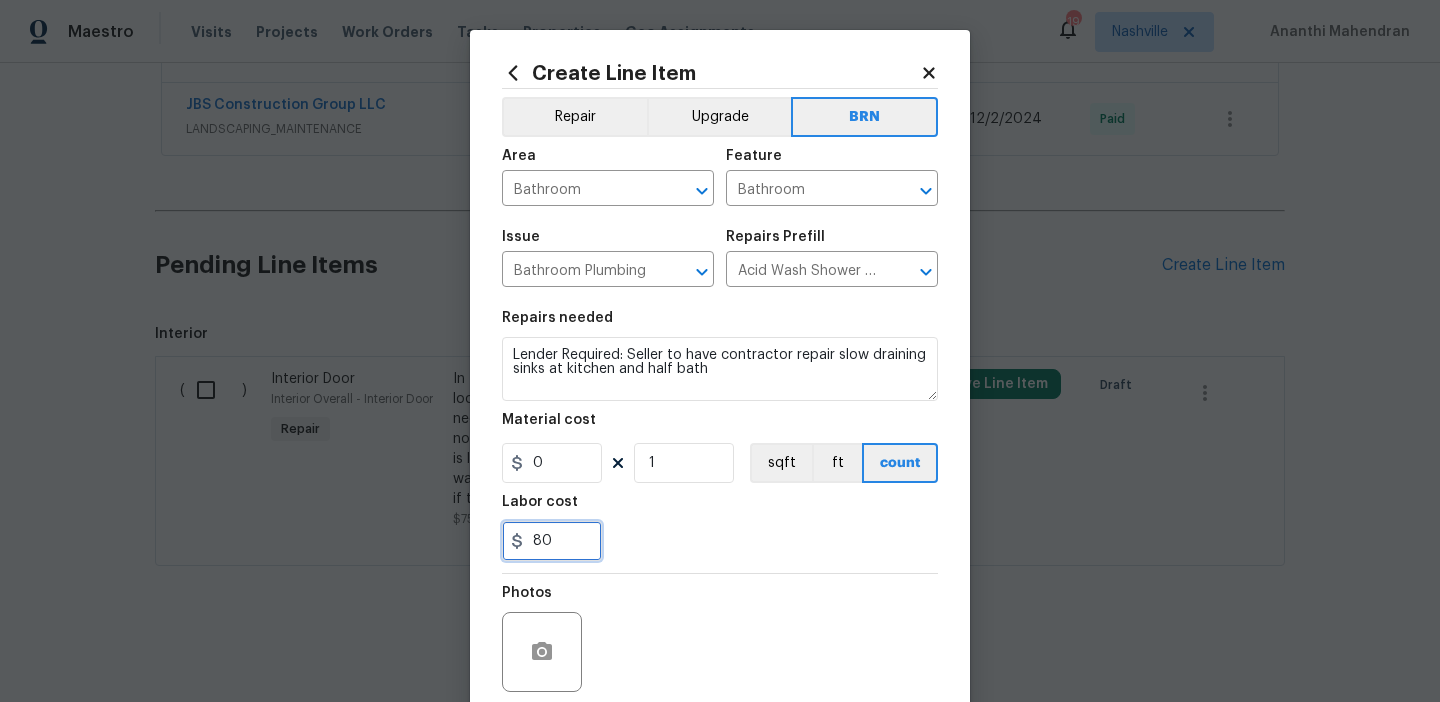 type on "80" 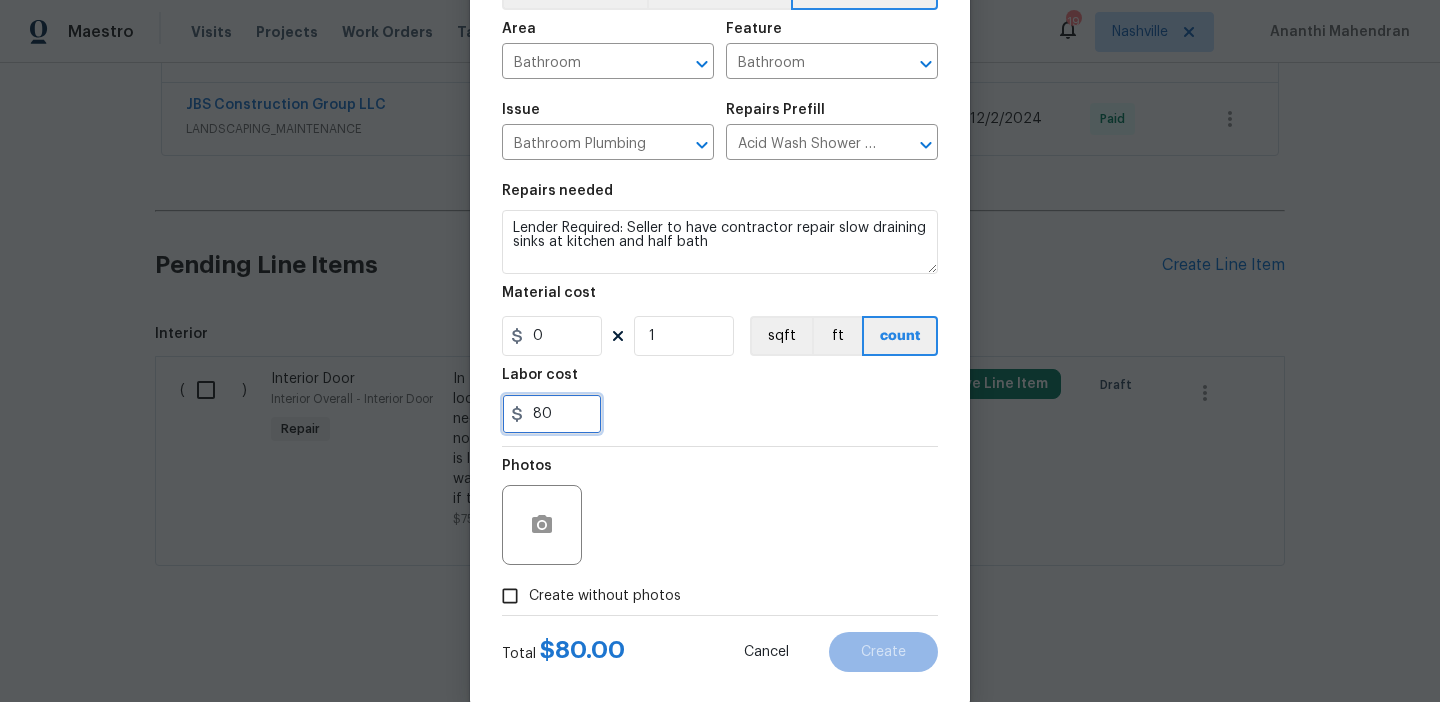 scroll, scrollTop: 160, scrollLeft: 0, axis: vertical 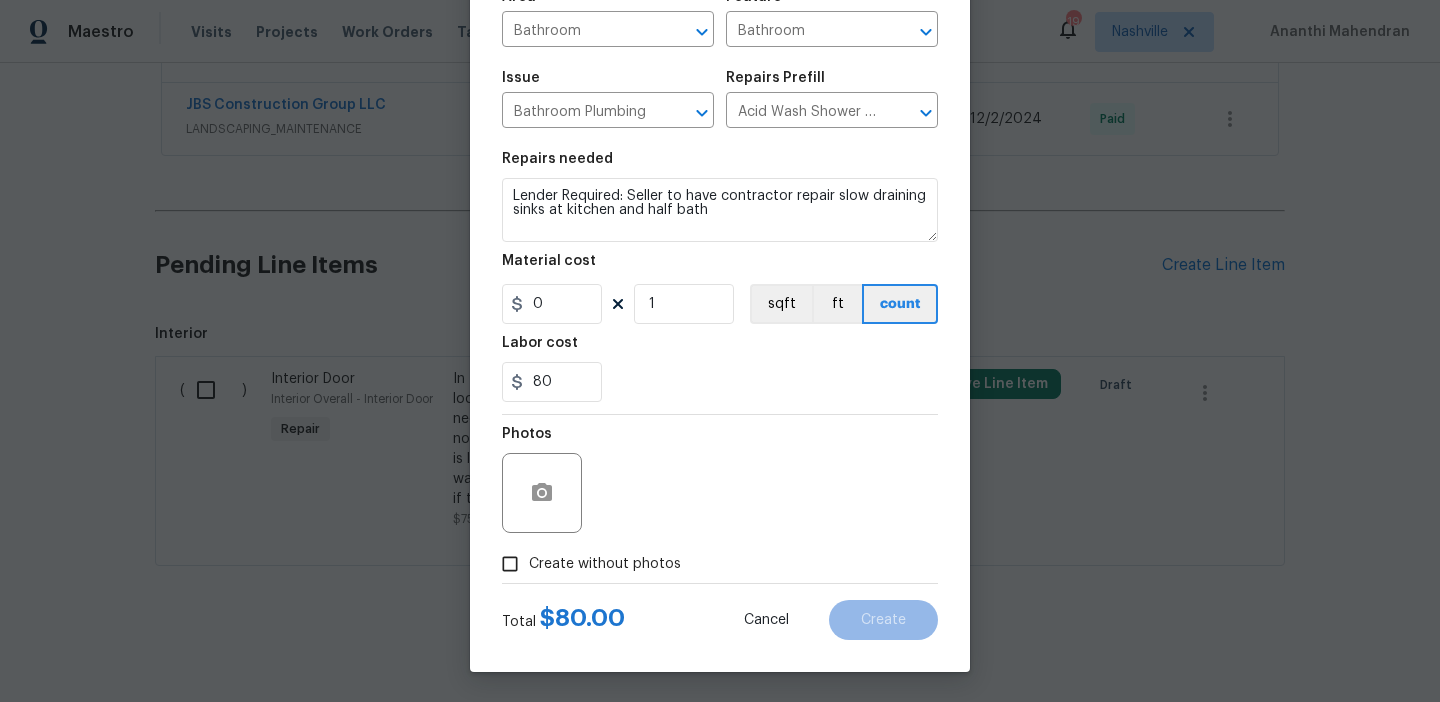 click on "Create without photos" at bounding box center [586, 564] 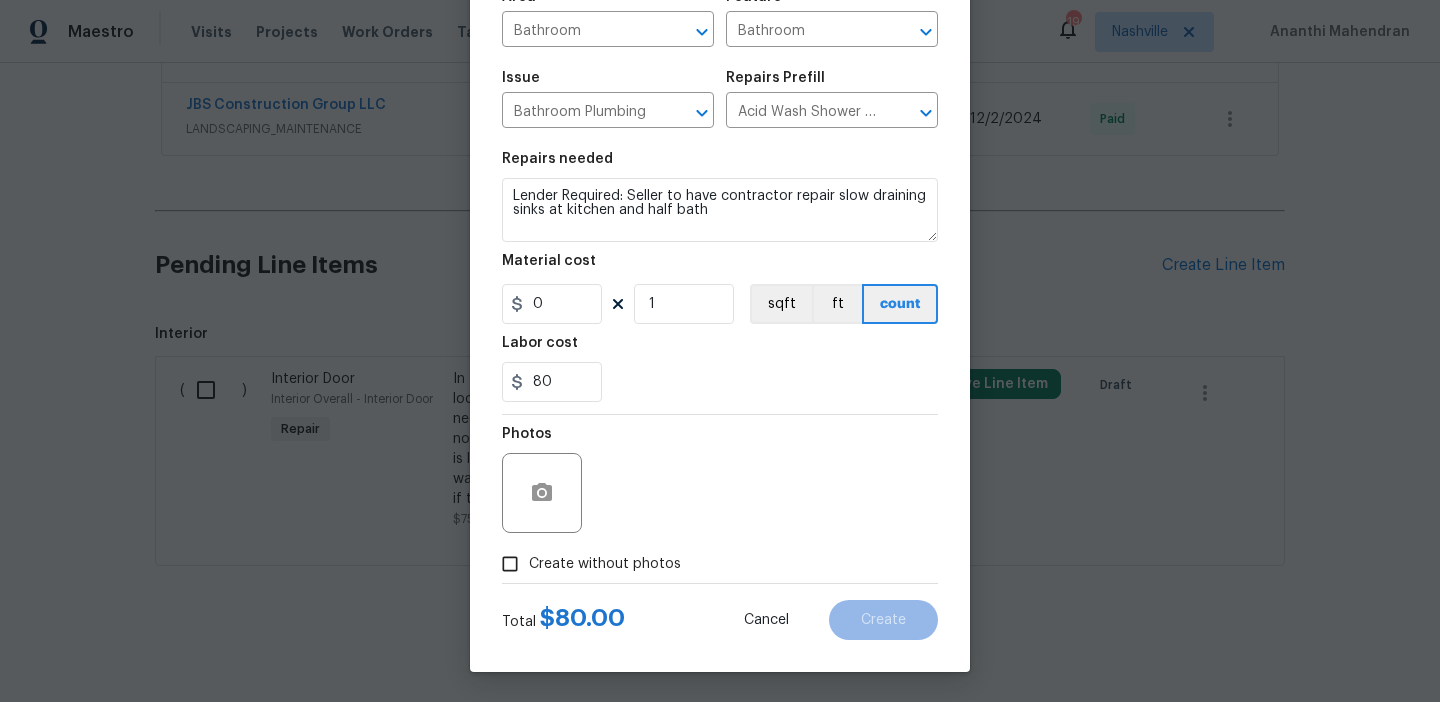 click on "Create without photos" at bounding box center (510, 564) 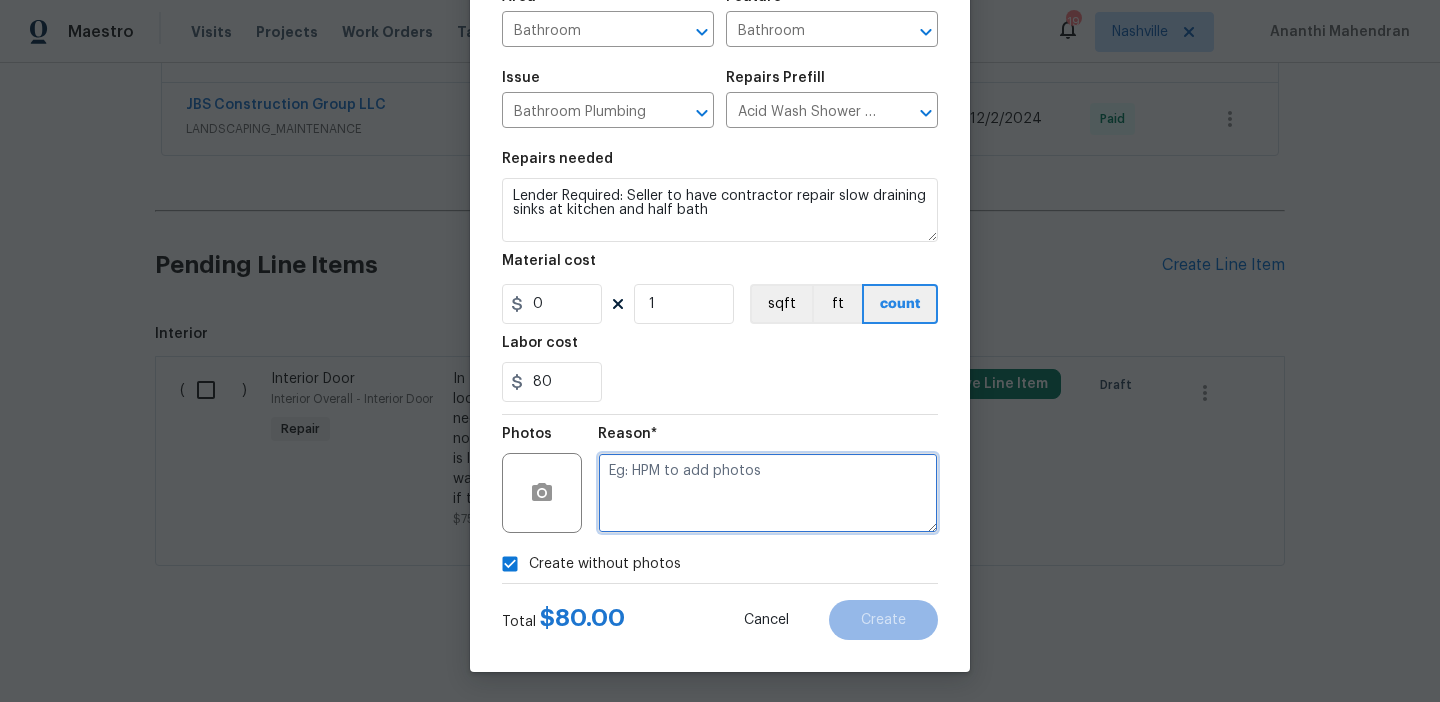 click at bounding box center [768, 493] 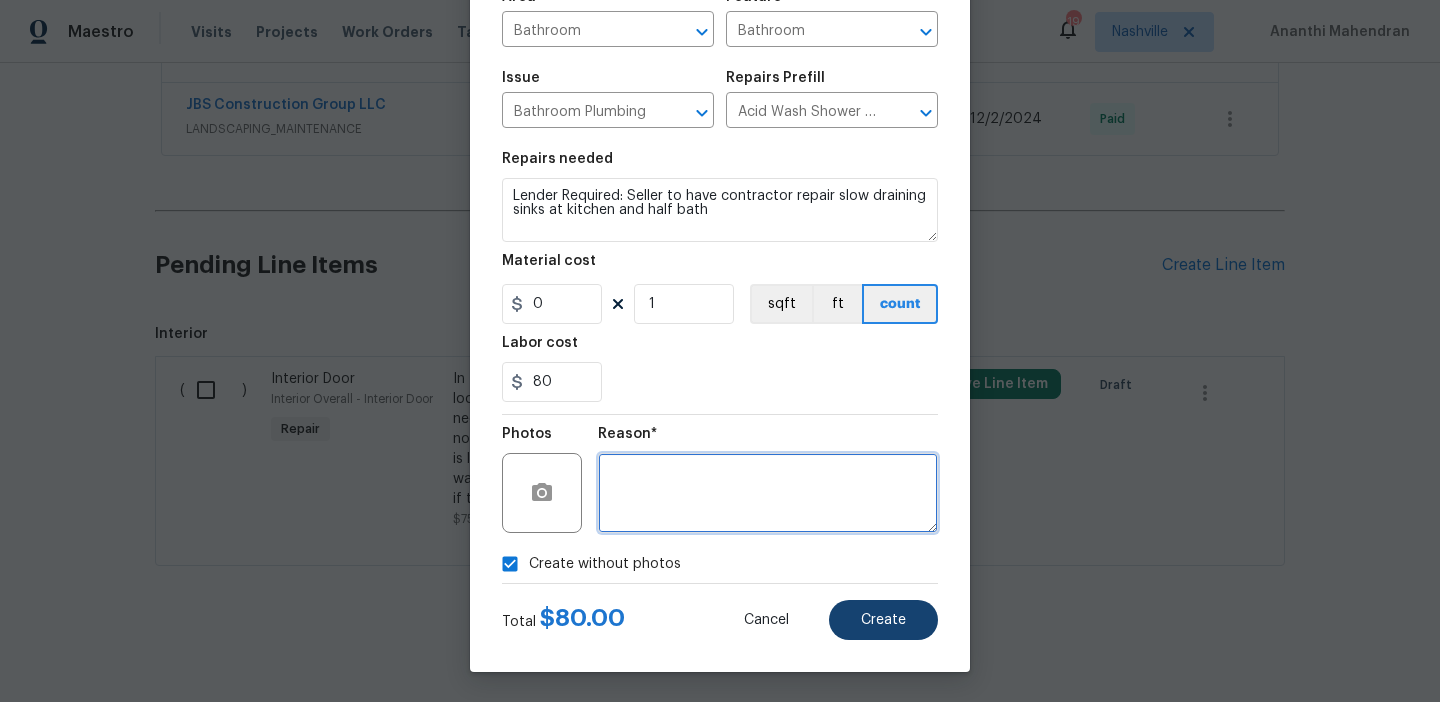 type 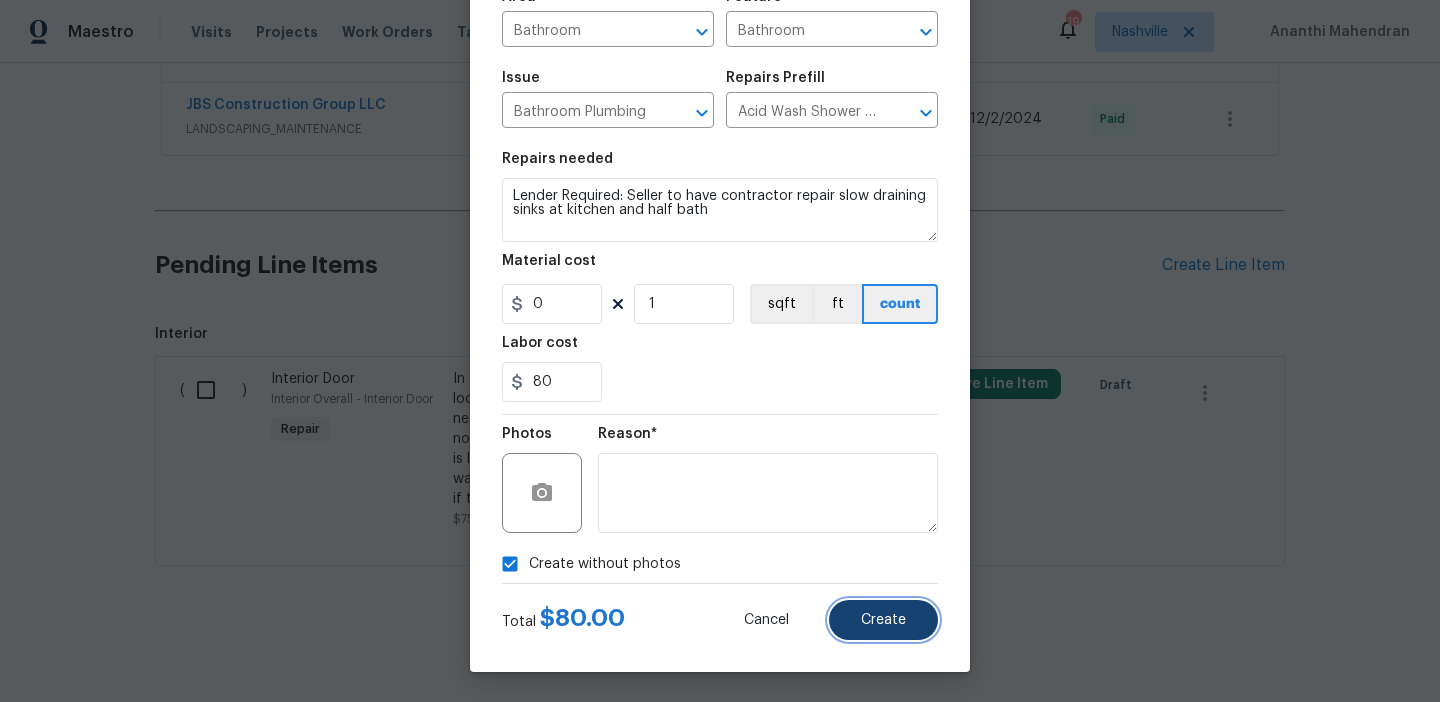 click on "Create" at bounding box center [883, 620] 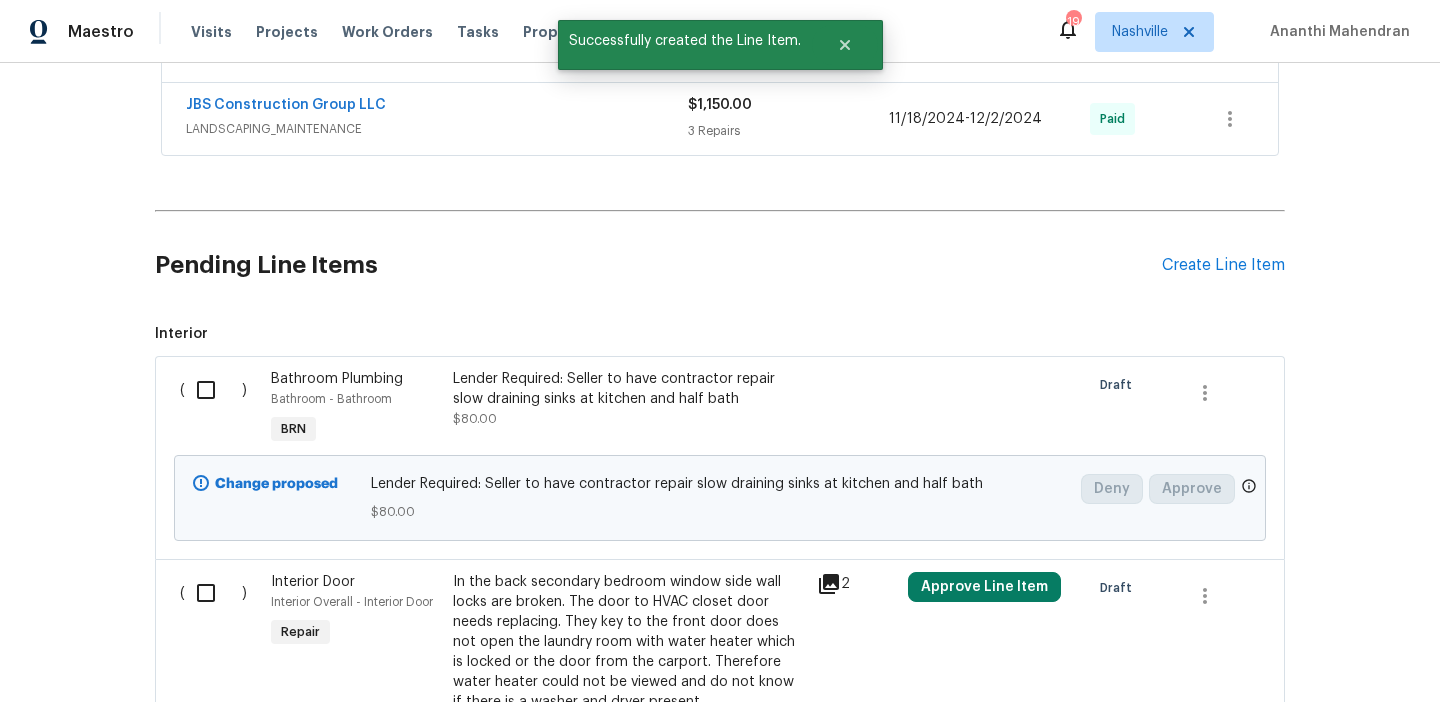 scroll, scrollTop: 1660, scrollLeft: 0, axis: vertical 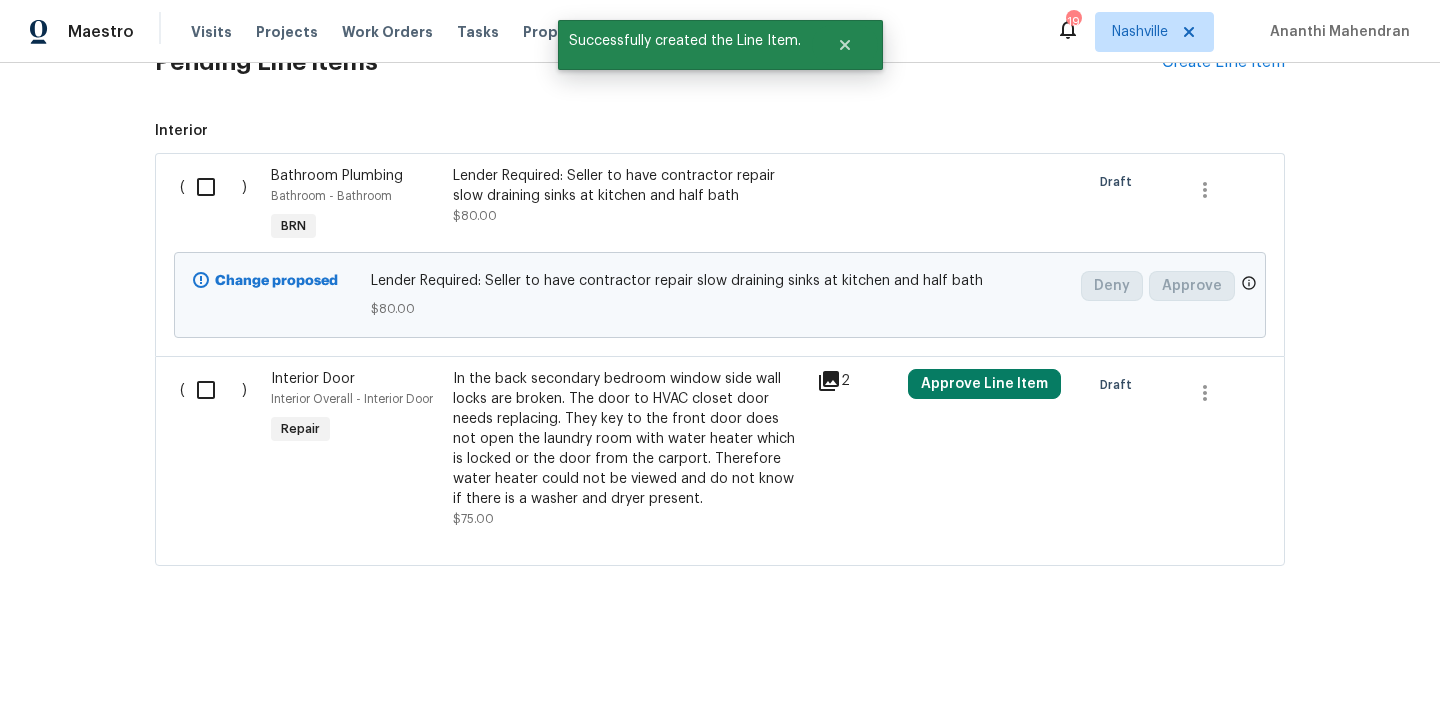 click at bounding box center [213, 187] 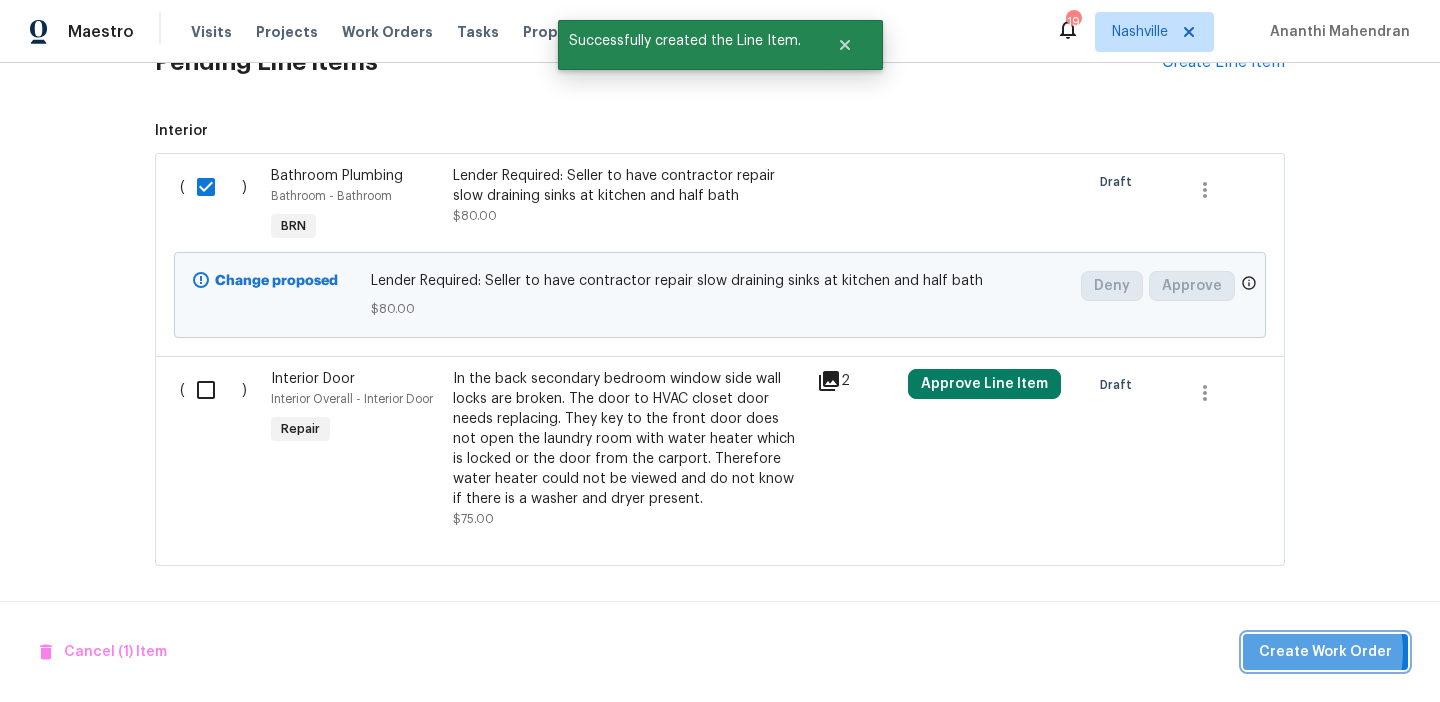 click on "Create Work Order" at bounding box center [1325, 652] 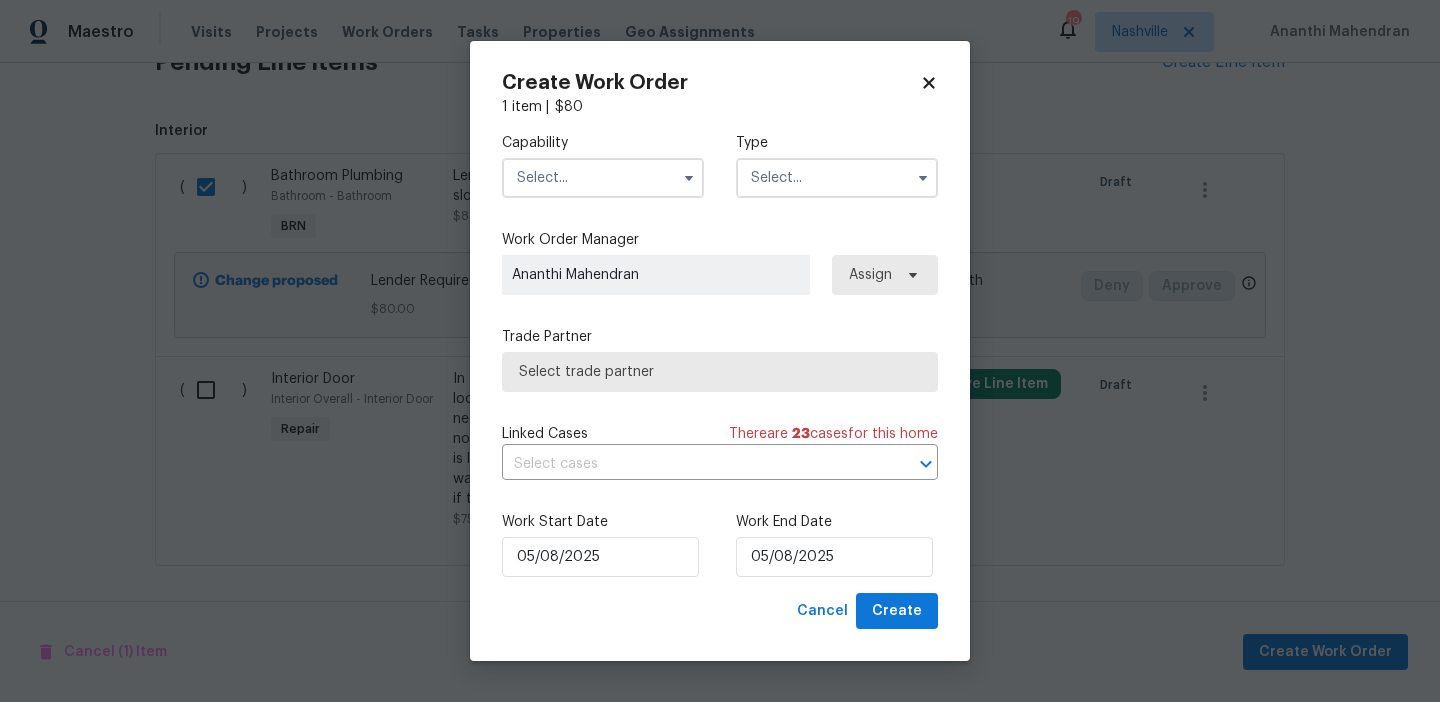 click at bounding box center (603, 178) 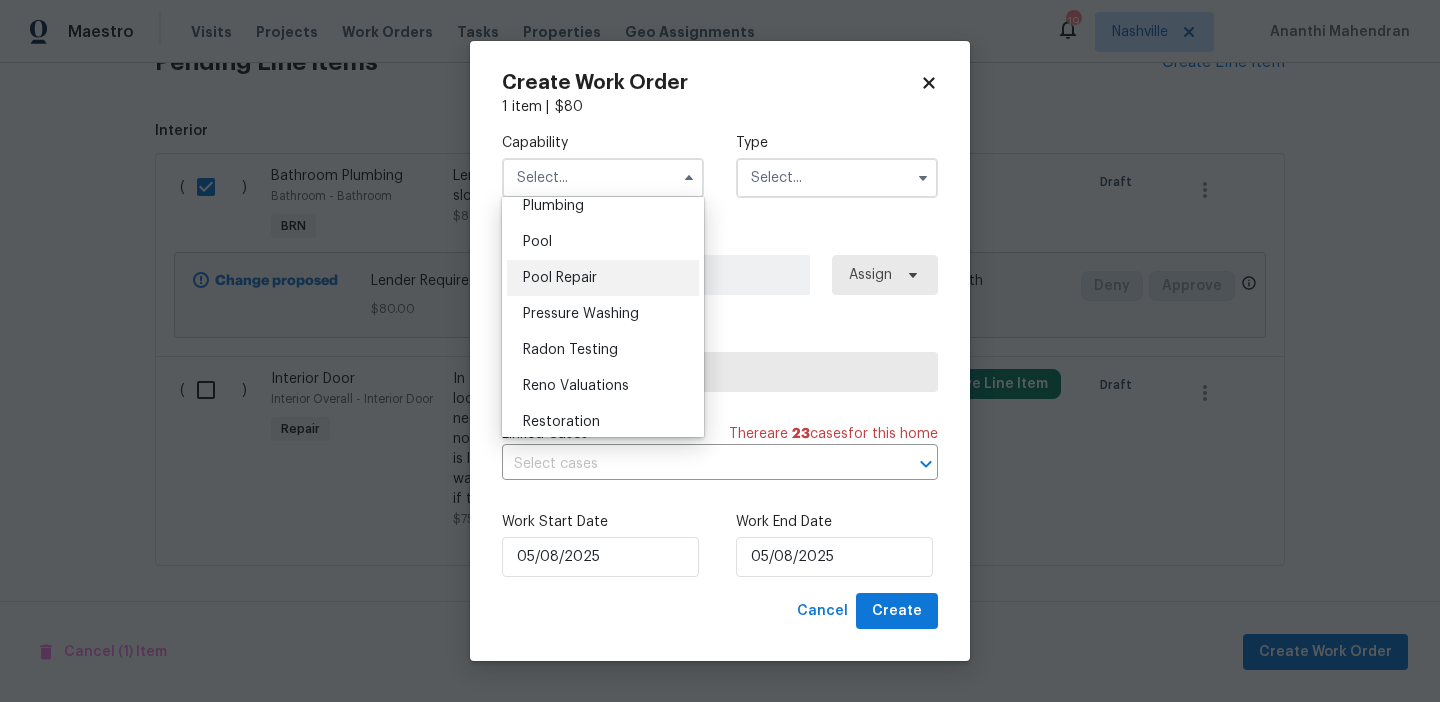 scroll, scrollTop: 1754, scrollLeft: 0, axis: vertical 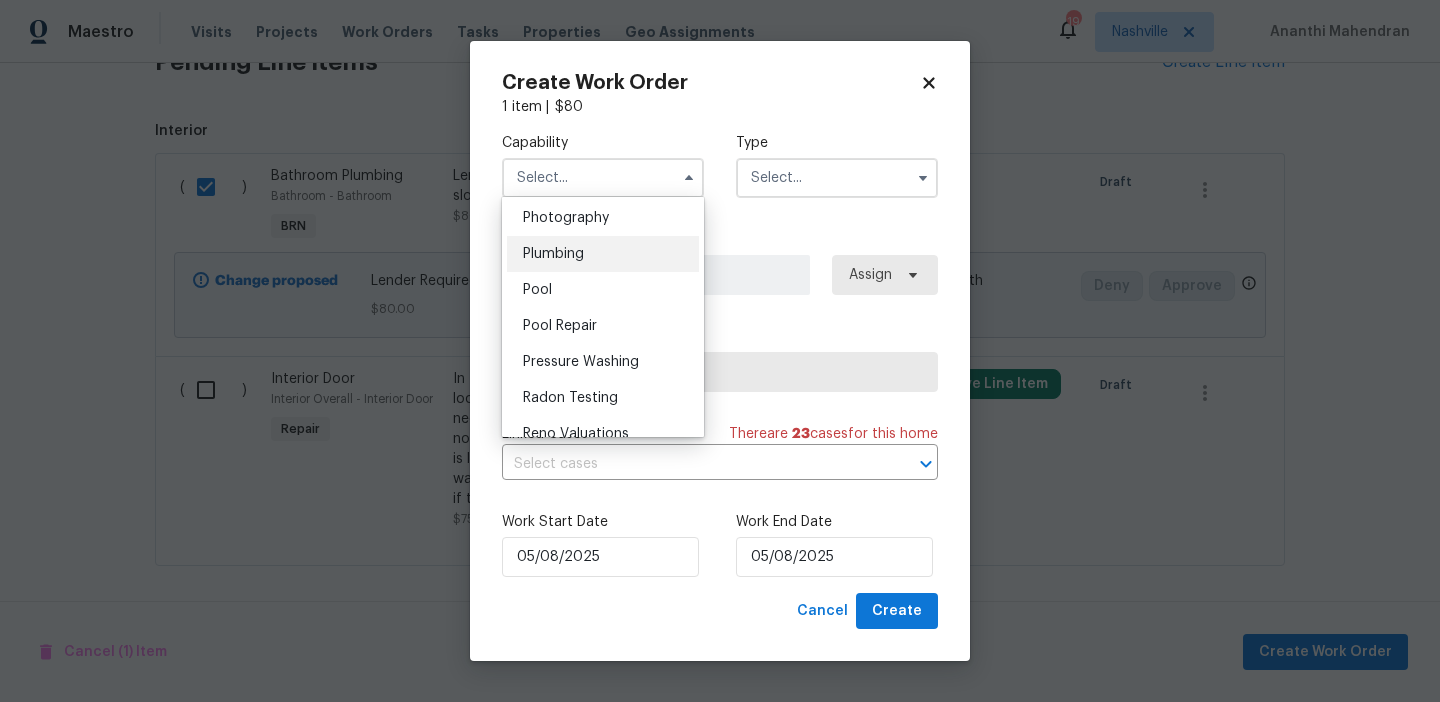 click on "Plumbing" at bounding box center [603, 254] 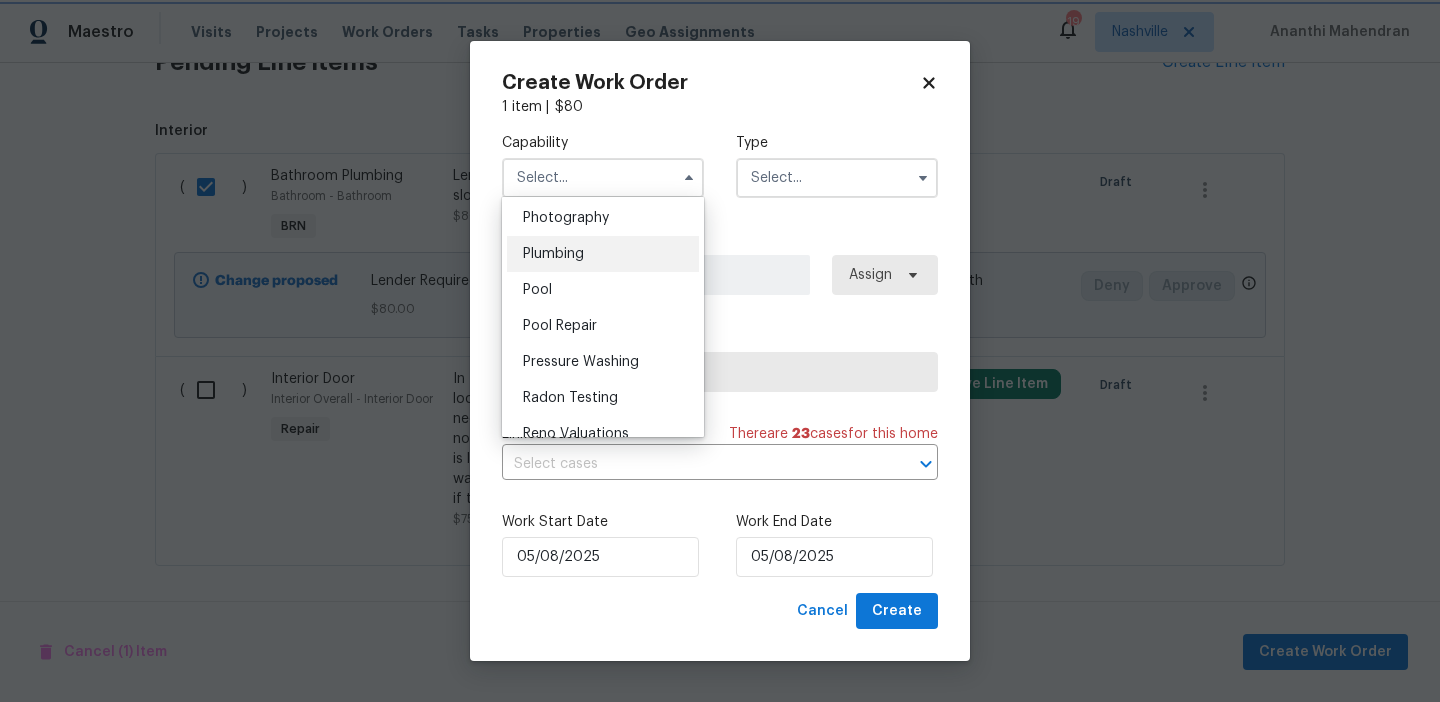 type on "Plumbing" 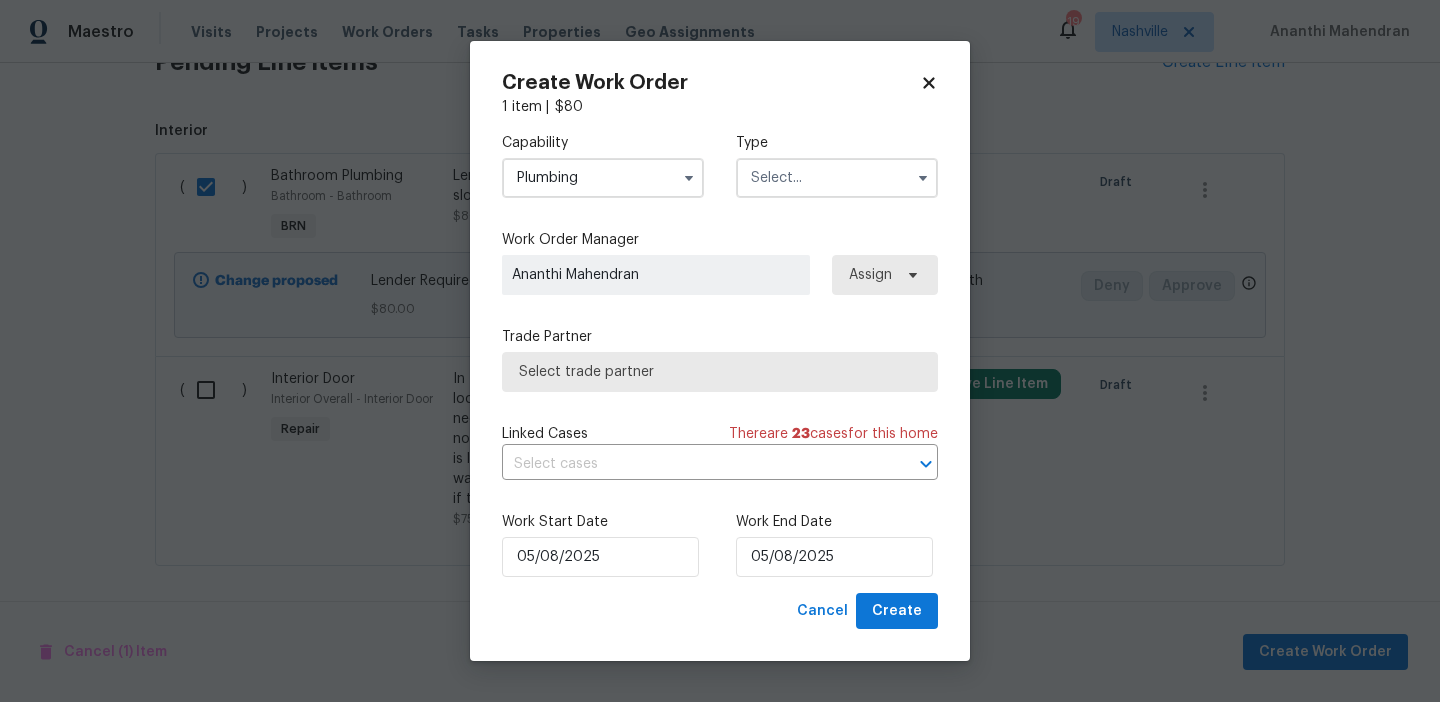 click at bounding box center (837, 178) 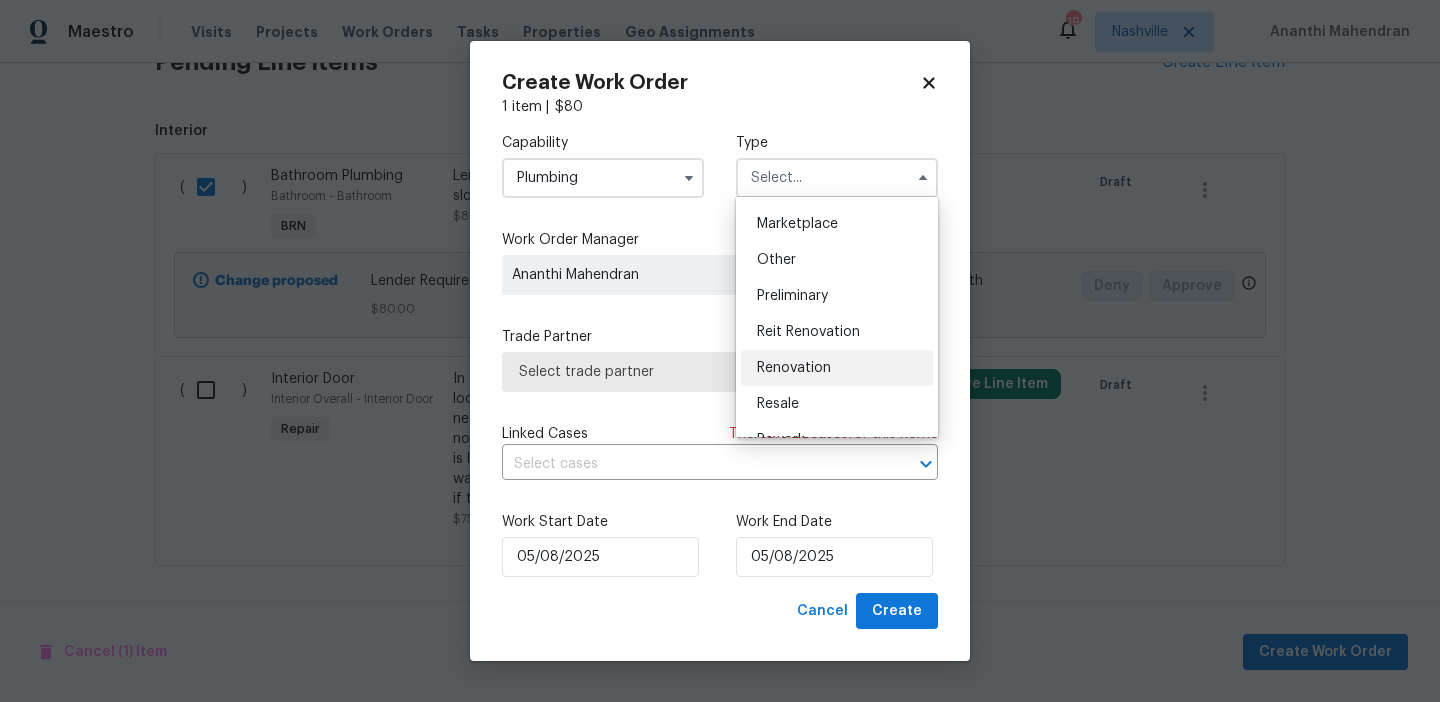 scroll, scrollTop: 185, scrollLeft: 0, axis: vertical 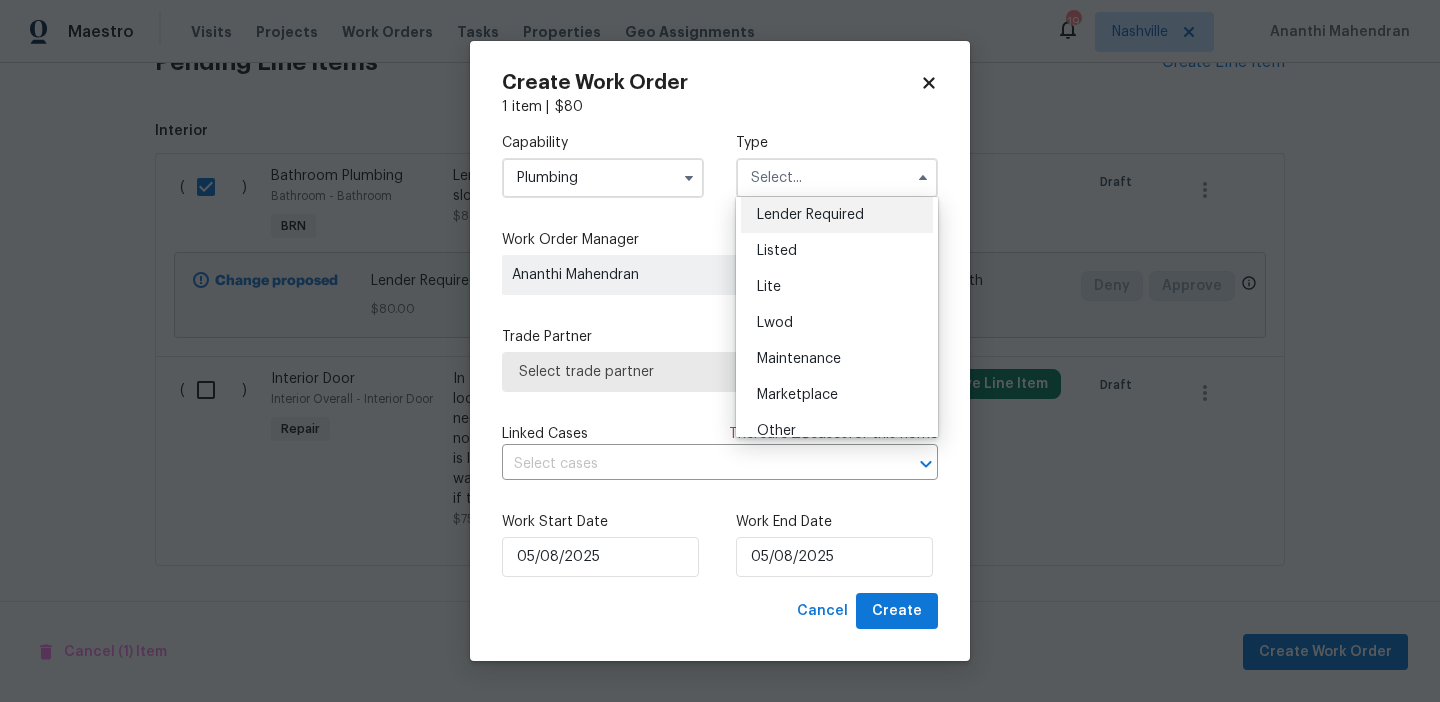 click on "Lender Required" at bounding box center [810, 215] 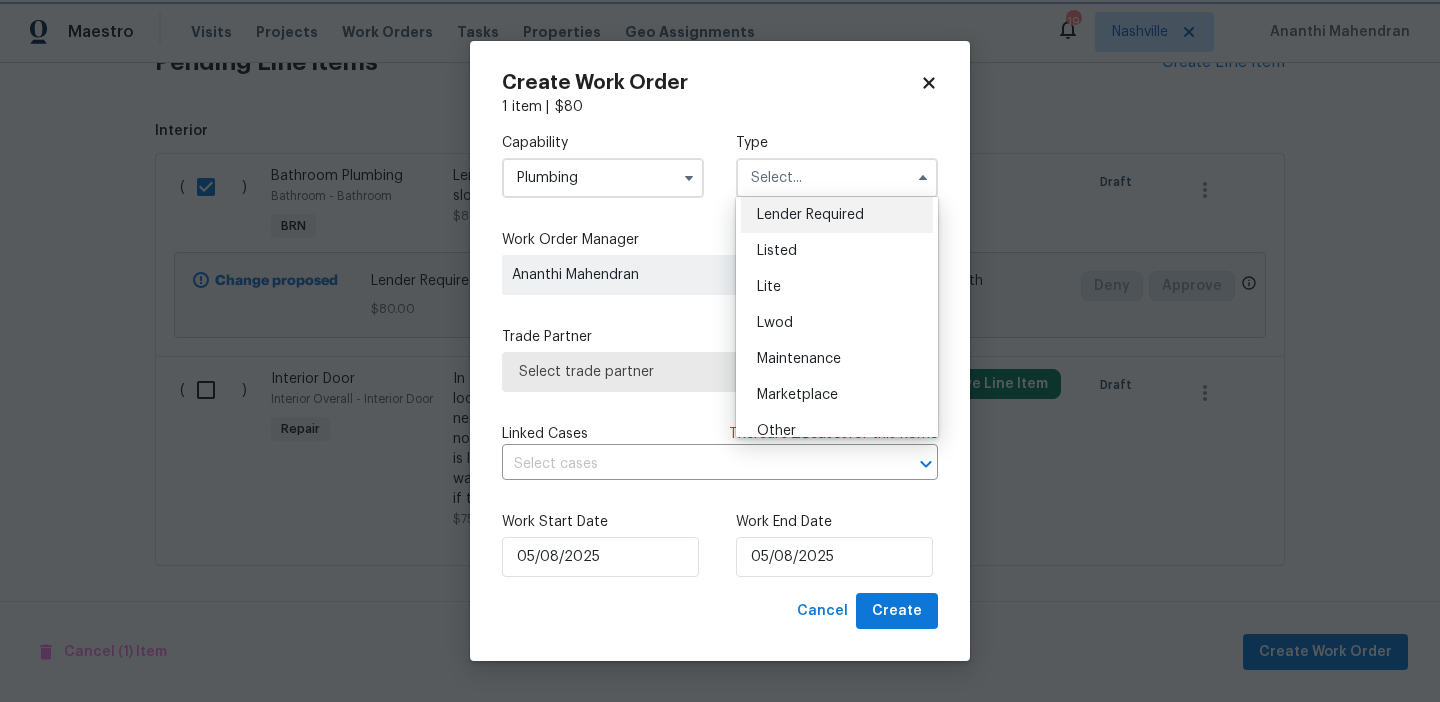 type on "Lender Required" 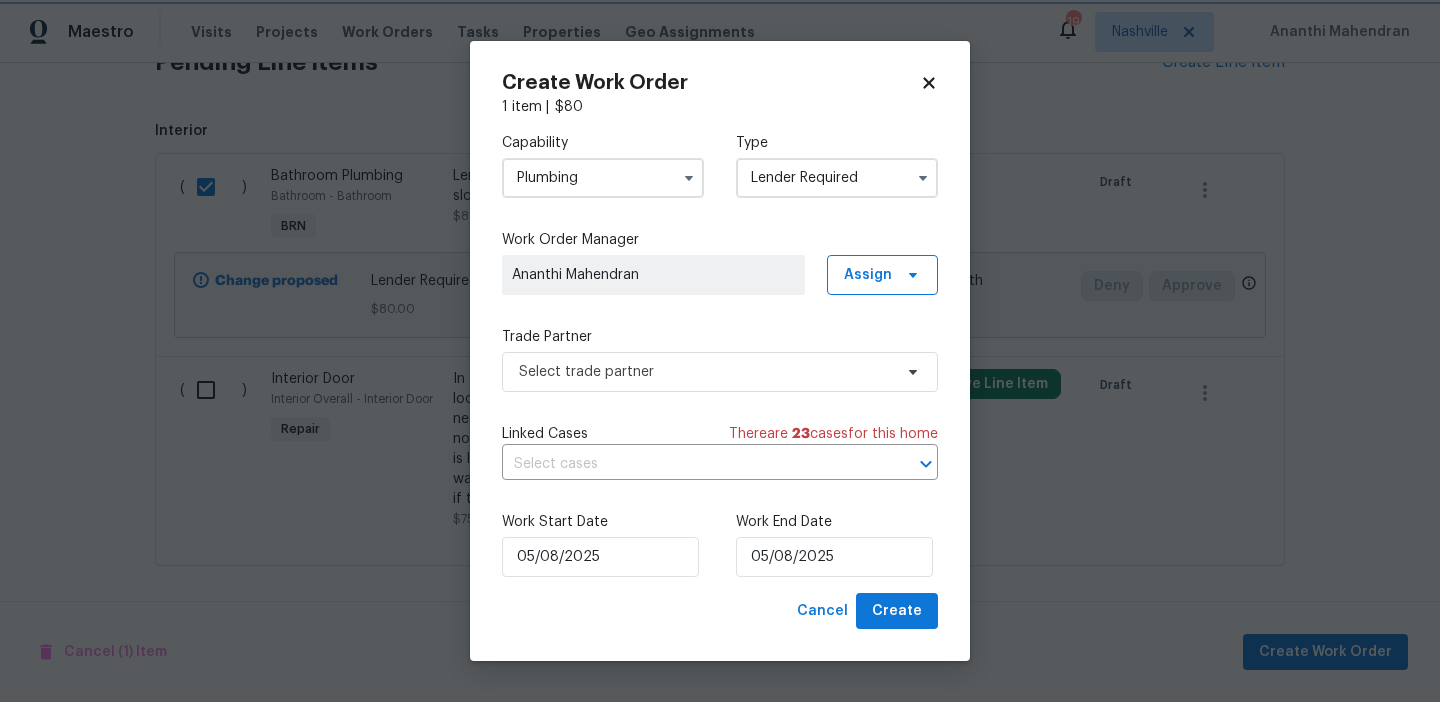 scroll, scrollTop: 0, scrollLeft: 0, axis: both 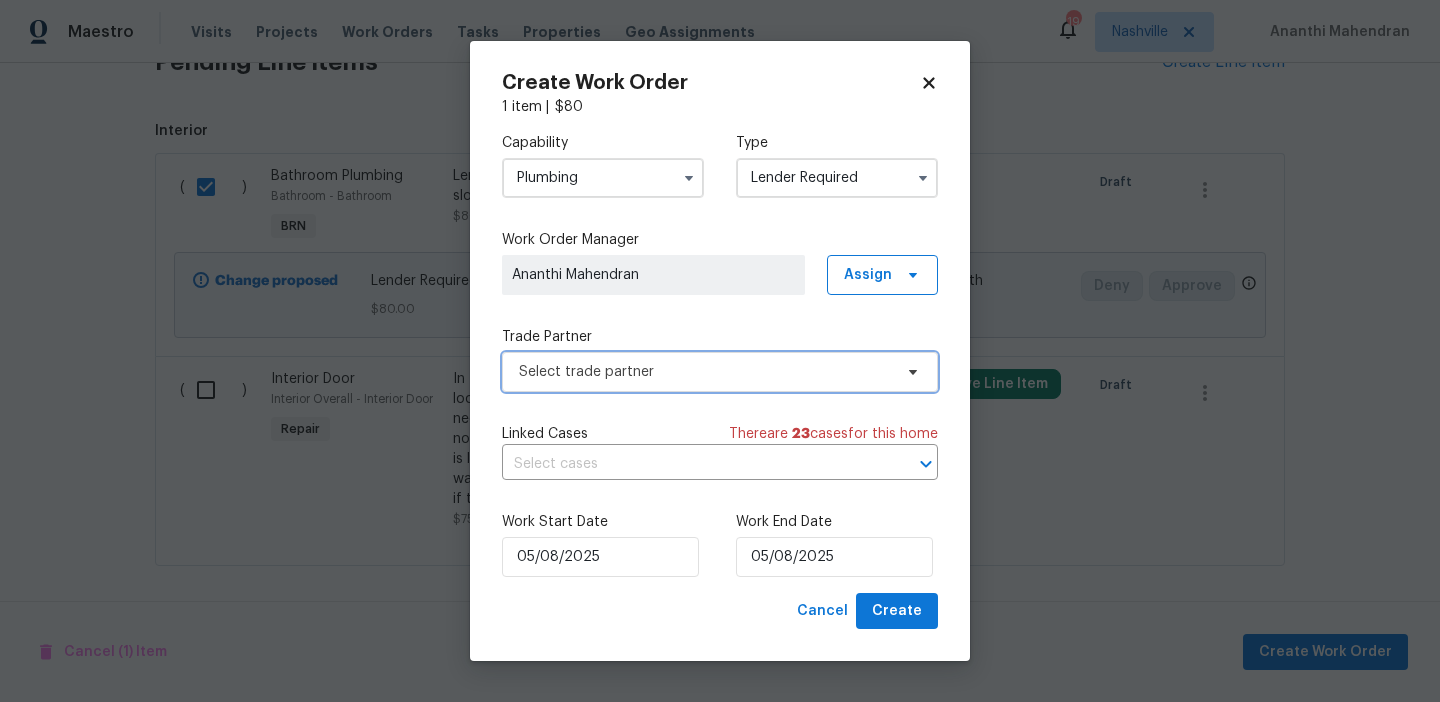click on "Select trade partner" at bounding box center (705, 372) 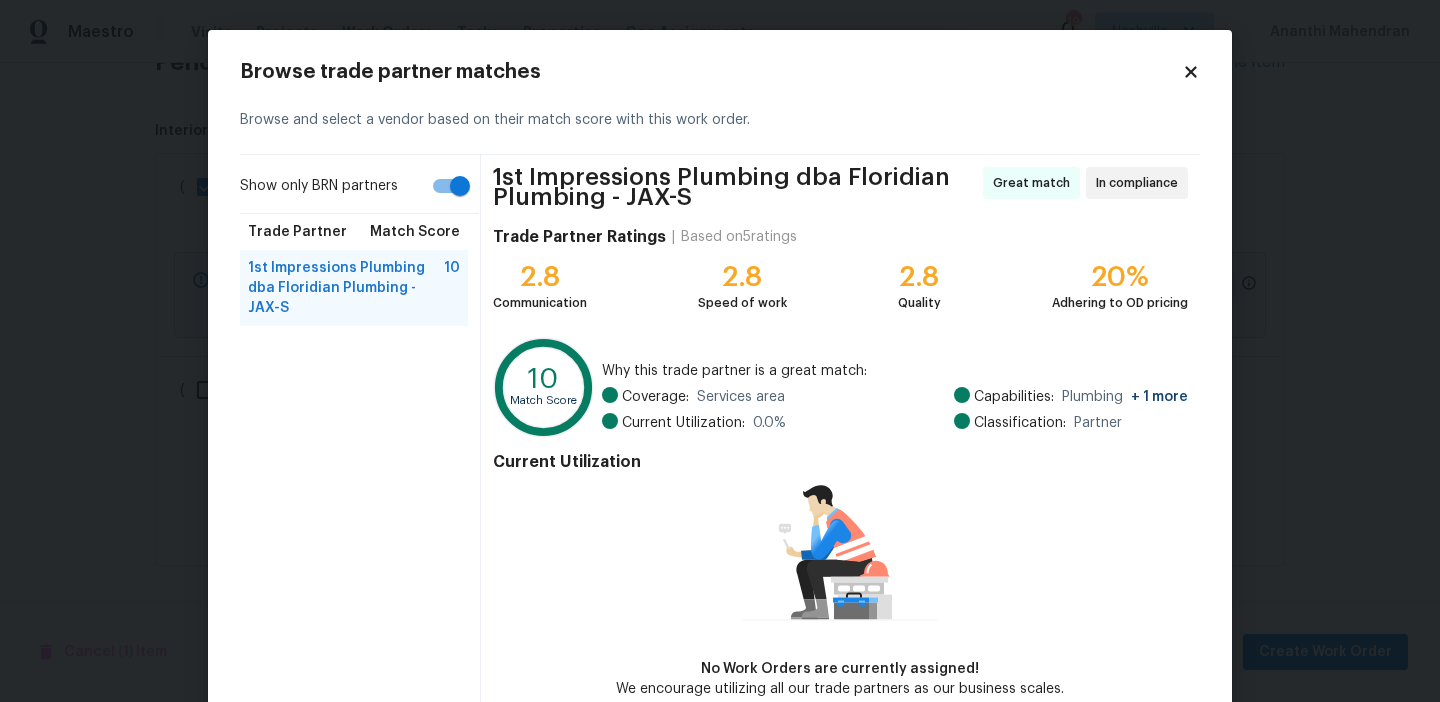 scroll, scrollTop: 106, scrollLeft: 0, axis: vertical 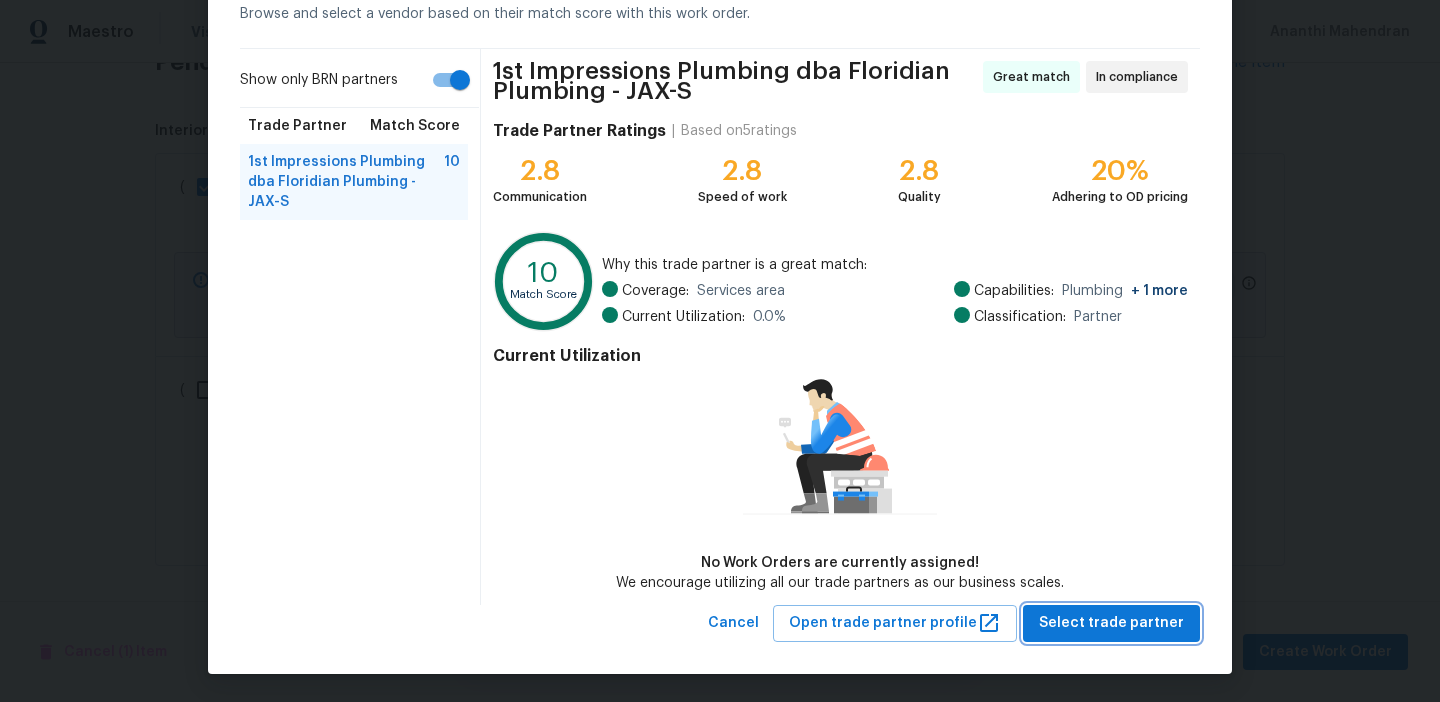 click on "Select trade partner" at bounding box center (1111, 623) 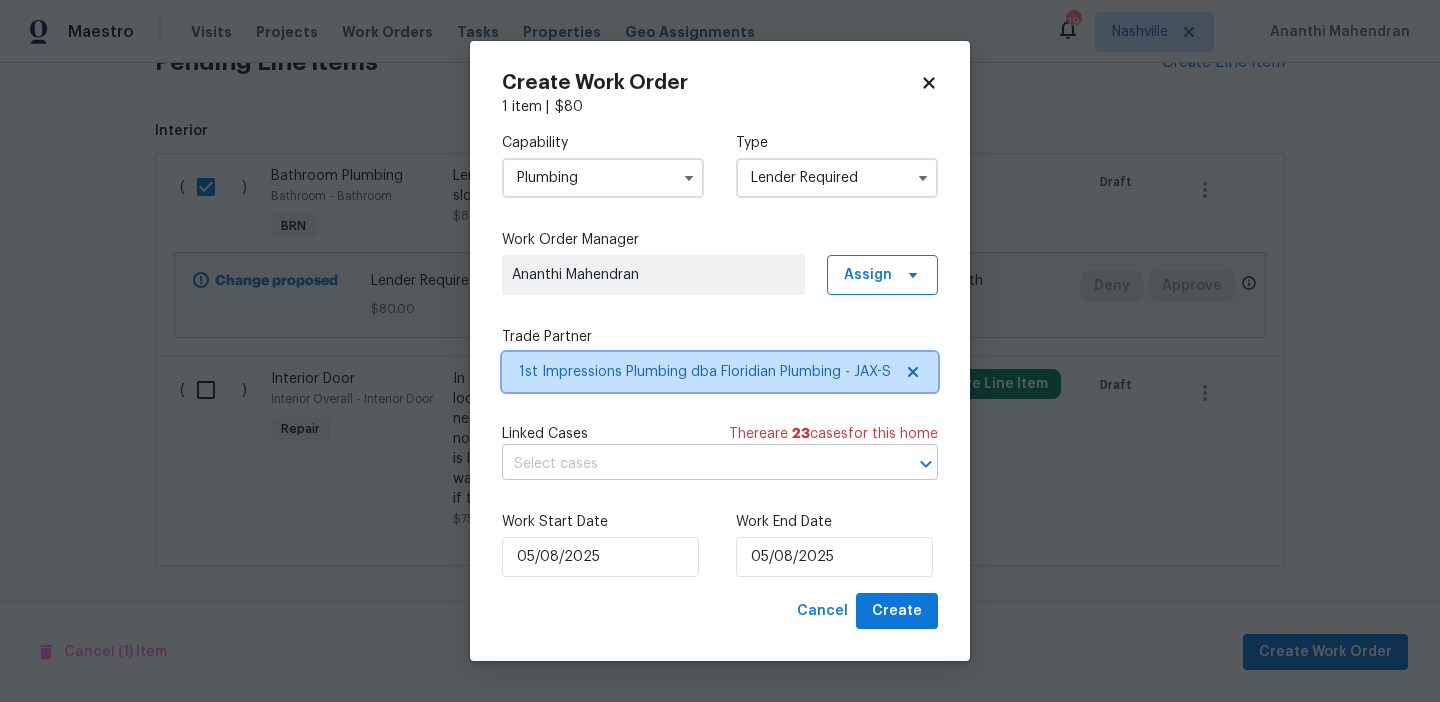 scroll, scrollTop: 0, scrollLeft: 0, axis: both 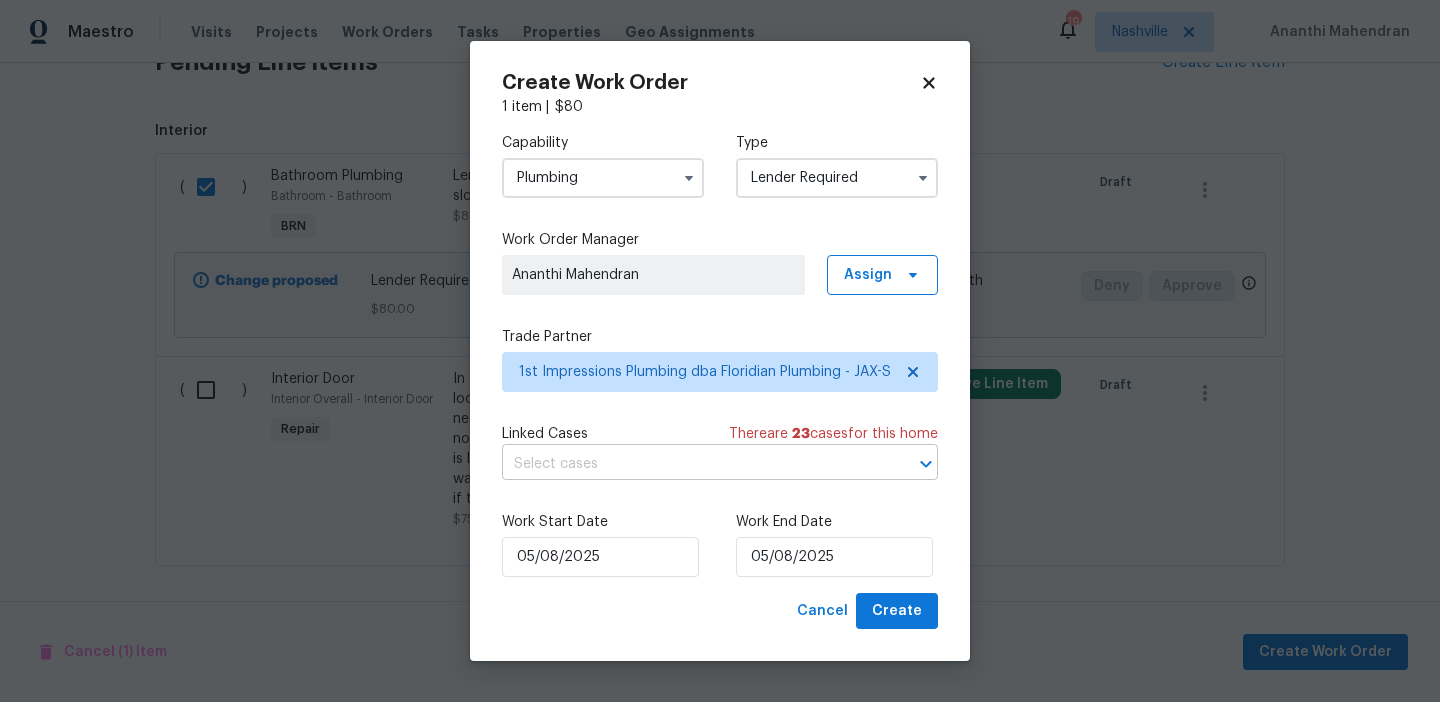 click at bounding box center [692, 464] 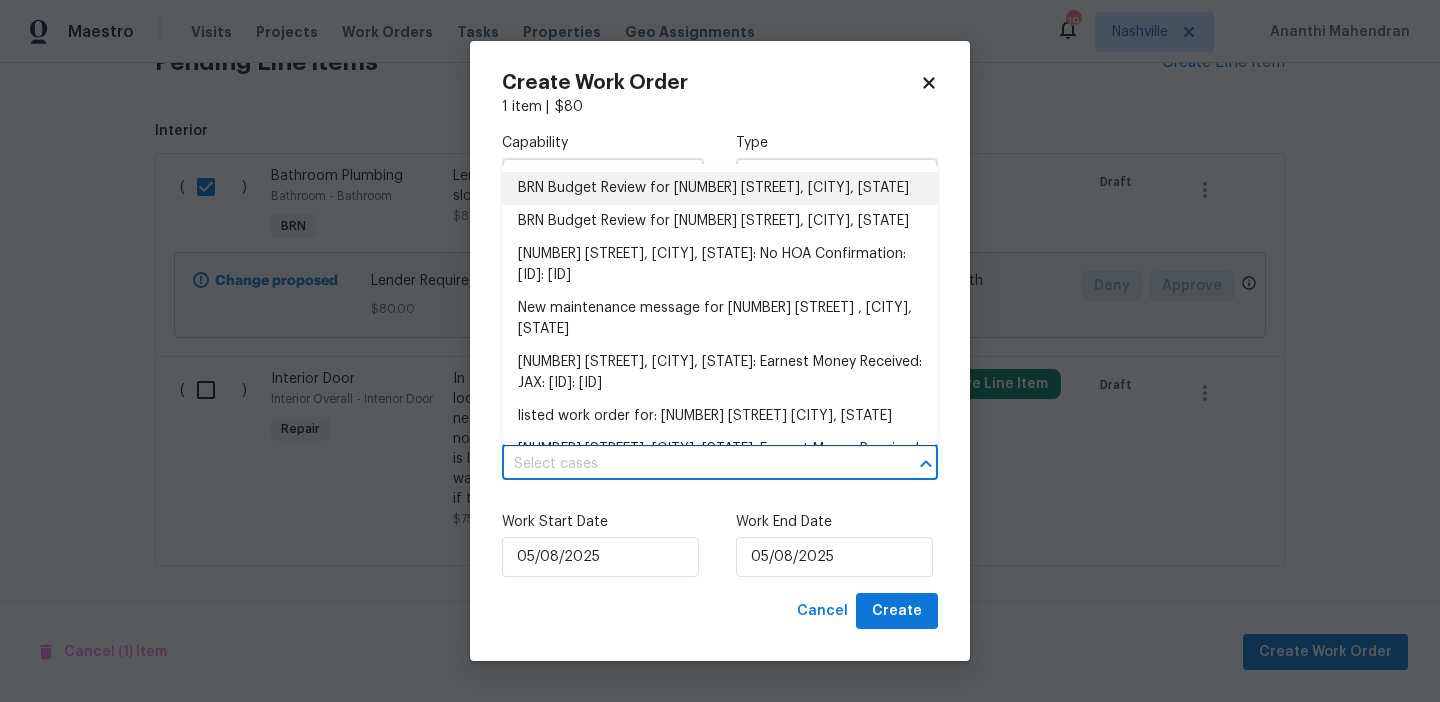 click on "BRN Budget Review for 7931 La Trec Dr, Jacksonville, FL 32221" at bounding box center (720, 188) 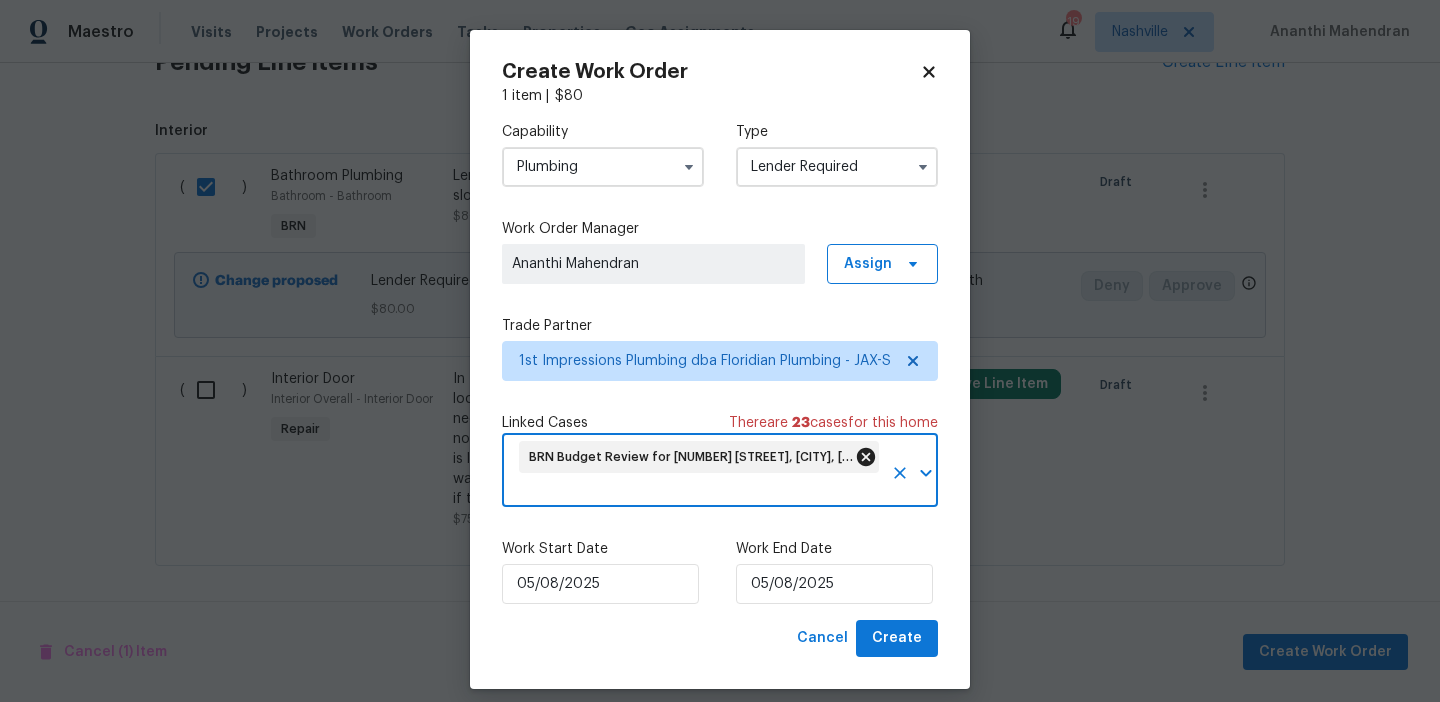 click 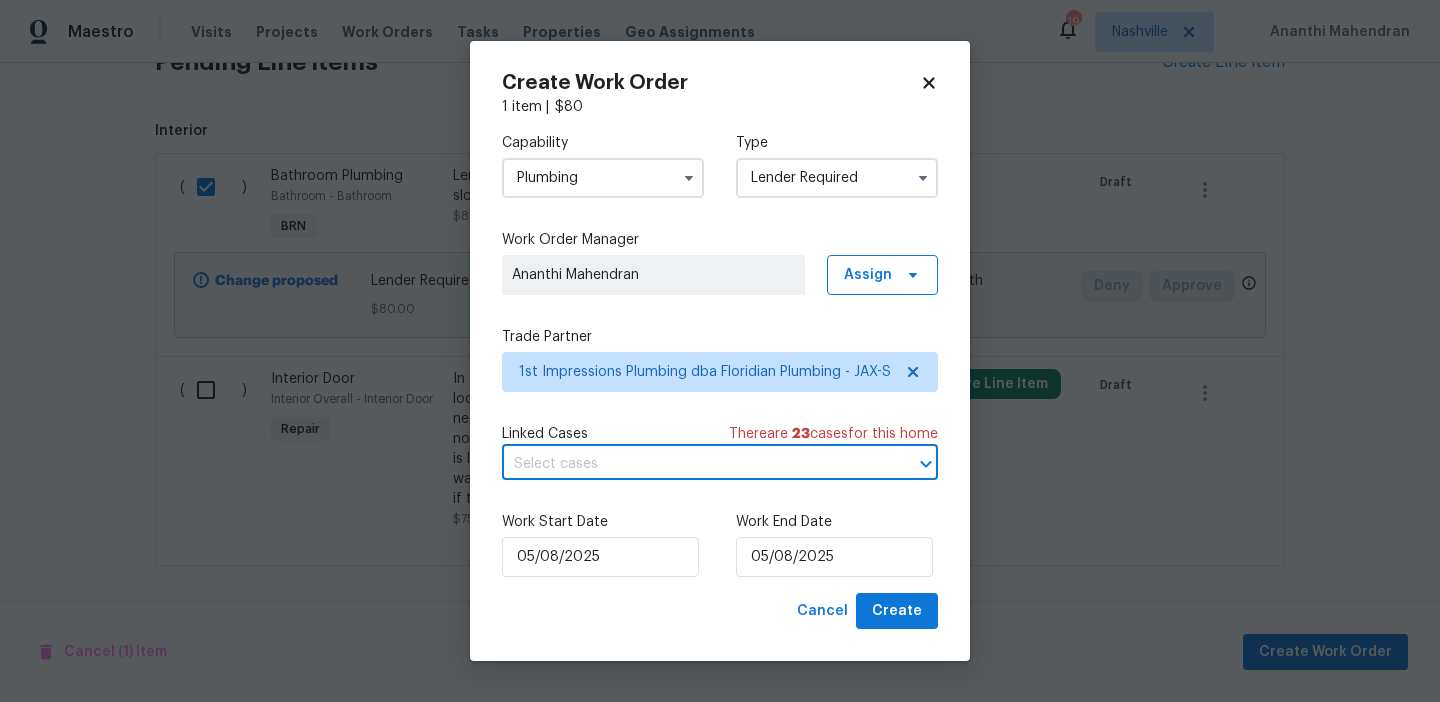 click at bounding box center (692, 464) 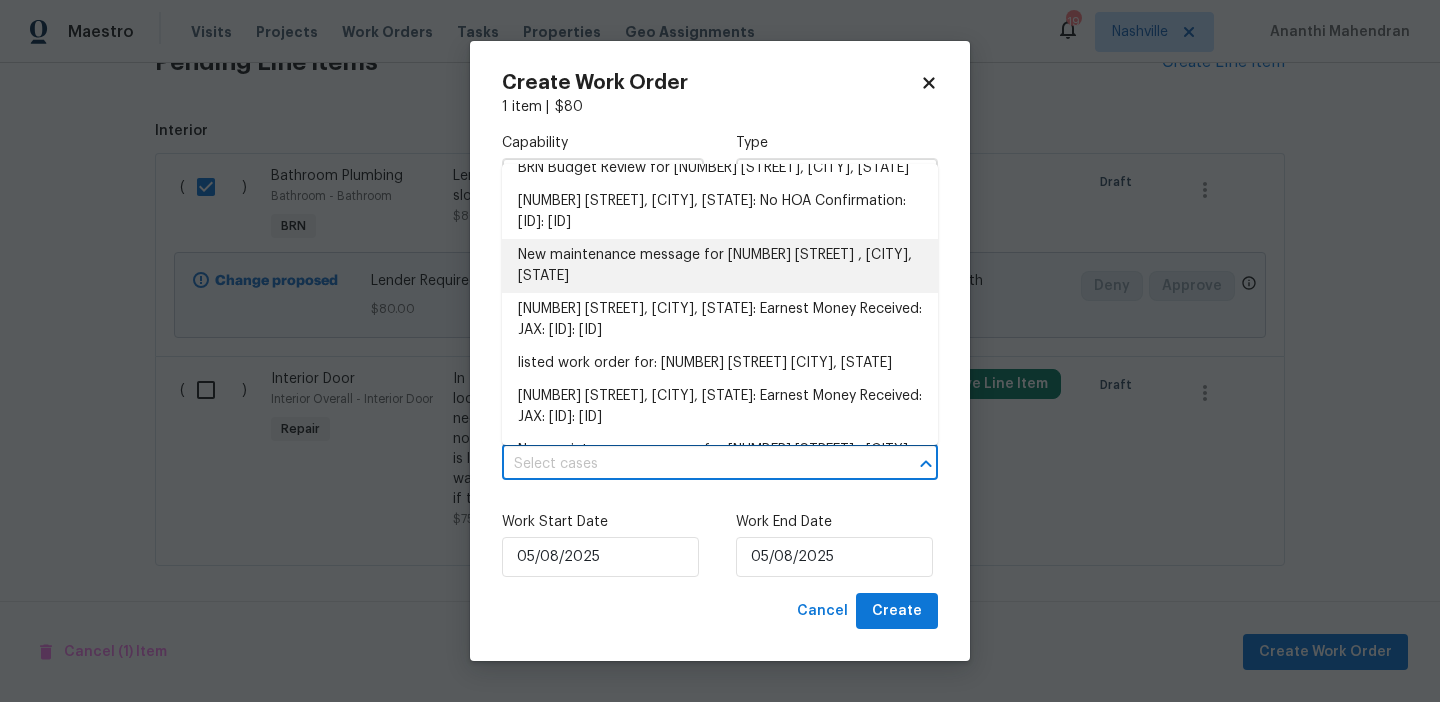scroll, scrollTop: 37, scrollLeft: 0, axis: vertical 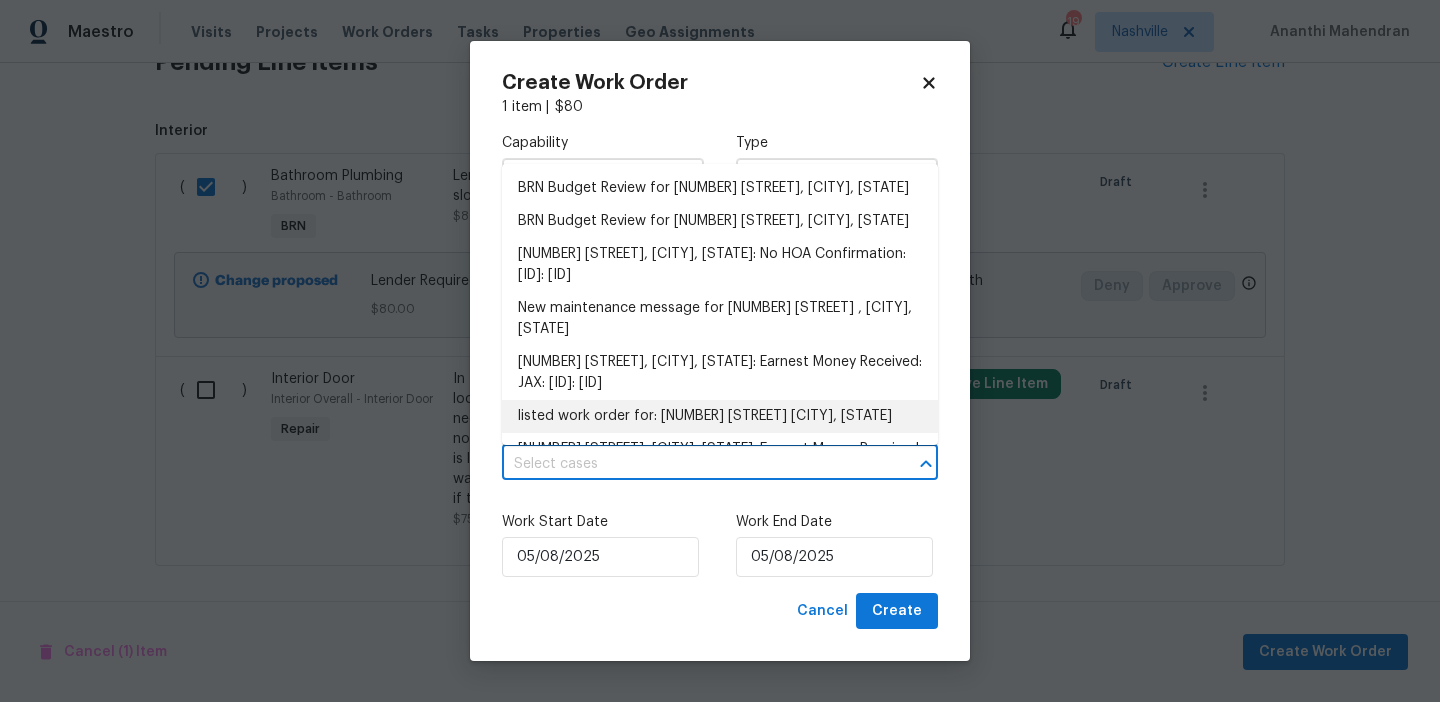 click on "Work Start Date   05/08/2025 Work End Date   05/08/2025" at bounding box center [720, 544] 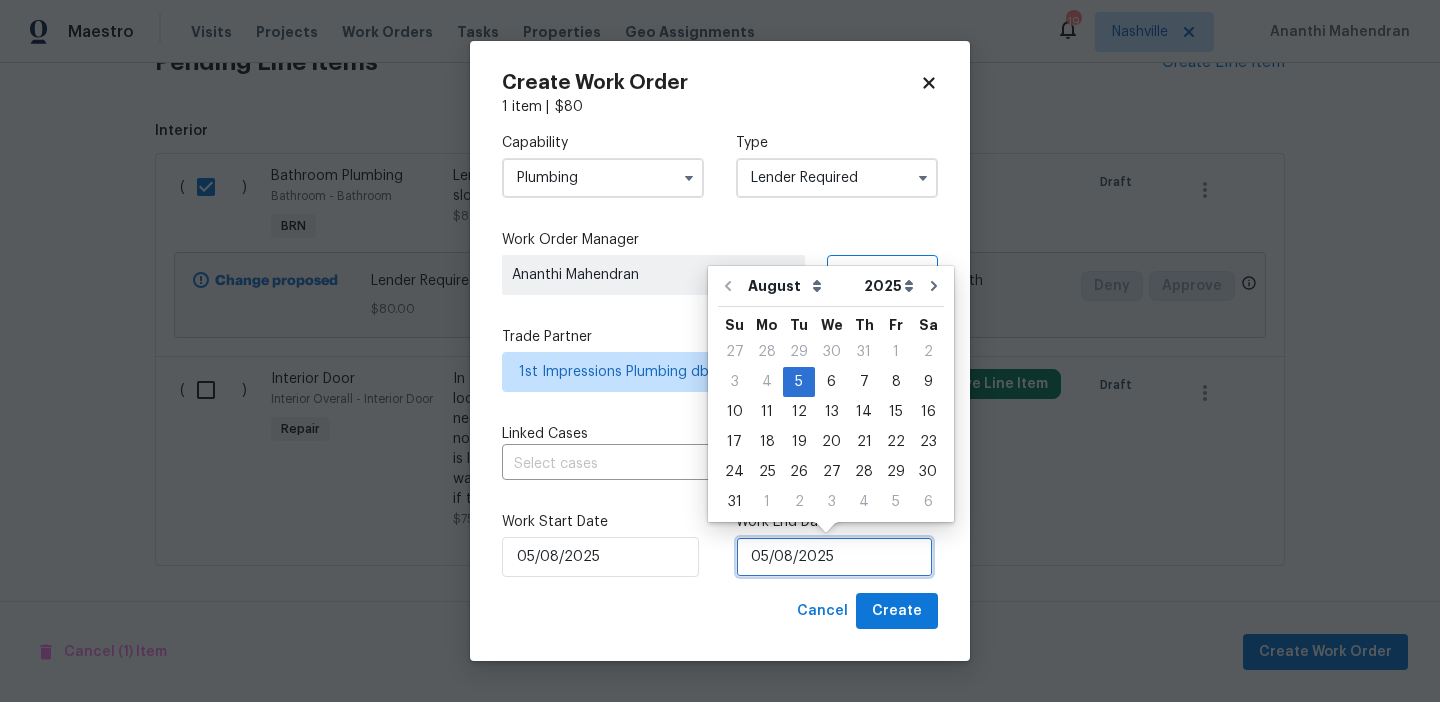 click on "05/08/2025" at bounding box center (834, 557) 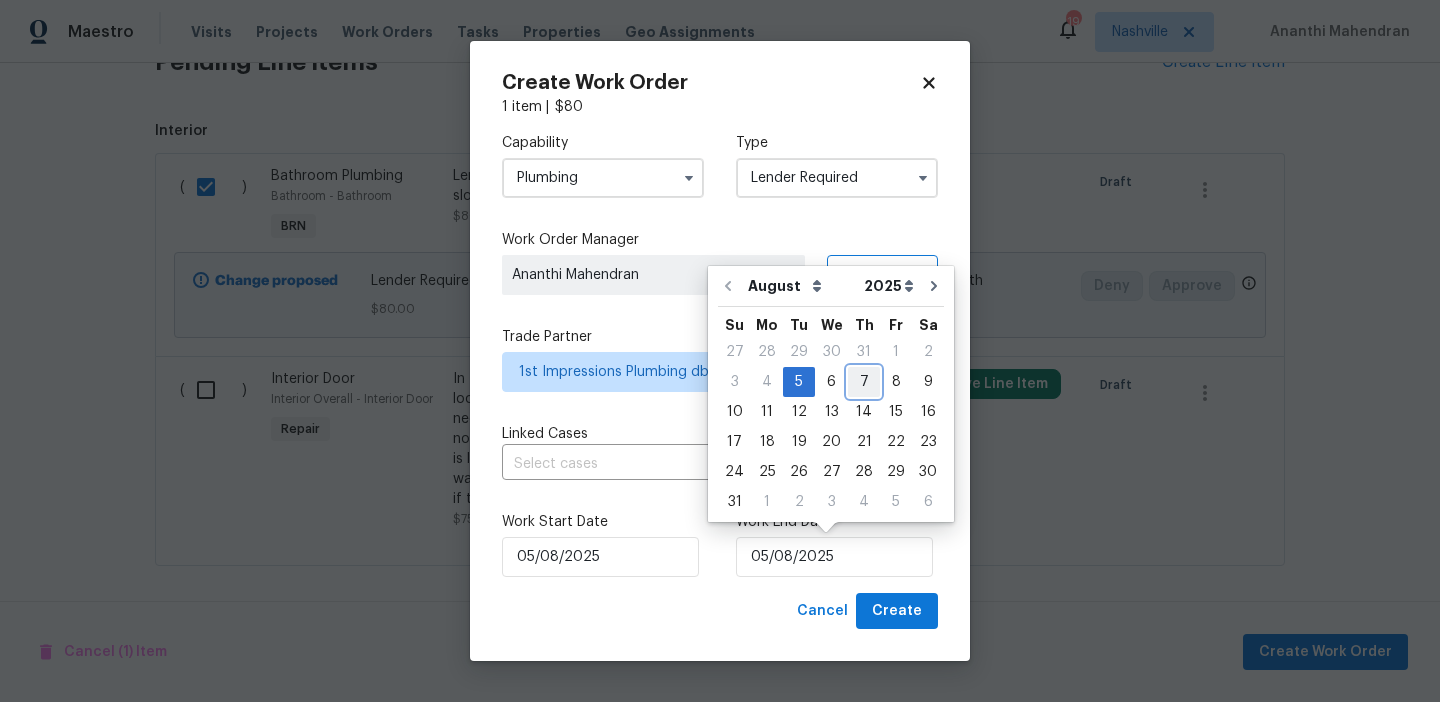 click on "7" at bounding box center (864, 382) 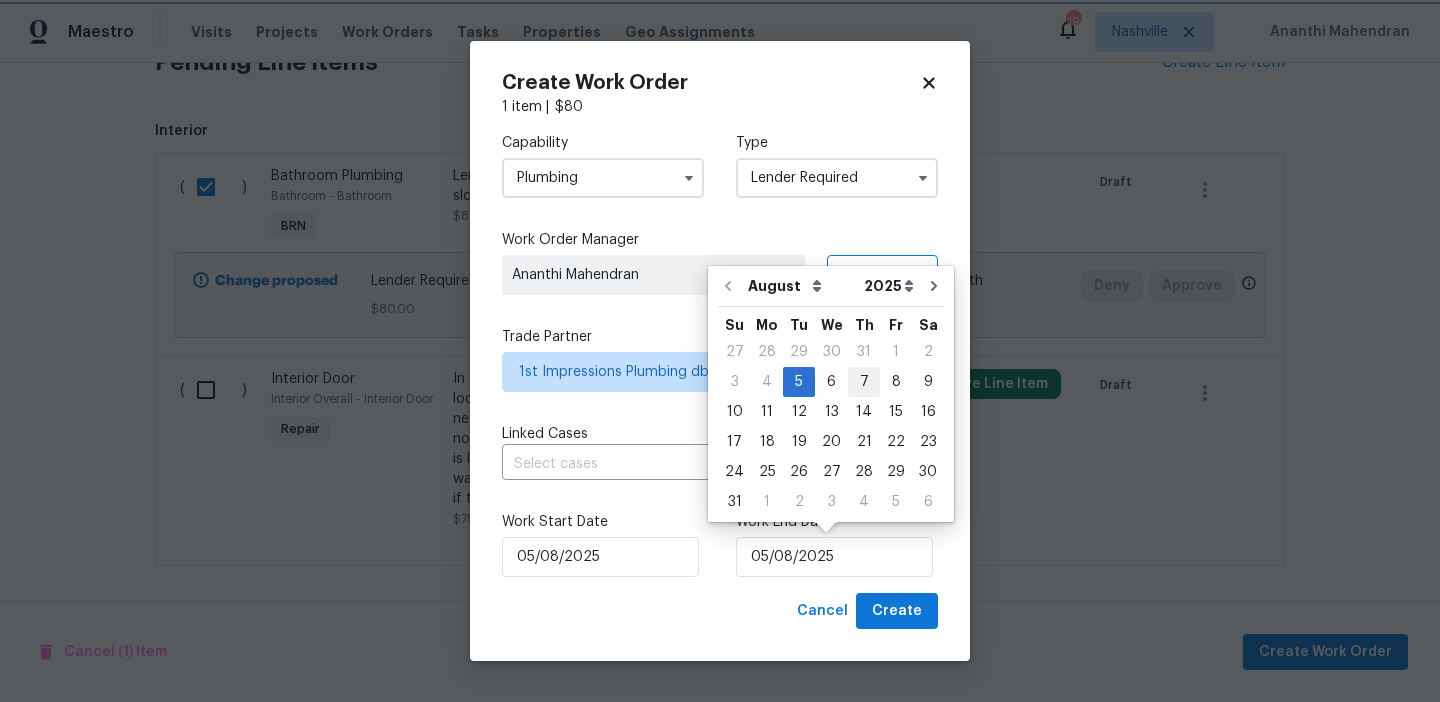 type on "07/08/2025" 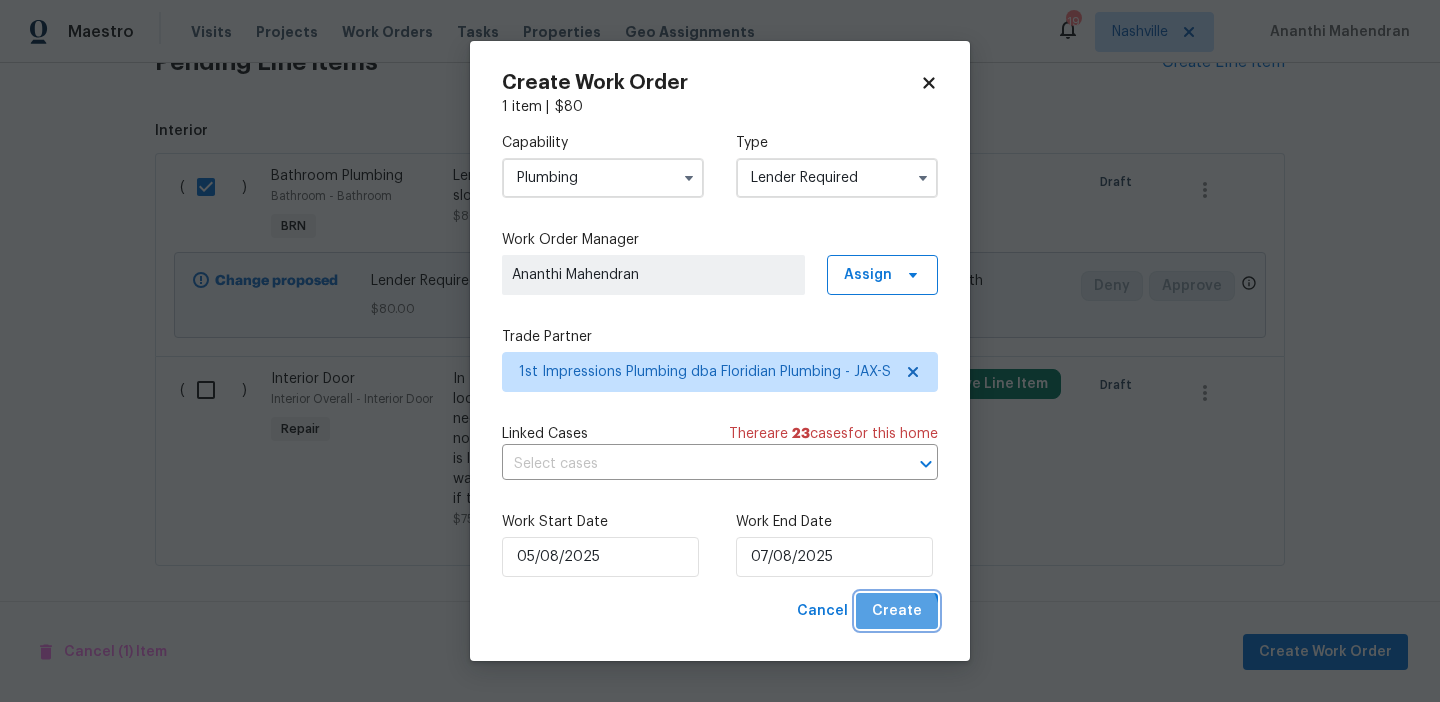 click on "Create" at bounding box center (897, 611) 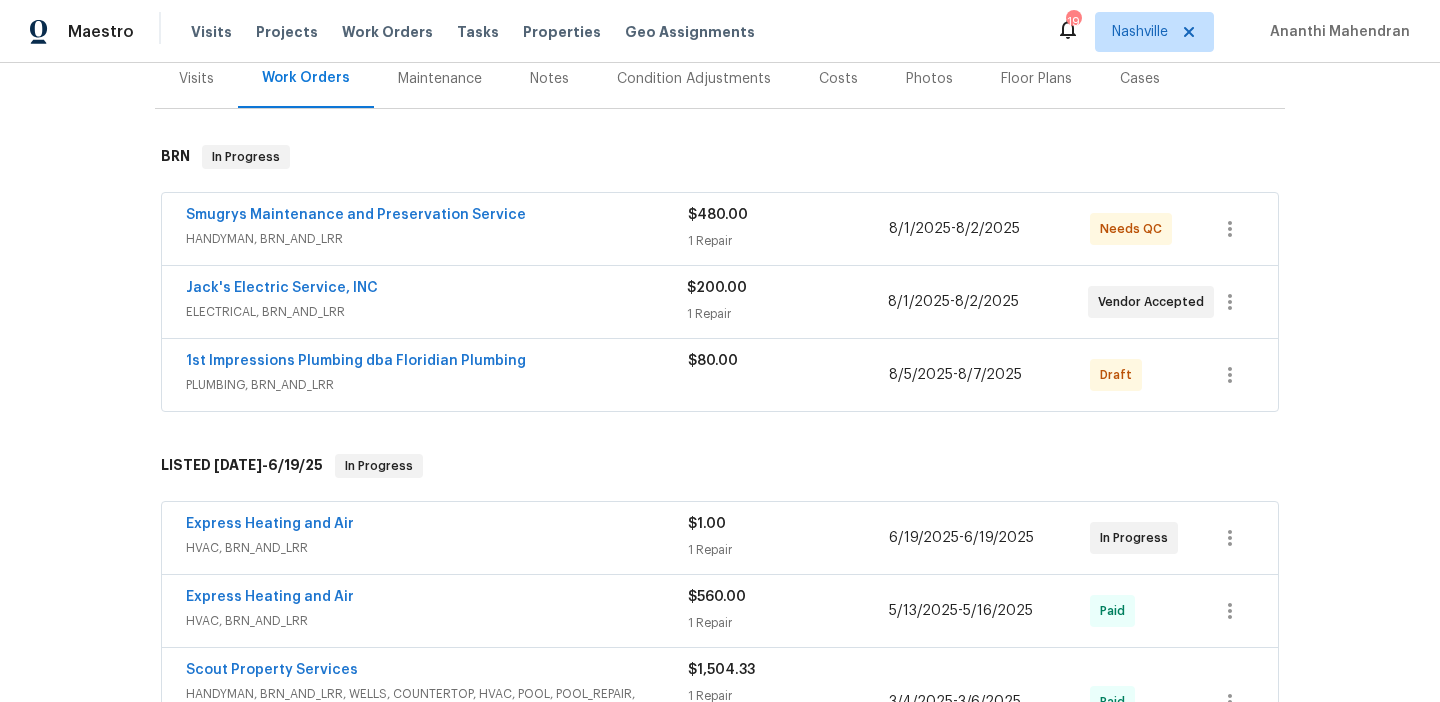scroll, scrollTop: 0, scrollLeft: 0, axis: both 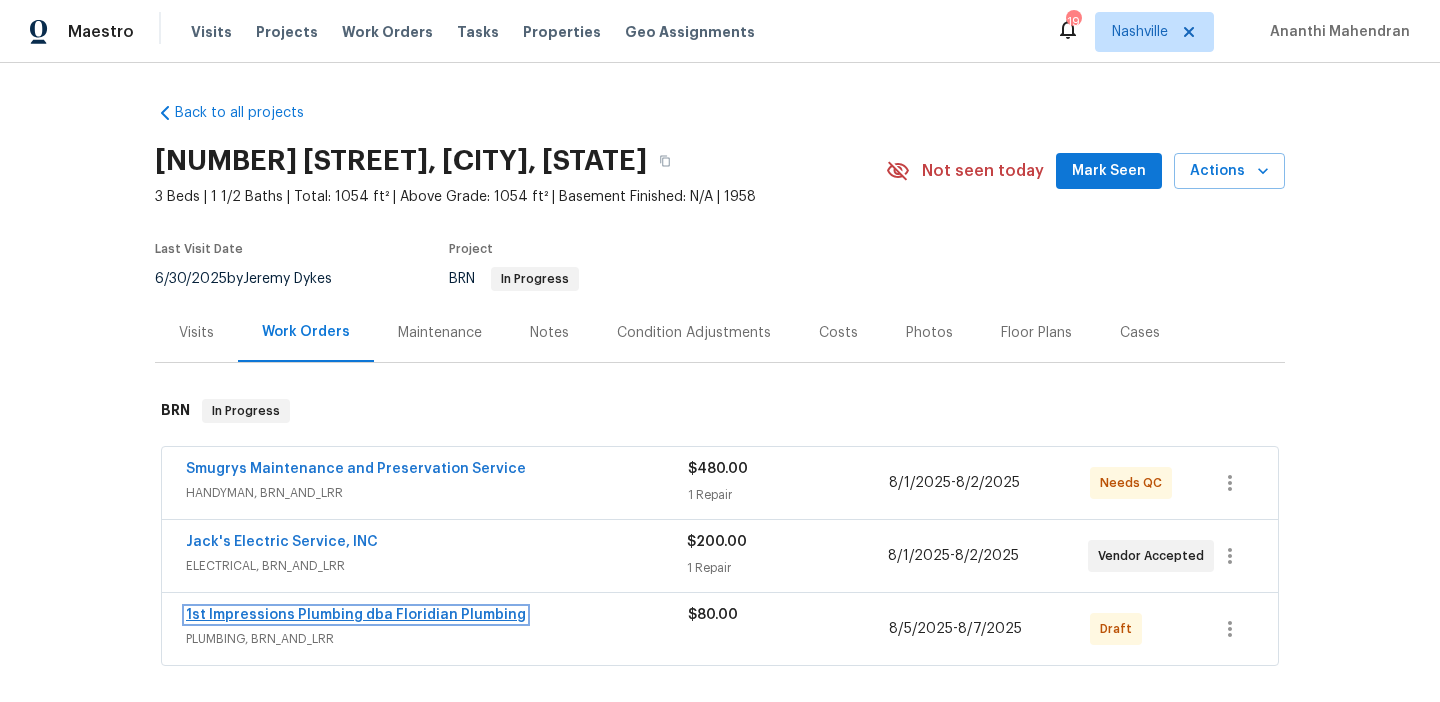 click on "1st Impressions Plumbing dba Floridian Plumbing" at bounding box center [356, 615] 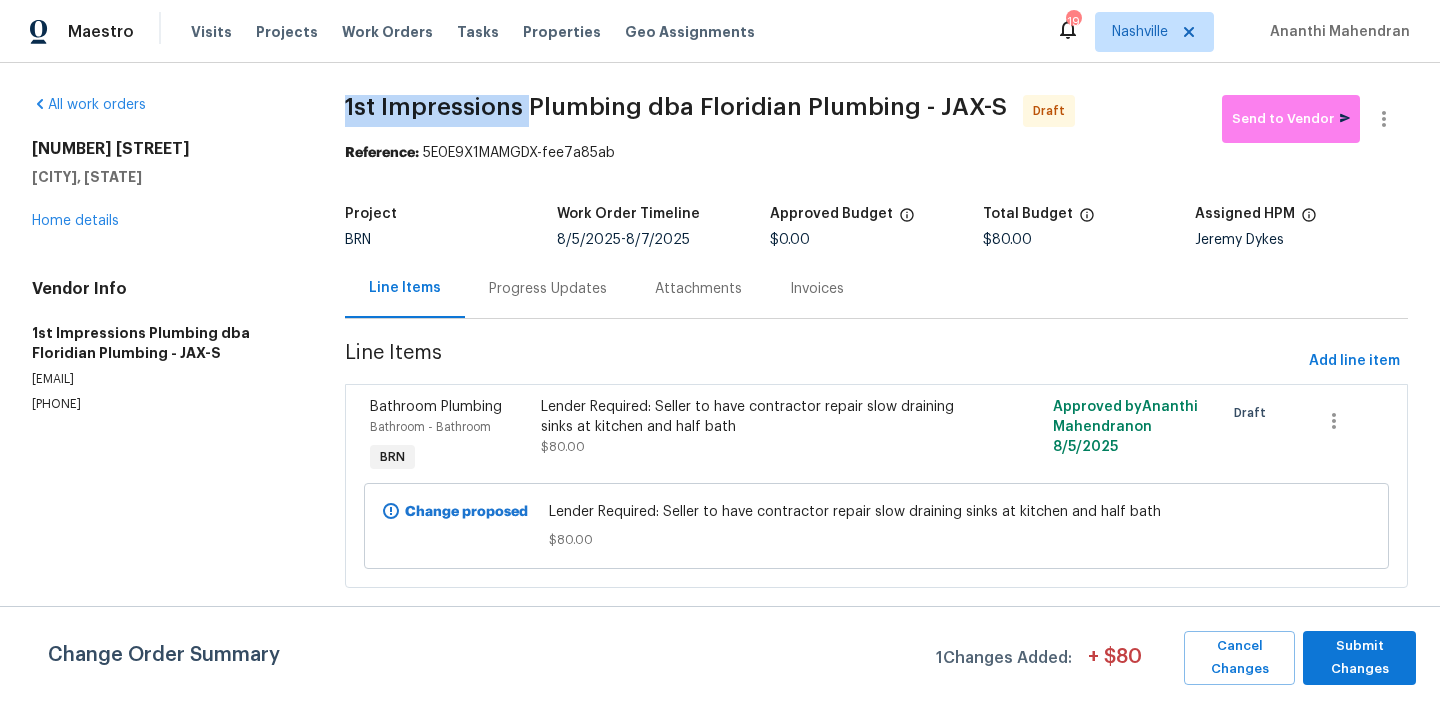 drag, startPoint x: 346, startPoint y: 106, endPoint x: 529, endPoint y: 106, distance: 183 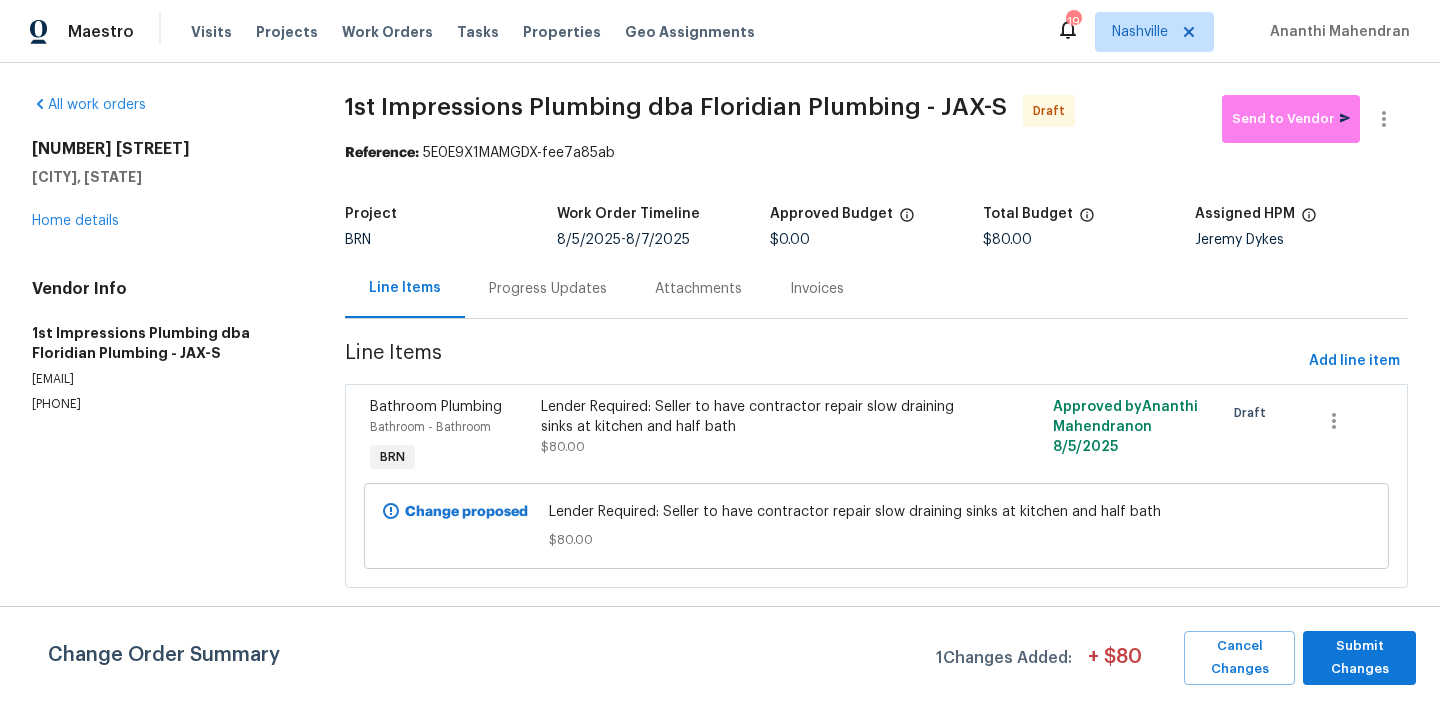 click on "Progress Updates" at bounding box center (548, 288) 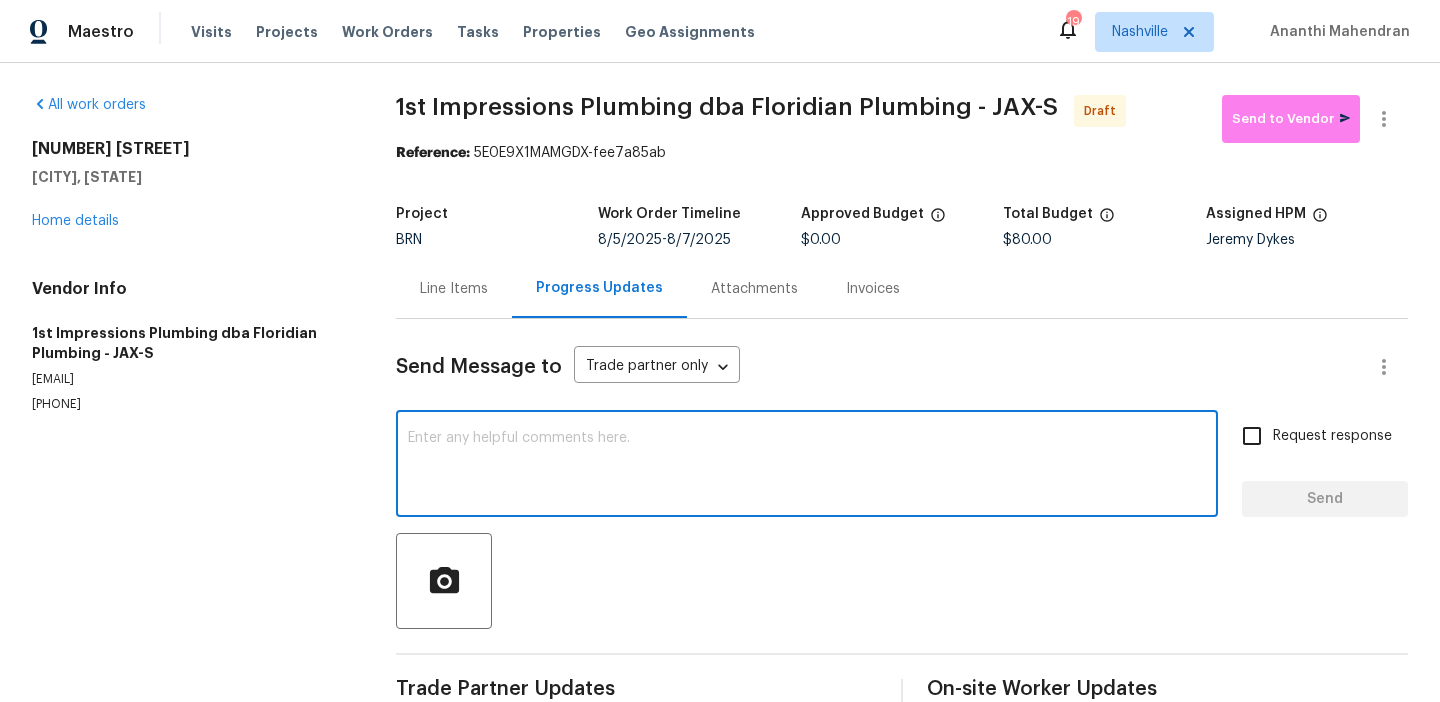 click at bounding box center [807, 466] 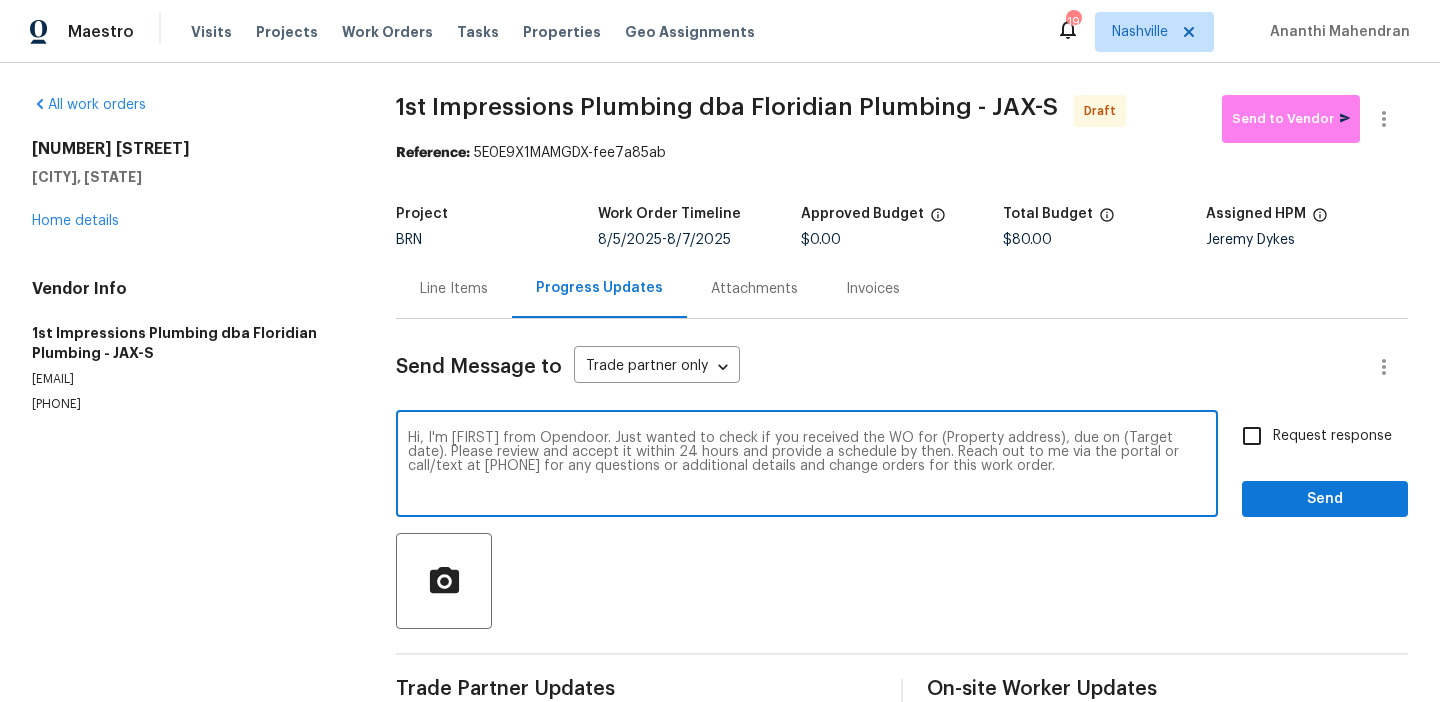 drag, startPoint x: 1051, startPoint y: 438, endPoint x: 936, endPoint y: 436, distance: 115.01739 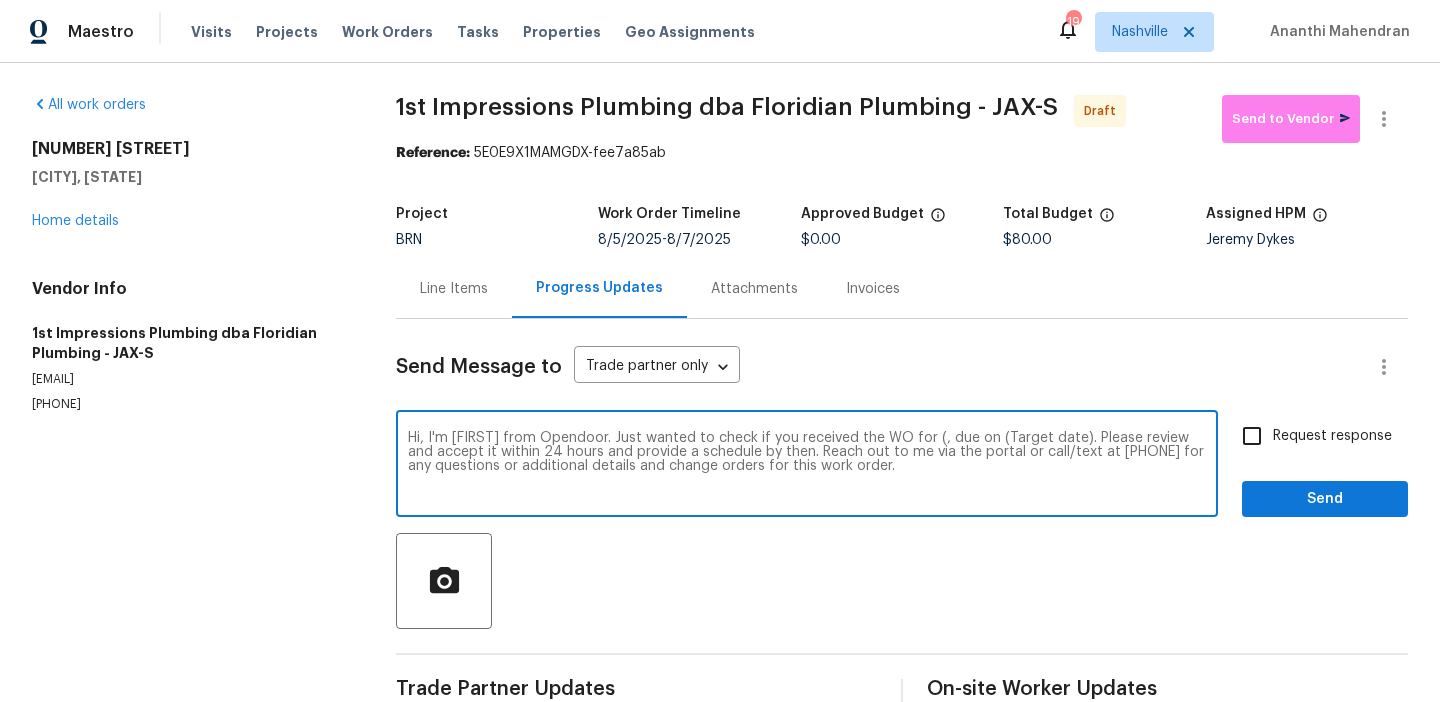 paste on "7931 La Trec Dr, Jacksonville, FL 32221" 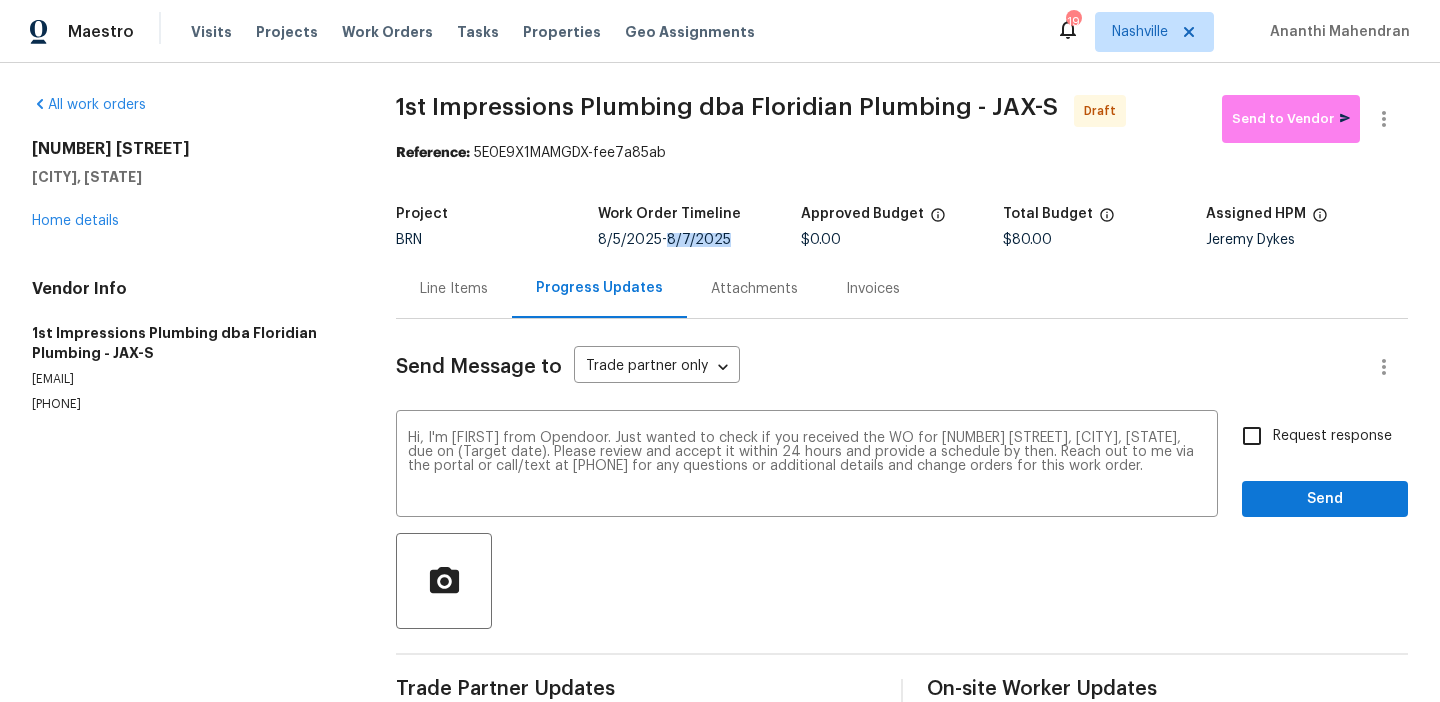 drag, startPoint x: 670, startPoint y: 240, endPoint x: 737, endPoint y: 240, distance: 67 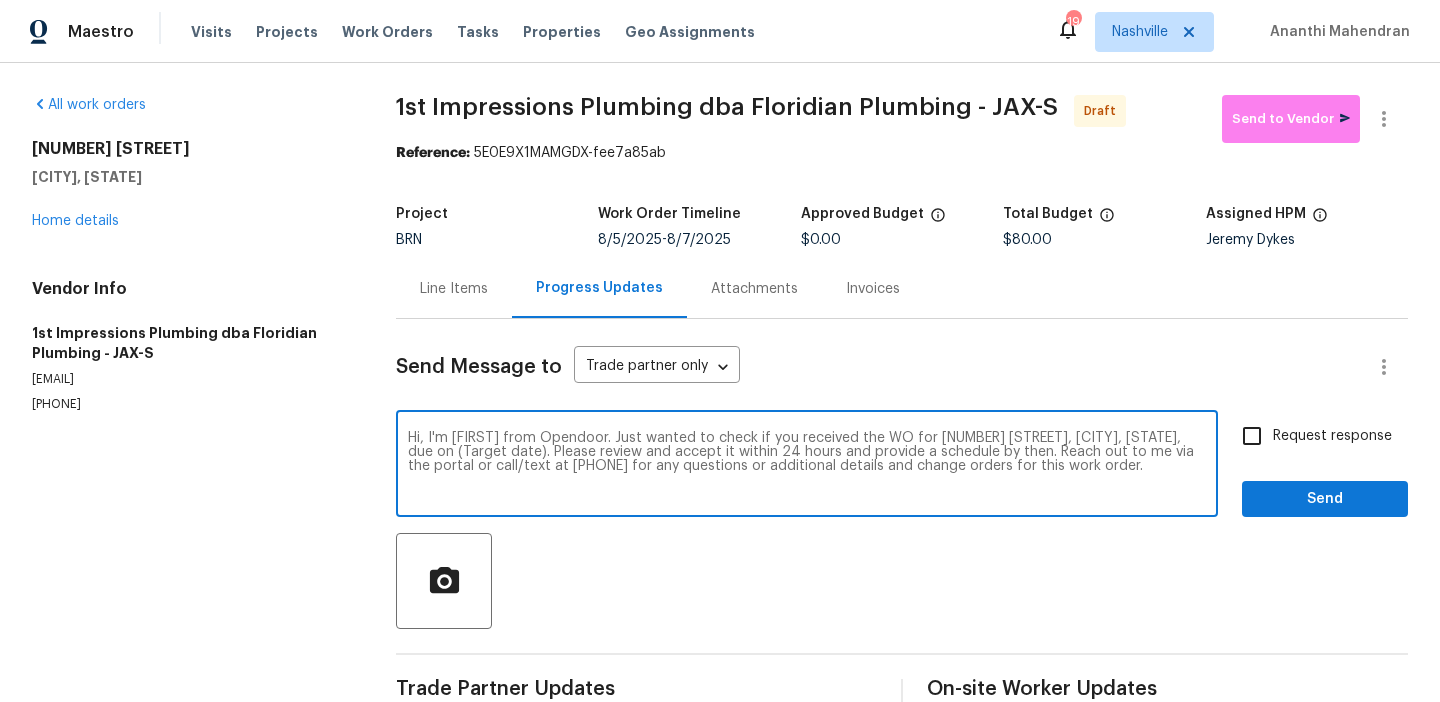 drag, startPoint x: 542, startPoint y: 454, endPoint x: 465, endPoint y: 452, distance: 77.02597 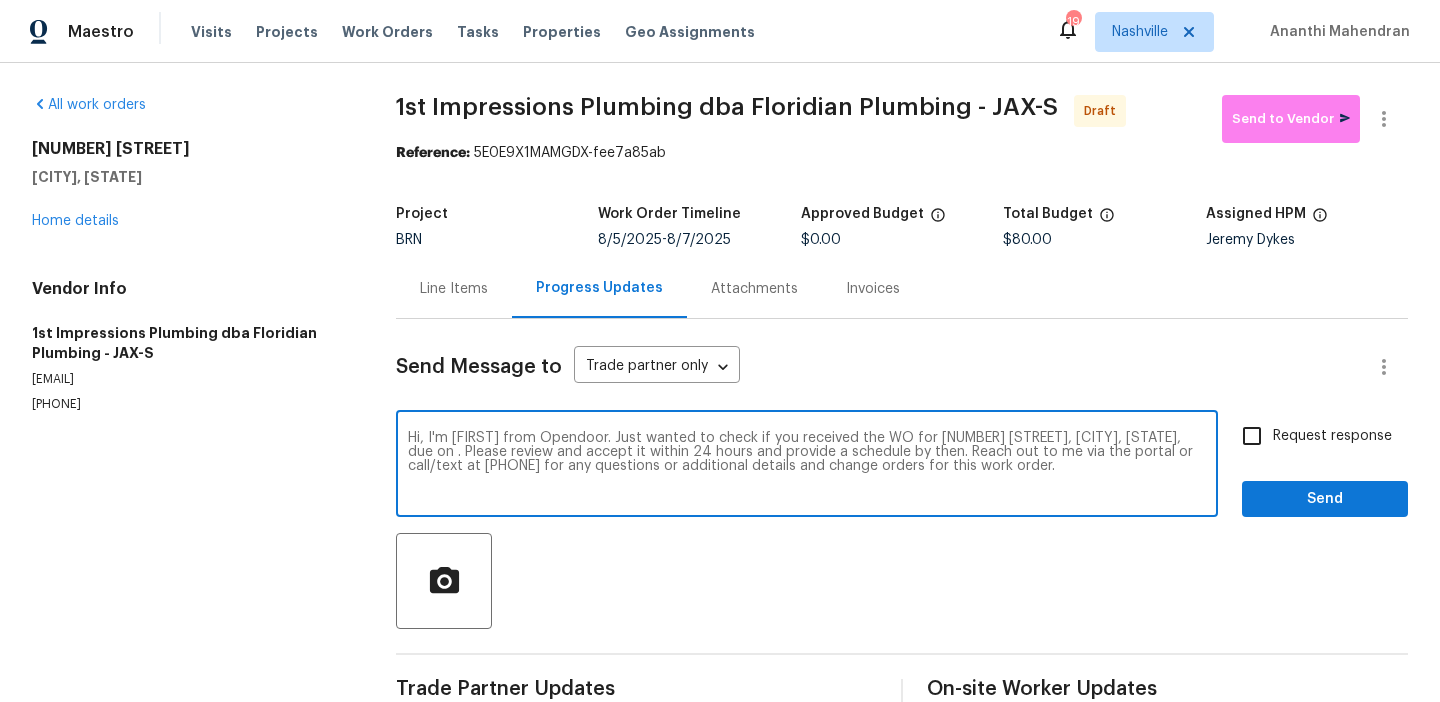paste on "8/7/2025" 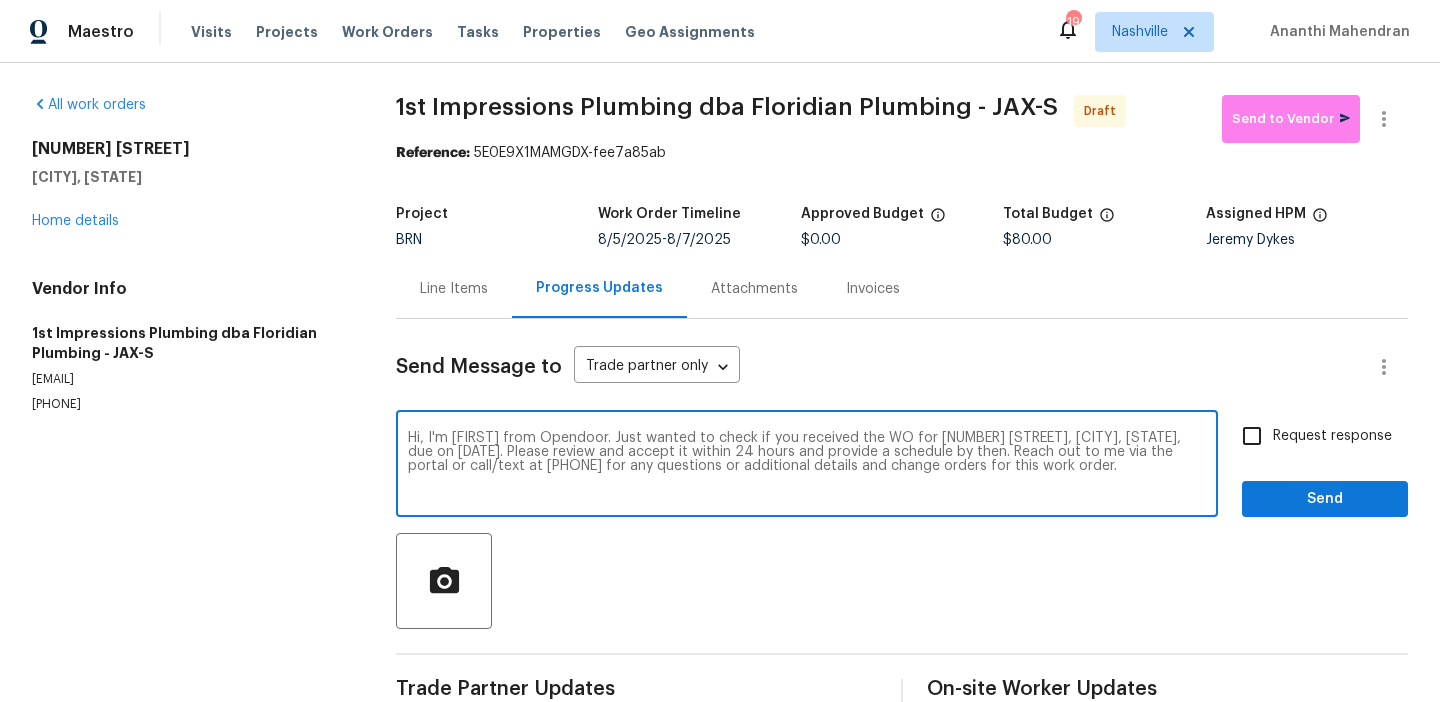 type on "Hi, I'm Ananthi from Opendoor. Just wanted to check if you received the WO for 7931 La Trec Dr, Jacksonville, FL 32221, due on 8/7/2025. Please review and accept it within 24 hours and provide a schedule by then. Reach out to me via the portal or call/text at 650-800-9524 for any questions or additional details and change orders for this work order." 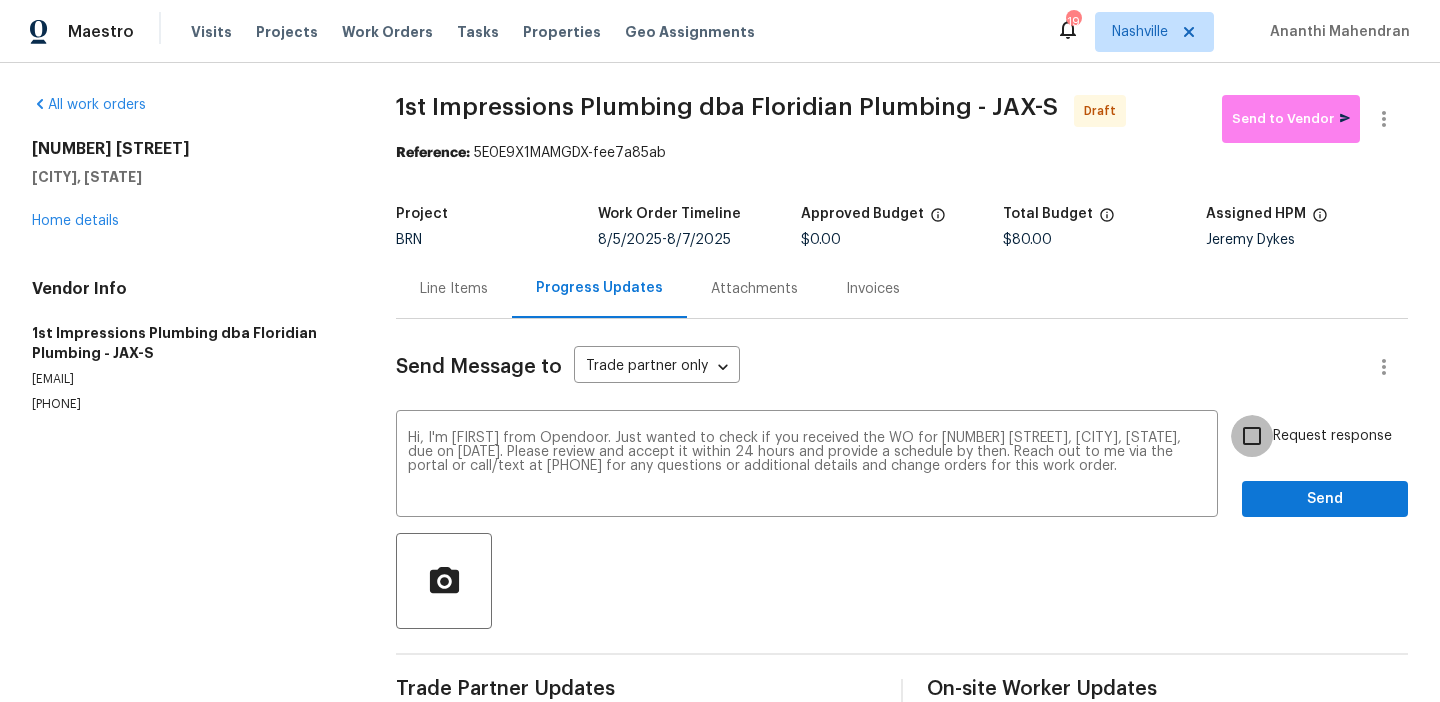 click on "Request response" at bounding box center (1252, 436) 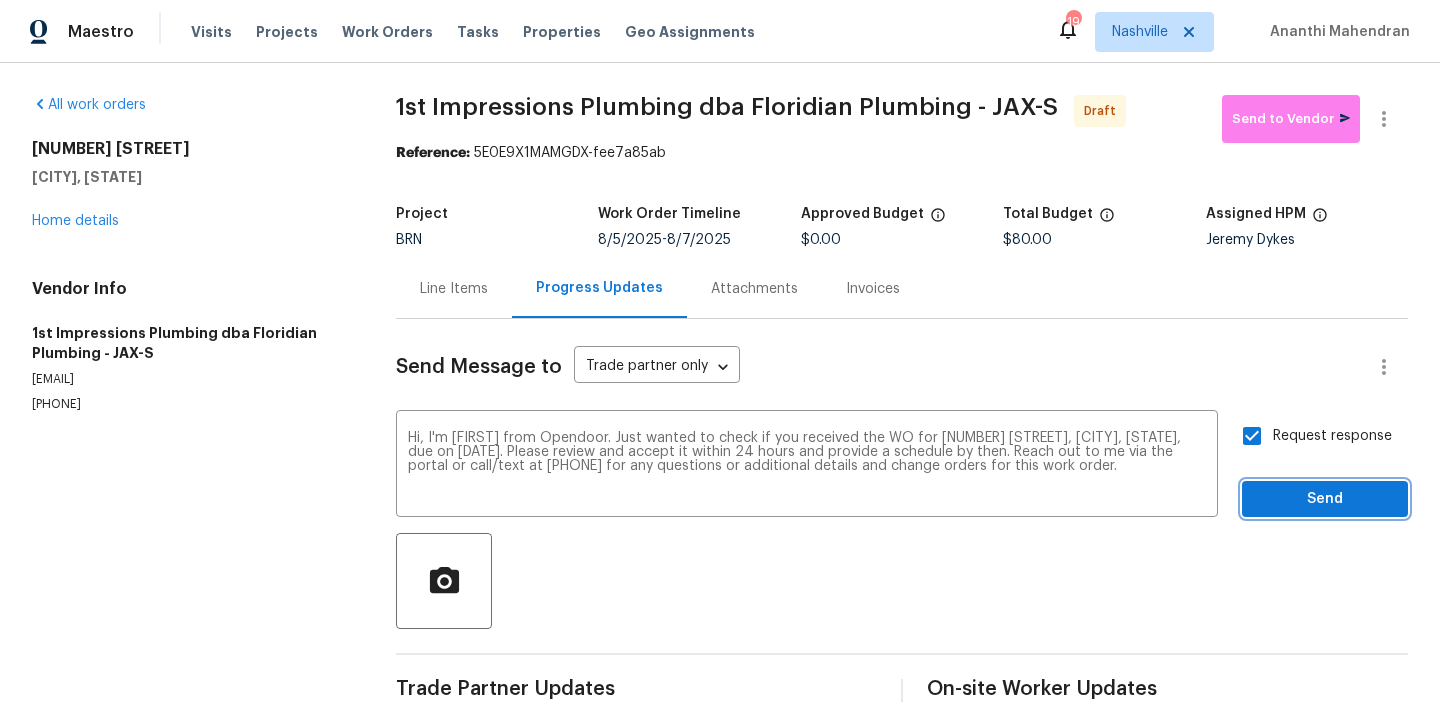 click on "Send" at bounding box center (1325, 499) 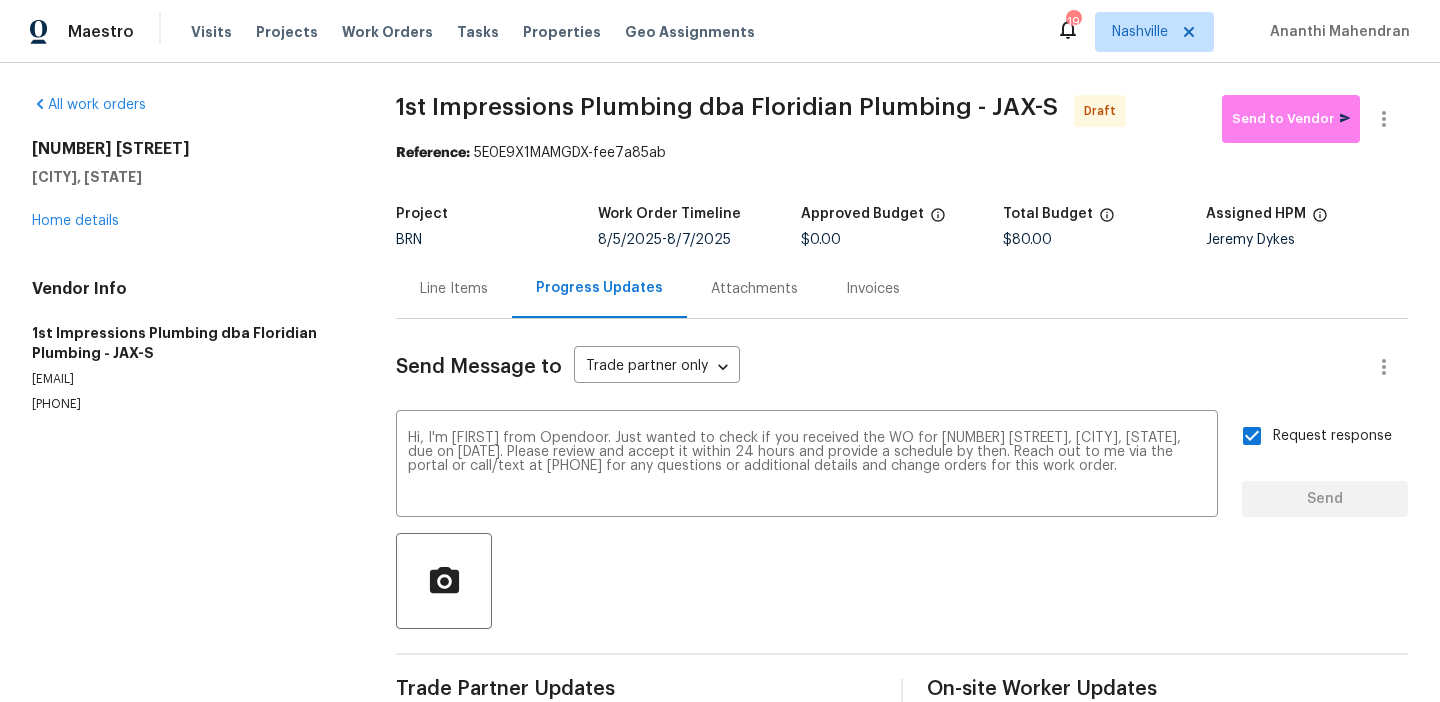 type 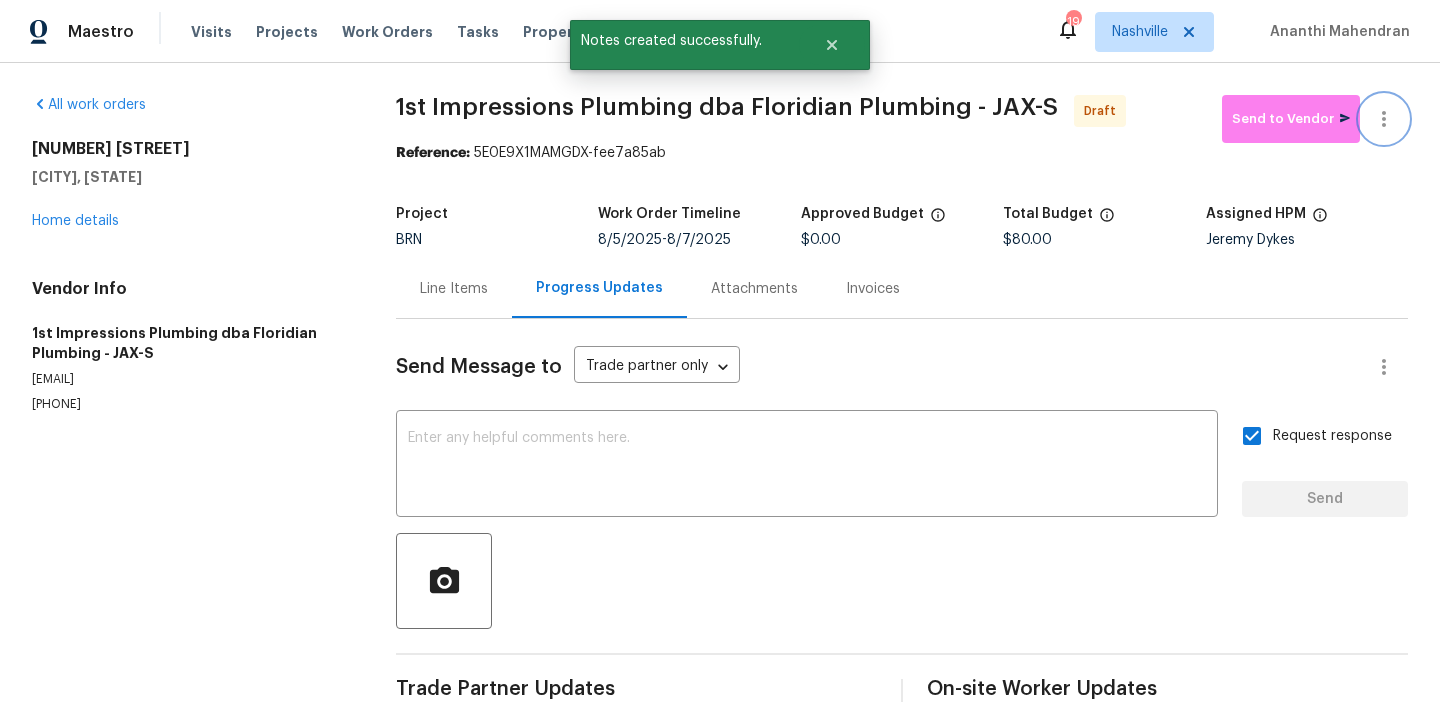 click 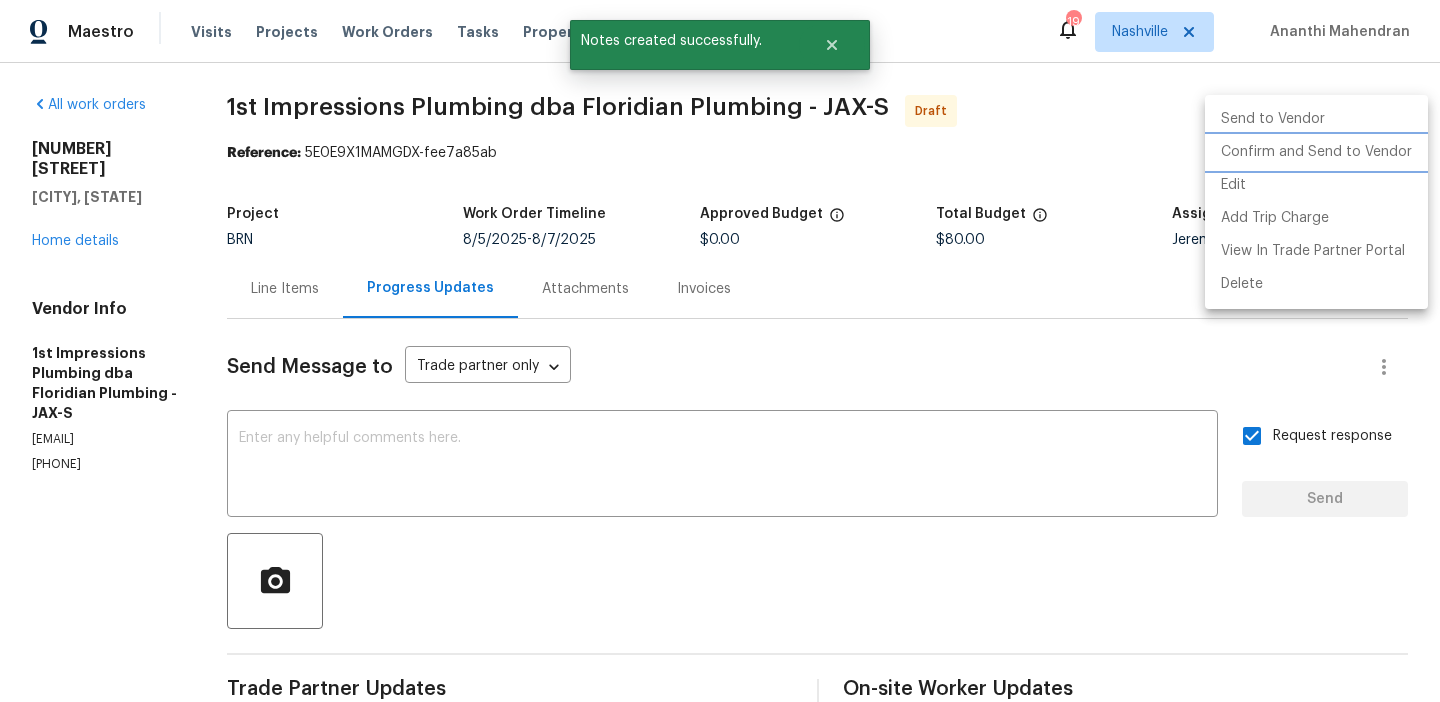 click on "Confirm and Send to Vendor" at bounding box center (1316, 152) 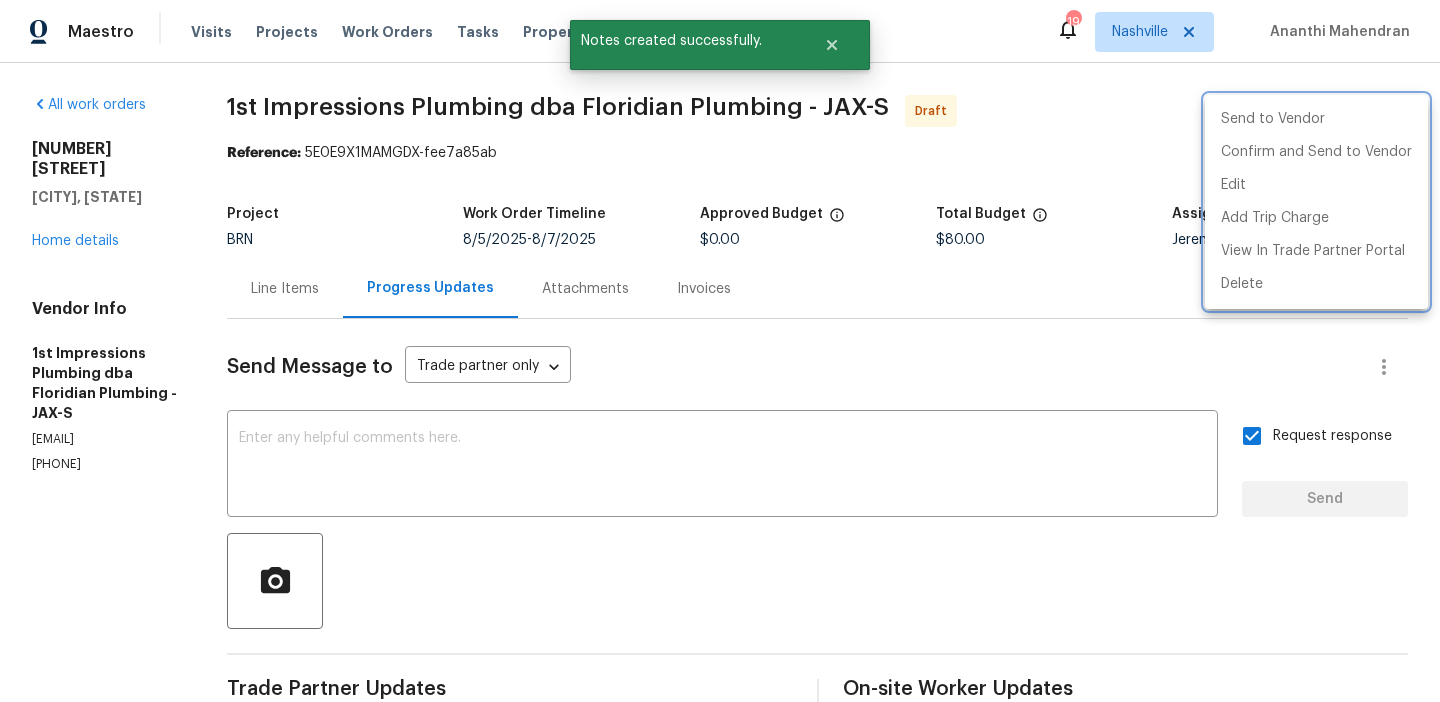 click at bounding box center [720, 351] 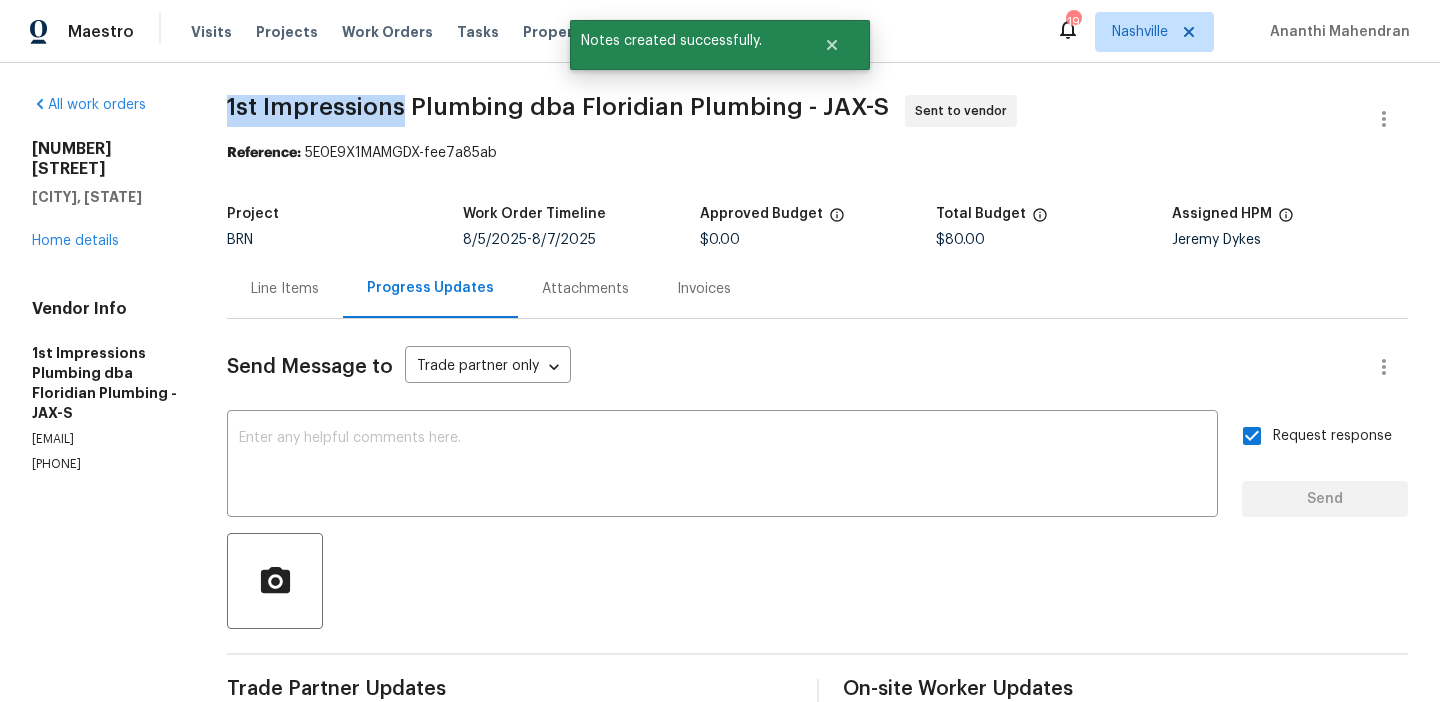 drag, startPoint x: 227, startPoint y: 116, endPoint x: 397, endPoint y: 114, distance: 170.01176 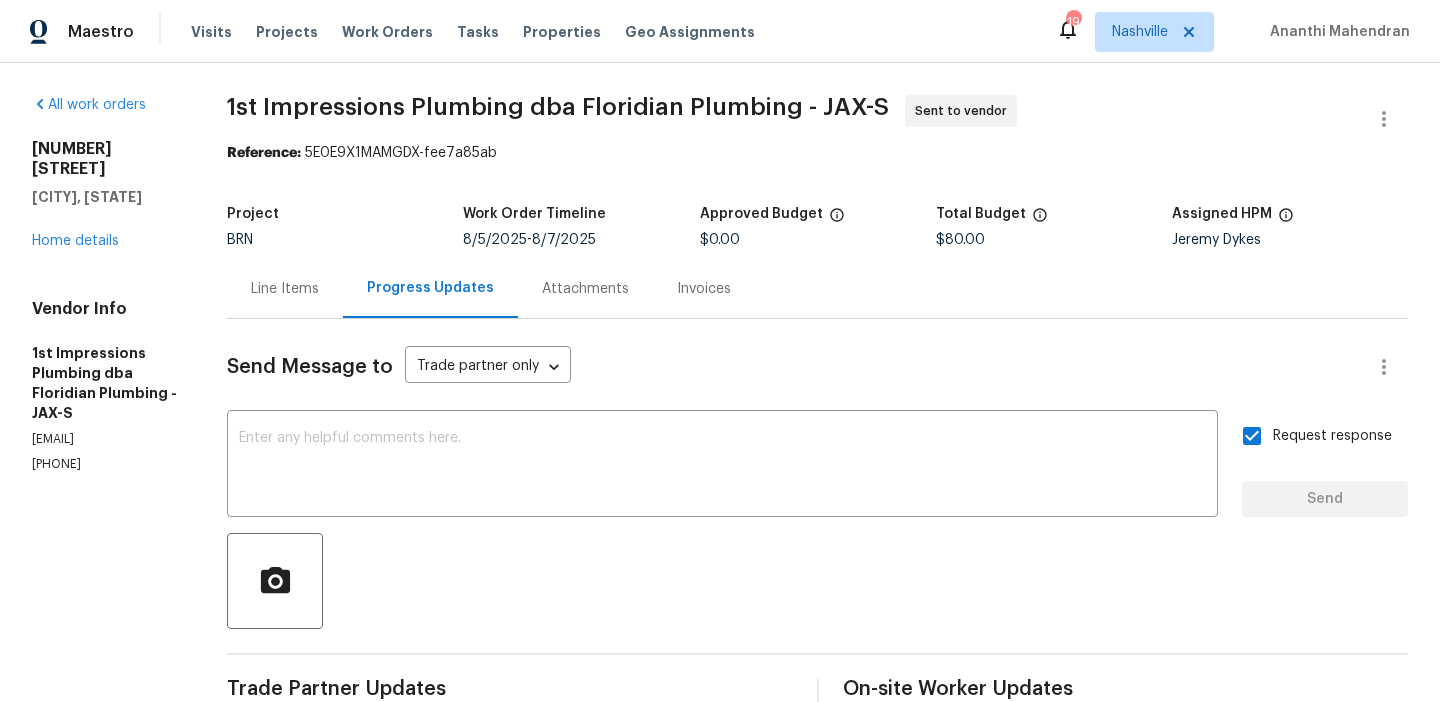 click on "Line Items" at bounding box center [285, 288] 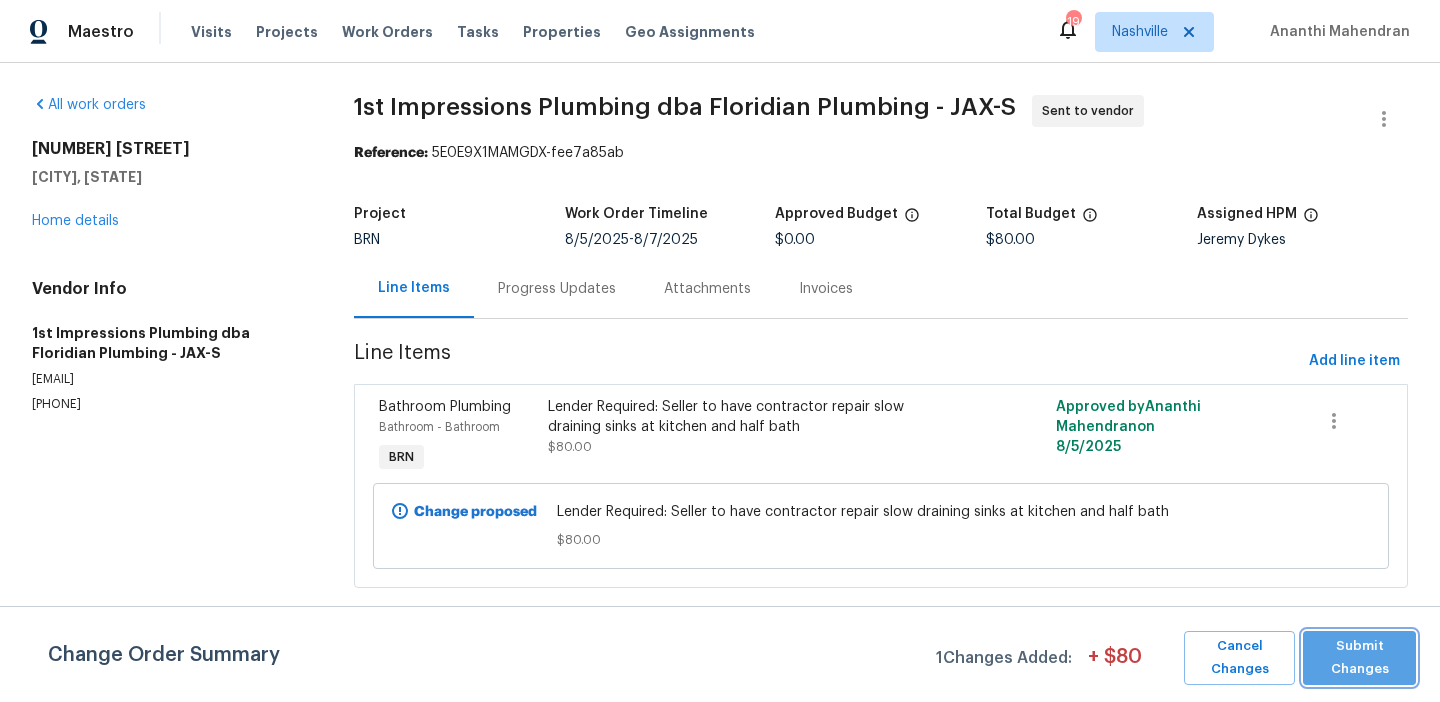 click on "Submit Changes" at bounding box center (1359, 658) 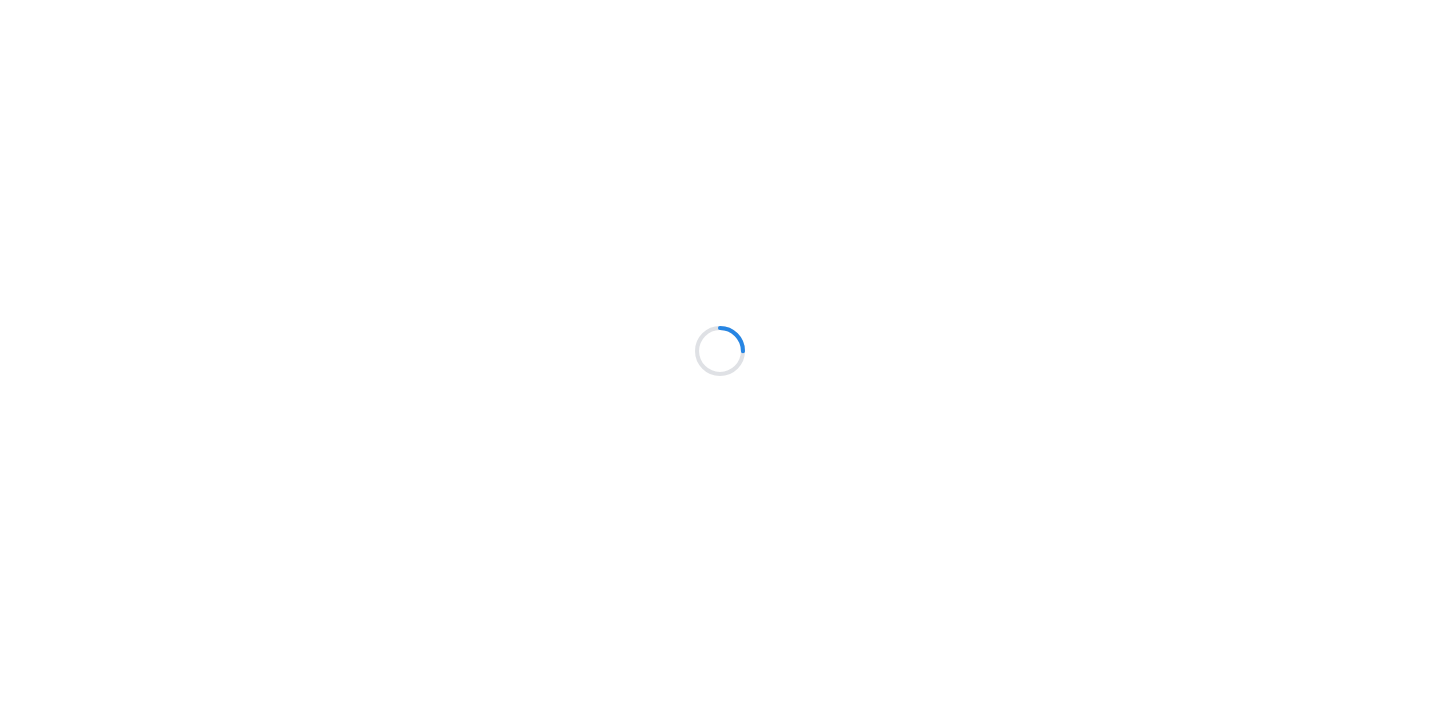 scroll, scrollTop: 0, scrollLeft: 0, axis: both 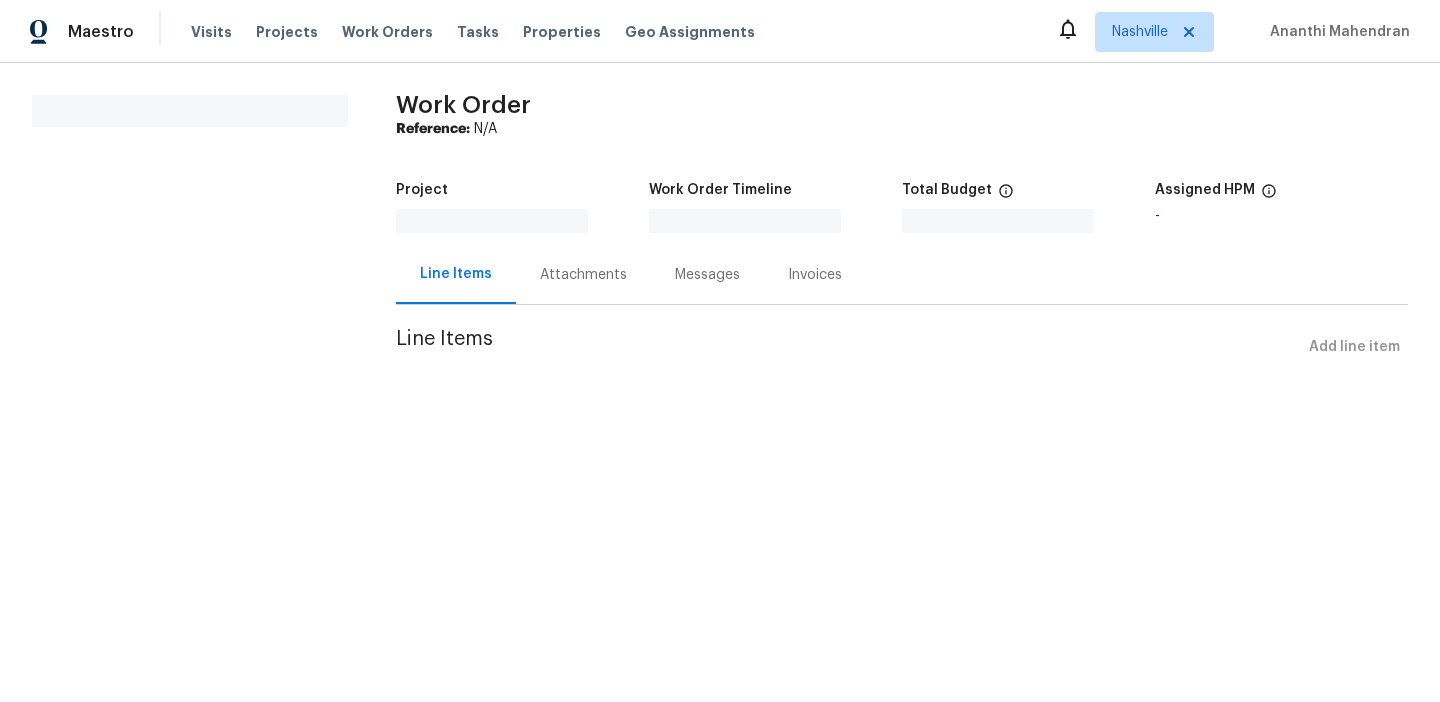 click on "Attachments" at bounding box center (583, 275) 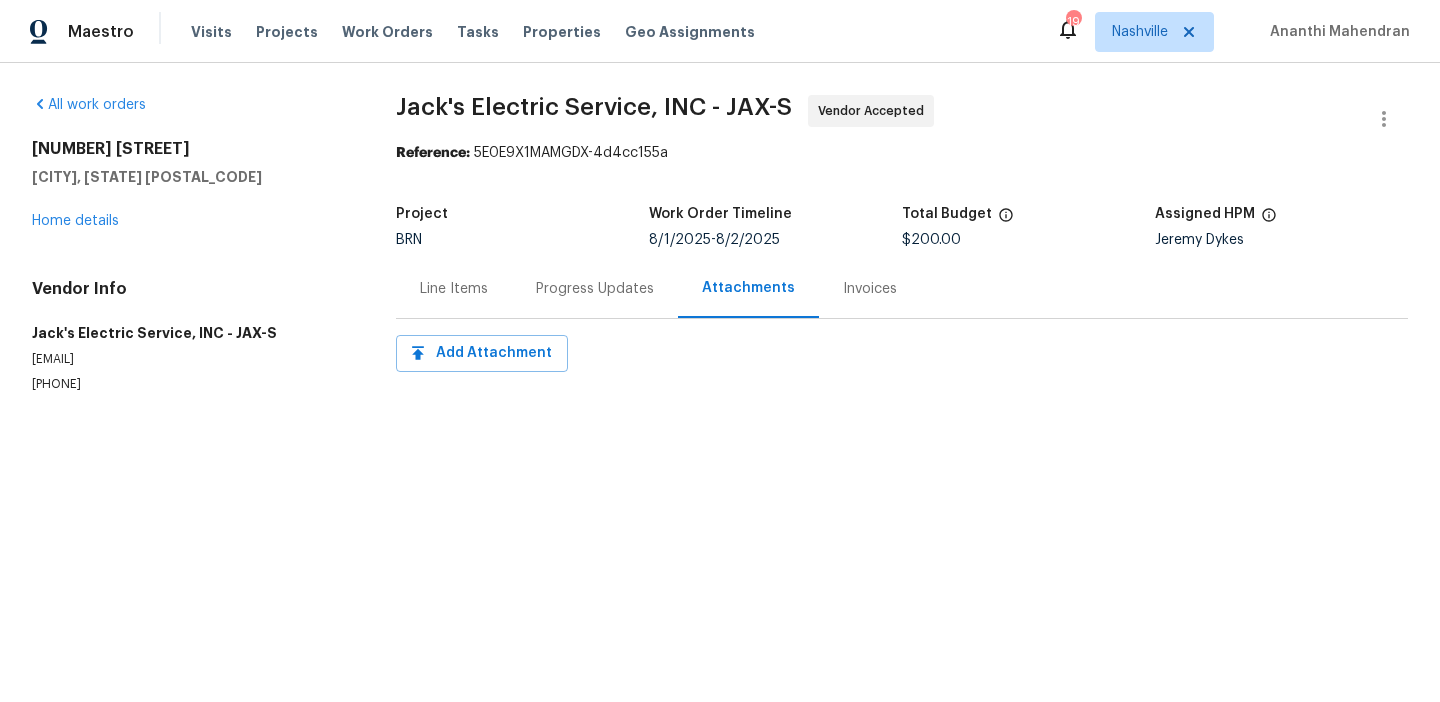 click on "Progress Updates" at bounding box center [595, 288] 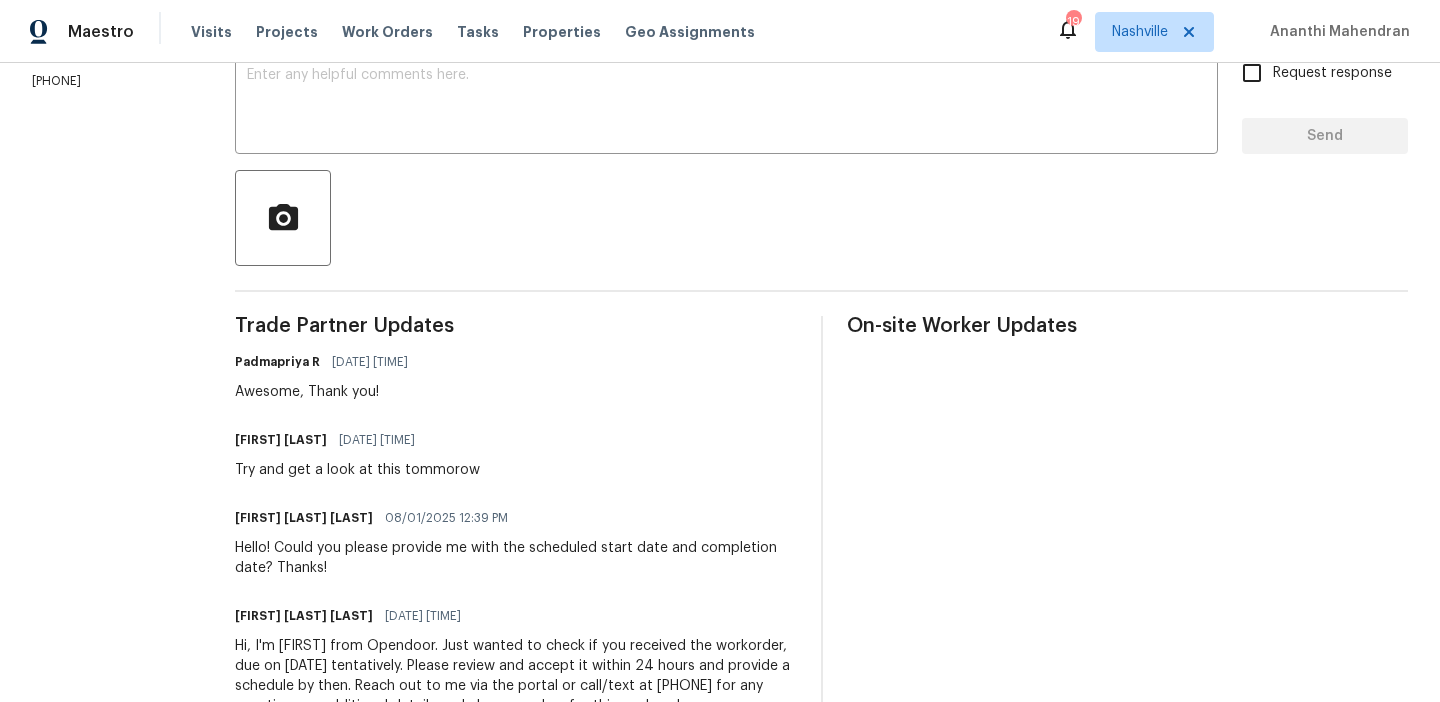 scroll, scrollTop: 307, scrollLeft: 0, axis: vertical 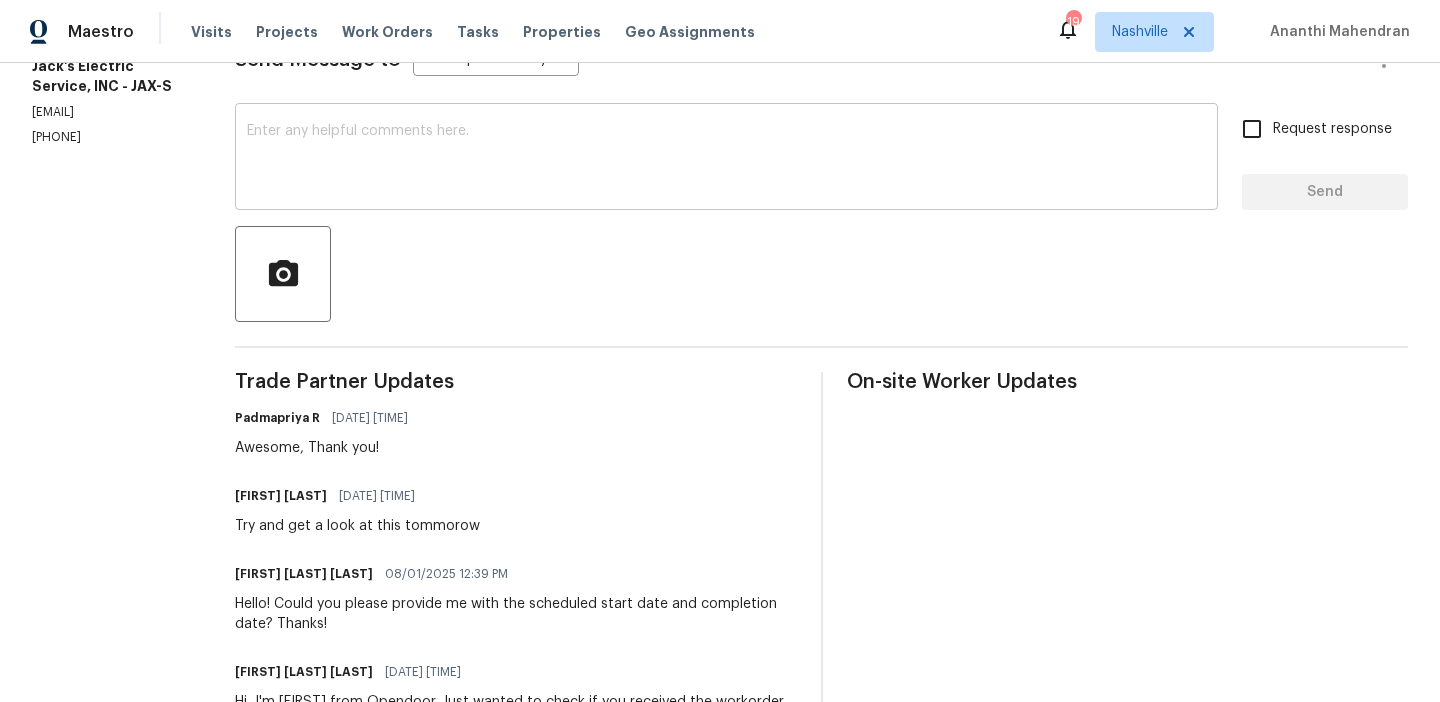 click at bounding box center [726, 159] 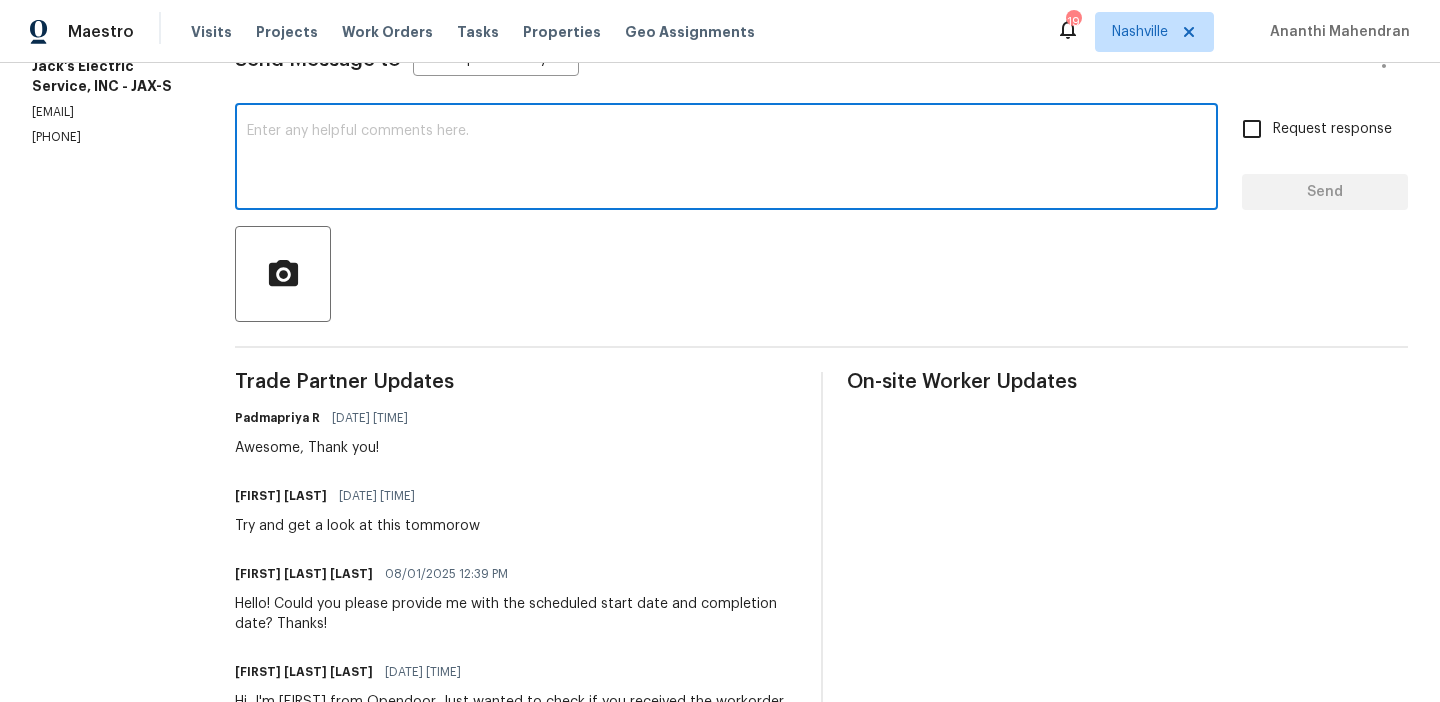 click at bounding box center (726, 159) 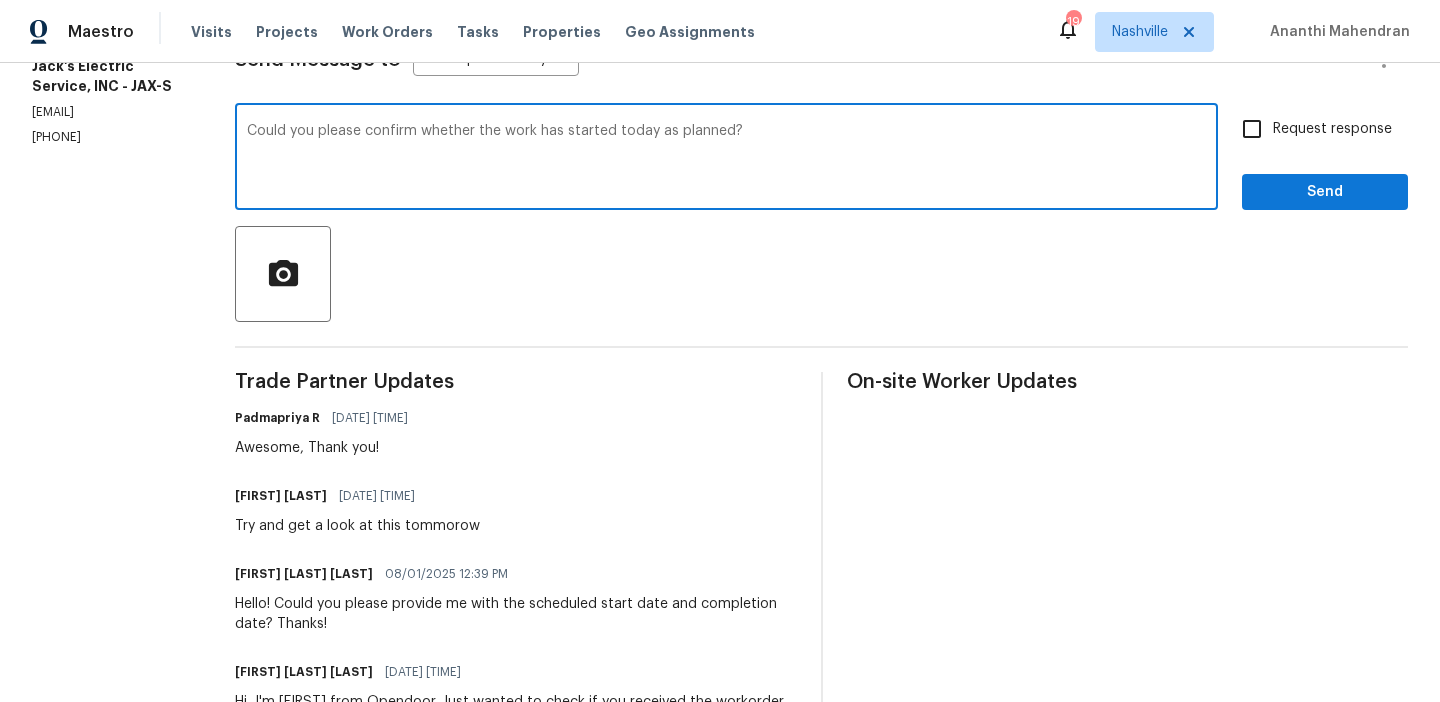 type on "Could you please confirm whether the work has started today as planned?" 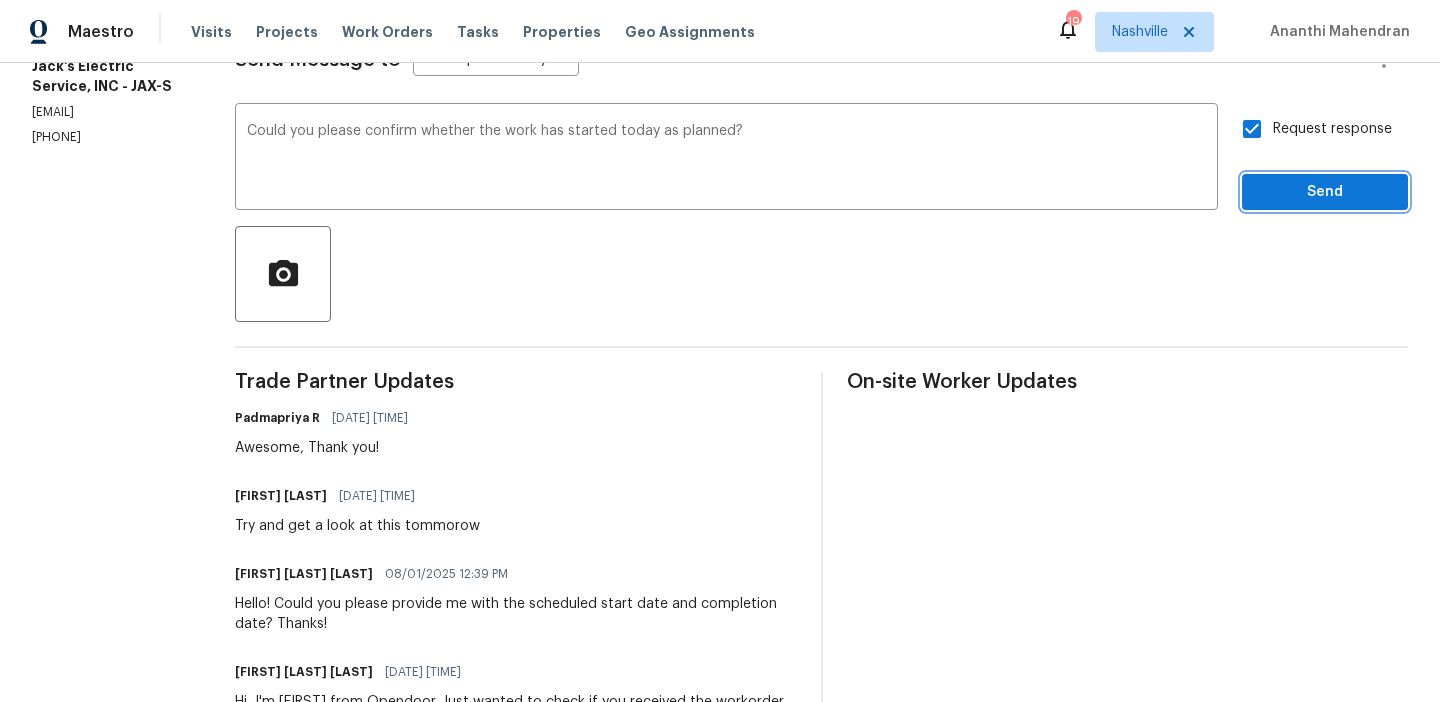 click on "Send" at bounding box center [1325, 192] 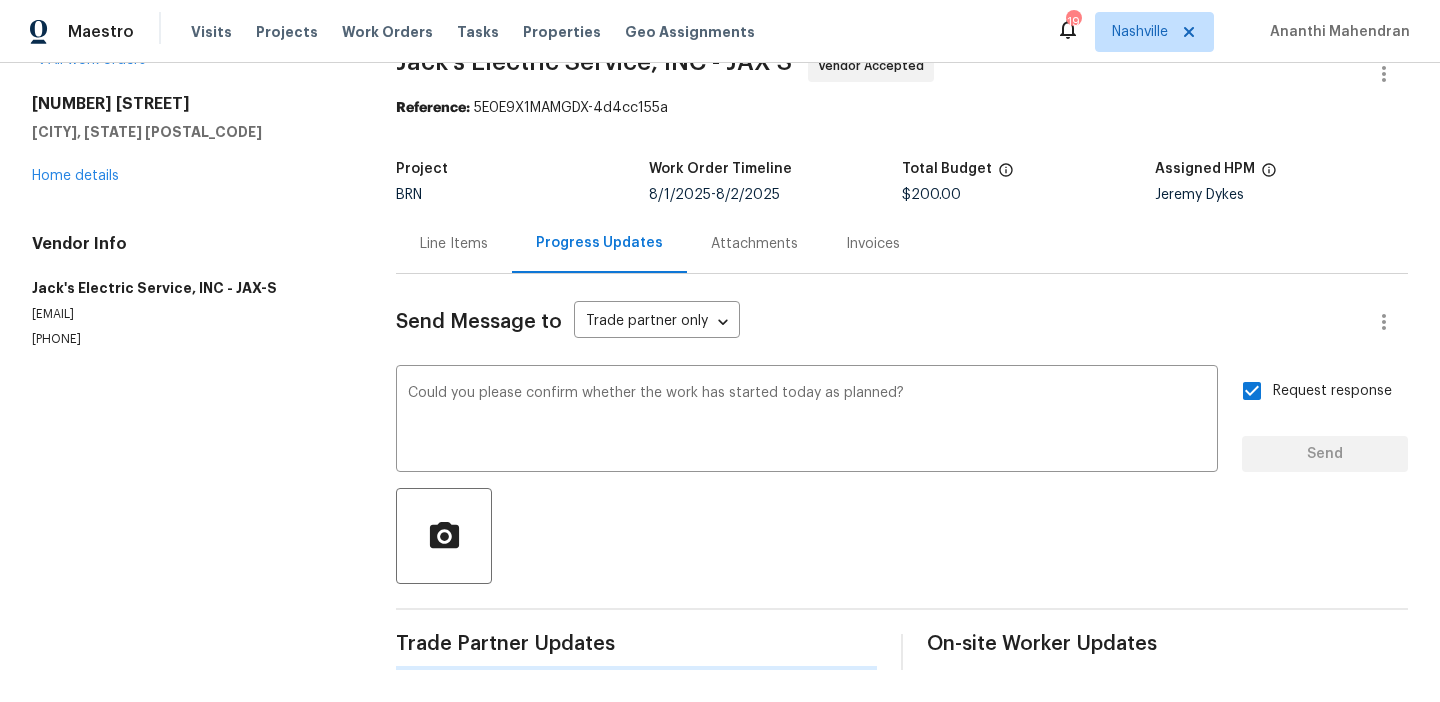type 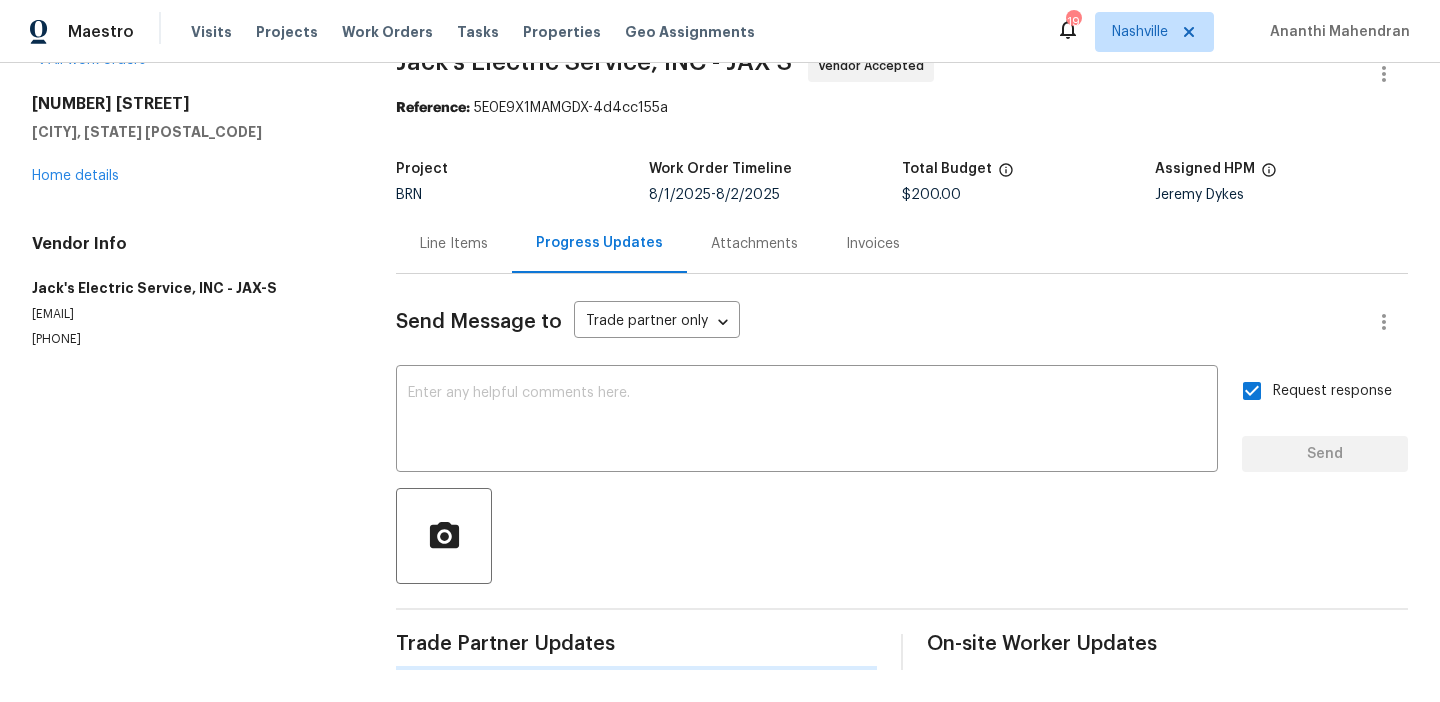 scroll, scrollTop: 307, scrollLeft: 0, axis: vertical 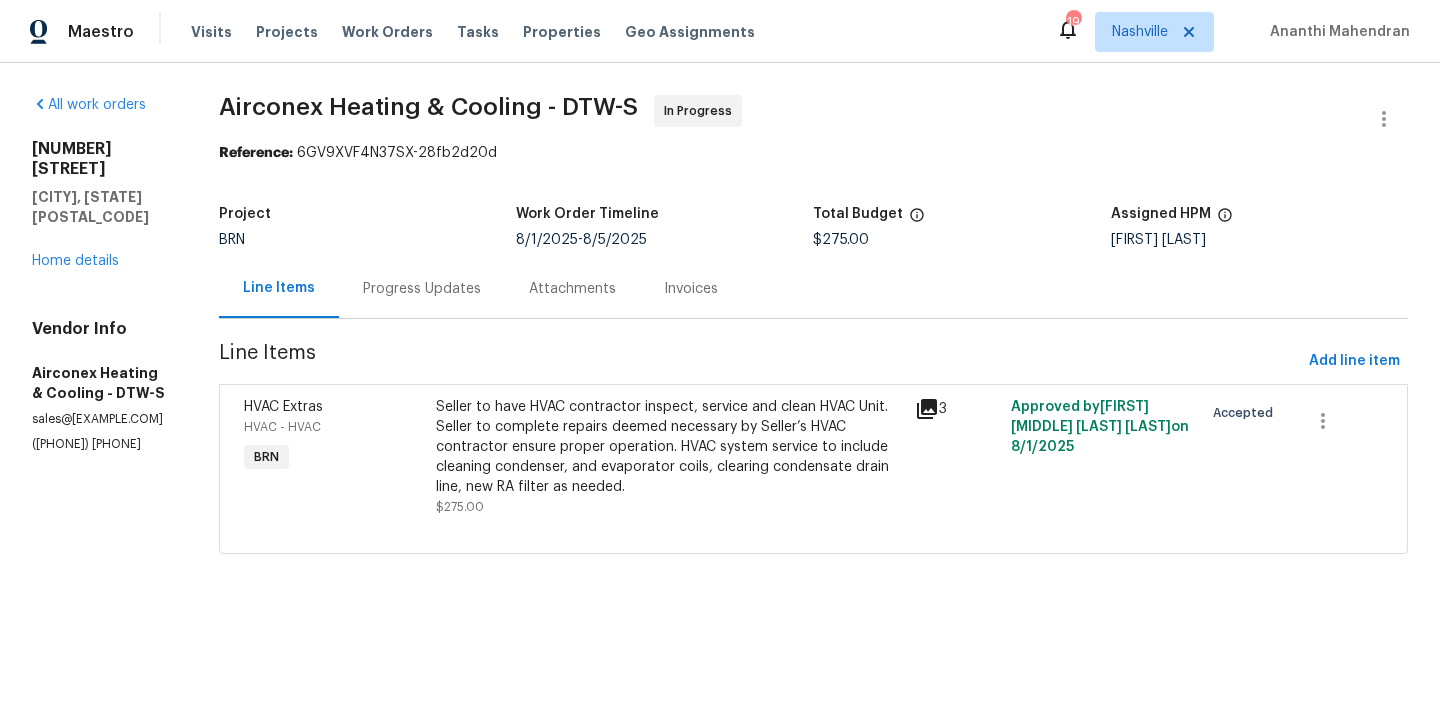 click on "Progress Updates" at bounding box center (422, 289) 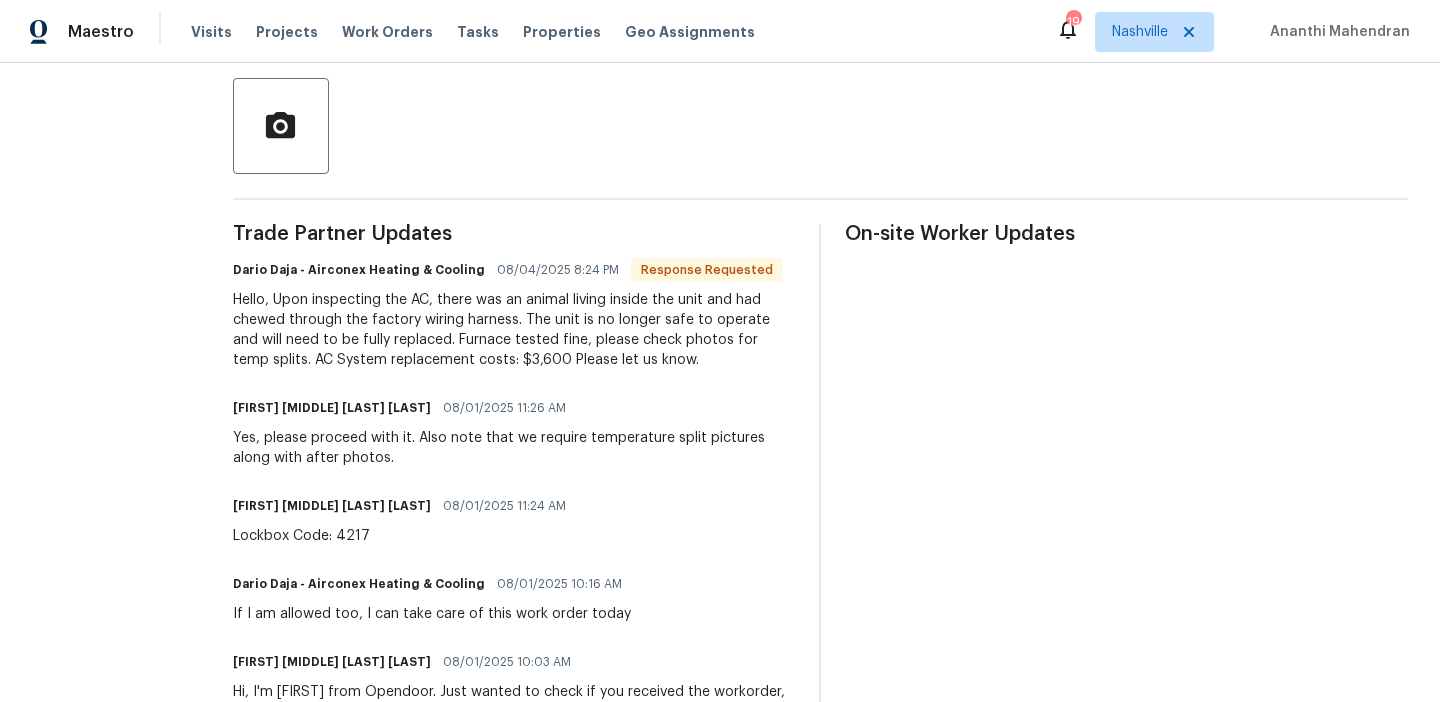 scroll, scrollTop: 0, scrollLeft: 0, axis: both 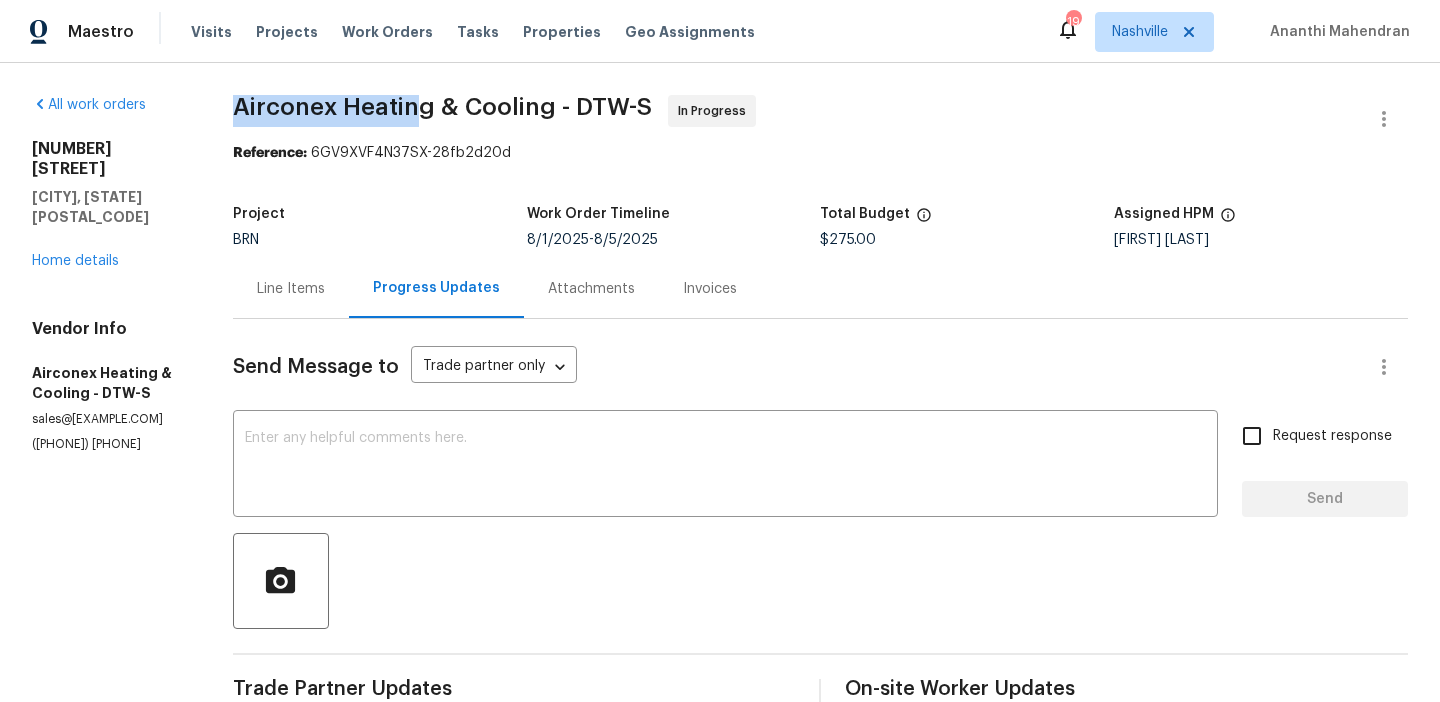 drag, startPoint x: 218, startPoint y: 115, endPoint x: 424, endPoint y: 116, distance: 206.00243 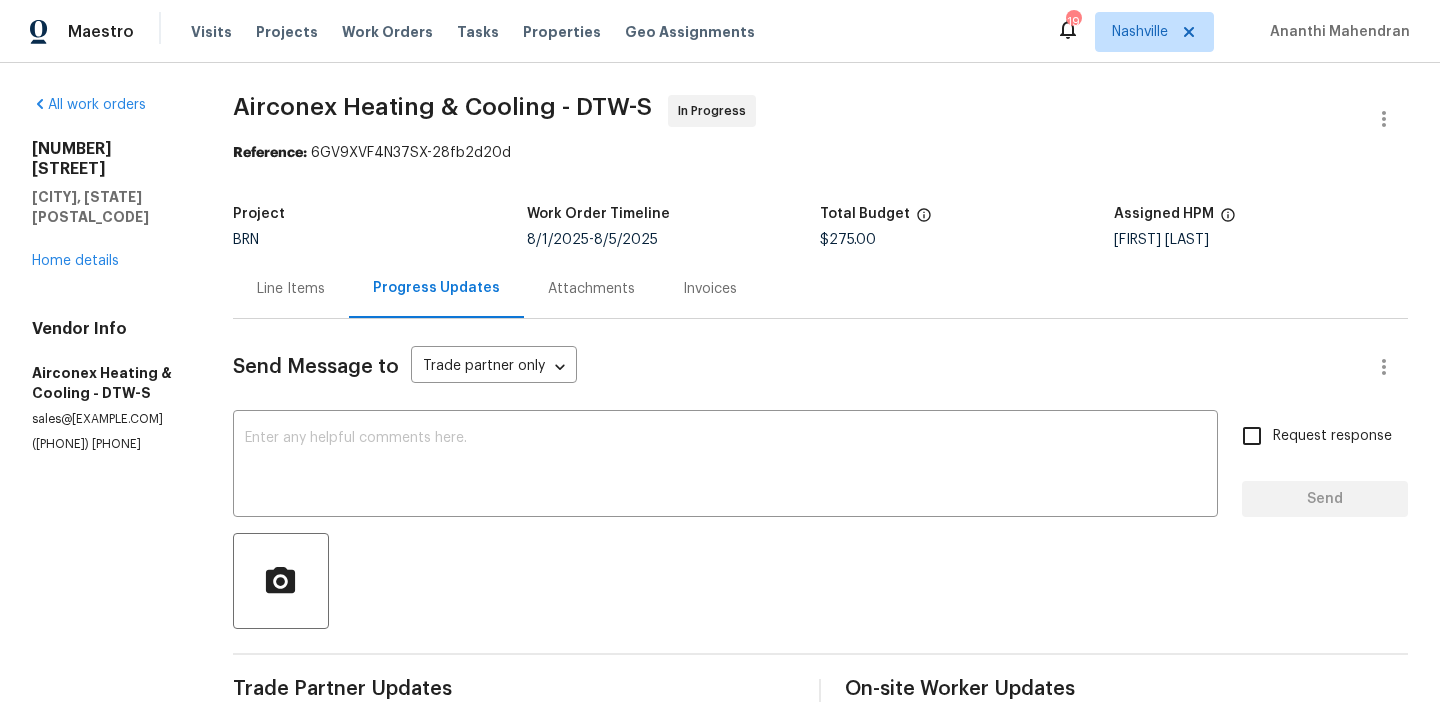 click on "All work orders [NUMBER] [STREET] [CITY], [STATE] [POSTAL_CODE] Home details Vendor Info Airconex Heating & Cooling - DTW-S sales@[EXAMPLE.COM] ([PHONE]) Airconex Heating & Cooling - DTW-S In Progress Reference: 6GV9XVF4N37SX-28fb2d20d Project BRN Work Order Timeline 8/1/2025 - 8/5/2025 Total Budget $275.00 Assigned HPM [FIRST] [LAST] Line Items Progress Updates Attachments Invoices Send Message to Trade partner only Trade partner only ​ x ​ Request response Send Trade Partner Updates Dario Daja - Airconex Heating & Cooling 08/04/2025 8:24 PM Response Requested Hello, Upon inspecting the AC, there was an animal living inside the unit and had chewed through the factory wiring harness. The unit is no longer safe to operate and will need to be fully replaced. Furnace tested fine, please check photos for temp splits. AC System replacement costs: $3,600 Please let us know. [FIRST] [MIDDLE] [LAST] [LAST] 08/01/2025 11:26 AM [FIRST] [MIDDLE] [LAST] [LAST] 08/01/2025 11:24 AM Lockbox Code: 4217 08/01/2025 10:16 AM" at bounding box center (720, 668) 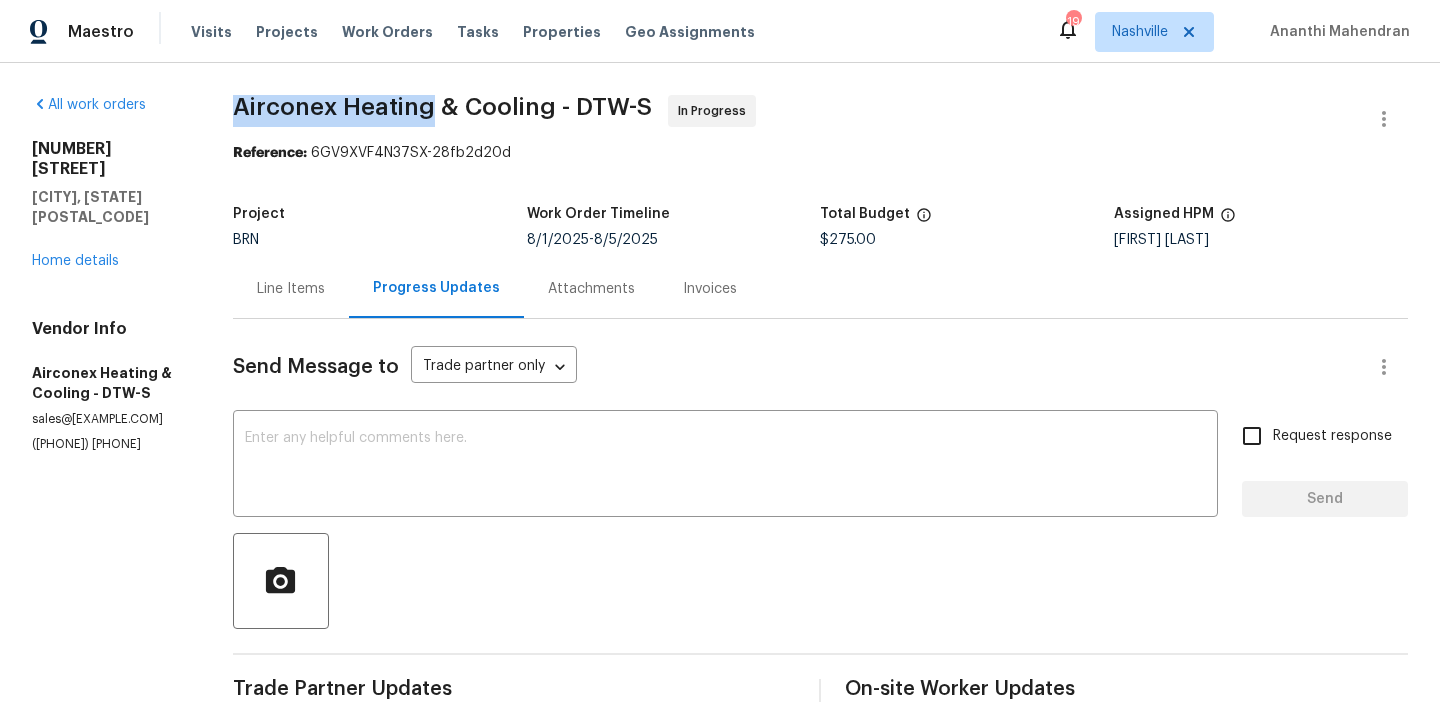 drag, startPoint x: 228, startPoint y: 103, endPoint x: 436, endPoint y: 101, distance: 208.00961 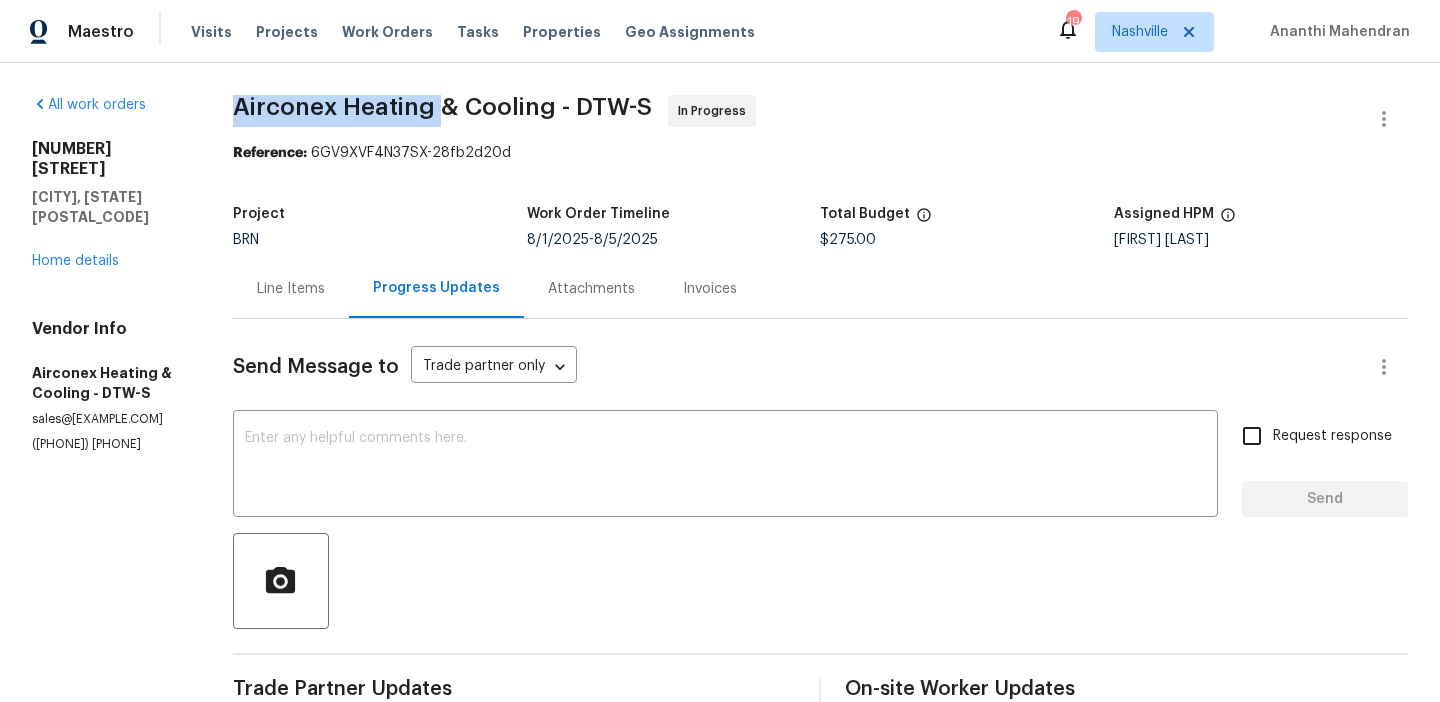 copy on "Airconex Heating" 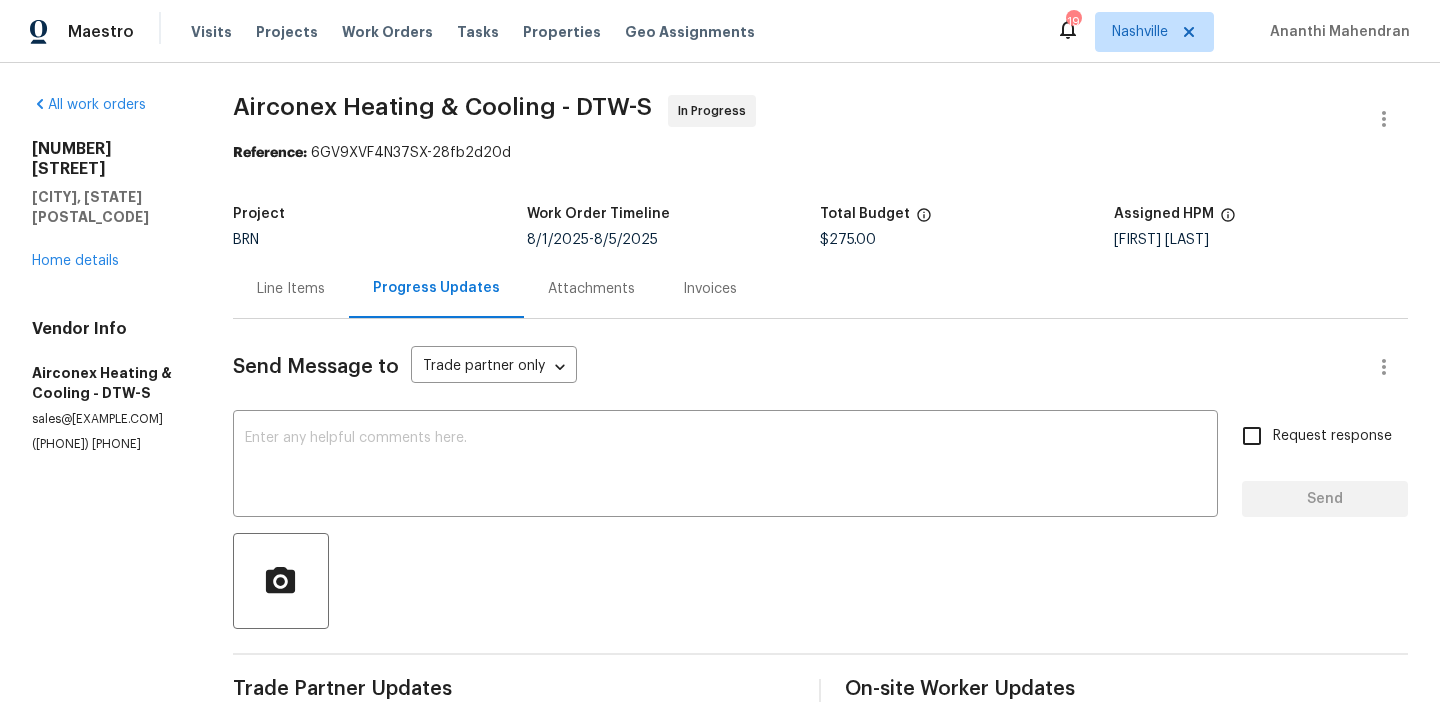 click on "Line Items" at bounding box center (291, 288) 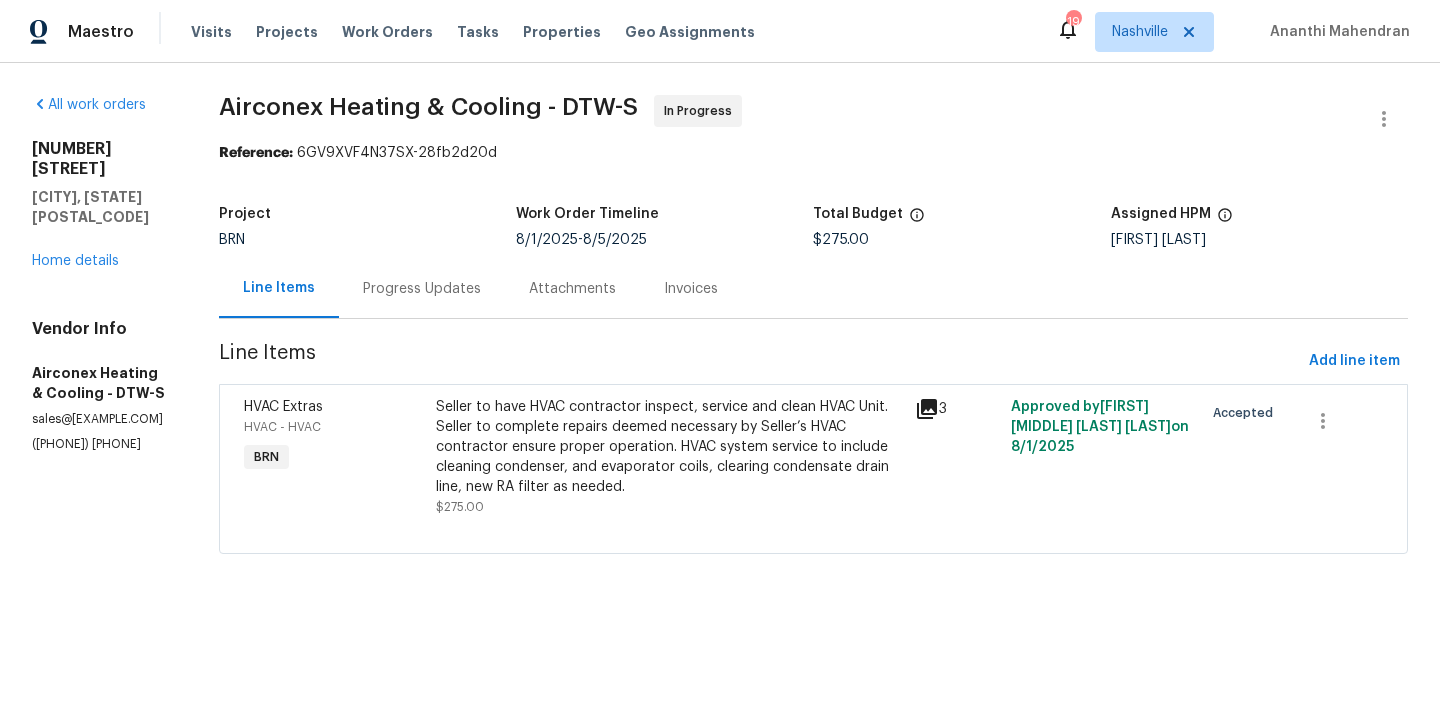 click on "Line Items" at bounding box center [760, 361] 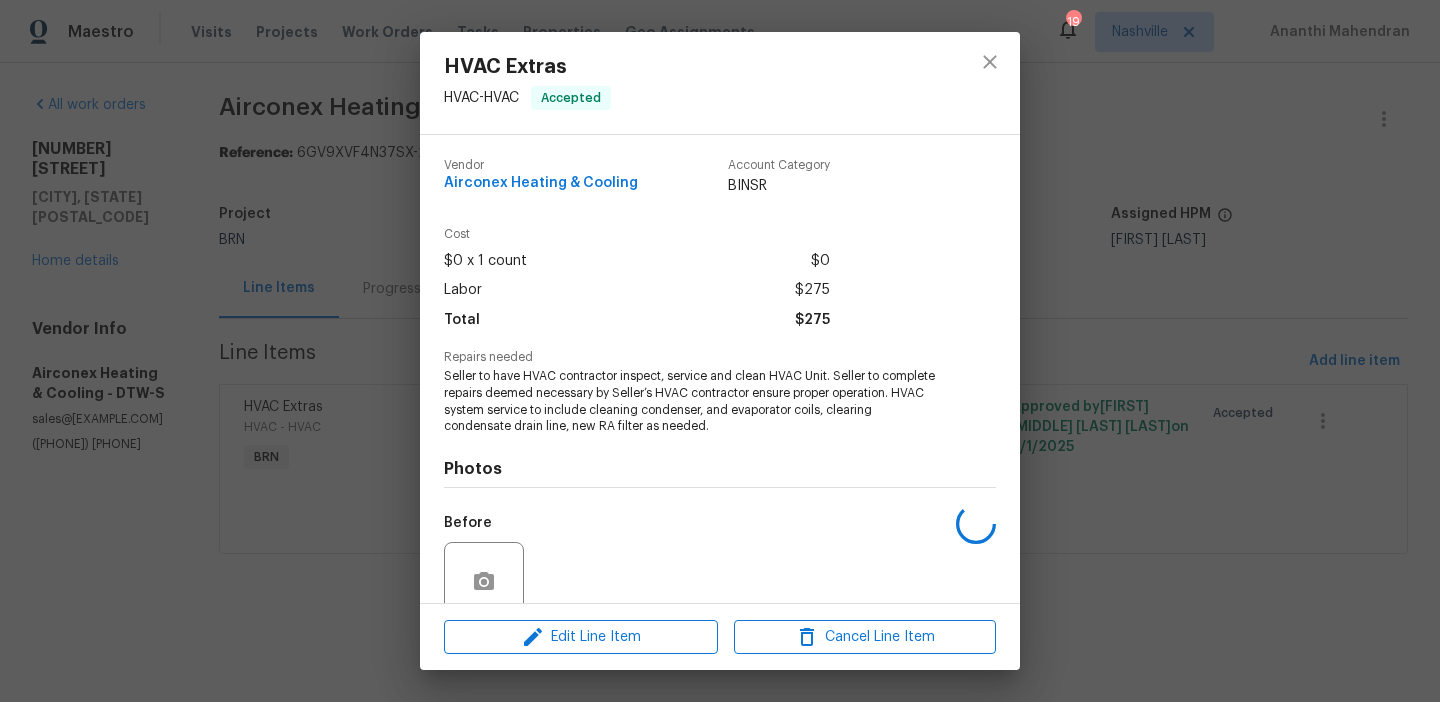 click on "Seller to have HVAC contractor inspect, service and clean HVAC Unit. Seller to complete repairs deemed necessary by Seller’s HVAC contractor ensure proper operation. HVAC system service to  include cleaning condenser, and evaporator coils, clearing condensate drain line, new RA filter as needed." at bounding box center (692, 401) 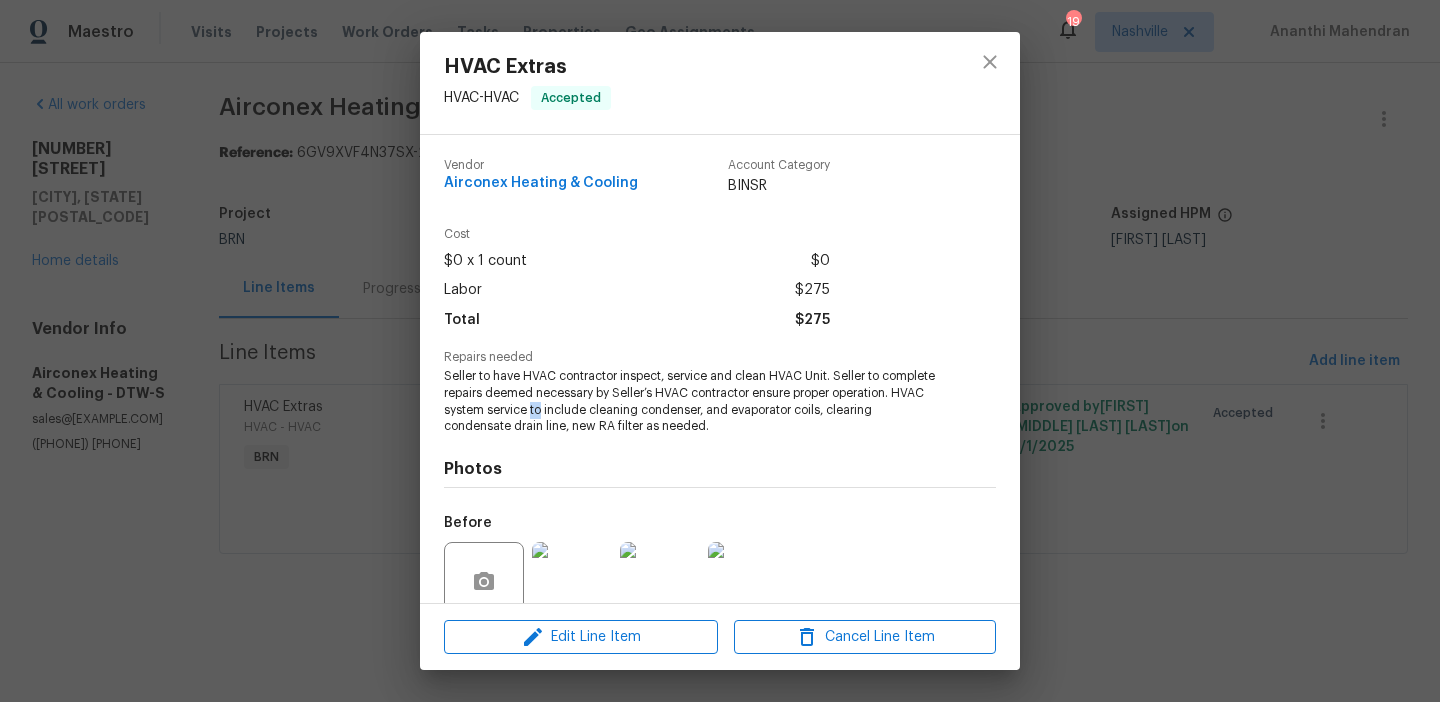 click on "Seller to have HVAC contractor inspect, service and clean HVAC Unit. Seller to complete repairs deemed necessary by Seller’s HVAC contractor ensure proper operation. HVAC system service to  include cleaning condenser, and evaporator coils, clearing condensate drain line, new RA filter as needed." at bounding box center (692, 401) 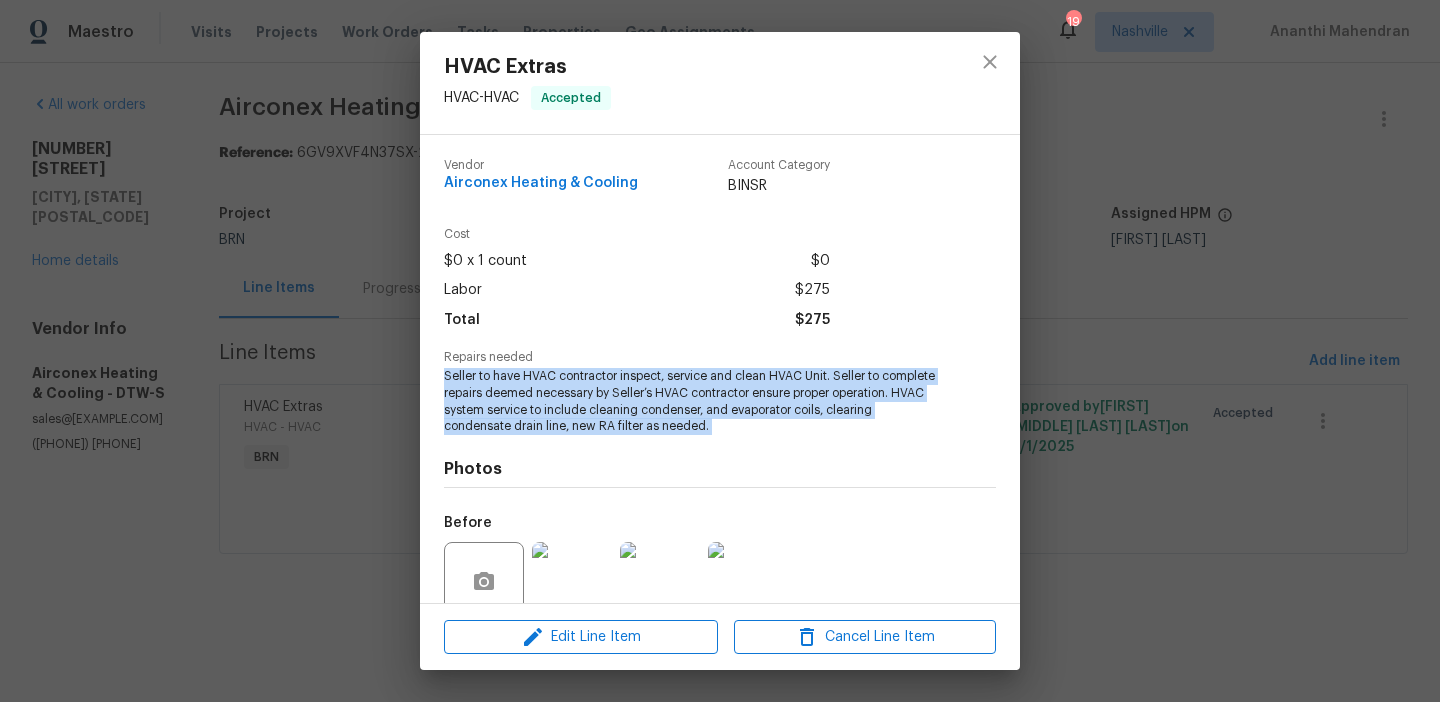 click on "Seller to have HVAC contractor inspect, service and clean HVAC Unit. Seller to complete repairs deemed necessary by Seller’s HVAC contractor ensure proper operation. HVAC system service to  include cleaning condenser, and evaporator coils, clearing condensate drain line, new RA filter as needed." at bounding box center (692, 401) 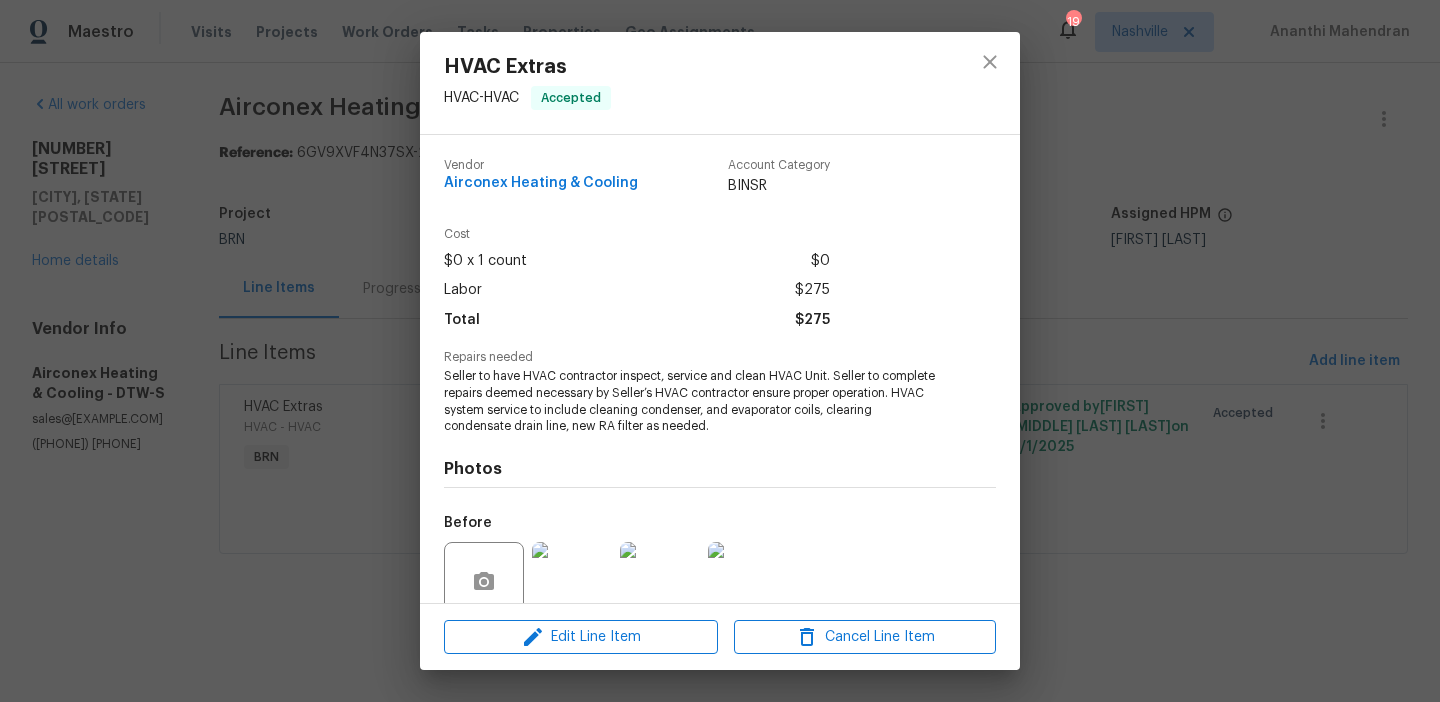 click on "HVAC Extras HVAC  -  HVAC Accepted Vendor Airconex Heating & Cooling Account Category BINSR Cost $0 x 1 count $0 Labor $275 Total $275 Repairs needed Seller to have HVAC contractor inspect, service and clean HVAC Unit. Seller to complete repairs deemed necessary by Seller’s HVAC contractor ensure proper operation. HVAC system service to  include cleaning condenser, and evaporator coils, clearing condensate drain line, new RA filter as needed. Photos Before After  Edit Line Item  Cancel Line Item" at bounding box center (720, 351) 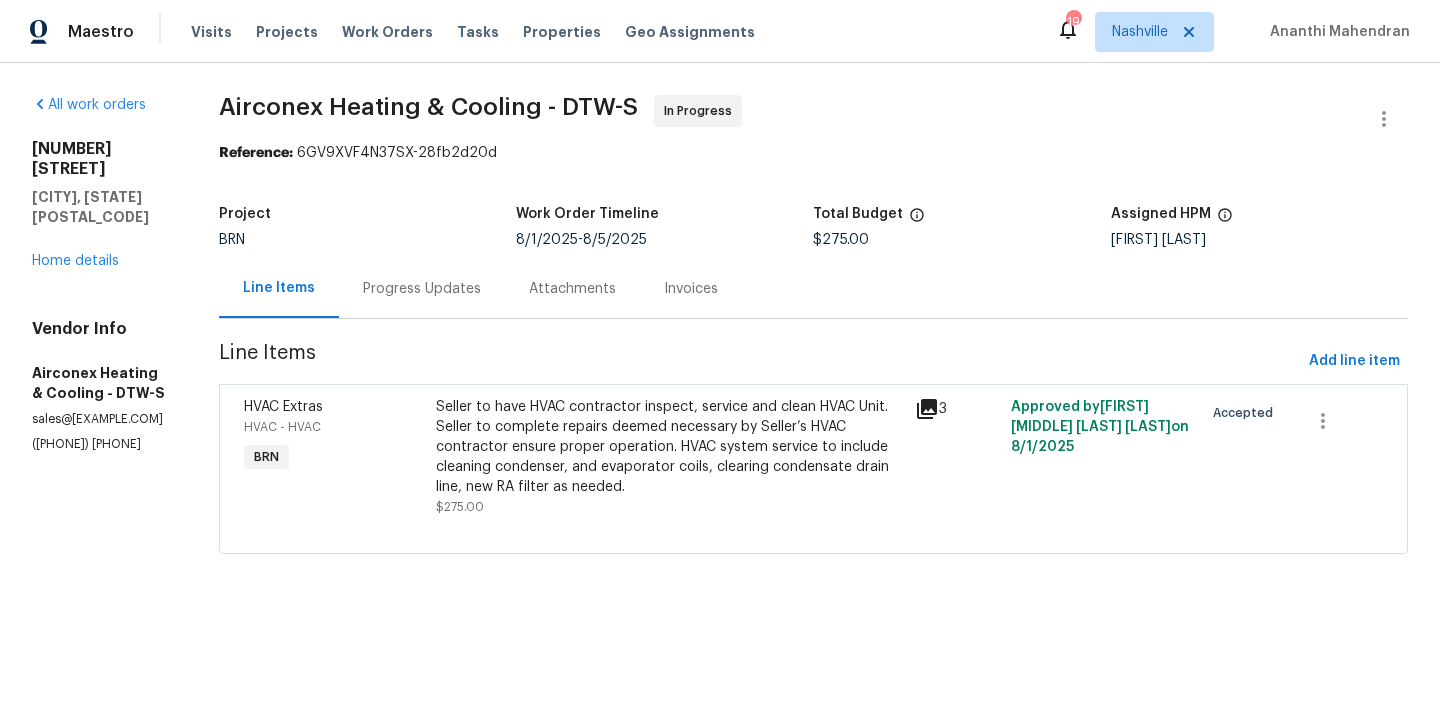 click on "Progress Updates" at bounding box center (422, 289) 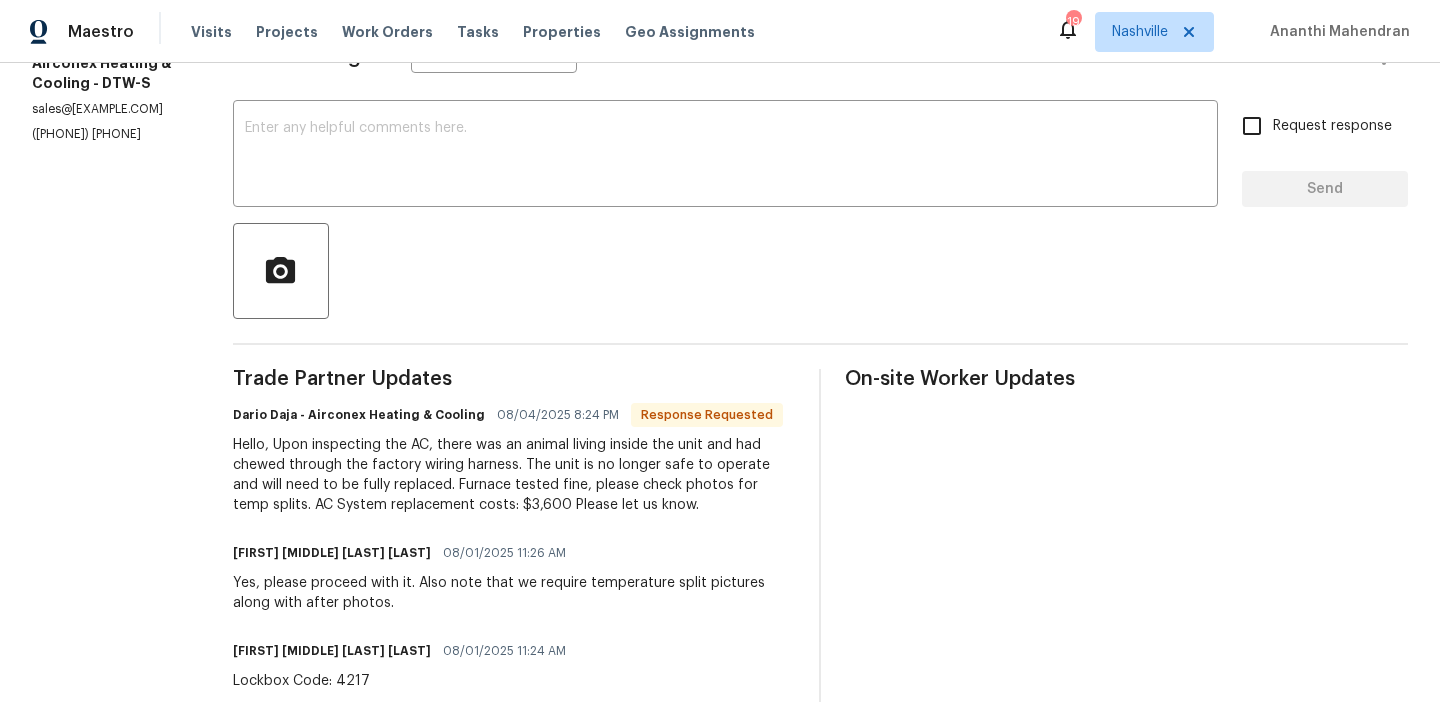 scroll, scrollTop: 449, scrollLeft: 0, axis: vertical 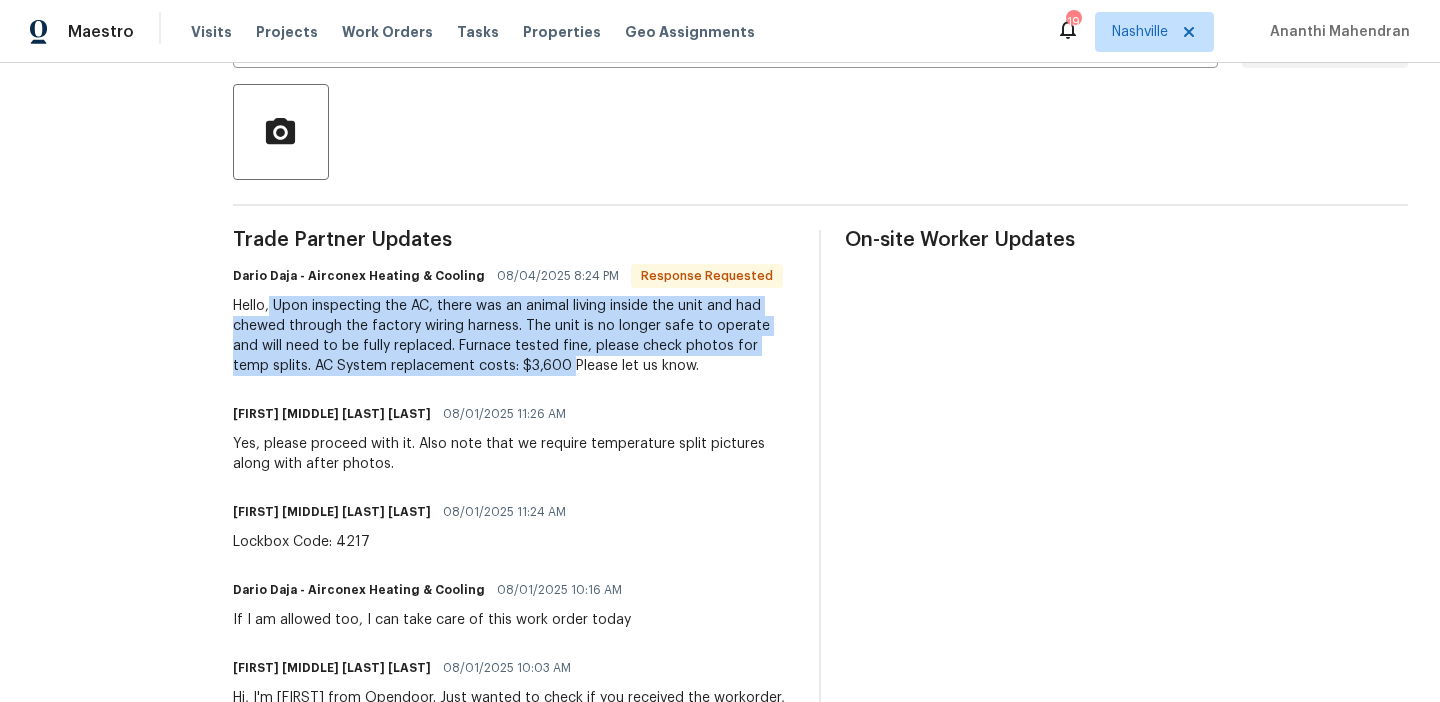 drag, startPoint x: 272, startPoint y: 310, endPoint x: 530, endPoint y: 364, distance: 263.5906 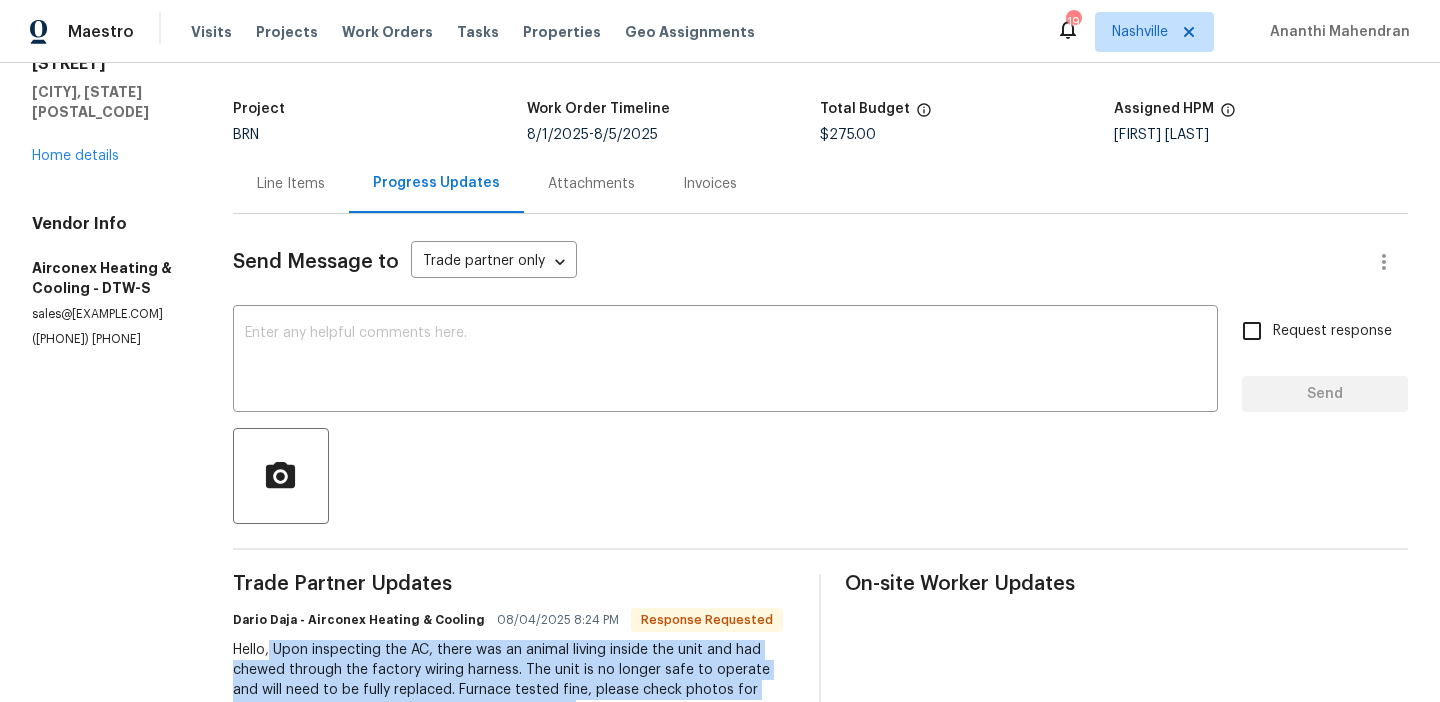 scroll, scrollTop: 26, scrollLeft: 0, axis: vertical 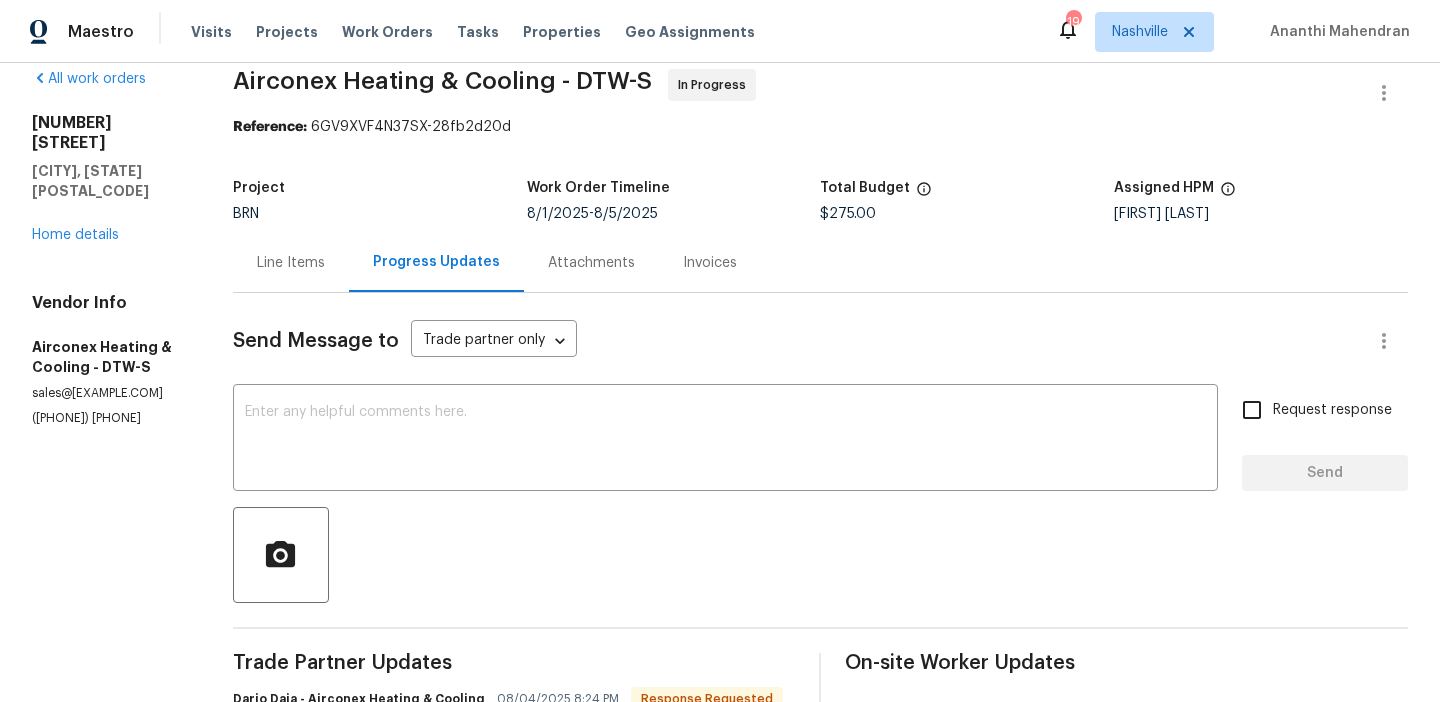 click on "$275.00" at bounding box center (848, 214) 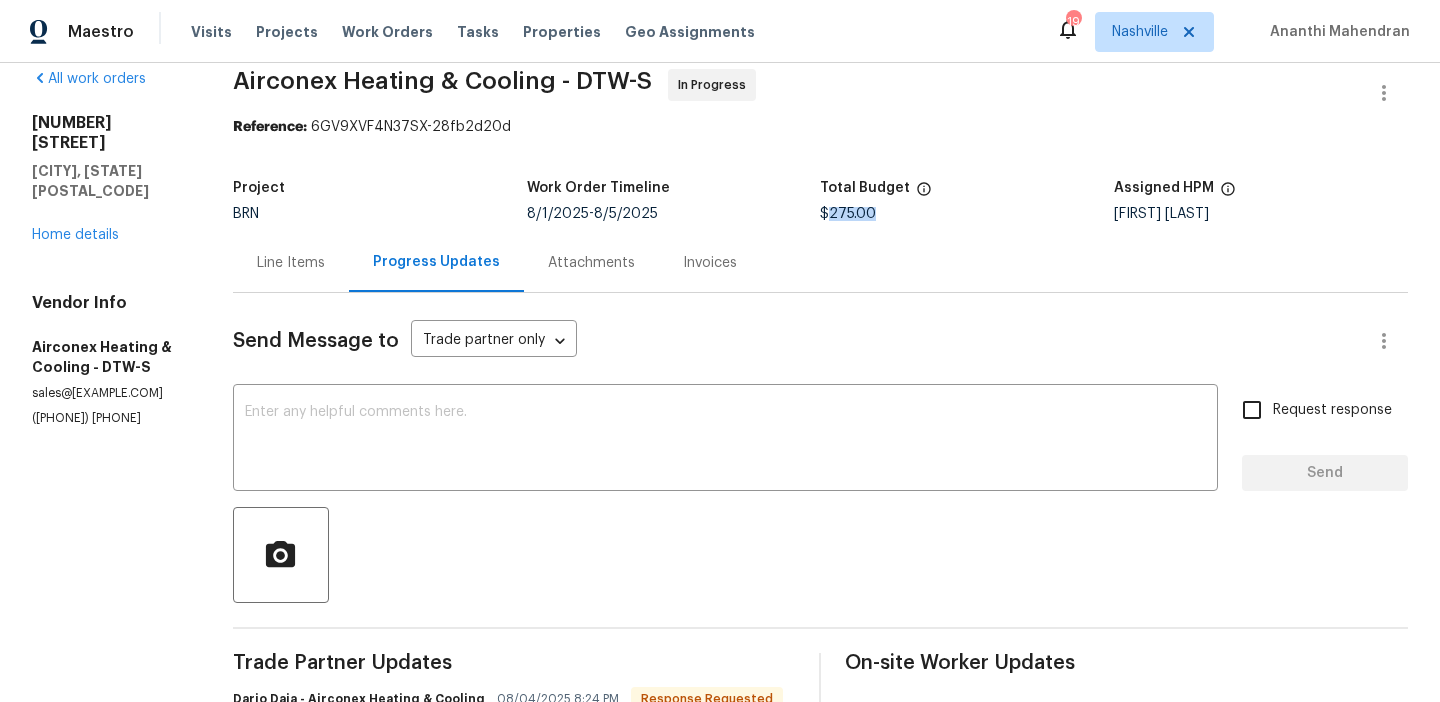 click on "$275.00" at bounding box center (848, 214) 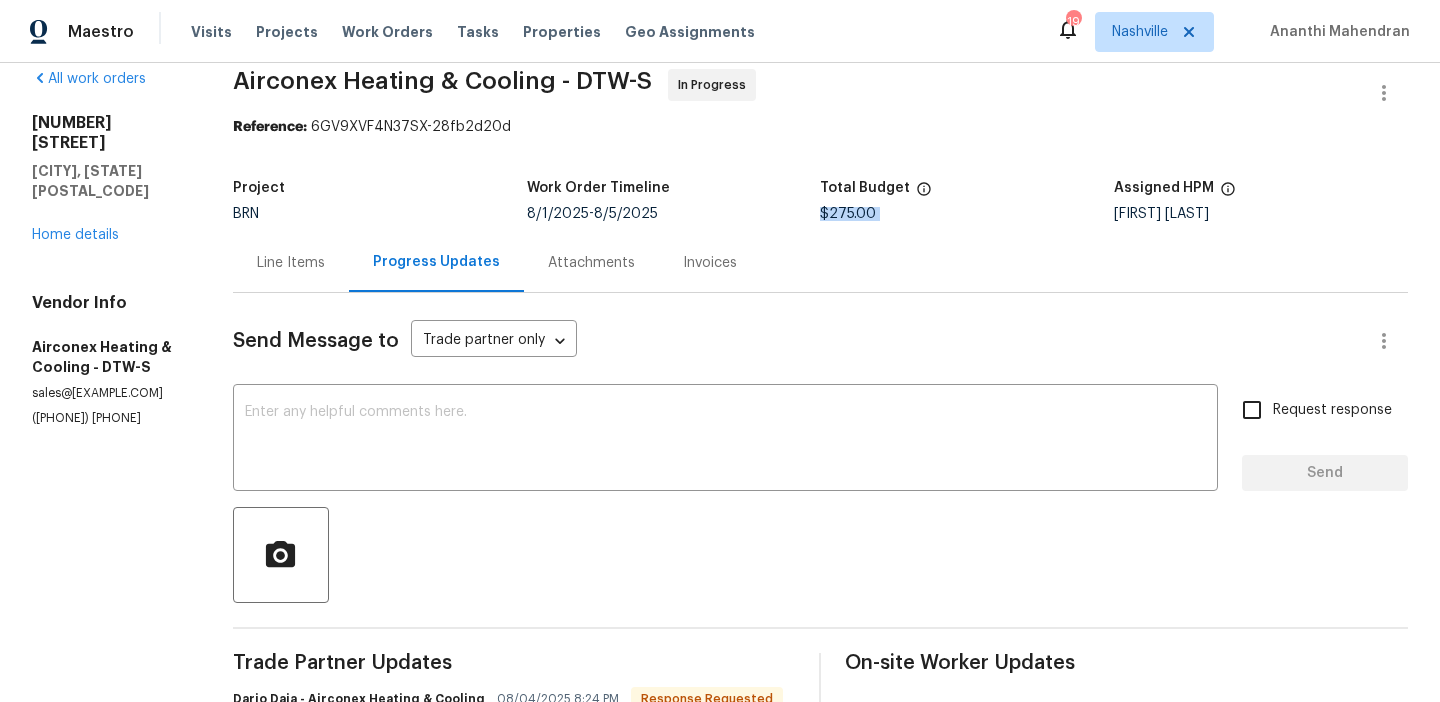 click on "$275.00" at bounding box center [848, 214] 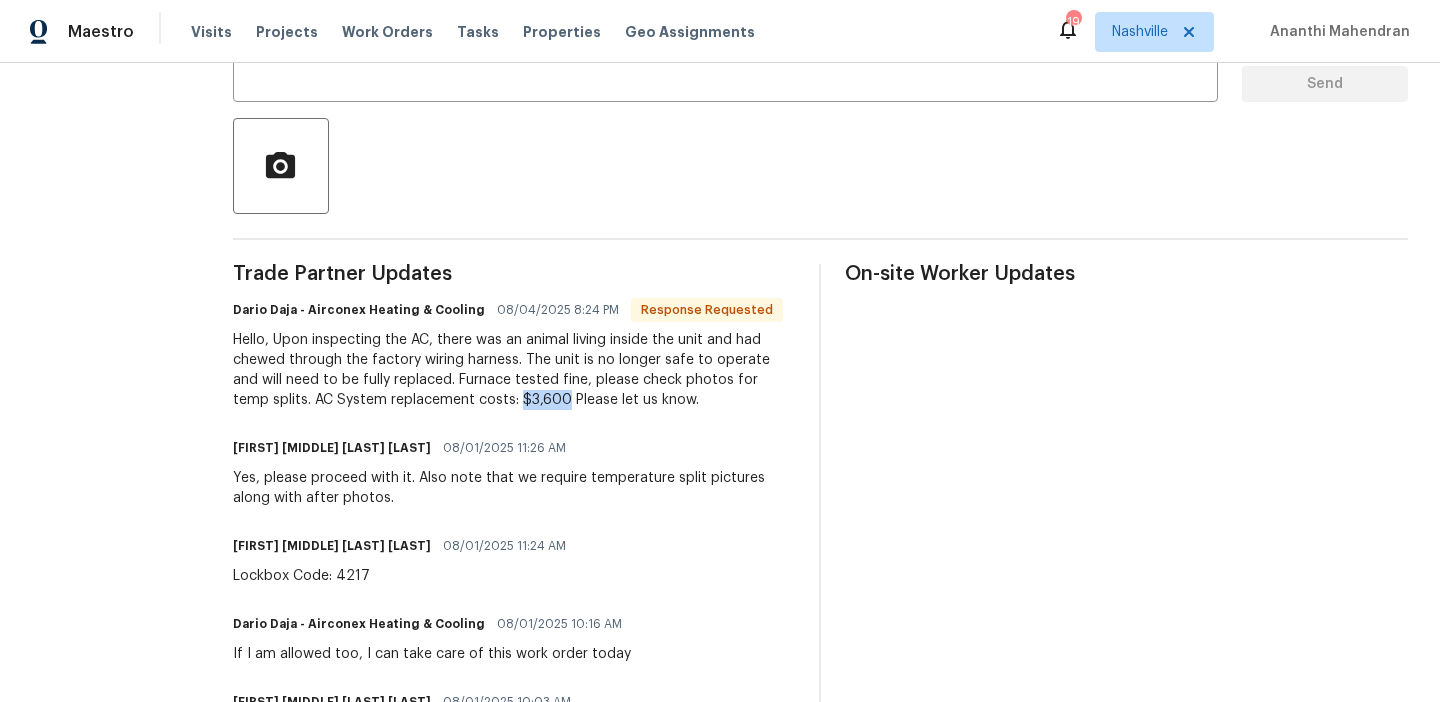 drag, startPoint x: 528, startPoint y: 400, endPoint x: 479, endPoint y: 399, distance: 49.010204 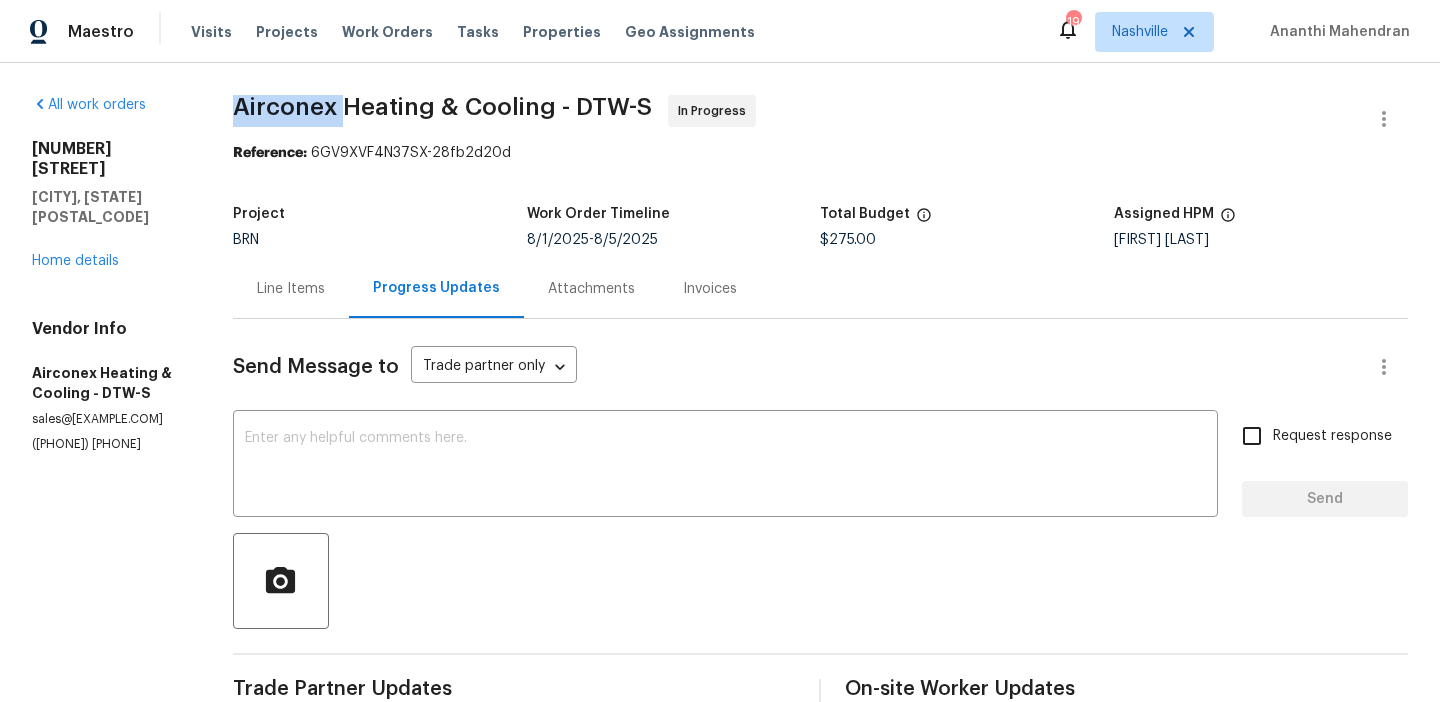 drag, startPoint x: 221, startPoint y: 104, endPoint x: 353, endPoint y: 104, distance: 132 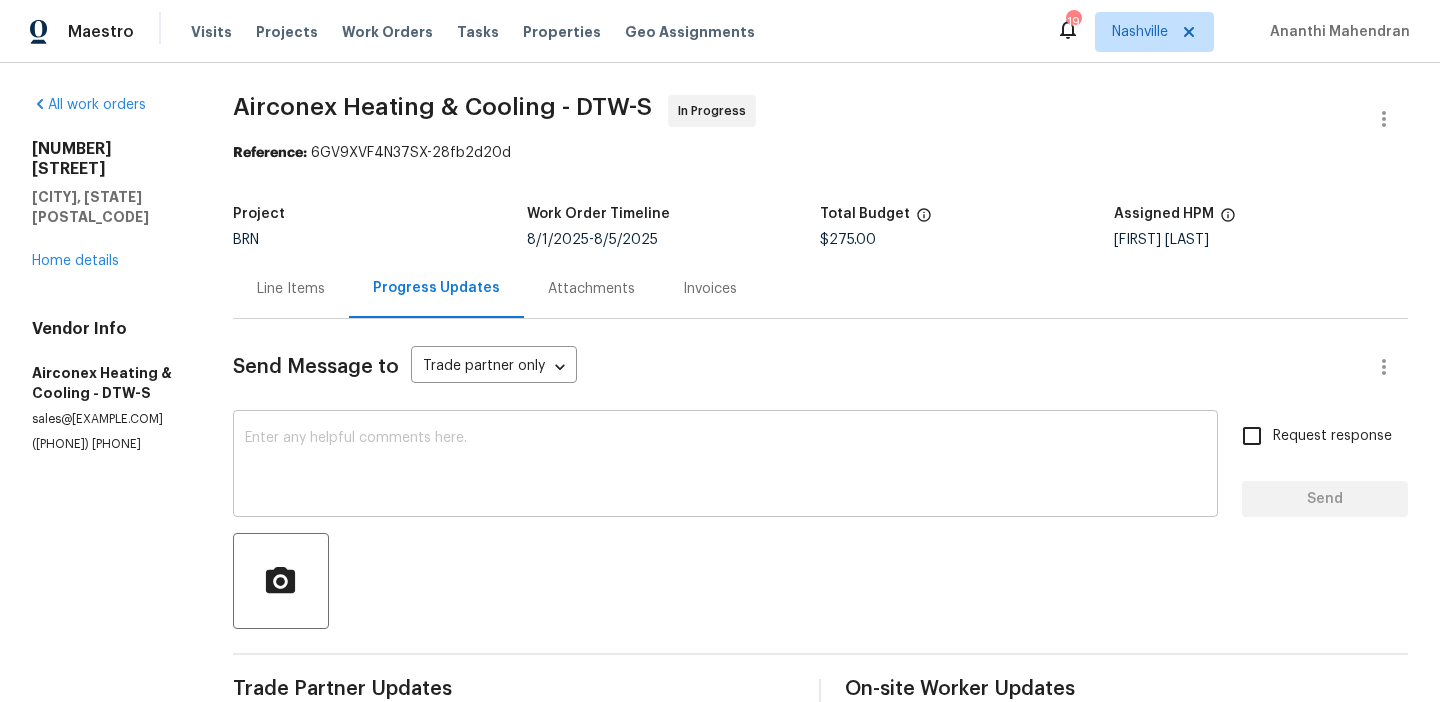 click on "x ​" at bounding box center [725, 466] 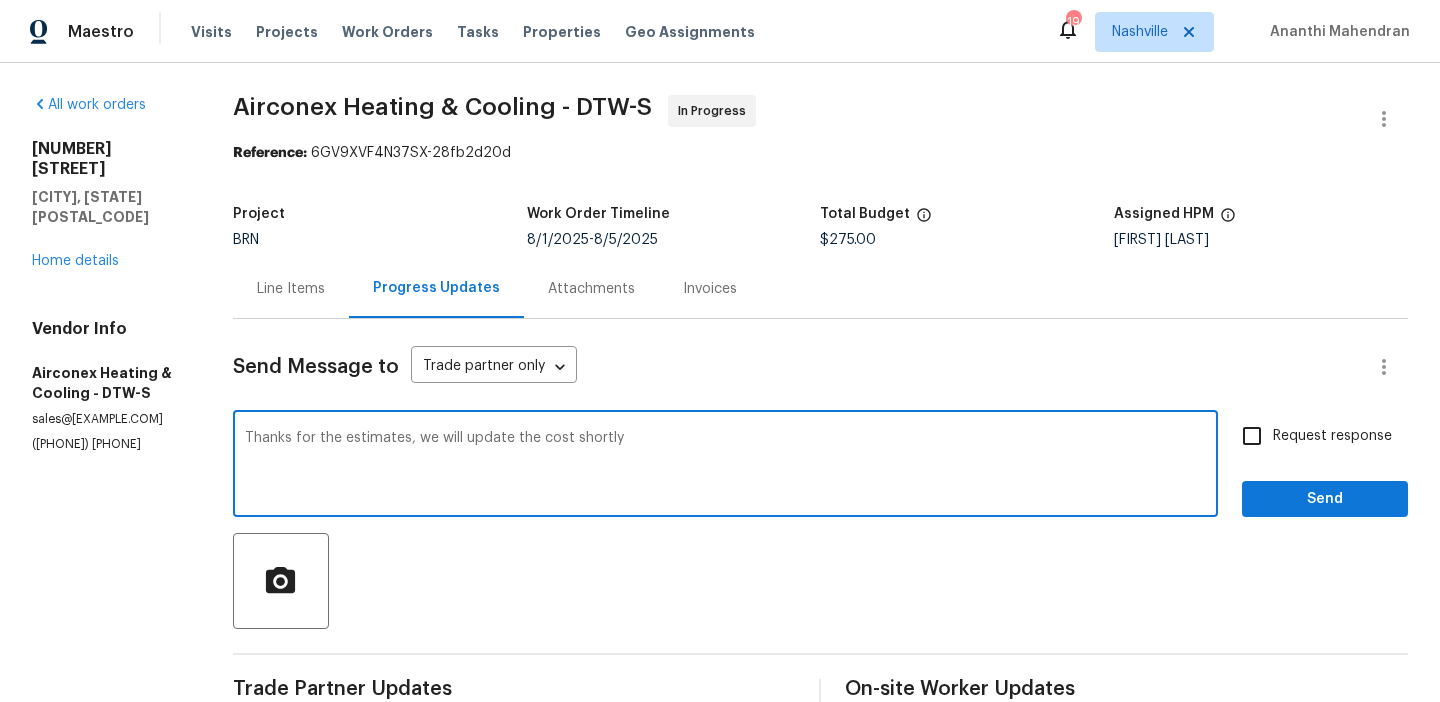type on "Thanks for the estimates, we will update the cost shortly" 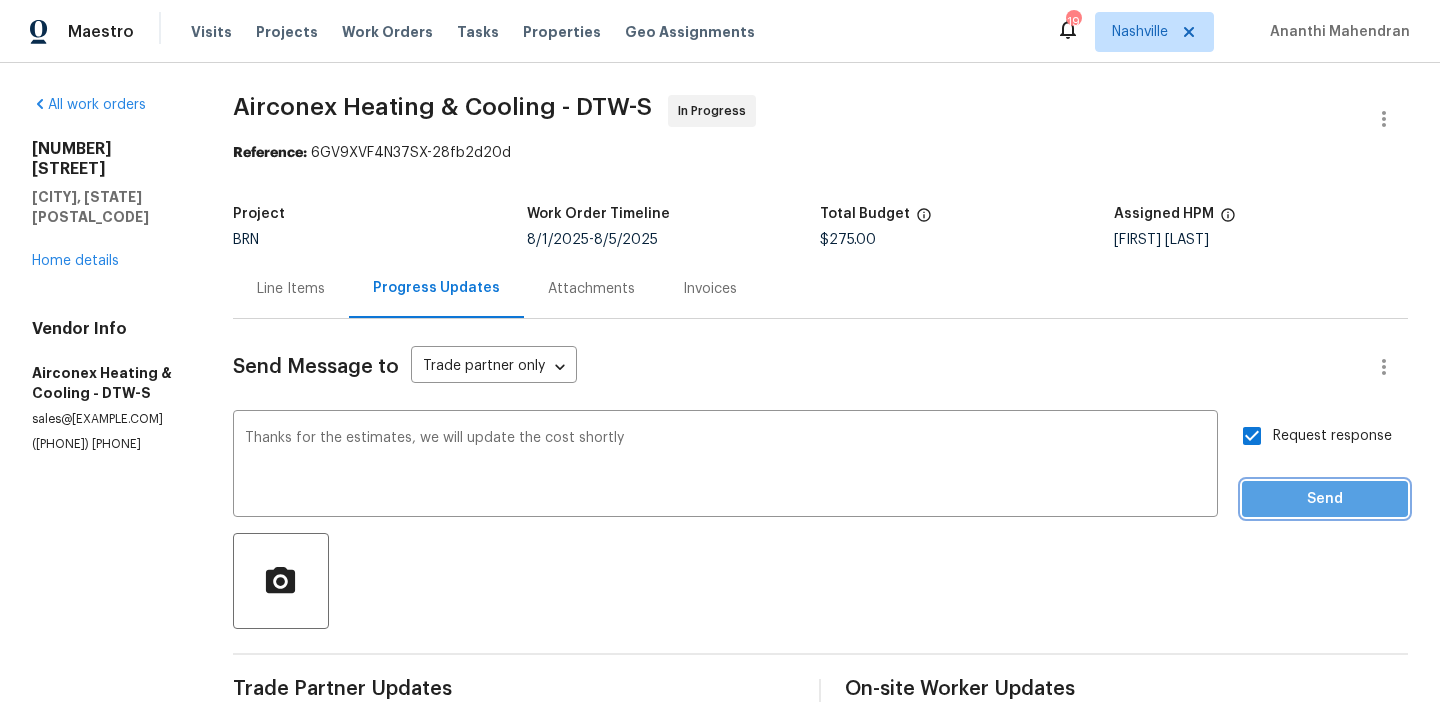 click on "Send" at bounding box center (1325, 499) 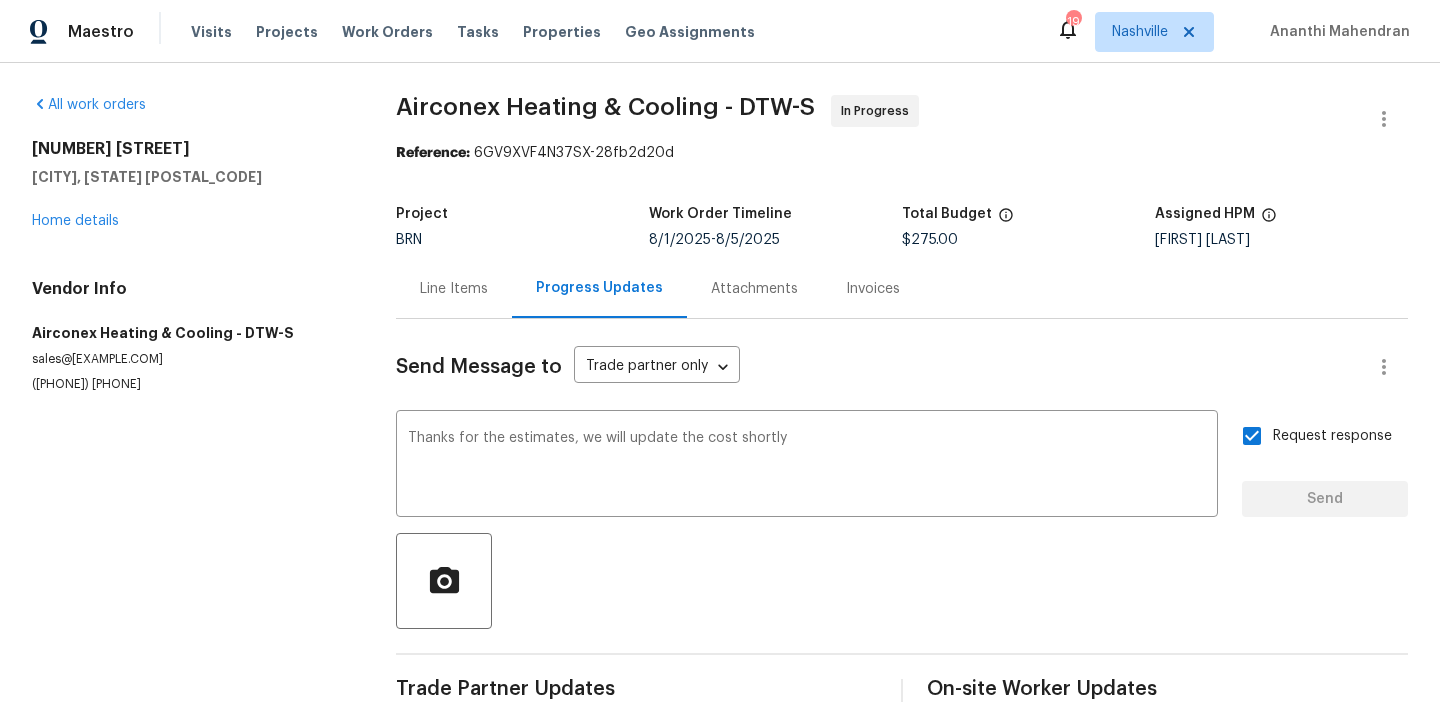 type 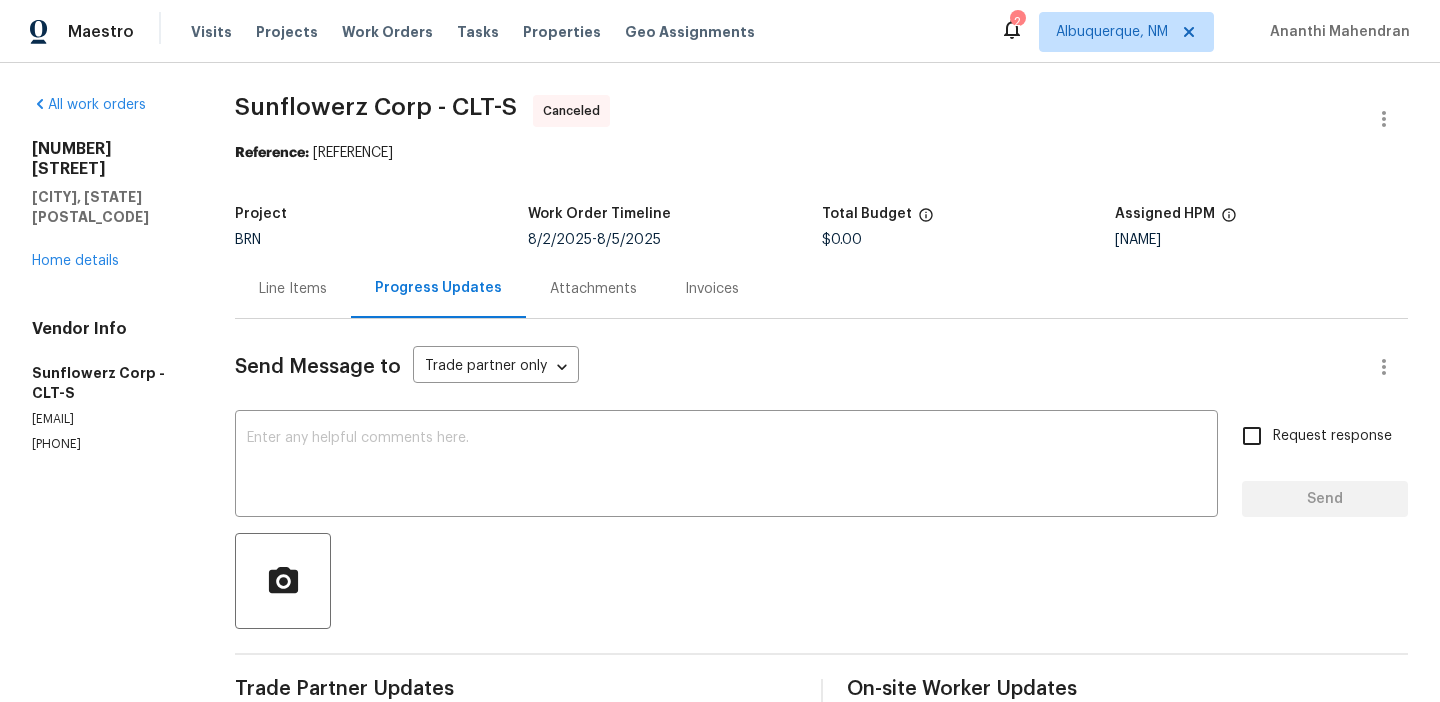 scroll, scrollTop: 0, scrollLeft: 0, axis: both 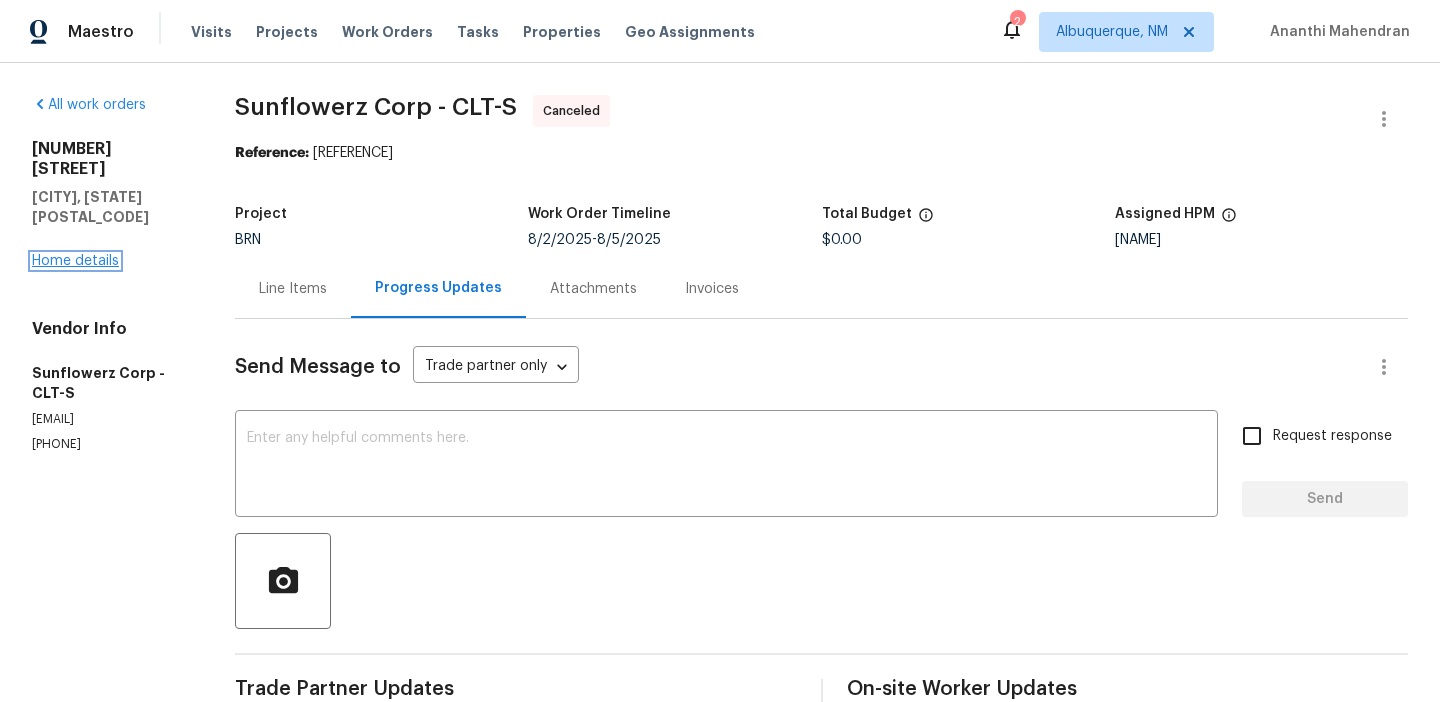 click on "Home details" at bounding box center (75, 261) 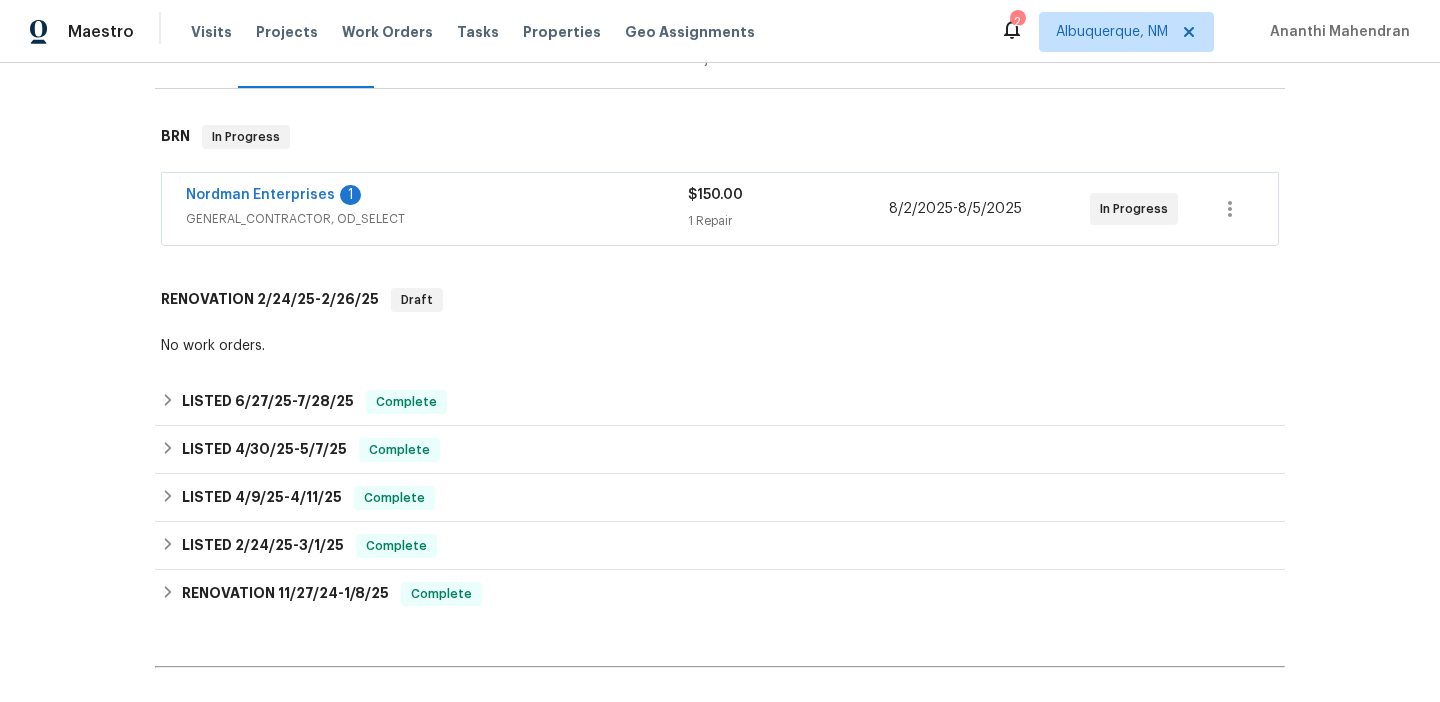scroll, scrollTop: 243, scrollLeft: 0, axis: vertical 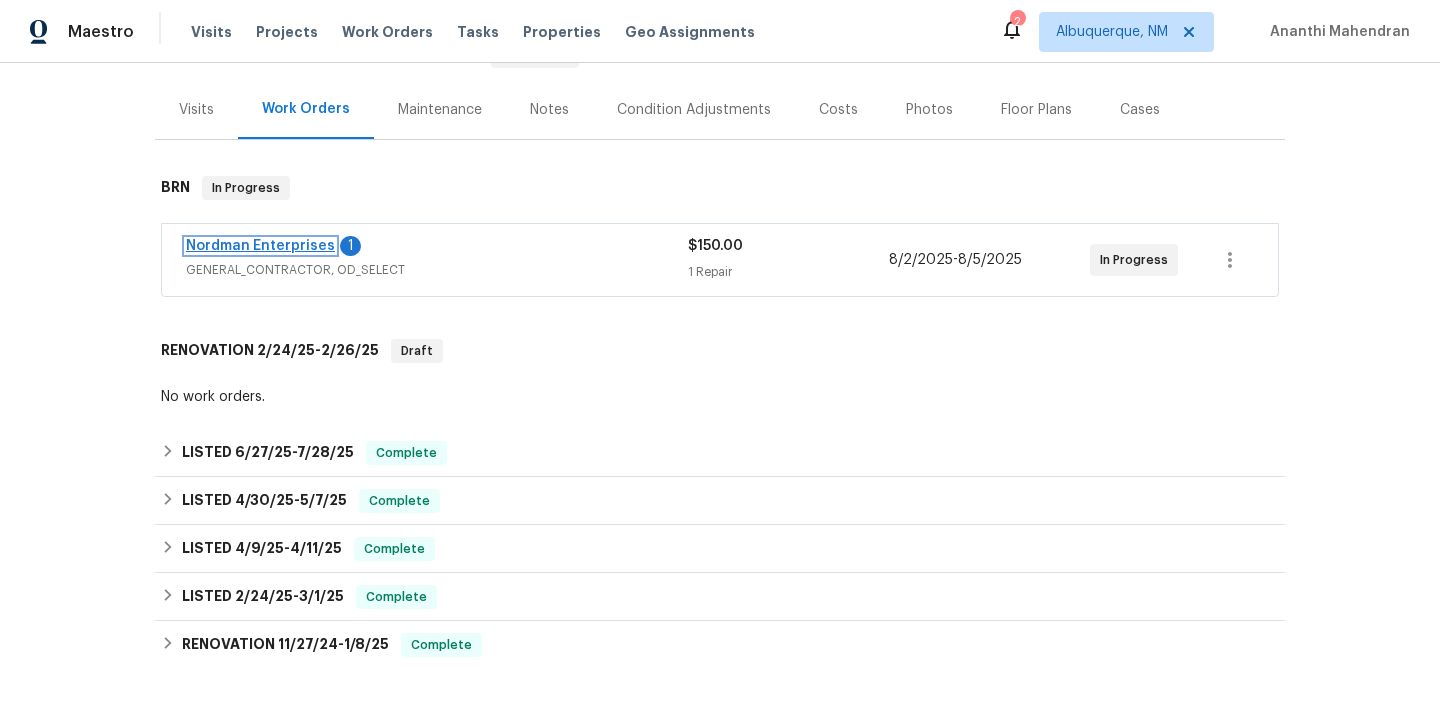 click on "Nordman Enterprises" at bounding box center [260, 246] 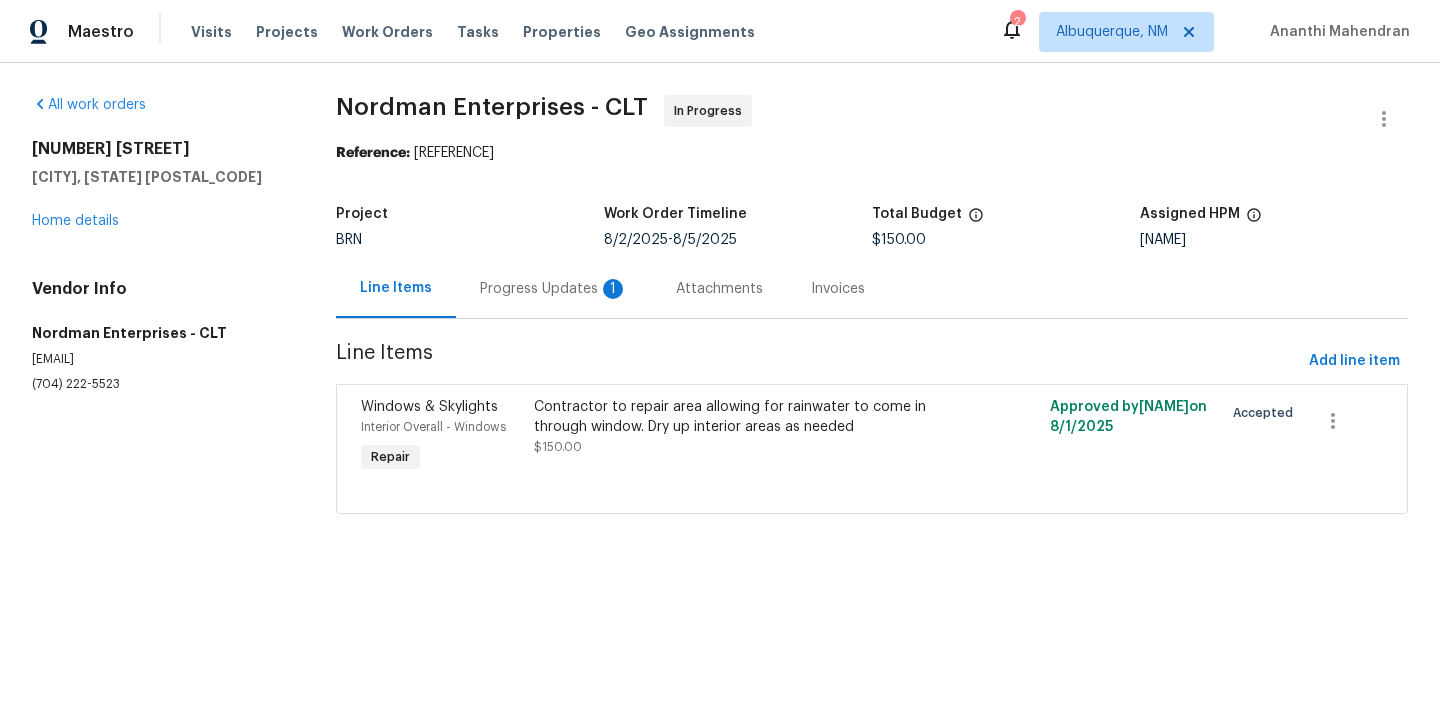 click on "Progress Updates 1" at bounding box center (554, 289) 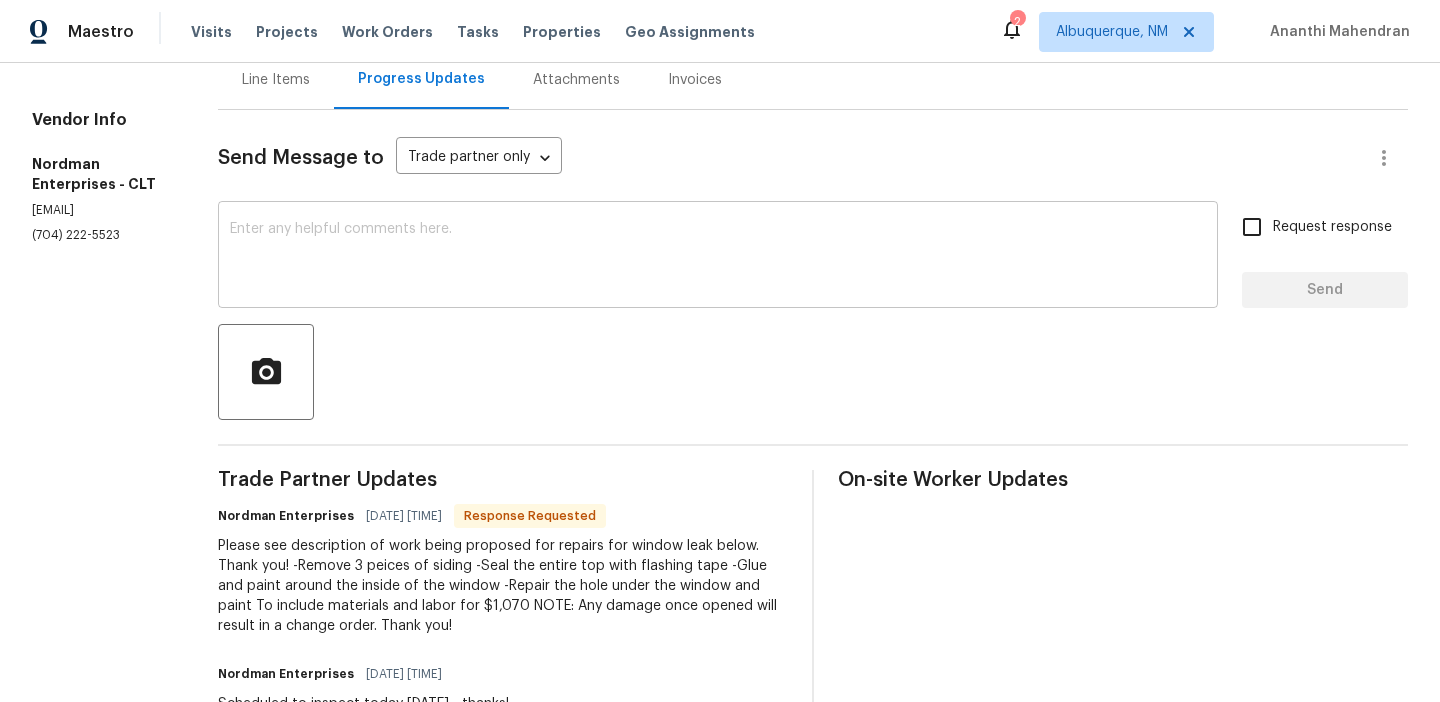 scroll, scrollTop: 220, scrollLeft: 0, axis: vertical 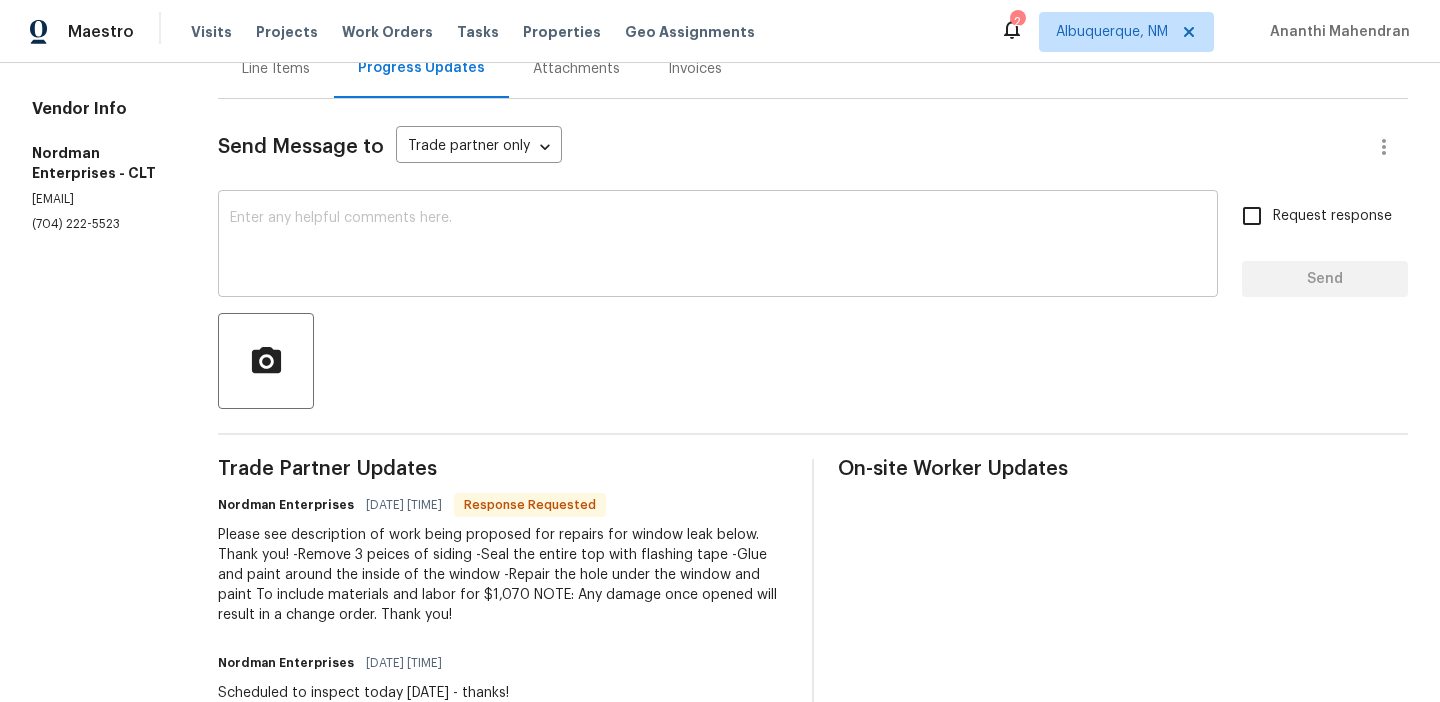 click at bounding box center [718, 246] 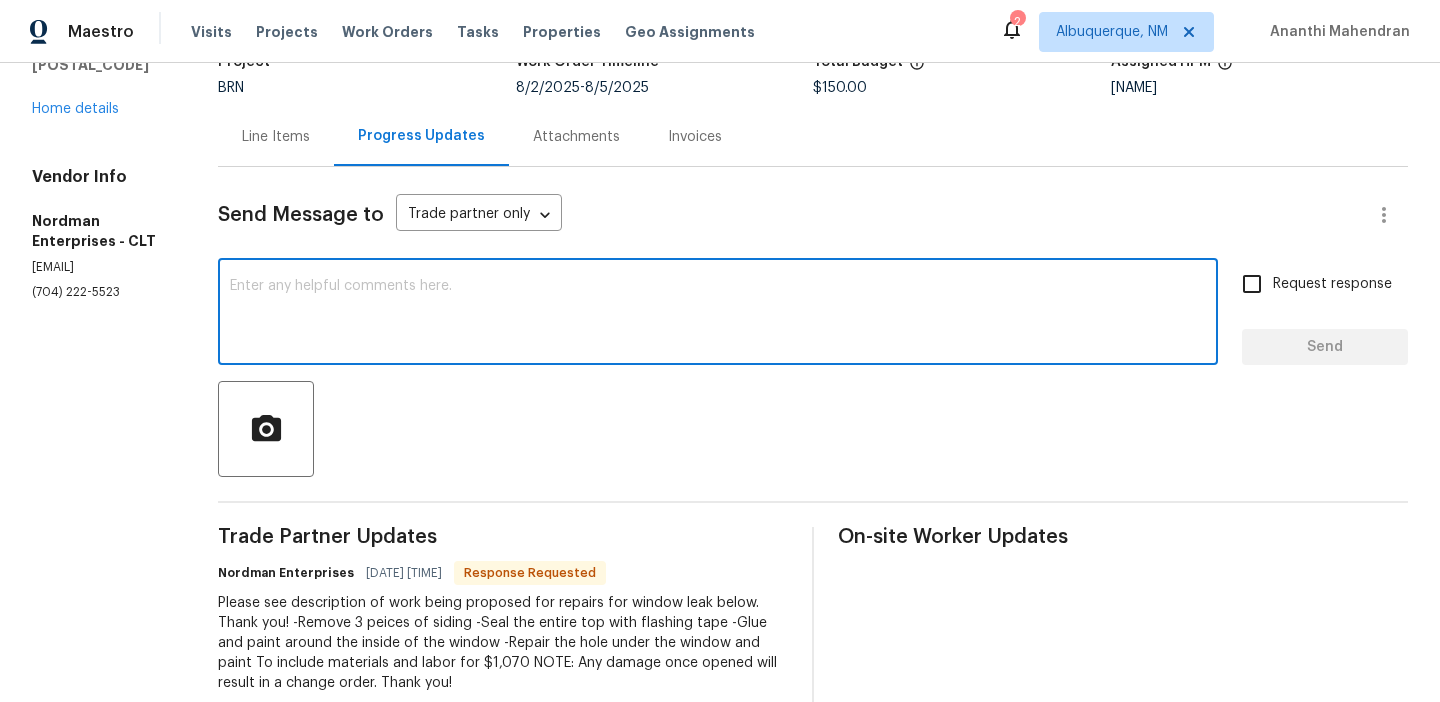 scroll, scrollTop: 102, scrollLeft: 0, axis: vertical 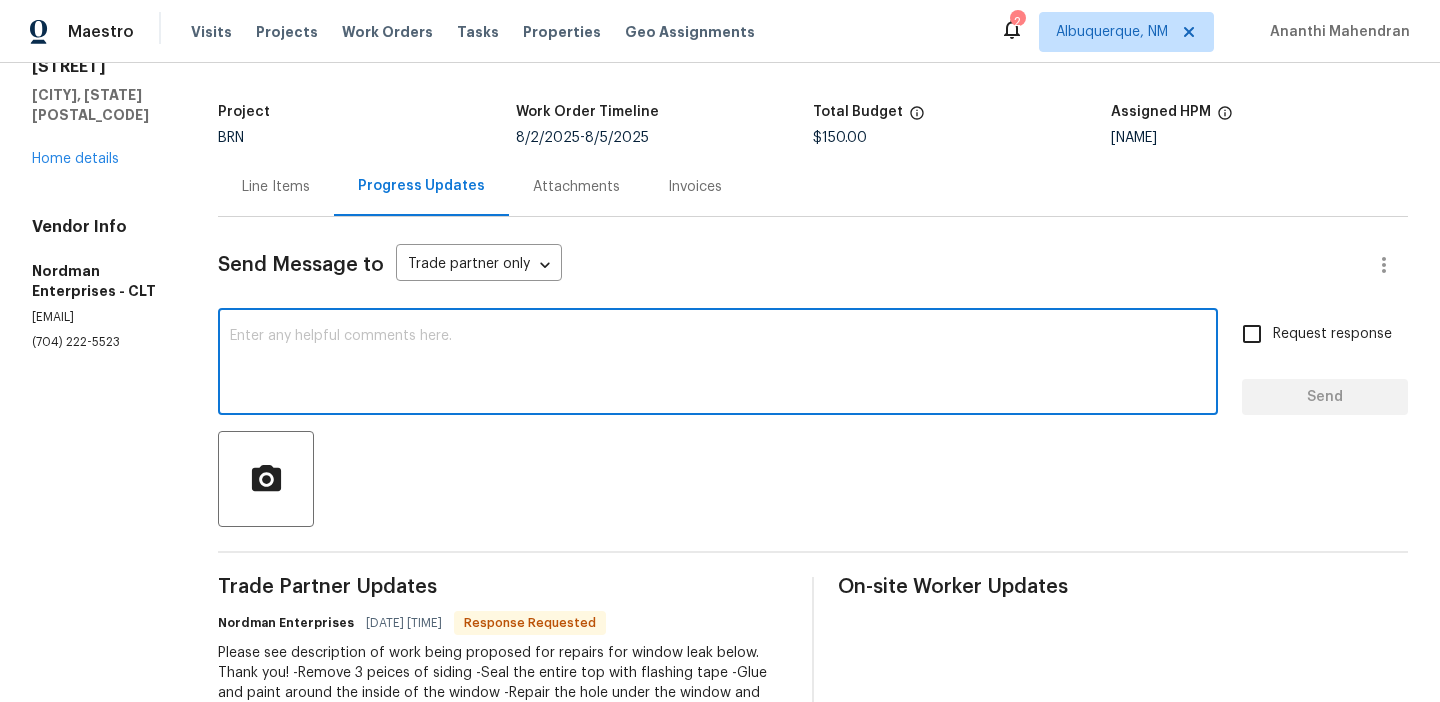 click on "Line Items" at bounding box center (276, 186) 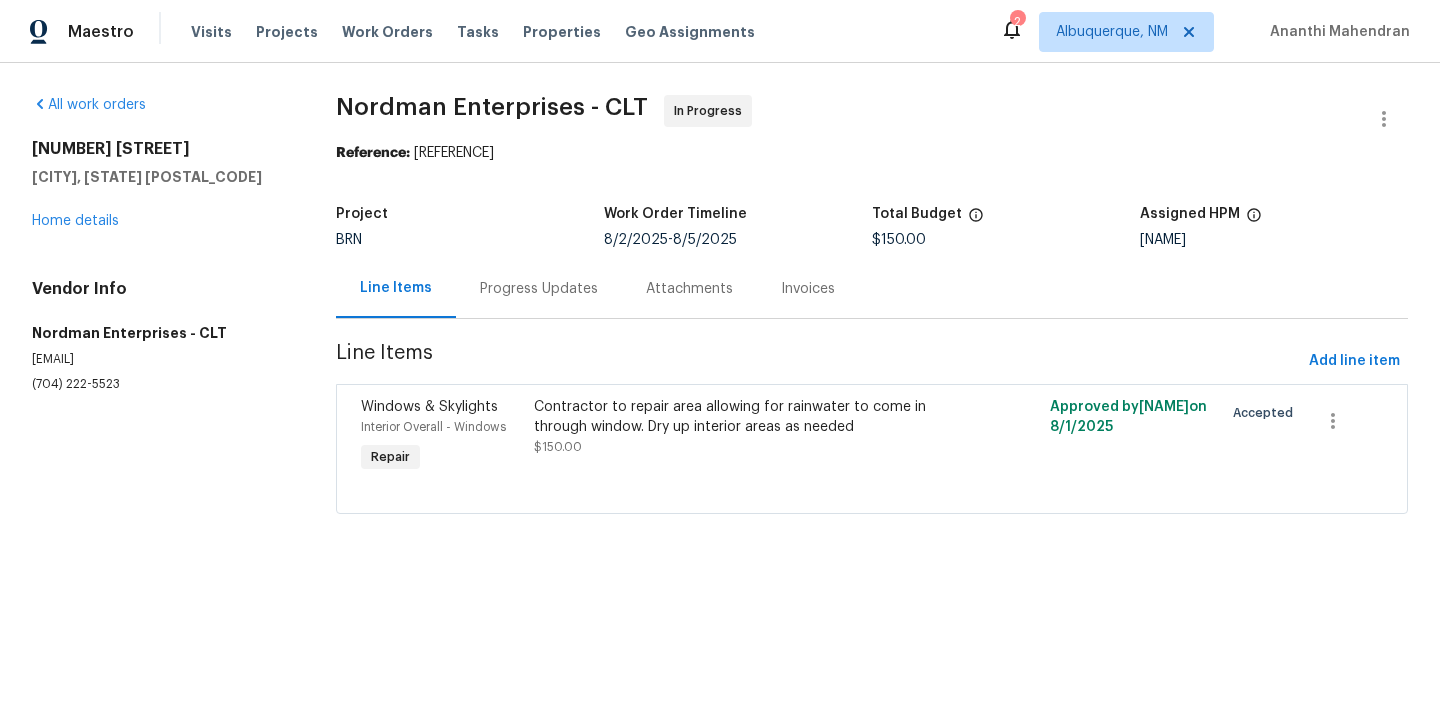 scroll, scrollTop: 0, scrollLeft: 0, axis: both 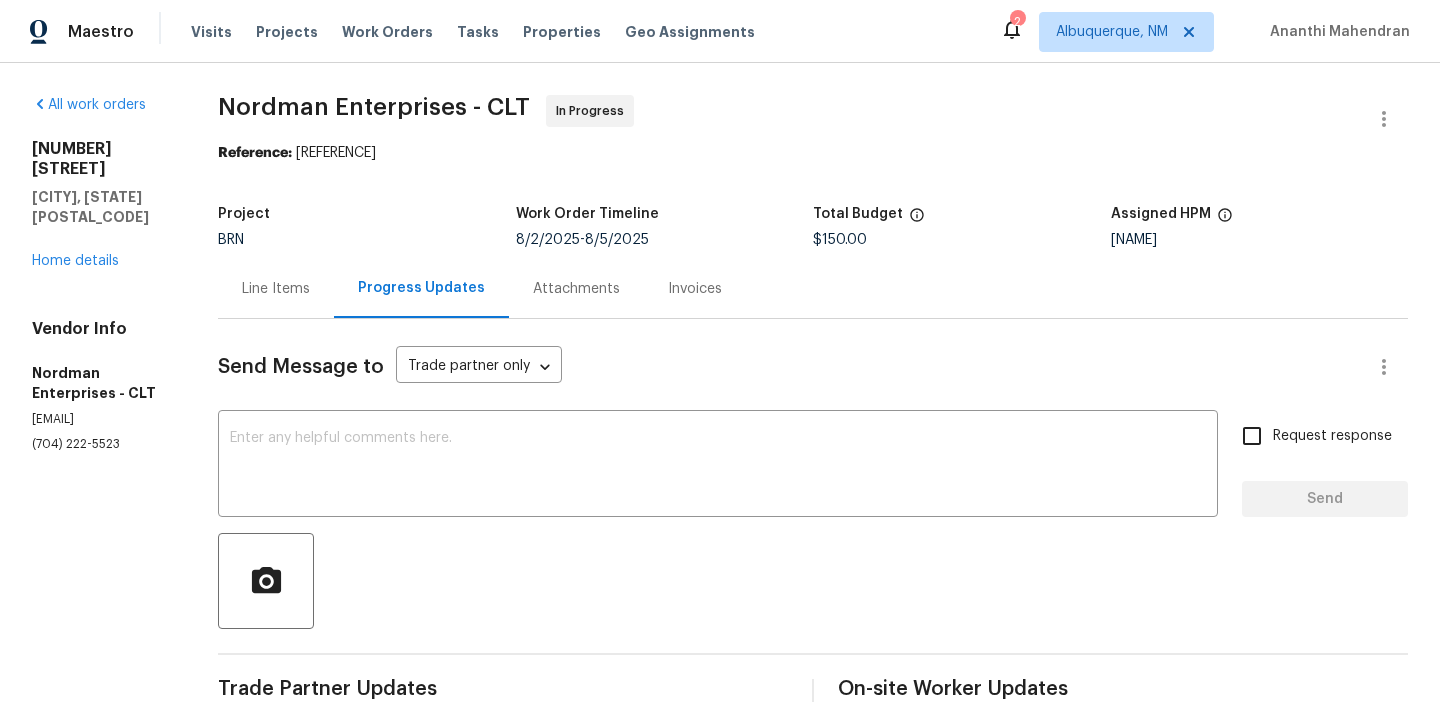 click on "Line Items" at bounding box center (276, 288) 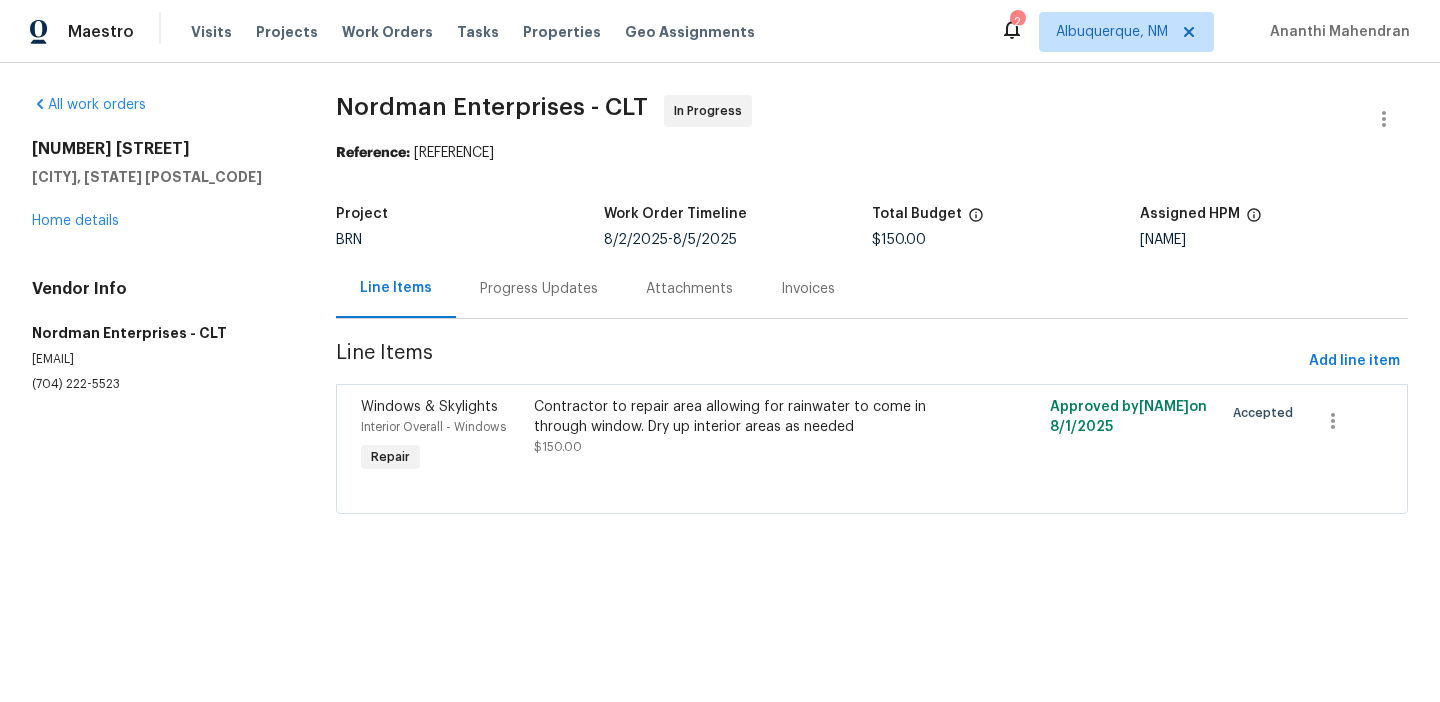 click on "Progress Updates" at bounding box center [539, 288] 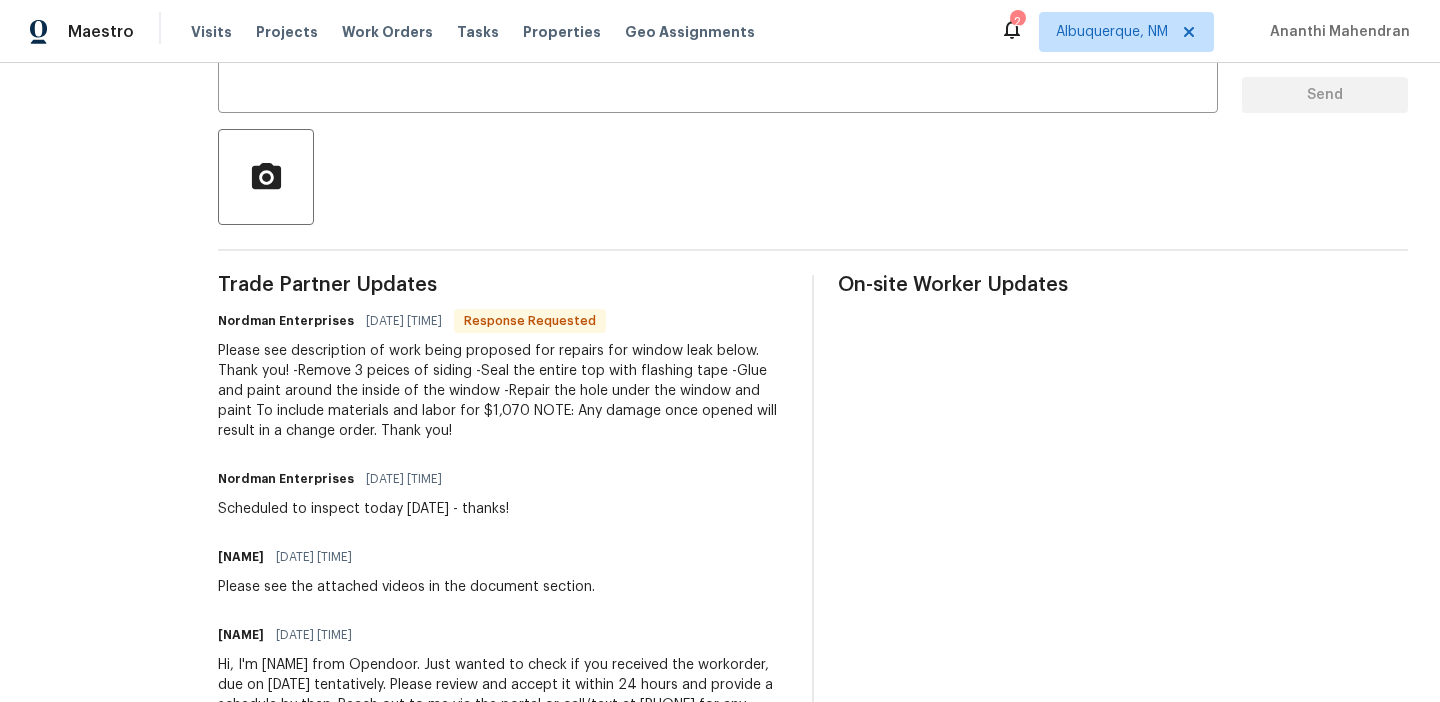 scroll, scrollTop: 0, scrollLeft: 0, axis: both 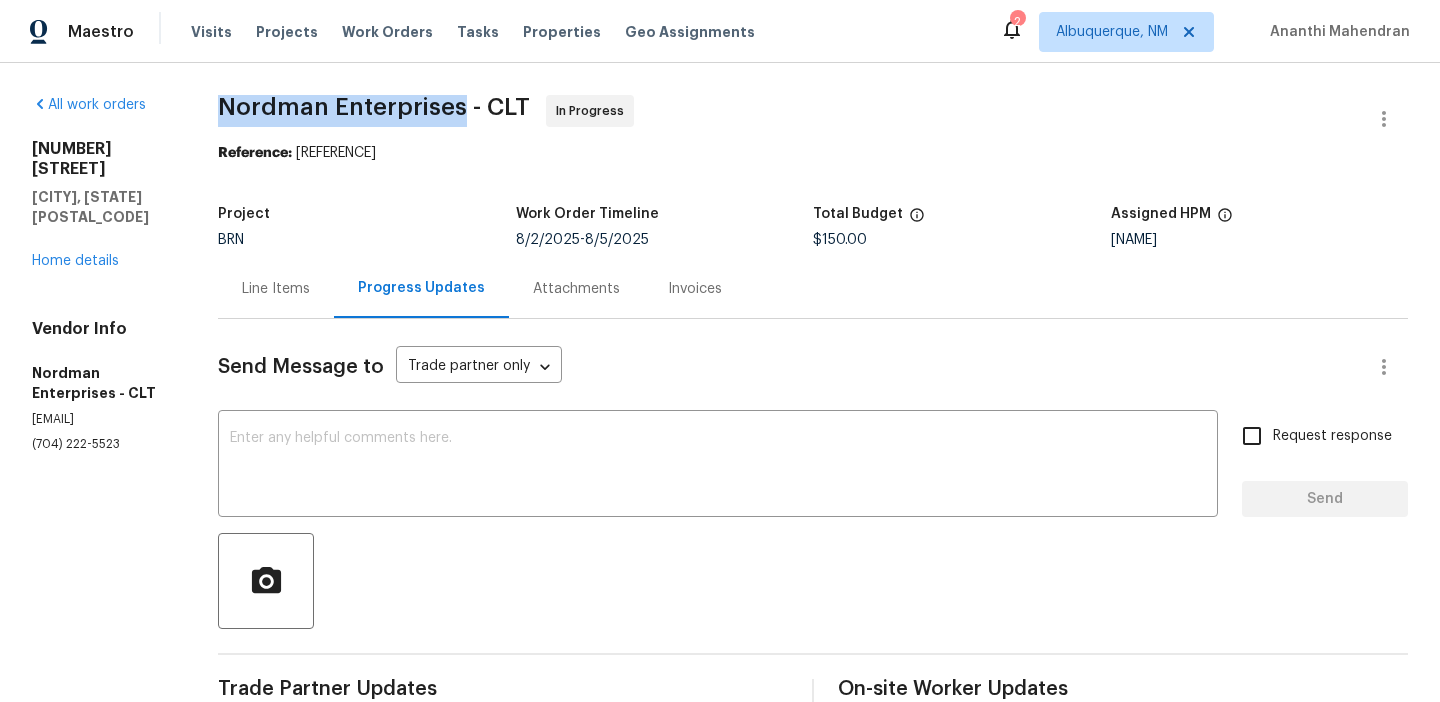 drag, startPoint x: 214, startPoint y: 107, endPoint x: 464, endPoint y: 100, distance: 250.09798 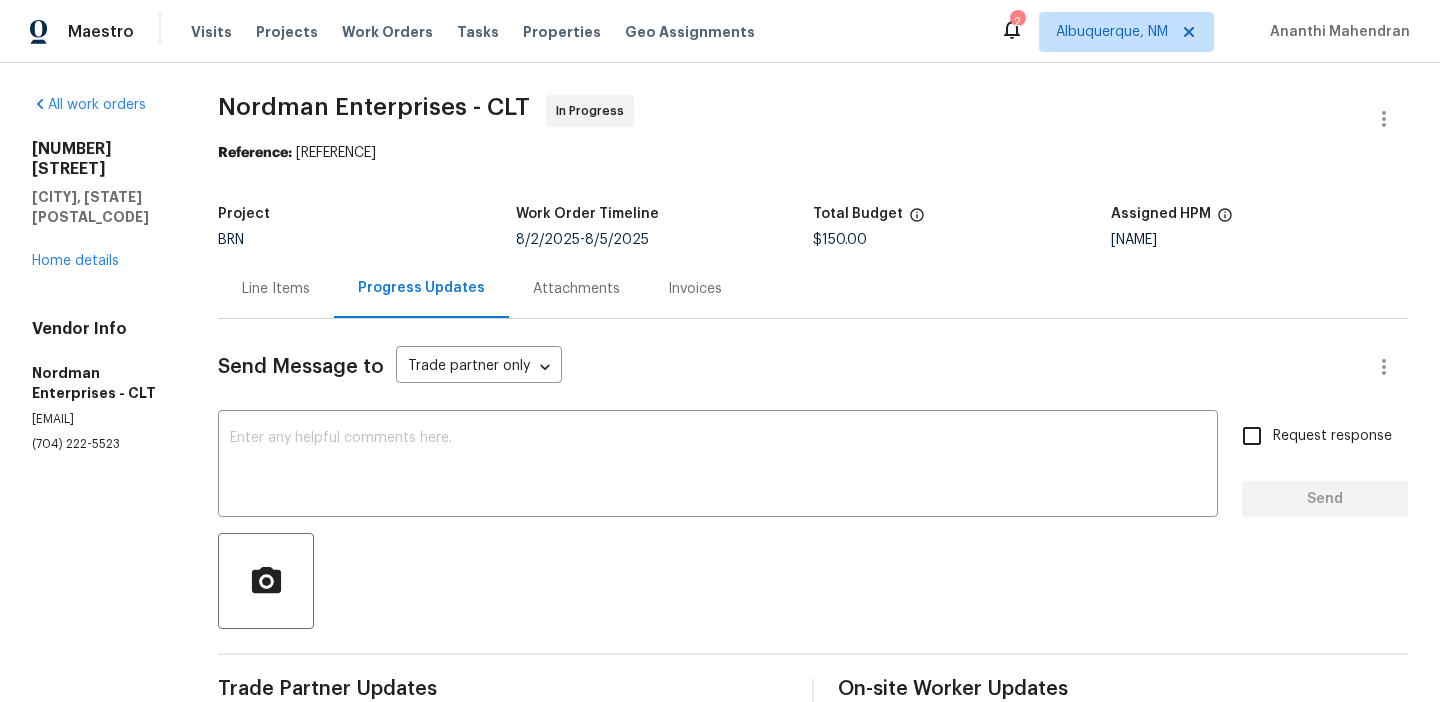 click on "Line Items" at bounding box center [276, 289] 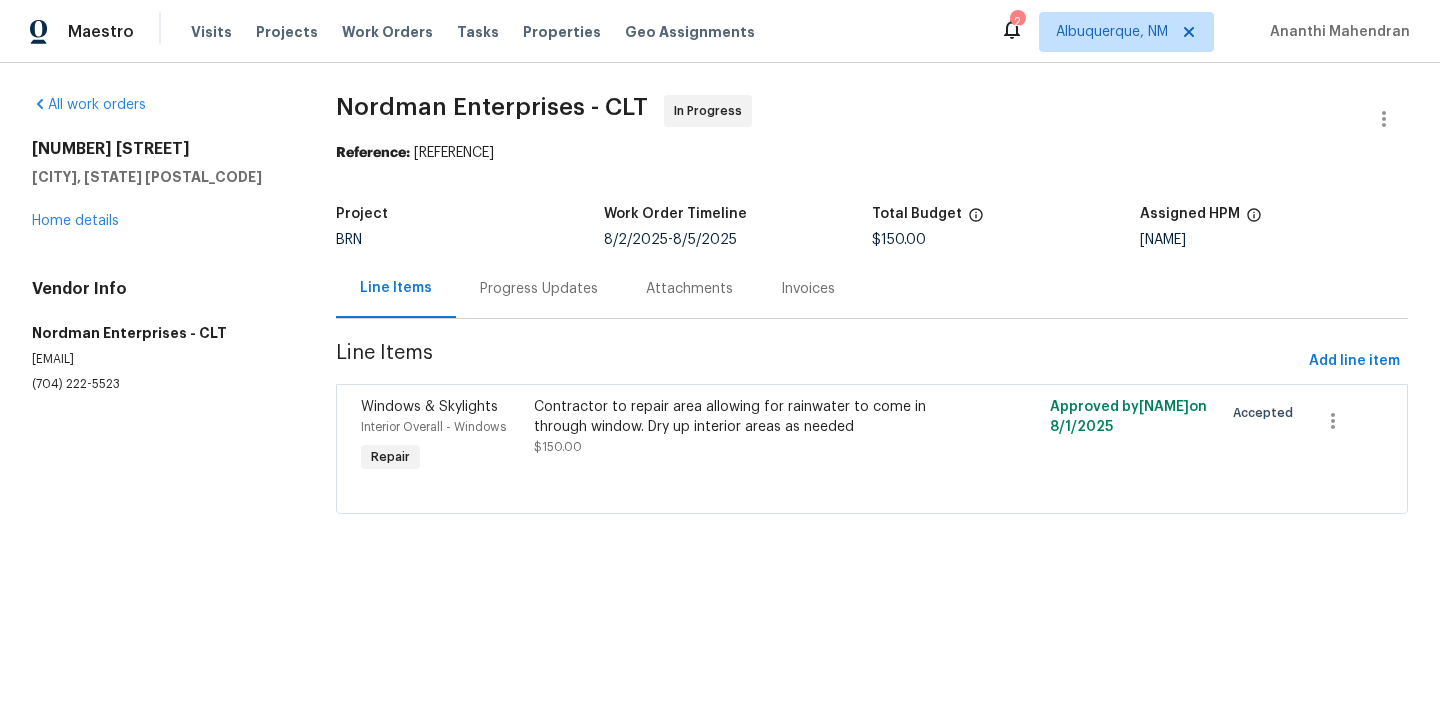 click at bounding box center [872, 489] 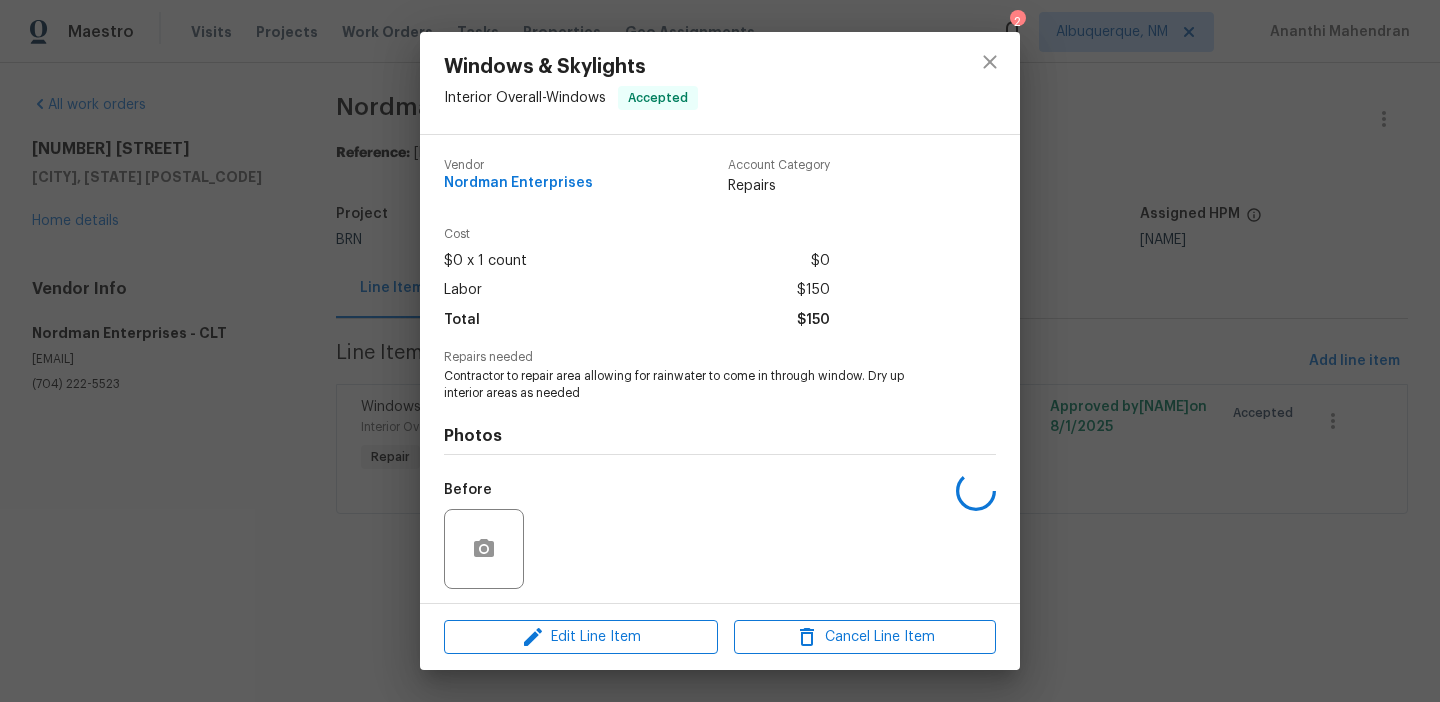 click on "Contractor to repair area allowing for rainwater to come in through window. Dry up interior areas as needed" at bounding box center (692, 385) 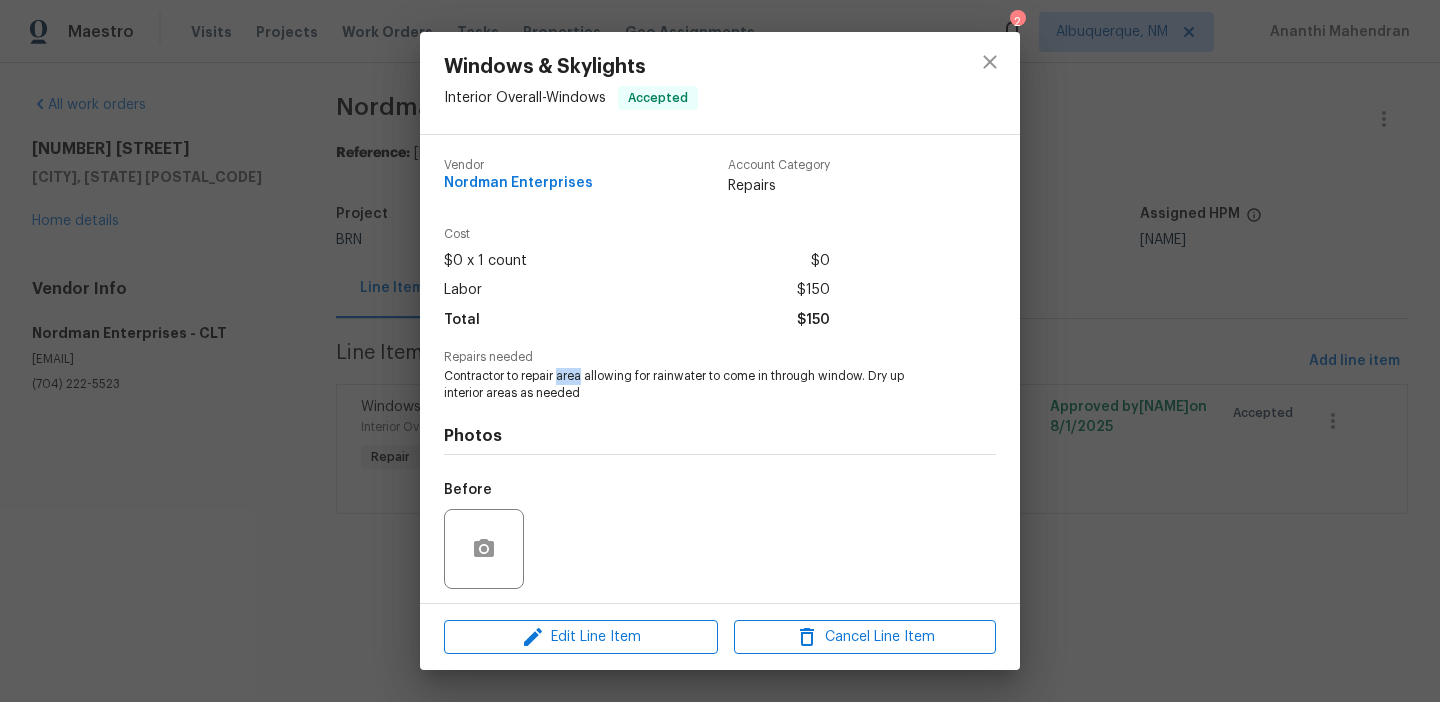 click on "Contractor to repair area allowing for rainwater to come in through window. Dry up interior areas as needed" at bounding box center (692, 385) 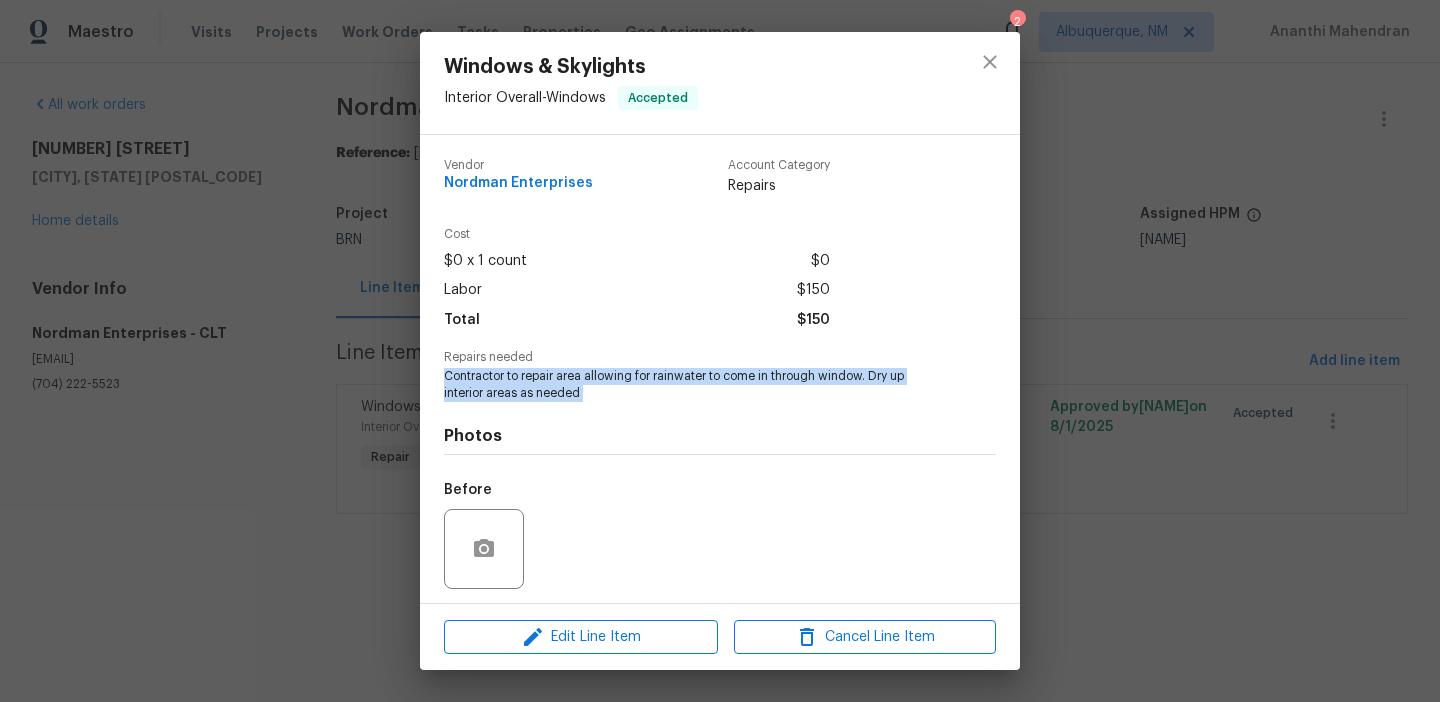 click on "Contractor to repair area allowing for rainwater to come in through window. Dry up interior areas as needed" at bounding box center [692, 385] 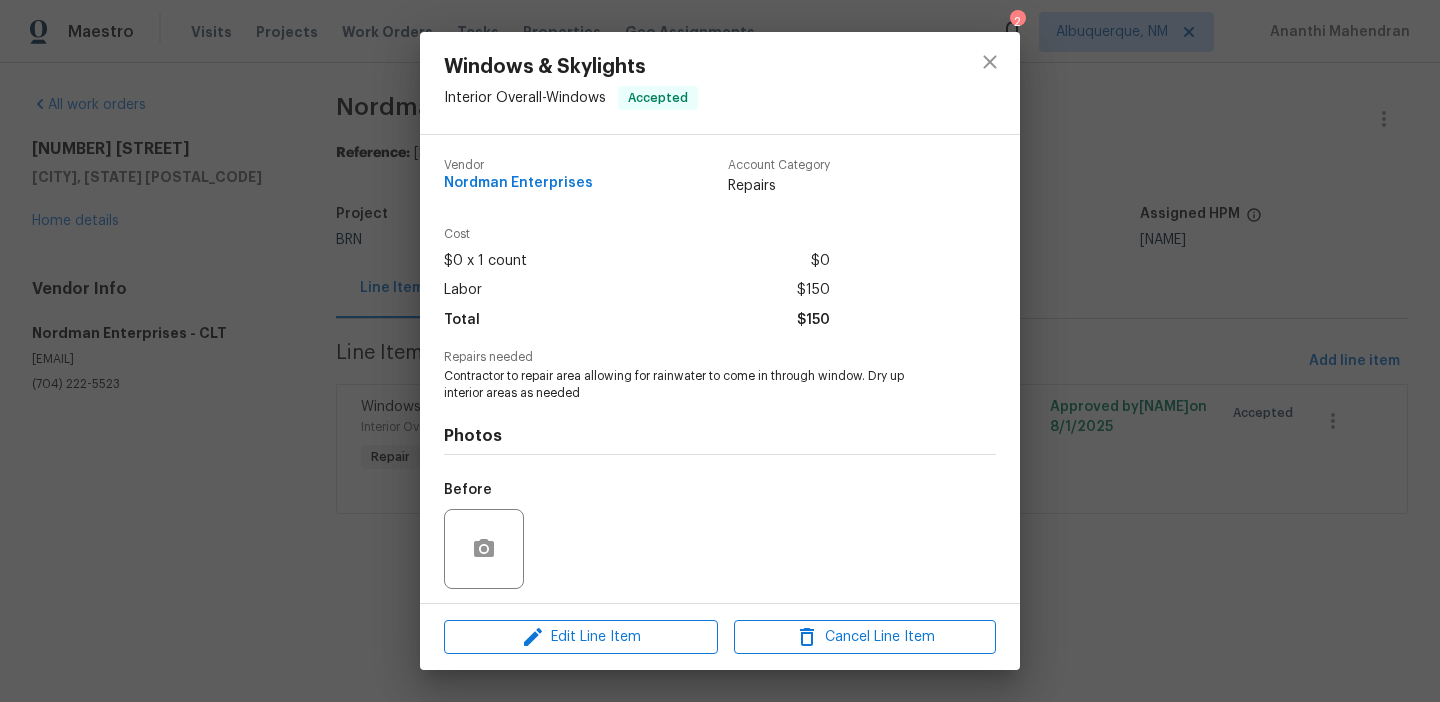 click on "Windows & Skylights Interior Overall  -  Windows Accepted Vendor Nordman Enterprises Account Category Repairs Cost $0 x 1 count $0 Labor $150 Total $150 Repairs needed Contractor to repair area allowing for rainwater to come in through window. Dry up interior areas as needed Photos Before After  Edit Line Item  Cancel Line Item" at bounding box center [720, 351] 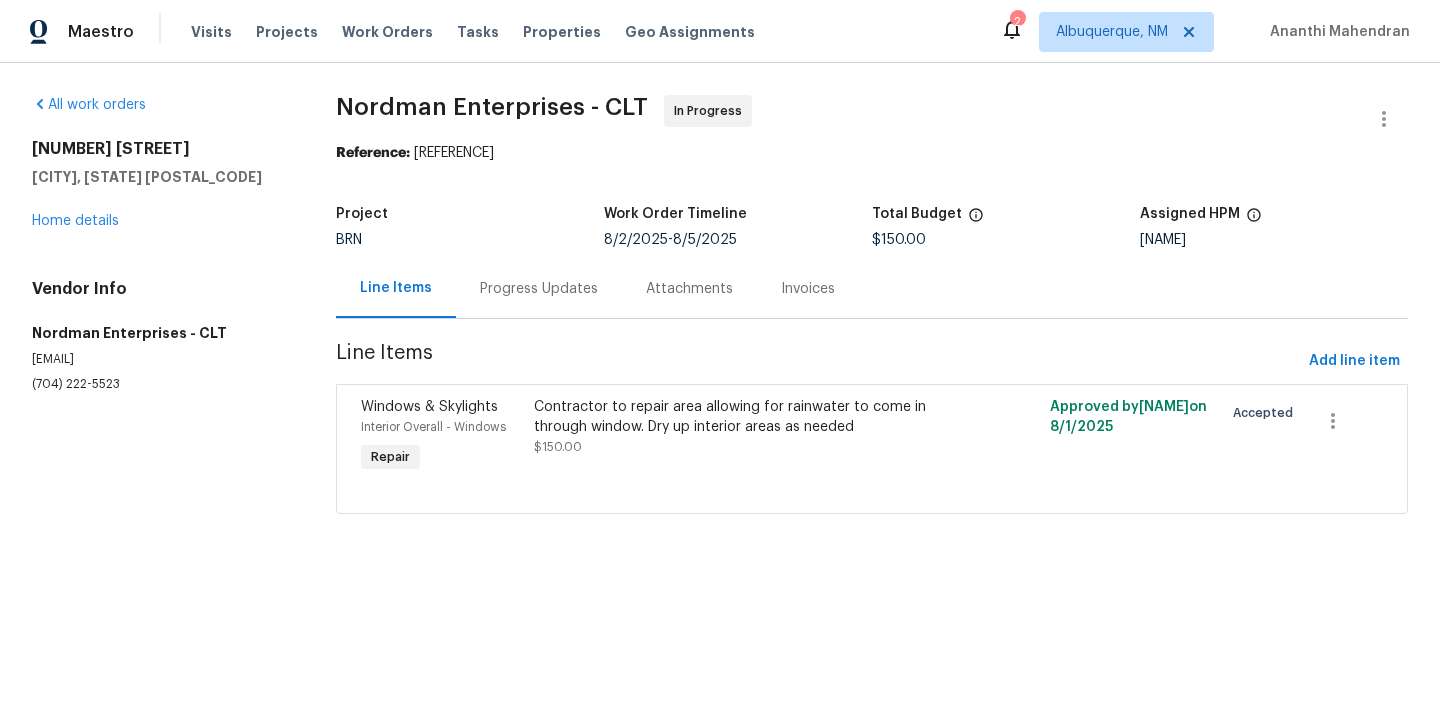 click on "Progress Updates" at bounding box center [539, 289] 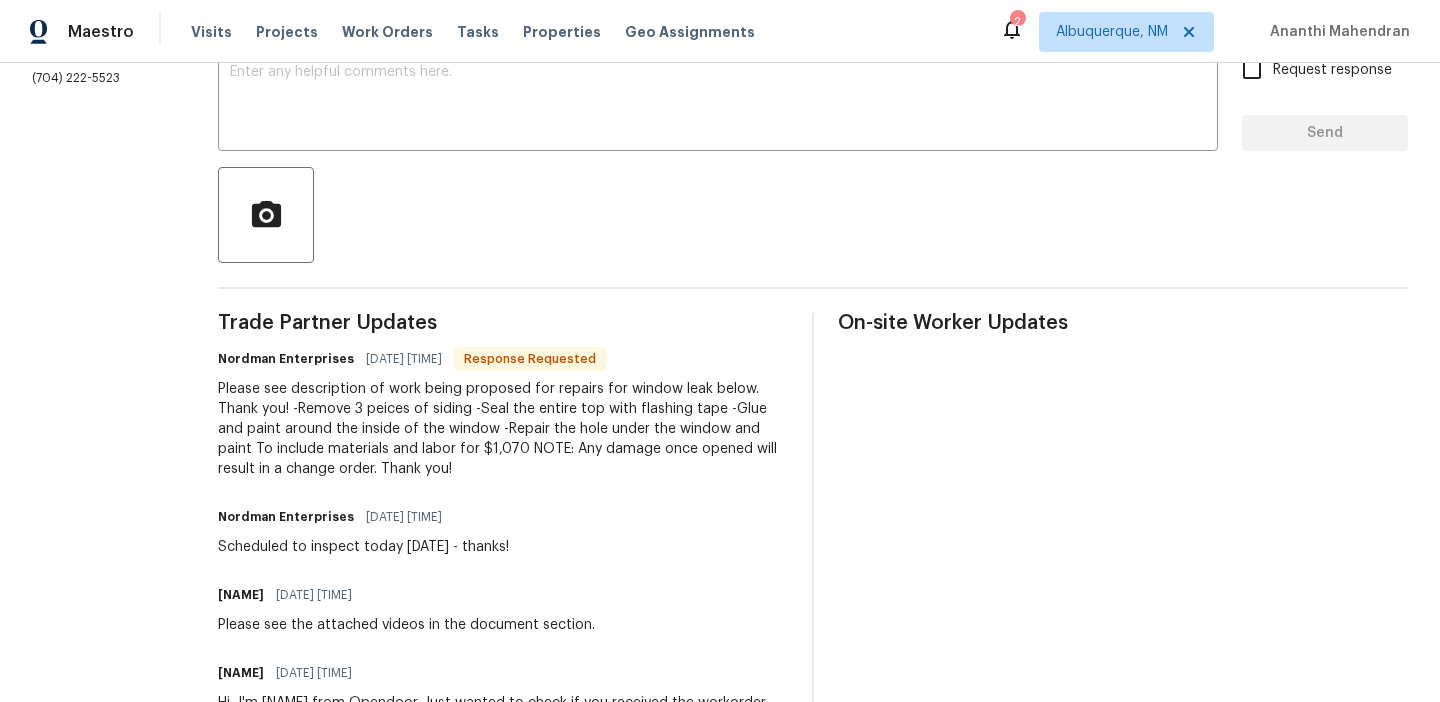 scroll, scrollTop: 367, scrollLeft: 0, axis: vertical 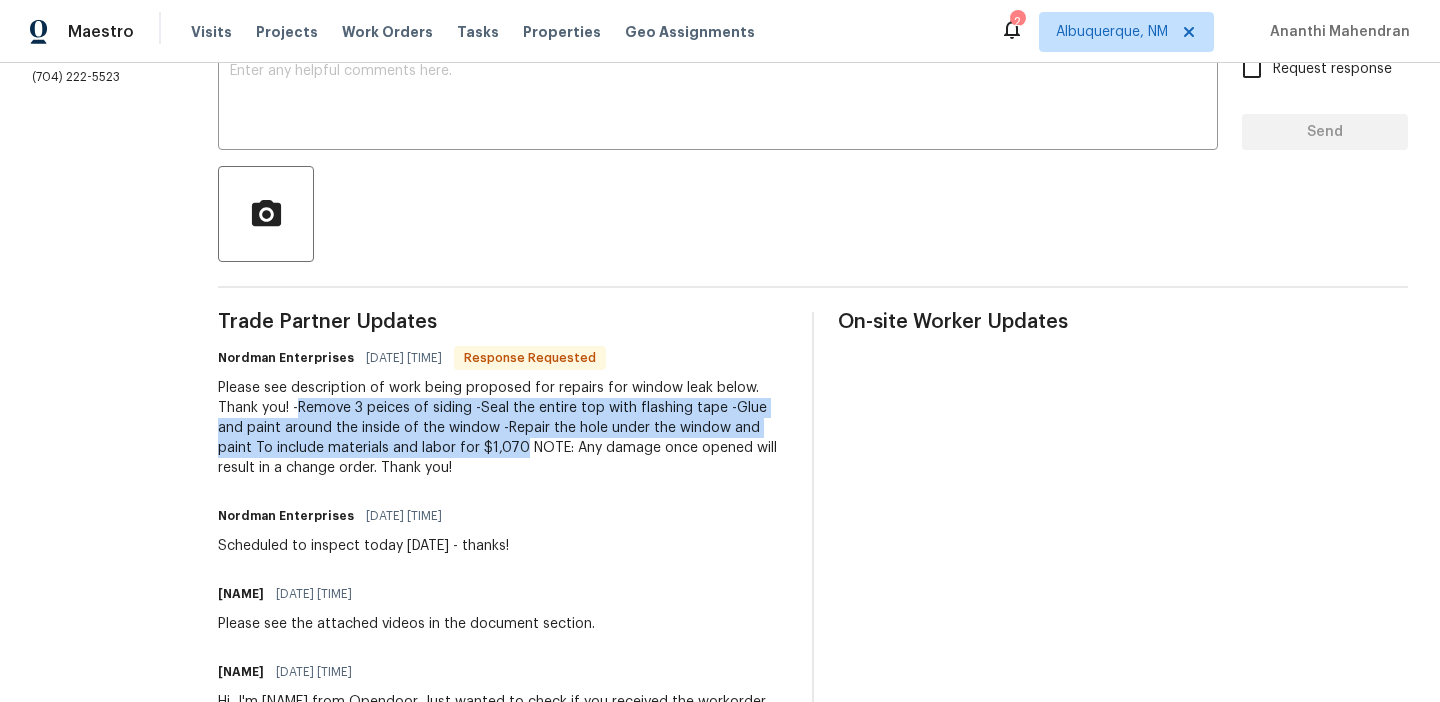 drag, startPoint x: 303, startPoint y: 405, endPoint x: 464, endPoint y: 441, distance: 164.97575 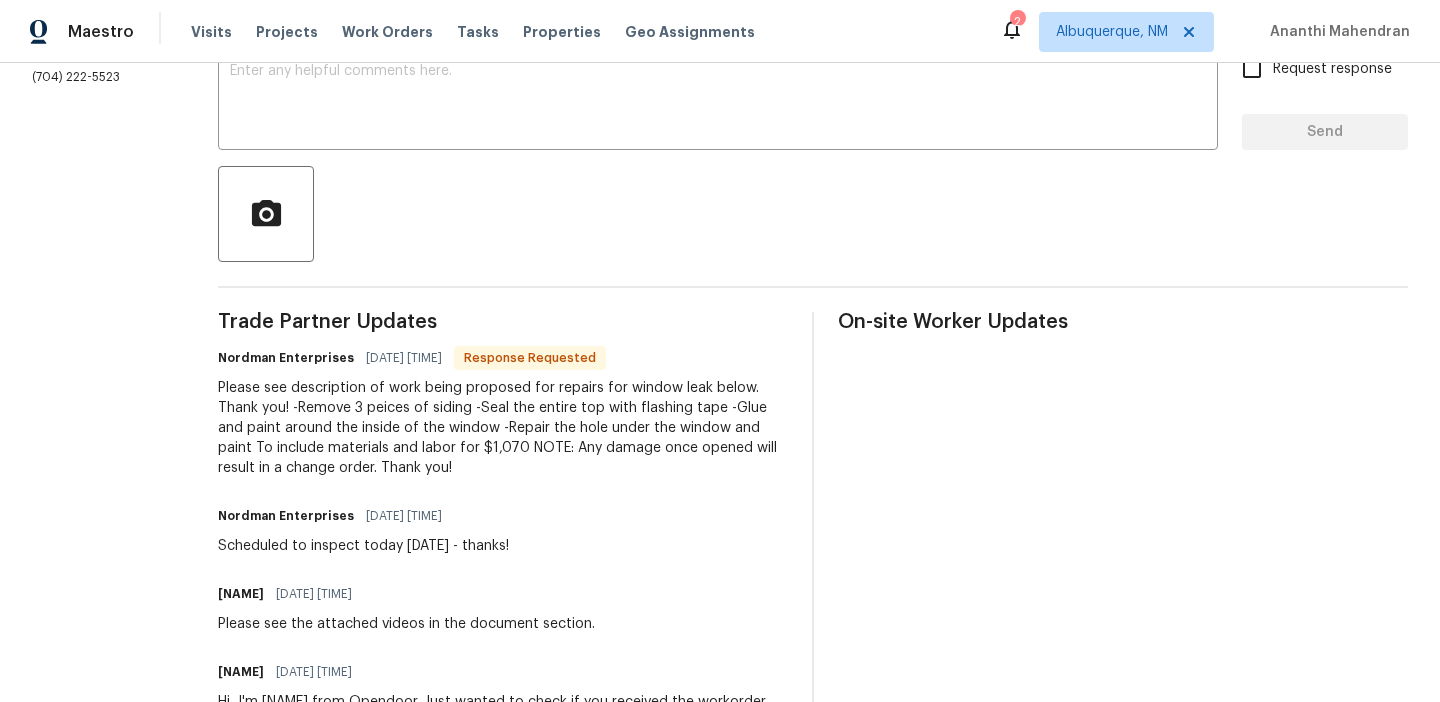 click on "Please see description of work being proposed for repairs for window leak below. Thank you!
-Remove 3 peices of siding
-Seal the entire top with flashing tape
-Glue and paint around the inside of the window
-Repair the hole under the window and paint
To include materials and labor for $1,070
NOTE: Any damage once opened will result in a change order. Thank you!" at bounding box center [503, 428] 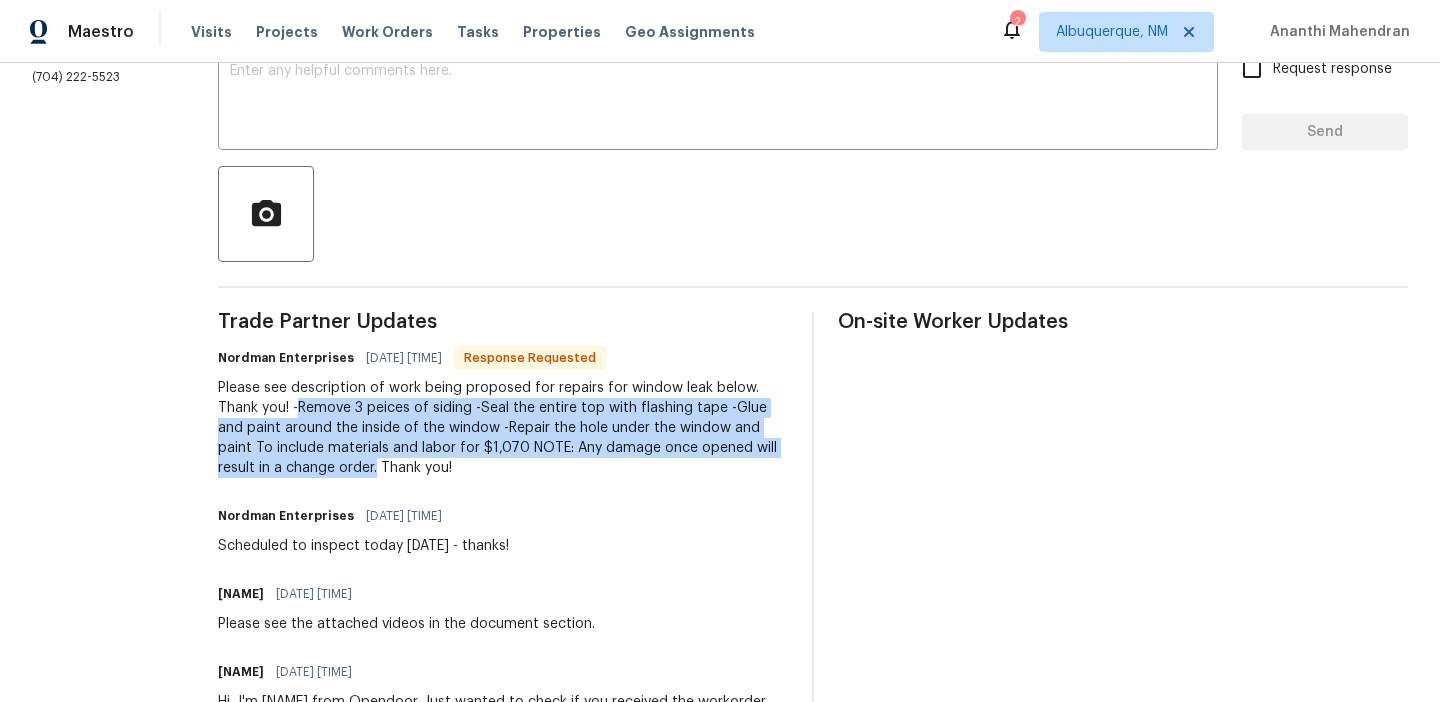 drag, startPoint x: 300, startPoint y: 406, endPoint x: 313, endPoint y: 467, distance: 62.369865 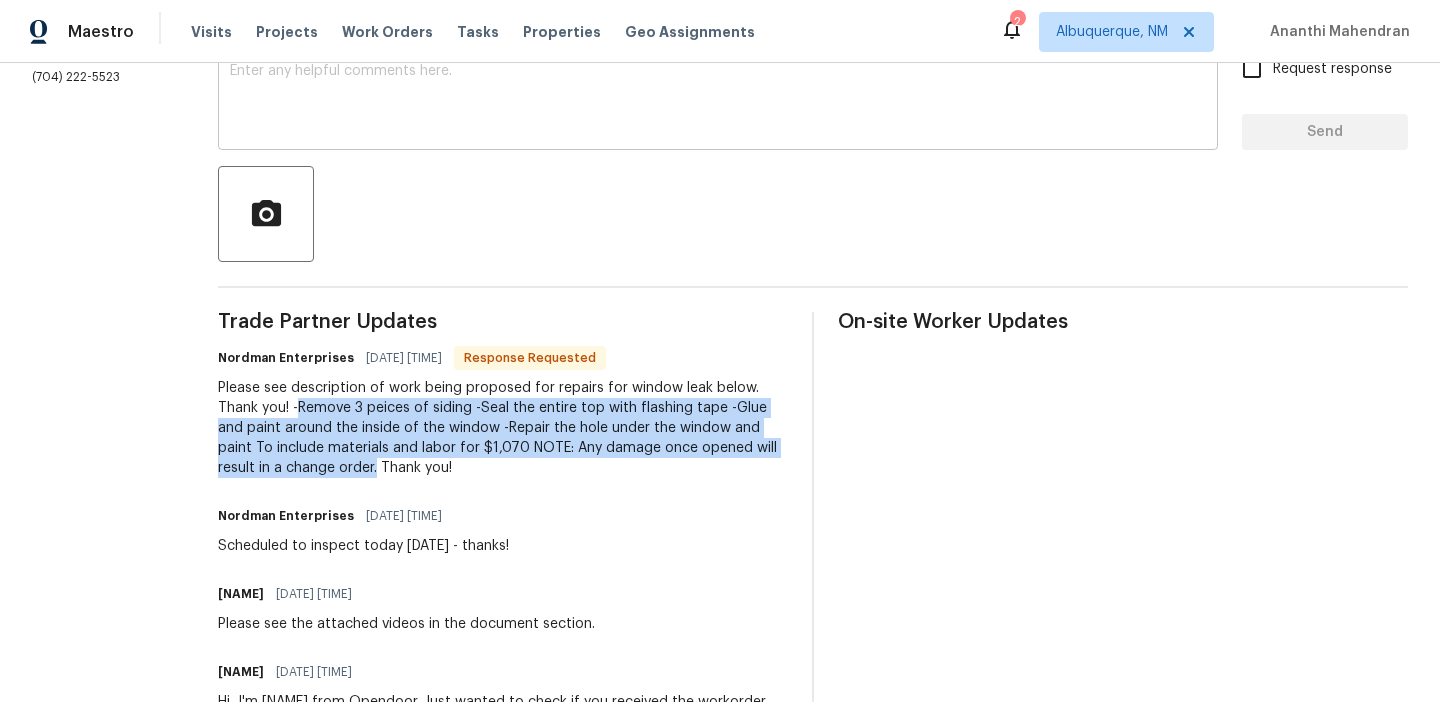 scroll, scrollTop: 0, scrollLeft: 0, axis: both 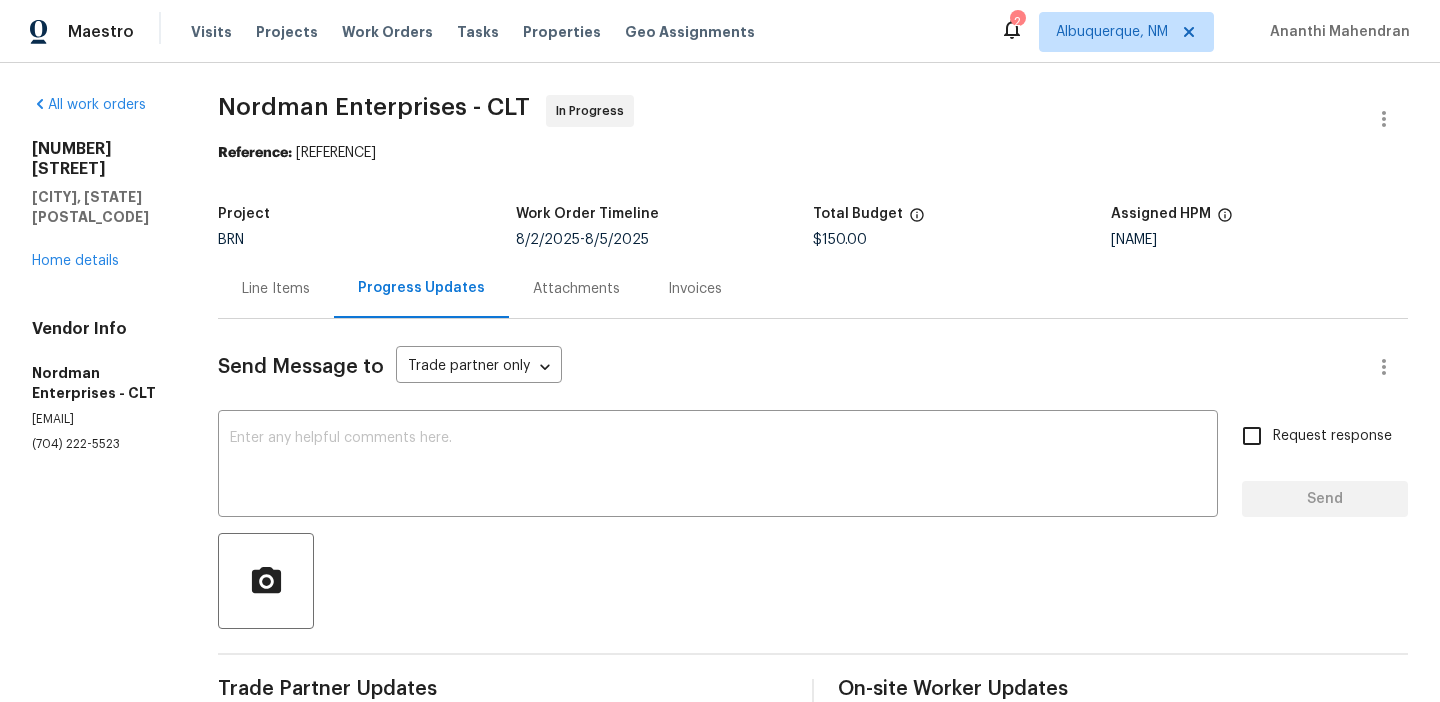 click on "$150.00" at bounding box center [840, 240] 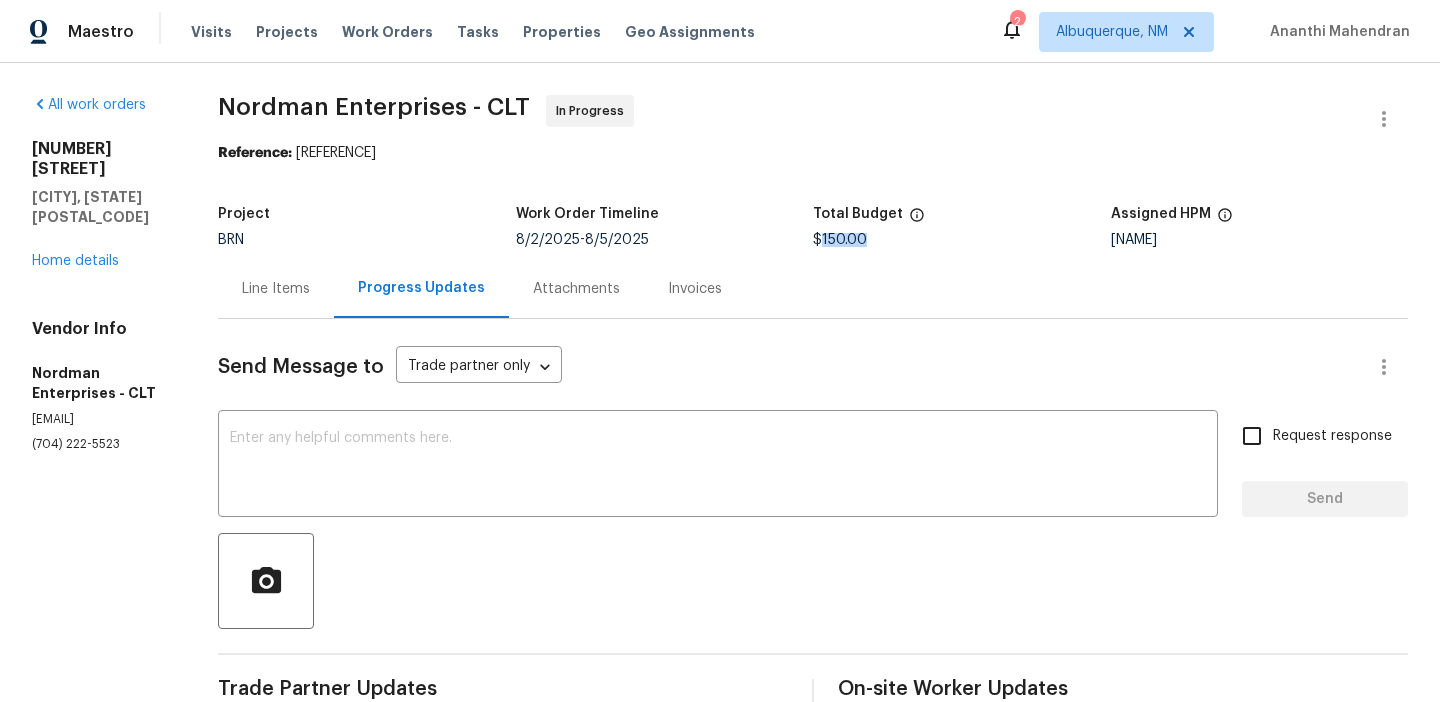 click on "$150.00" at bounding box center [840, 240] 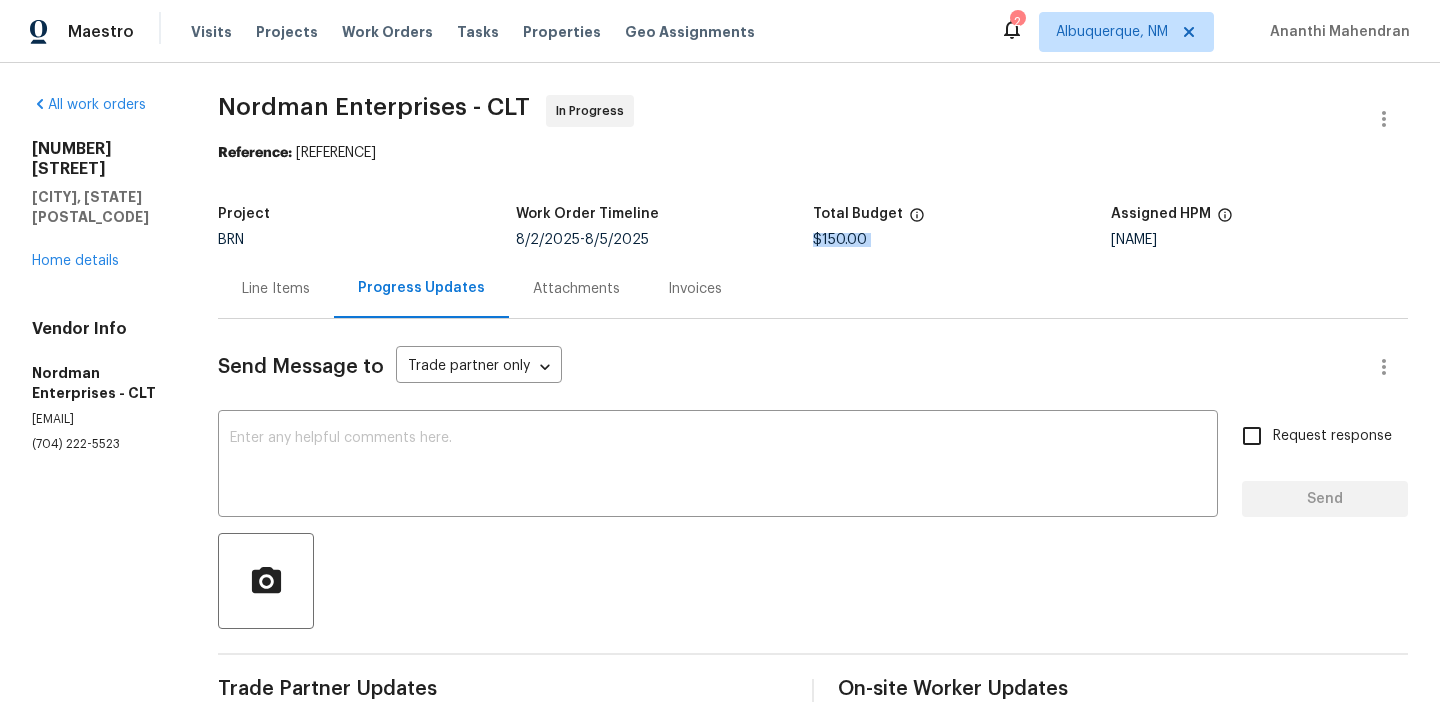click on "$150.00" at bounding box center [840, 240] 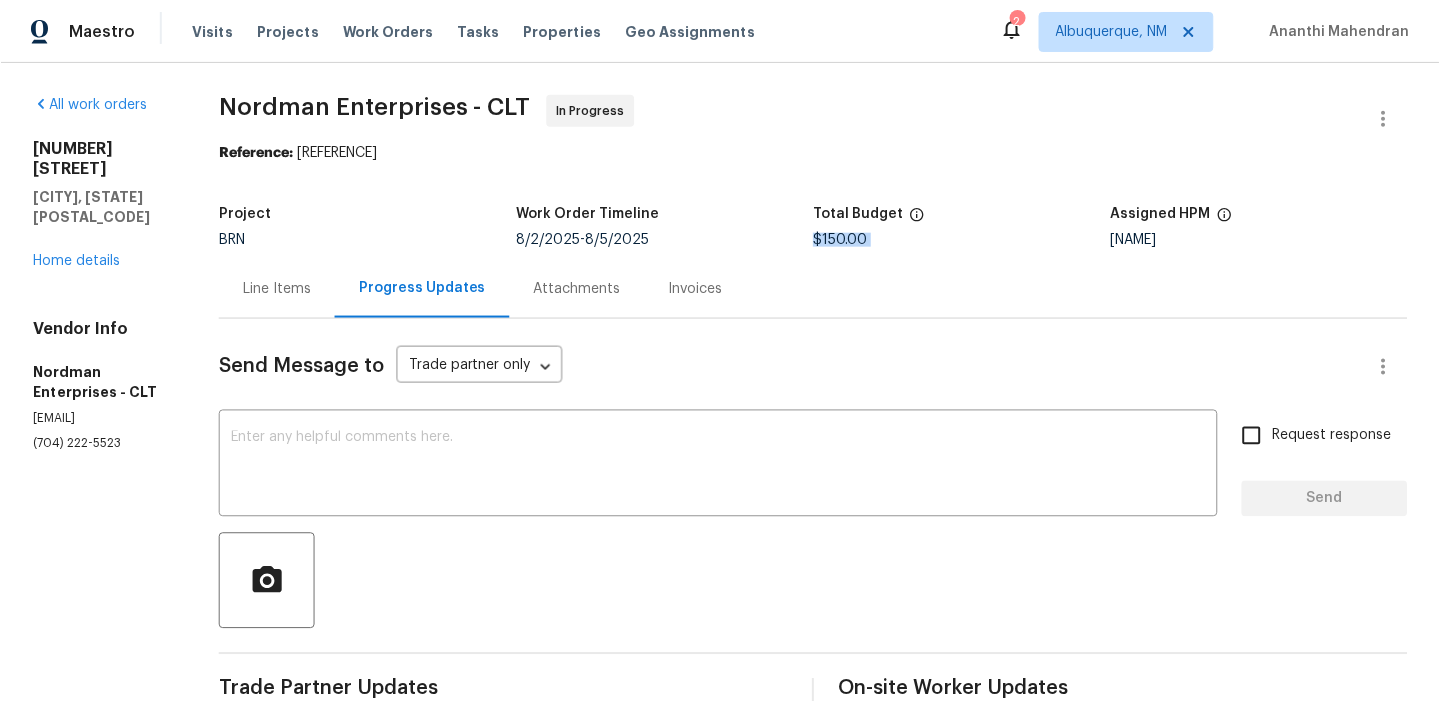scroll, scrollTop: 312, scrollLeft: 0, axis: vertical 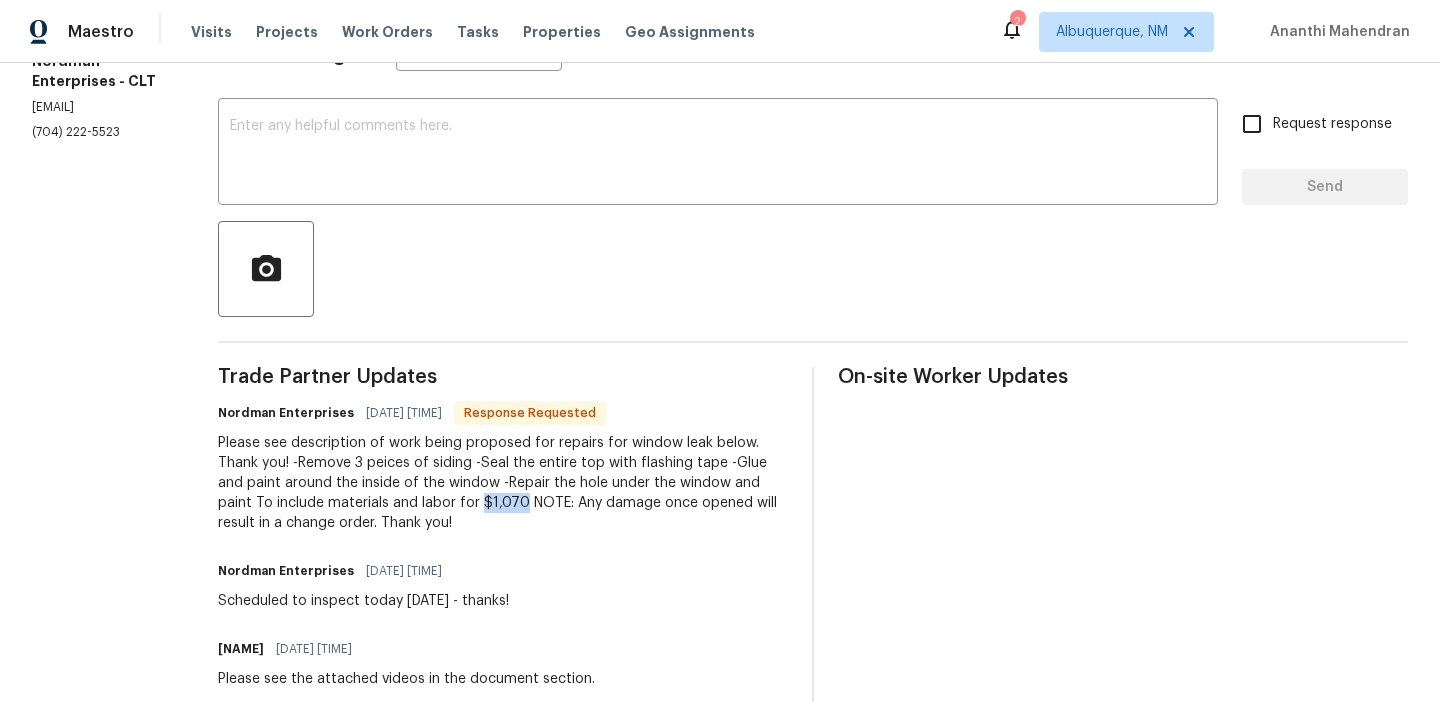 drag, startPoint x: 468, startPoint y: 501, endPoint x: 423, endPoint y: 501, distance: 45 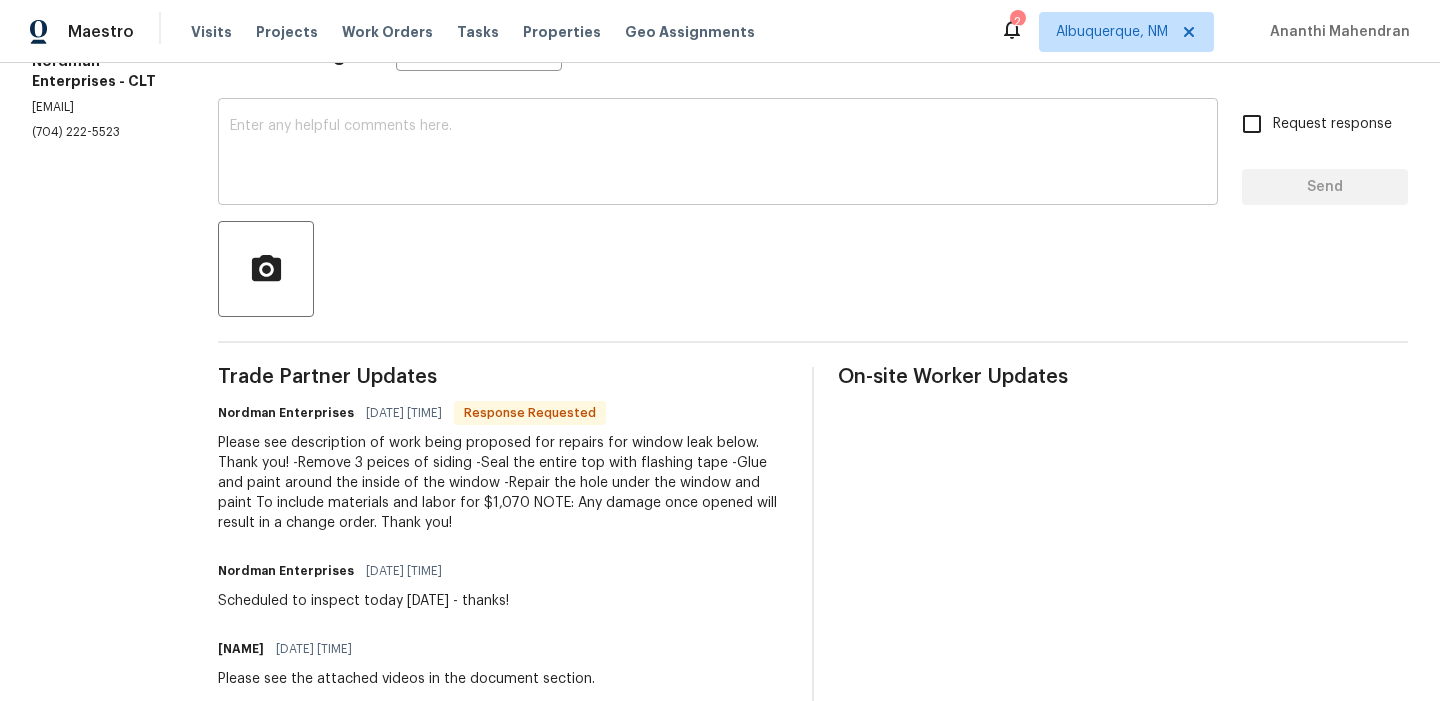 click at bounding box center (718, 154) 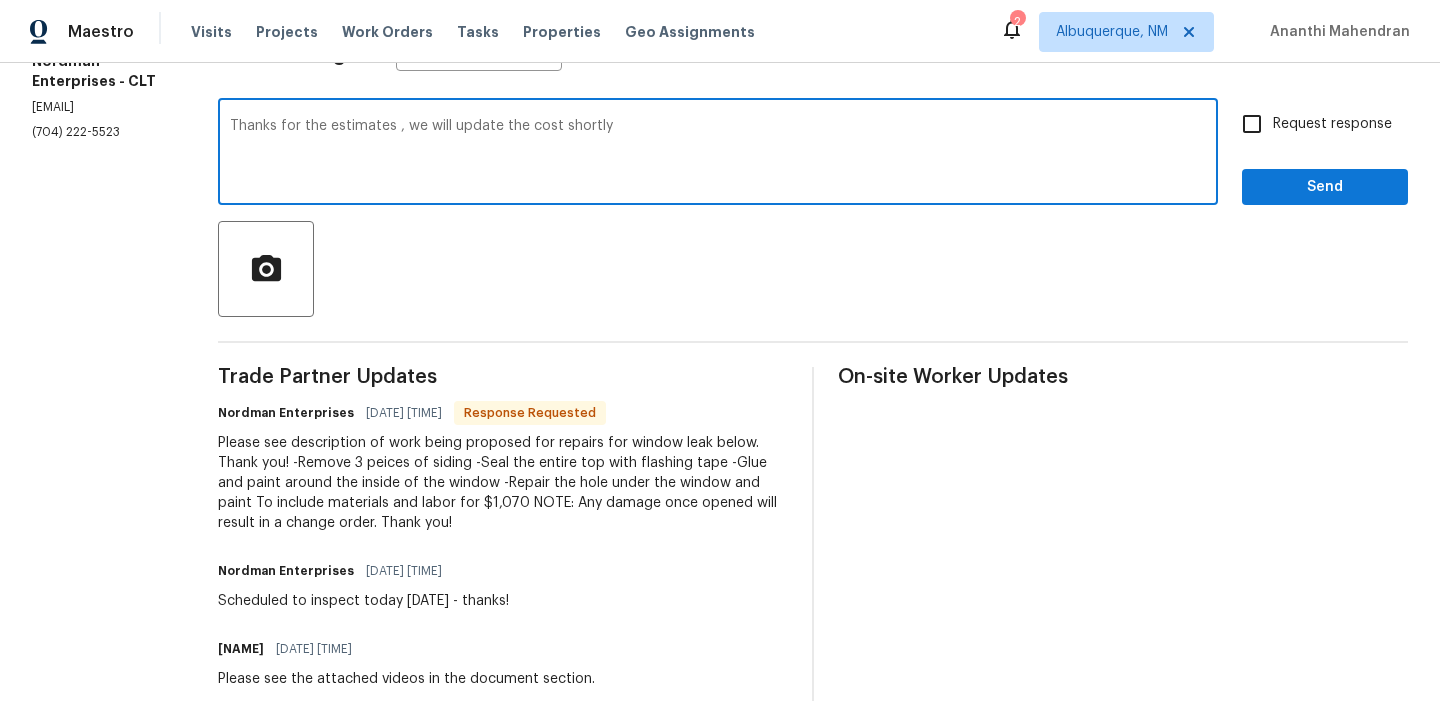 type on "Thanks for the estimates , we will update the cost shortly" 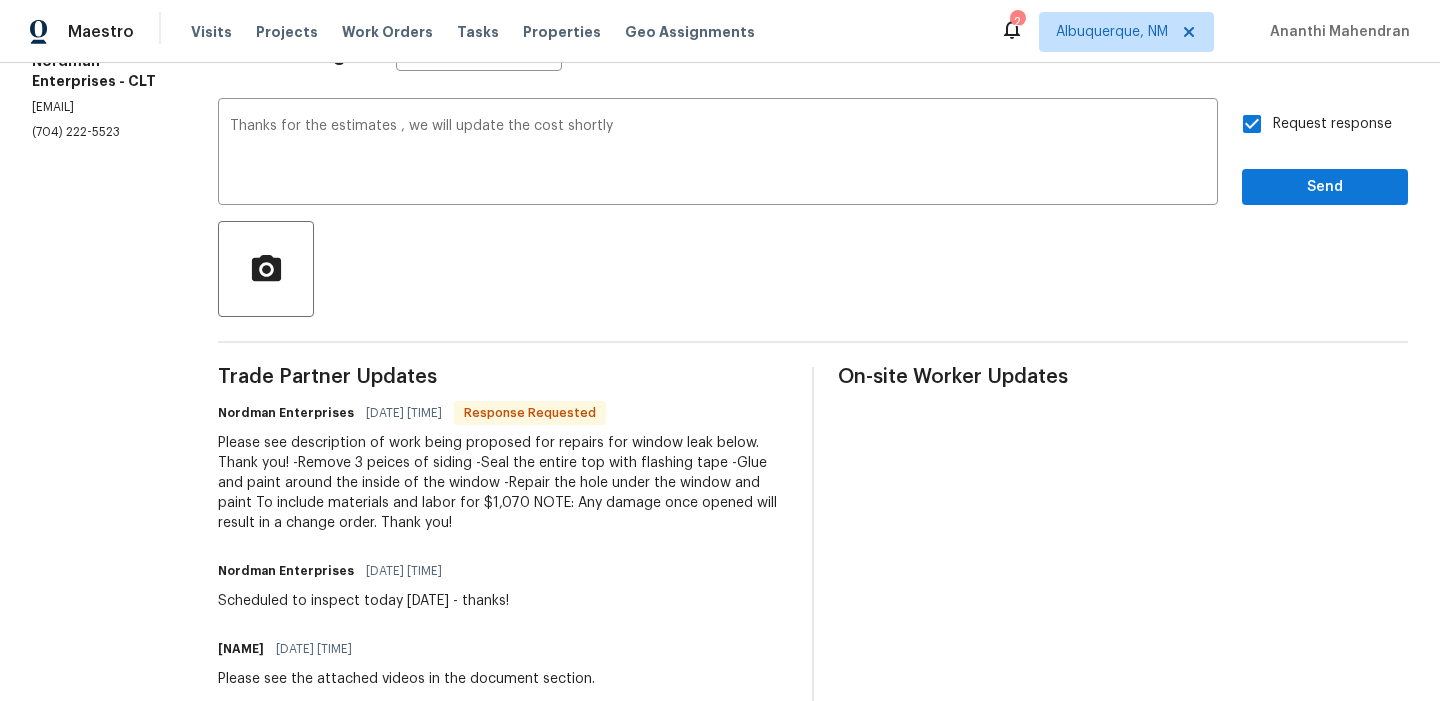 click on "Send Message to Trade partner only Trade partner only ​ Thanks for the estimates , we will update the cost shortly  x ​ Request response Send Trade Partner Updates Nordman Enterprises 08/05/2025 11:38 AM Response Requested Please see description of work being proposed for repairs for window leak below. Thank you!
-Remove 3 peices of siding
-Seal the entire top with flashing tape
-Glue and paint around the inside of the window
-Repair the hole under the window and paint
To include materials and labor for $1,070
NOTE: Any damage once opened will result in a change order. Thank you! Nordman Enterprises 08/04/2025 7:26 AM Scheduled to inspect today 8/4 - thanks! Akshay Ajaya Kumar A 08/01/2025 5:41 PM Please see the attached videos in the document section. Akshay Ajaya Kumar A 08/01/2025 5:41 PM On-site Worker Updates" at bounding box center [813, 429] 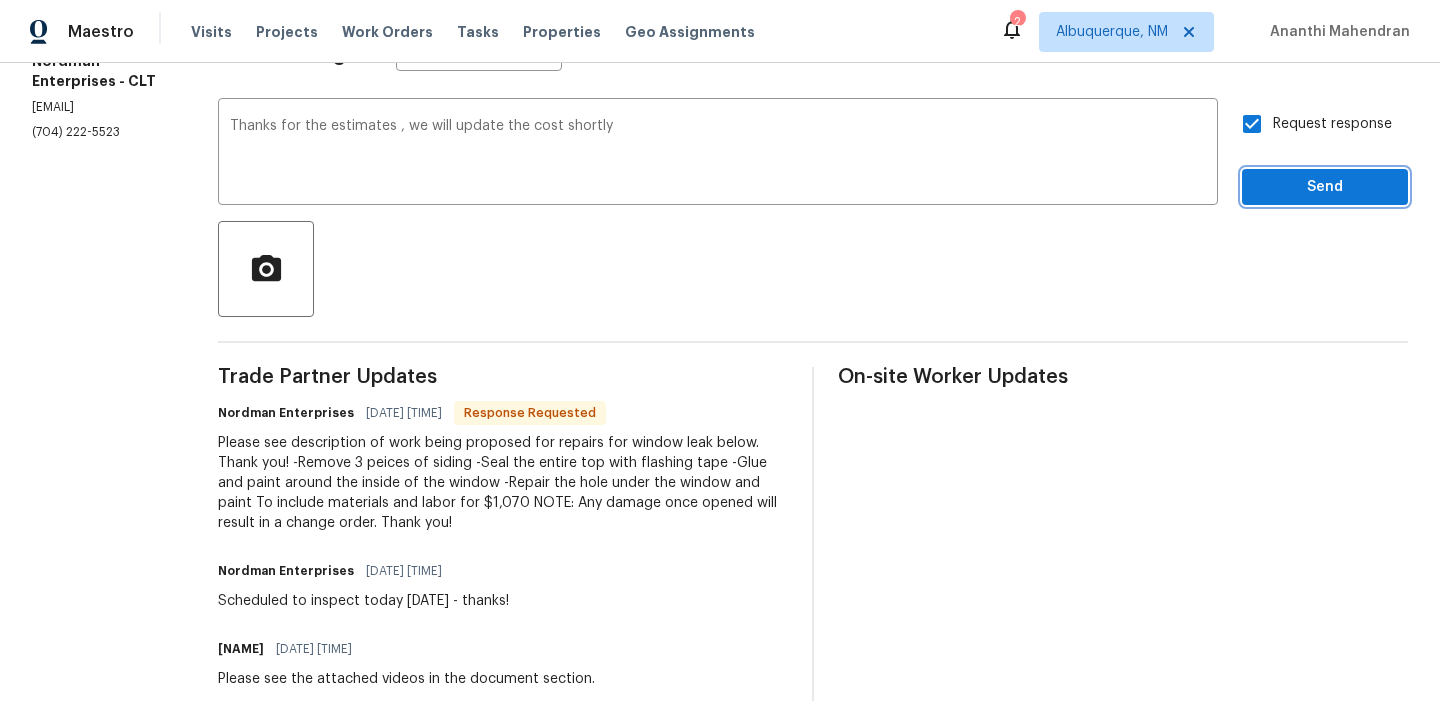 click on "Send" at bounding box center (1325, 187) 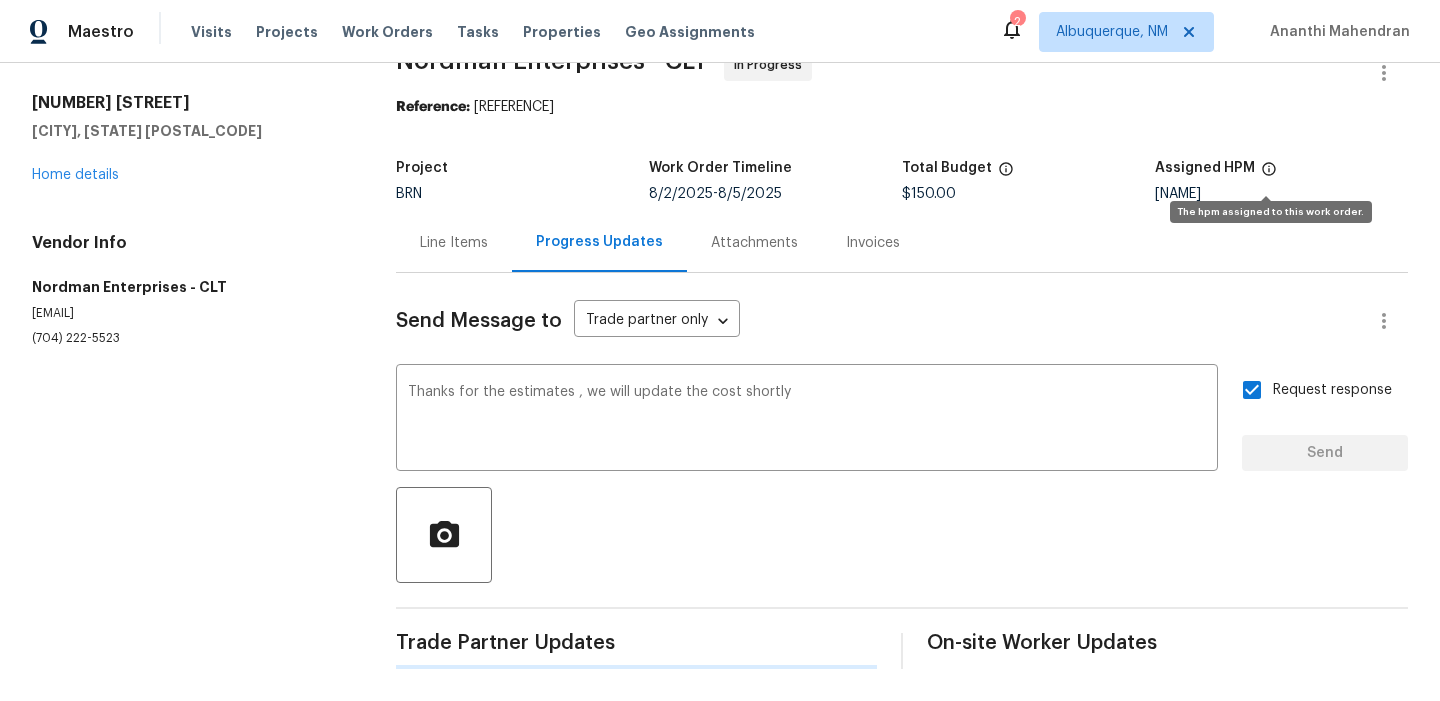 scroll, scrollTop: 46, scrollLeft: 0, axis: vertical 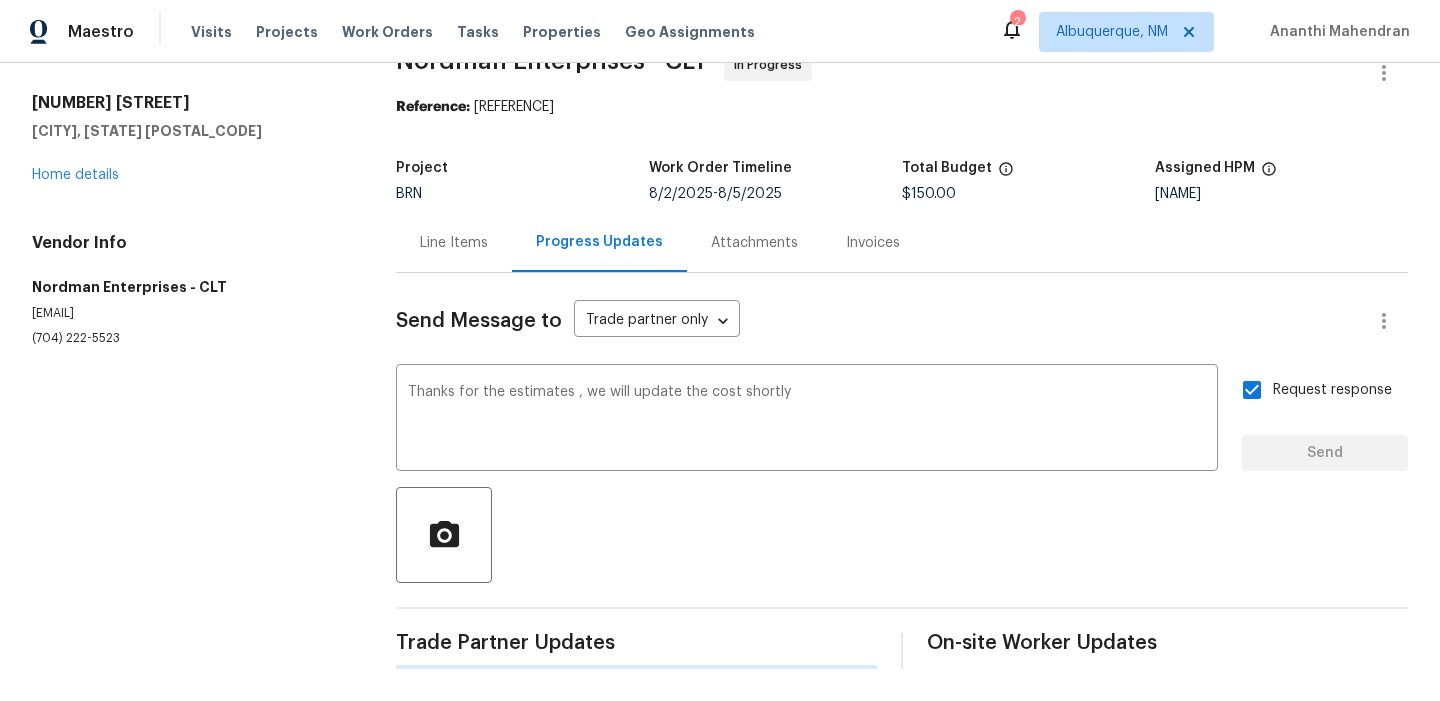 type 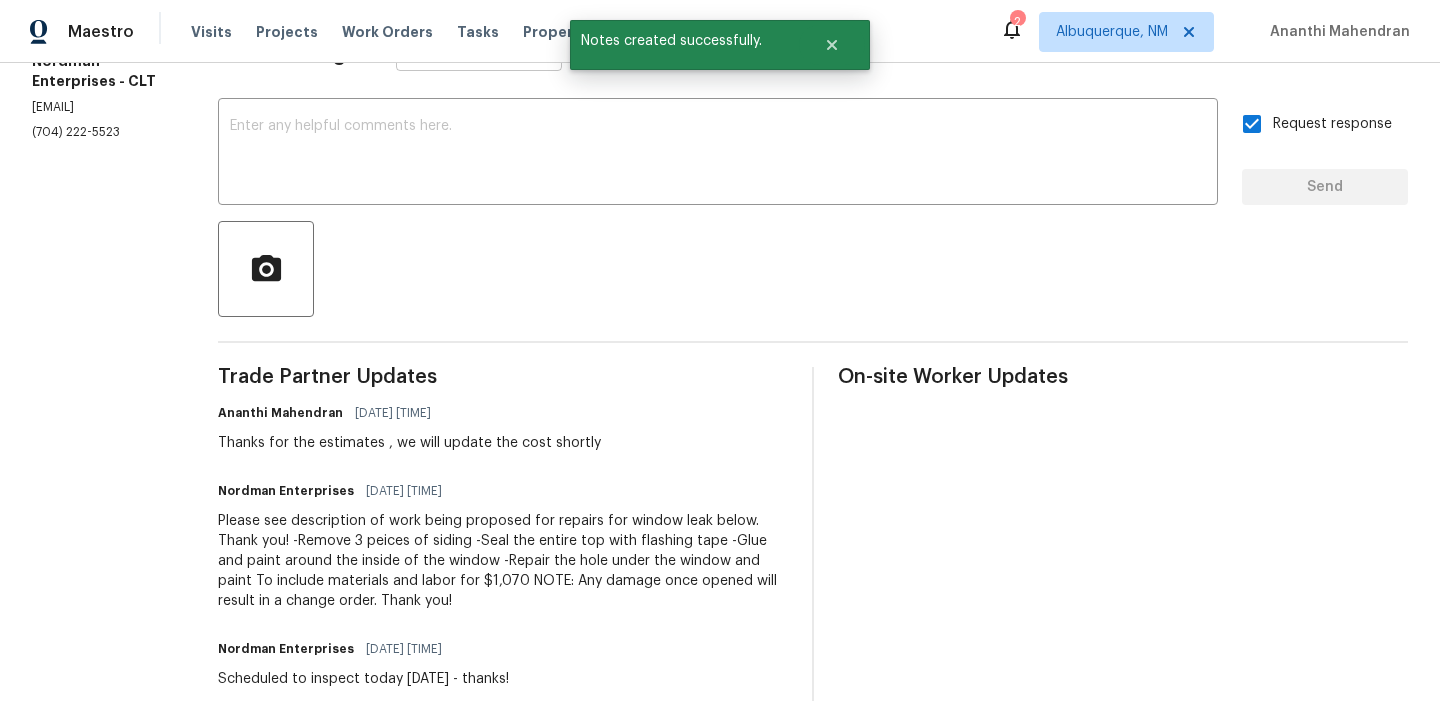 scroll, scrollTop: 0, scrollLeft: 0, axis: both 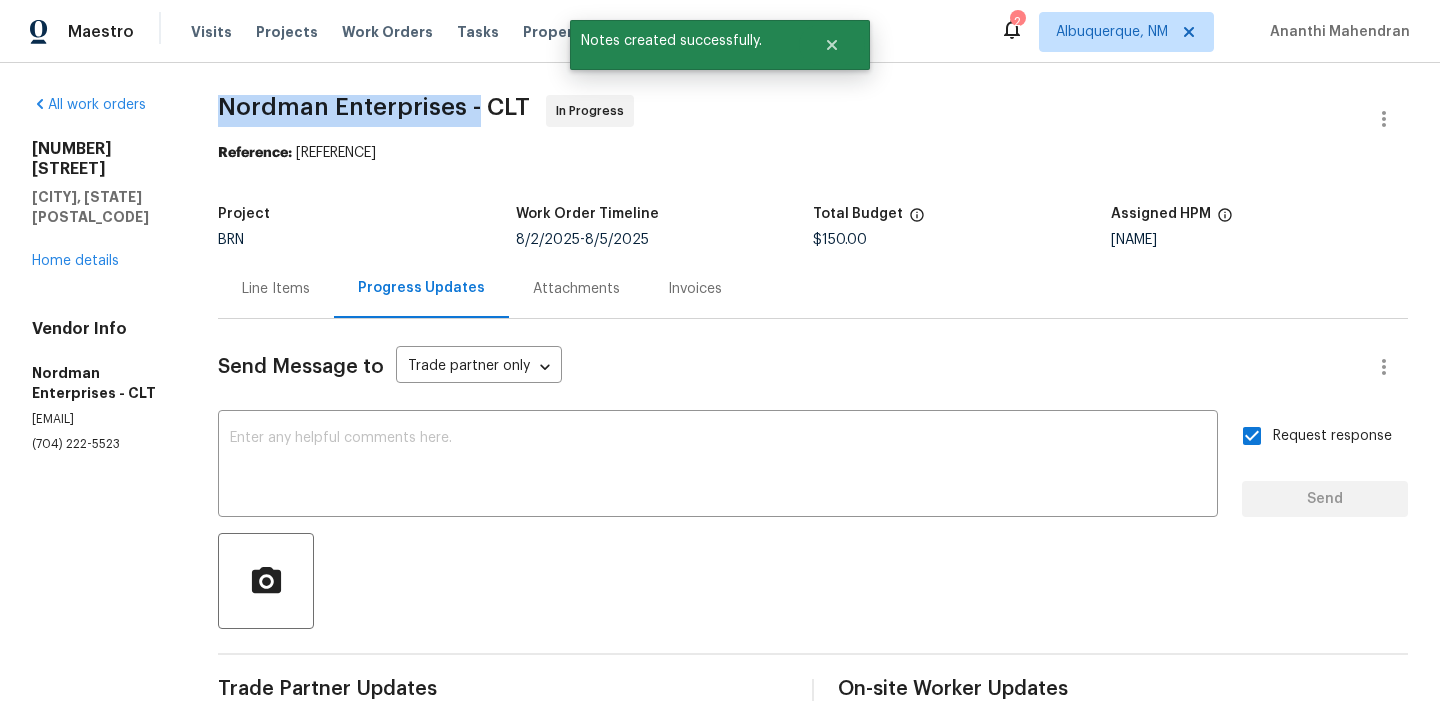drag, startPoint x: 206, startPoint y: 102, endPoint x: 477, endPoint y: 106, distance: 271.0295 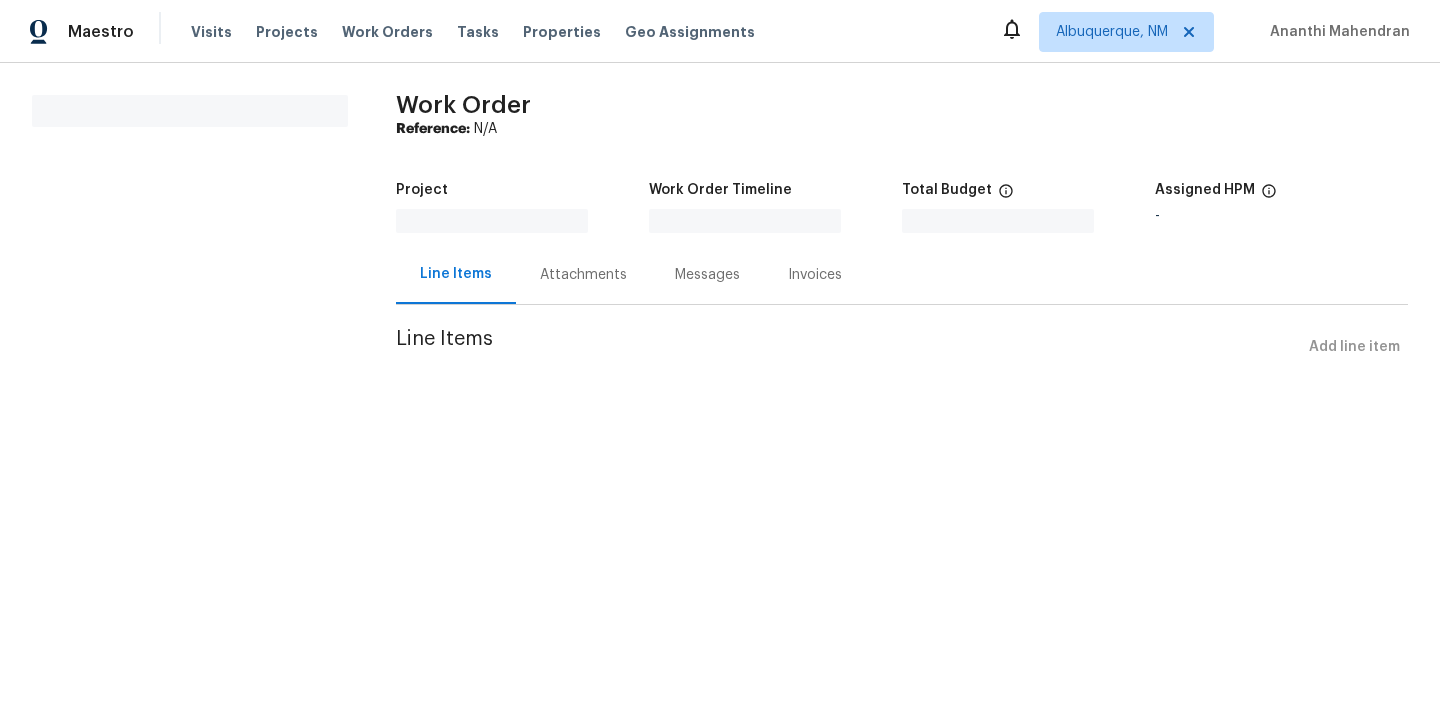 scroll, scrollTop: 0, scrollLeft: 0, axis: both 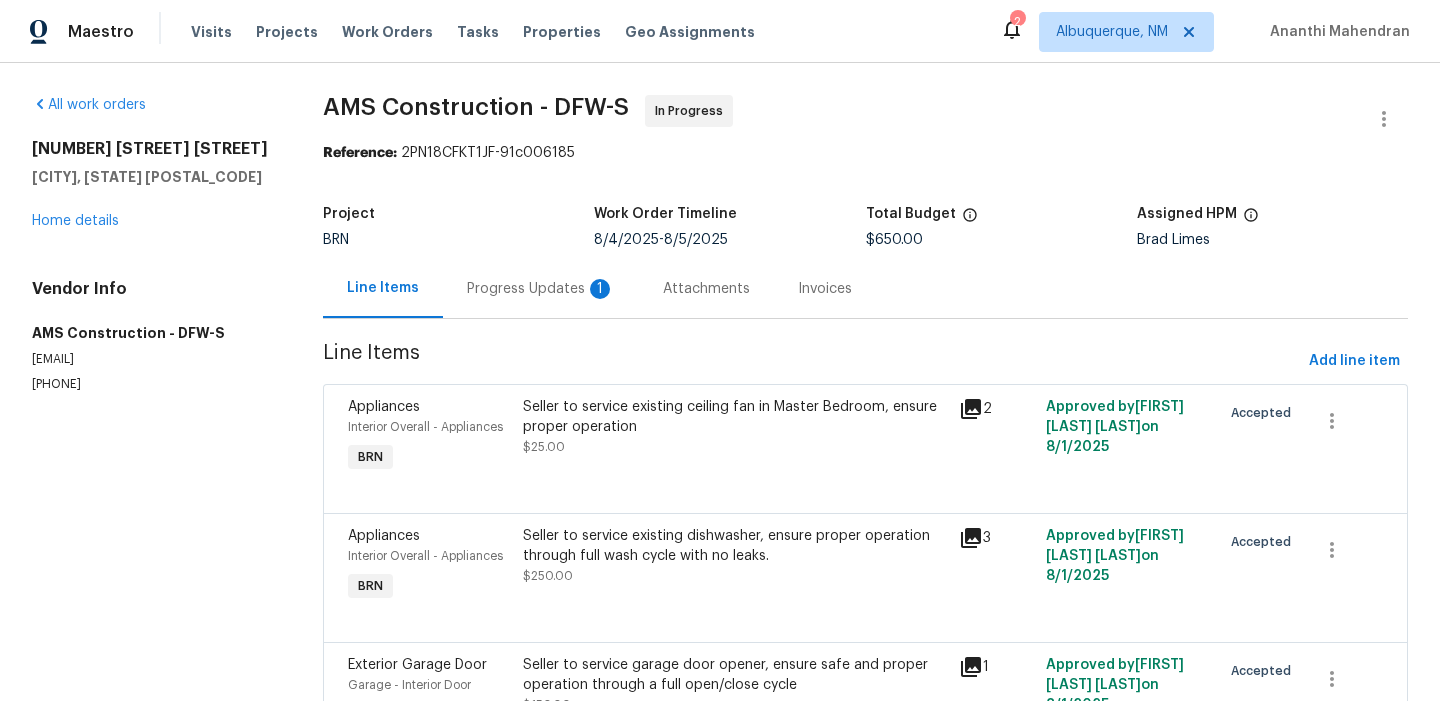 click on "Progress Updates 1" at bounding box center (541, 288) 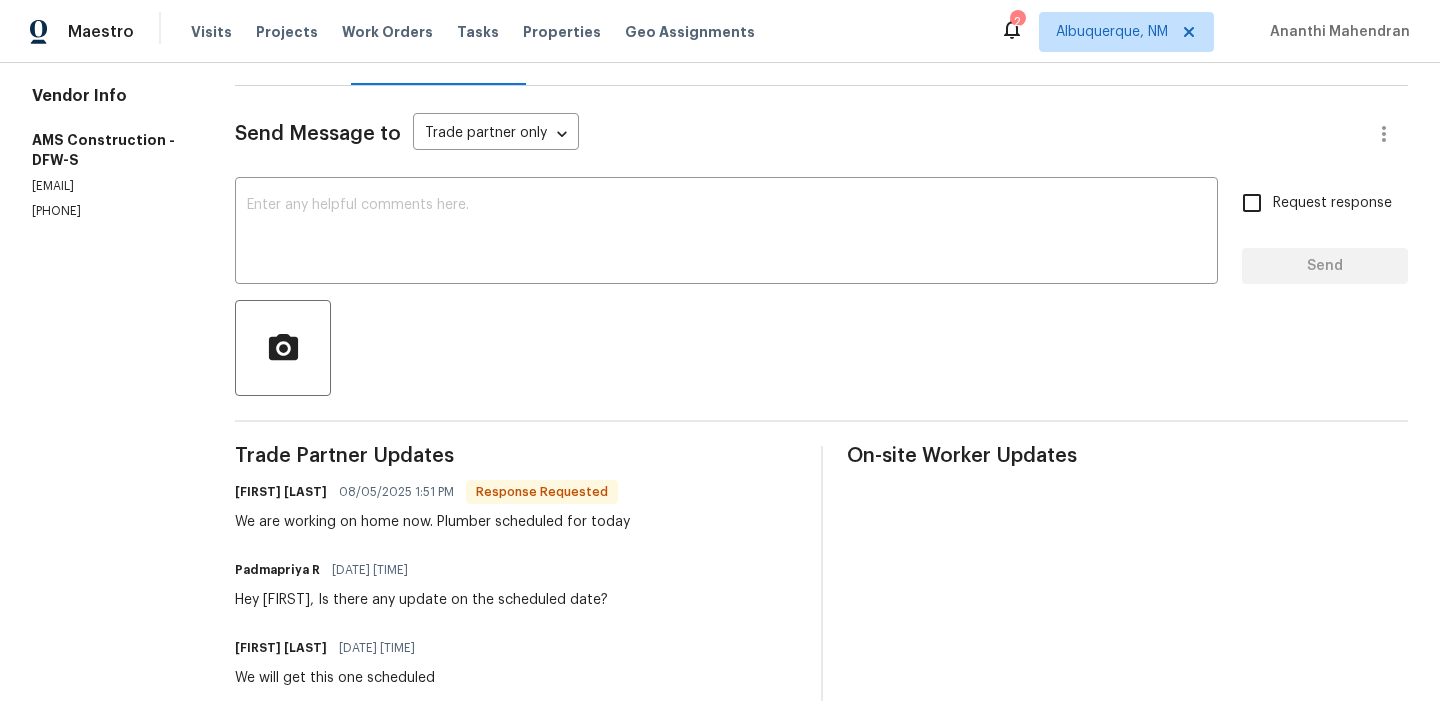 scroll, scrollTop: 244, scrollLeft: 0, axis: vertical 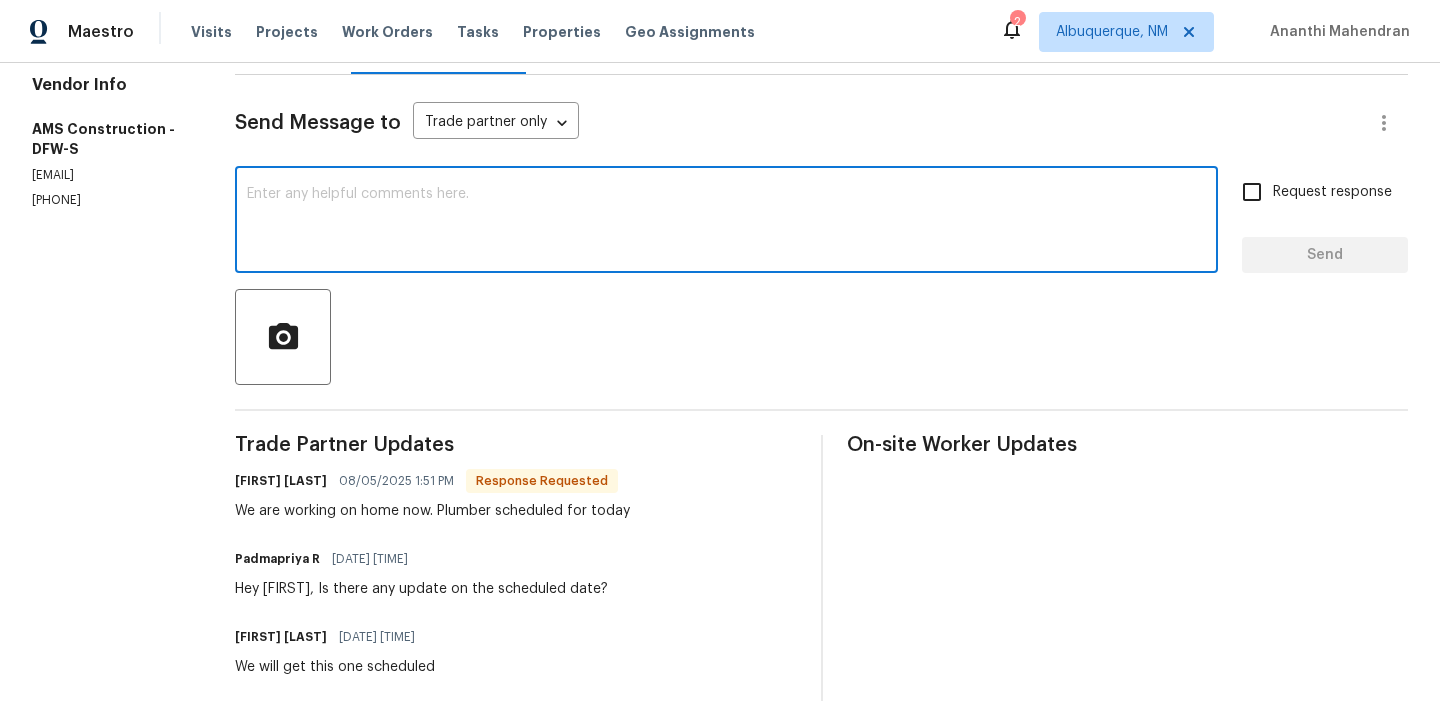 click at bounding box center (726, 222) 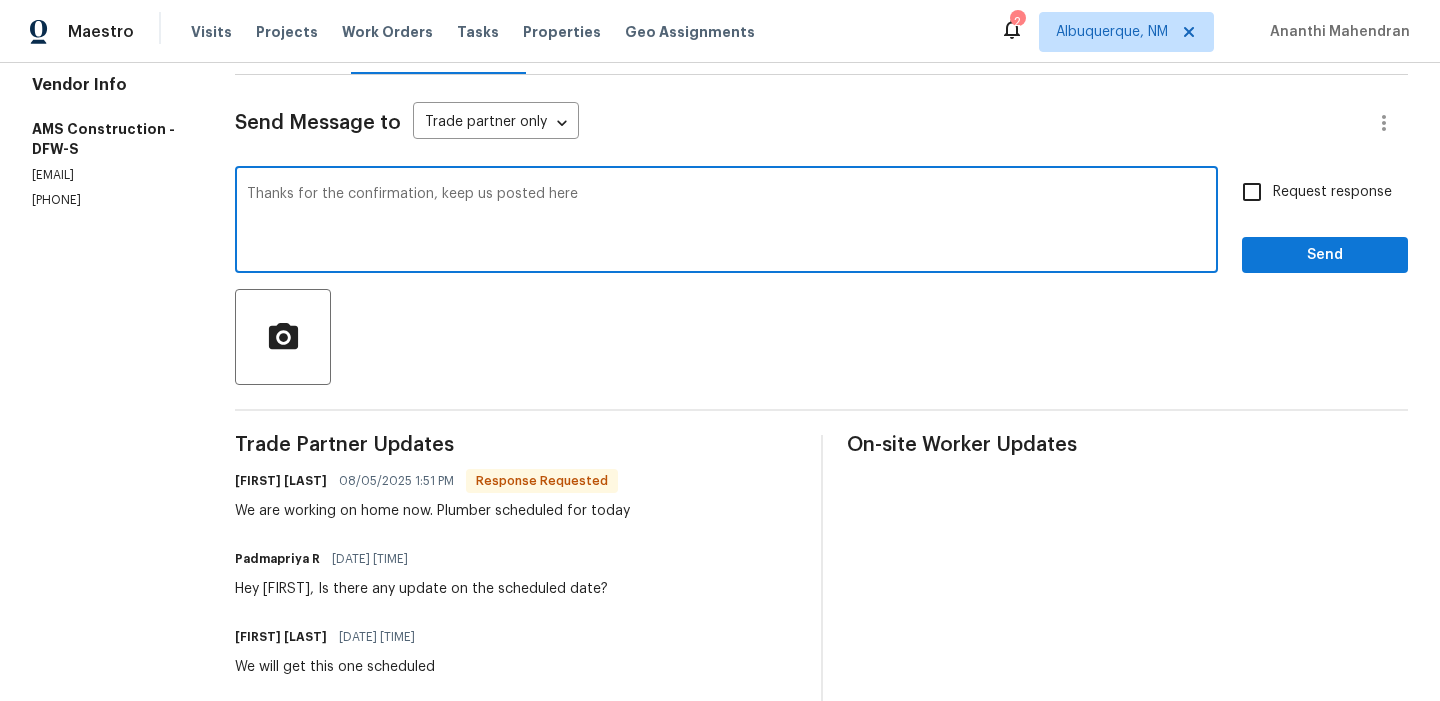 type on "Thanks for the confirmation, keep us posted here" 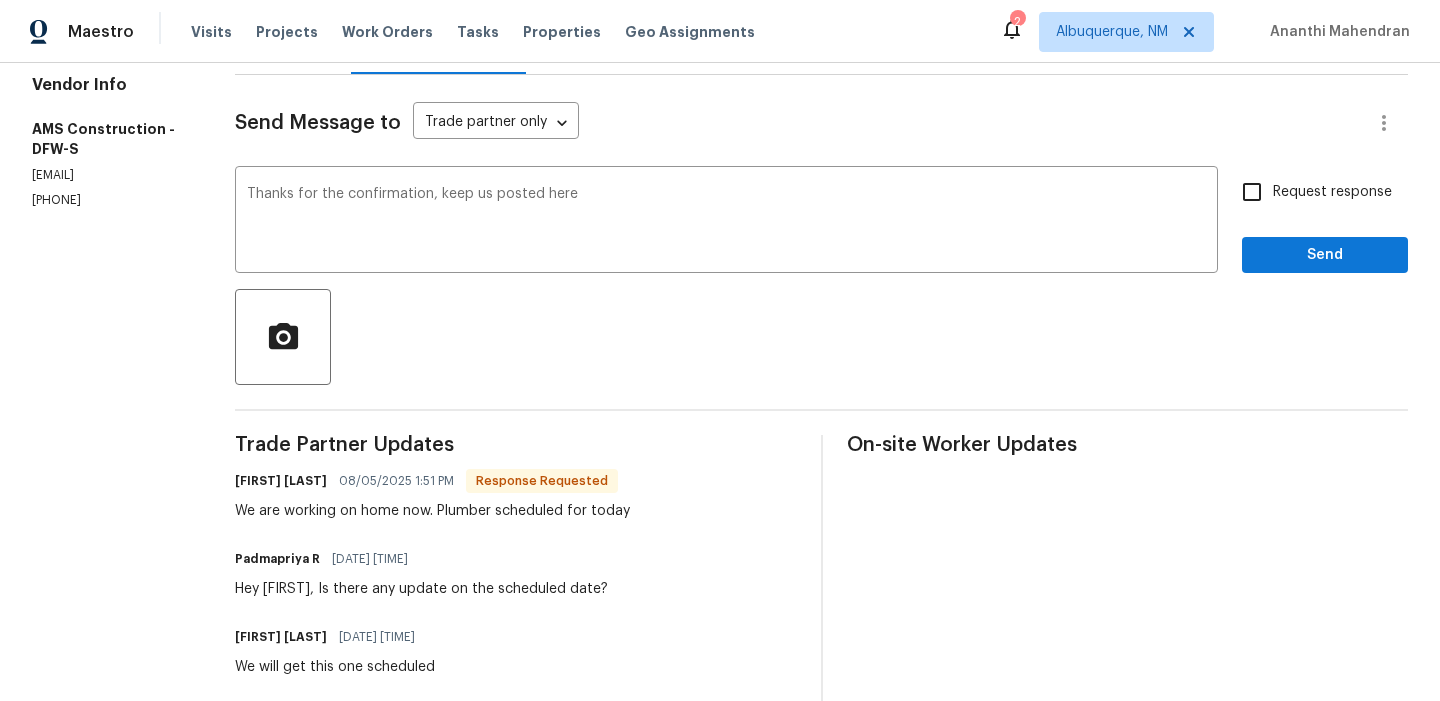 click on "Request response" at bounding box center [1332, 192] 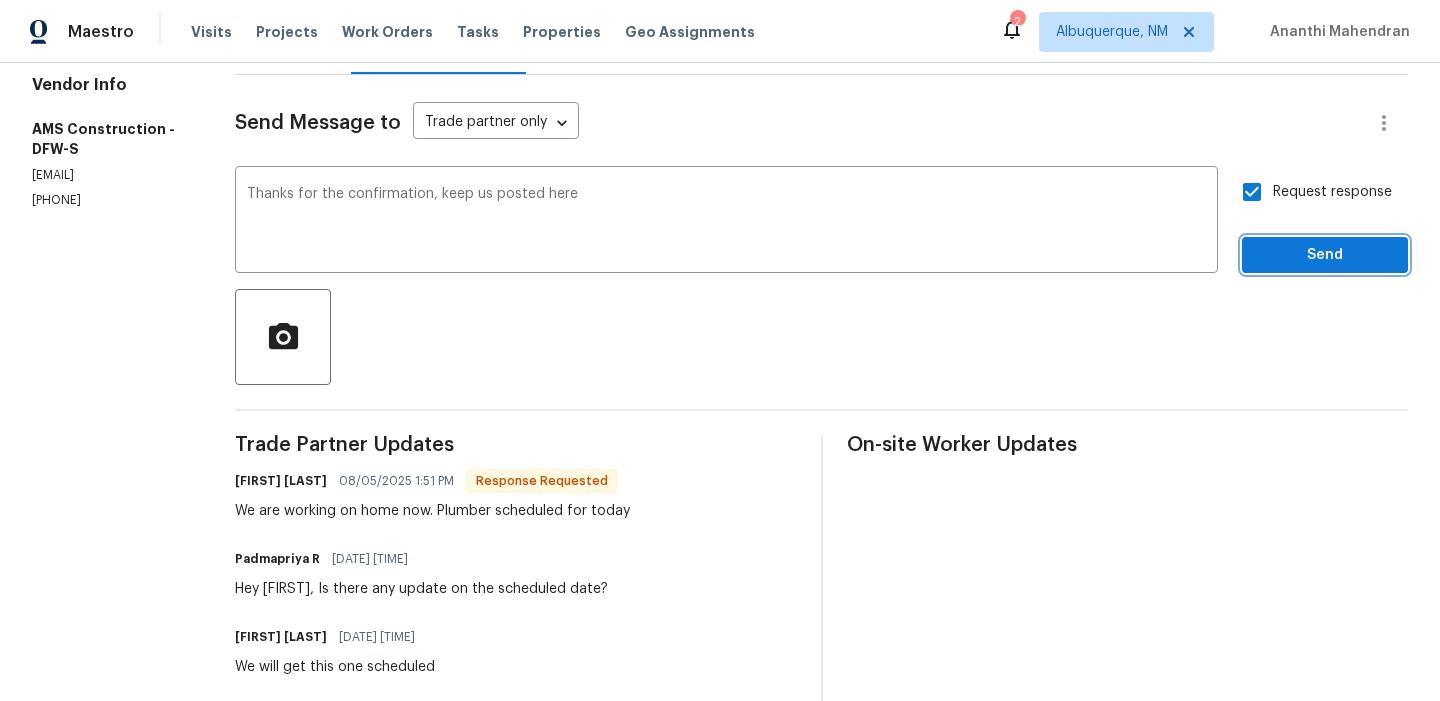 click on "Send" at bounding box center (1325, 255) 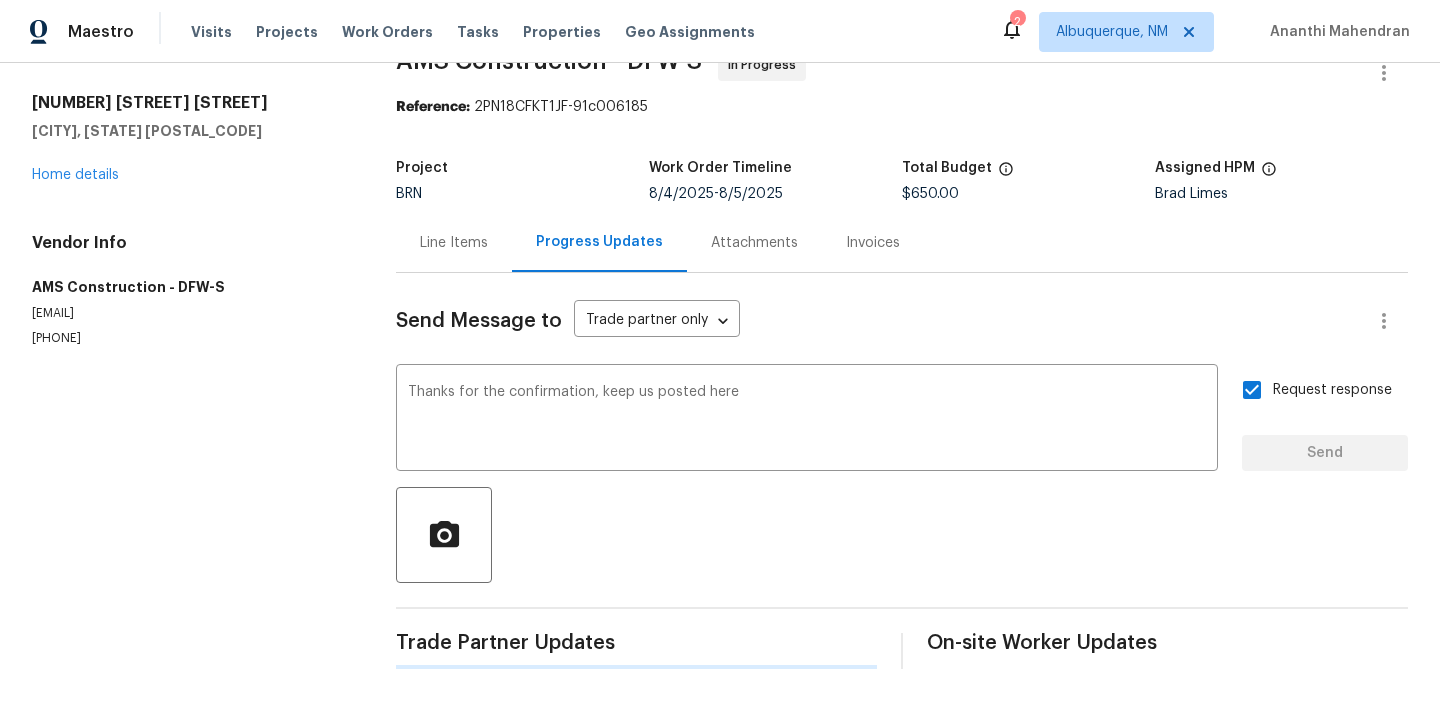 scroll, scrollTop: 46, scrollLeft: 0, axis: vertical 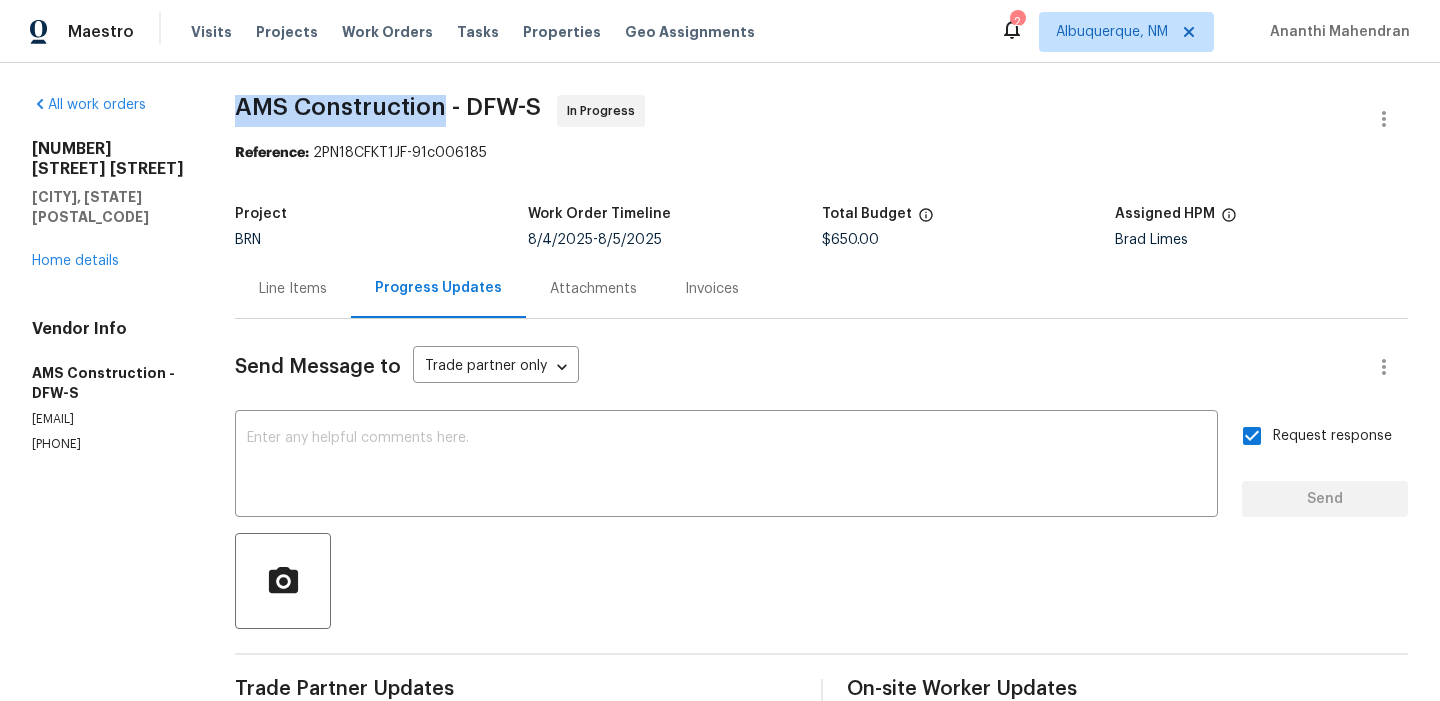 drag, startPoint x: 225, startPoint y: 100, endPoint x: 439, endPoint y: 100, distance: 214 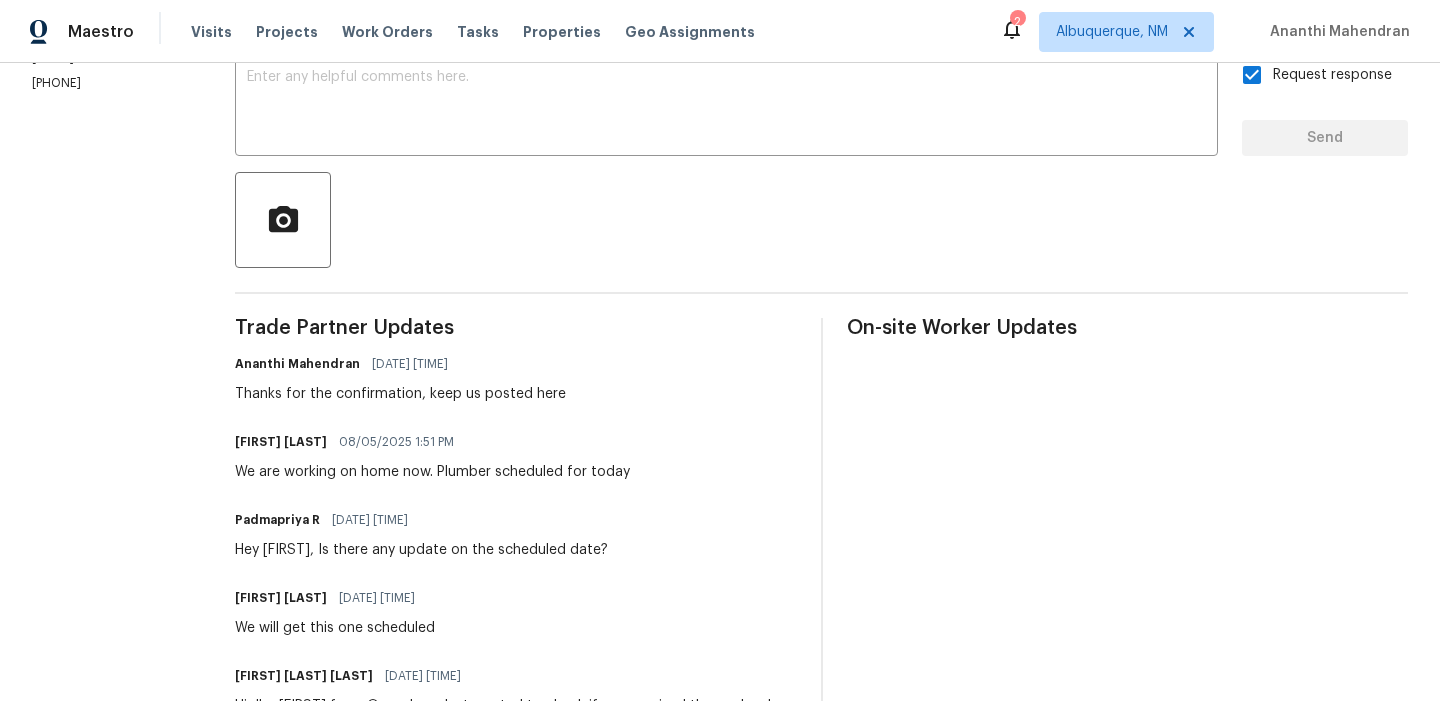 scroll, scrollTop: 381, scrollLeft: 0, axis: vertical 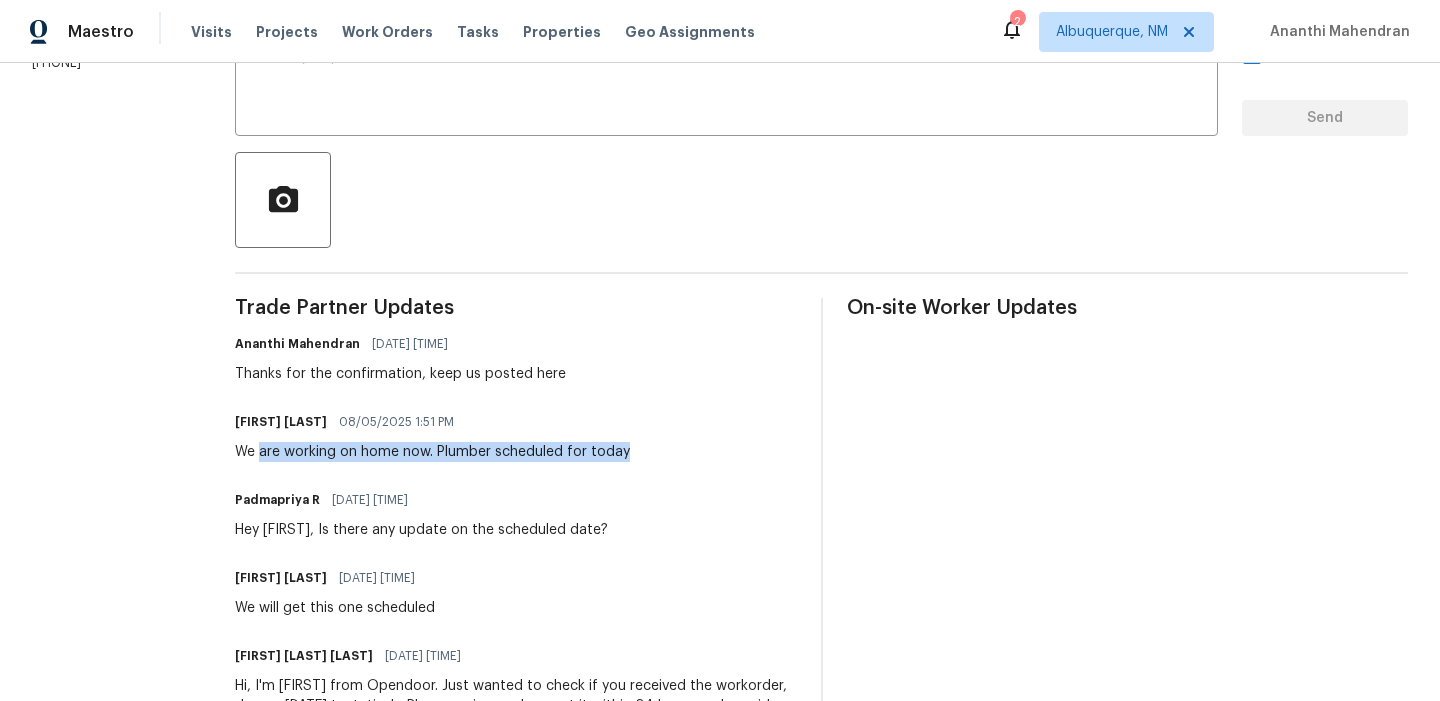 drag, startPoint x: 256, startPoint y: 453, endPoint x: 691, endPoint y: 453, distance: 435 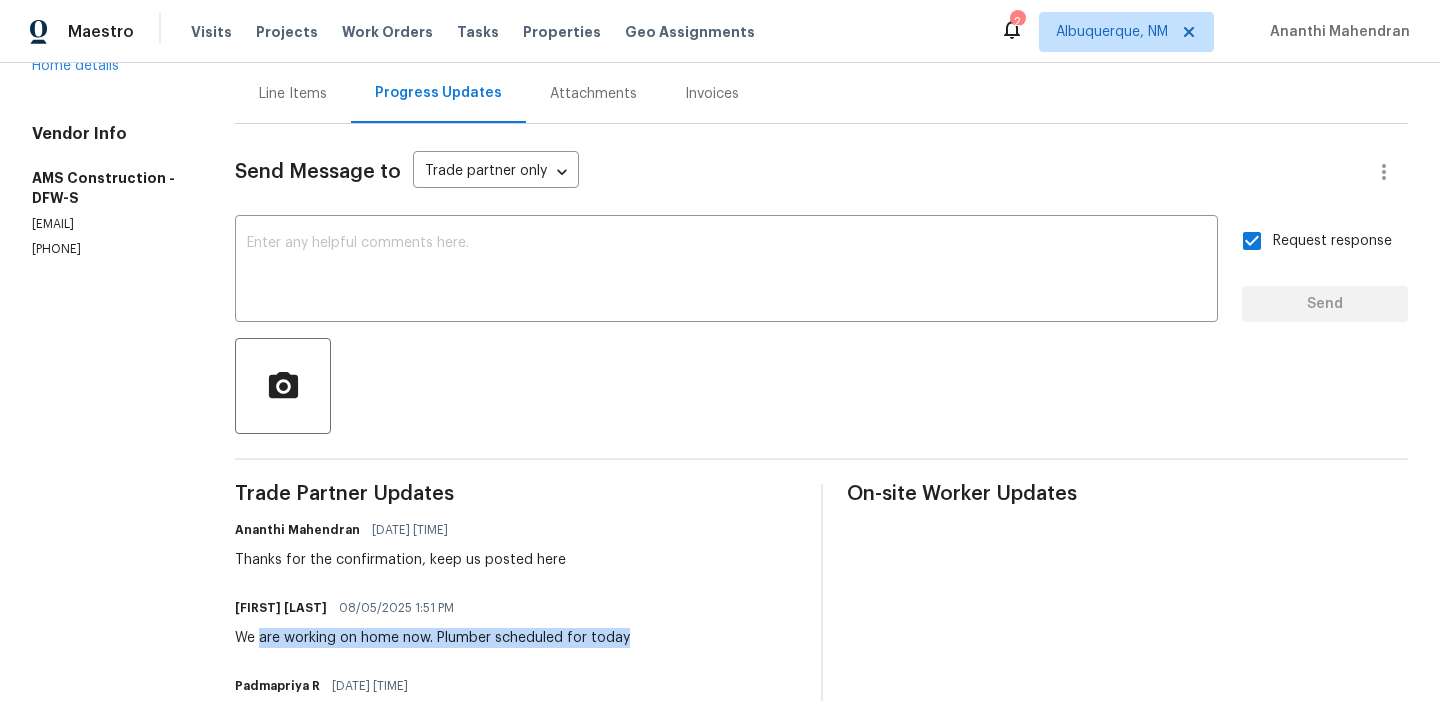 scroll, scrollTop: 0, scrollLeft: 0, axis: both 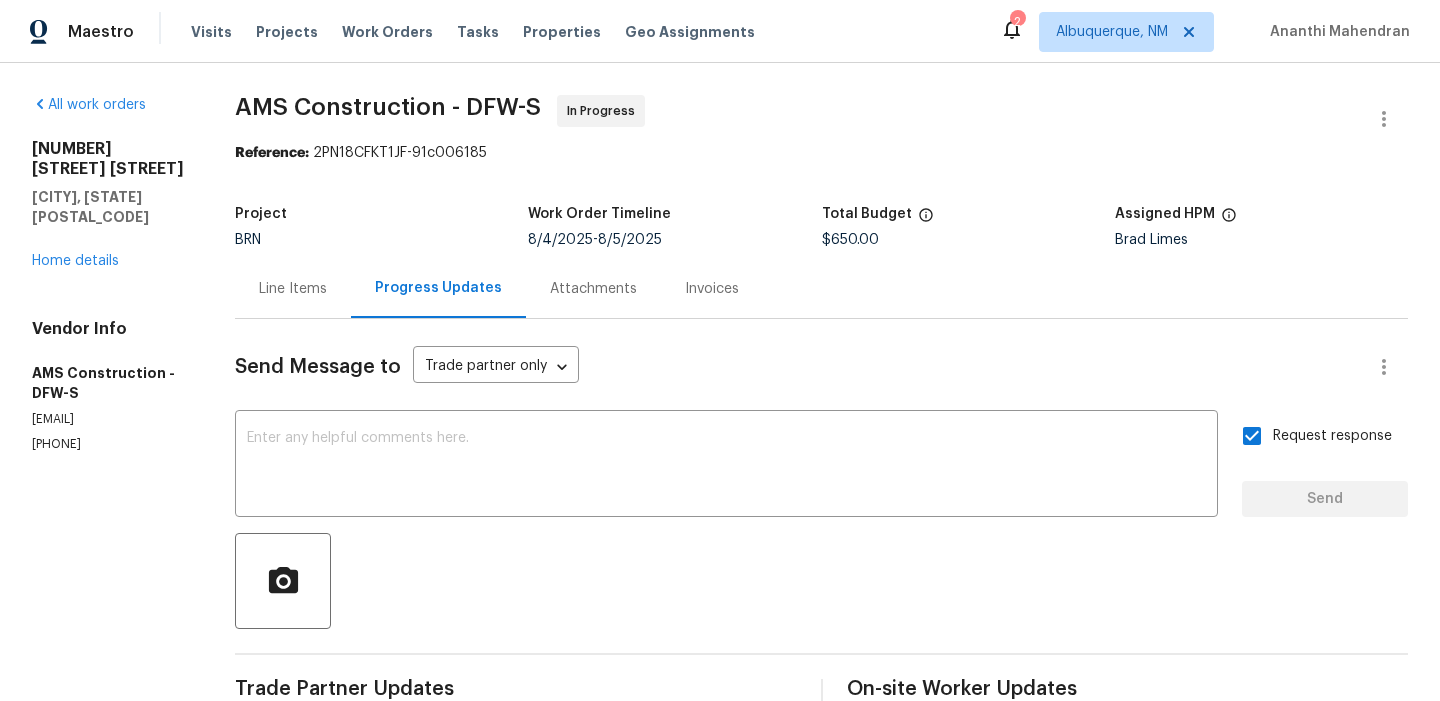 click on "Line Items" at bounding box center (293, 288) 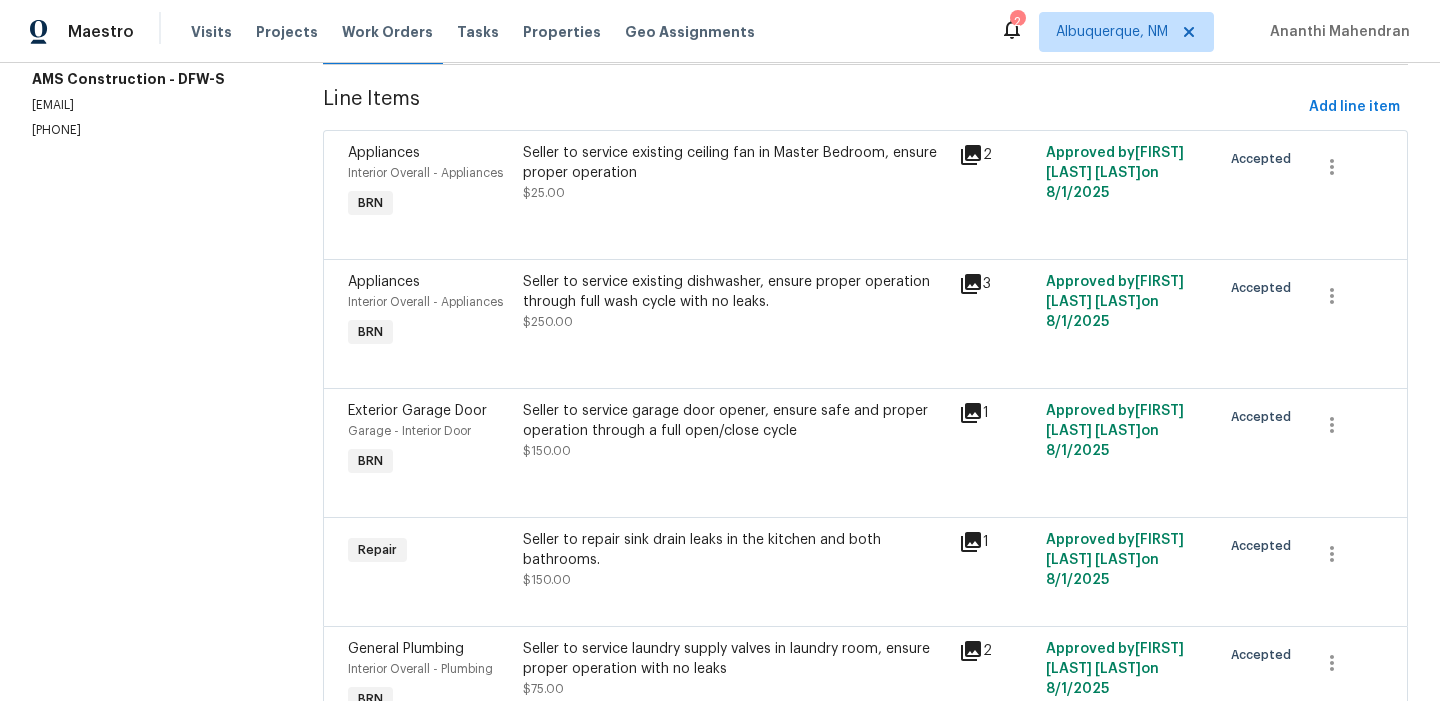 scroll, scrollTop: 367, scrollLeft: 0, axis: vertical 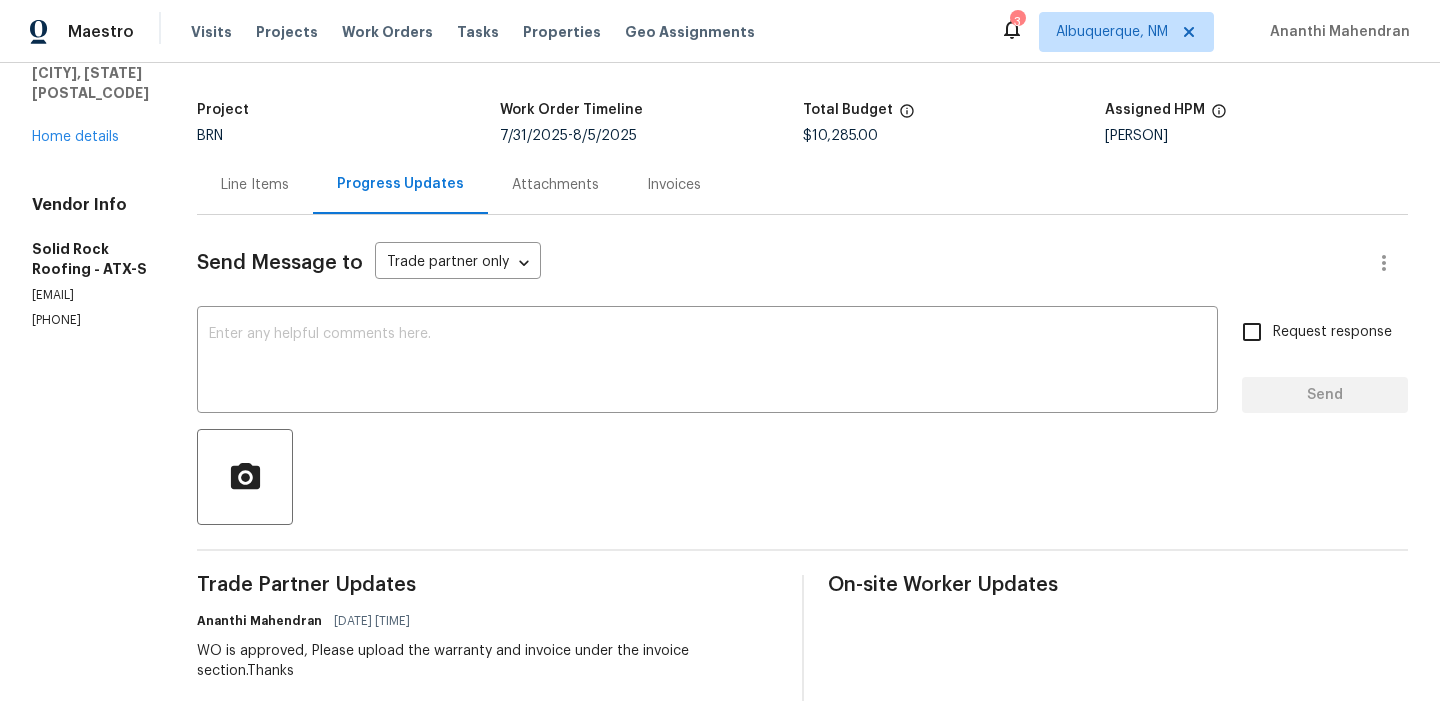 click on "Invoices" at bounding box center [674, 185] 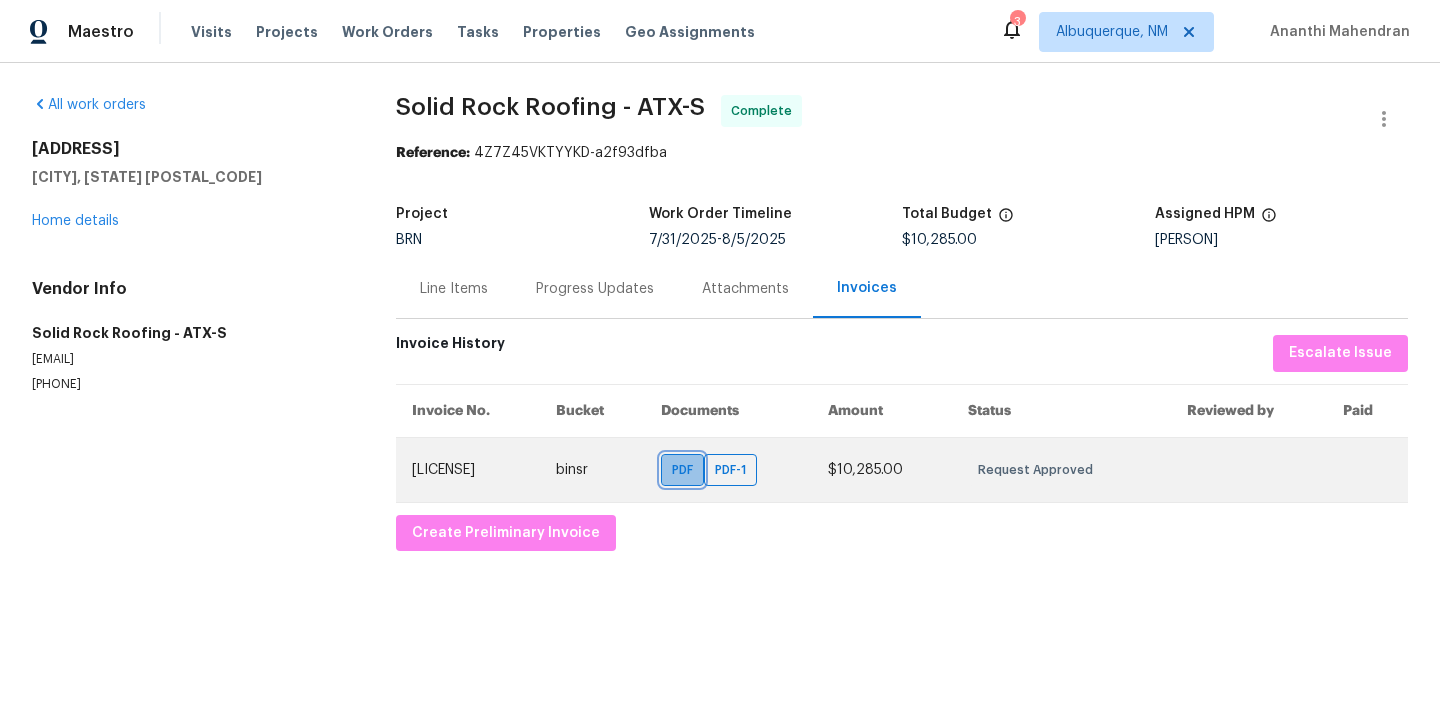 click on "PDF" at bounding box center (682, 470) 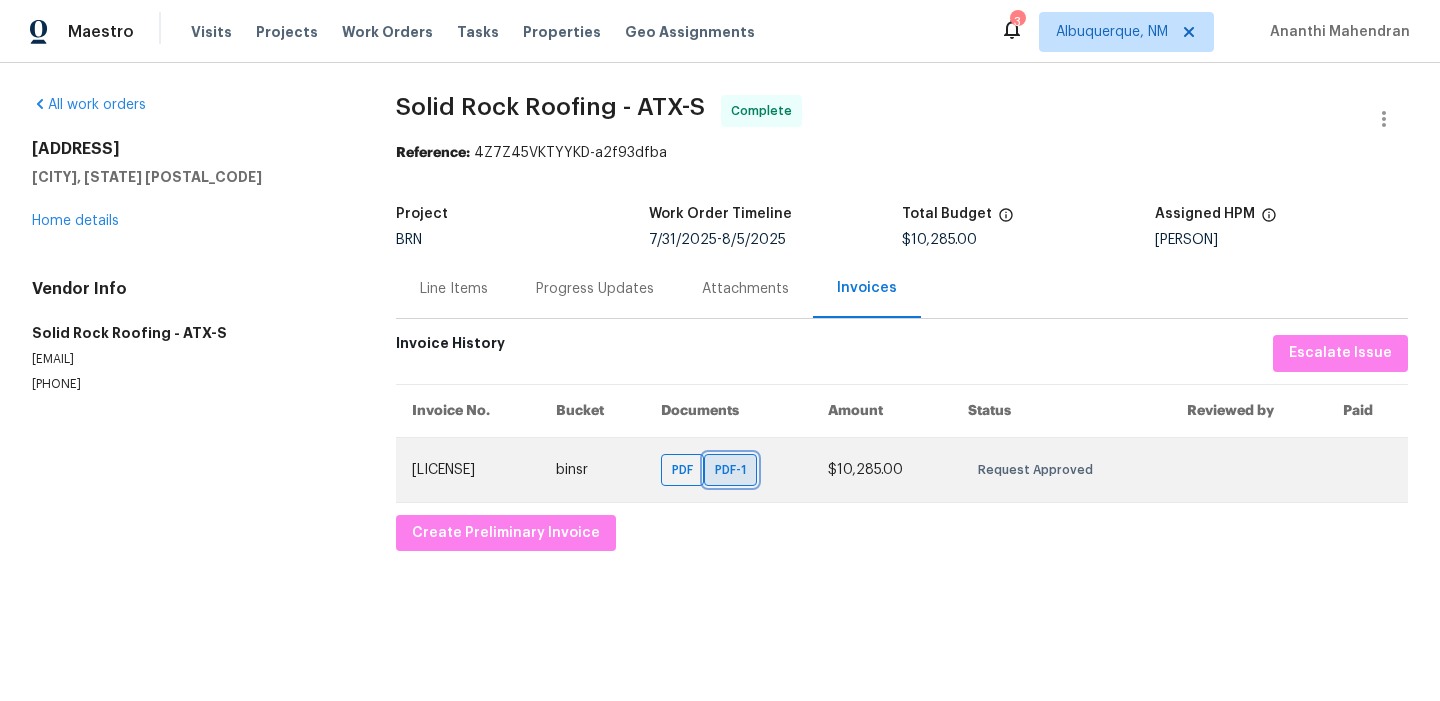click on "PDF-1" at bounding box center [734, 470] 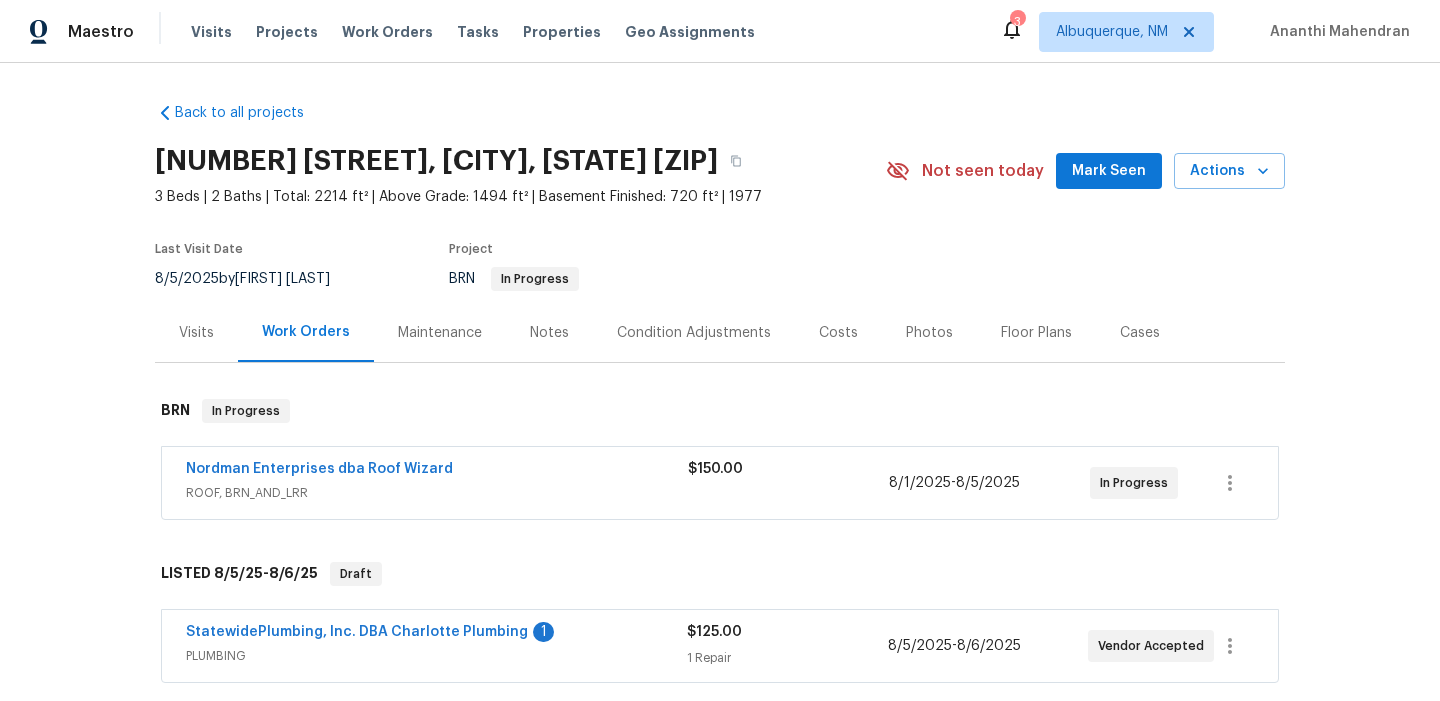scroll, scrollTop: 0, scrollLeft: 0, axis: both 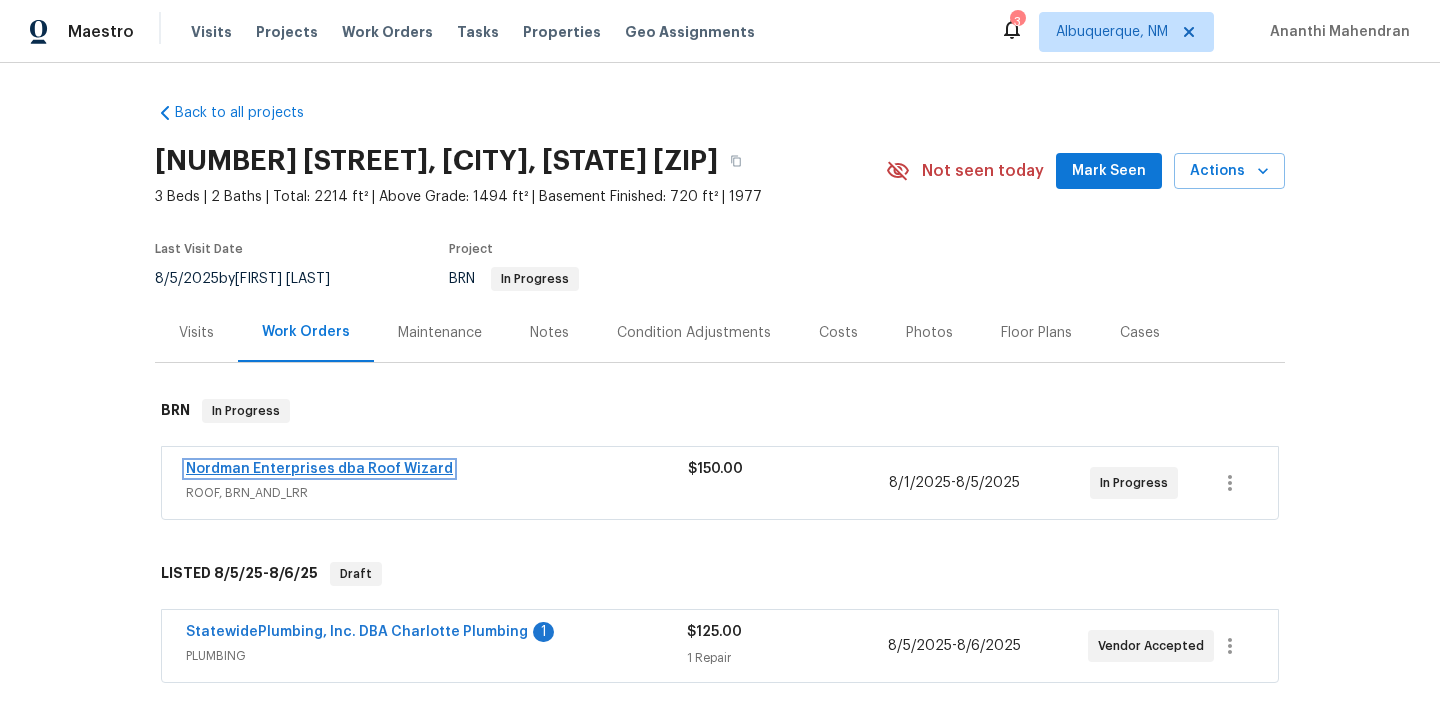 click on "Nordman Enterprises dba Roof Wizard" at bounding box center (319, 469) 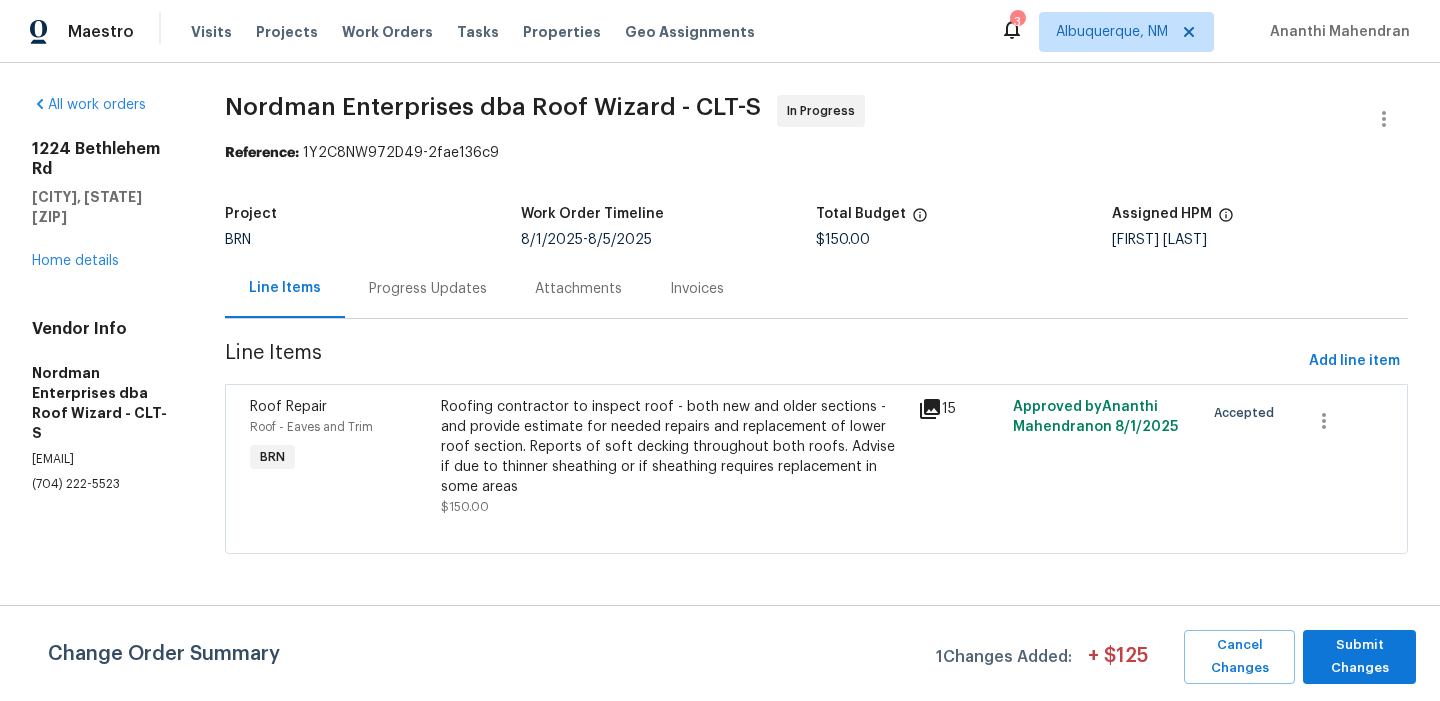 click on "Nordman Enterprises dba Roof Wizard - CLT-S" at bounding box center (493, 107) 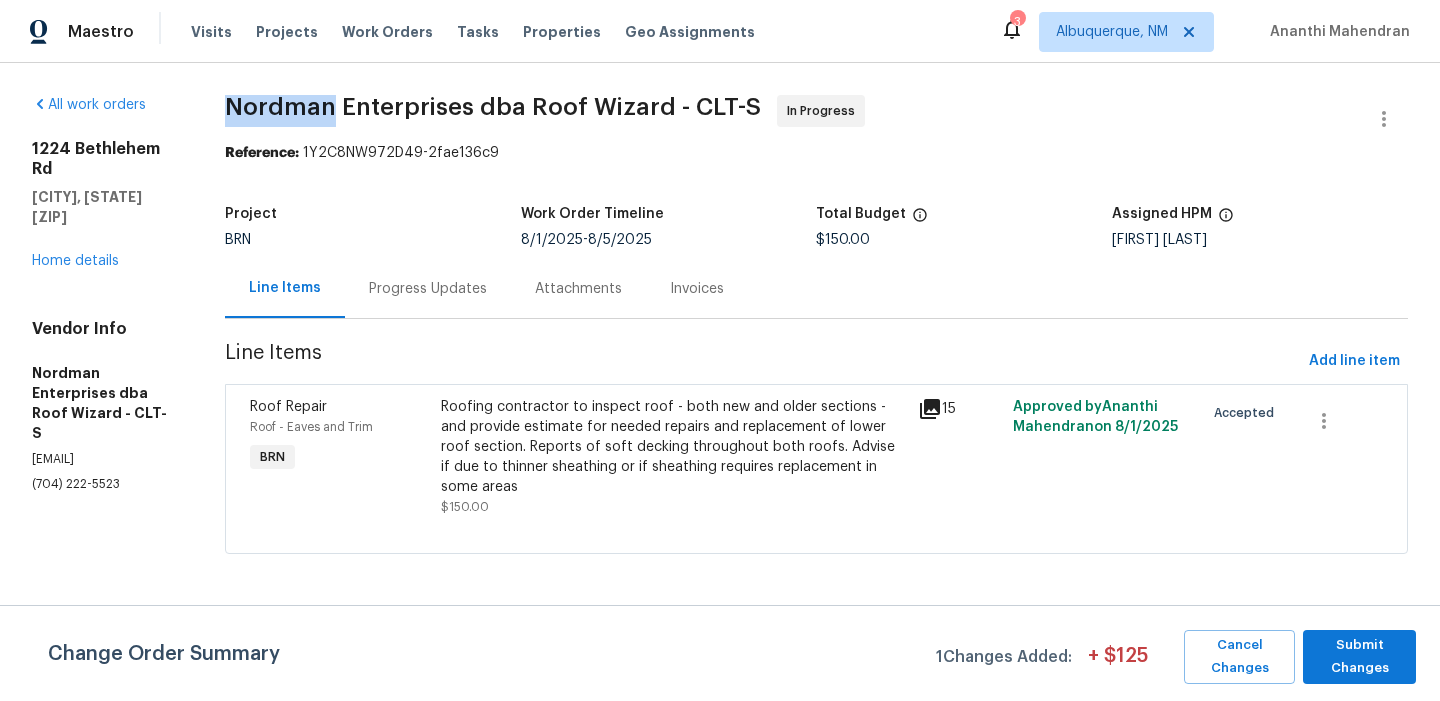 click on "Nordman Enterprises dba Roof Wizard - CLT-S" at bounding box center [493, 107] 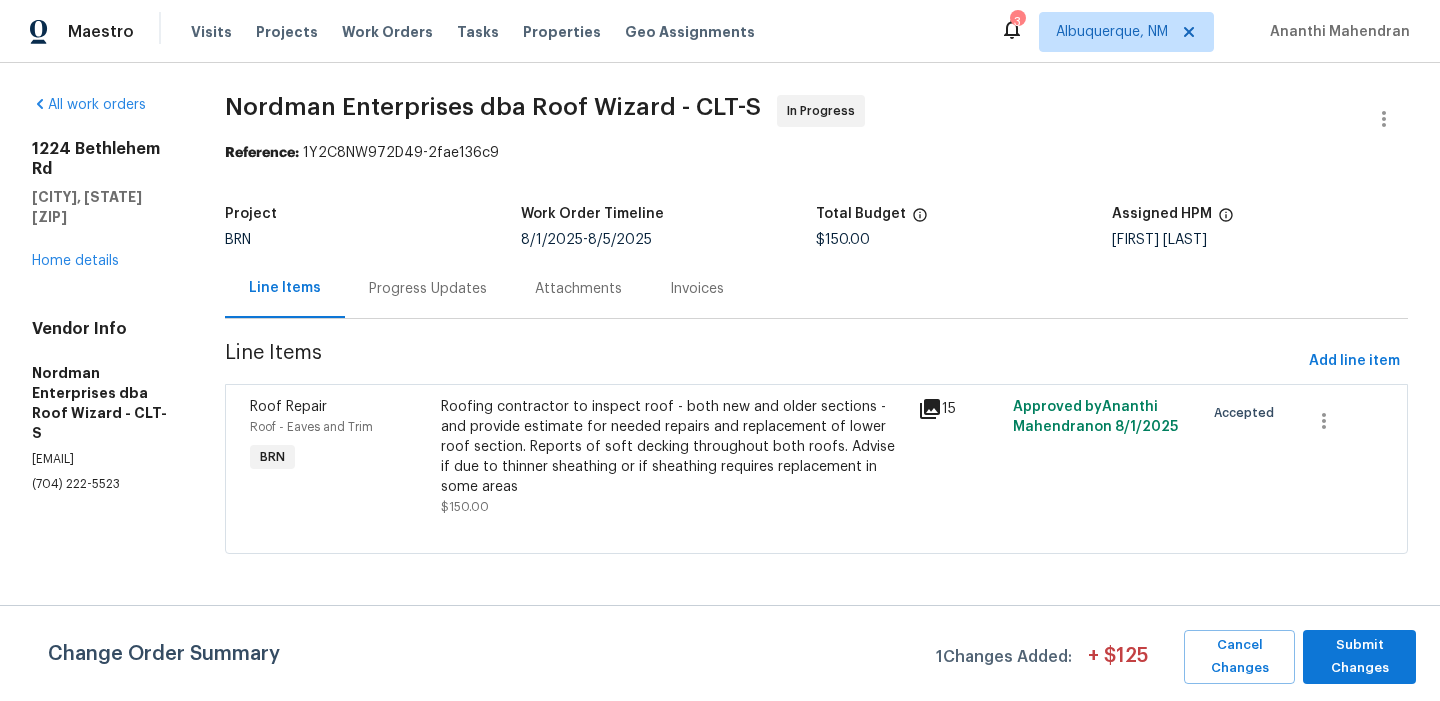 click on "Progress Updates" at bounding box center (428, 288) 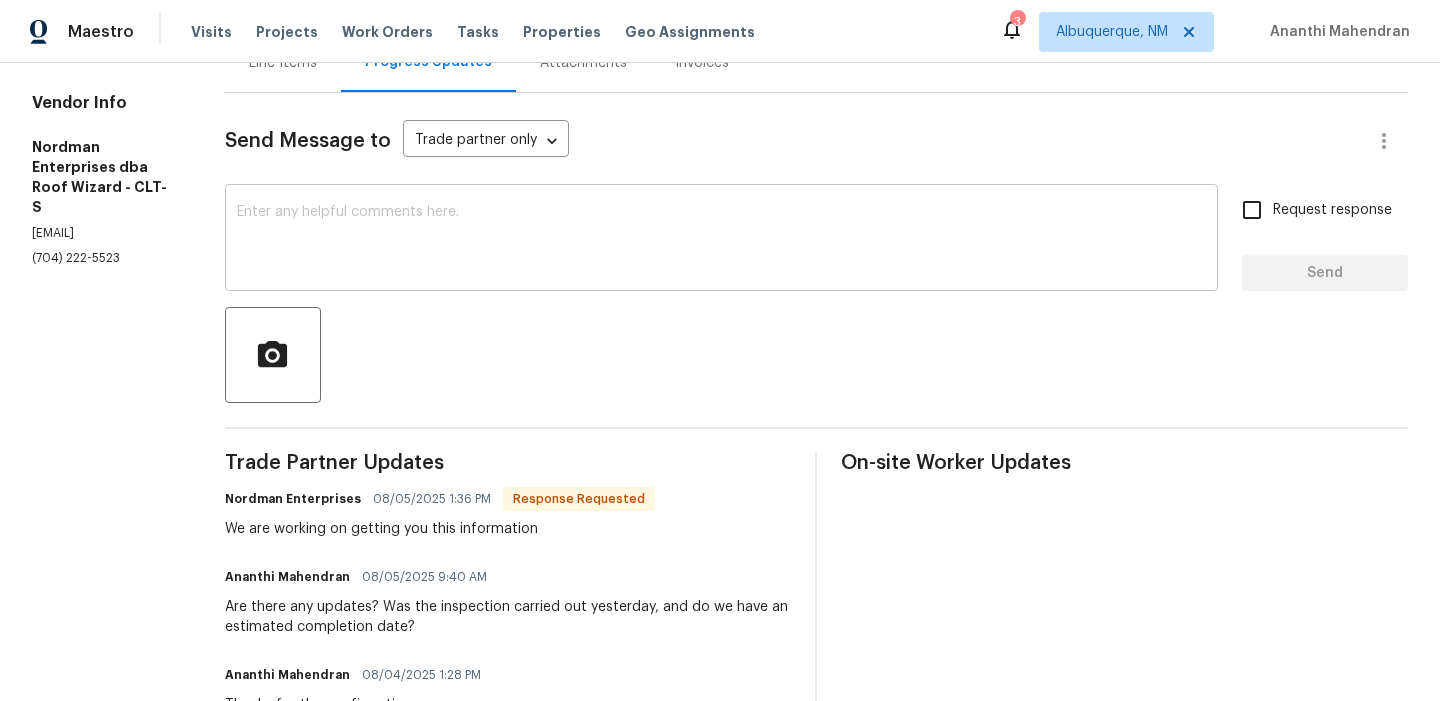 scroll, scrollTop: 259, scrollLeft: 0, axis: vertical 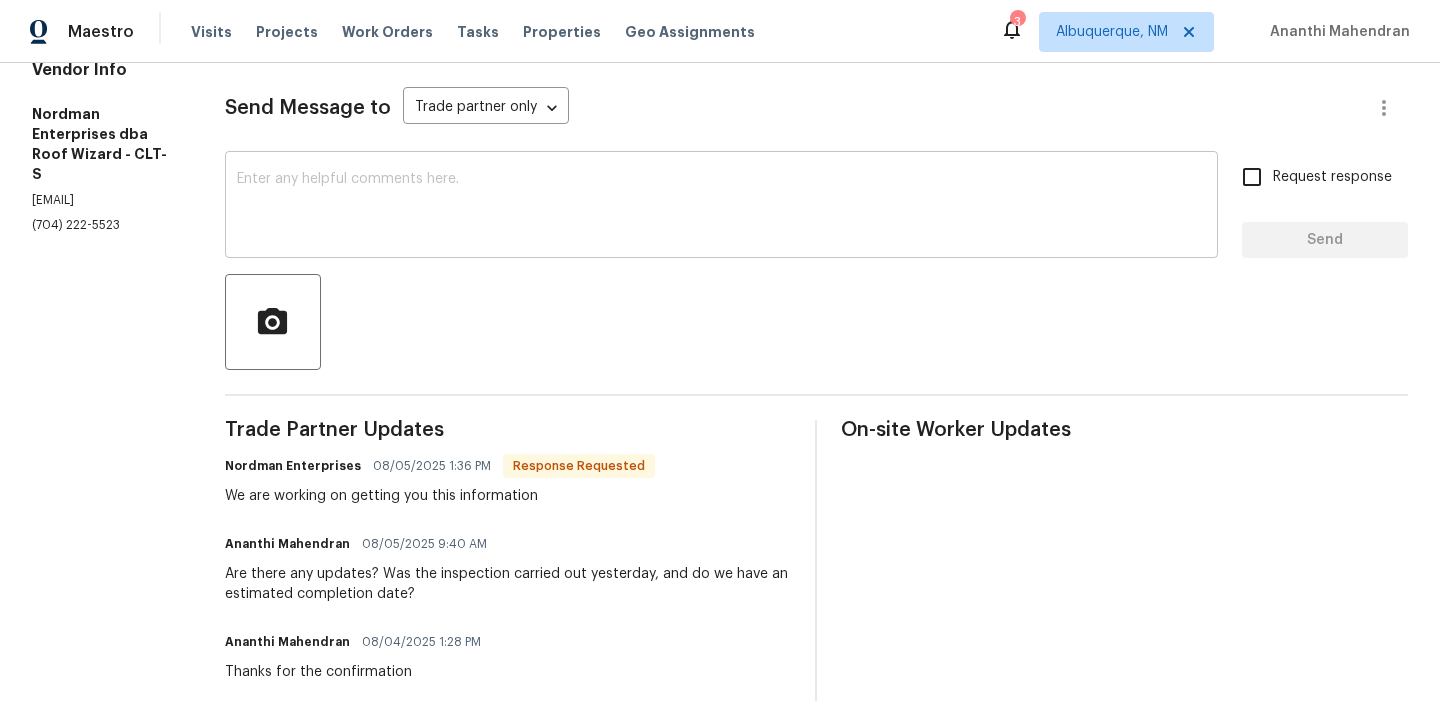 click on "x ​" at bounding box center [721, 207] 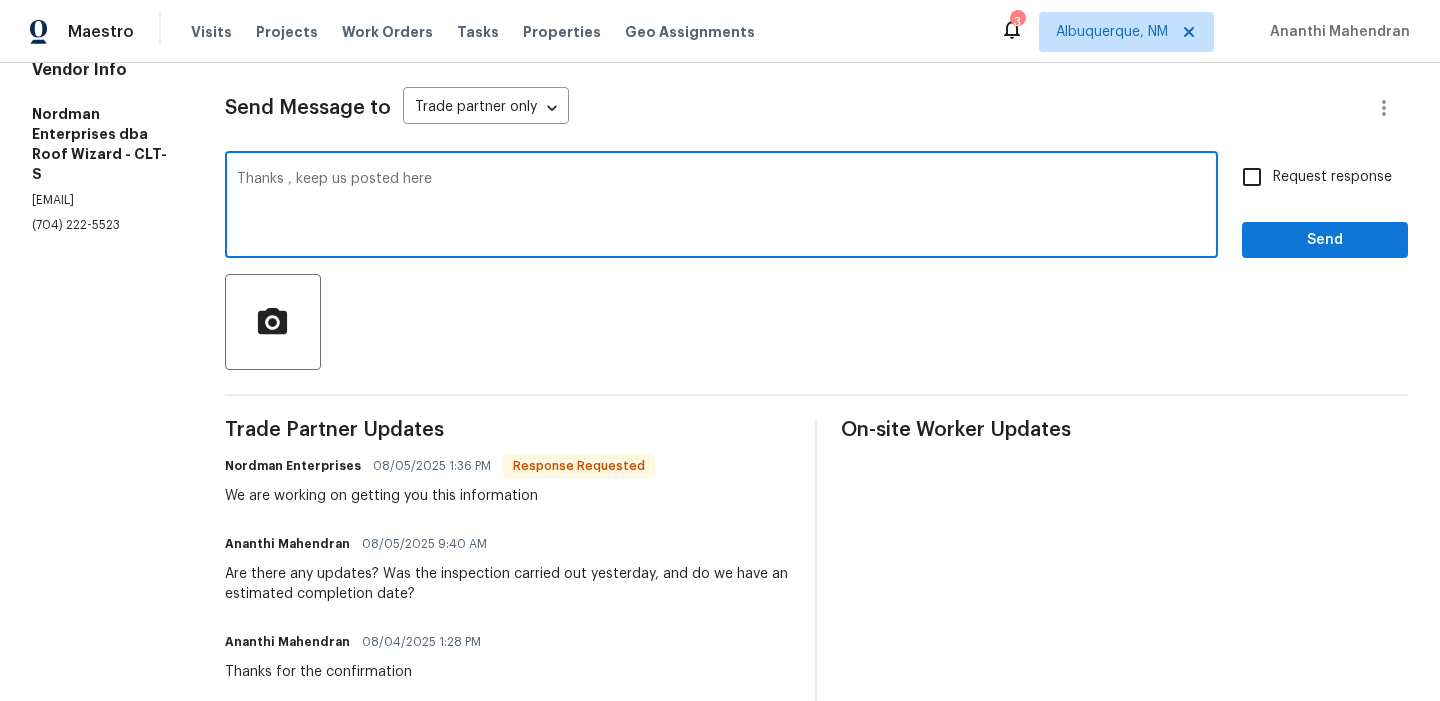type on "Thanks , keep us posted here" 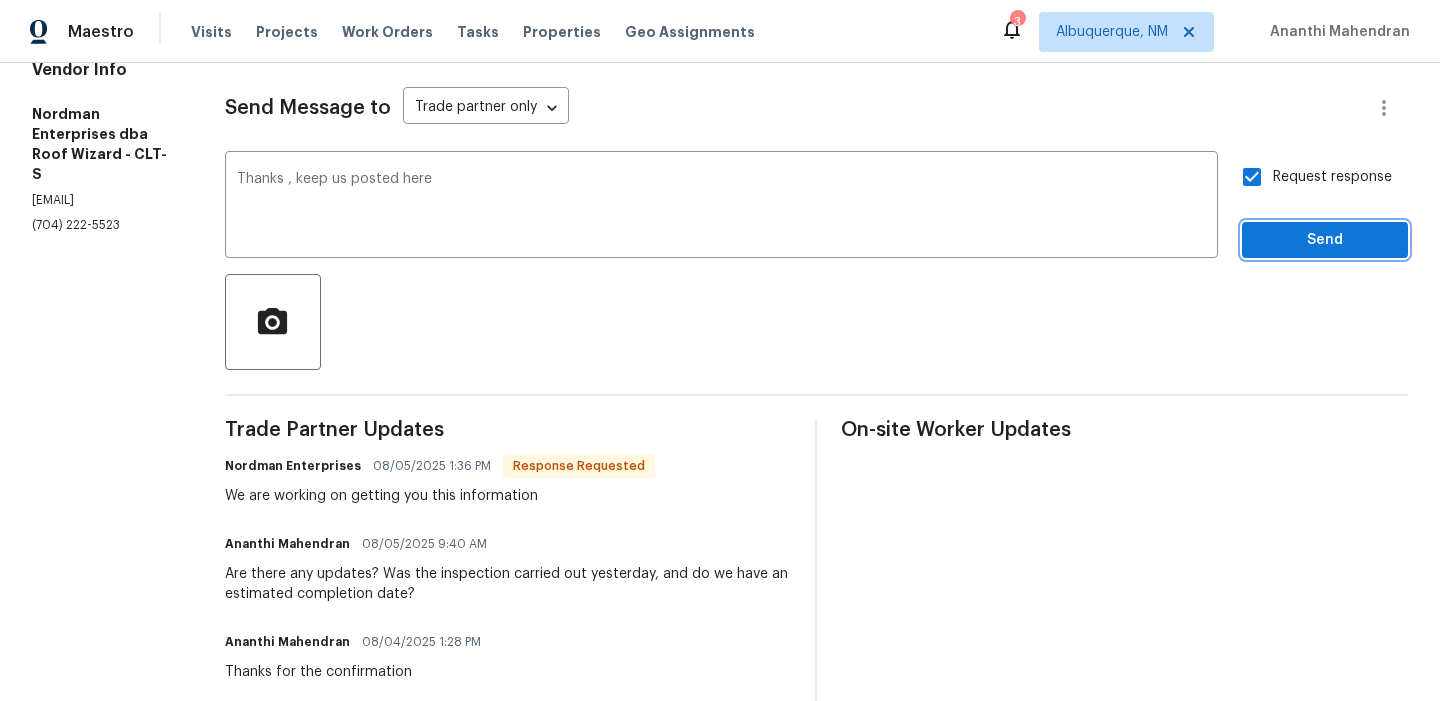 click on "Send" at bounding box center (1325, 240) 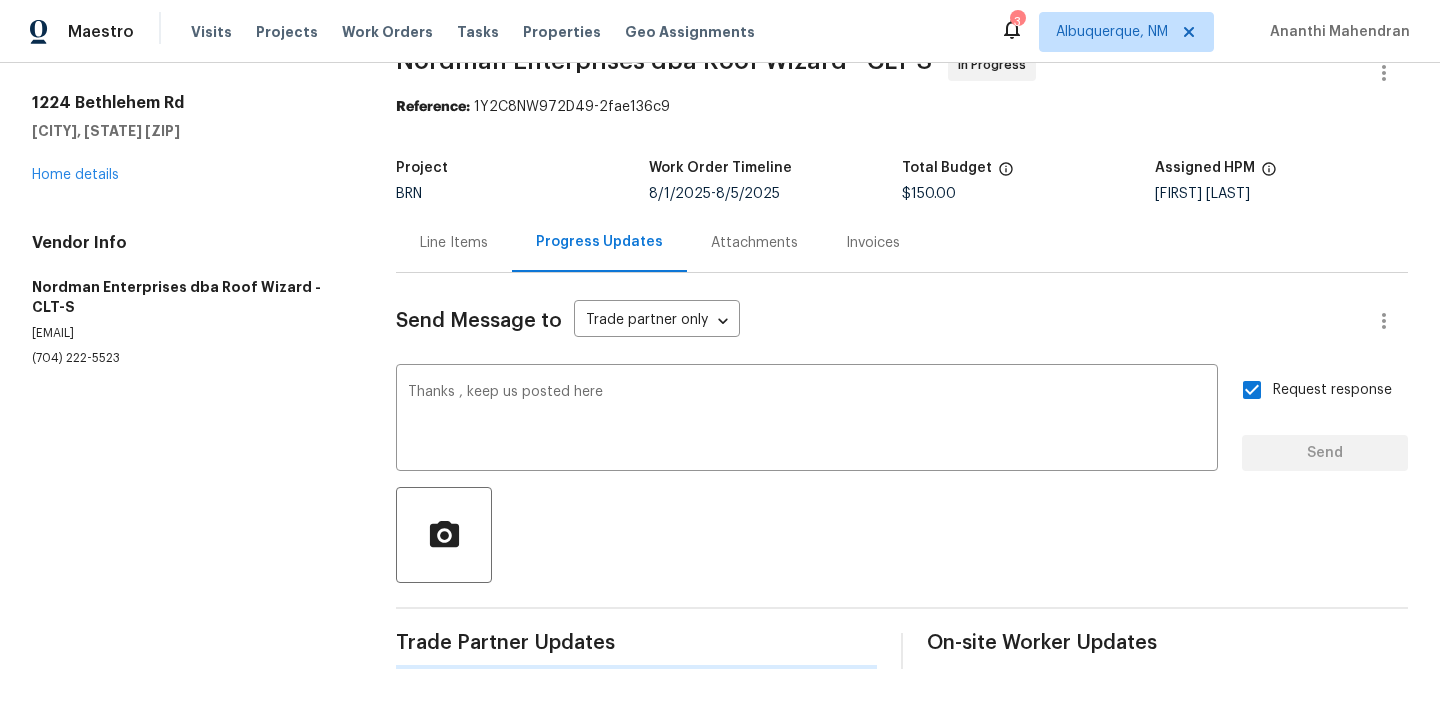 type 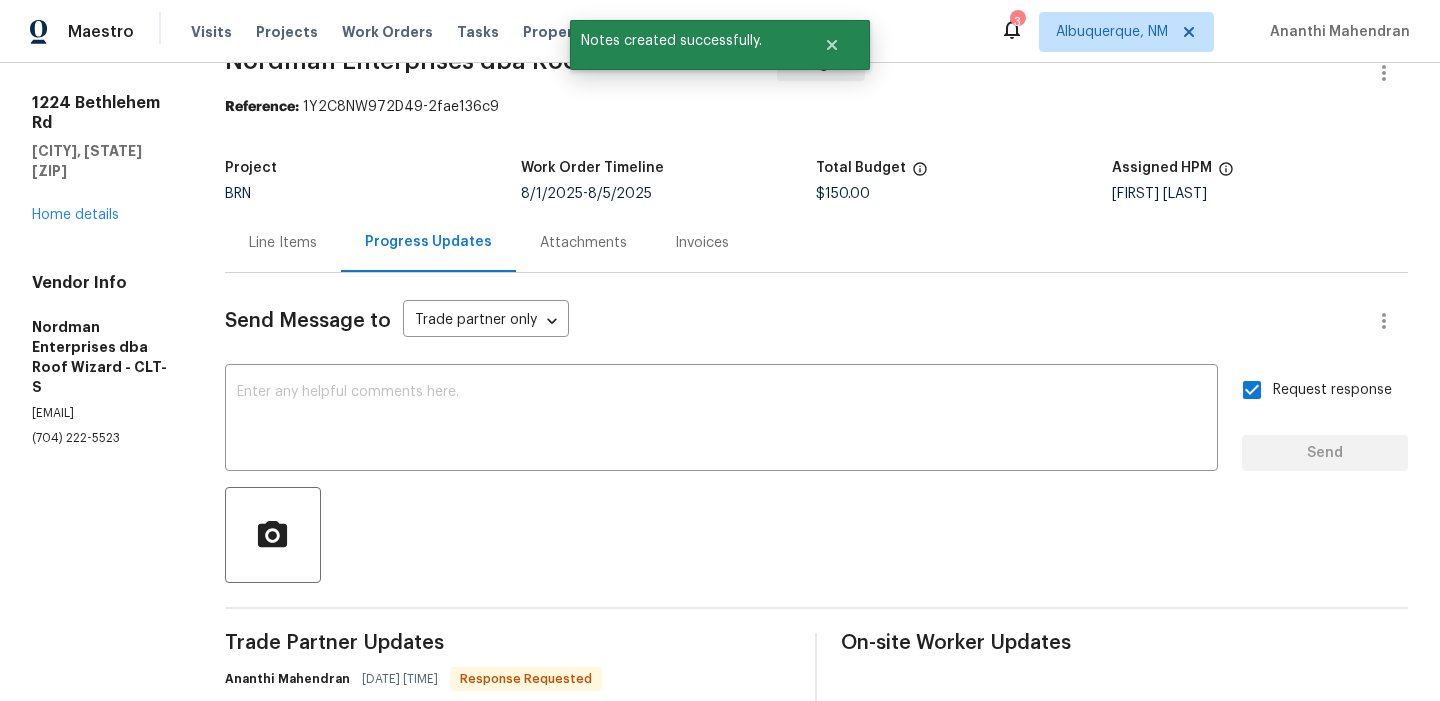 scroll, scrollTop: 259, scrollLeft: 0, axis: vertical 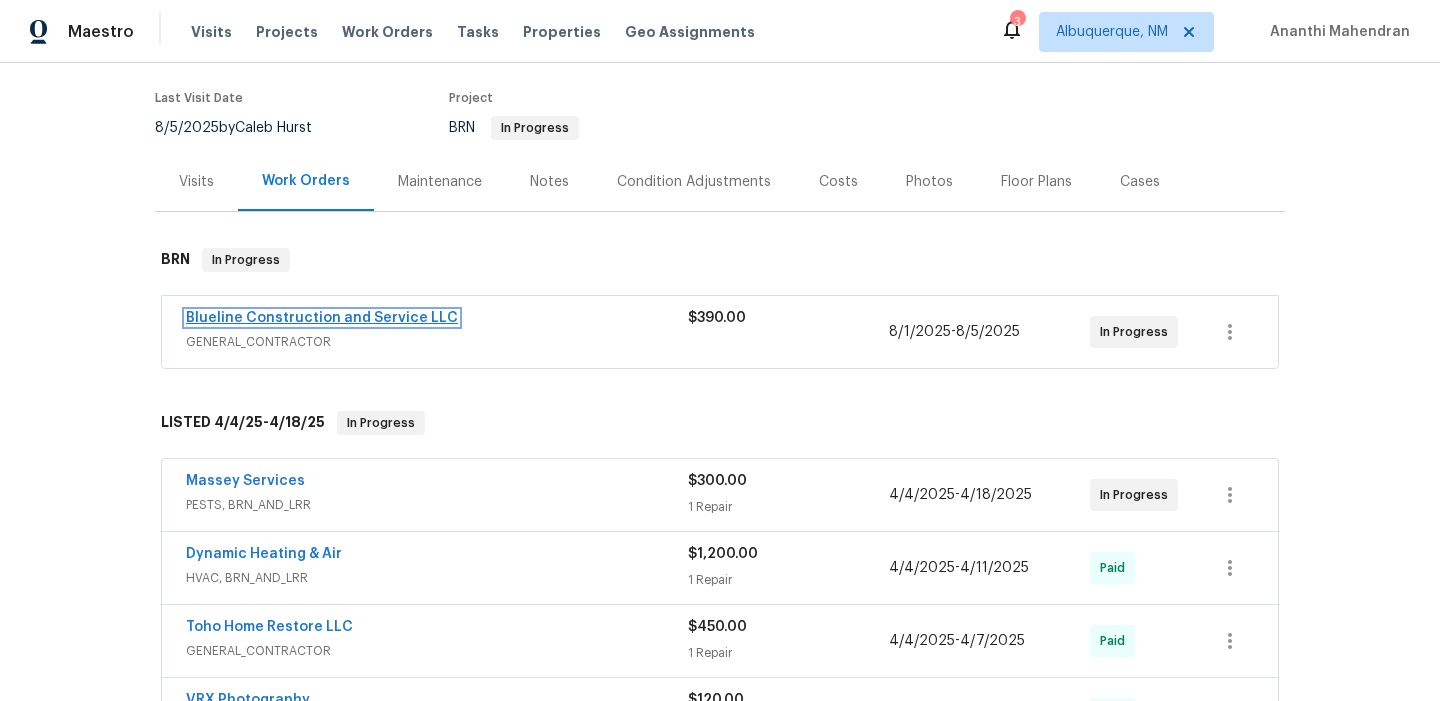 click on "Blueline Construction and Service LLC" at bounding box center [322, 318] 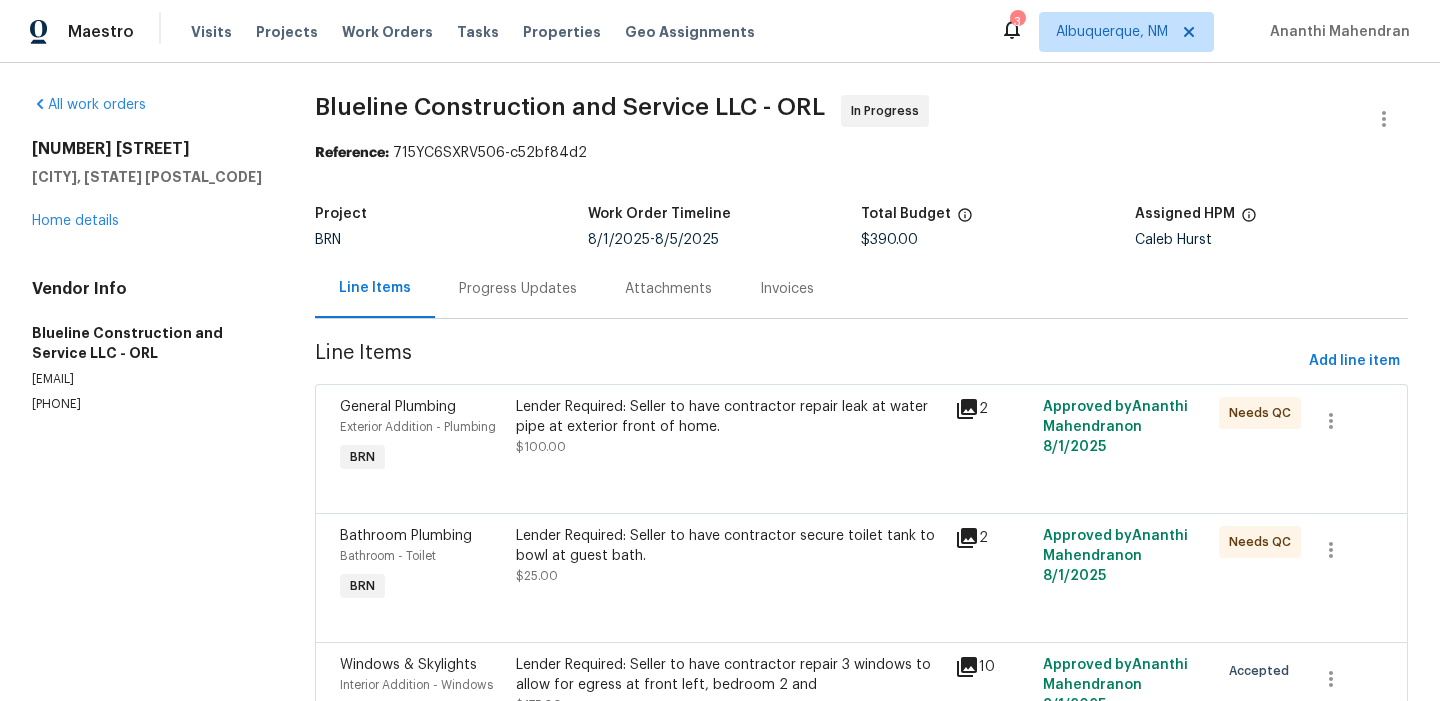 click on "Progress Updates" at bounding box center [518, 289] 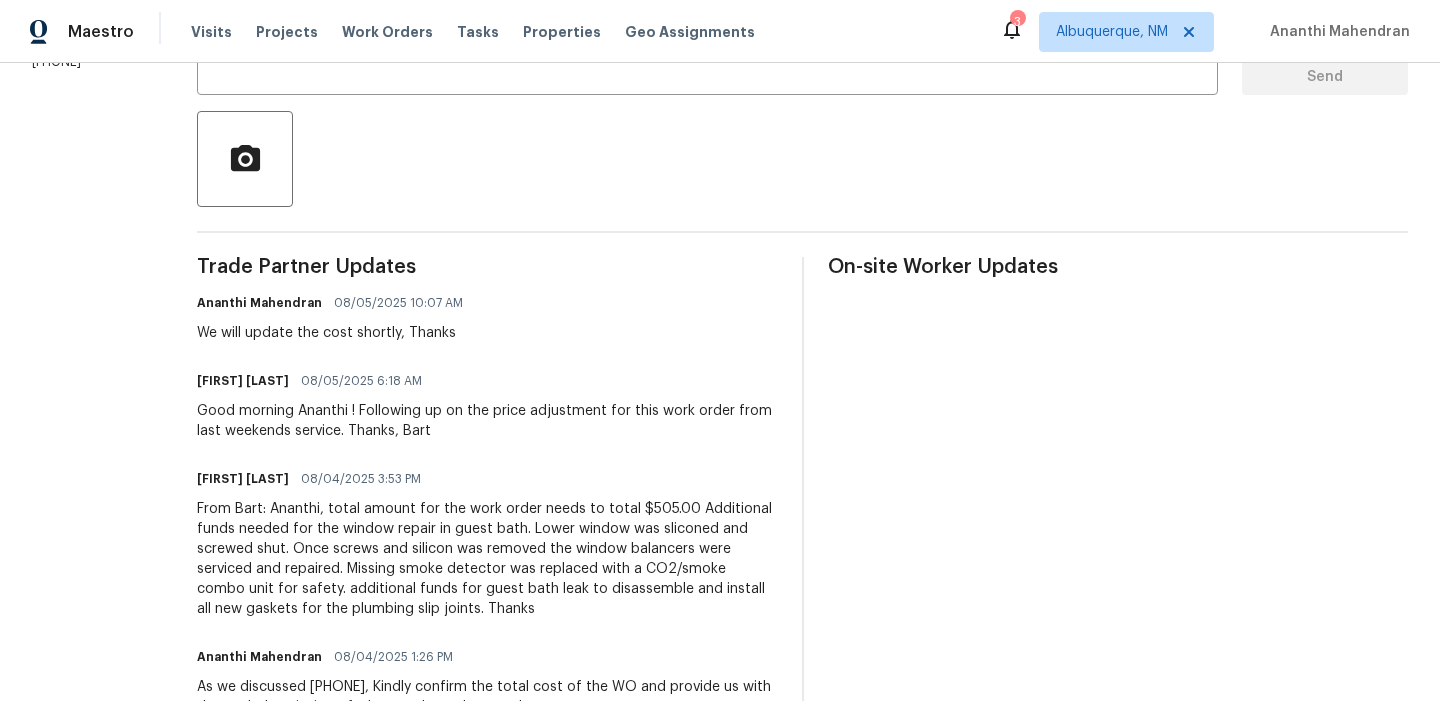 scroll, scrollTop: 0, scrollLeft: 0, axis: both 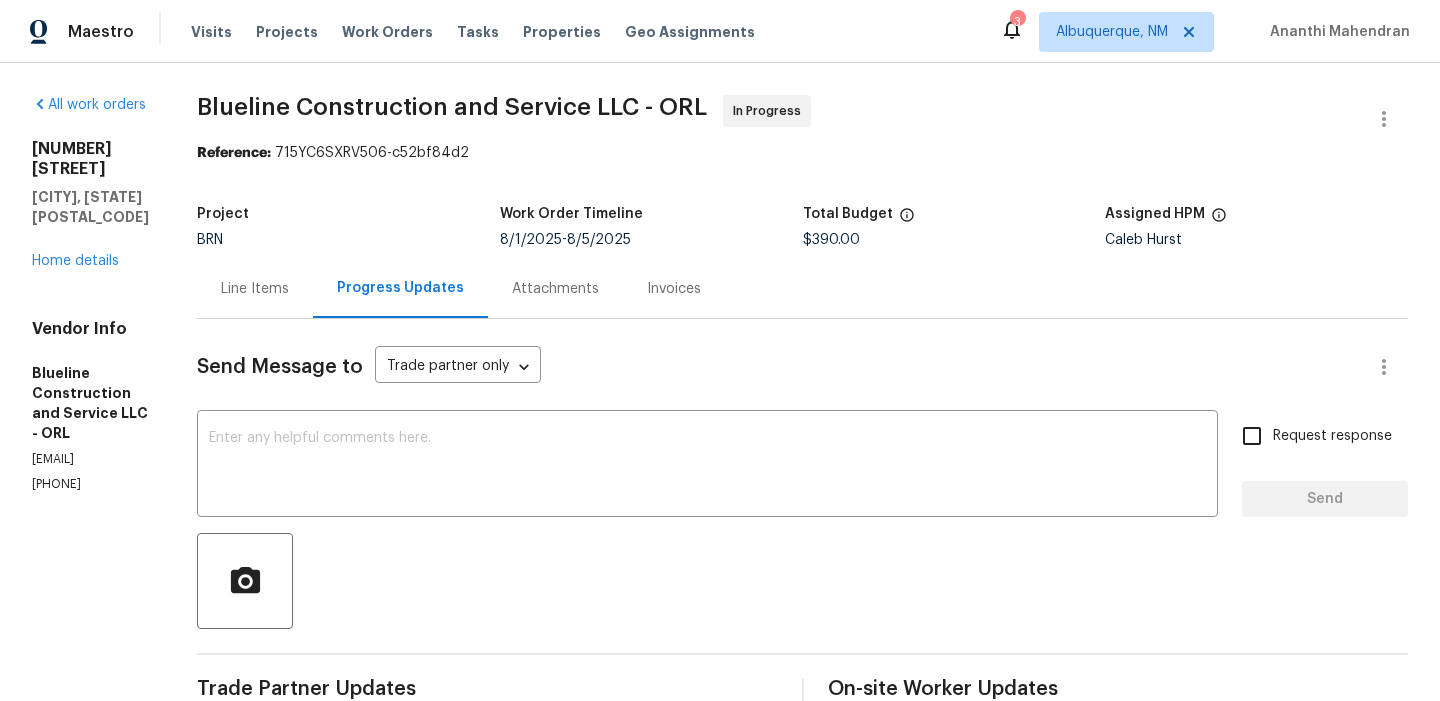 click on "Line Items" at bounding box center (255, 289) 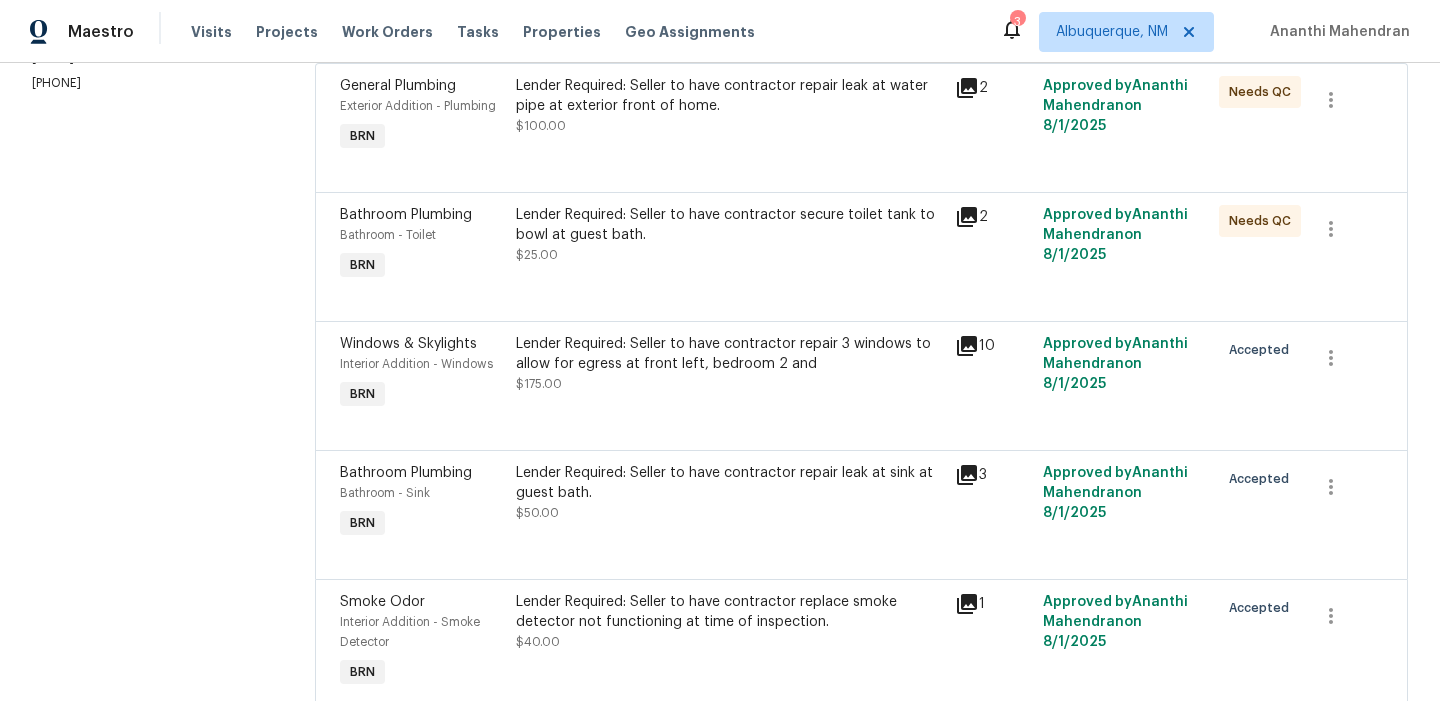 scroll, scrollTop: 306, scrollLeft: 0, axis: vertical 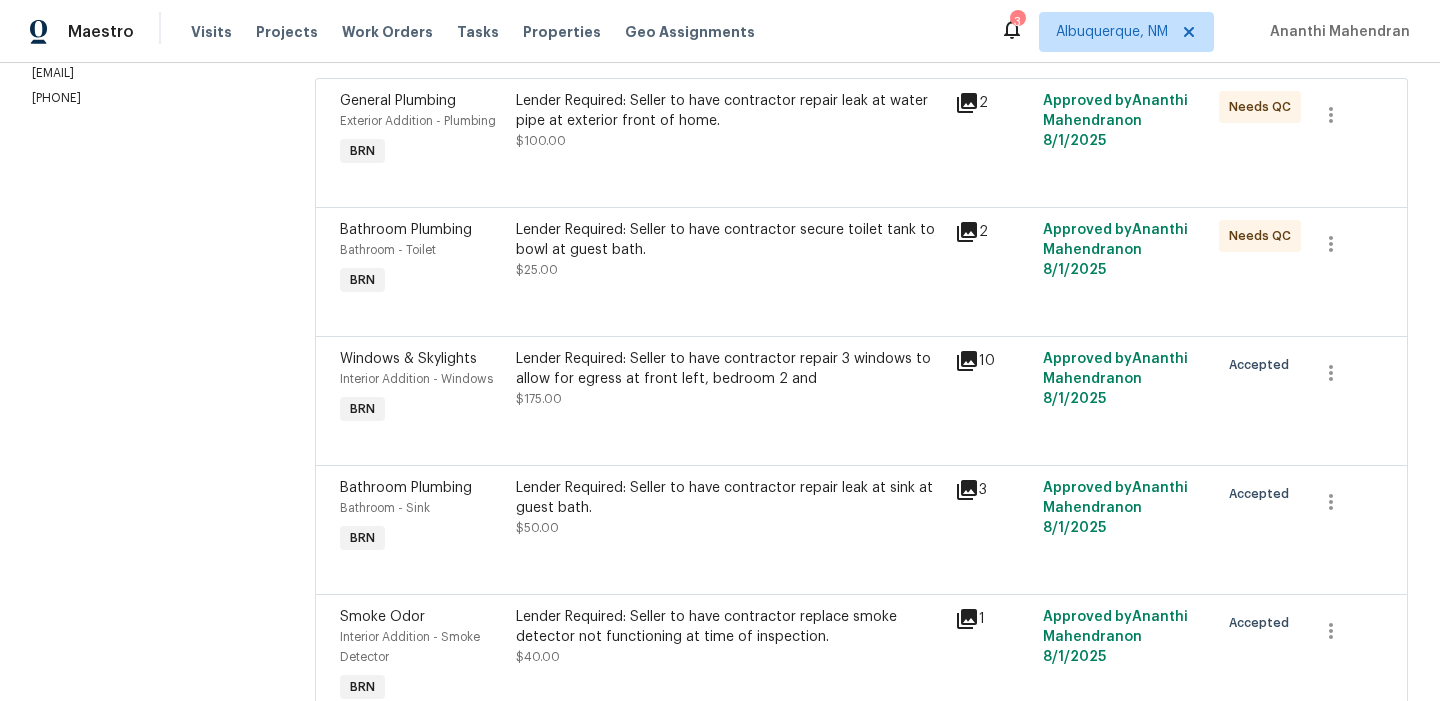 click on "$175.00" at bounding box center [539, 399] 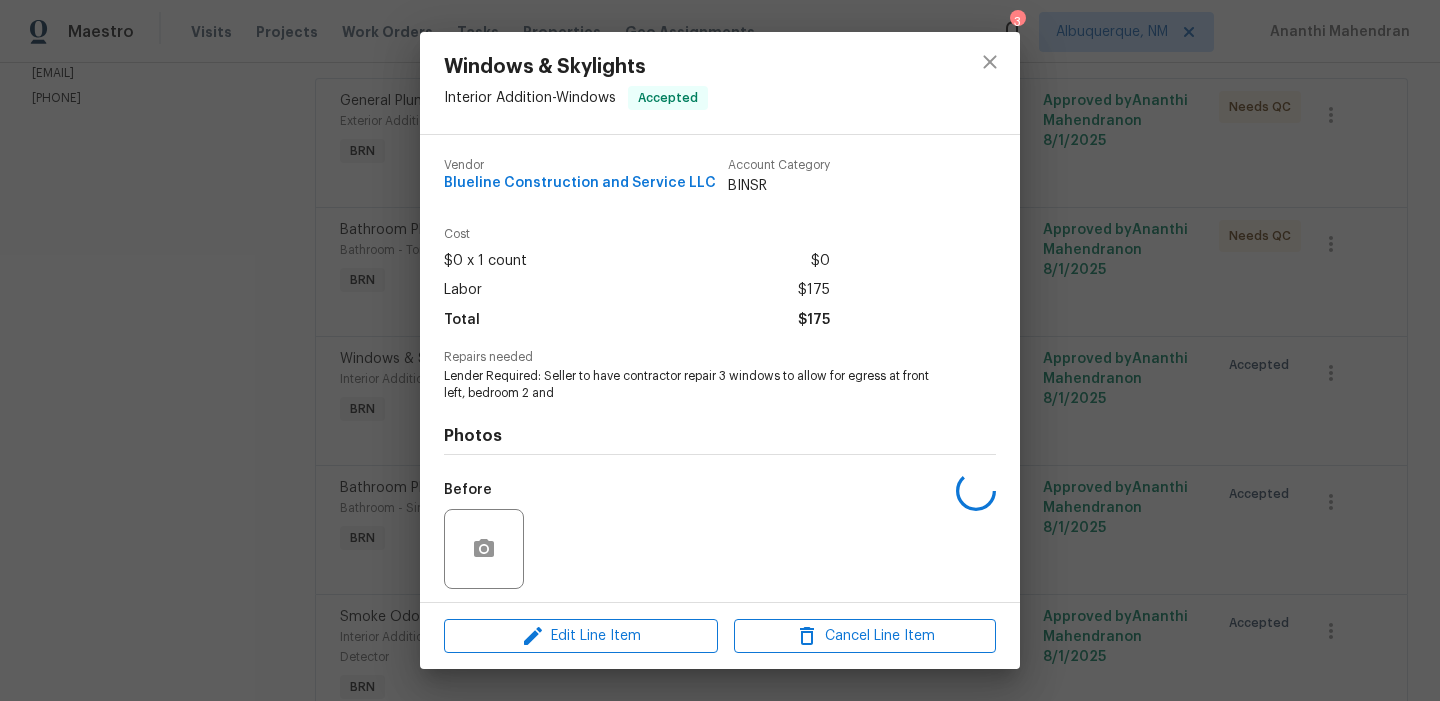 click on "Photos Before After" at bounding box center (720, 566) 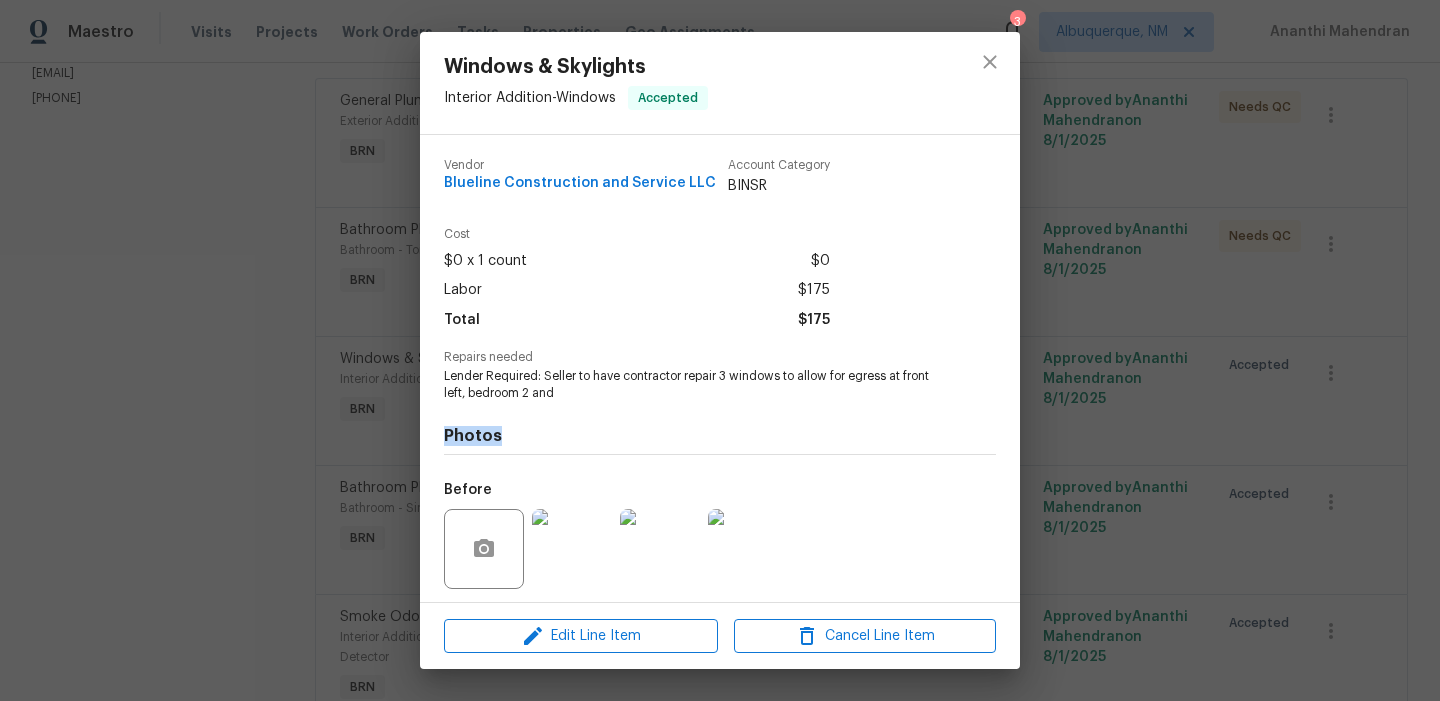 scroll, scrollTop: 137, scrollLeft: 0, axis: vertical 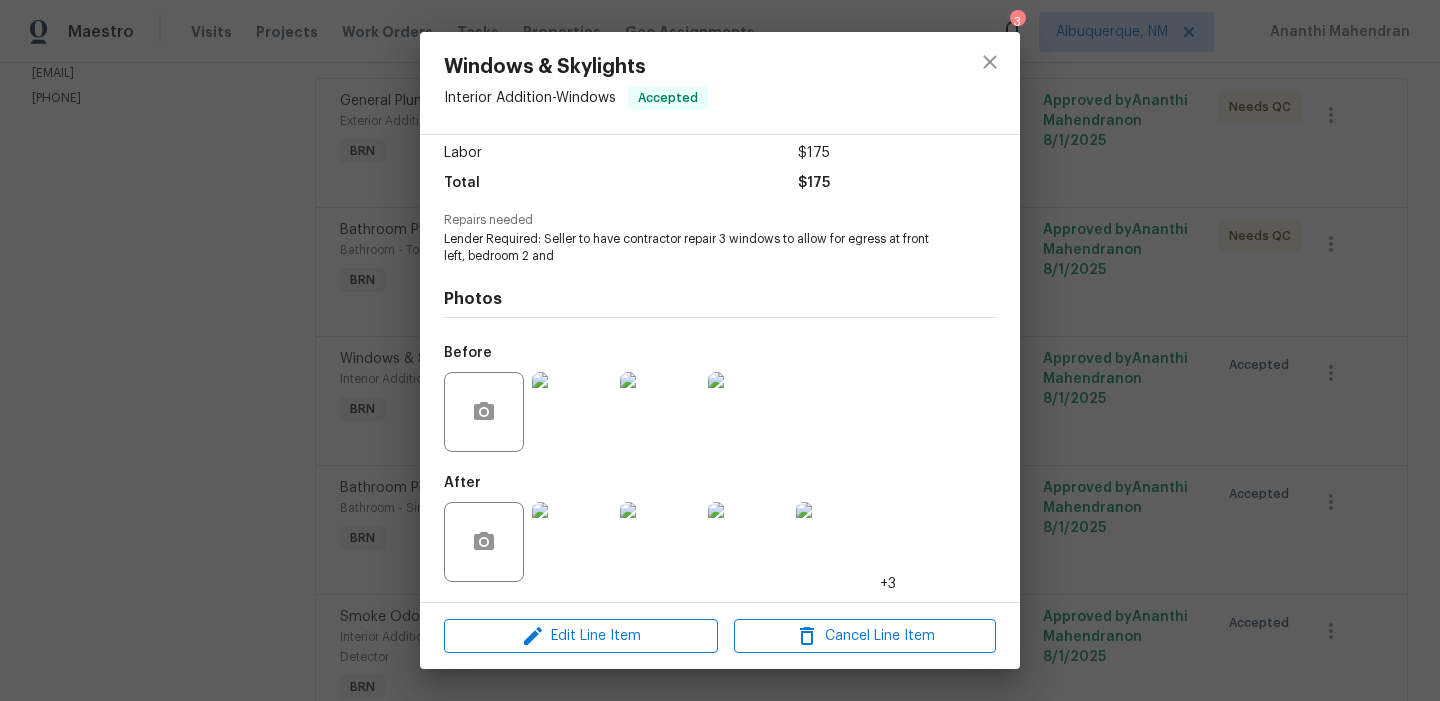 click on "Edit Line Item  Cancel Line Item" at bounding box center (720, 636) 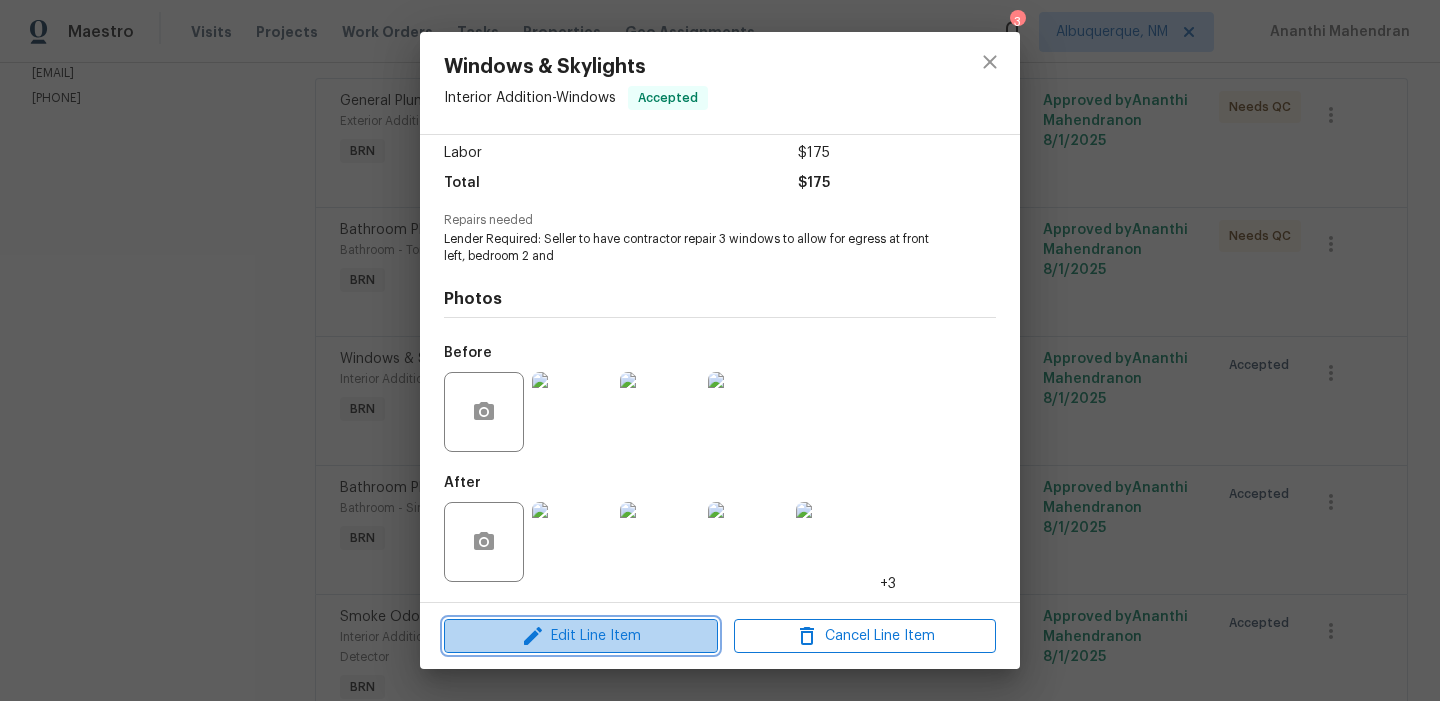 click on "Edit Line Item" at bounding box center [581, 636] 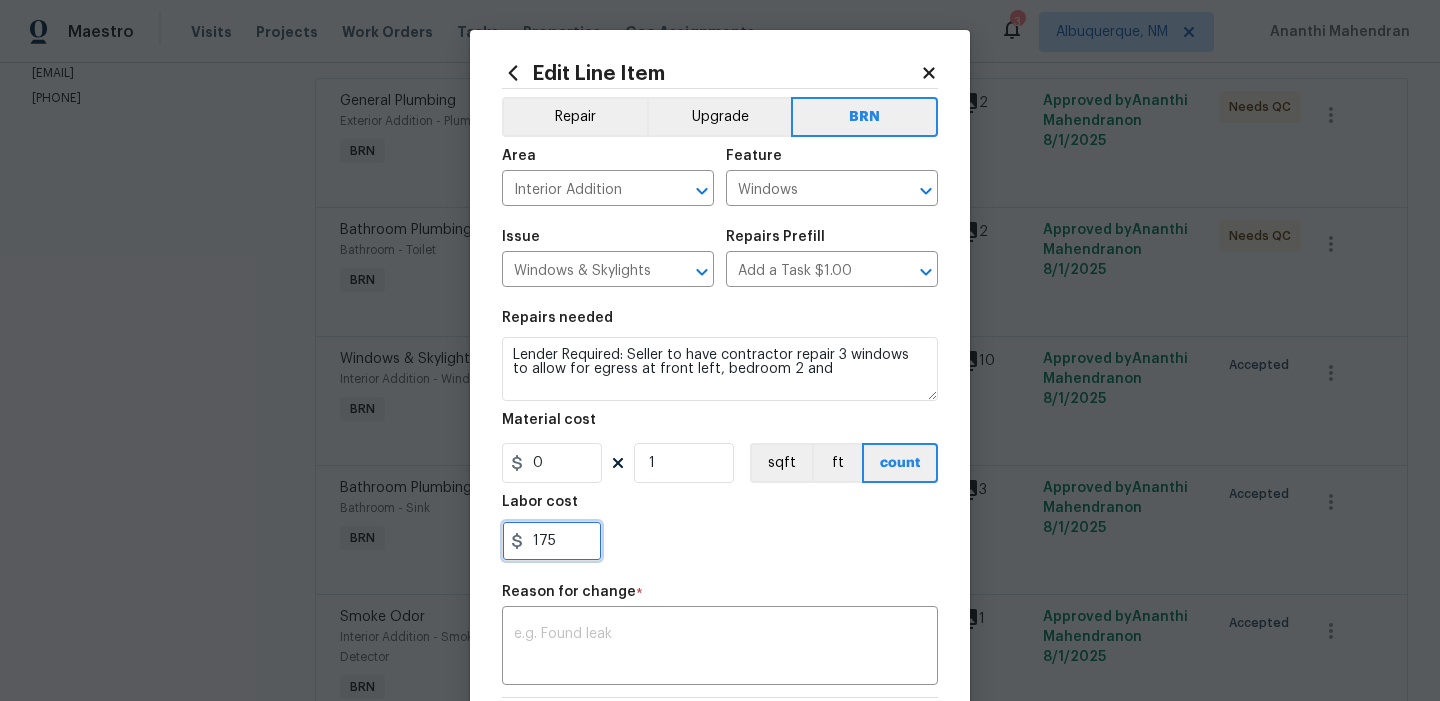 click on "175" at bounding box center (552, 541) 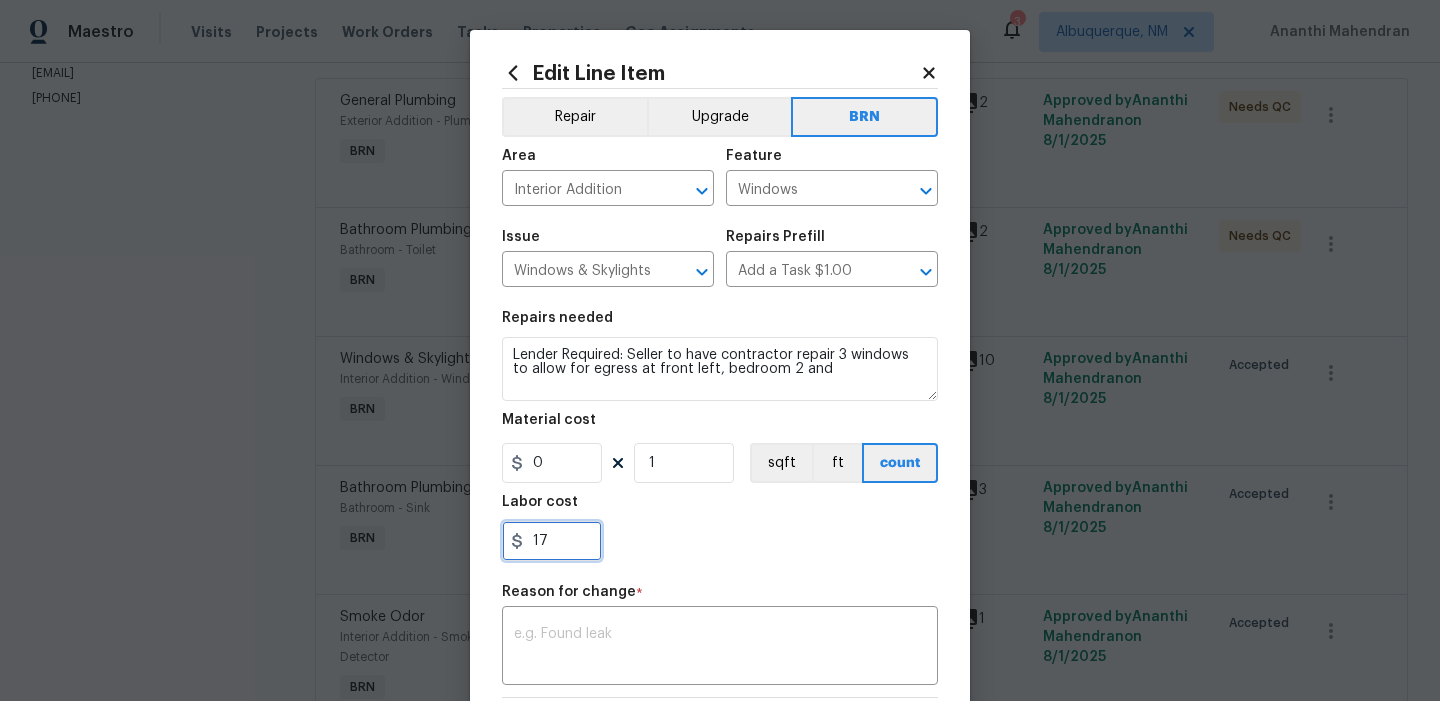 type on "1" 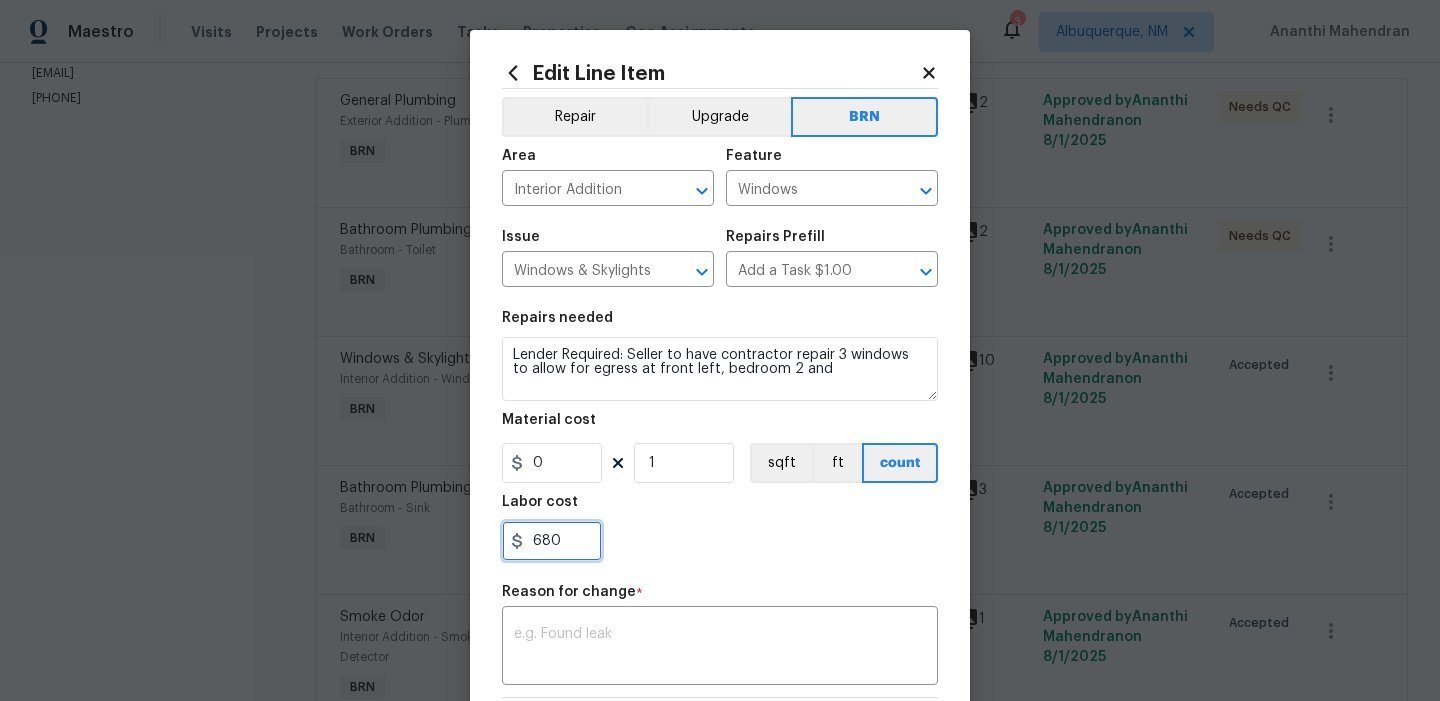 scroll, scrollTop: 170, scrollLeft: 0, axis: vertical 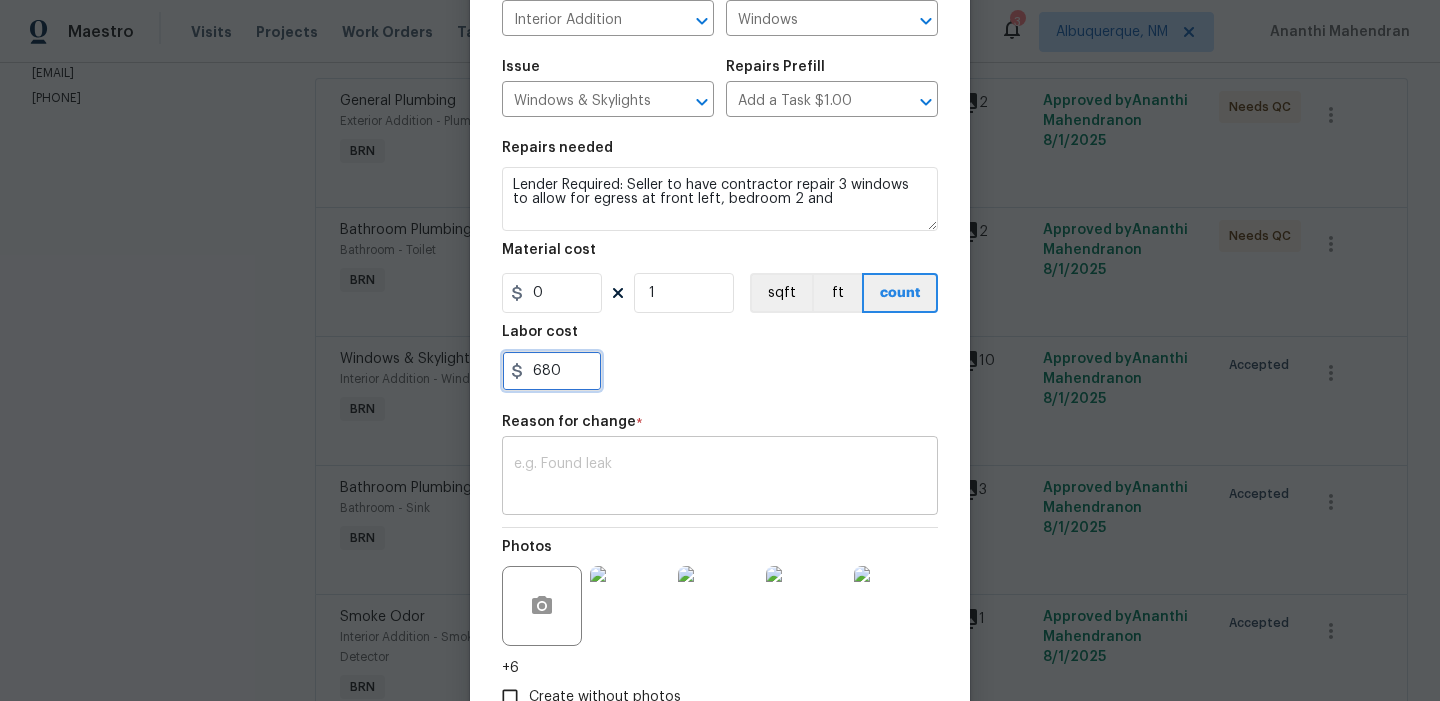 type on "680" 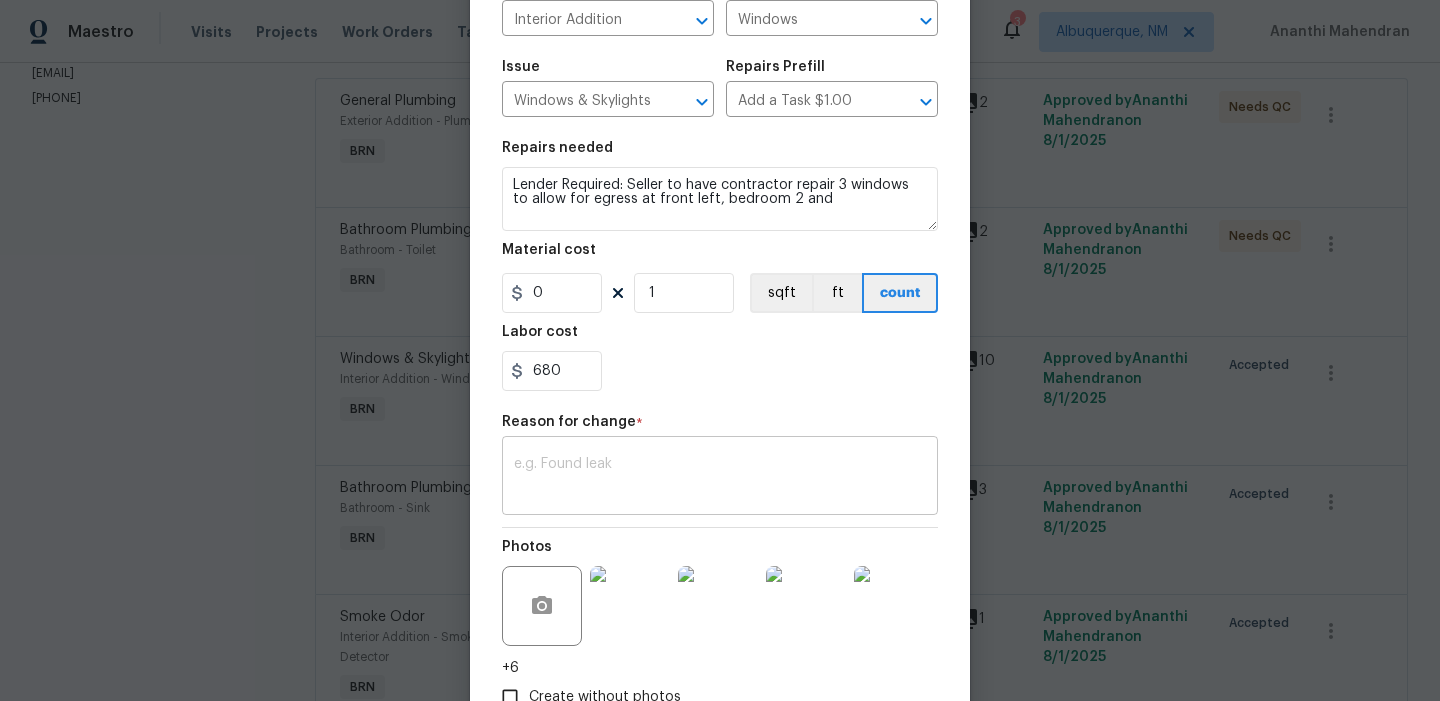 click at bounding box center [720, 478] 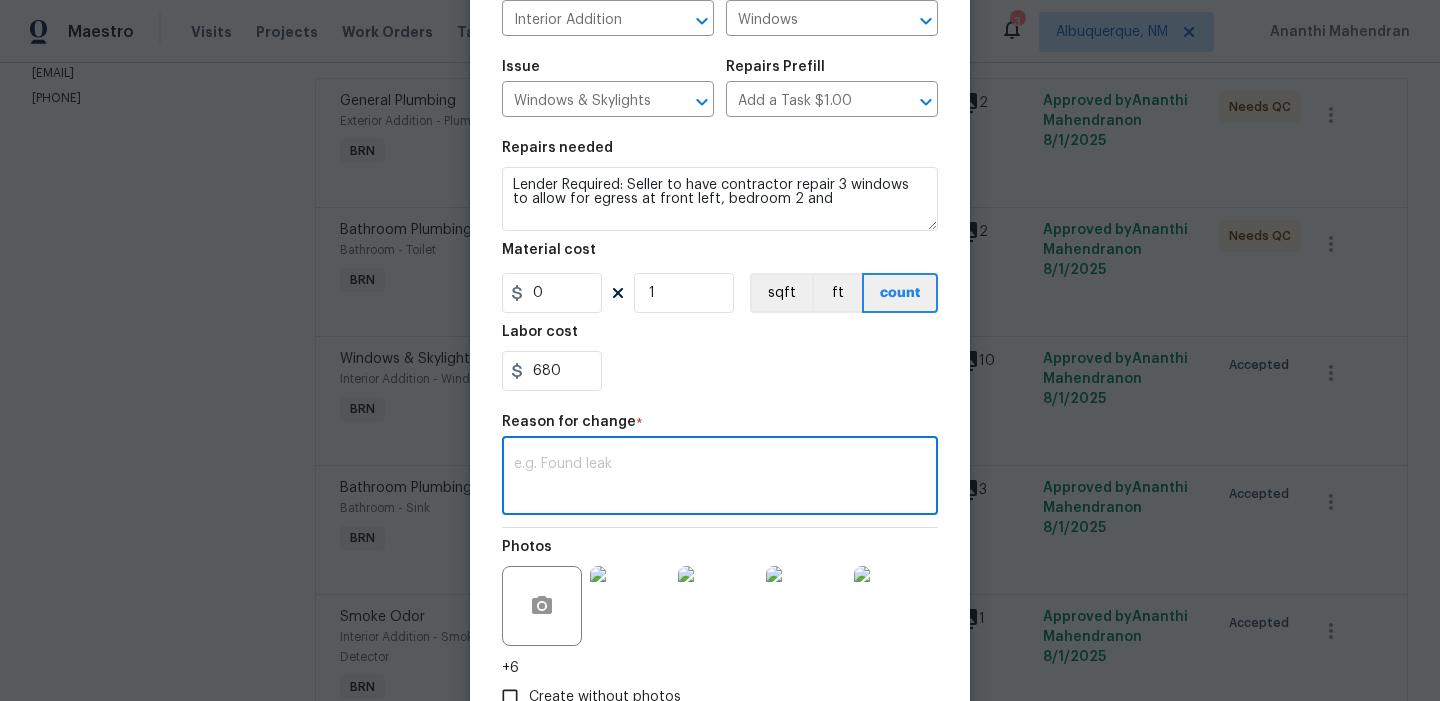 paste on "(AM) Updated per BR approval" 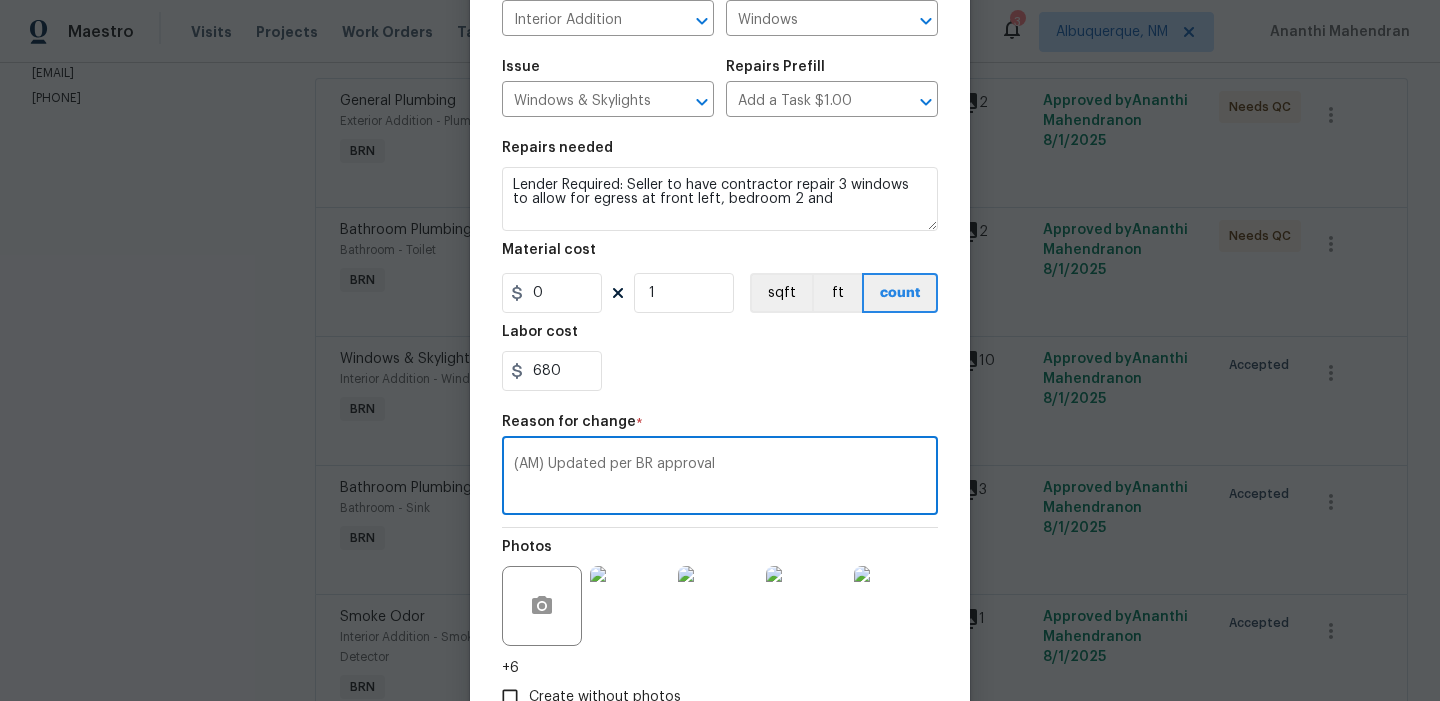 scroll, scrollTop: 305, scrollLeft: 0, axis: vertical 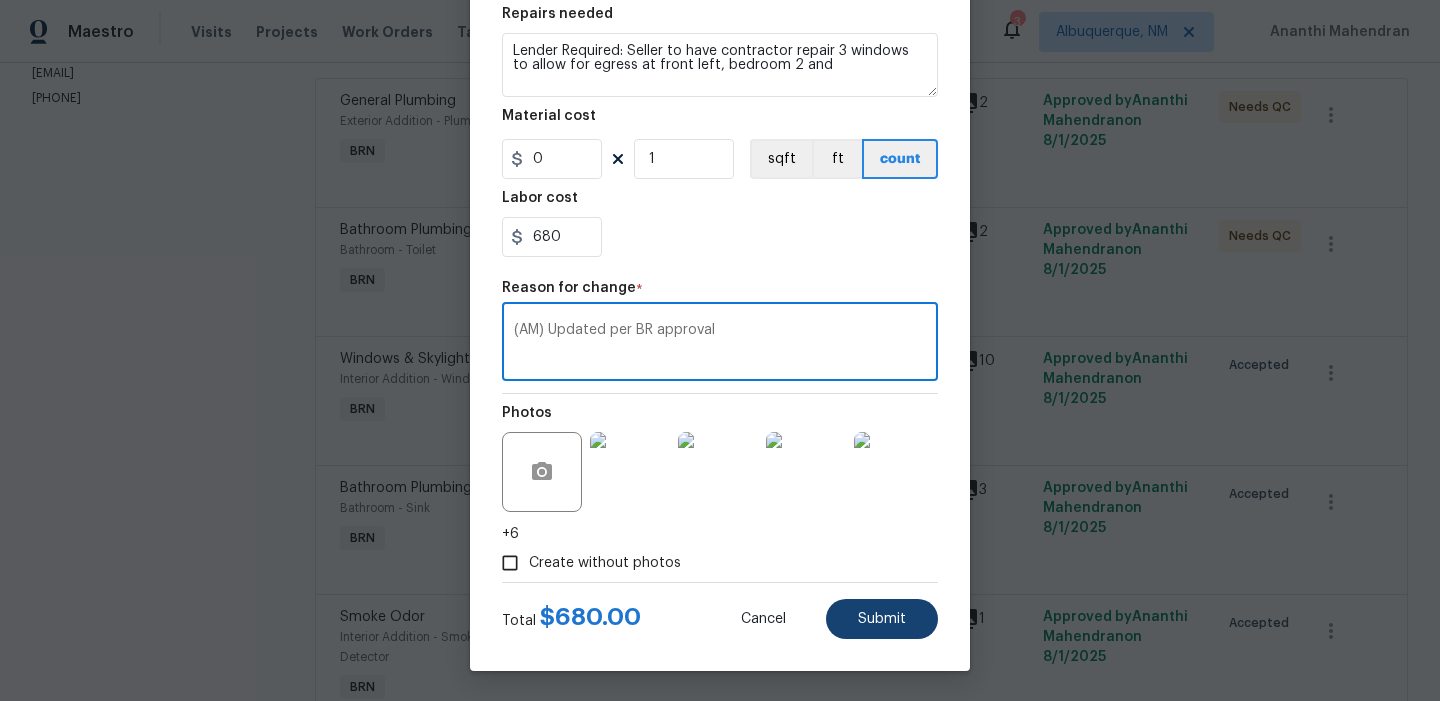 type on "(AM) Updated per BR approval" 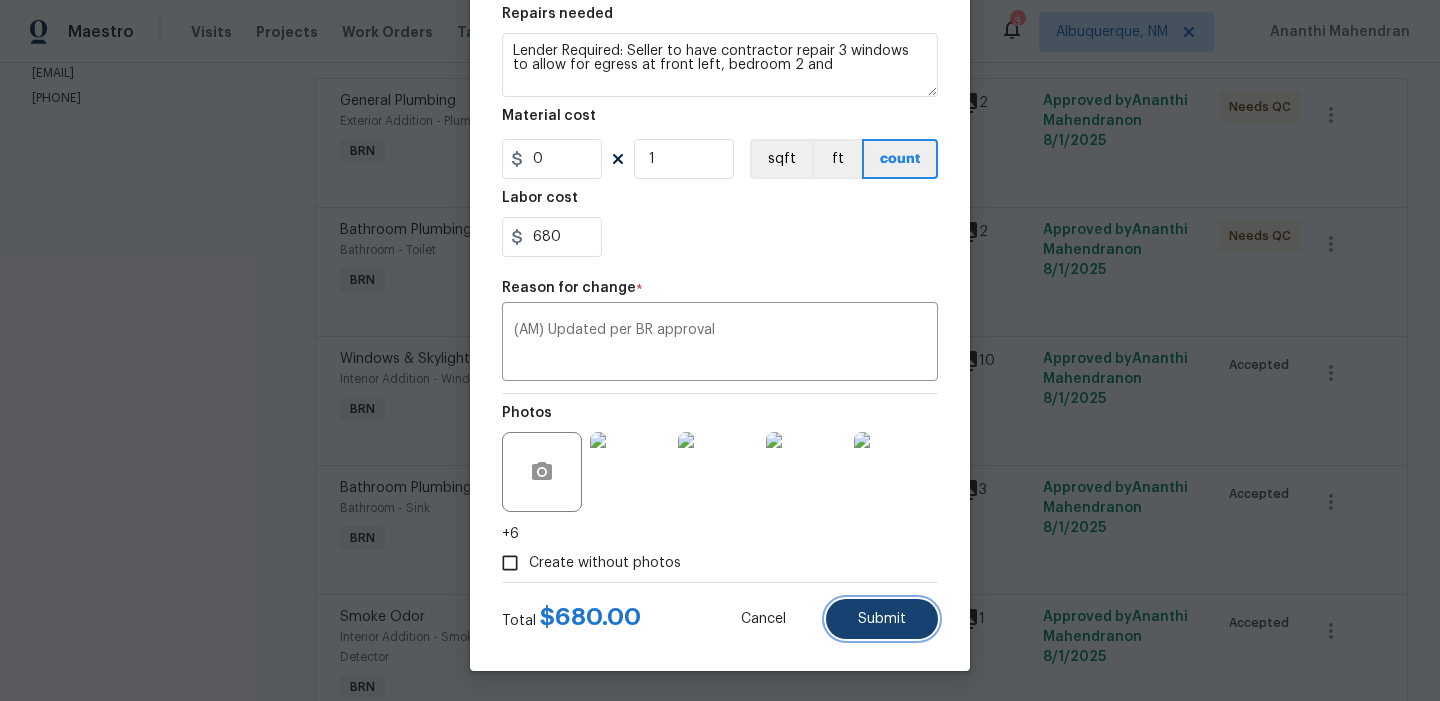 click on "Submit" at bounding box center (882, 619) 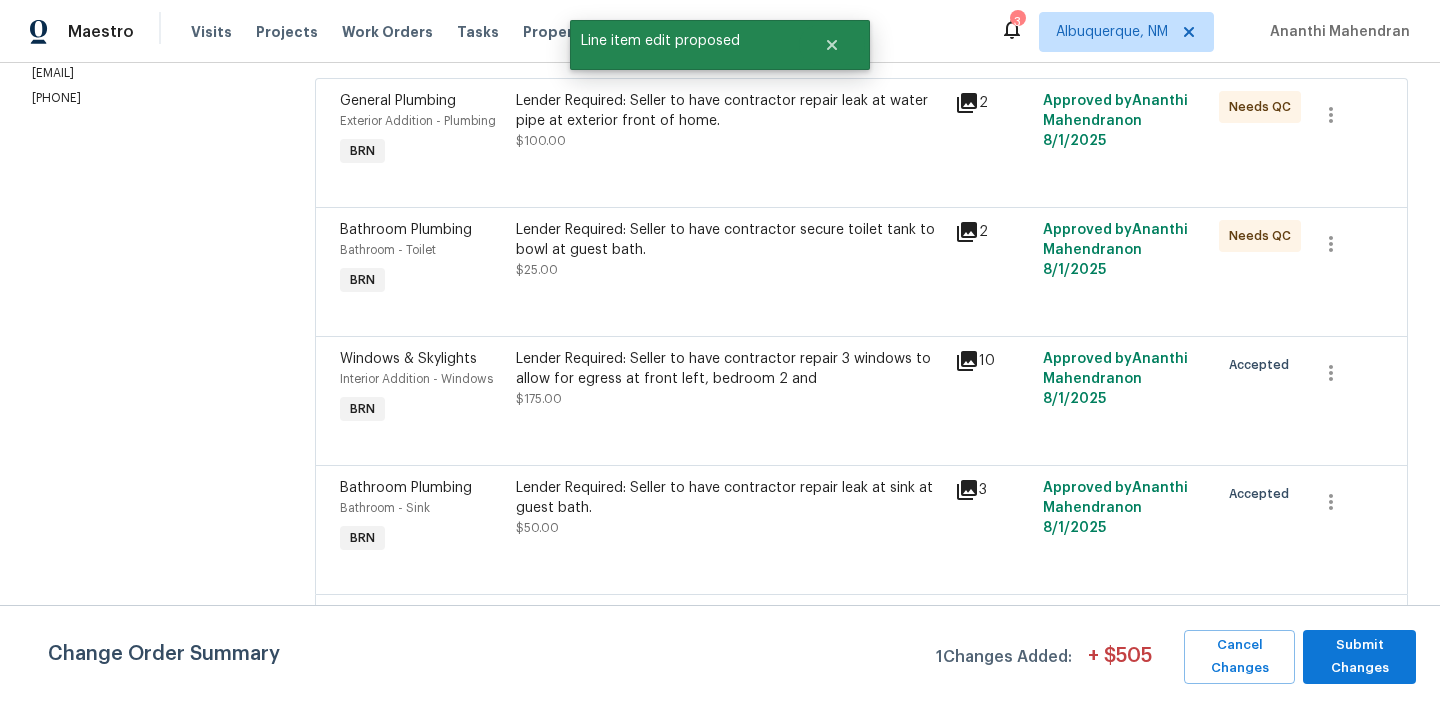 scroll, scrollTop: 0, scrollLeft: 0, axis: both 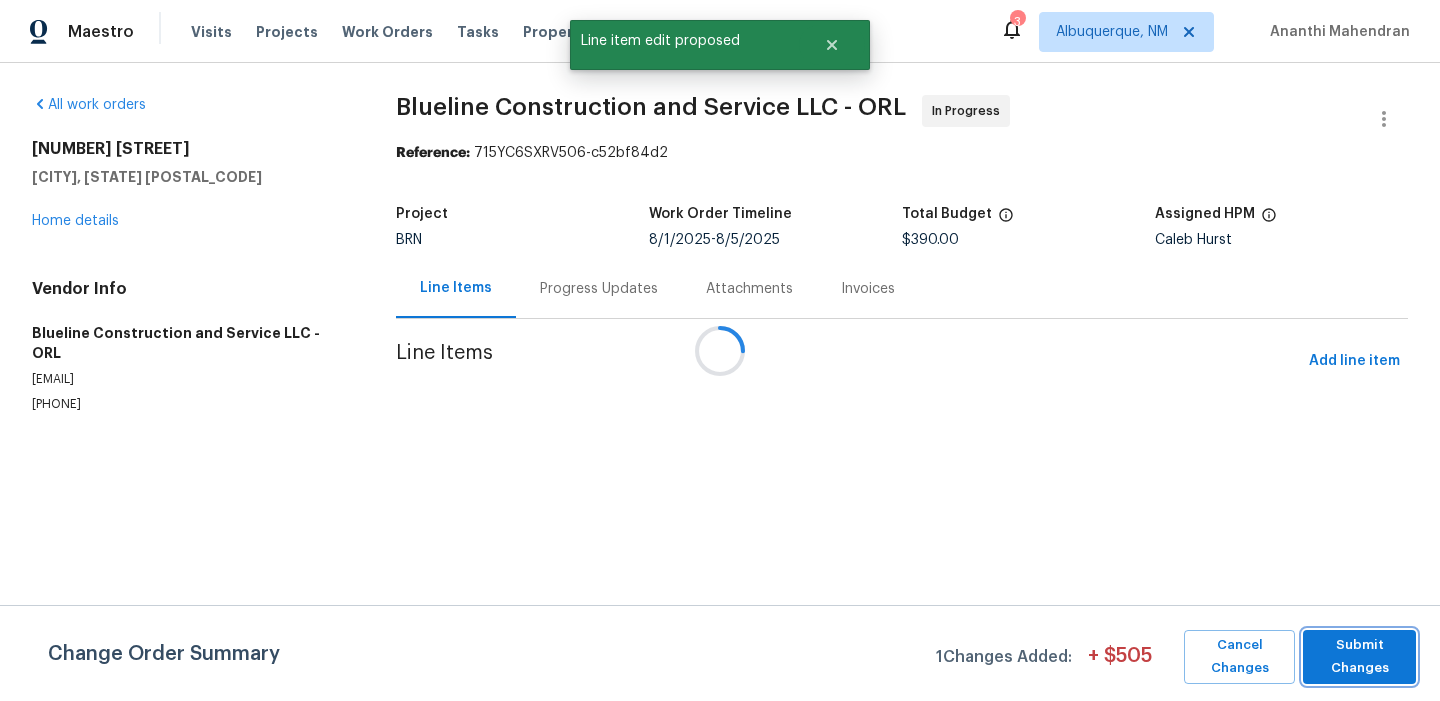 click on "Submit Changes" at bounding box center [1359, 657] 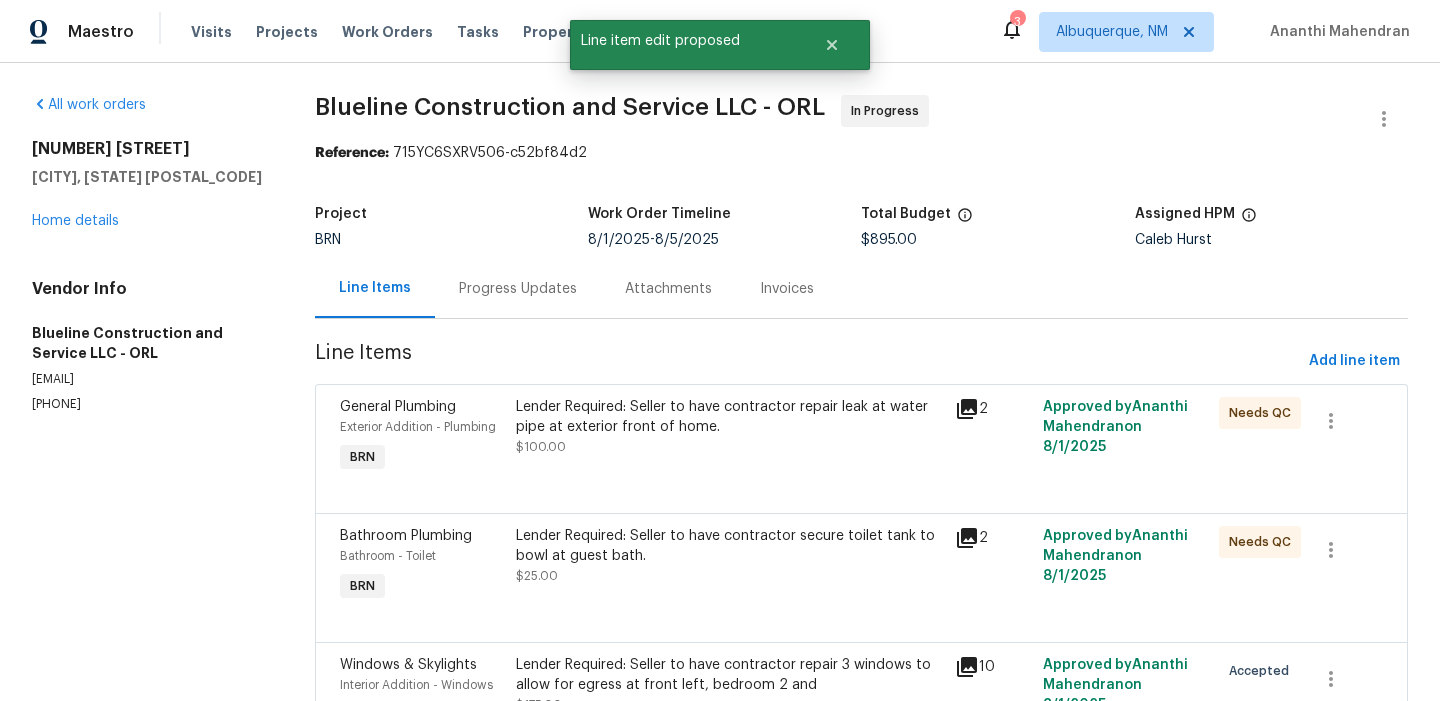click on "Progress Updates" at bounding box center (518, 289) 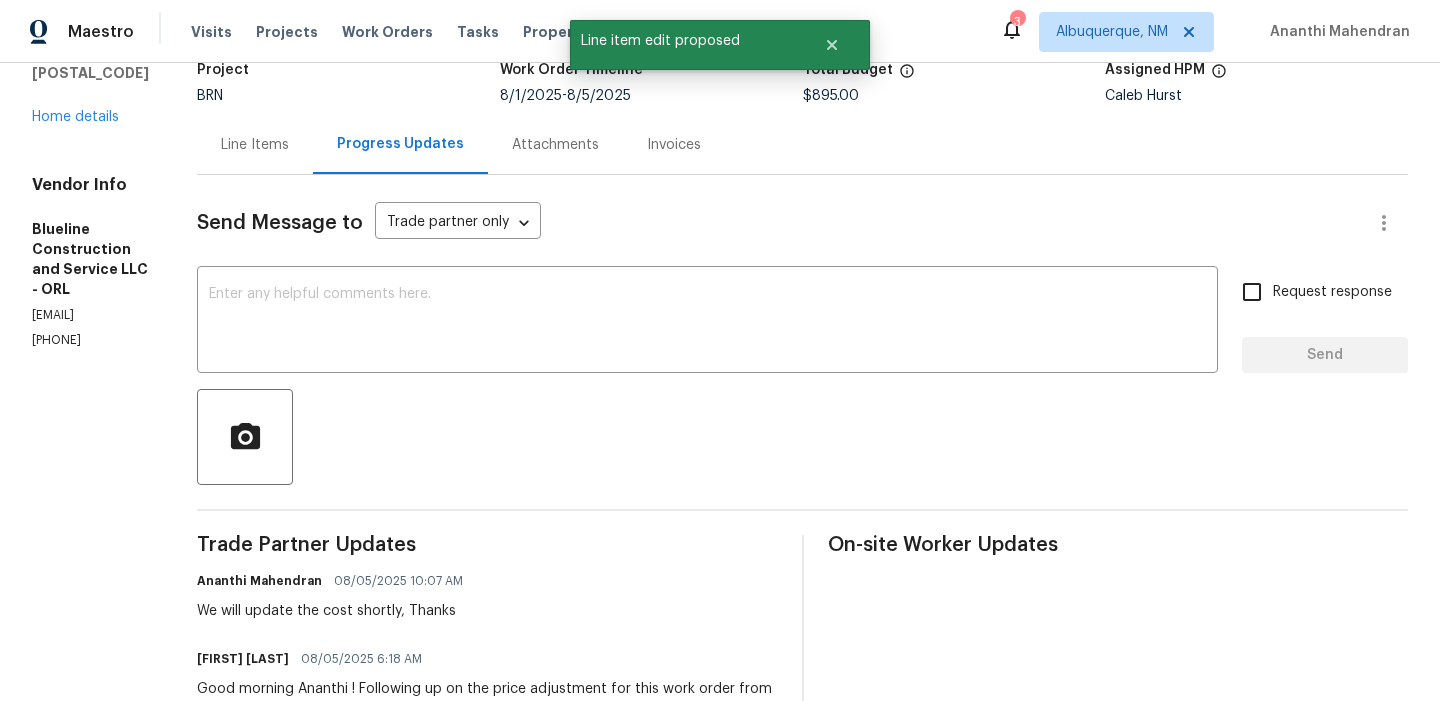scroll, scrollTop: 159, scrollLeft: 0, axis: vertical 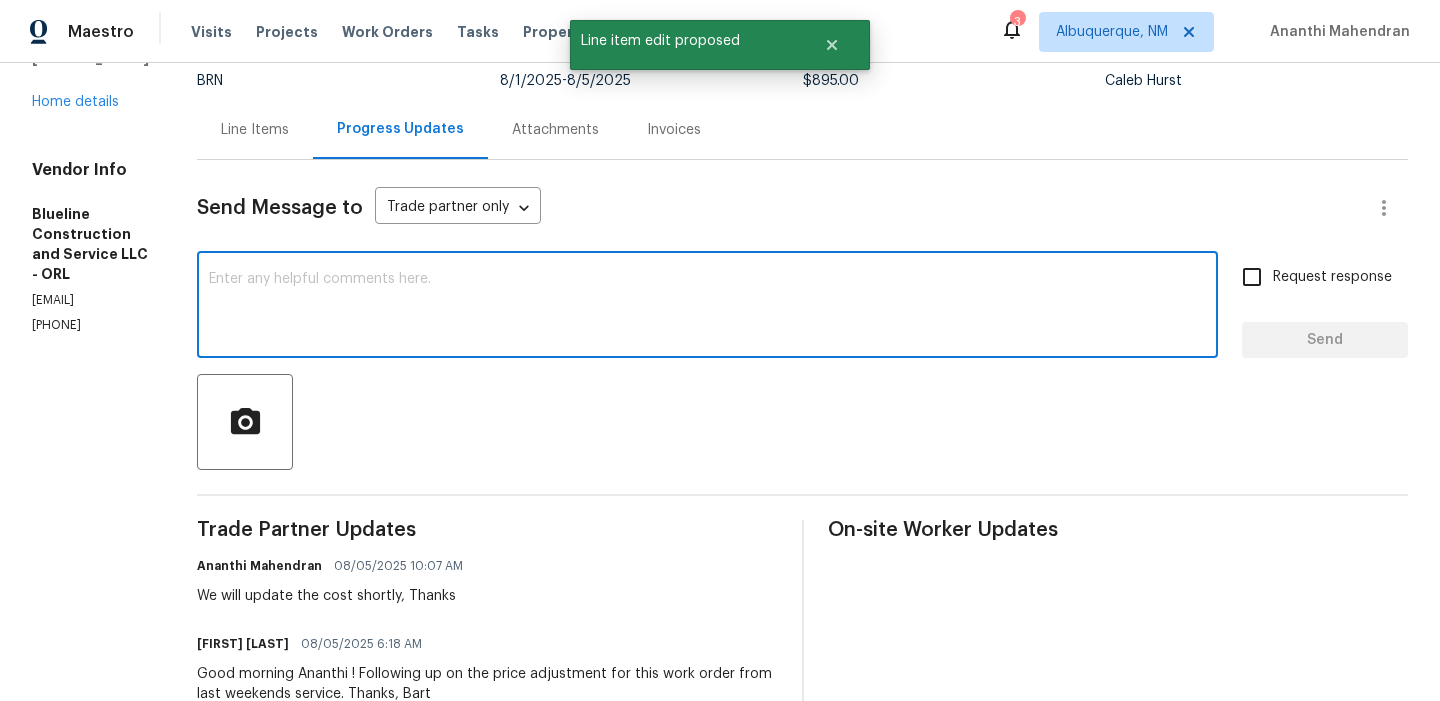 click at bounding box center [707, 307] 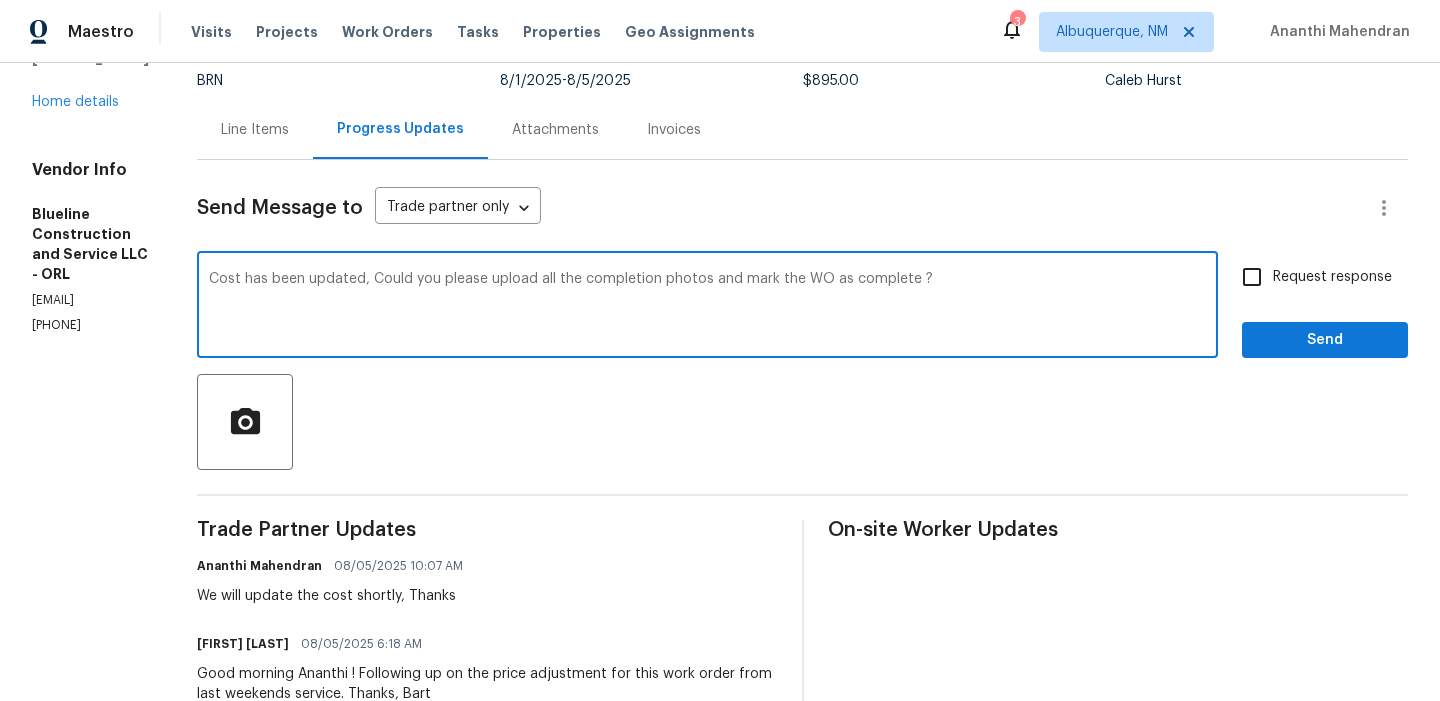 type on "Cost has been updated, Could you please upload all the completion photos and mark the WO as complete ?" 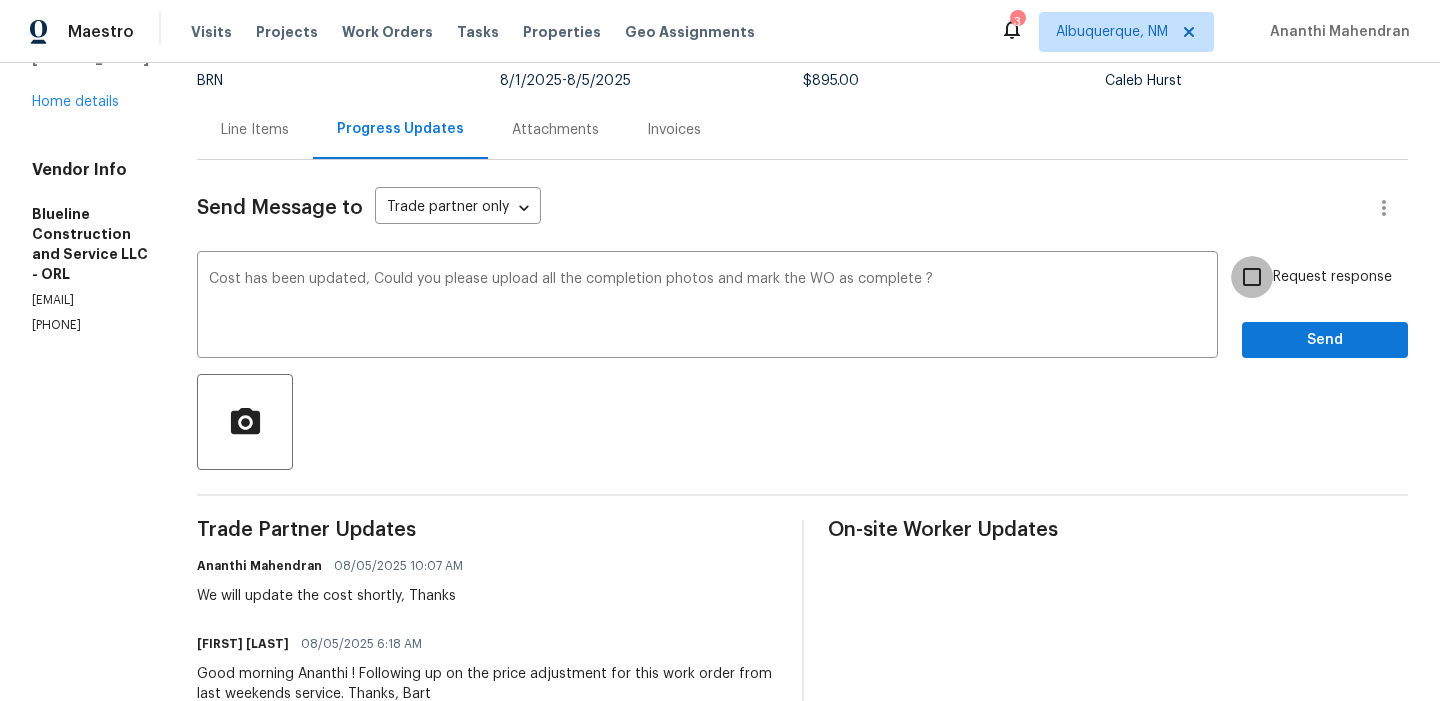 click on "Request response" at bounding box center (1252, 277) 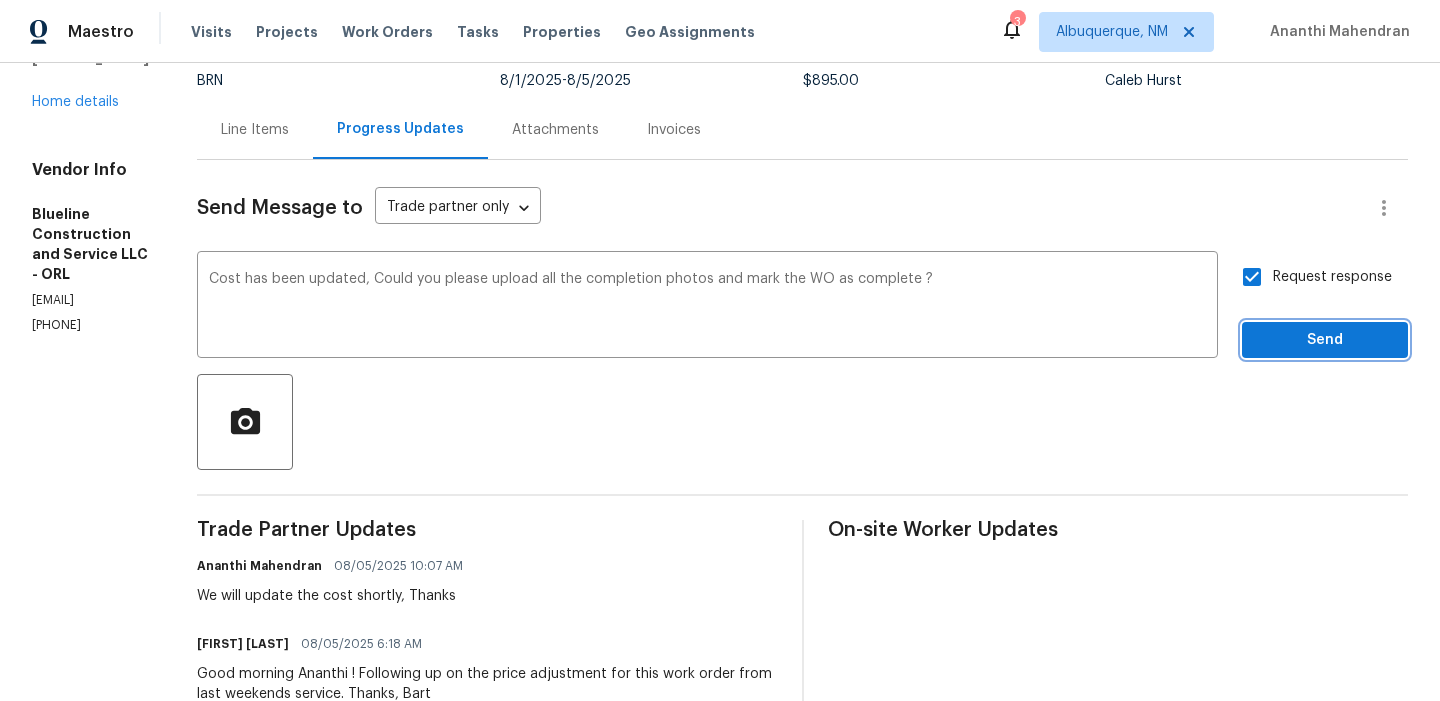click on "Send" at bounding box center (1325, 340) 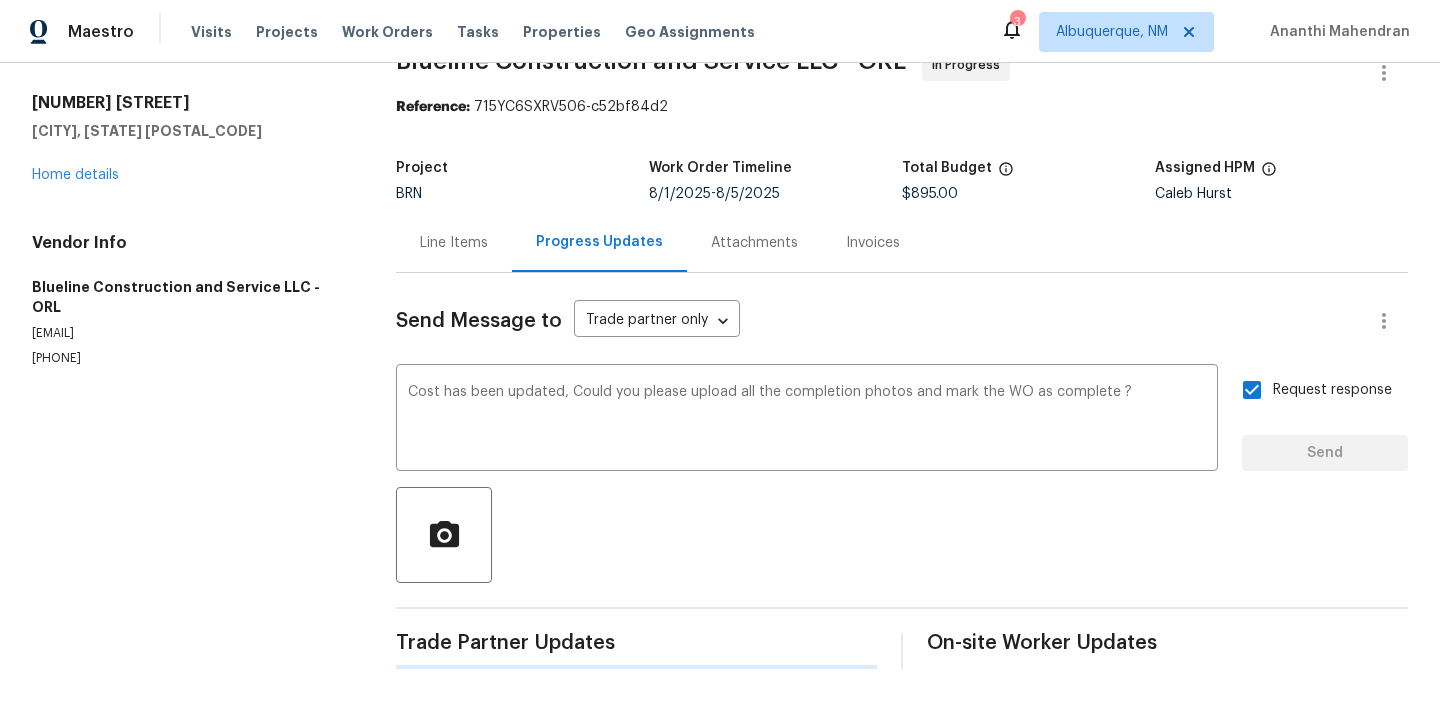 type 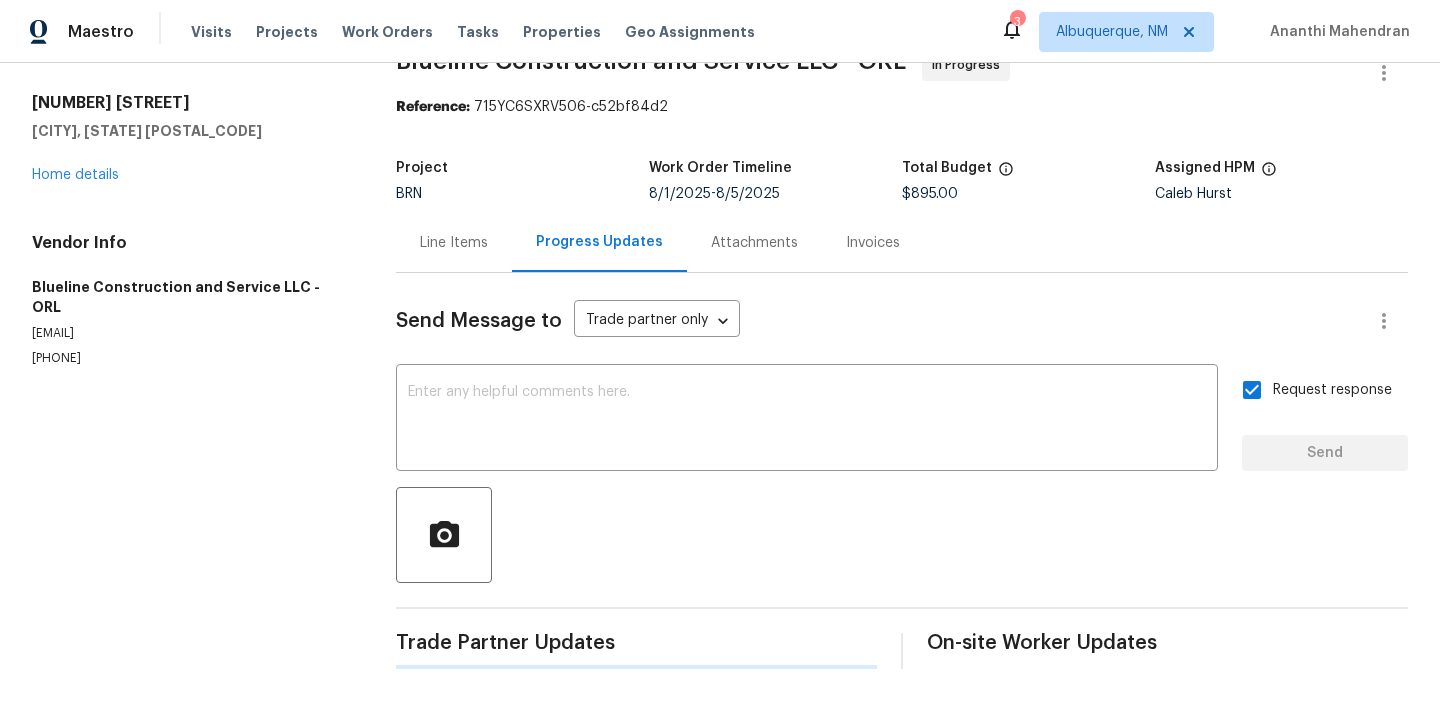 scroll, scrollTop: 159, scrollLeft: 0, axis: vertical 